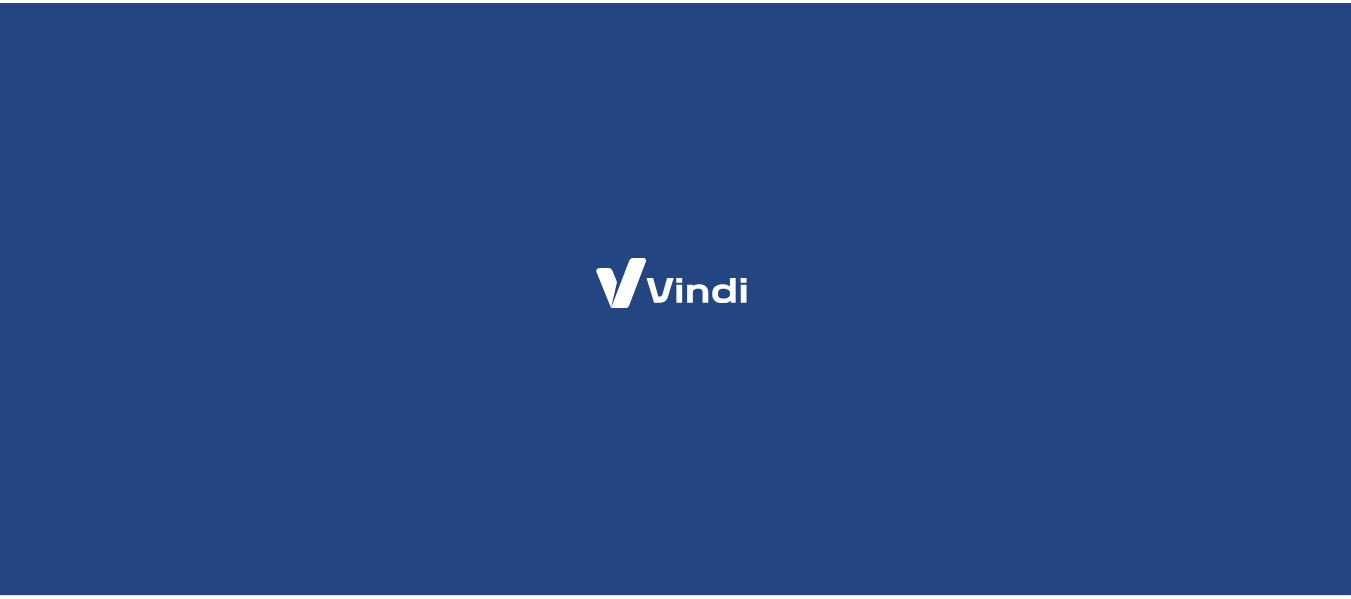 scroll, scrollTop: 0, scrollLeft: 0, axis: both 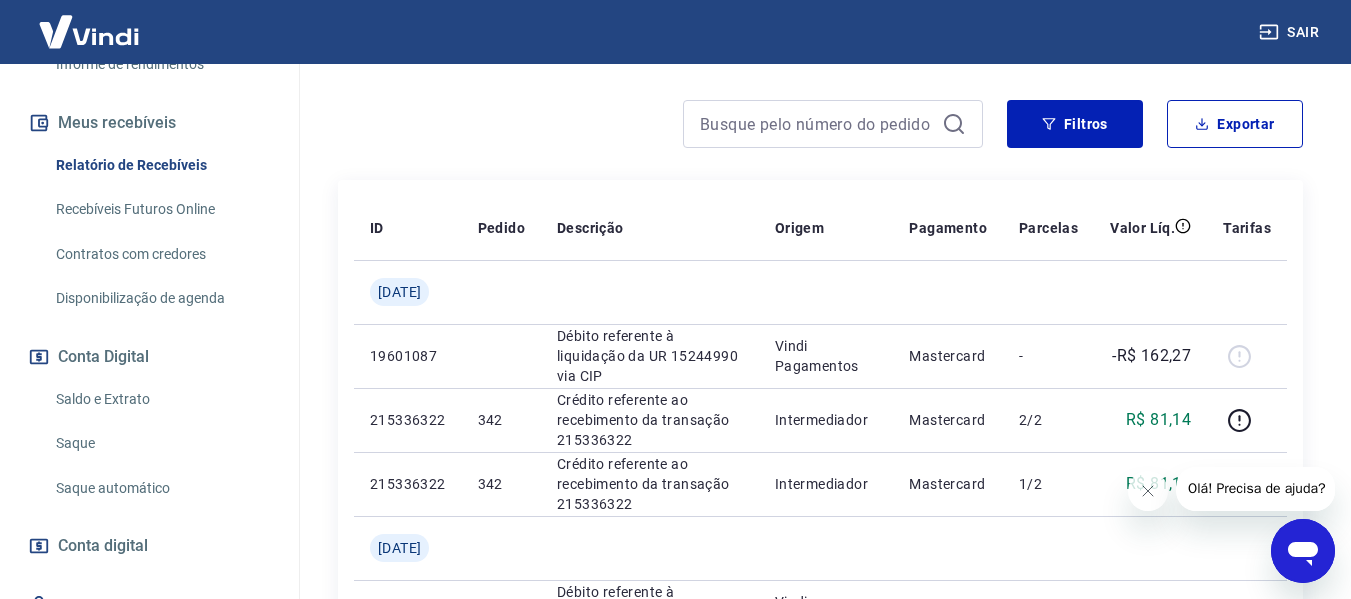 click on "Saldo e Extrato" at bounding box center (161, 399) 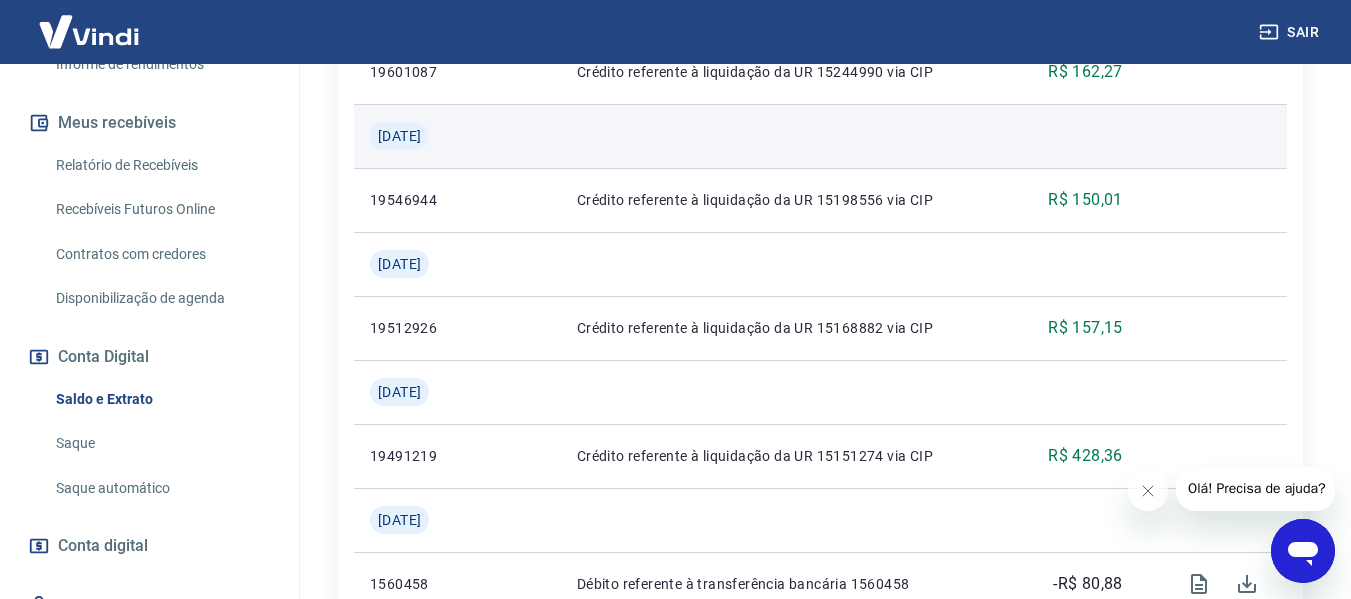scroll, scrollTop: 533, scrollLeft: 0, axis: vertical 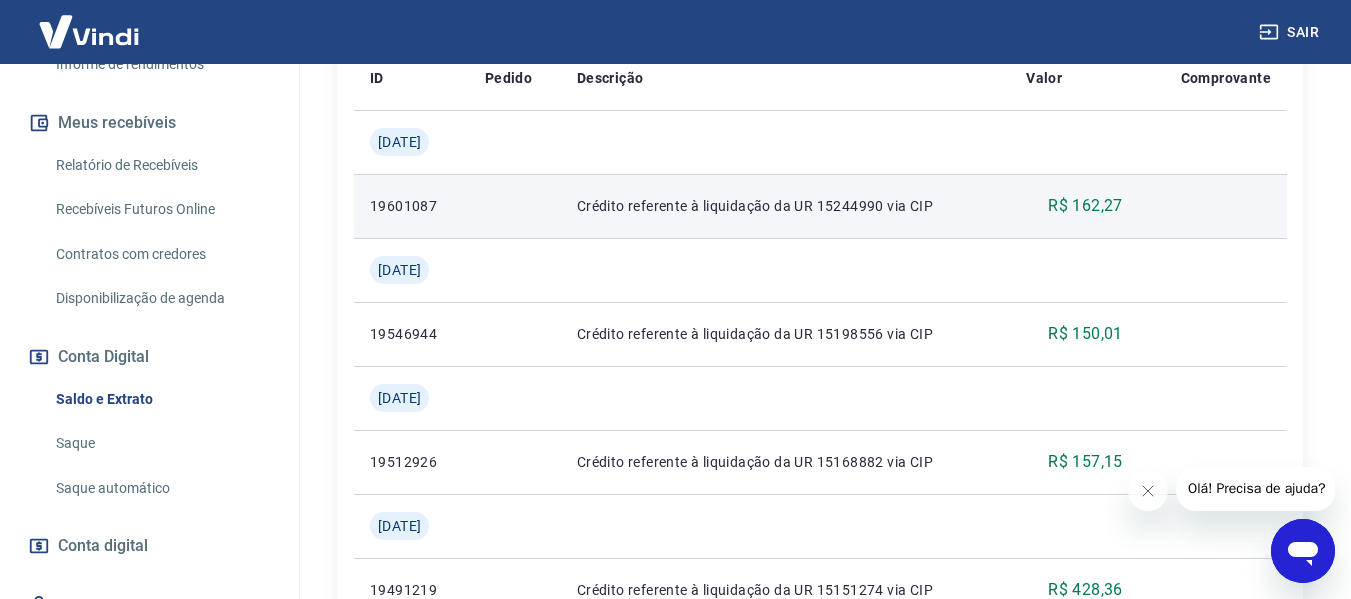 click on "R$ 162,27" at bounding box center (1085, 206) 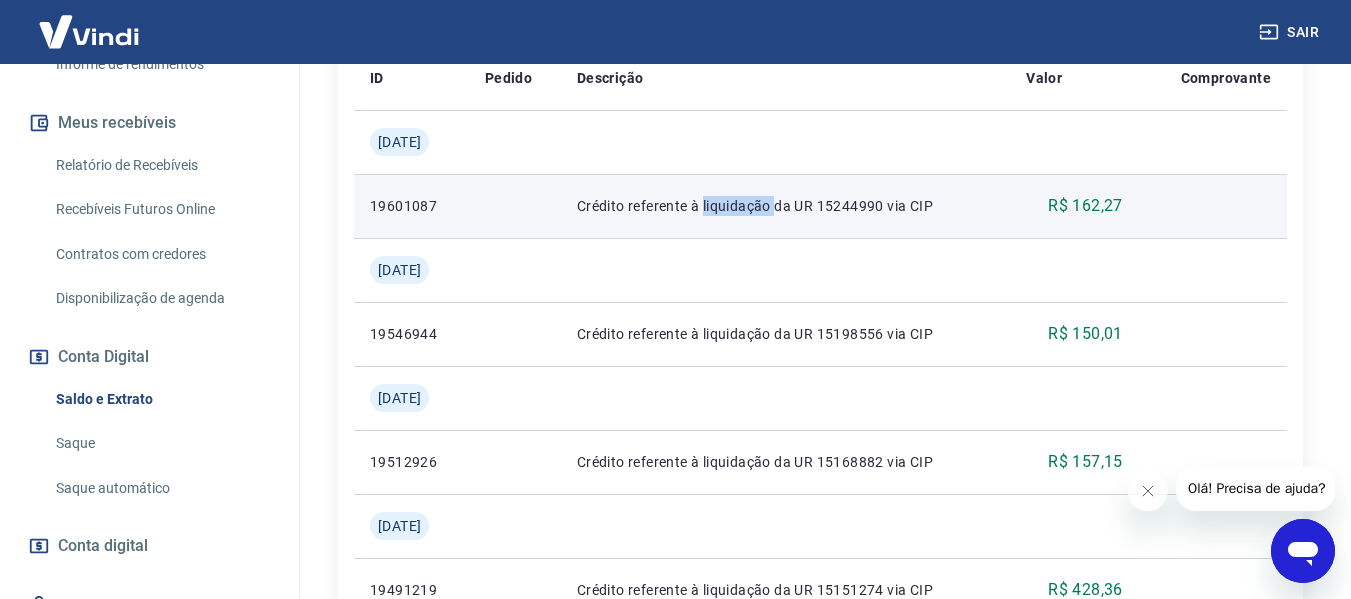 click on "Crédito referente à liquidação da UR 15244990 via CIP" at bounding box center (785, 206) 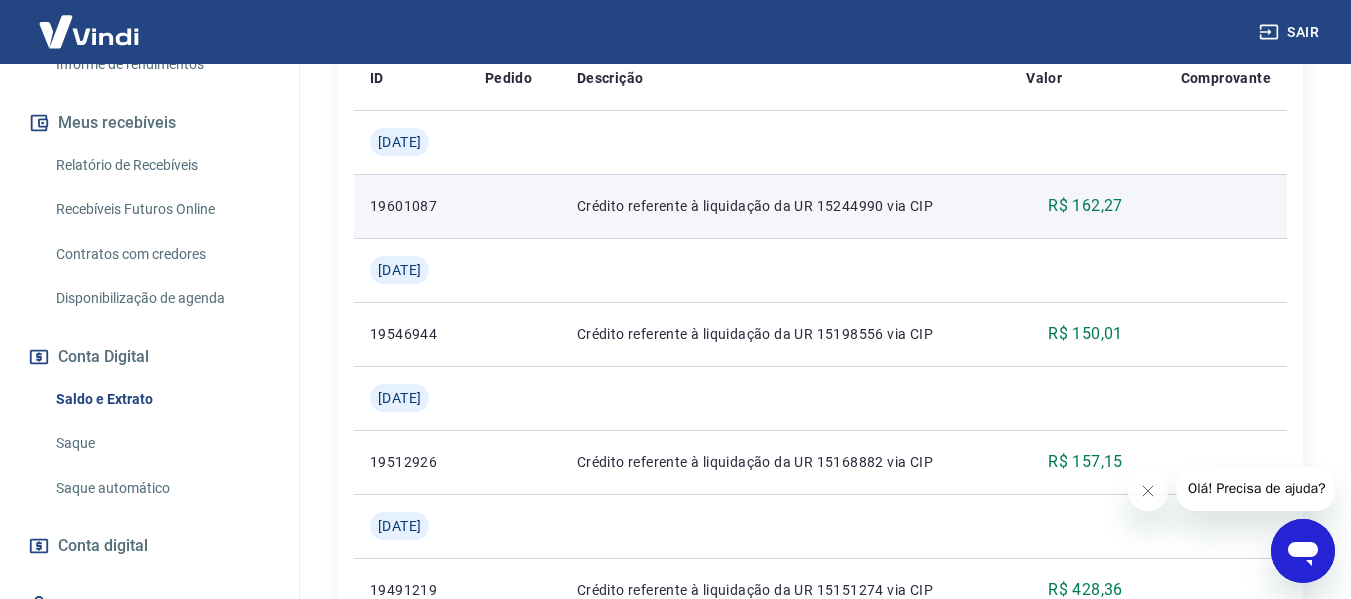 click on "19601087" at bounding box center (411, 206) 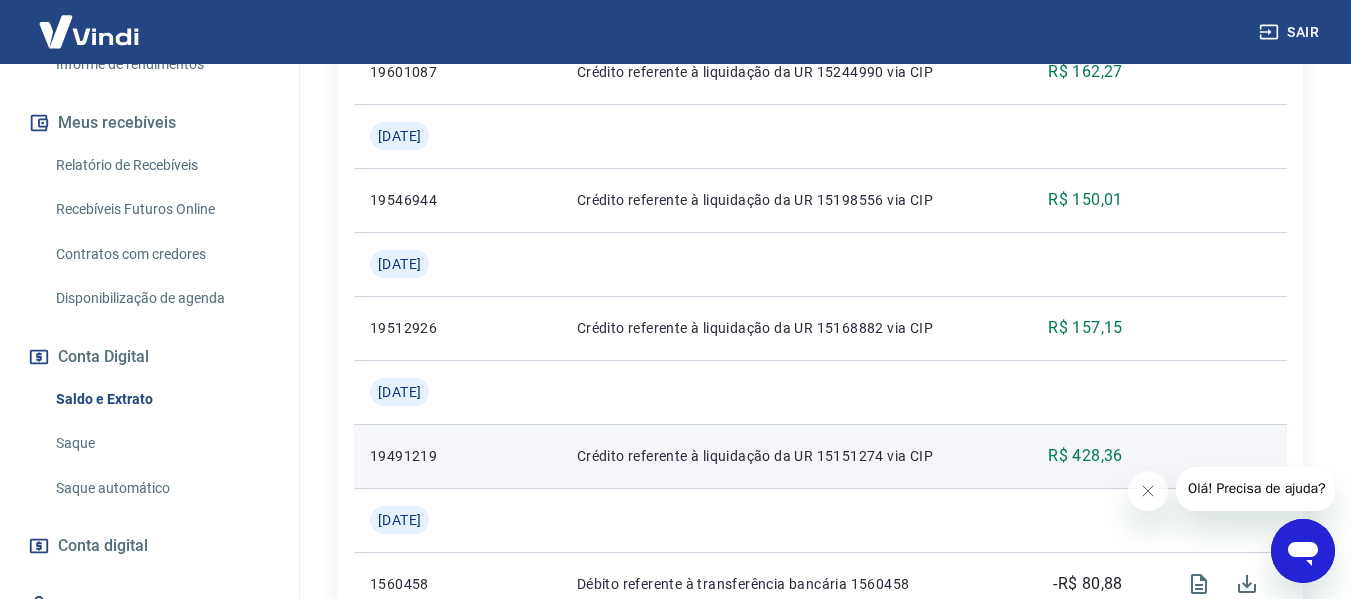 scroll, scrollTop: 800, scrollLeft: 0, axis: vertical 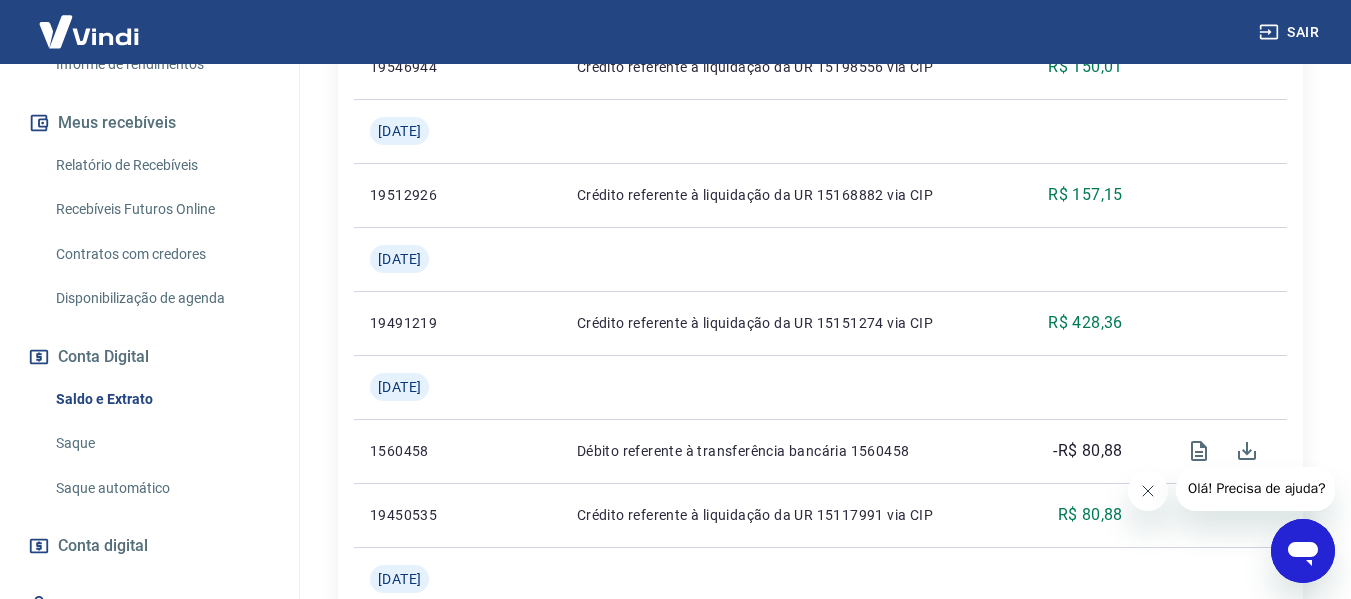 click at bounding box center (1147, 491) 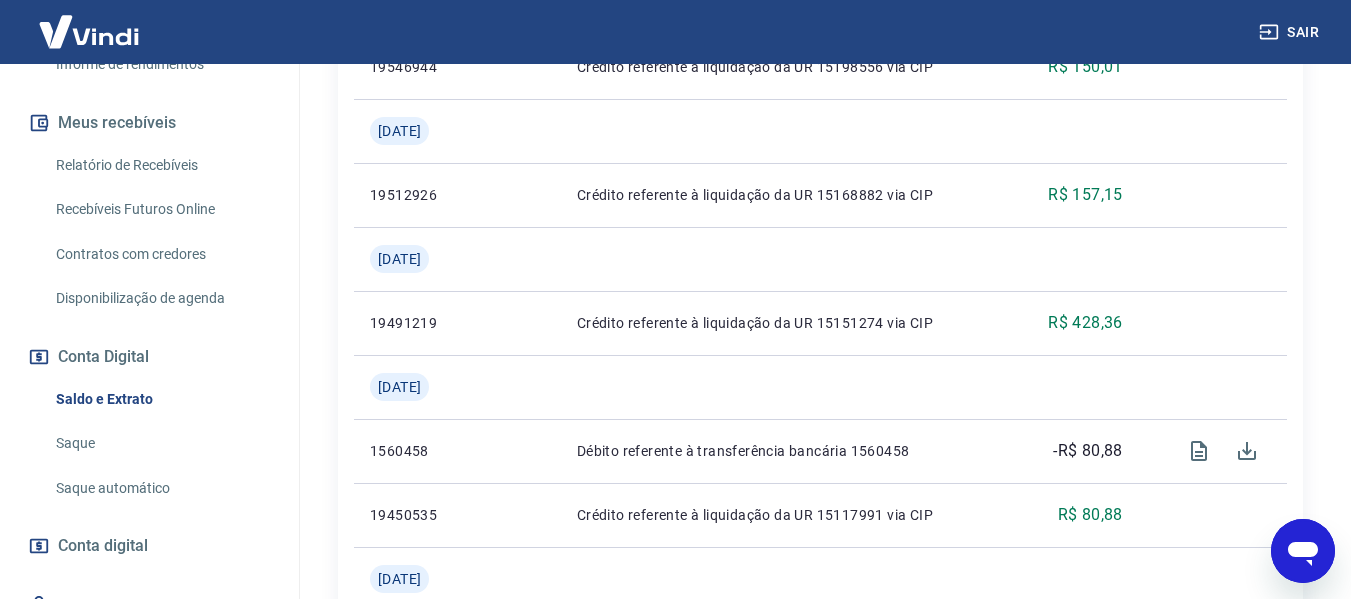 click 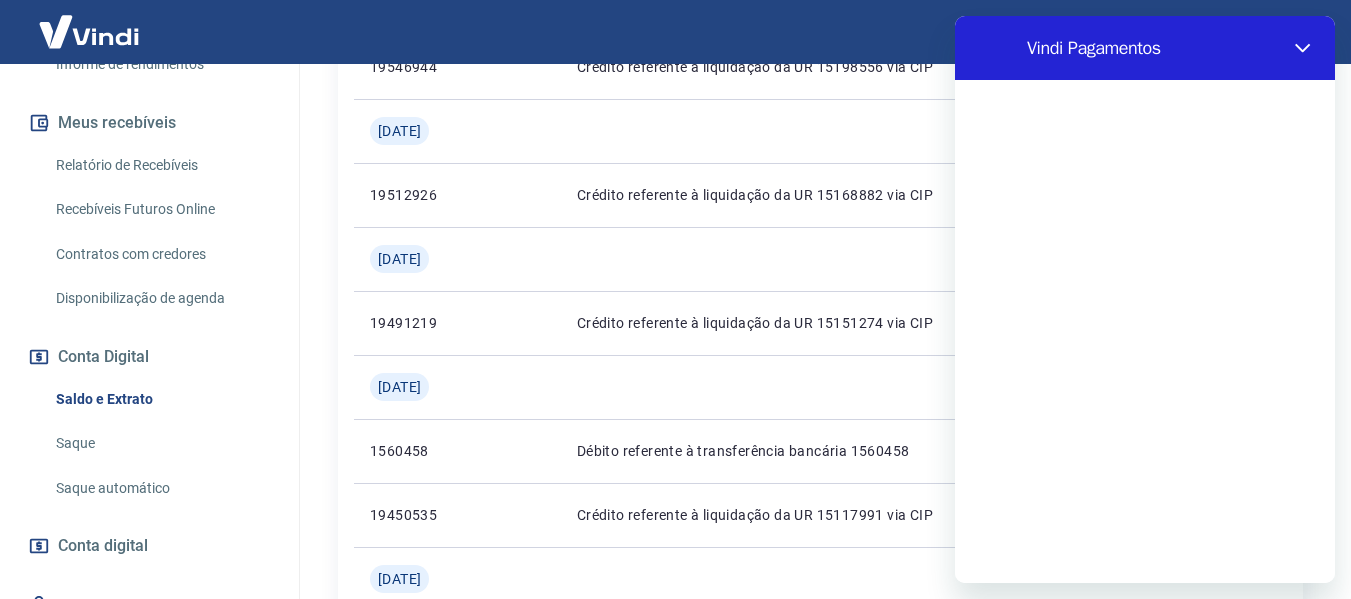 scroll, scrollTop: 0, scrollLeft: 0, axis: both 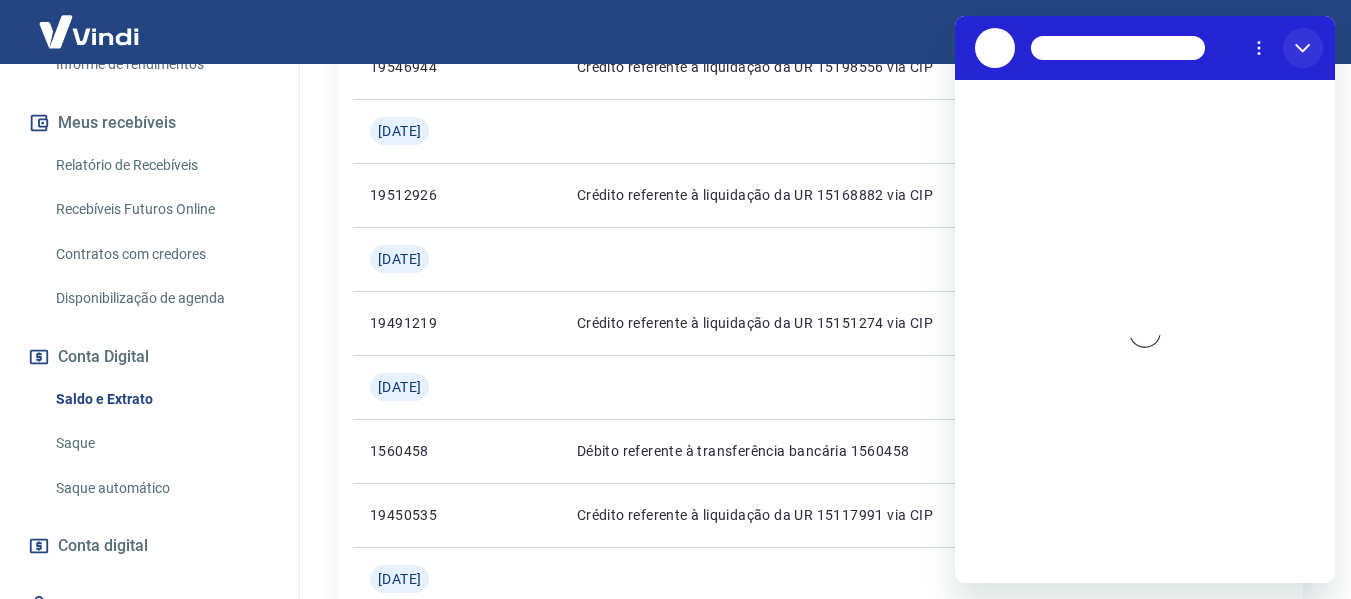 click at bounding box center [1303, 48] 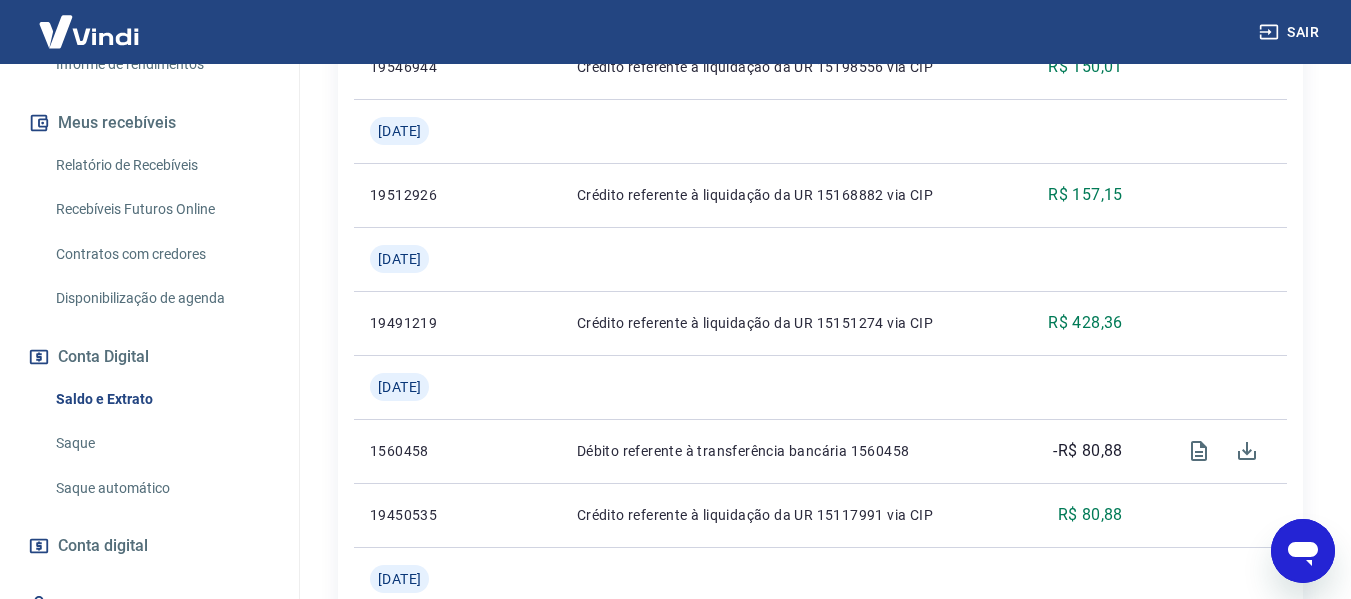 drag, startPoint x: 1299, startPoint y: 545, endPoint x: 1615, endPoint y: 963, distance: 524.00385 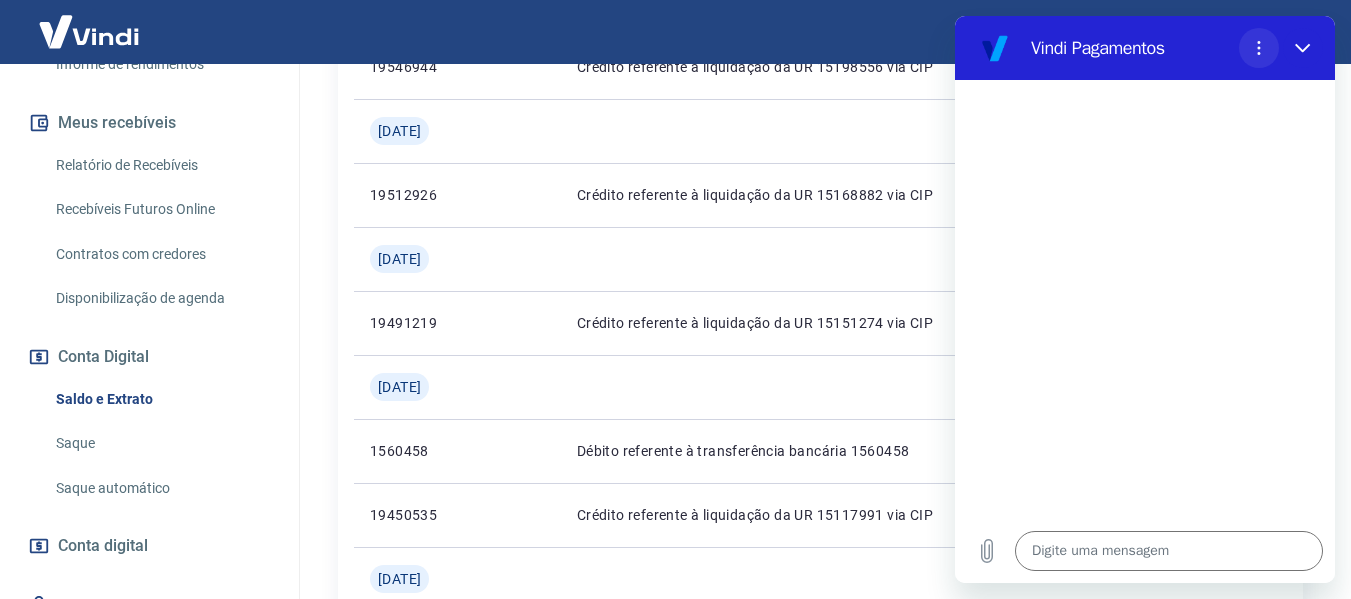 click 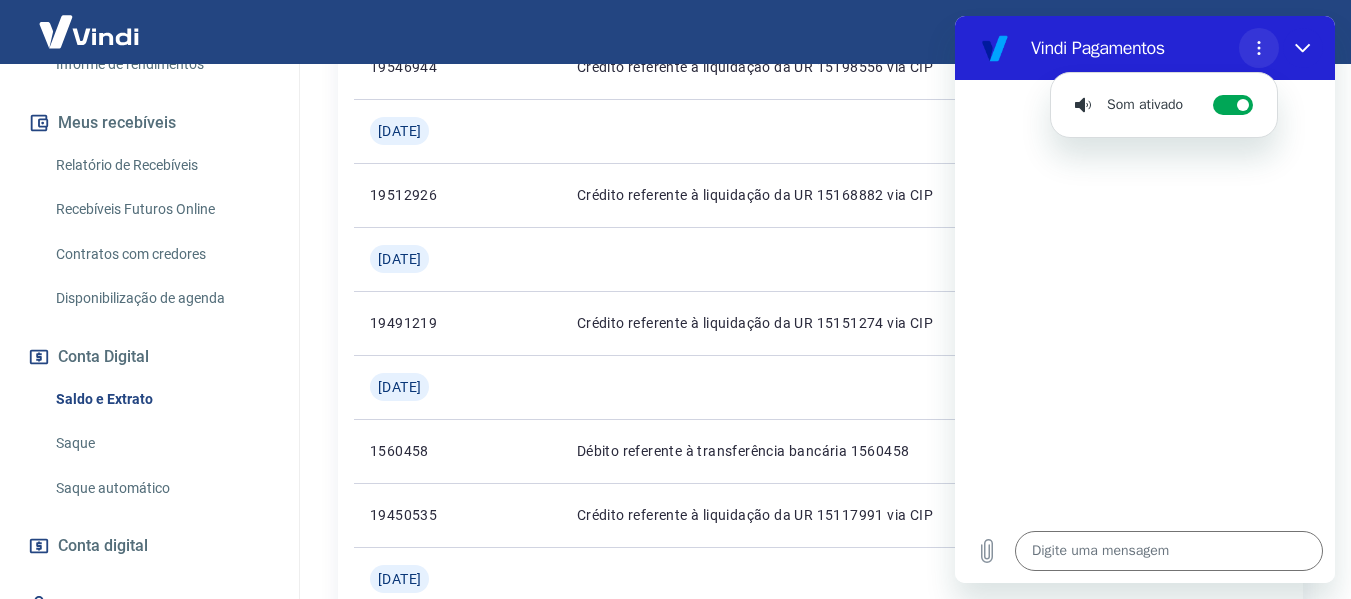 click 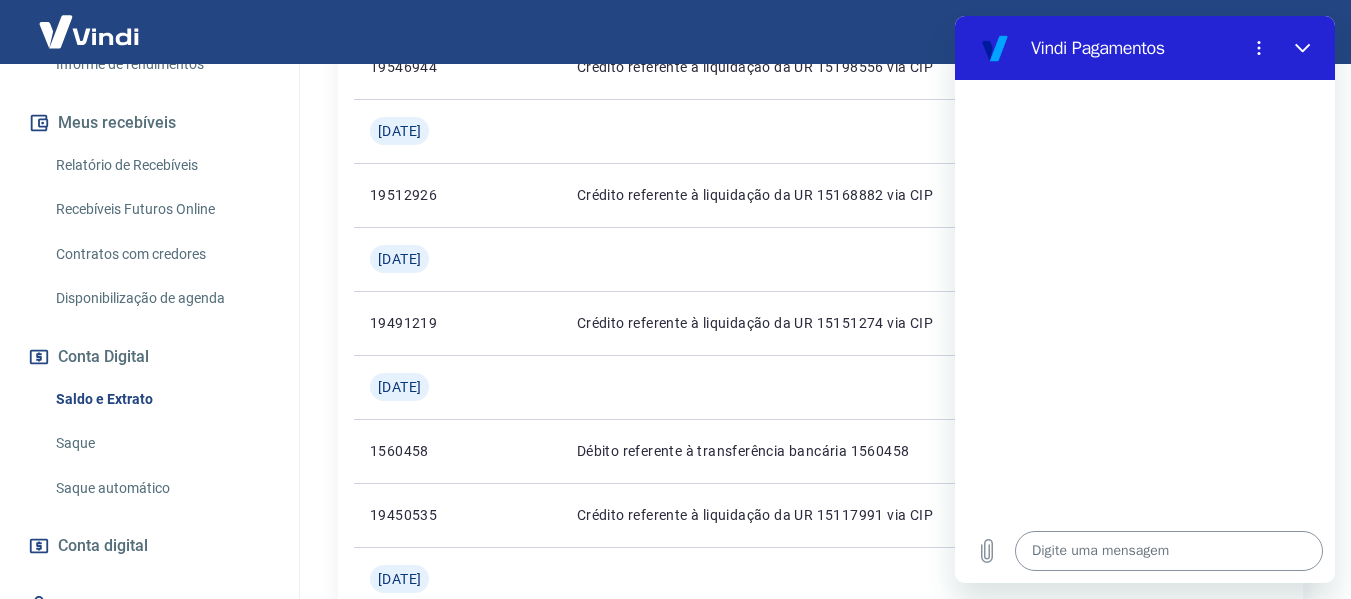 click at bounding box center [1169, 551] 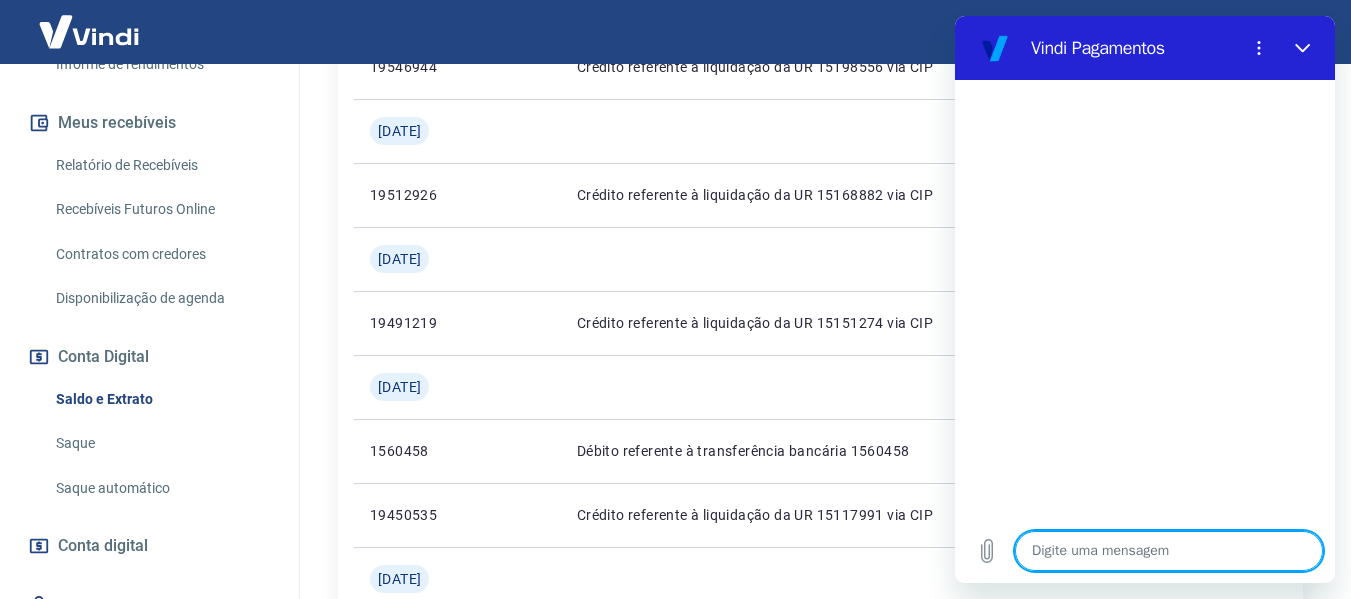 type on "B" 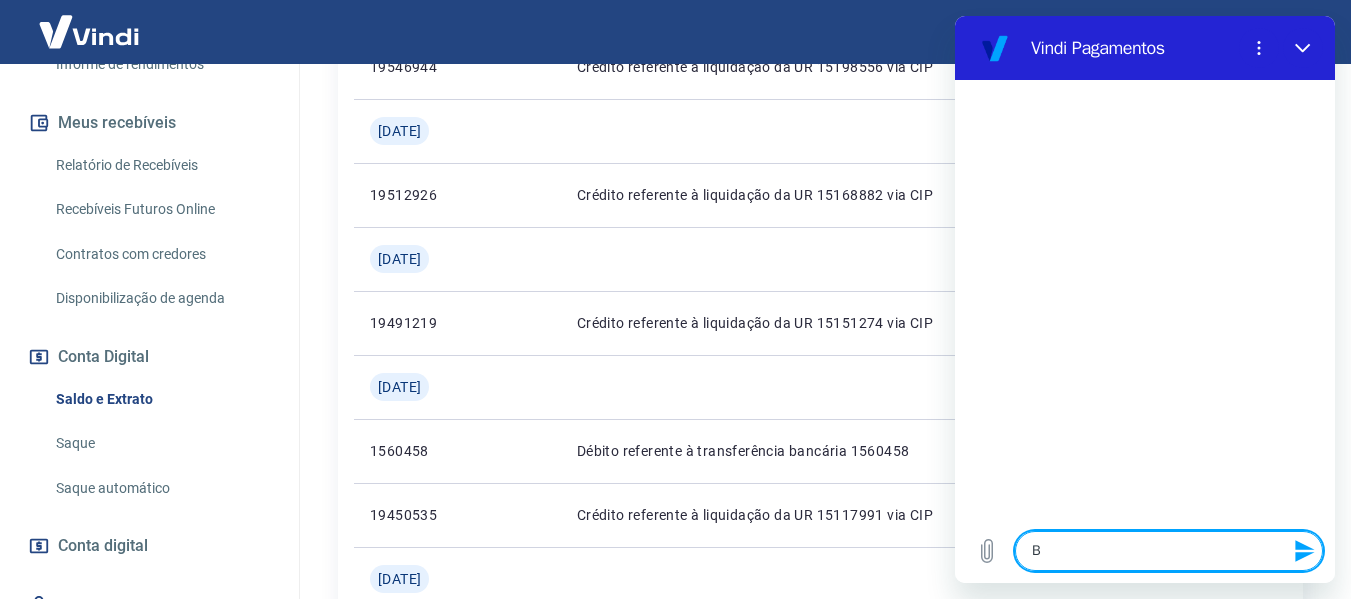 type on "Bo" 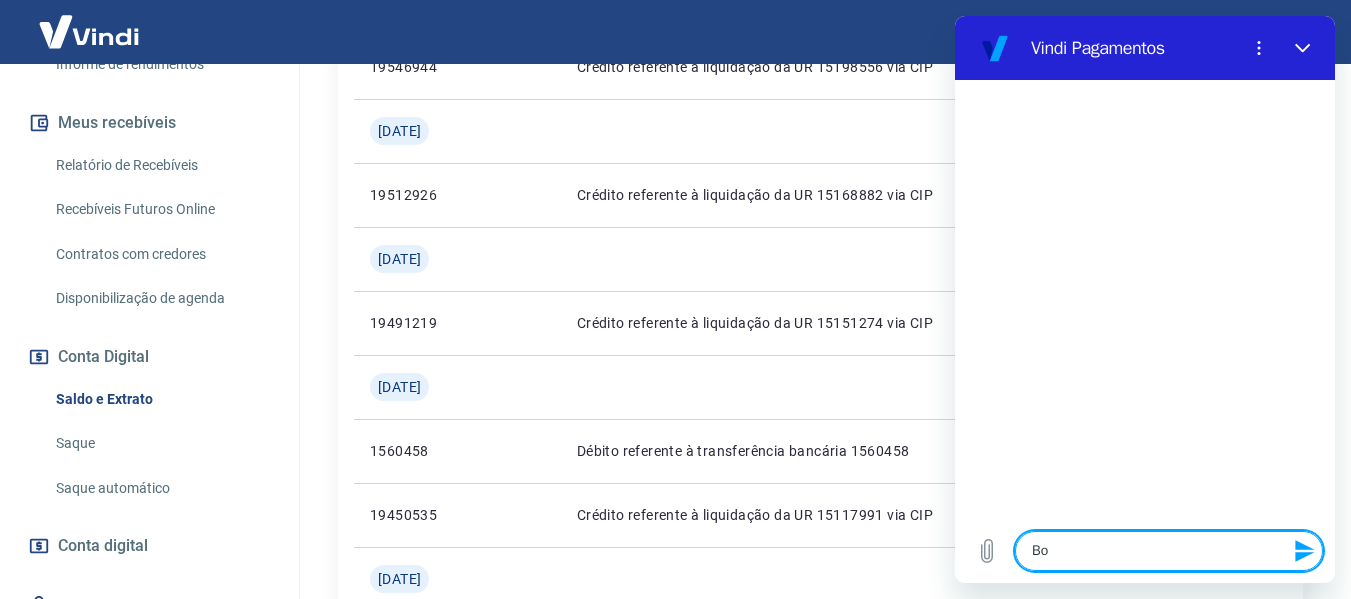 type on "Bom" 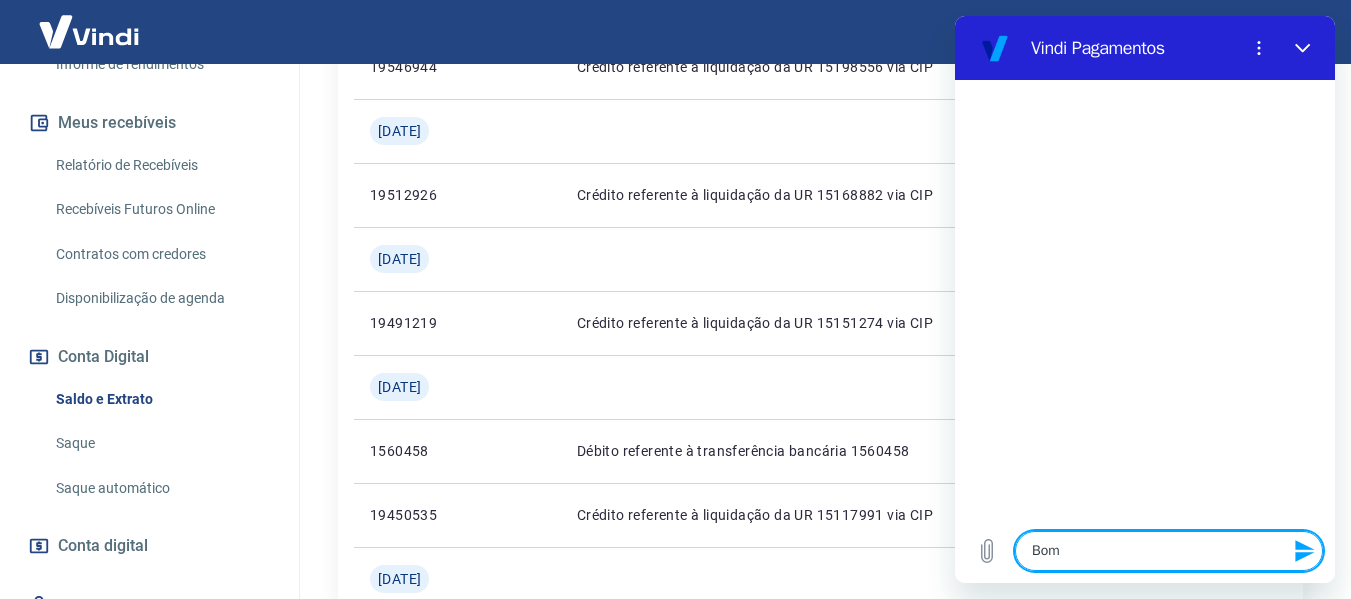 type on "Bom" 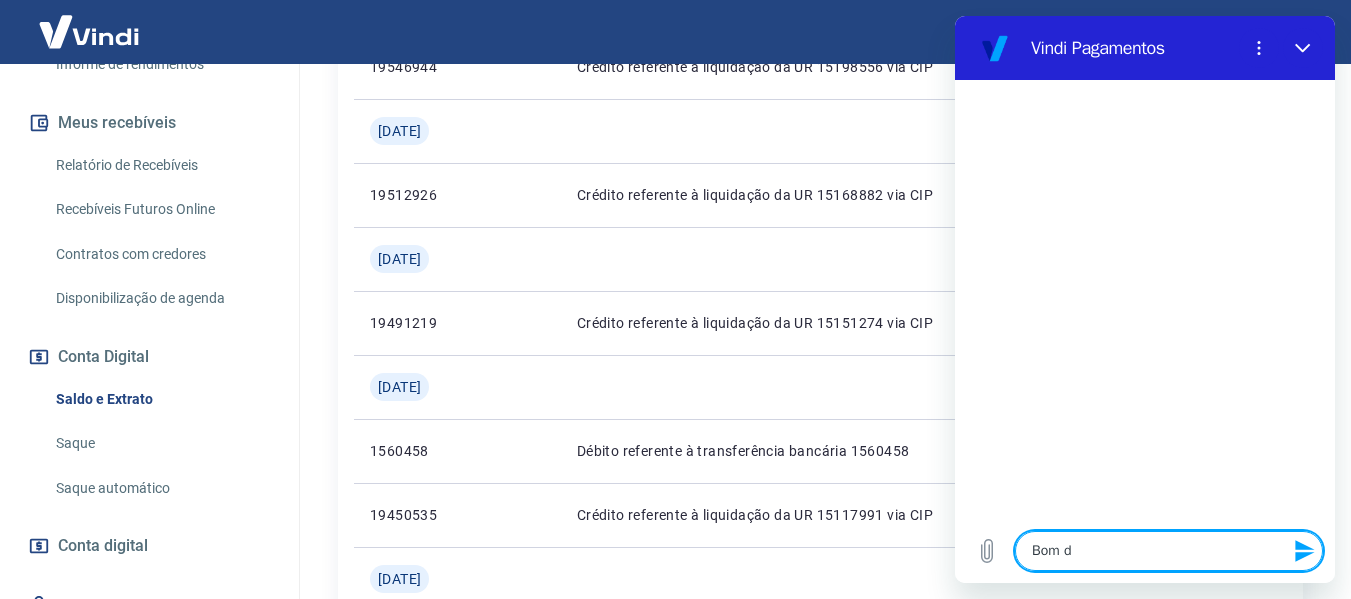 type on "Bom di" 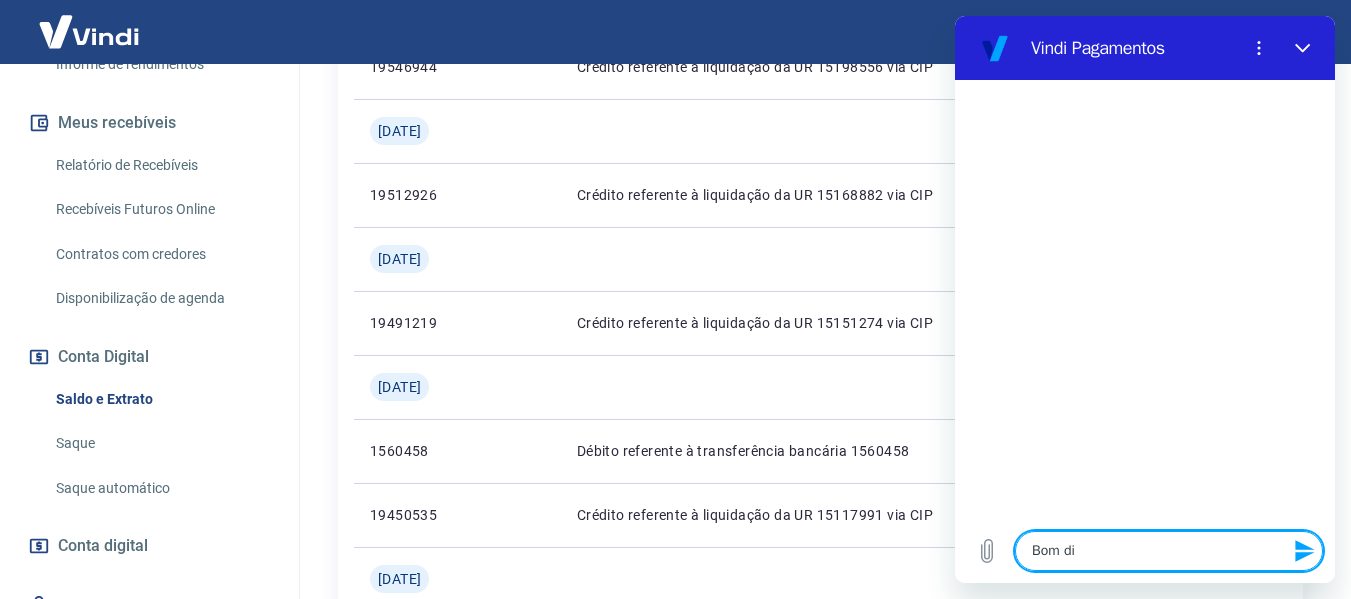 type on "Bom dia" 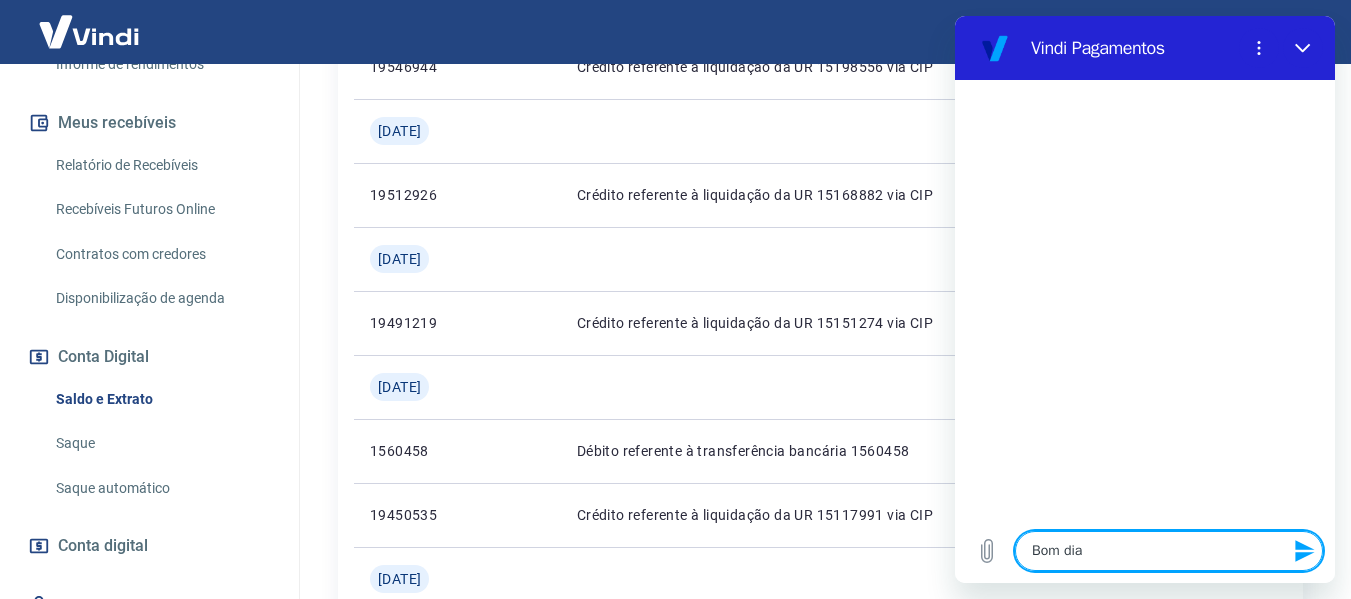 type on "Bom dia" 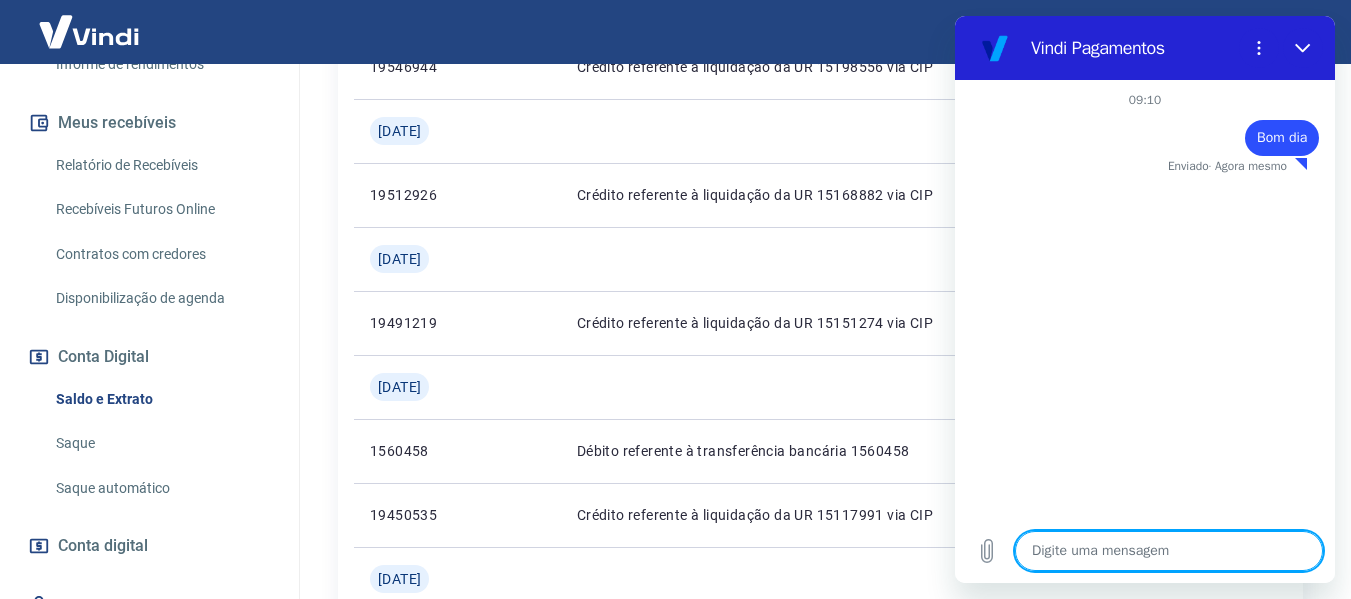 scroll, scrollTop: 1067, scrollLeft: 0, axis: vertical 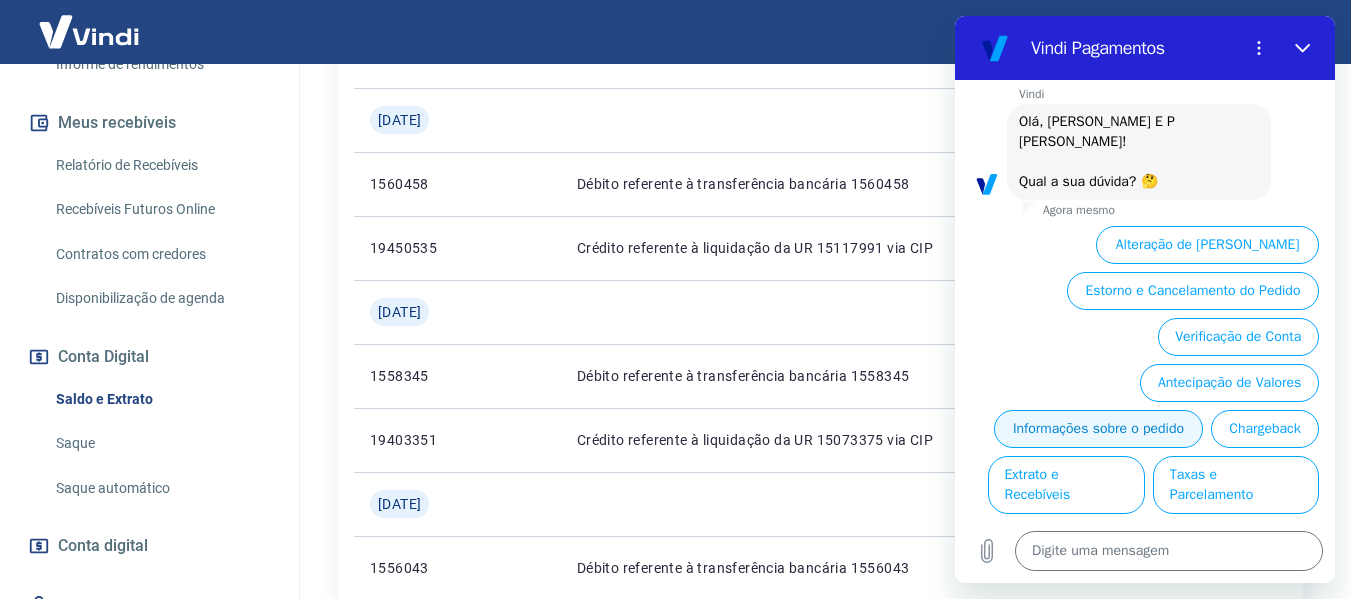 click on "Informações sobre o pedido" at bounding box center (1098, 429) 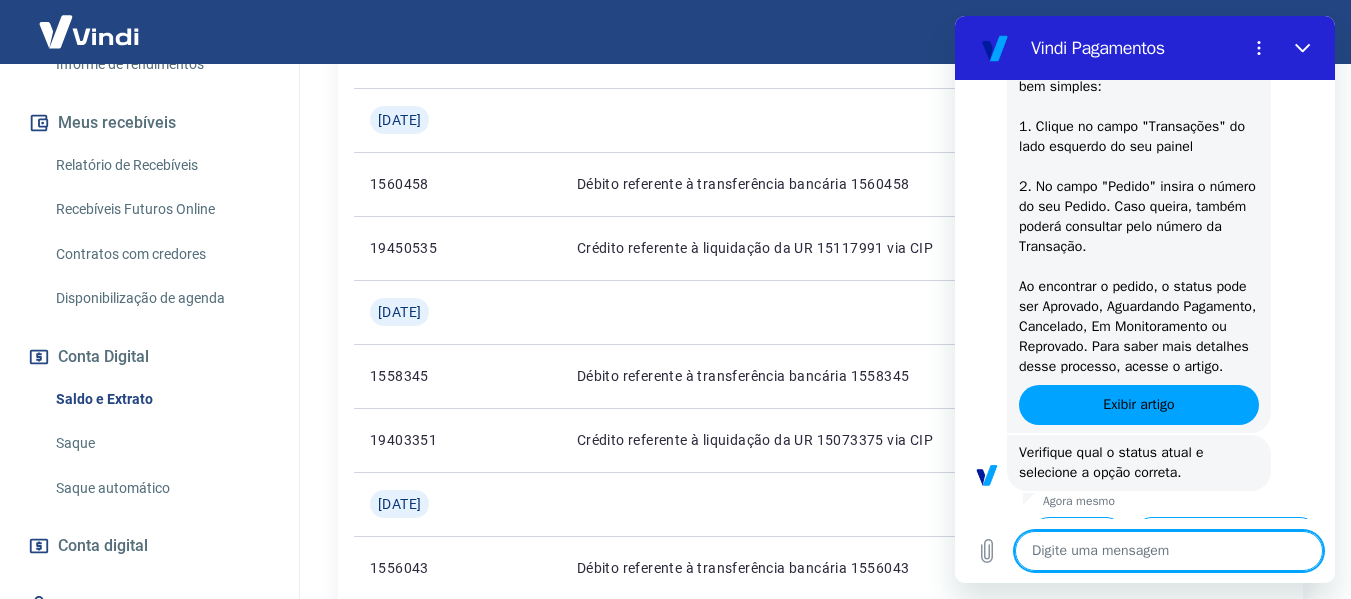 scroll, scrollTop: 524, scrollLeft: 0, axis: vertical 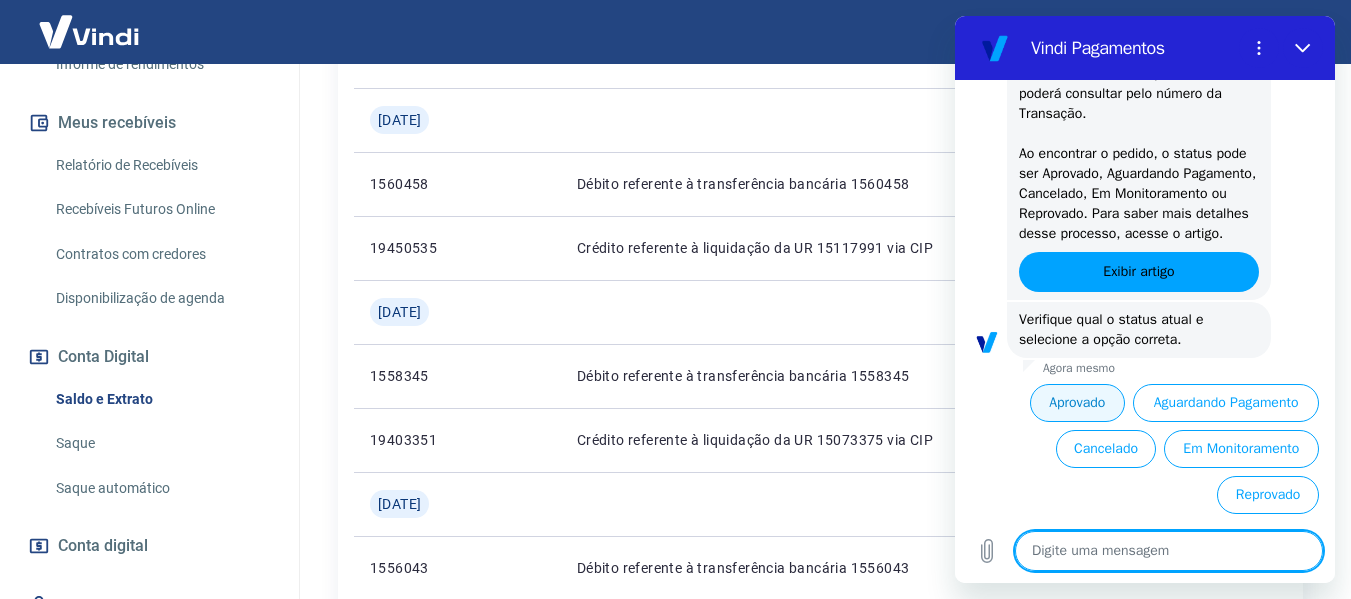 click on "Aprovado" at bounding box center [1078, 403] 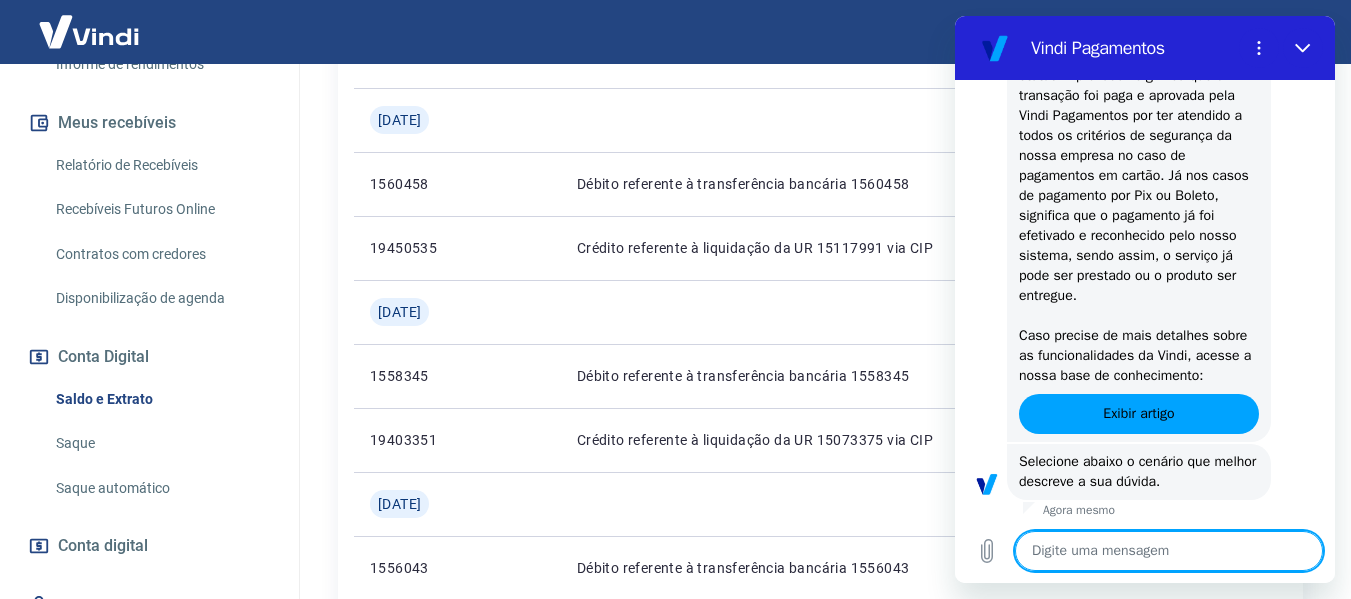 scroll, scrollTop: 1130, scrollLeft: 0, axis: vertical 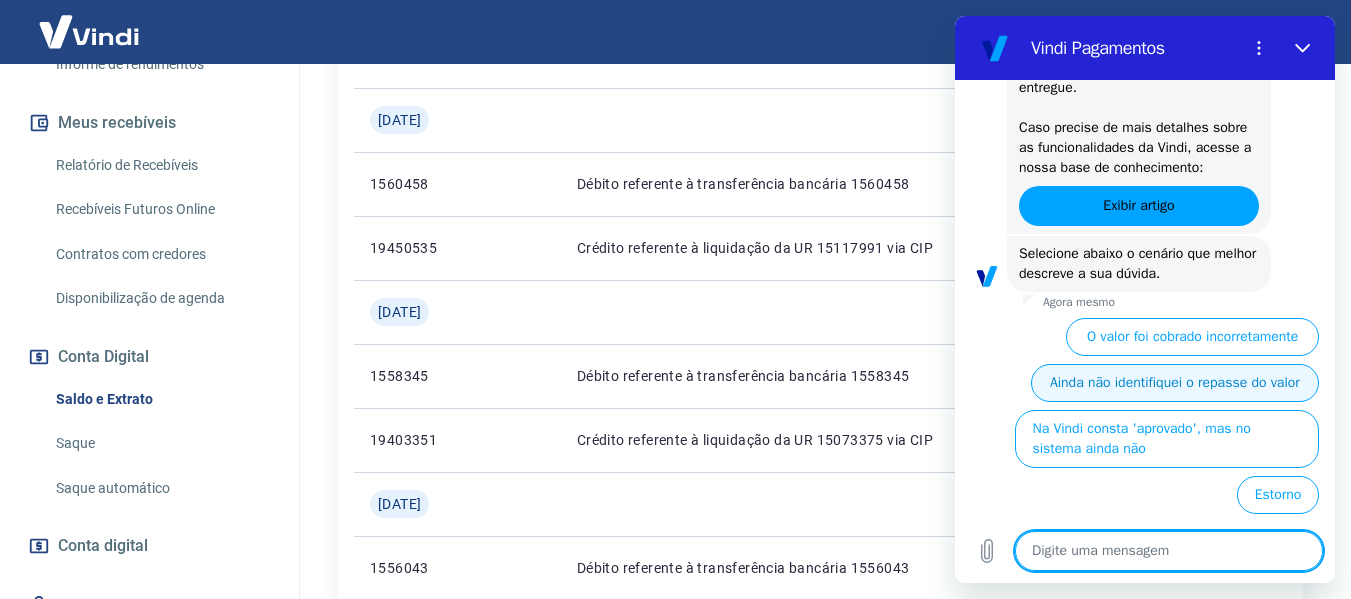 click on "Ainda não identifiquei o repasse do valor" at bounding box center (1175, 383) 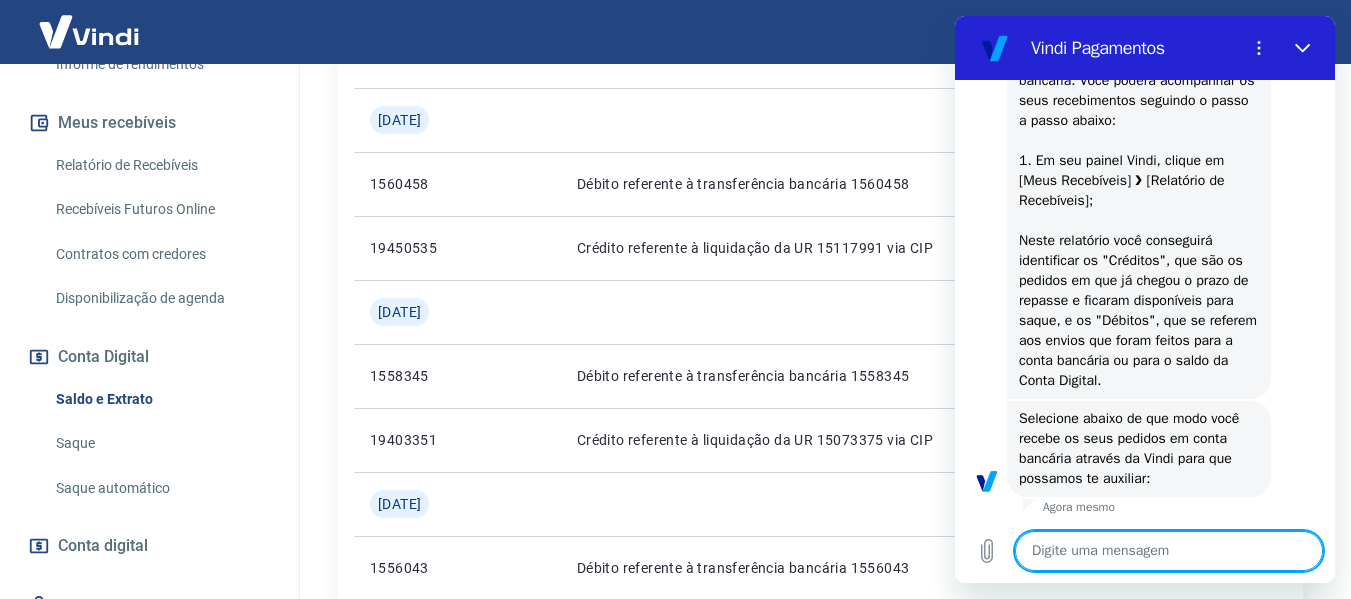scroll, scrollTop: 1650, scrollLeft: 0, axis: vertical 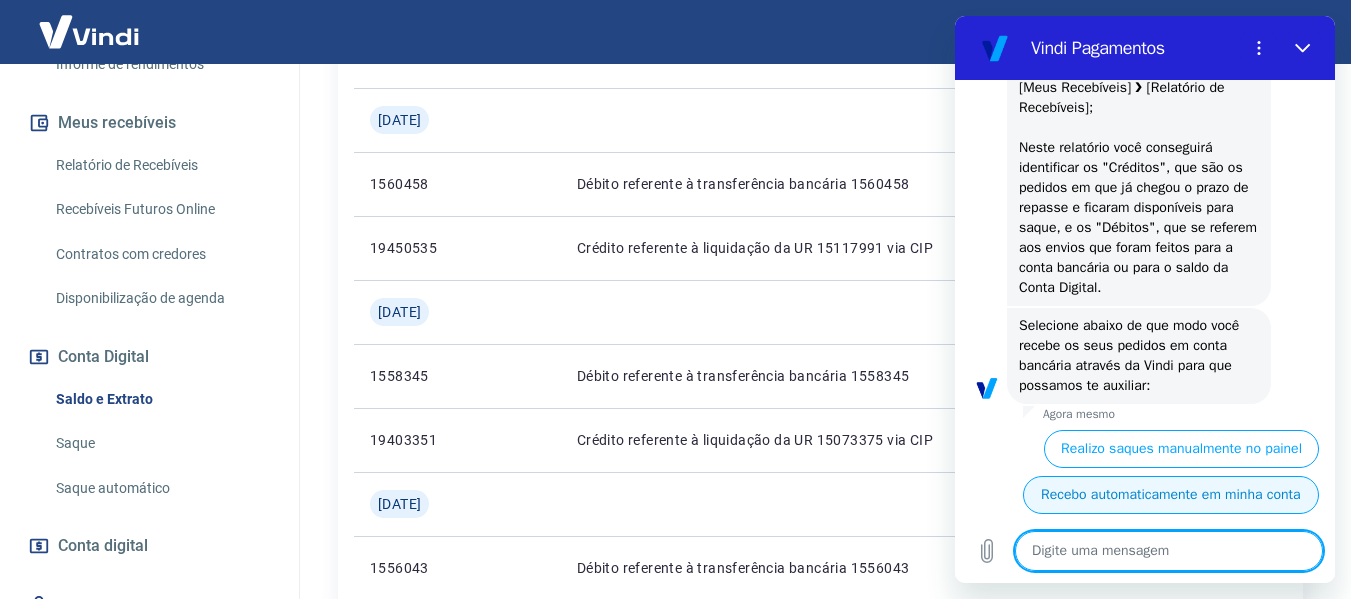 click on "Recebo automaticamente em minha conta" at bounding box center [1171, 495] 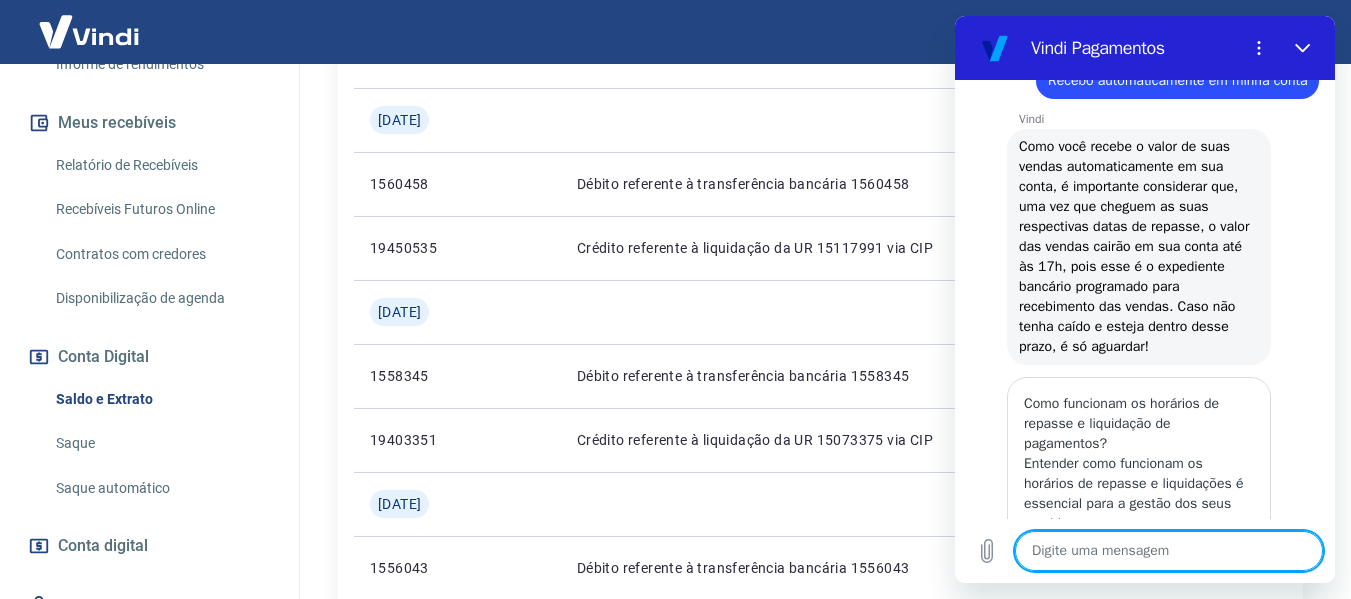 scroll, scrollTop: 2230, scrollLeft: 0, axis: vertical 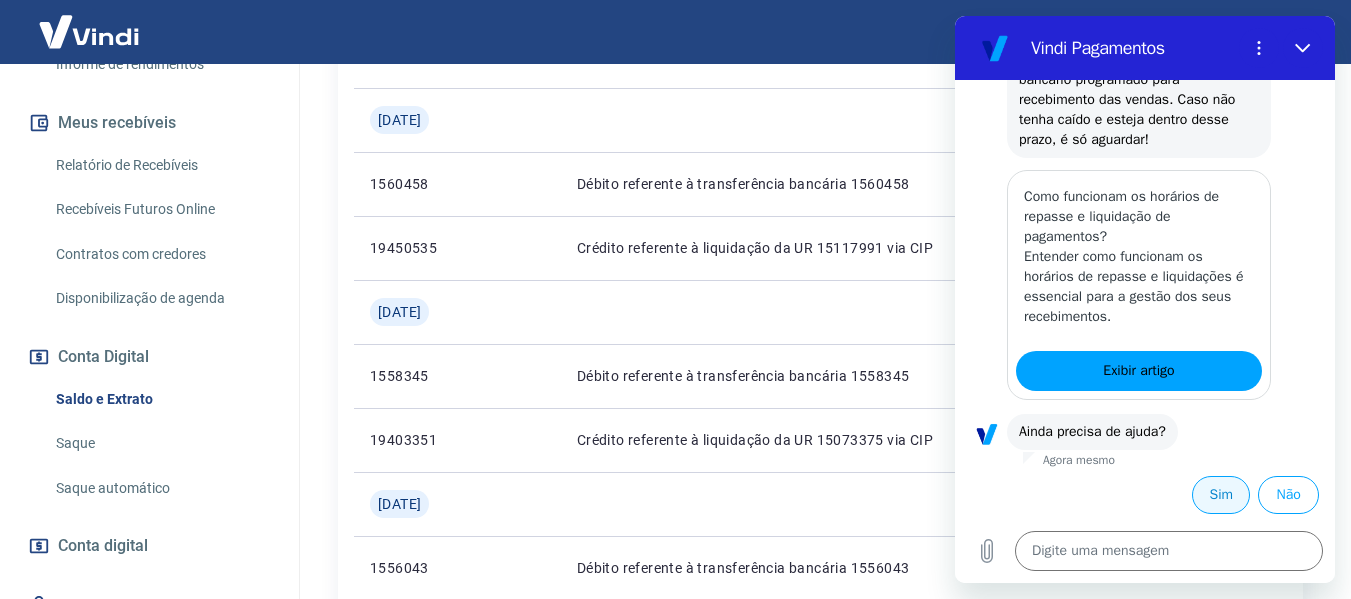 click on "Sim" at bounding box center [1221, 495] 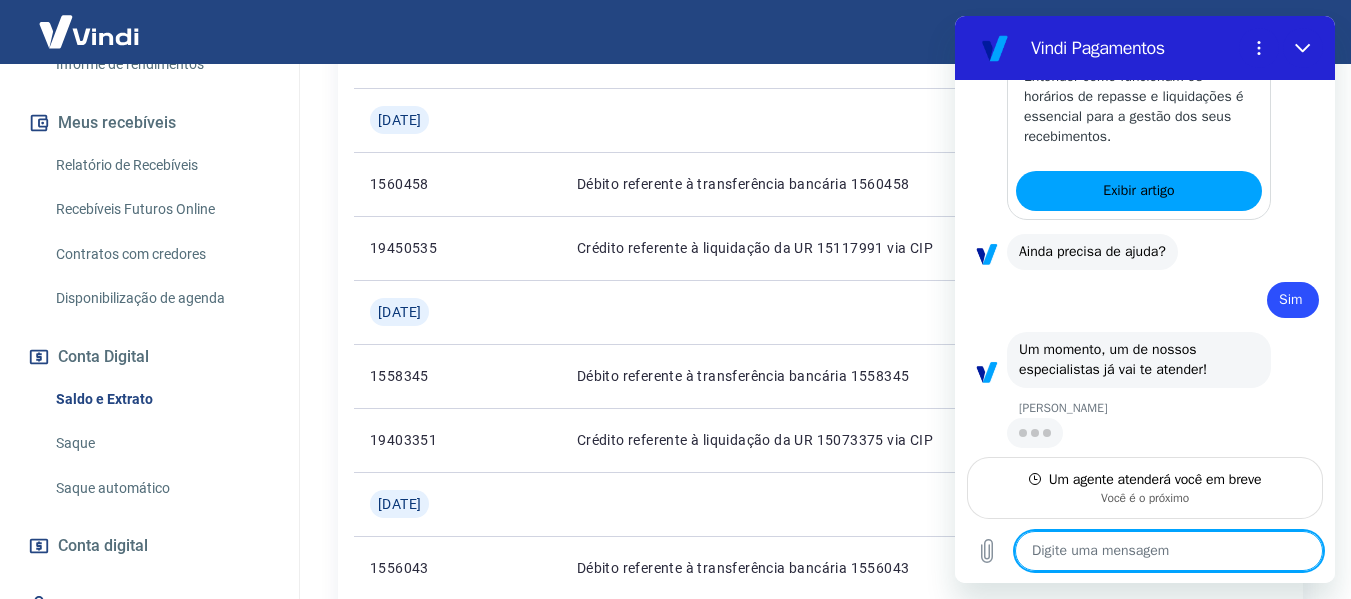 scroll, scrollTop: 2410, scrollLeft: 0, axis: vertical 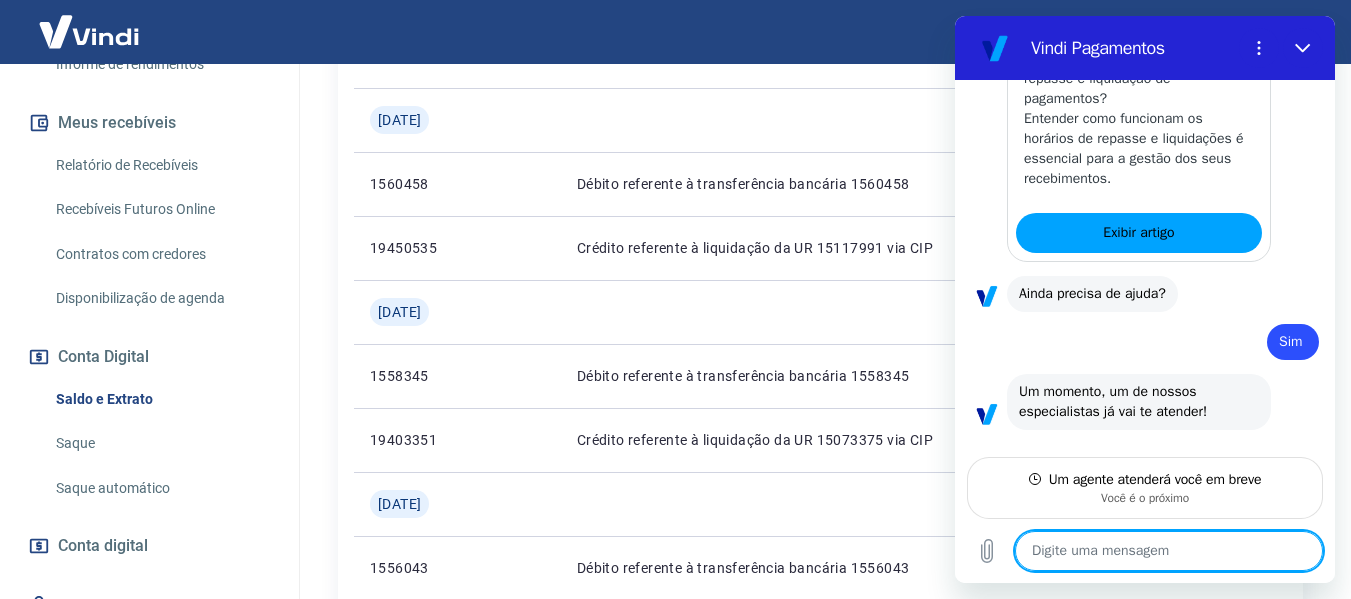 type on "x" 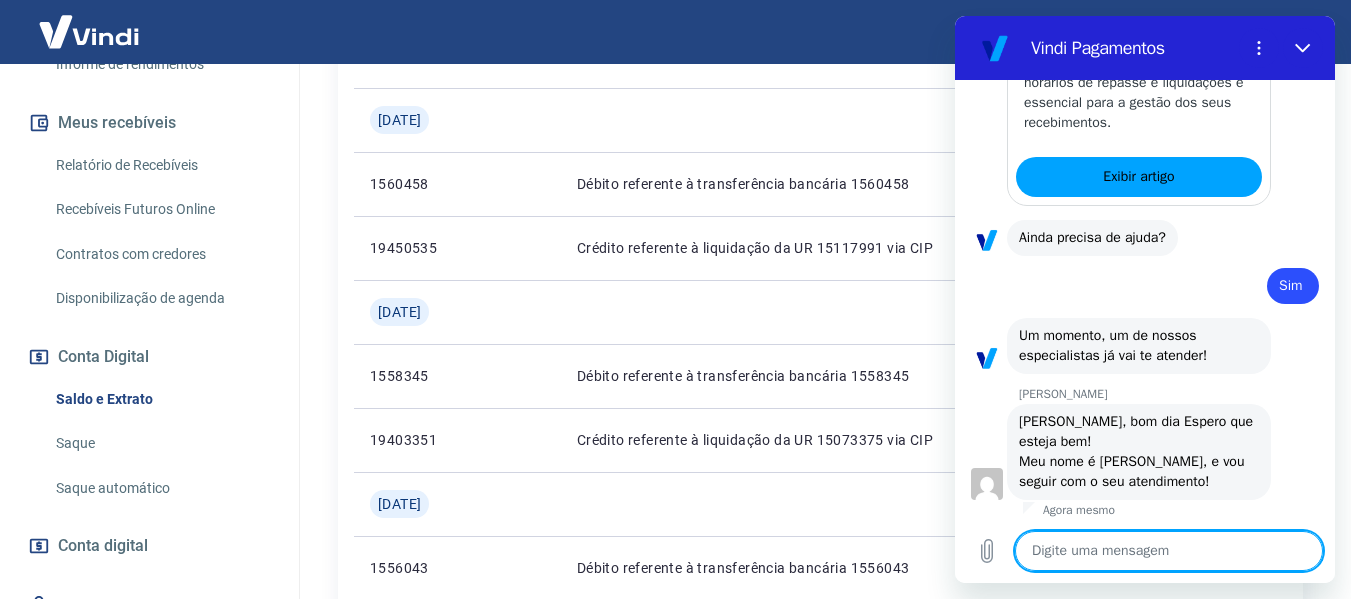 scroll, scrollTop: 2428, scrollLeft: 0, axis: vertical 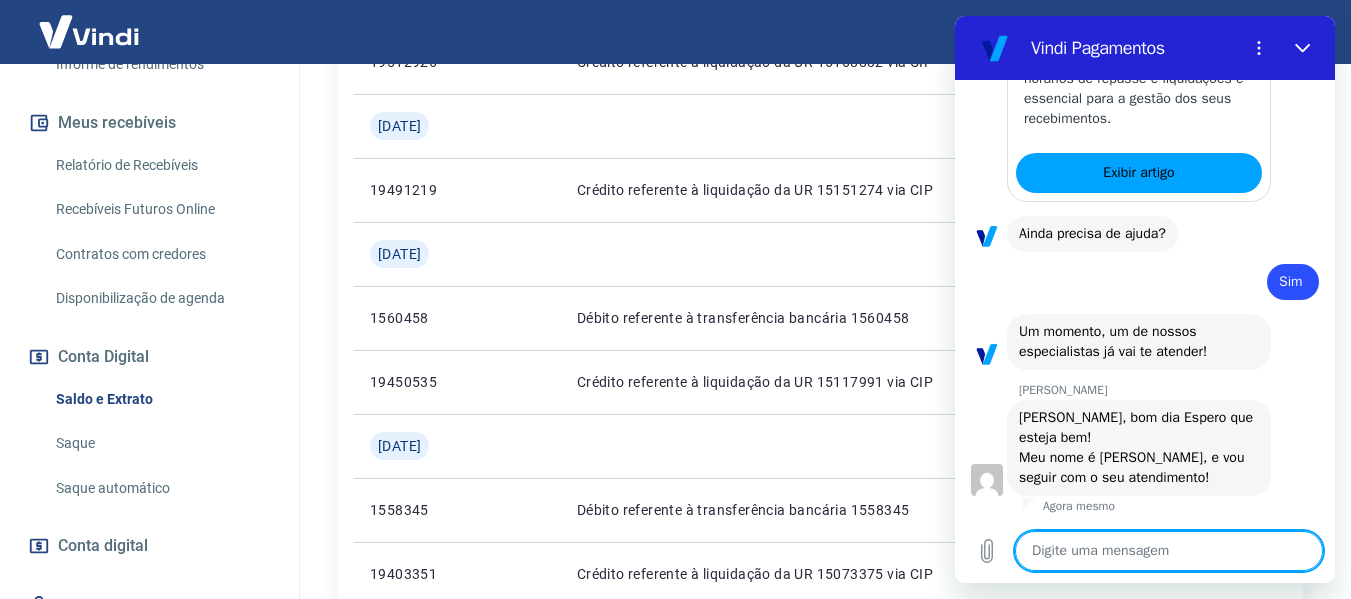 click at bounding box center (1169, 551) 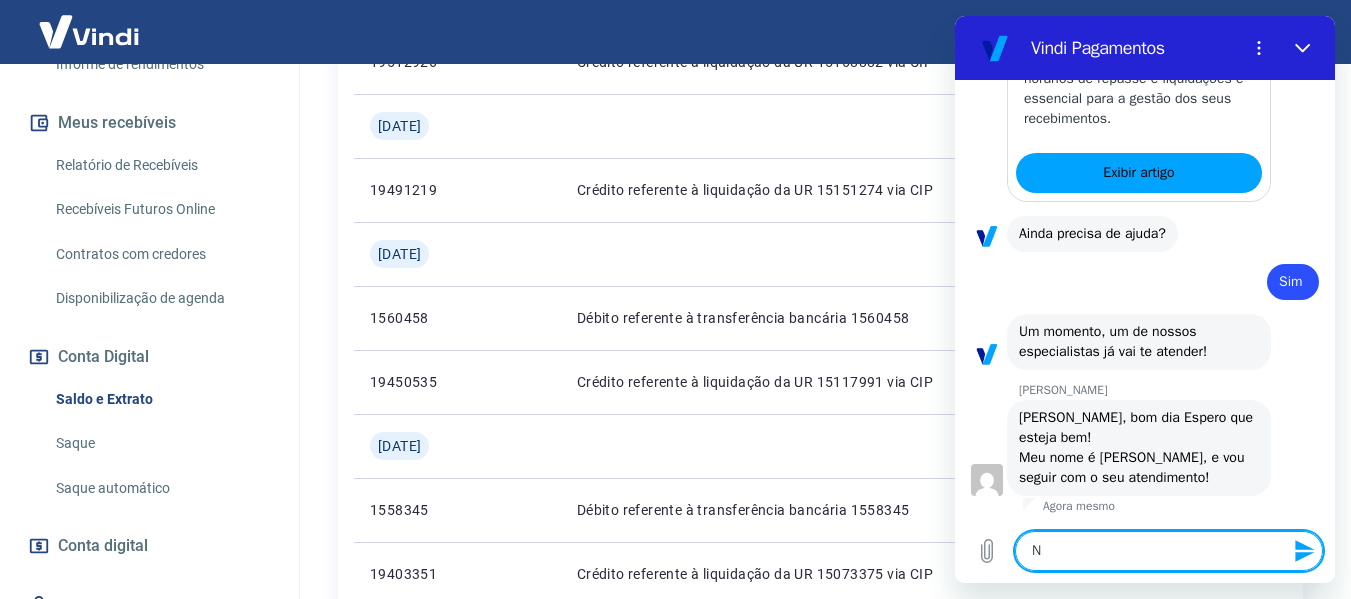 type on "Na" 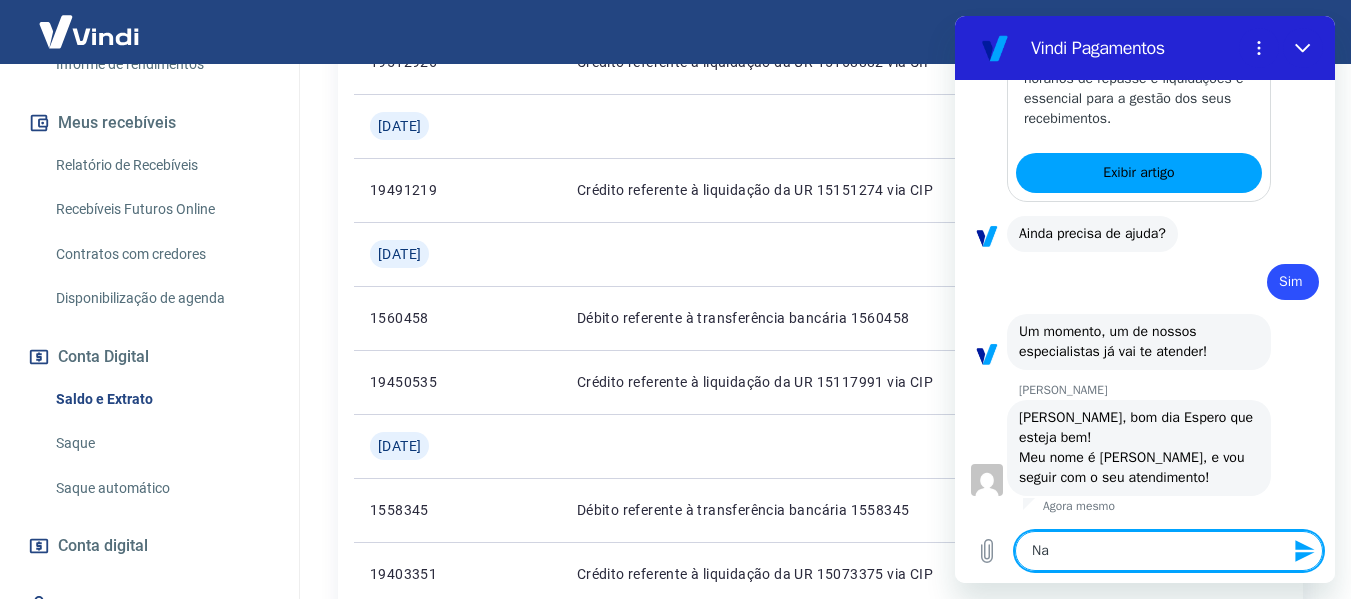 type on "Nan" 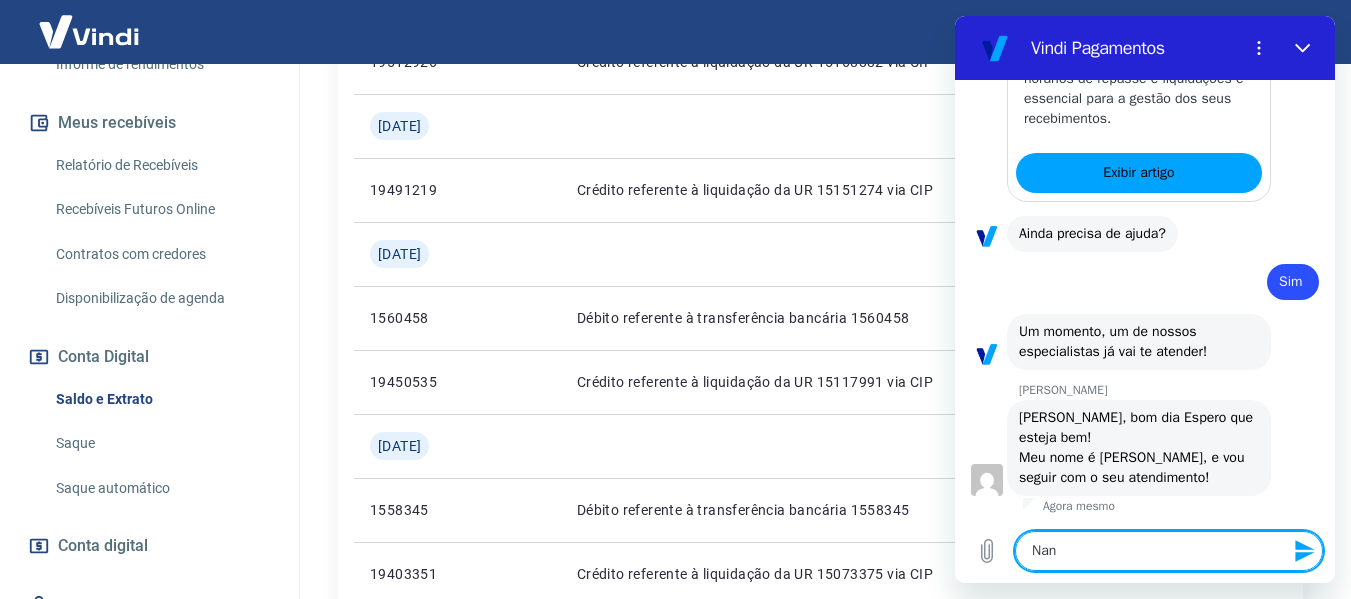 type on "x" 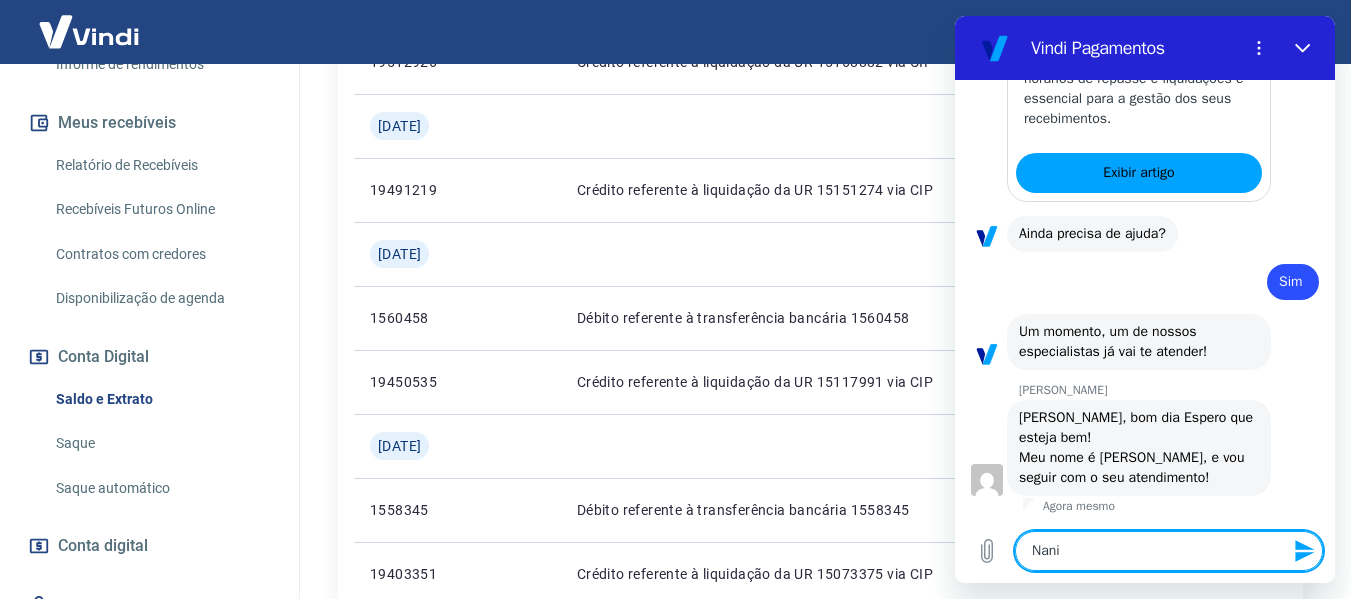 type on "Nan" 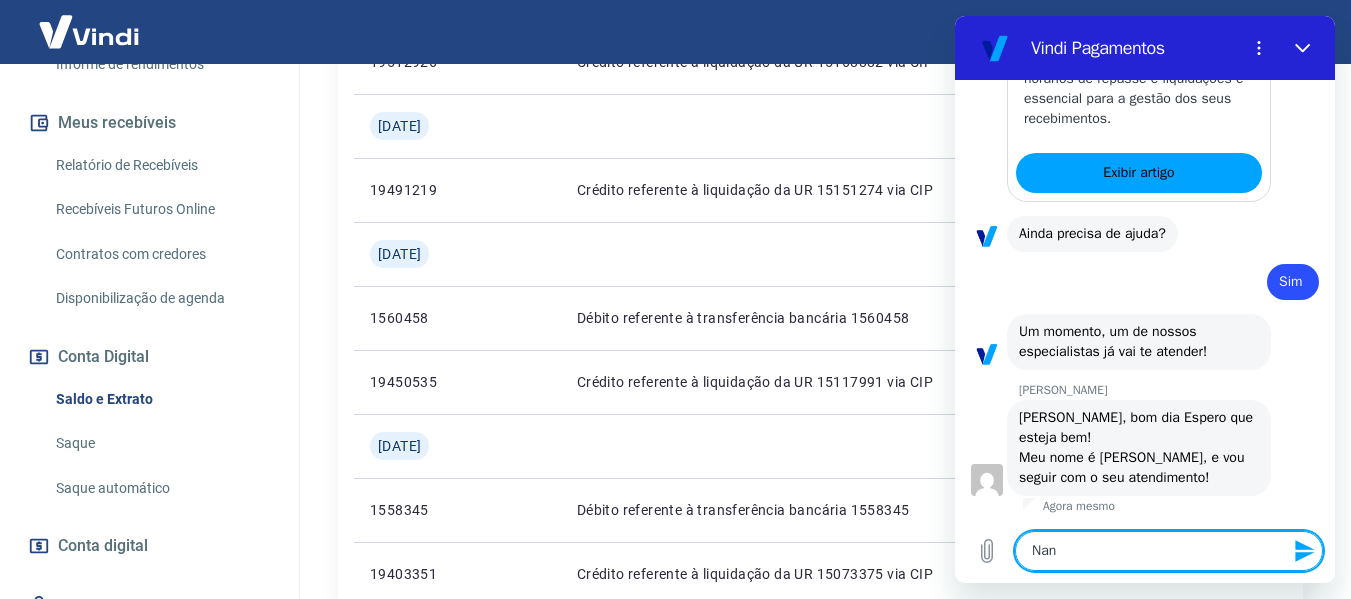type on "Na" 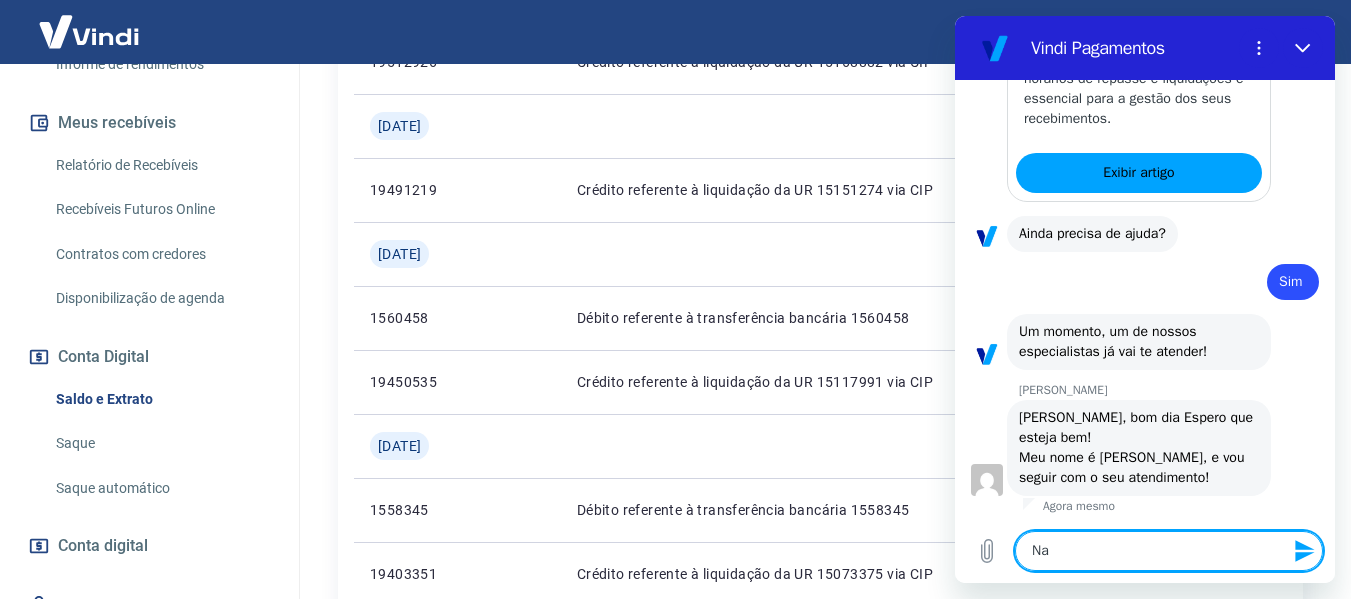 type on "N" 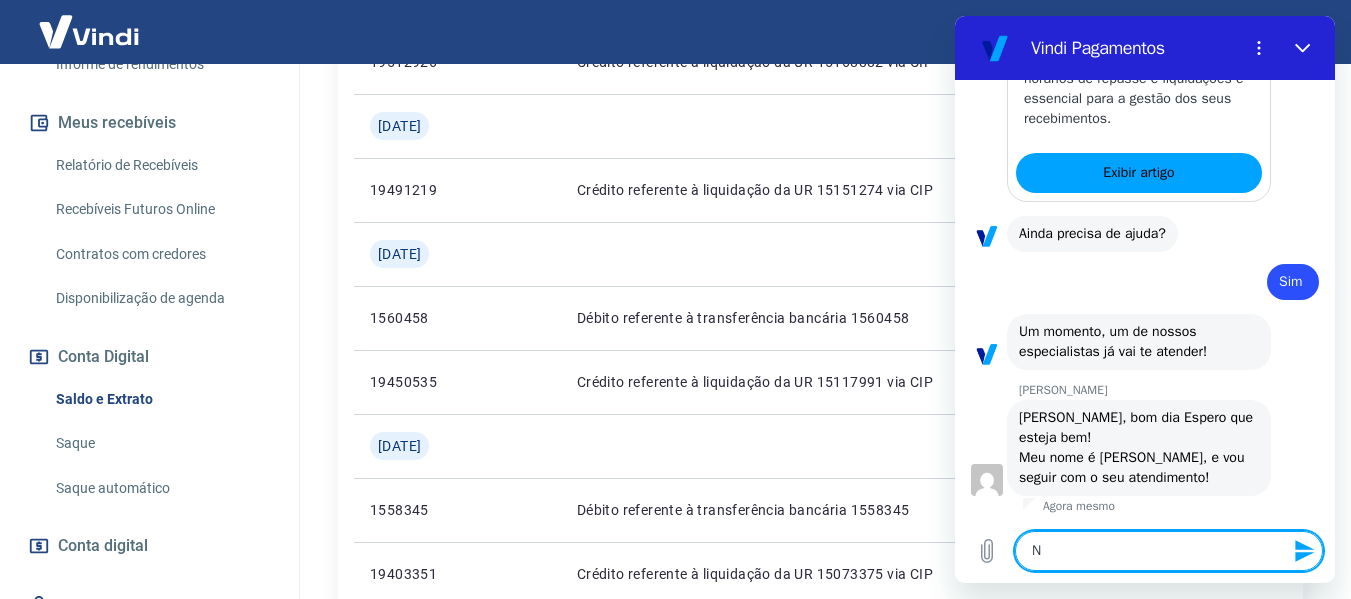 type 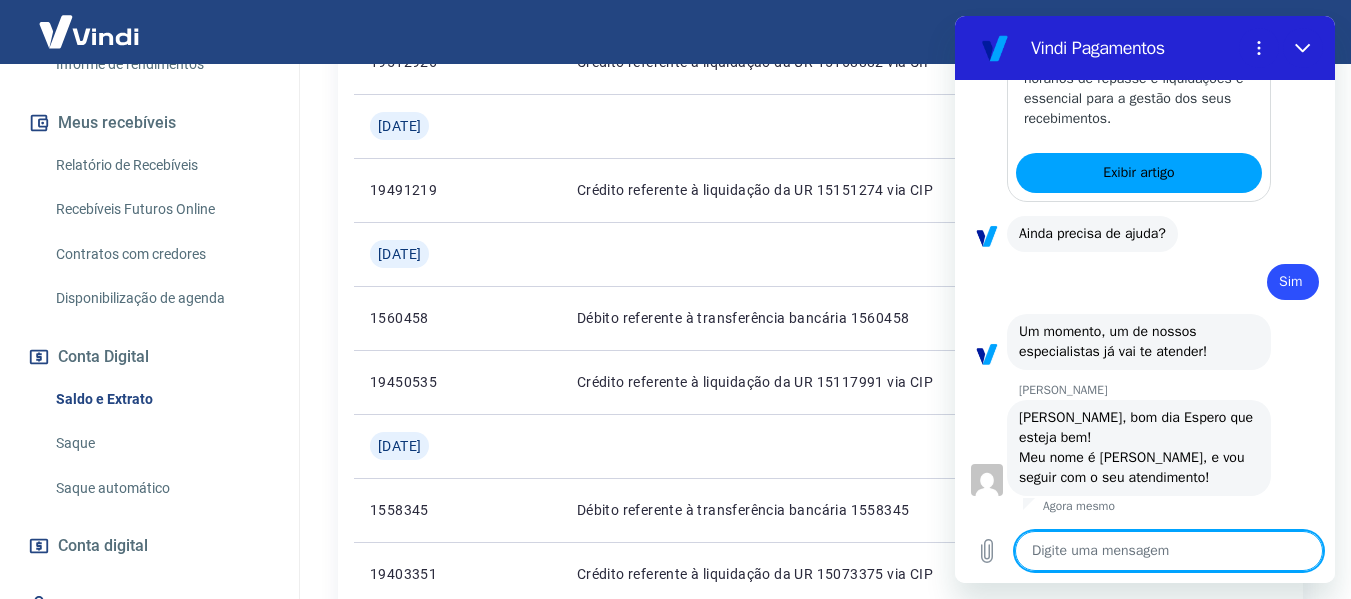 type on "B" 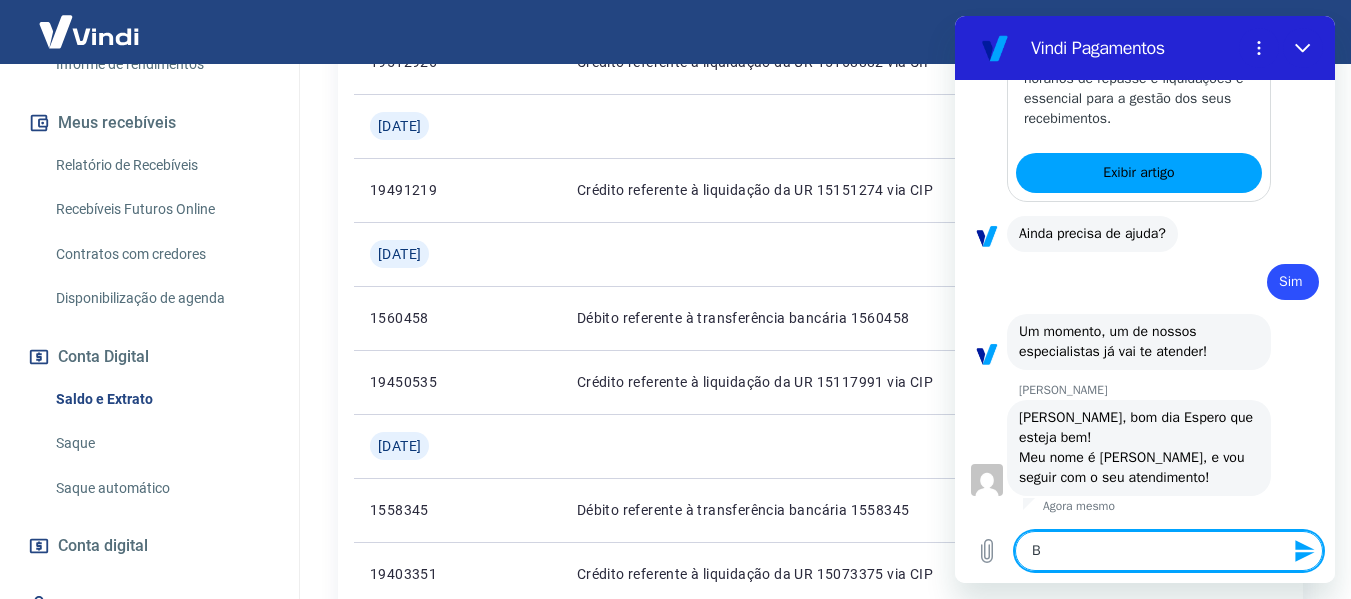 type on "Bo" 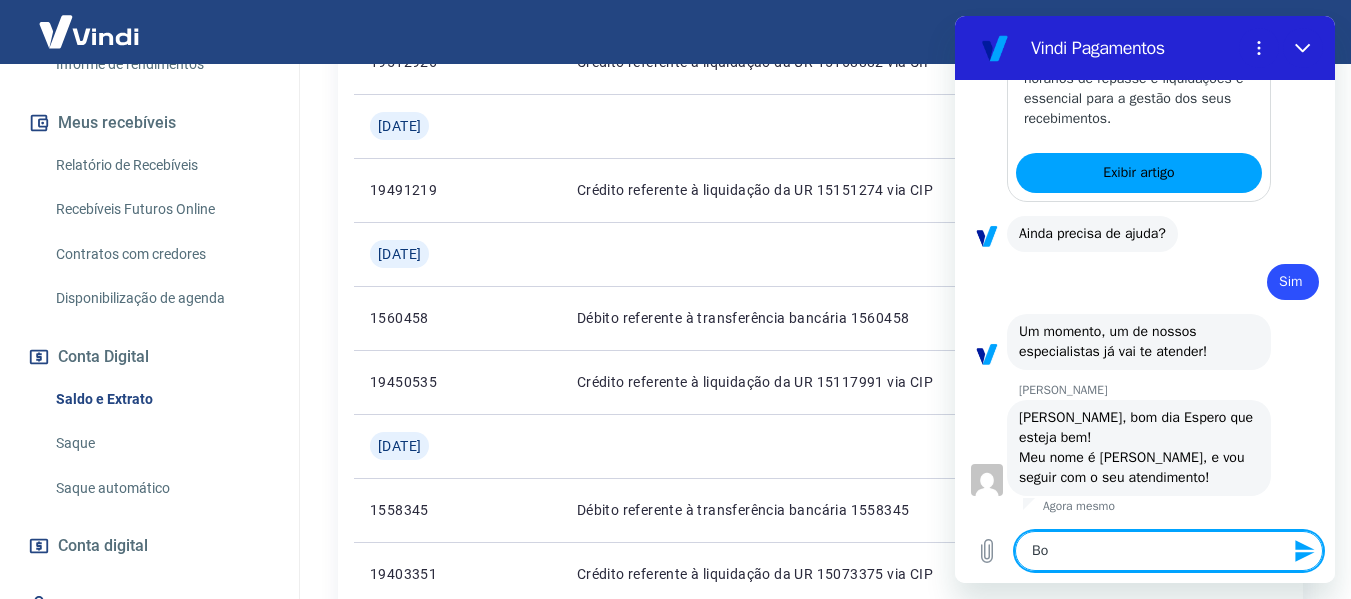 type on "x" 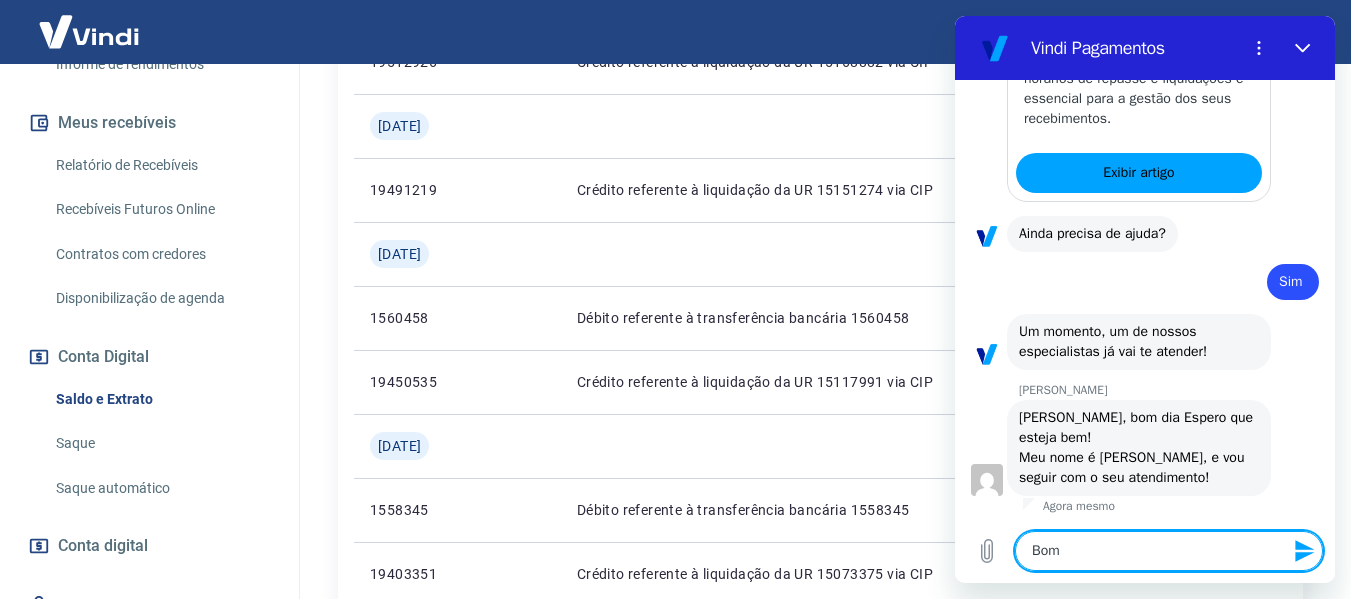 type on "Bom" 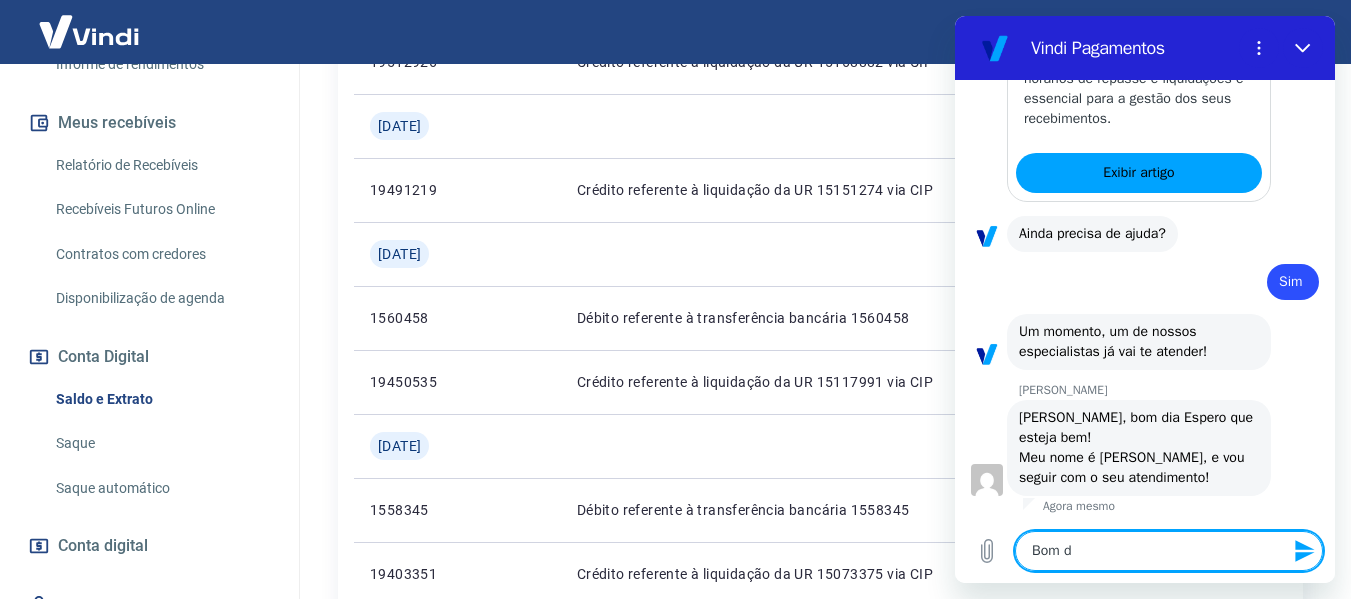 type on "Bom di" 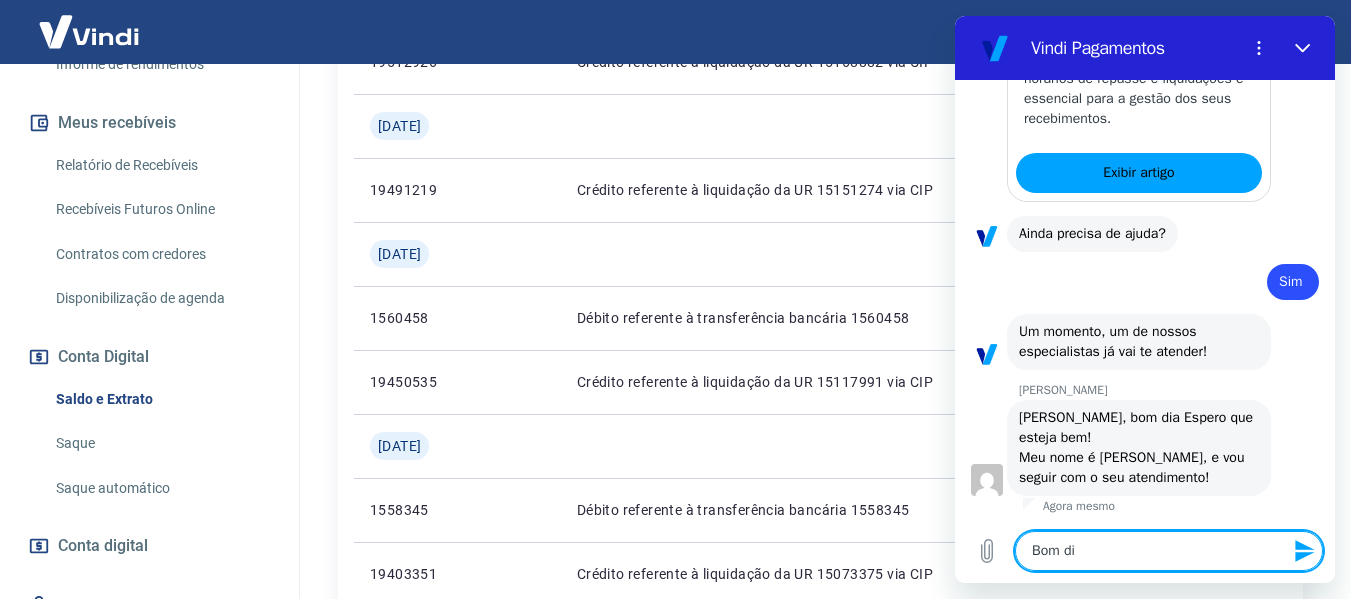 type on "Bom dia" 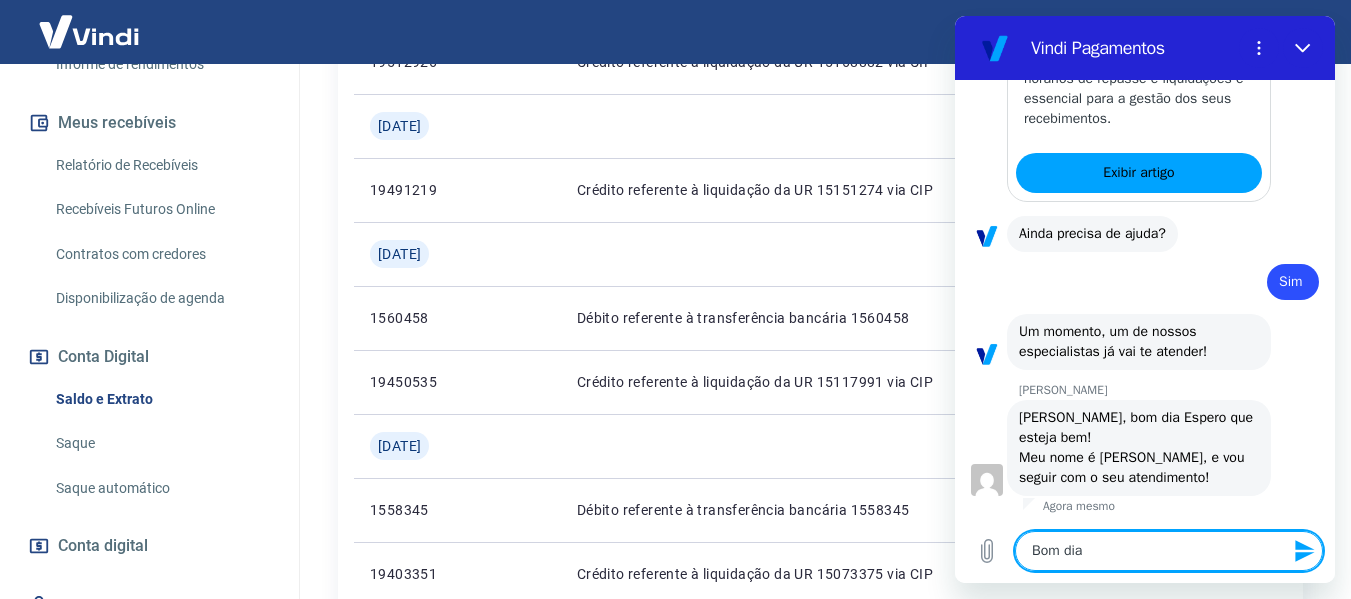 type on "Bom dia" 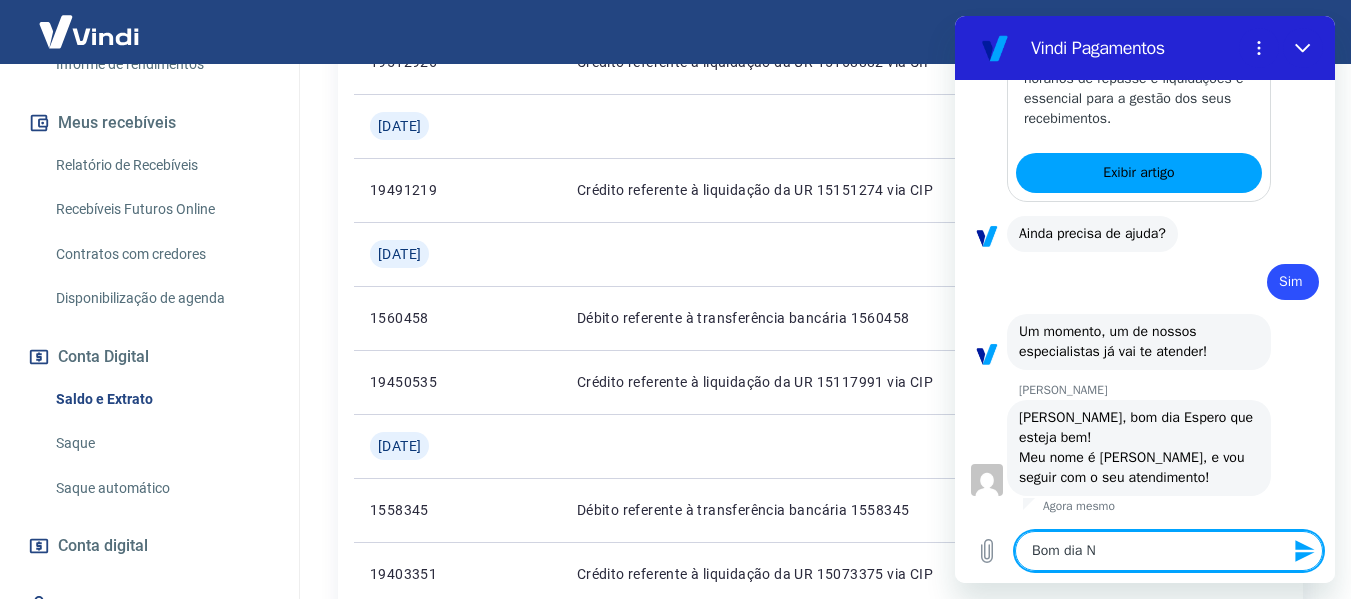 type on "Bom dia Na" 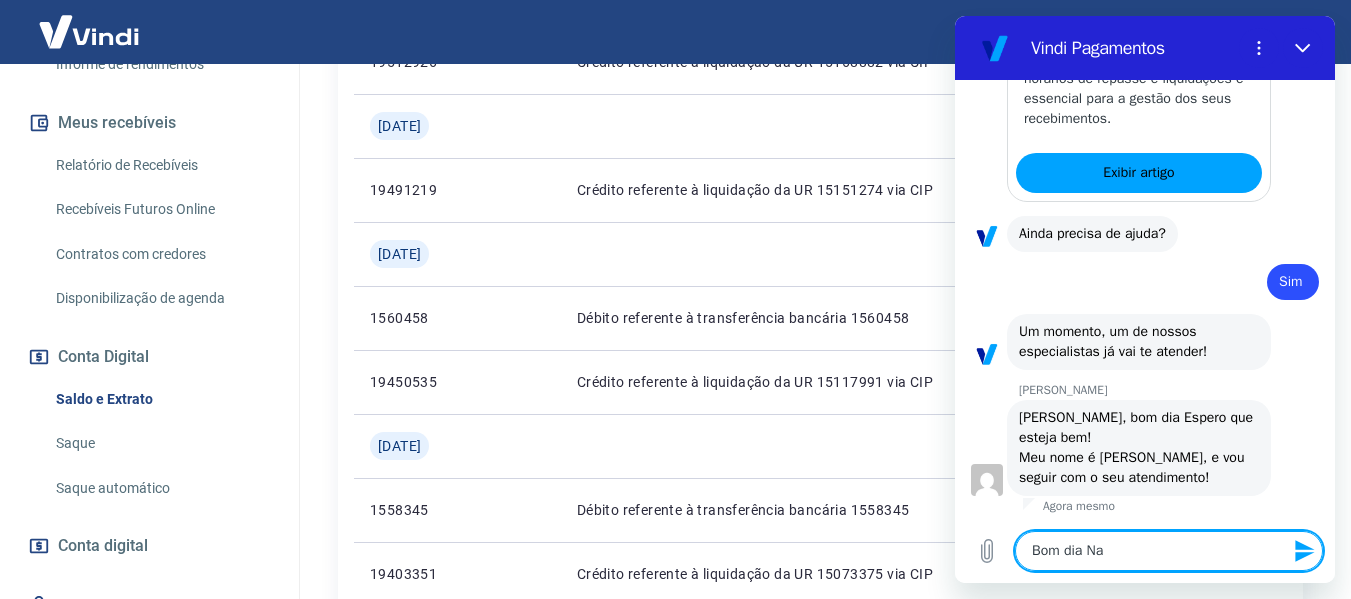 type on "Bom dia Nan" 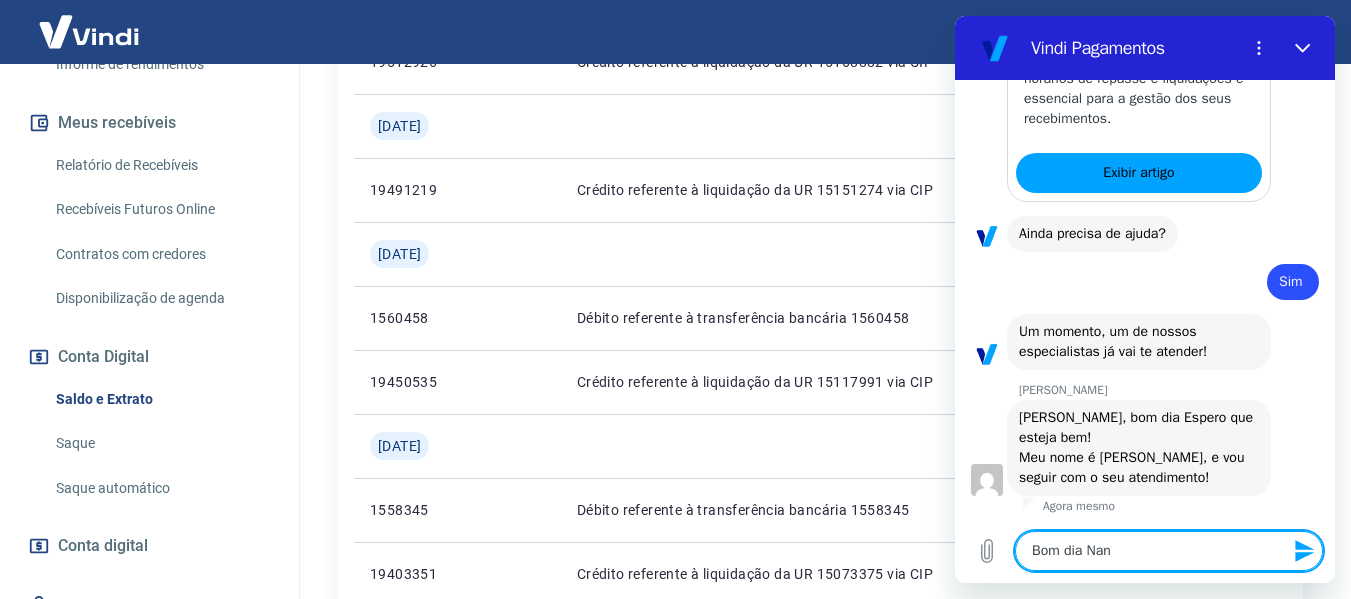 type on "Bom dia Nani" 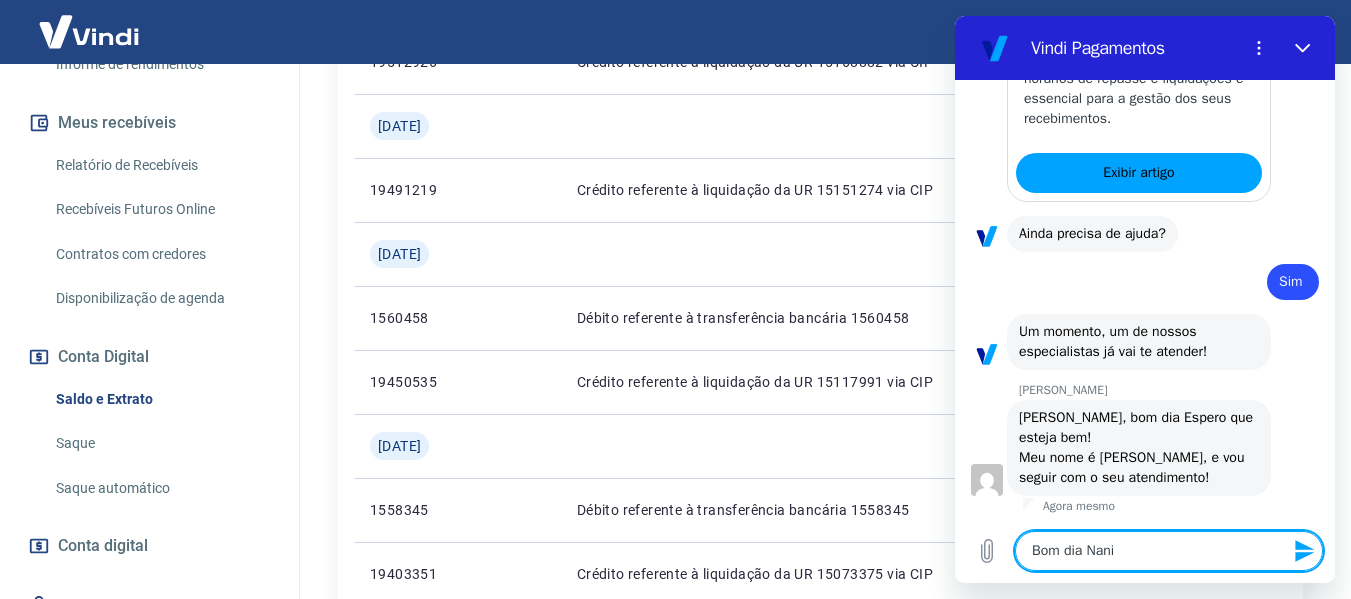 type 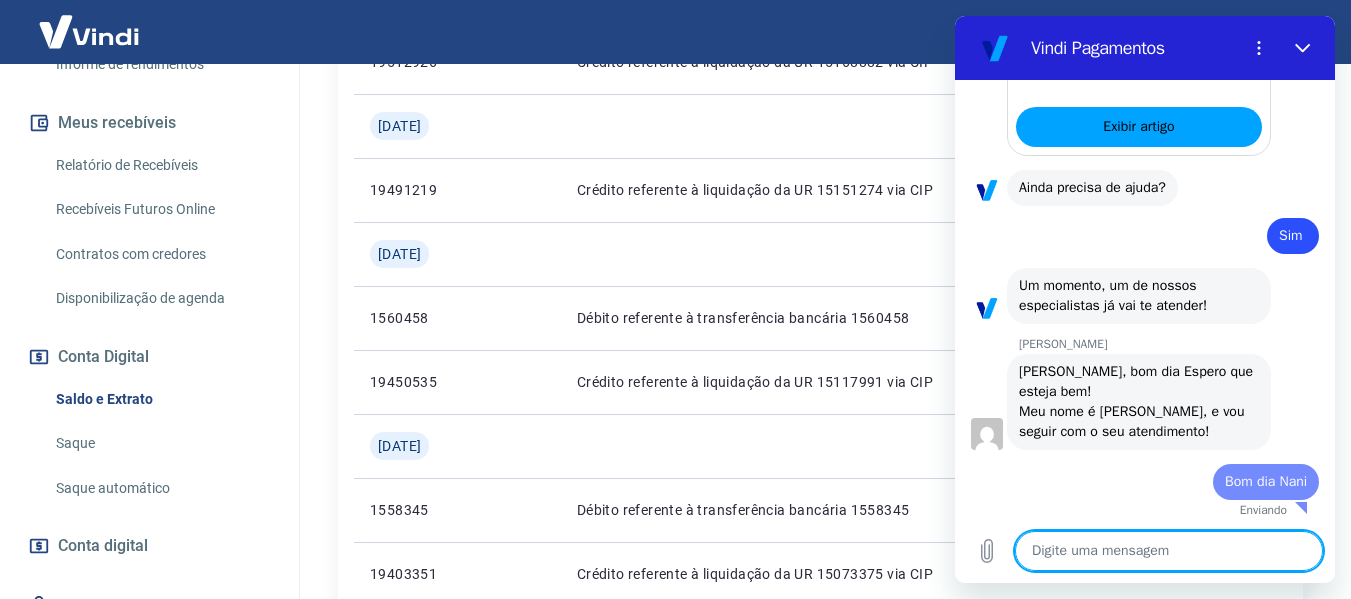 type on "x" 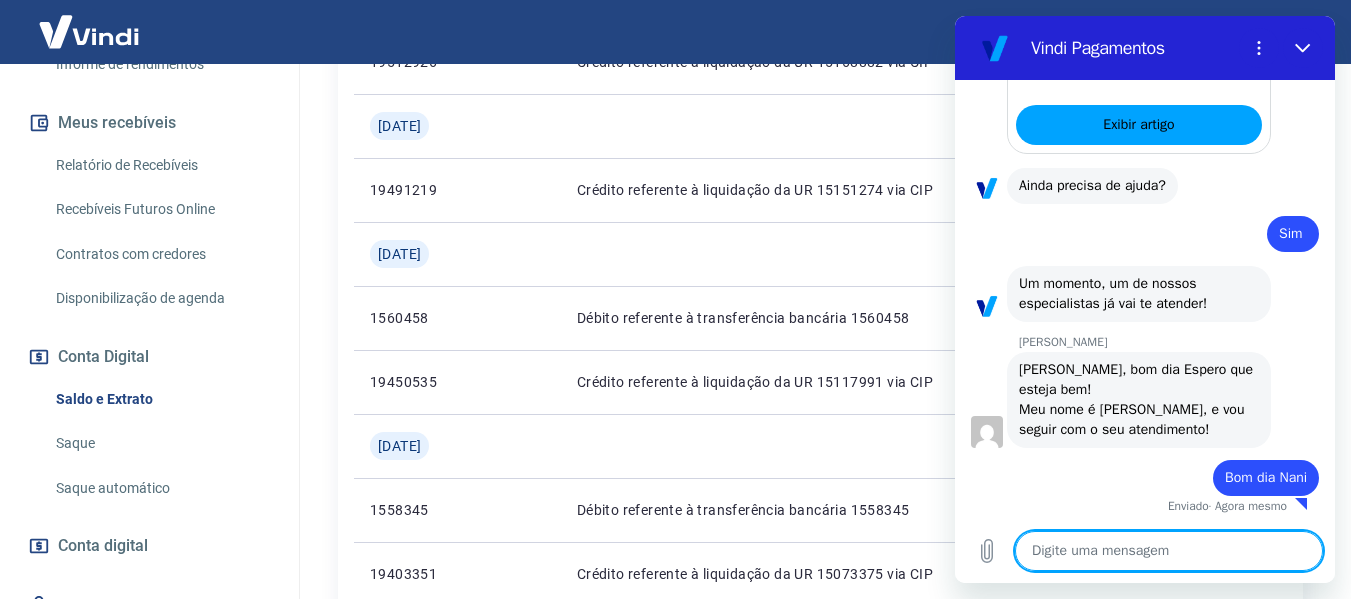 scroll, scrollTop: 2476, scrollLeft: 0, axis: vertical 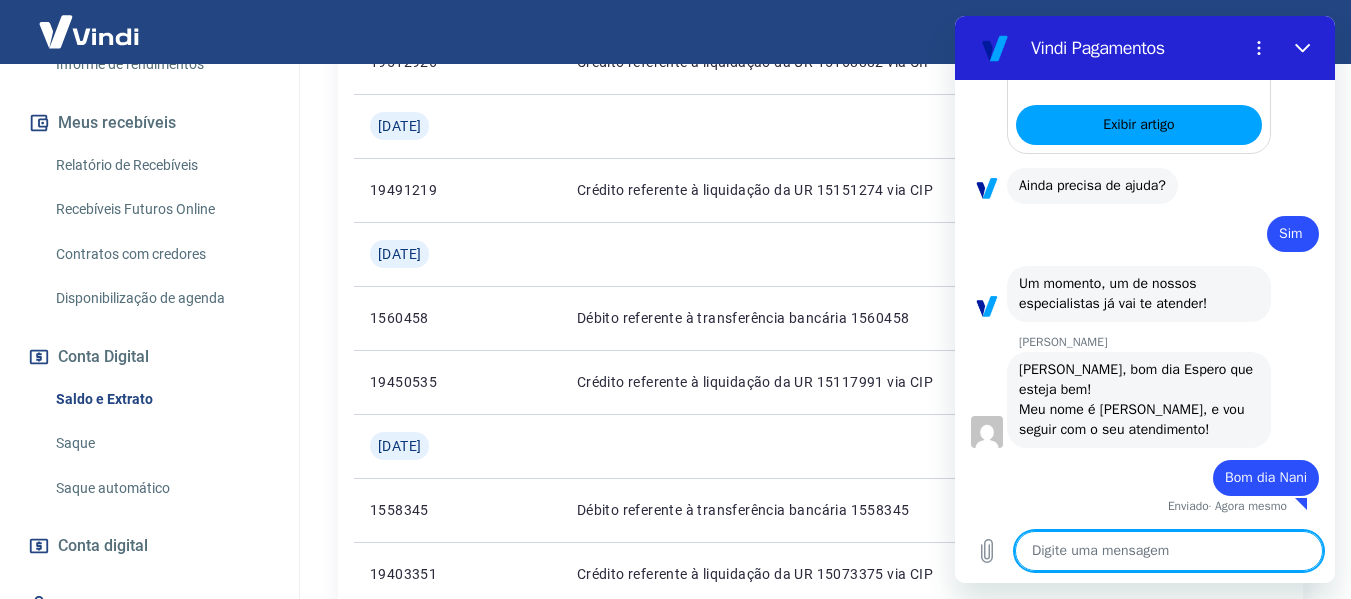 type on "t" 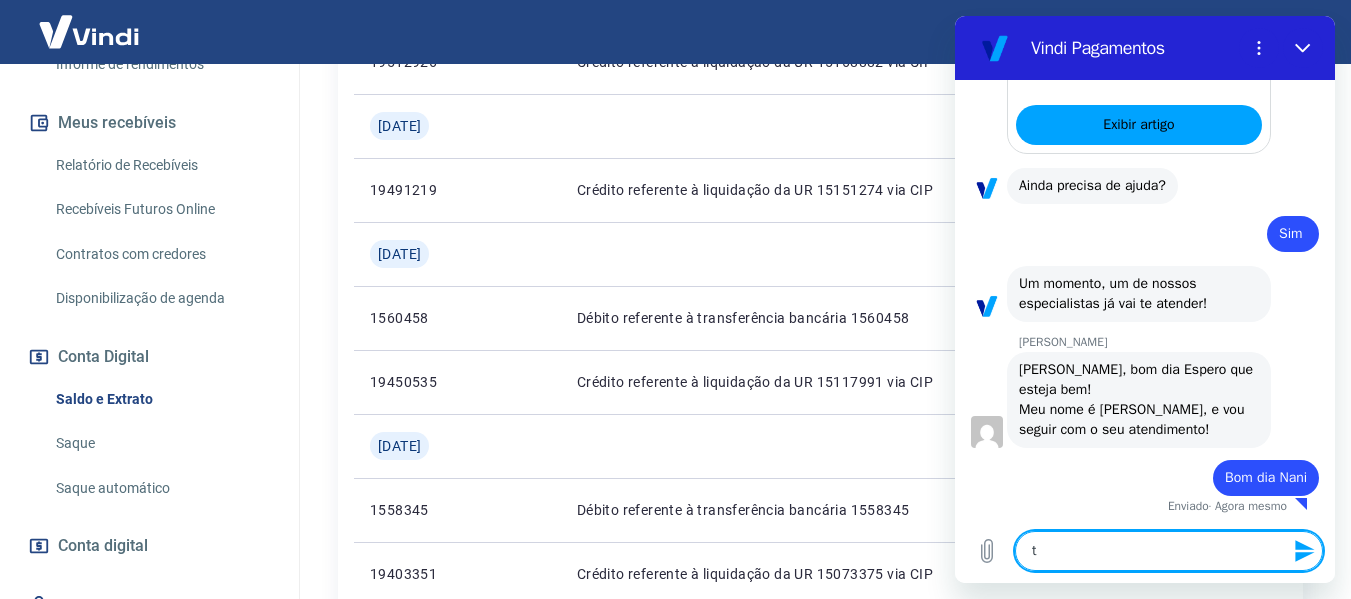 type on "te" 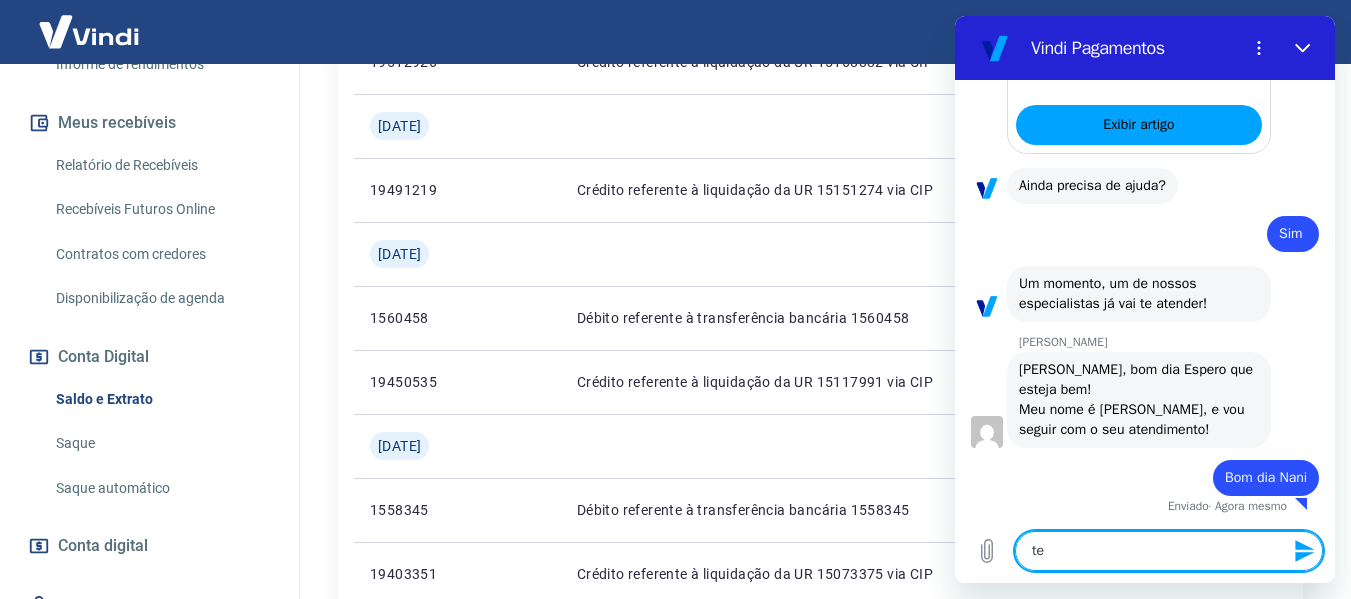 type on "tem" 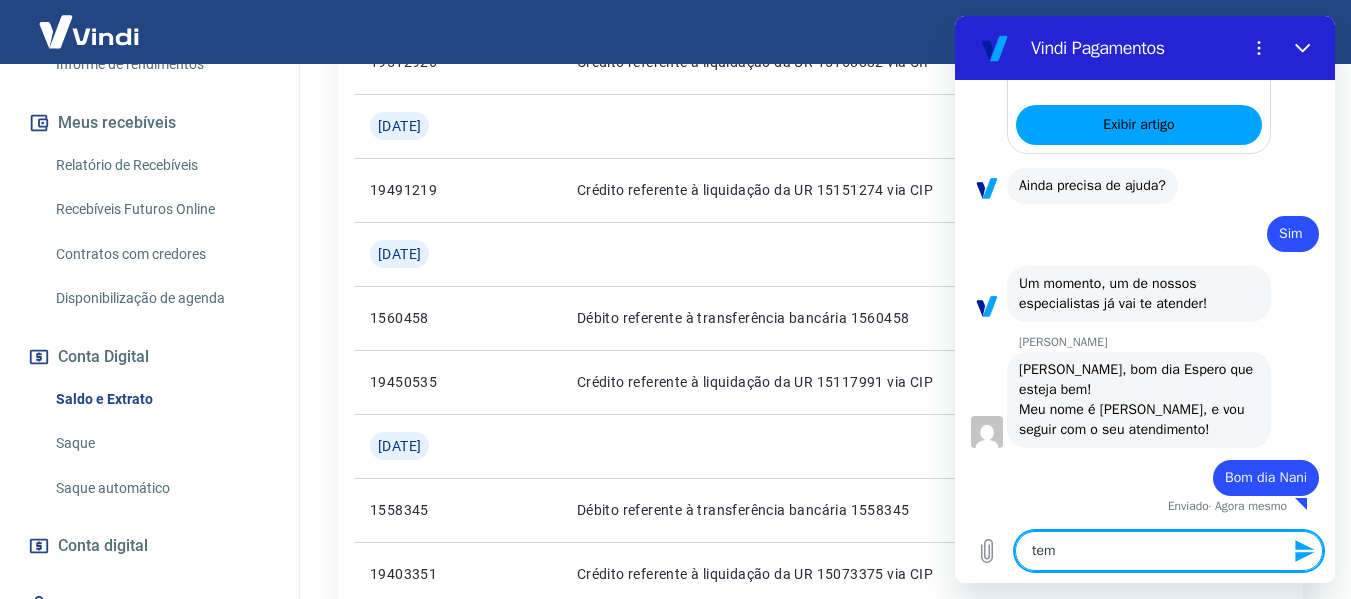 type on "tem" 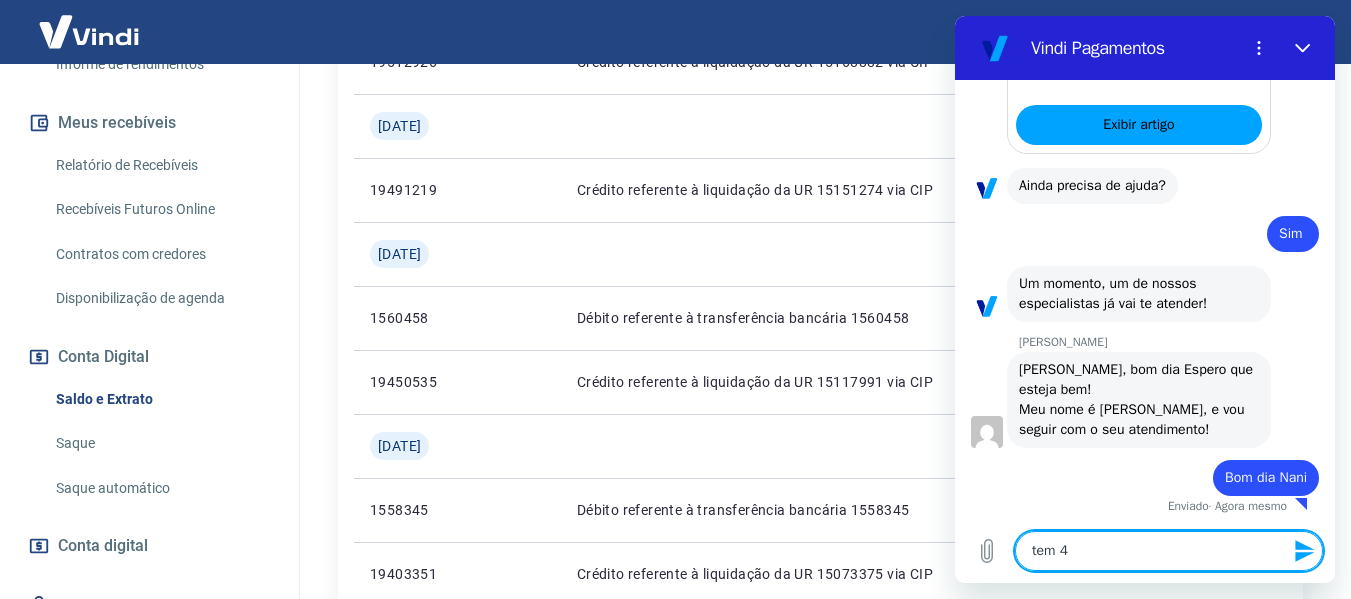 type on "tem 4" 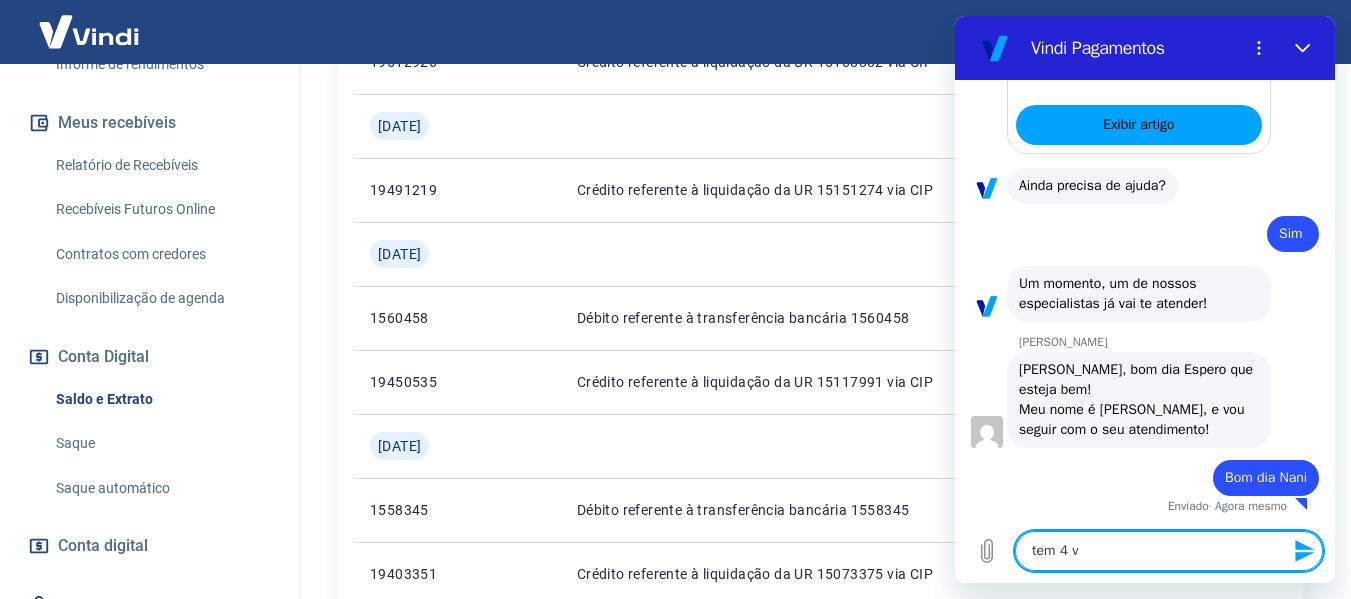 type on "tem 4 vl" 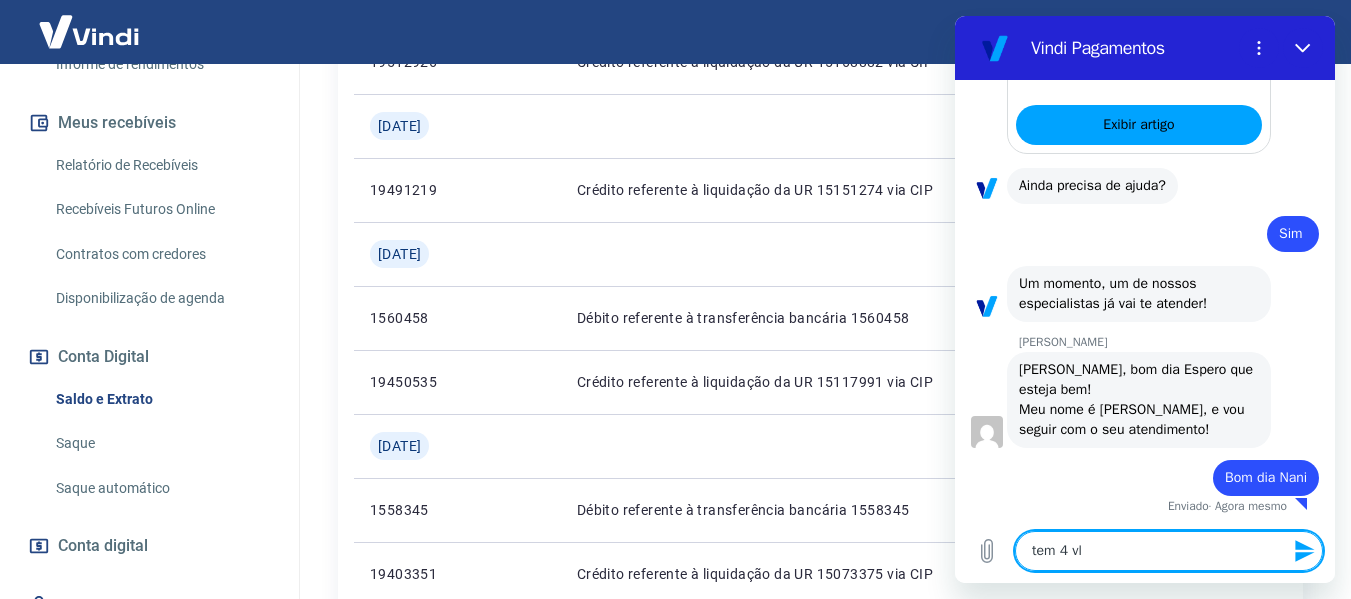 type on "tem 4 vlo" 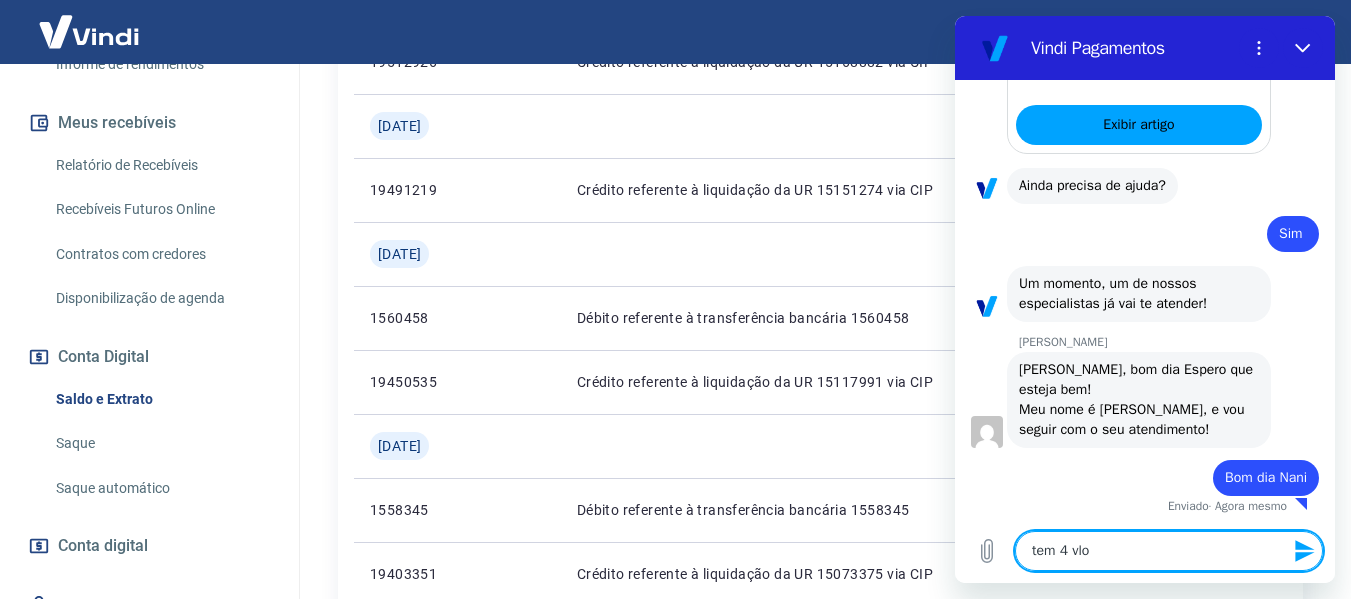 type on "tem 4 vl" 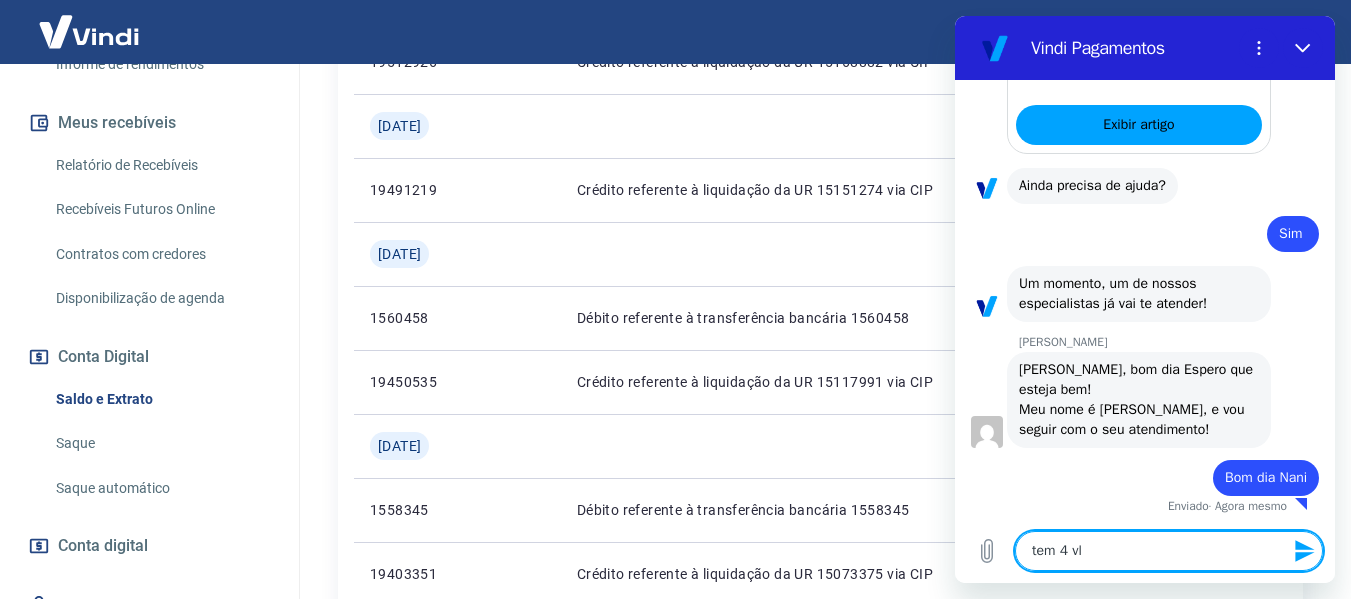 type on "tem 4 v" 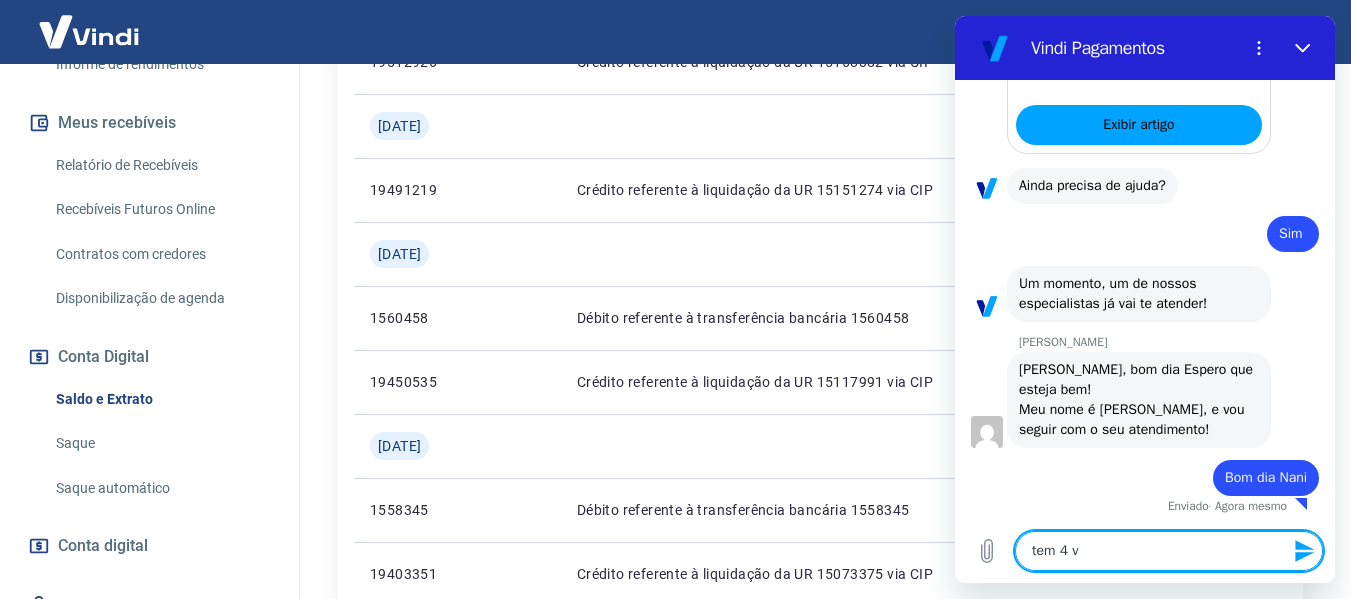 type on "x" 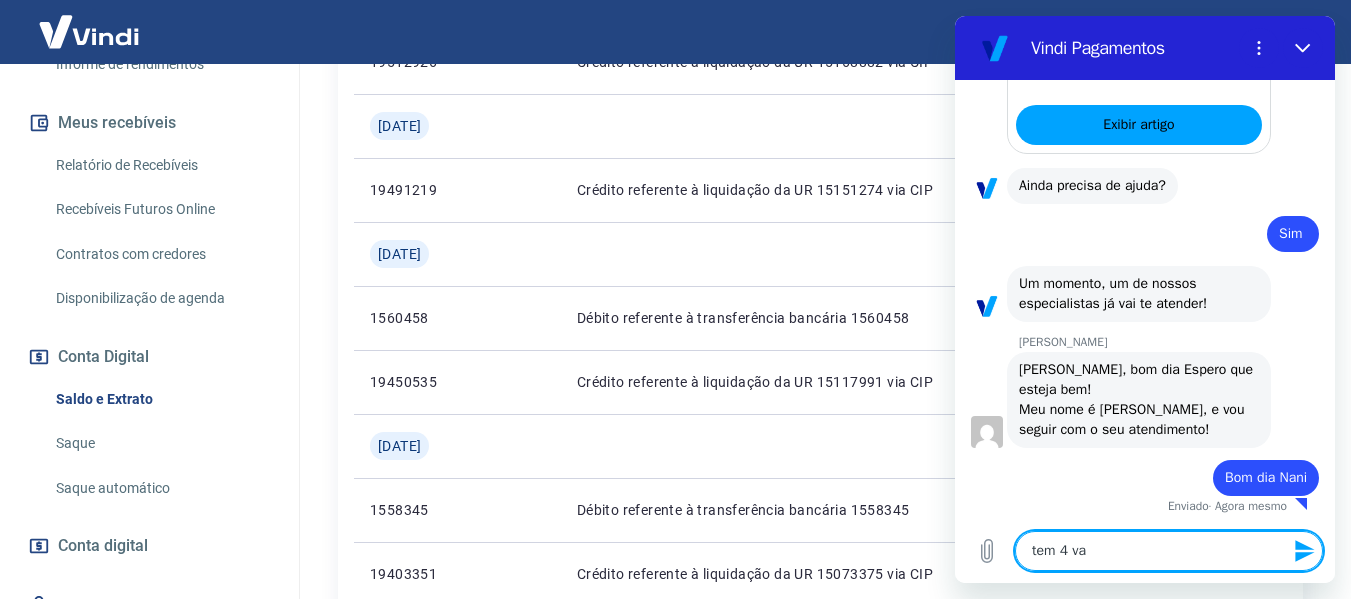 type on "tem 4 val" 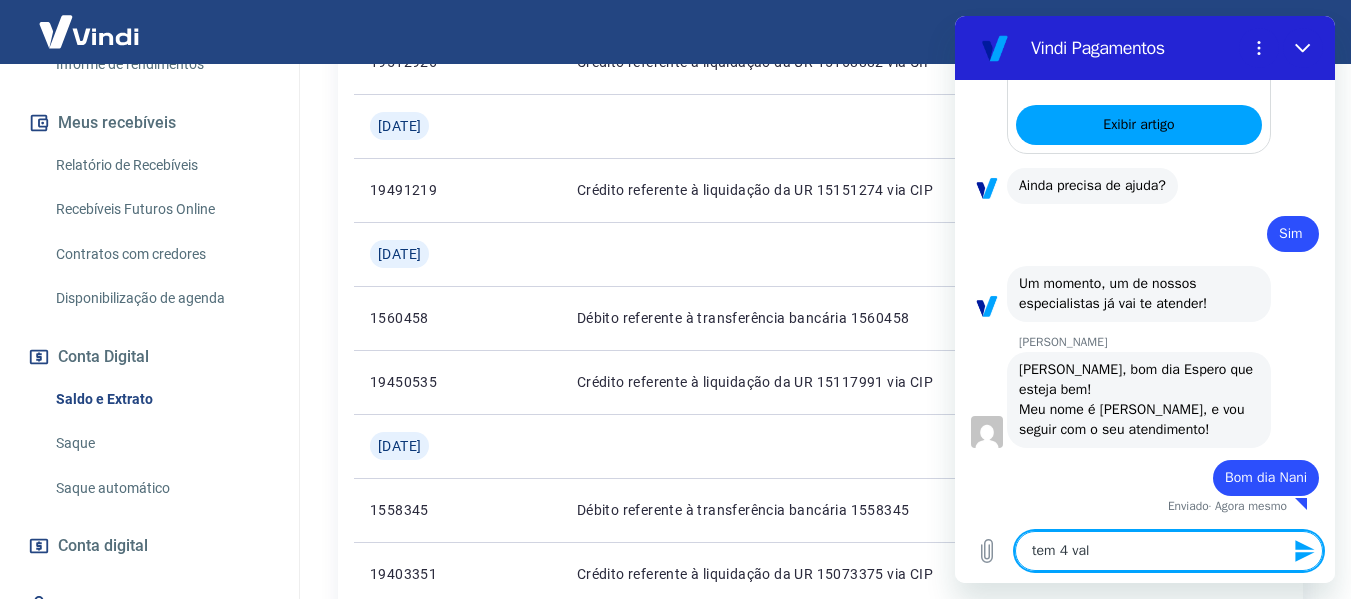 type on "tem 4 valo" 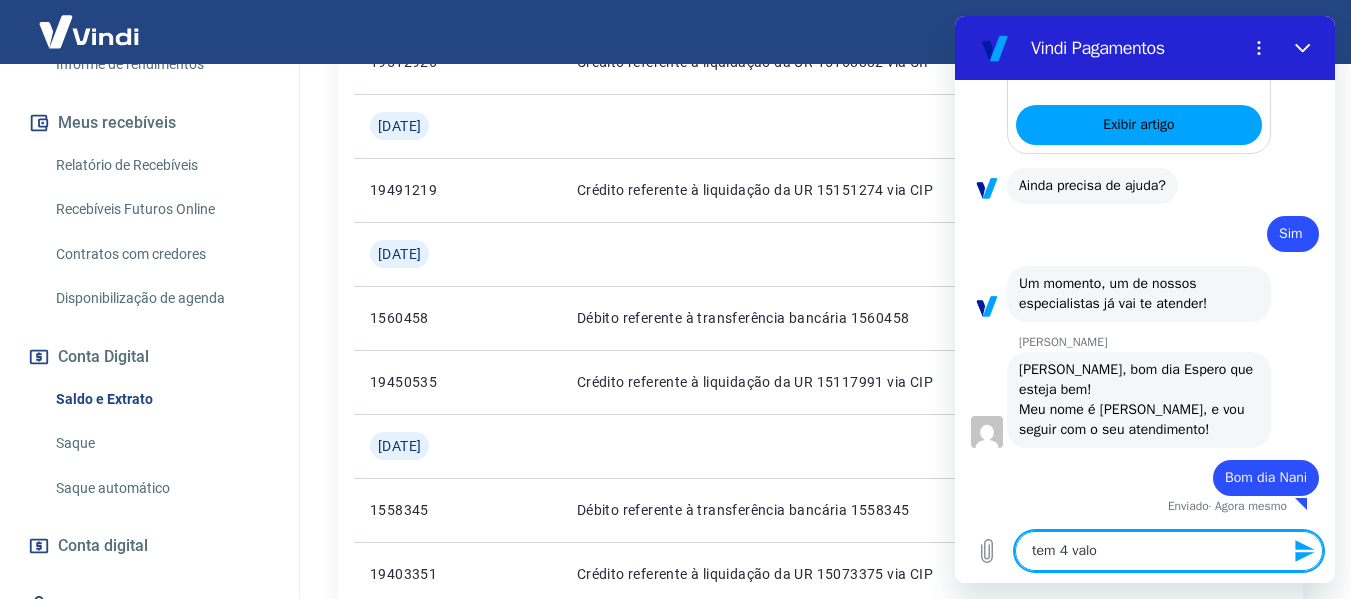 type on "tem 4 valor" 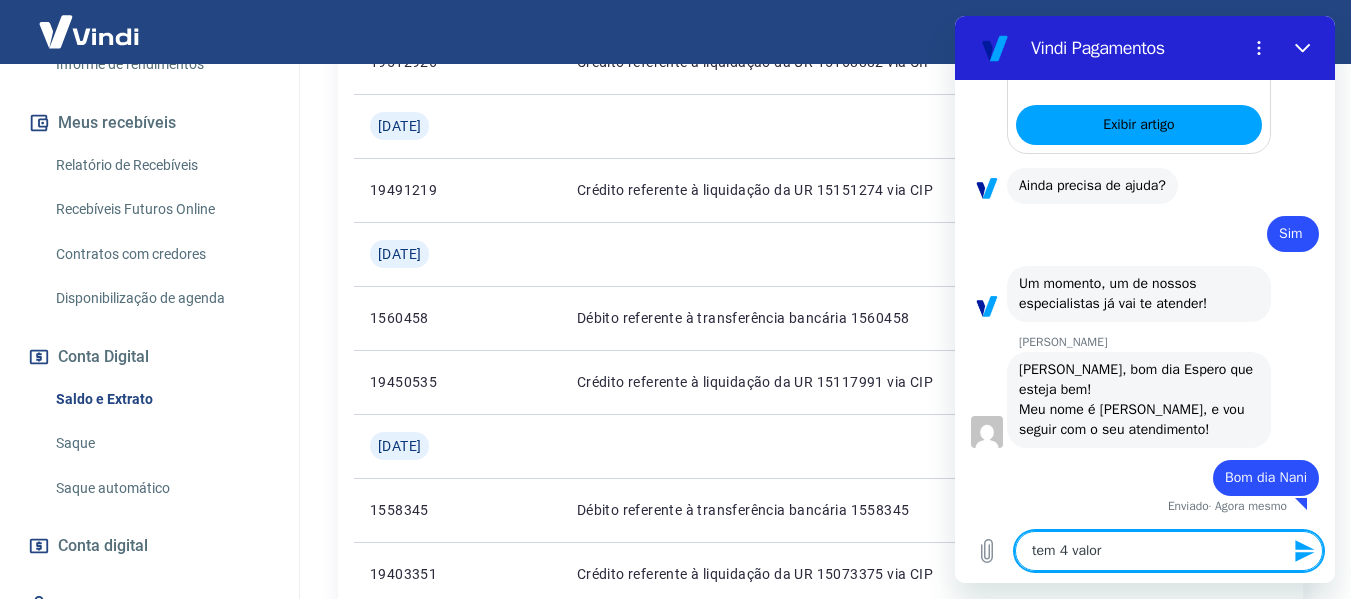 type on "x" 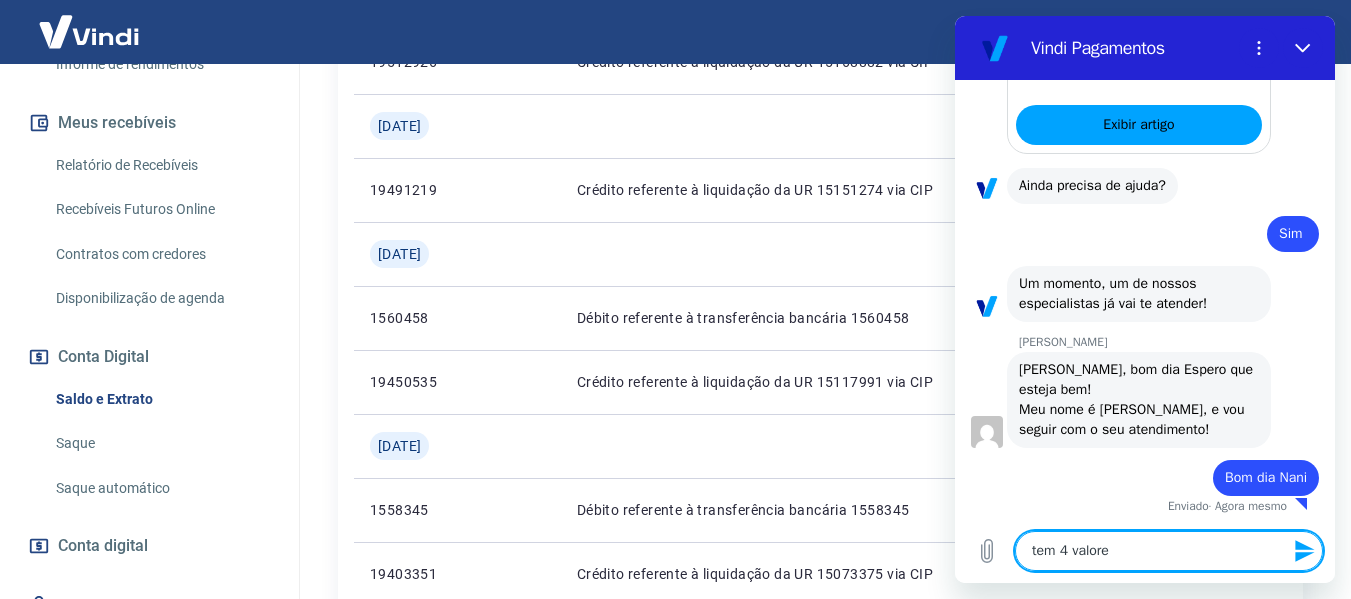 type on "x" 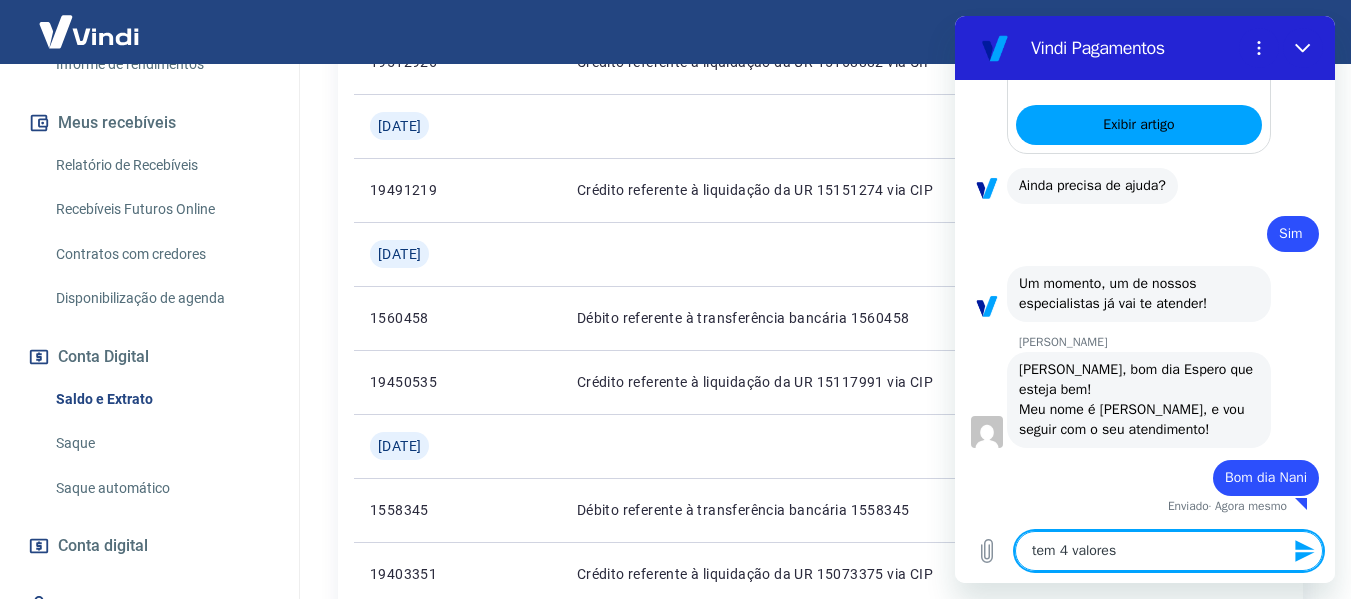 type on "tem 4 valores," 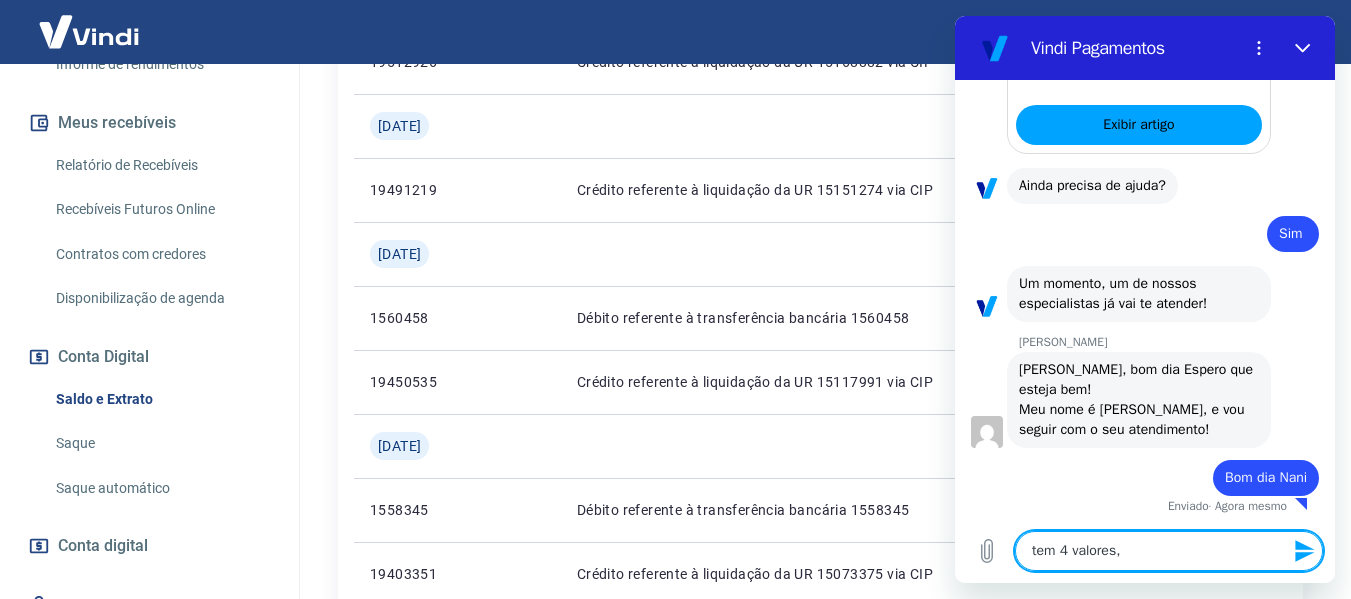 type on "tem 4 valores," 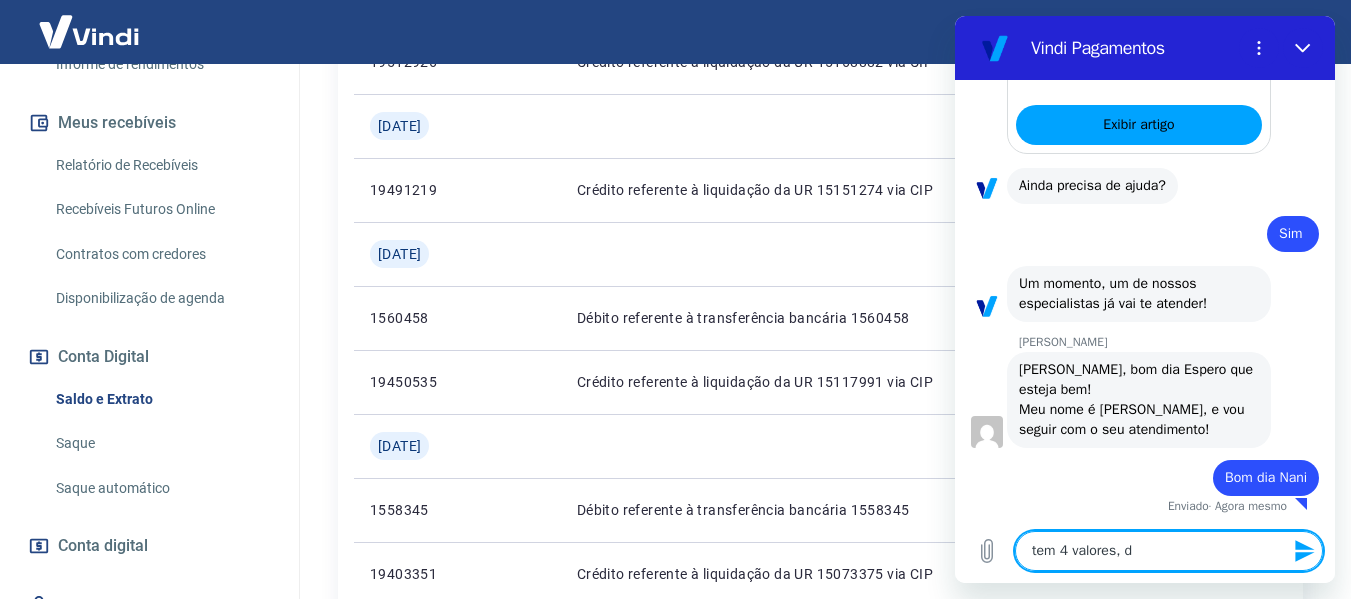 type on "tem 4 valores, de" 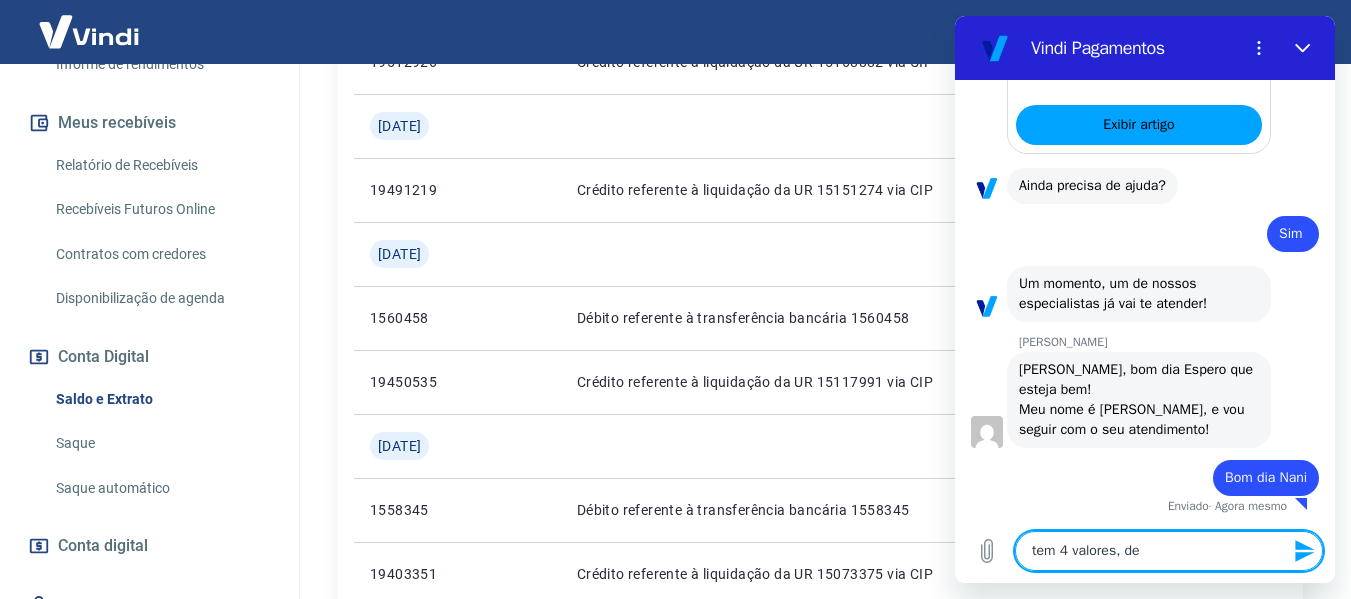 type on "x" 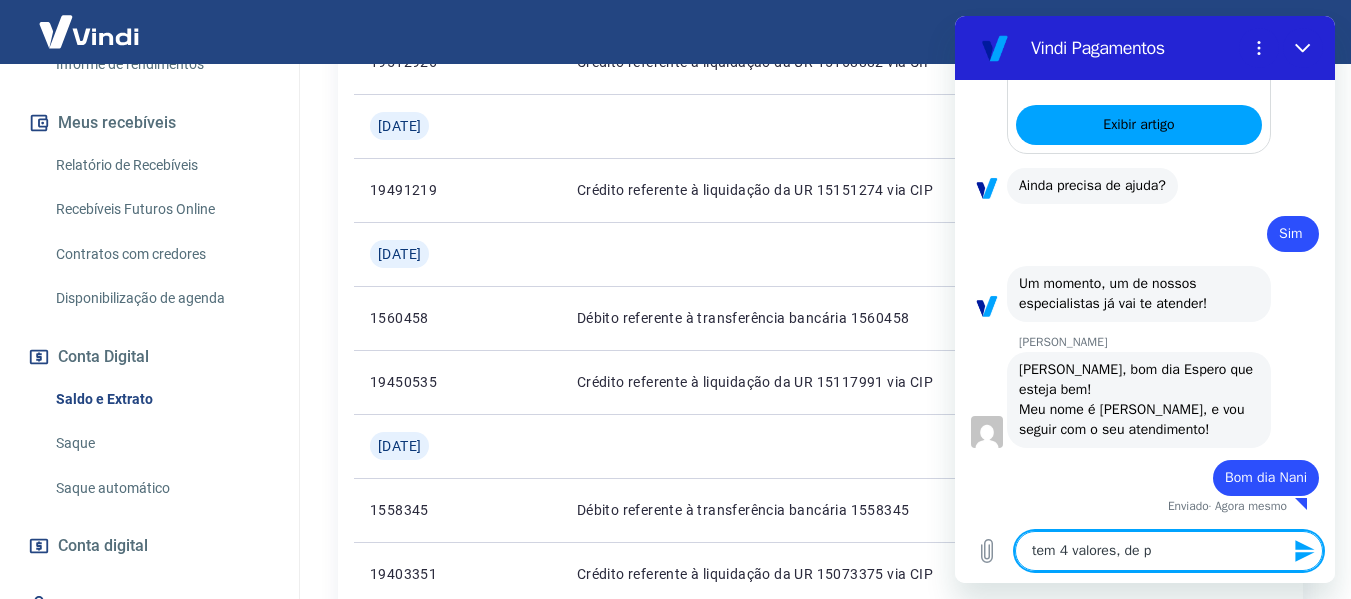 type on "x" 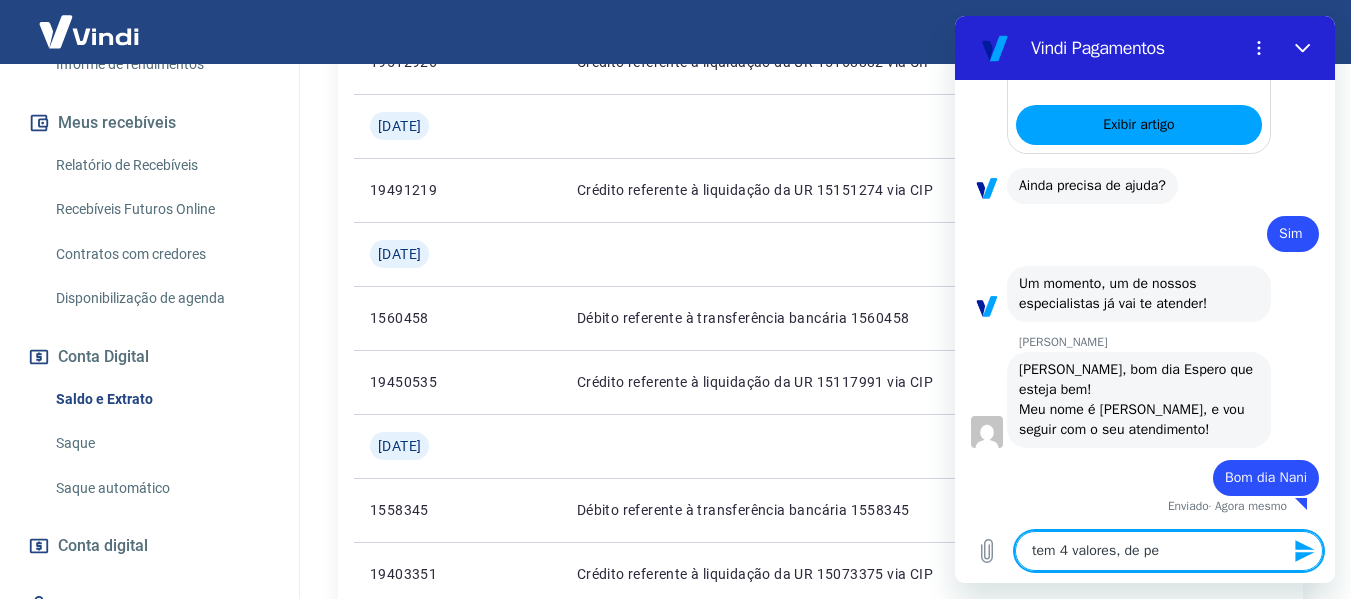 type on "tem 4 valores, de ped" 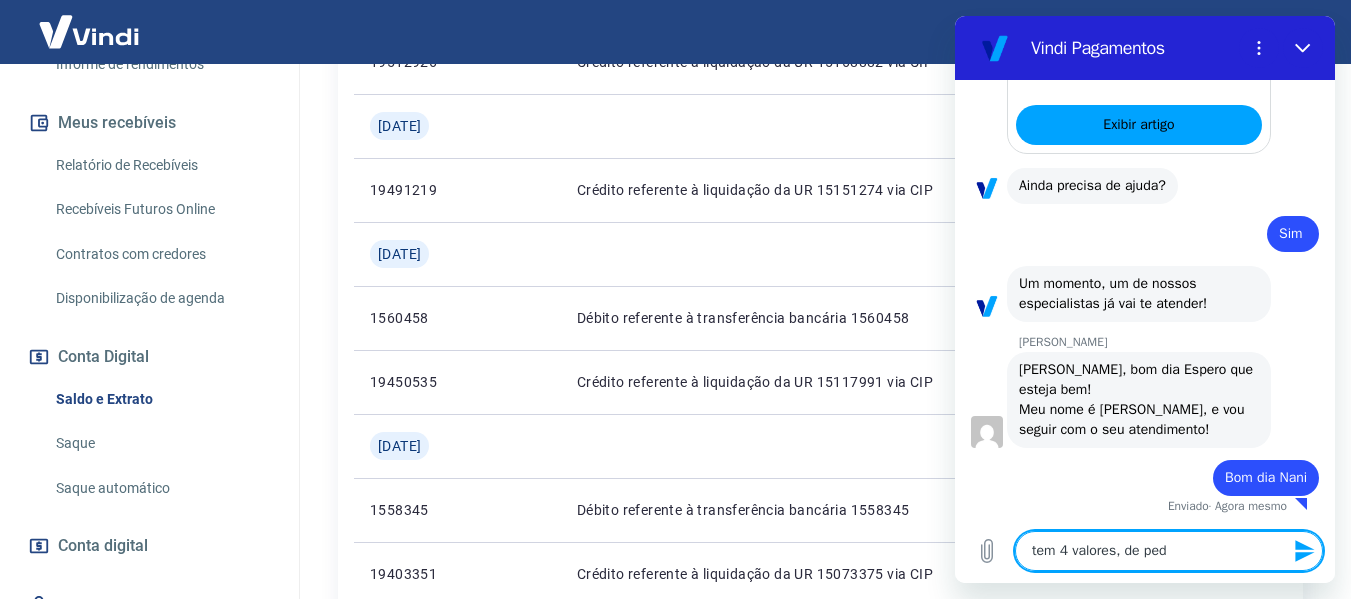 type on "tem 4 valores, de pedi" 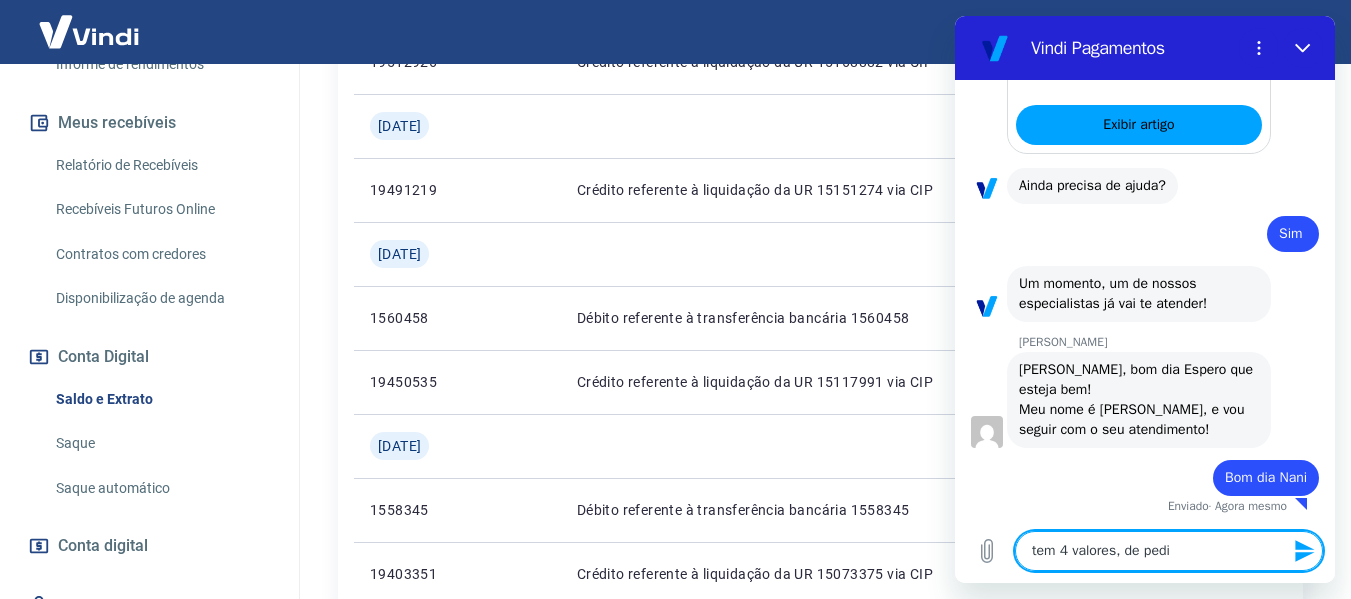type on "tem 4 valores, de pedid" 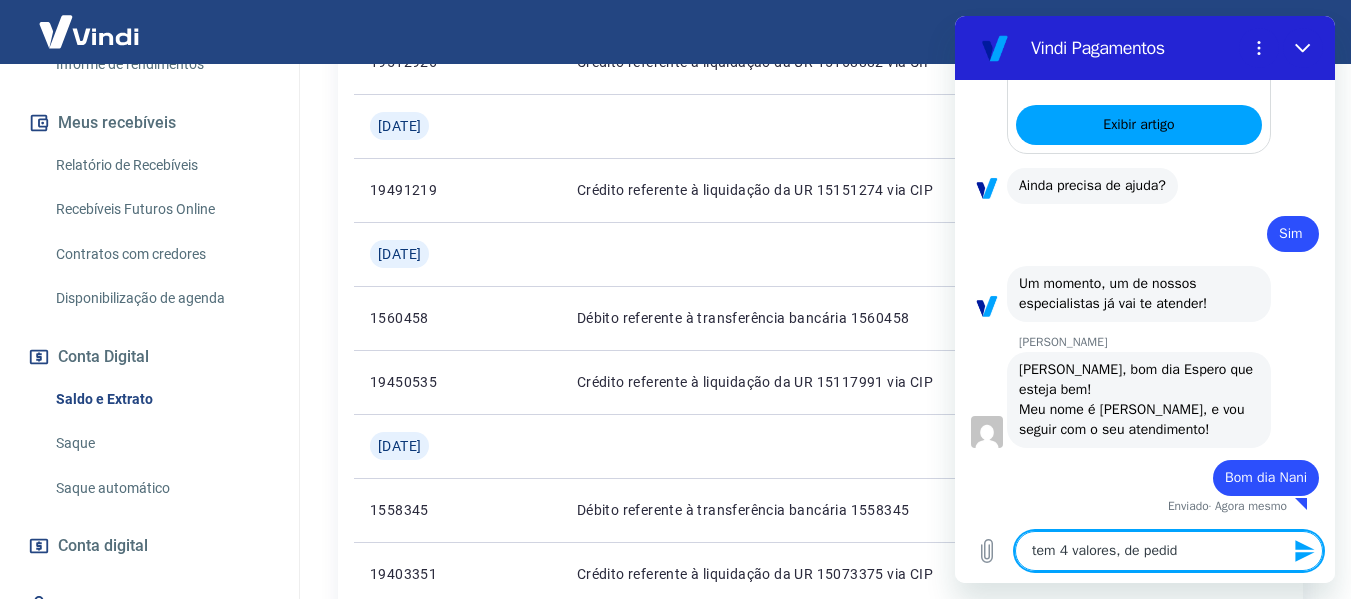 type on "tem 4 valores, de pedido" 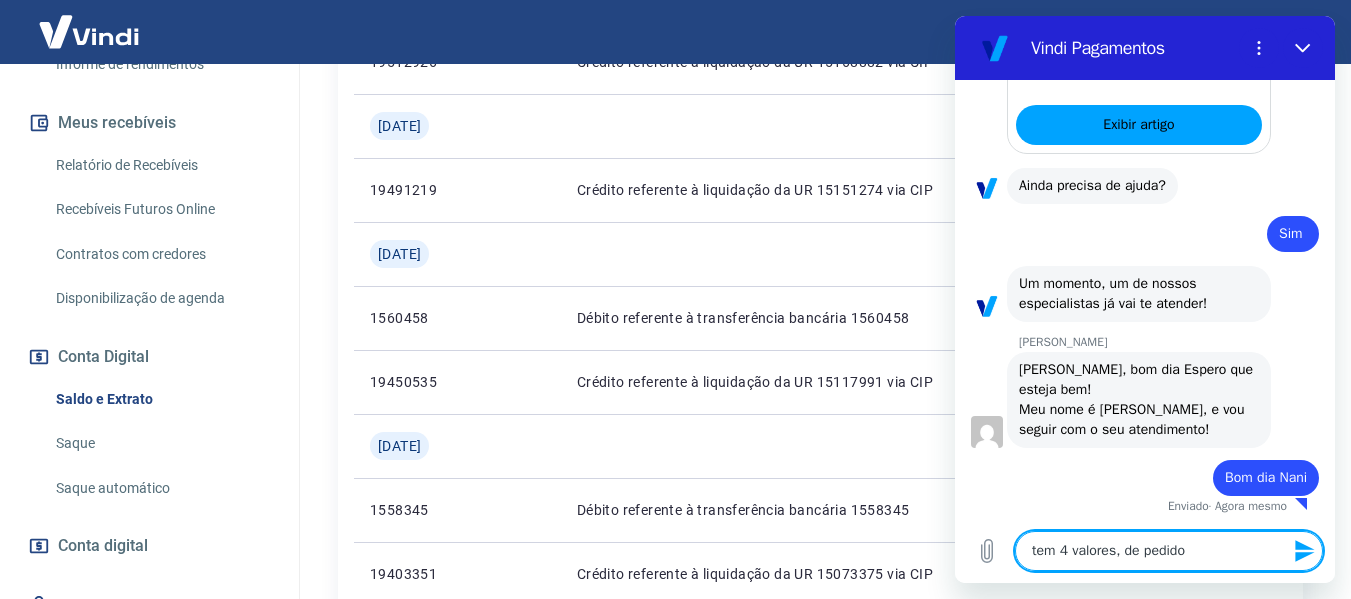type on "tem 4 valores, de pedidos" 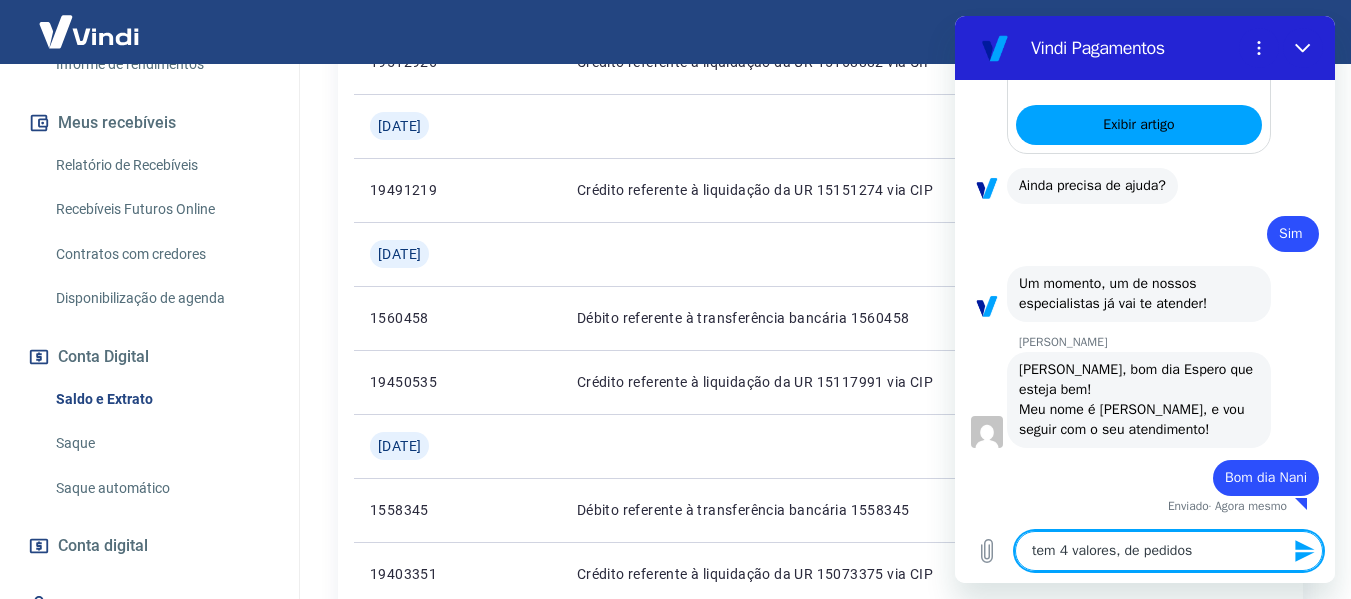 type on "tem 4 valores, de pedidos" 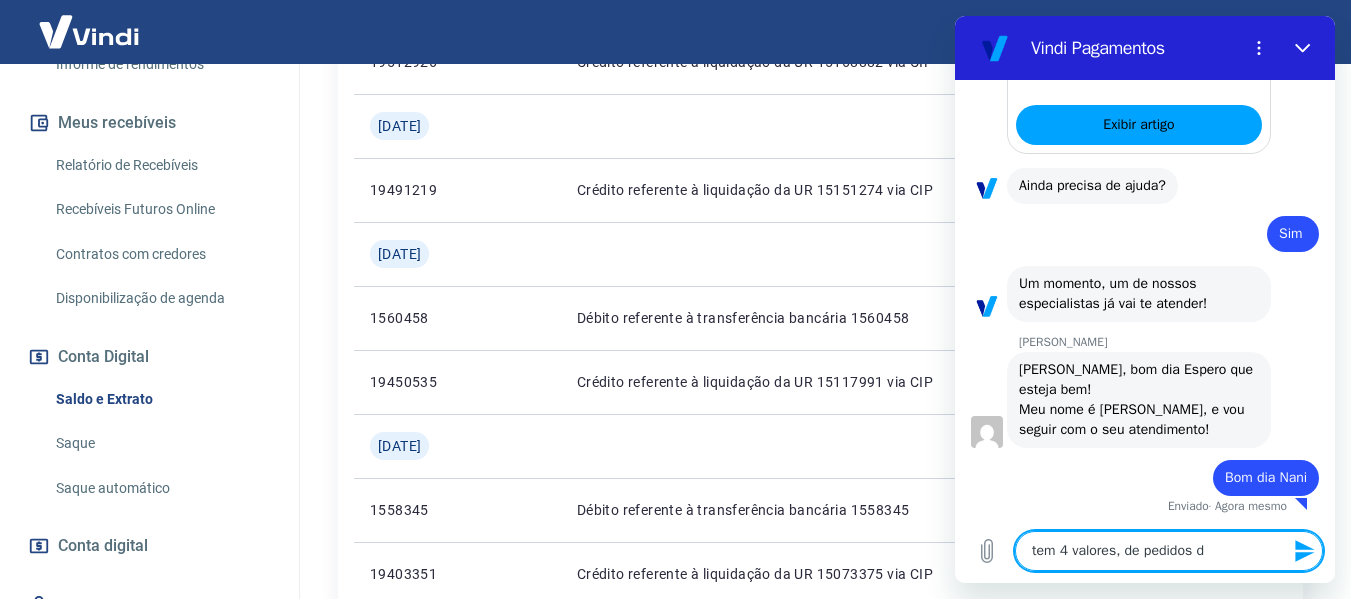 type on "tem 4 valores, de pedidos di" 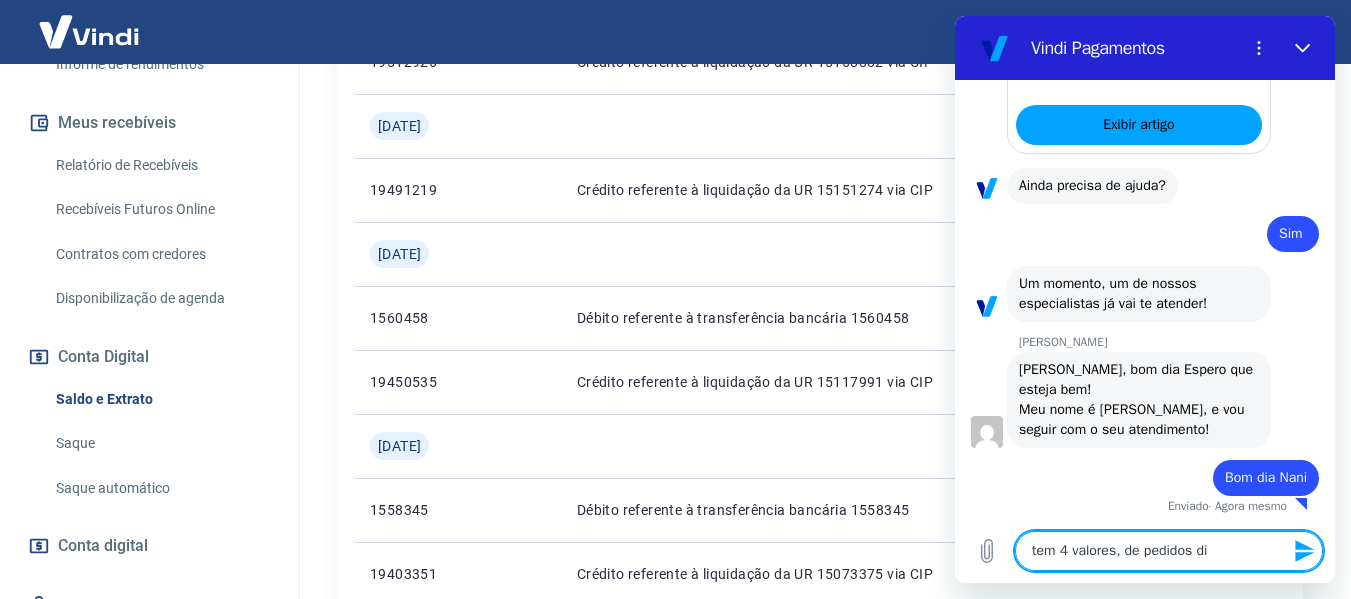 type on "tem 4 valores, de pedidos dif" 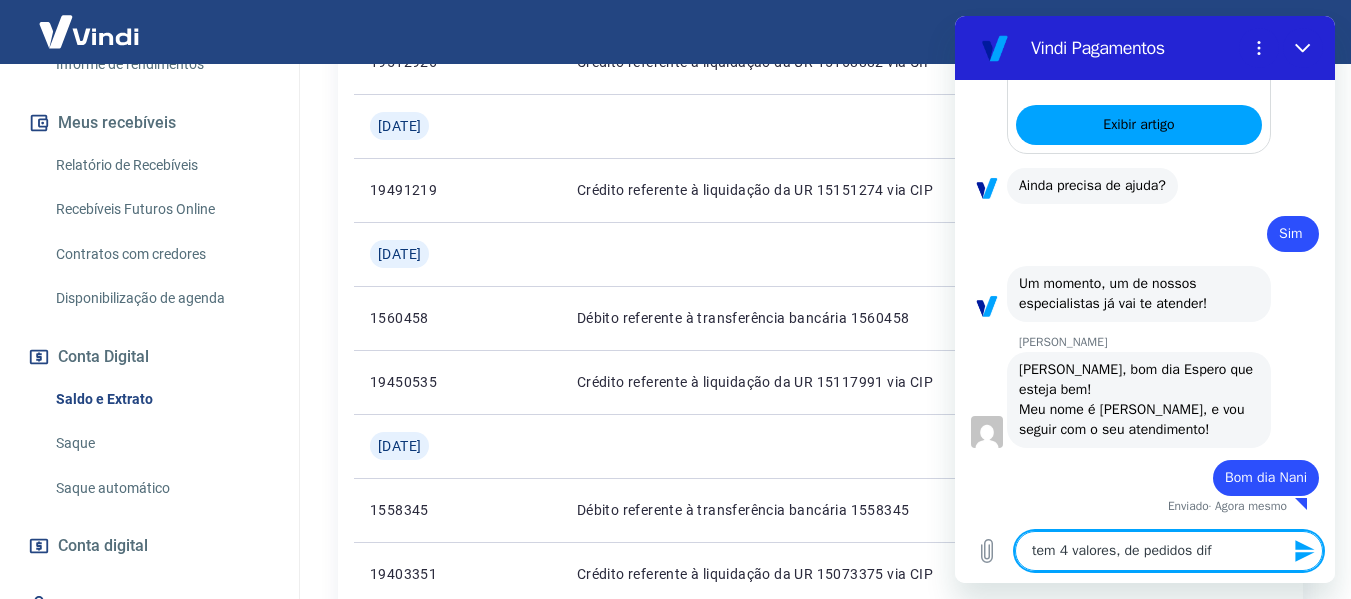 type on "tem 4 valores, de pedidos dife" 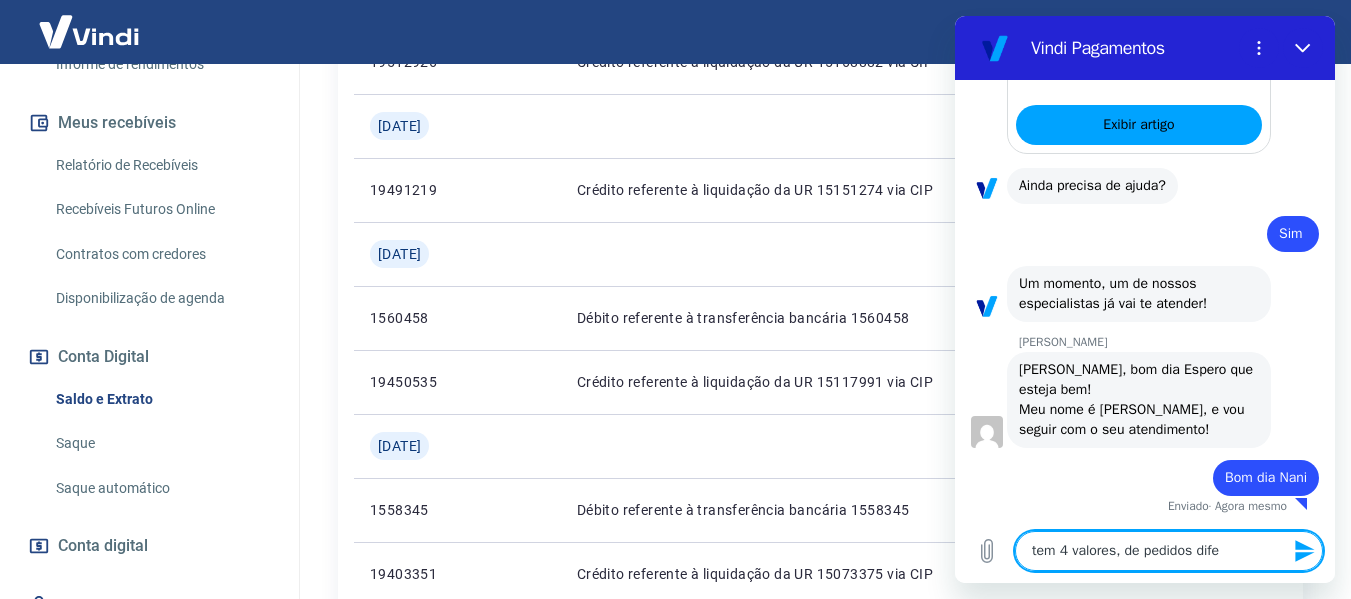 type on "tem 4 valores, de pedidos difer" 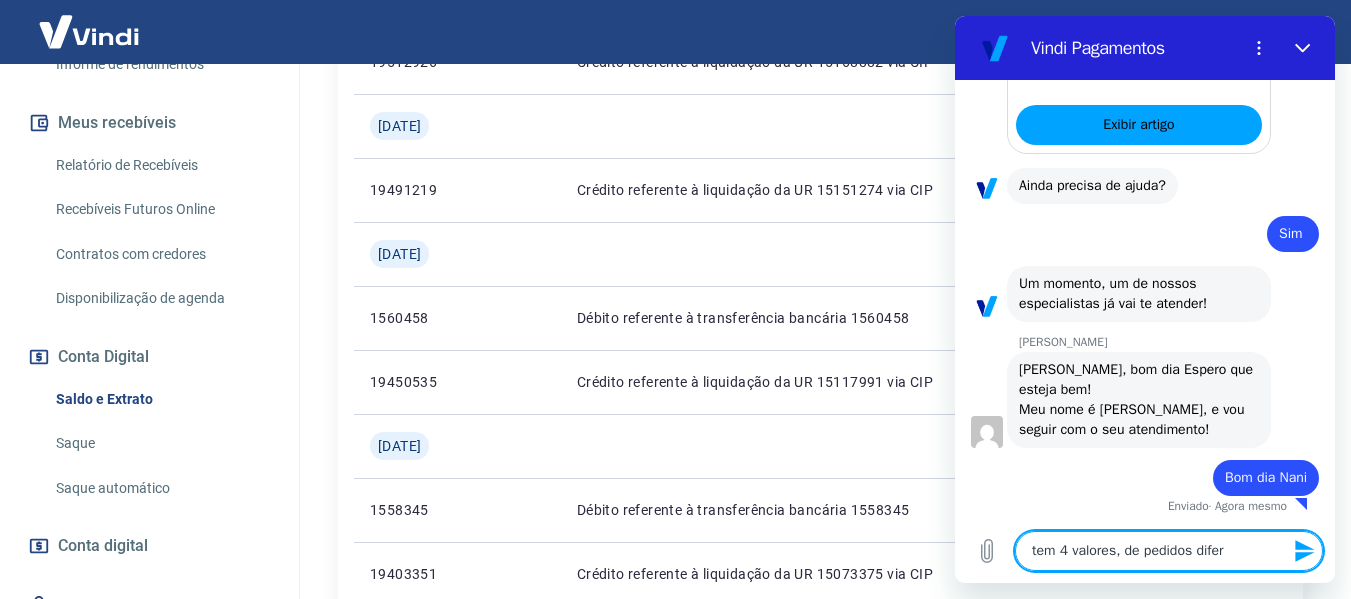 type on "tem 4 valores, de pedidos difere" 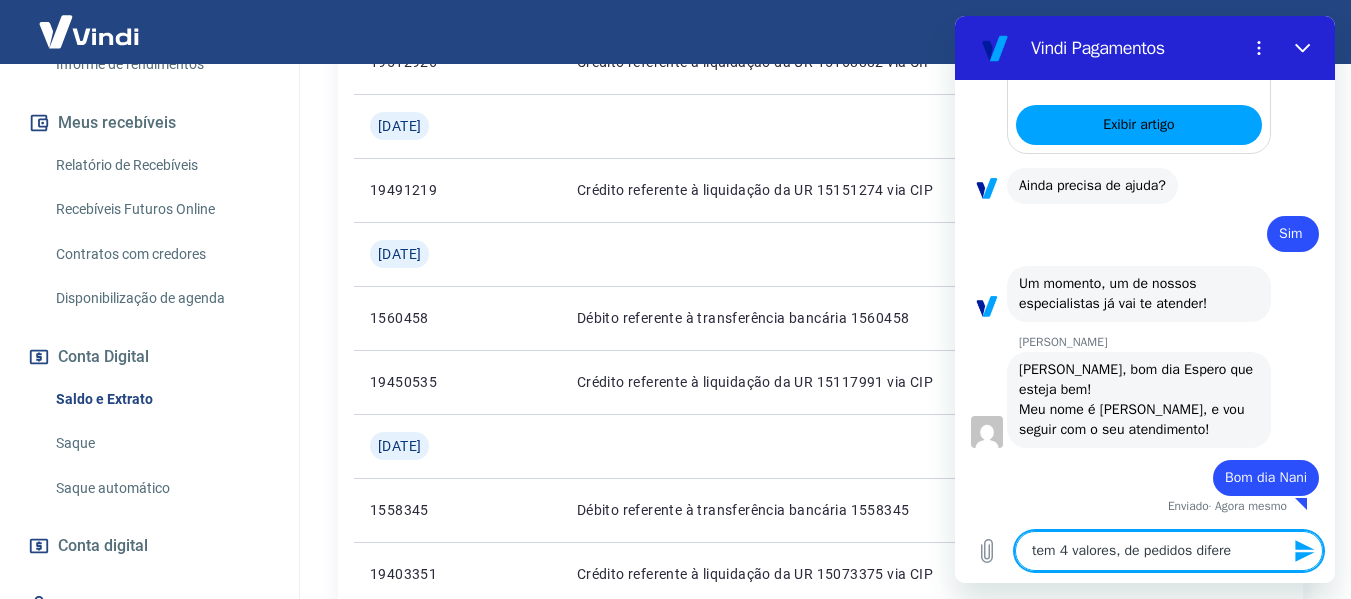 type on "tem 4 valores, de pedidos diferen" 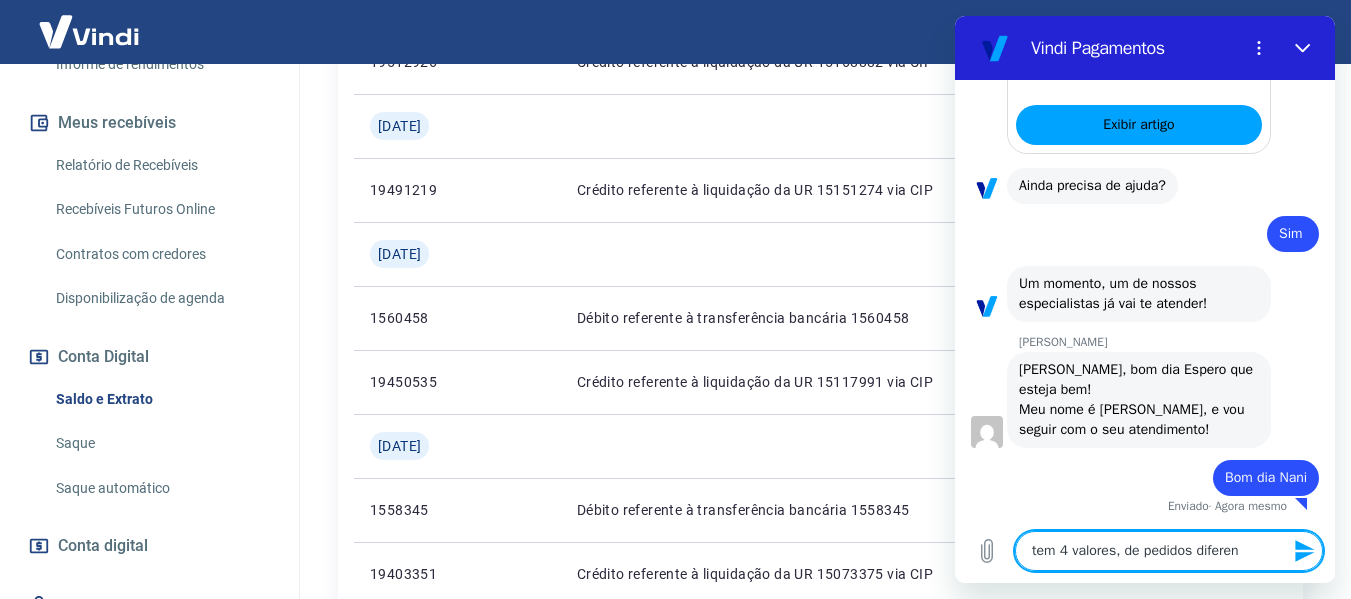 type on "tem 4 valores, de pedidos diferent" 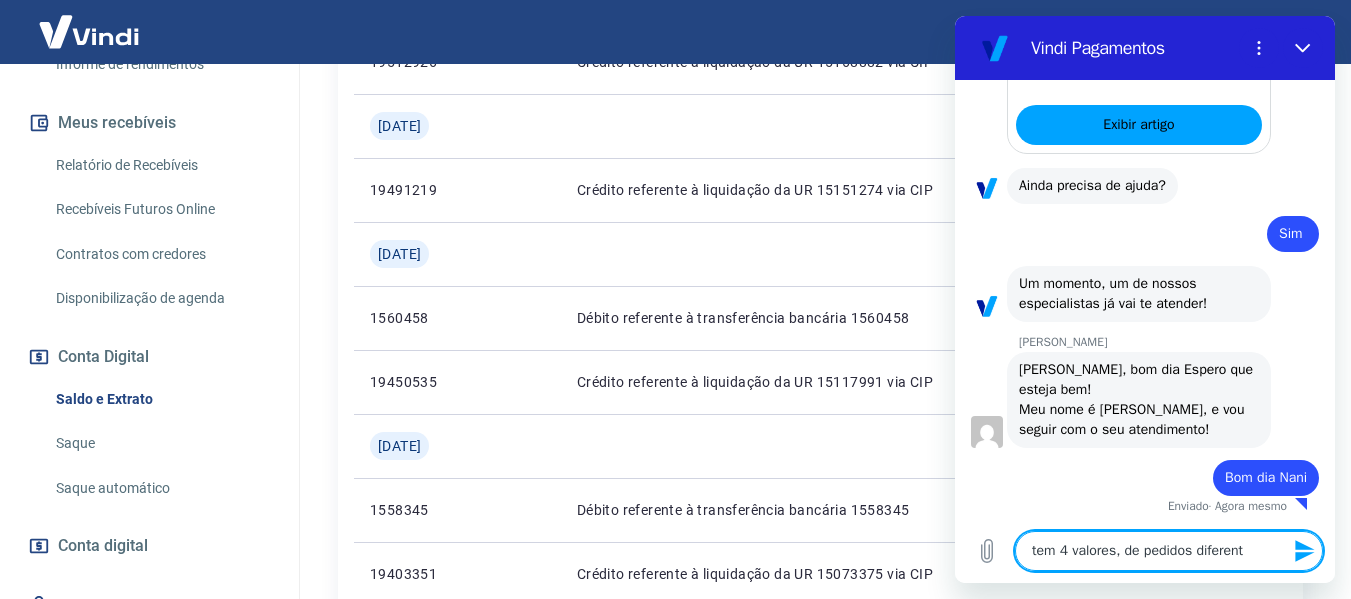 type on "tem 4 valores, de pedidos diferente" 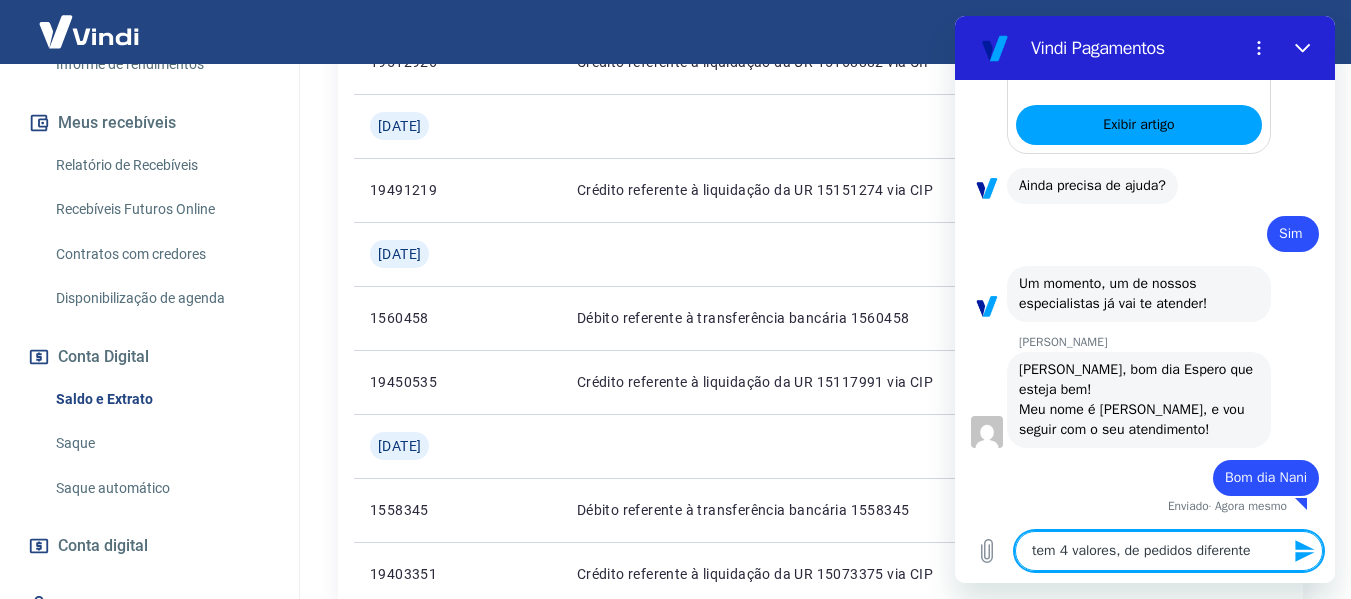 type on "tem 4 valores, de pedidos diferentes" 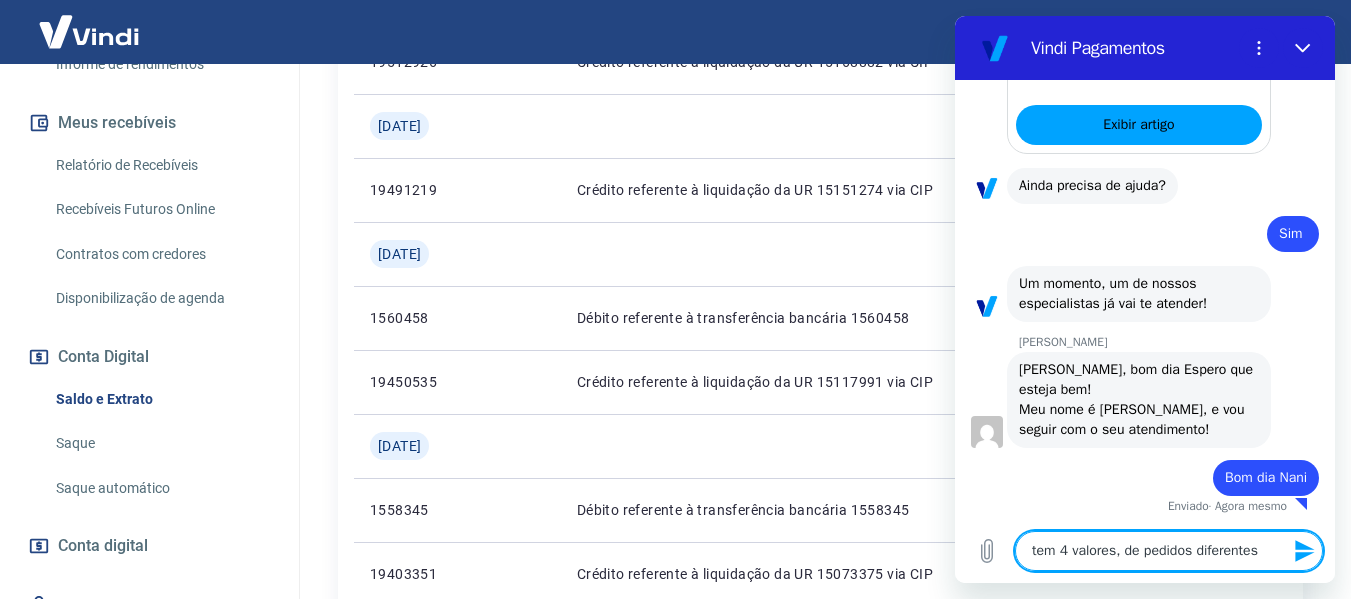 type on "x" 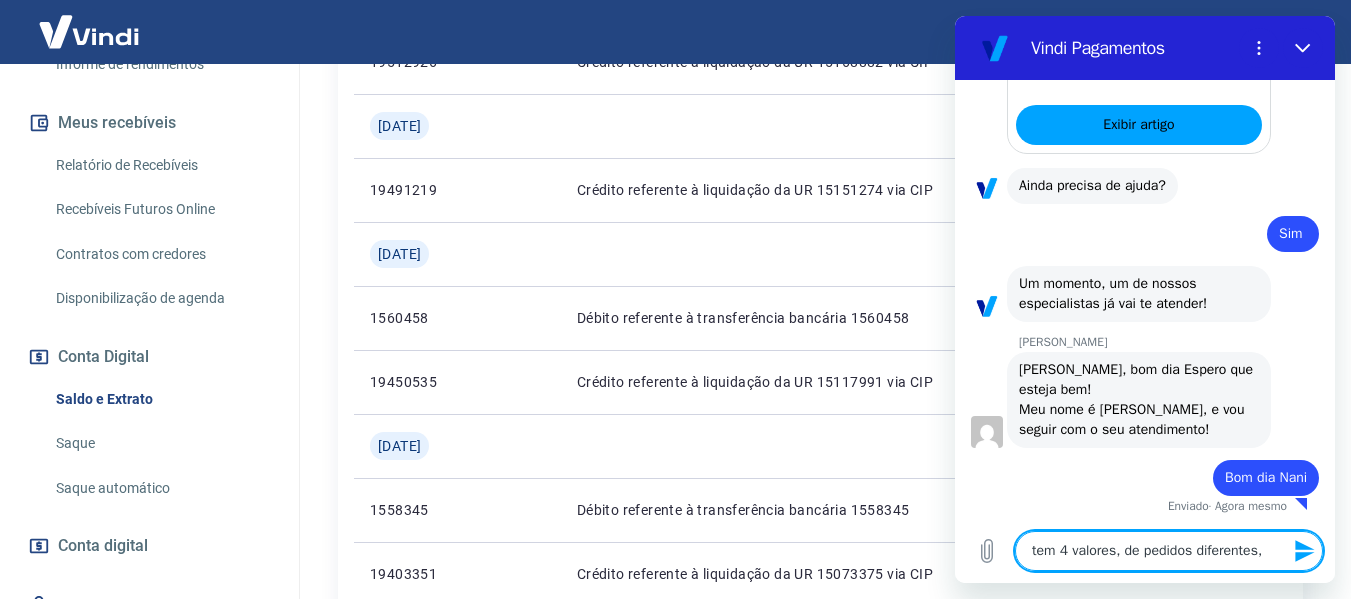 type on "tem 4 valores, de pedidos diferentes," 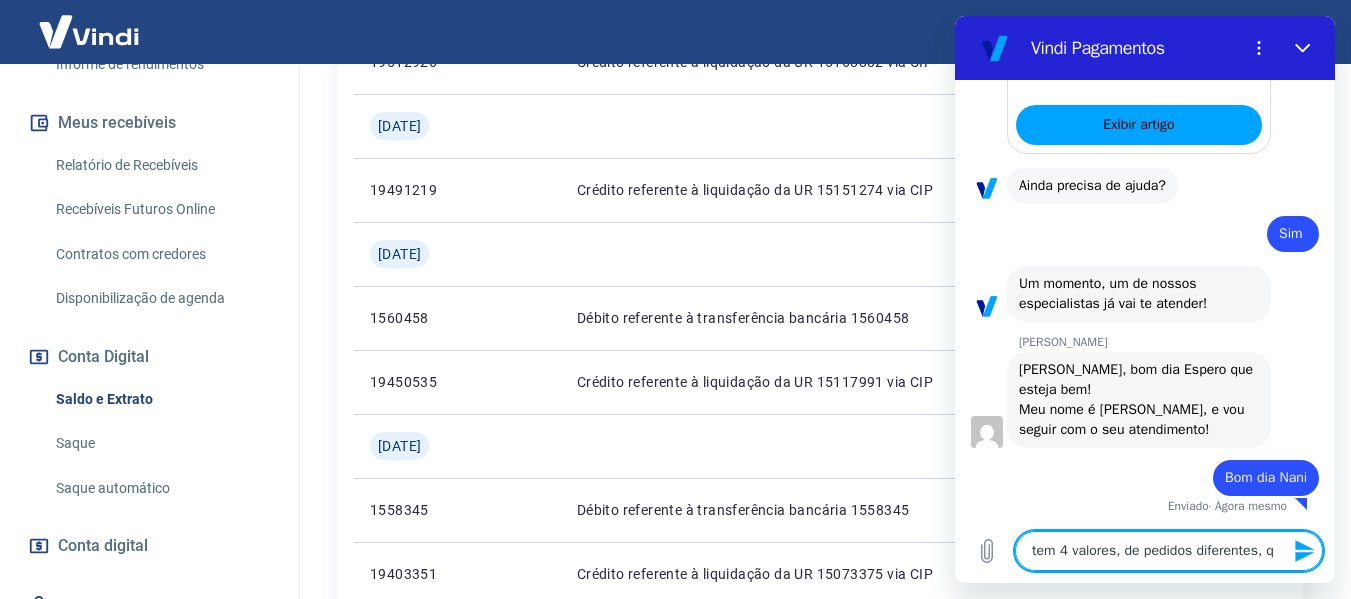 type on "tem 4 valores, de pedidos diferentes, qu" 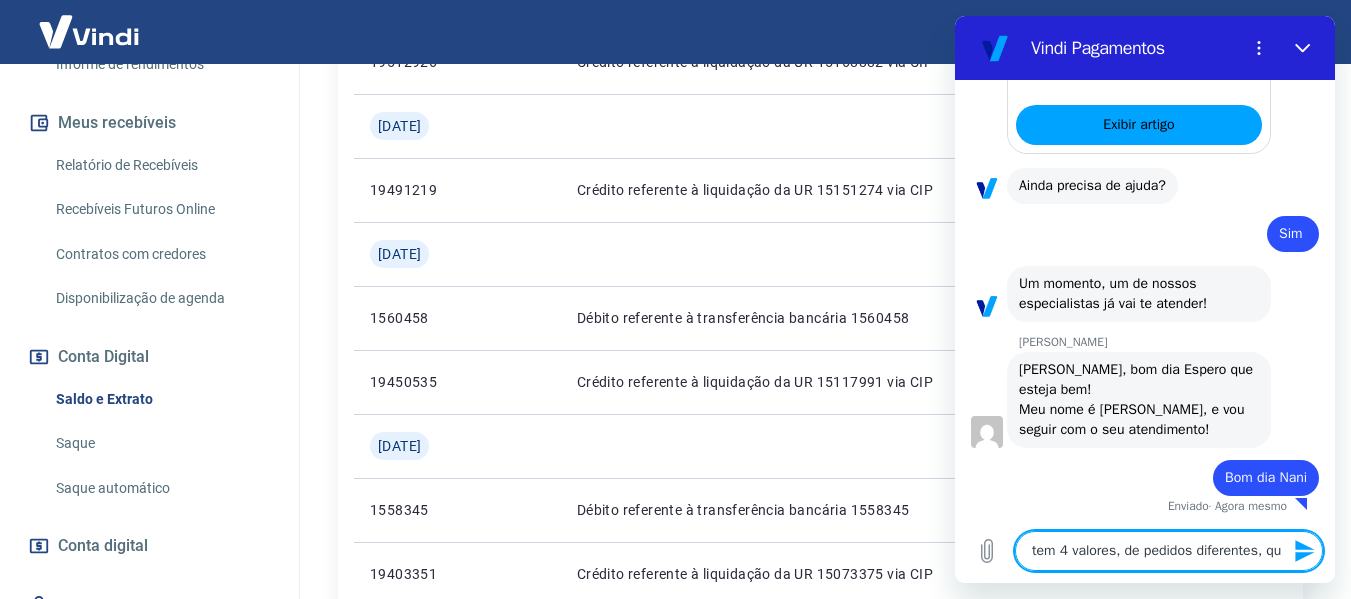 type on "tem 4 valores, de pedidos diferentes, que" 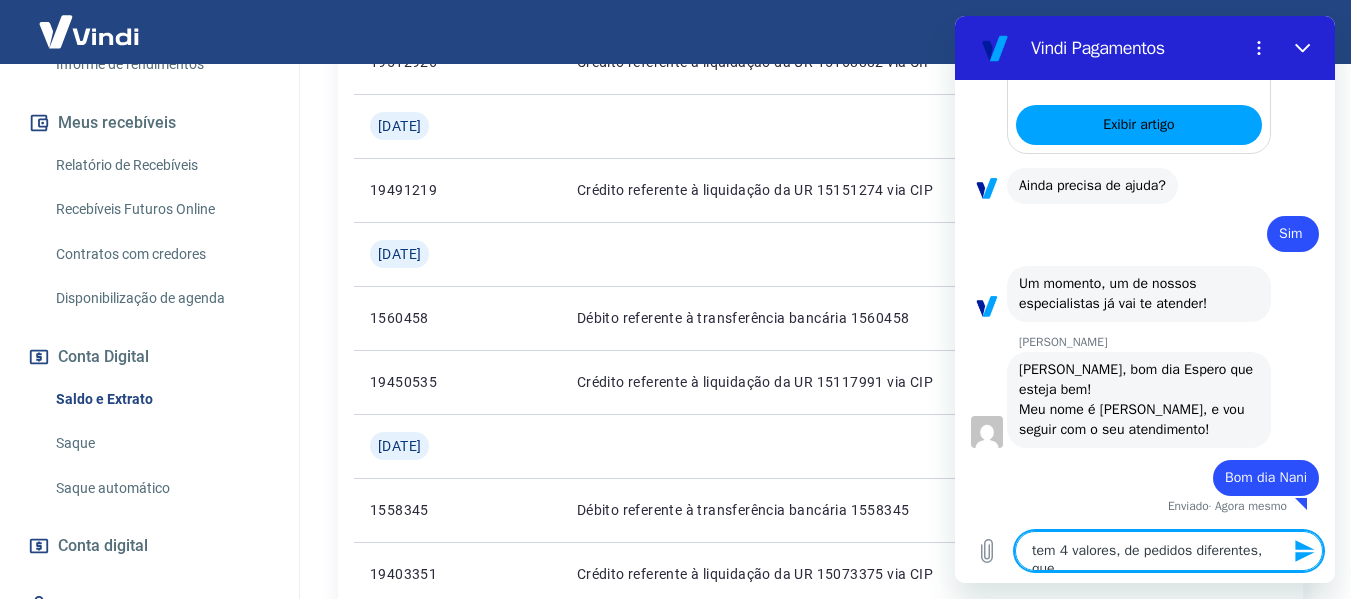 type on "tem 4 valores, de pedidos diferentes, que" 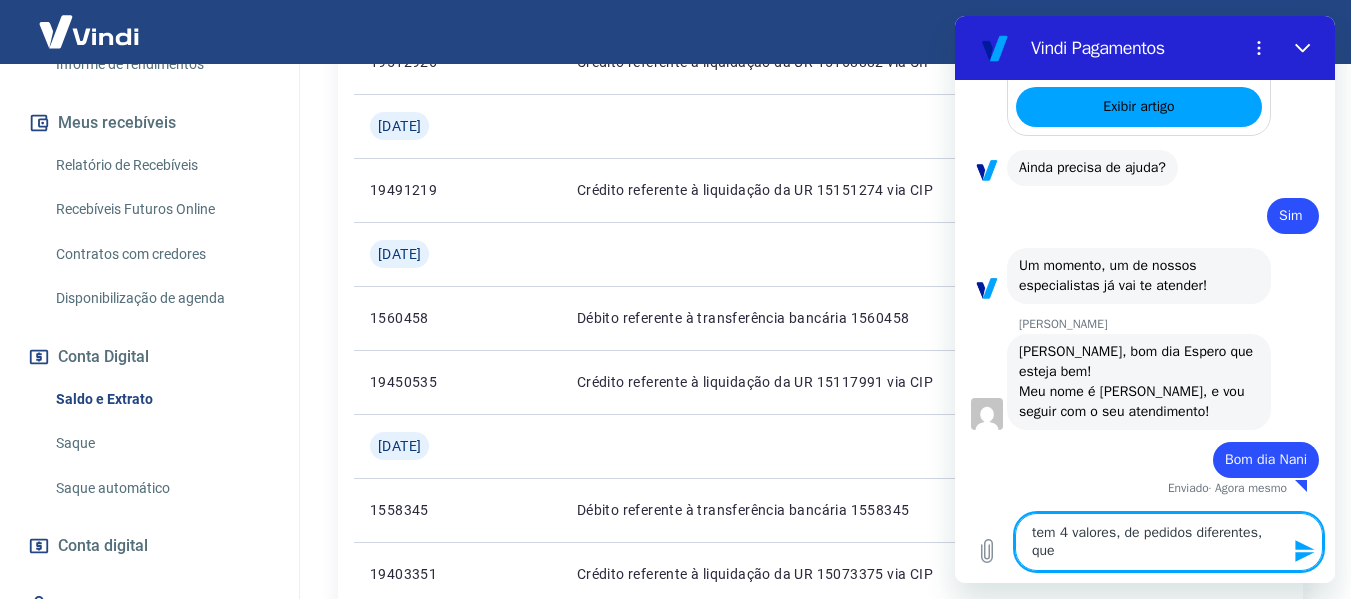 type on "tem 4 valores, de pedidos diferentes, que n" 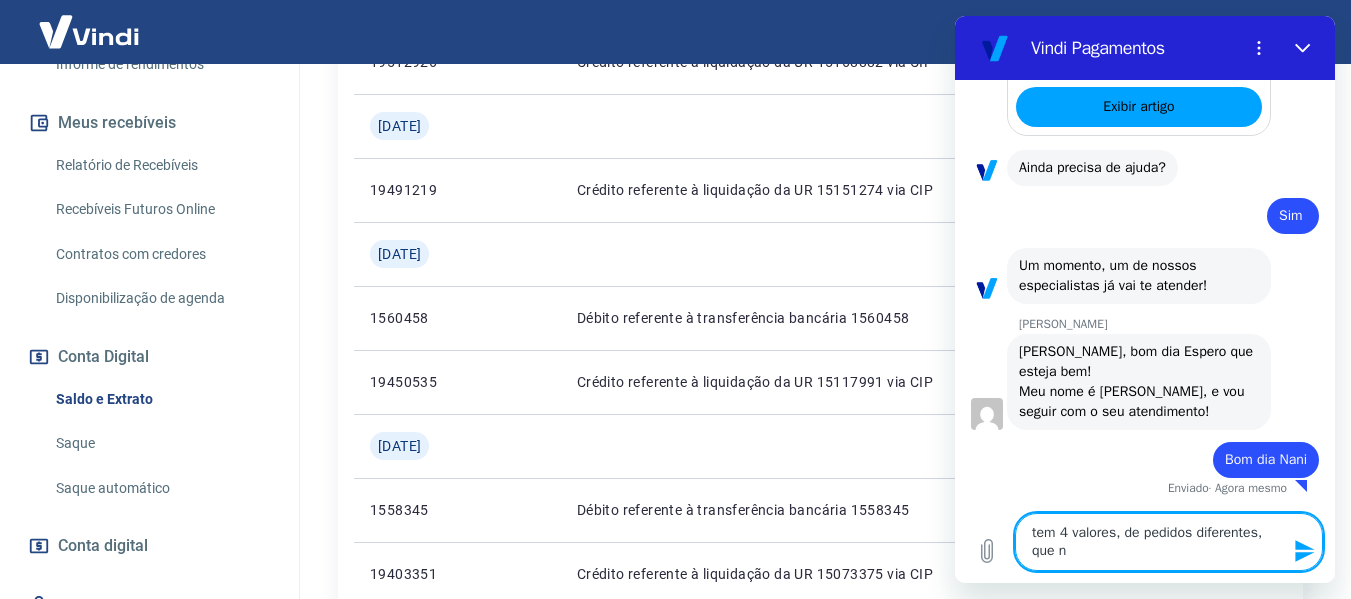 type on "tem 4 valores, de pedidos diferentes, que nã" 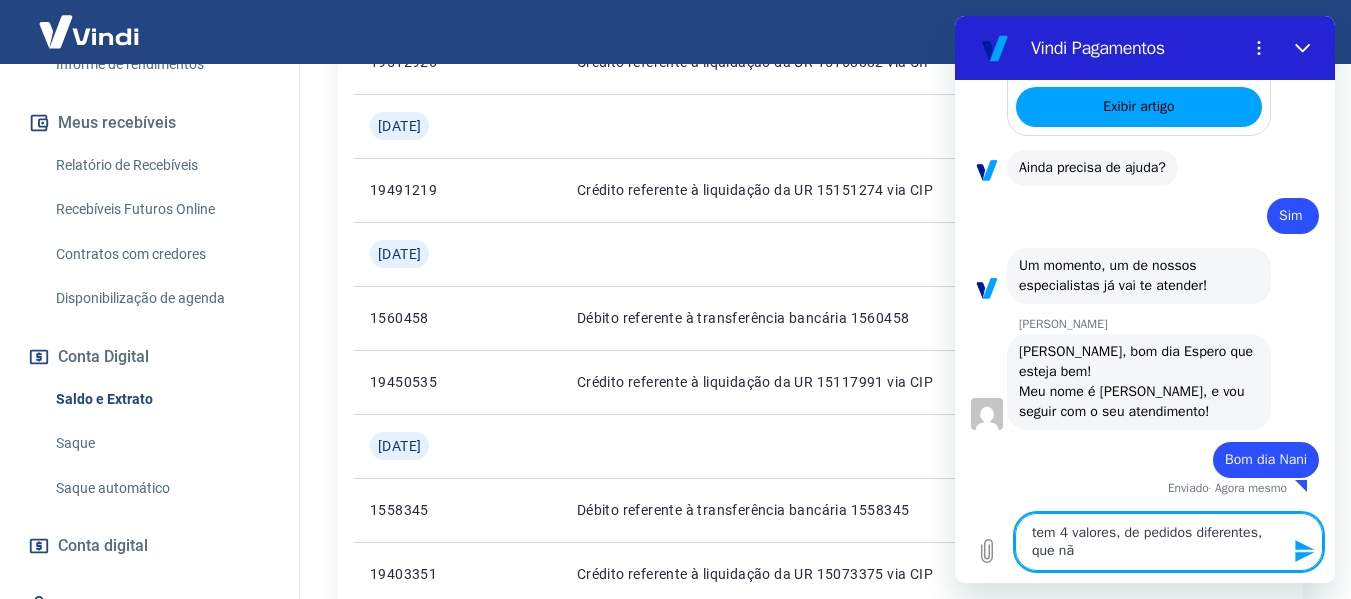 type on "tem 4 valores, de pedidos diferentes, que não" 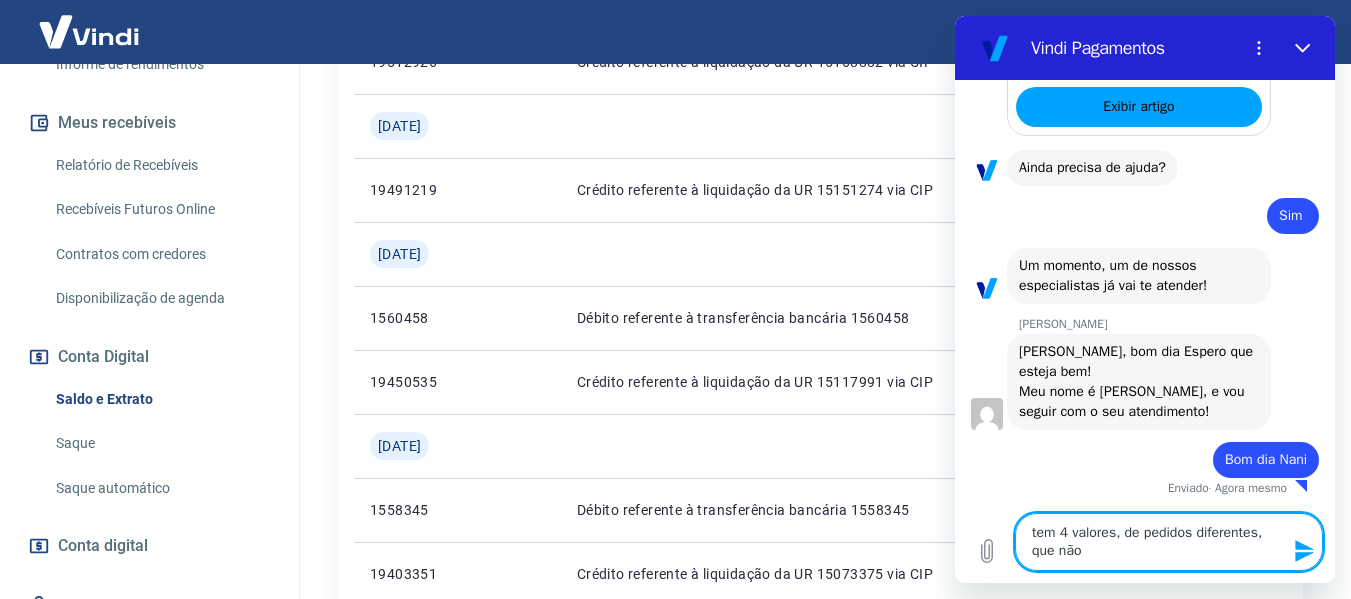 type on "tem 4 valores, de pedidos diferentes, que não" 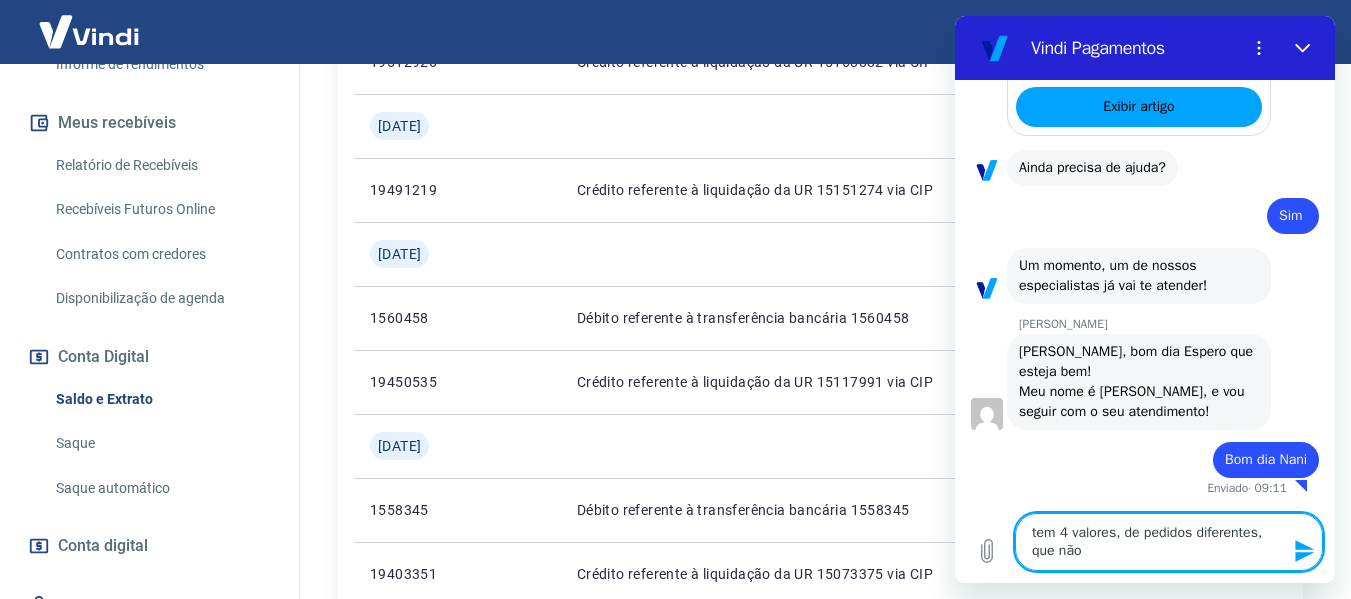 type on "tem 4 valores, de pedidos diferentes, que não e" 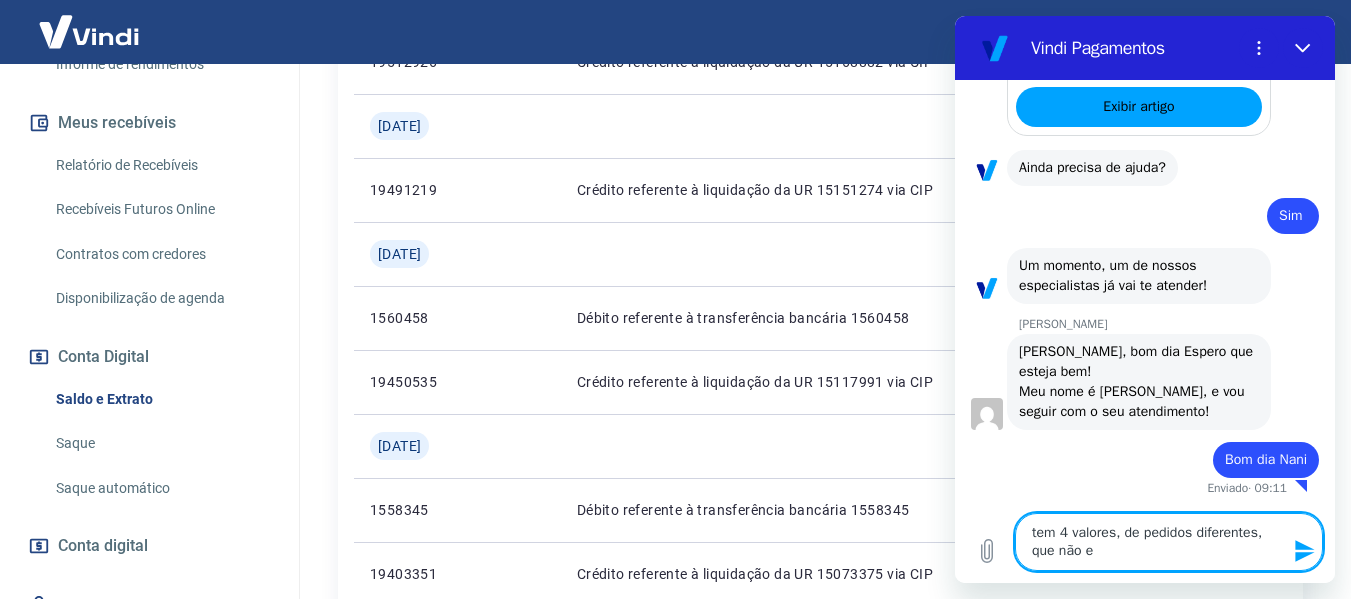 type on "tem 4 valores, de pedidos diferentes, que não en" 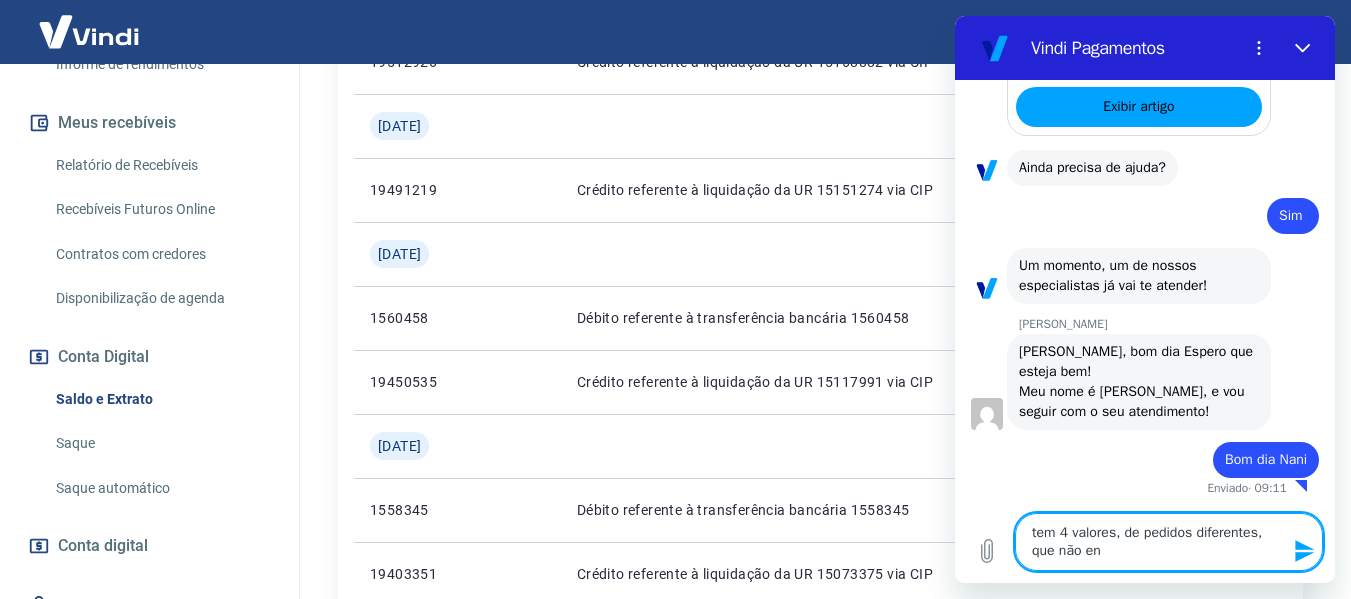type on "tem 4 valores, de pedidos diferentes, que não ent" 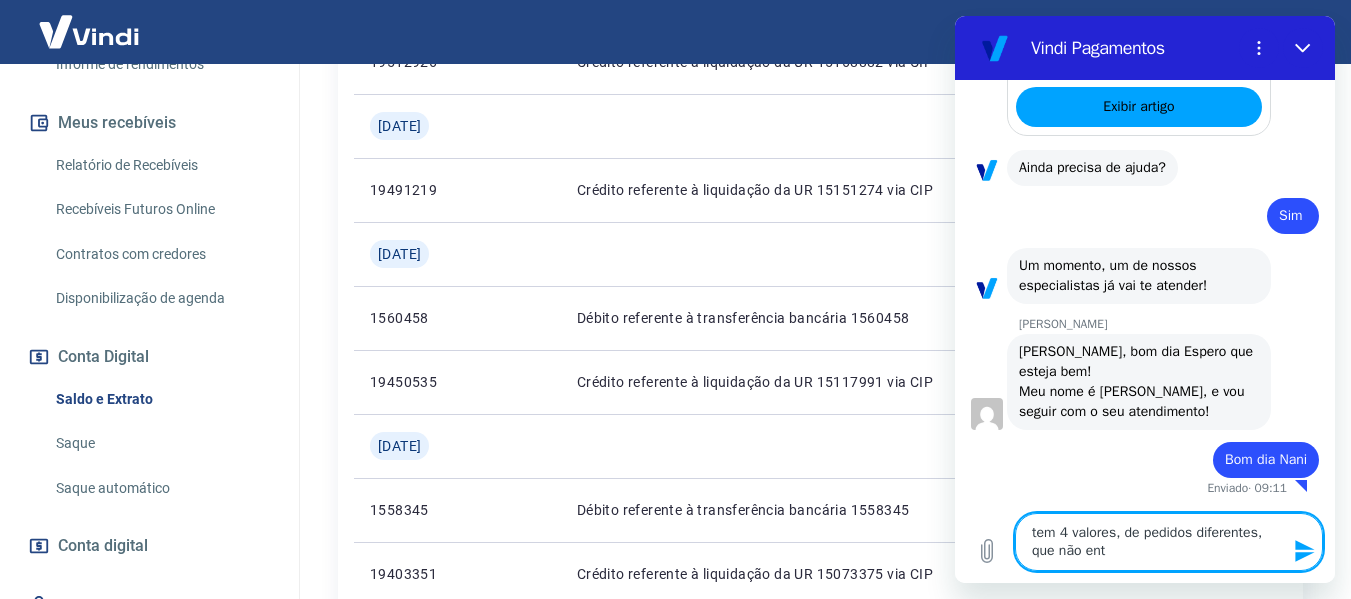 type on "tem 4 valores, de pedidos diferentes, que não entr" 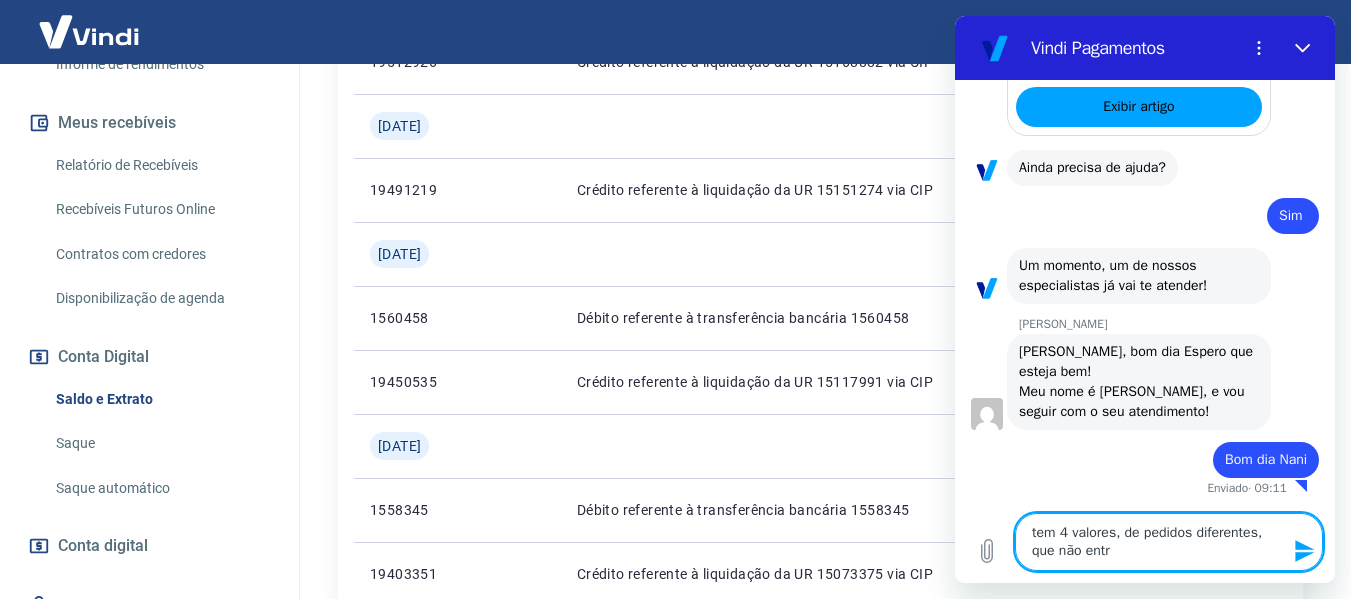 type on "tem 4 valores, de pedidos diferentes, que não entra" 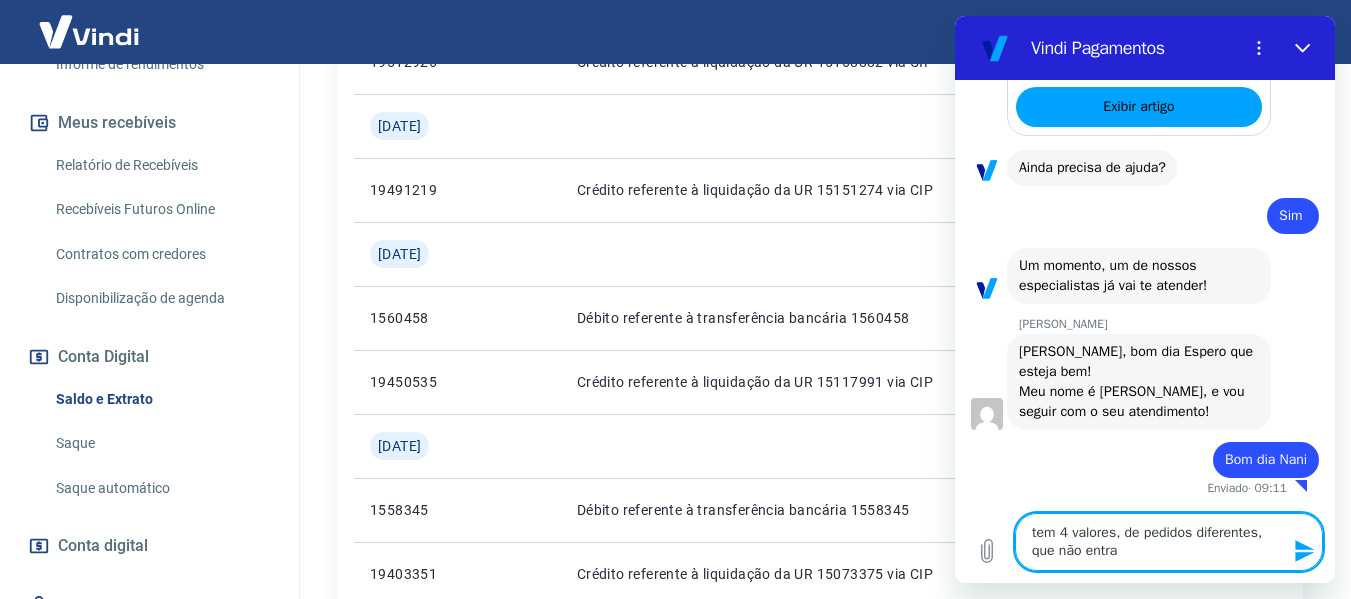 type on "tem 4 valores, de pedidos diferentes, que não entrar" 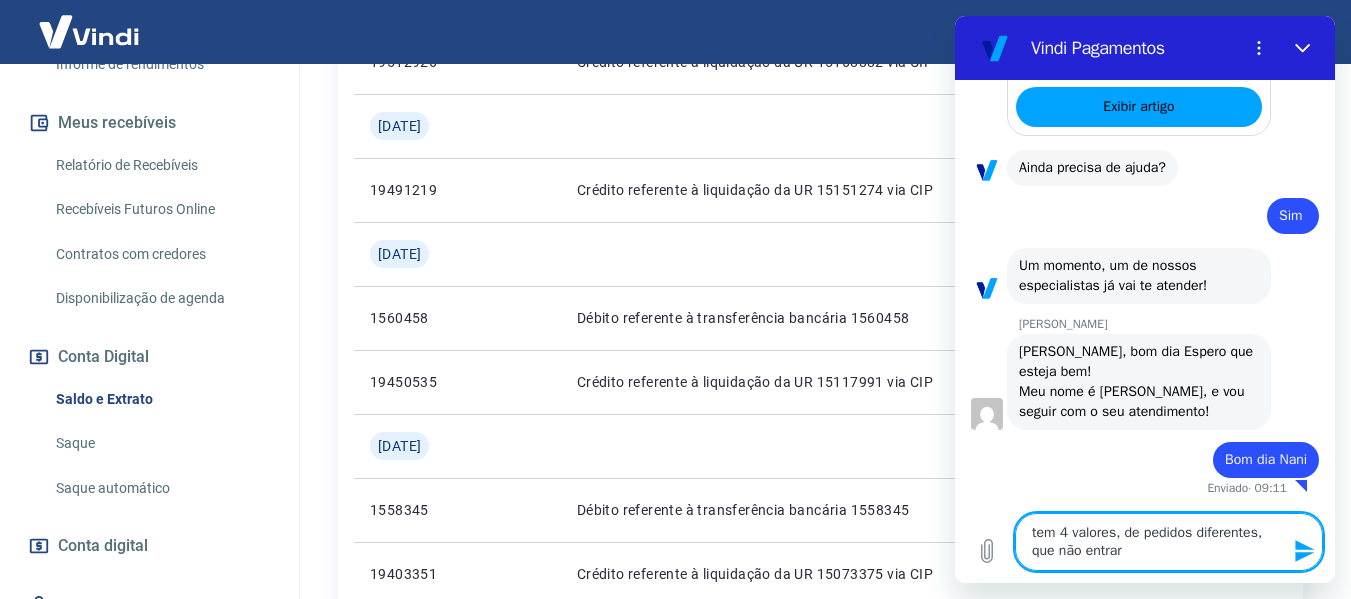 type on "tem 4 valores, de pedidos diferentes, que não entrarã" 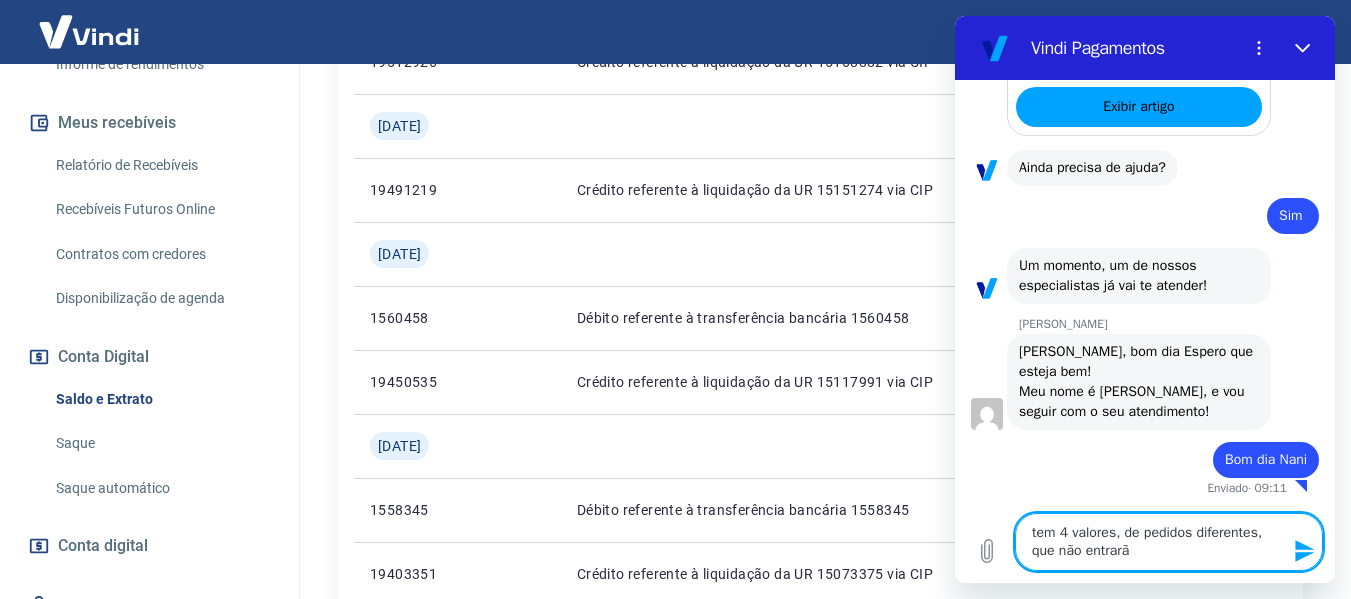 type on "tem 4 valores, de pedidos diferentes, que não entrarão" 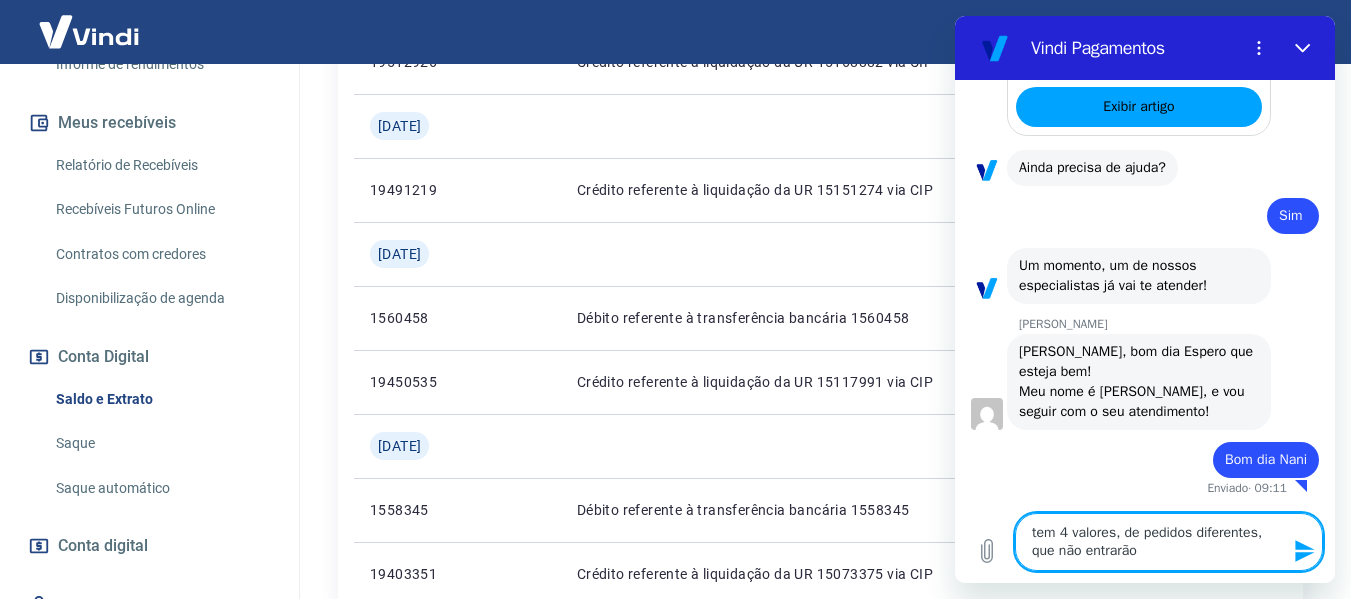 type on "tem 4 valores, de pedidos diferentes, que não entrarão" 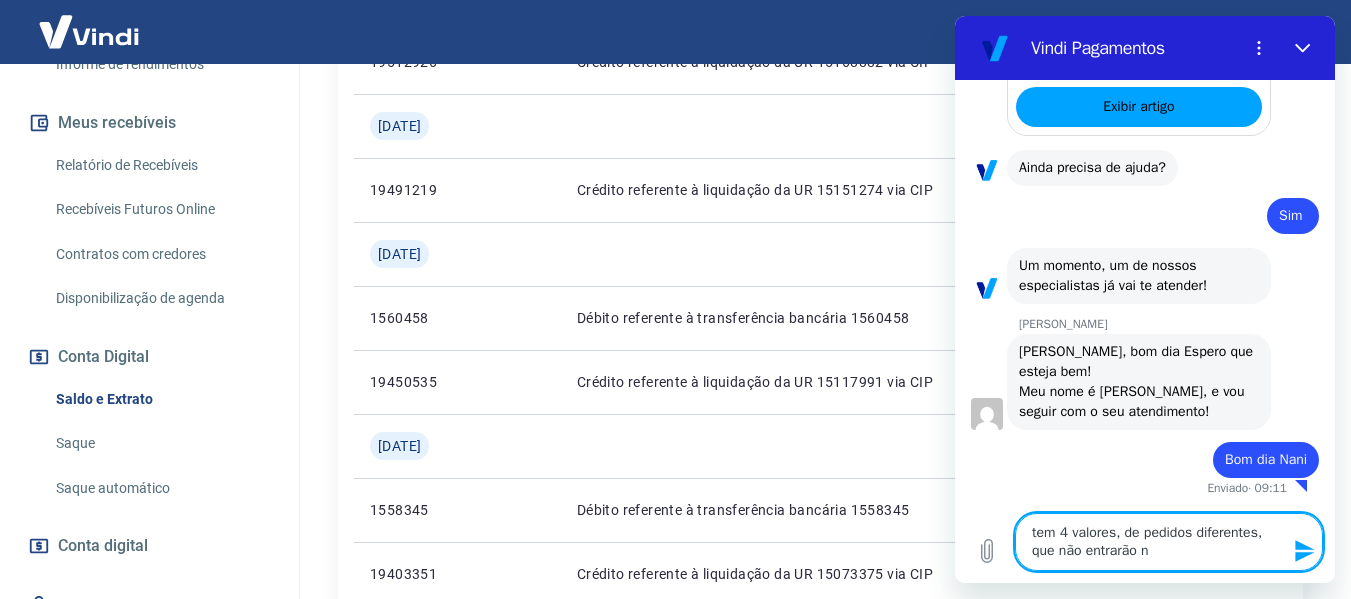 type on "tem 4 valores, de pedidos diferentes, que não entrarão na" 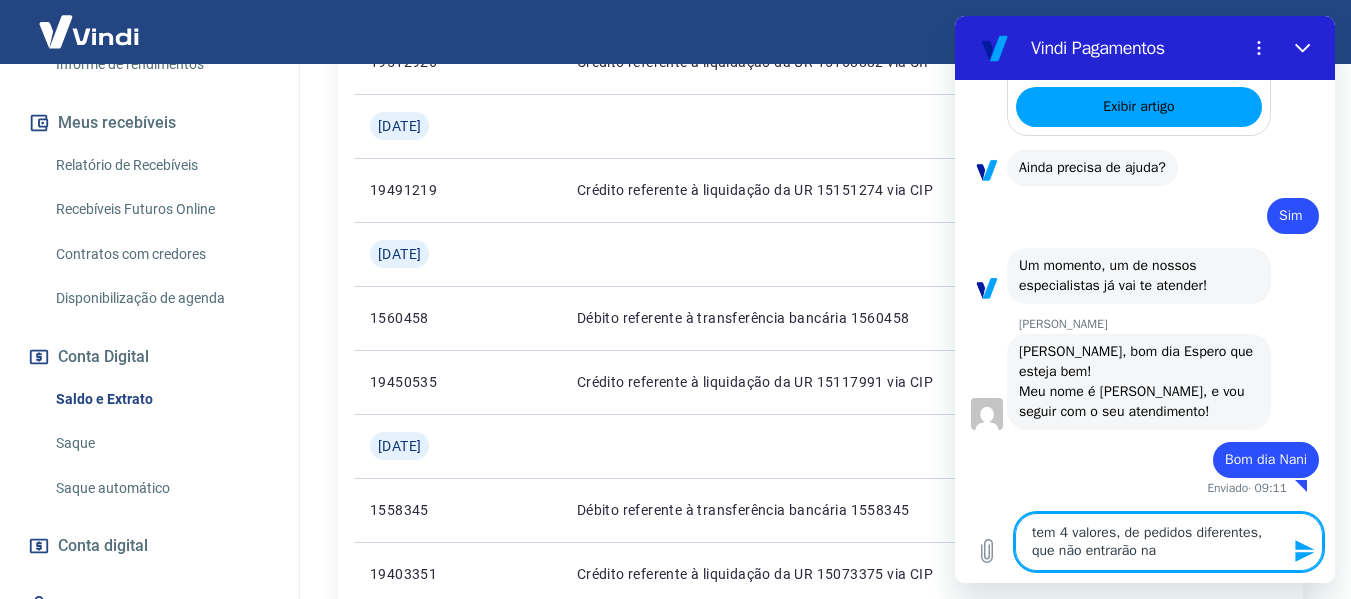 type on "tem 4 valores, de pedidos diferentes, que não entrarão na" 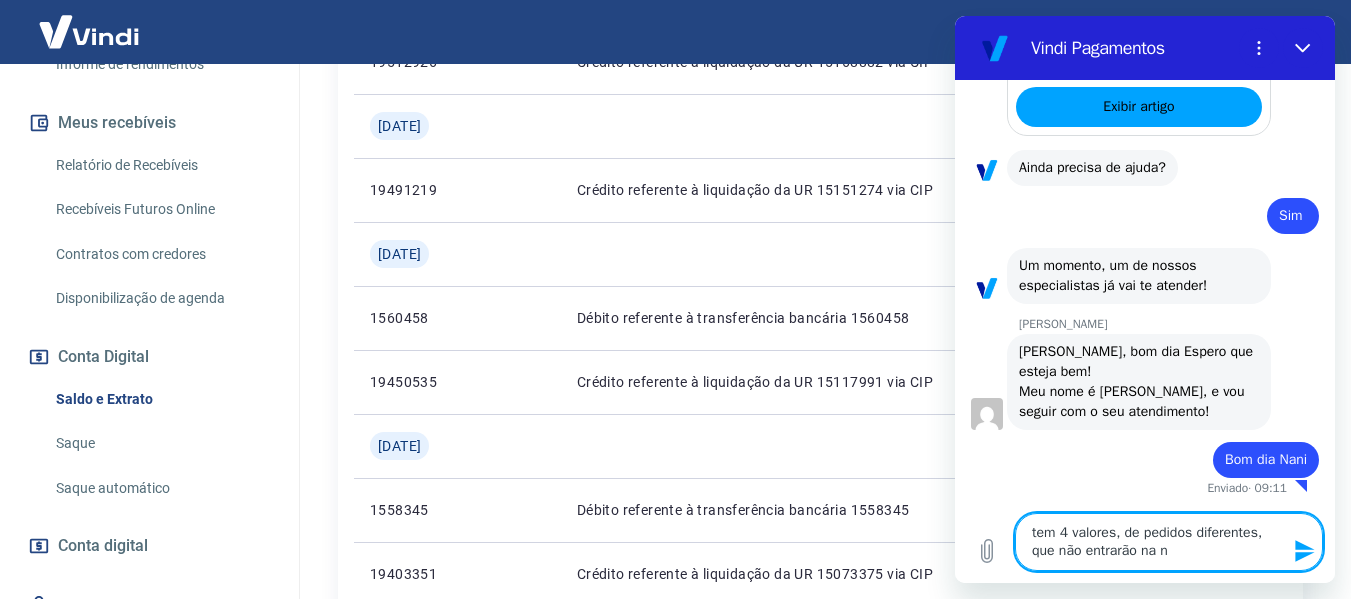 type on "tem 4 valores, de pedidos diferentes, que não entrarão na no" 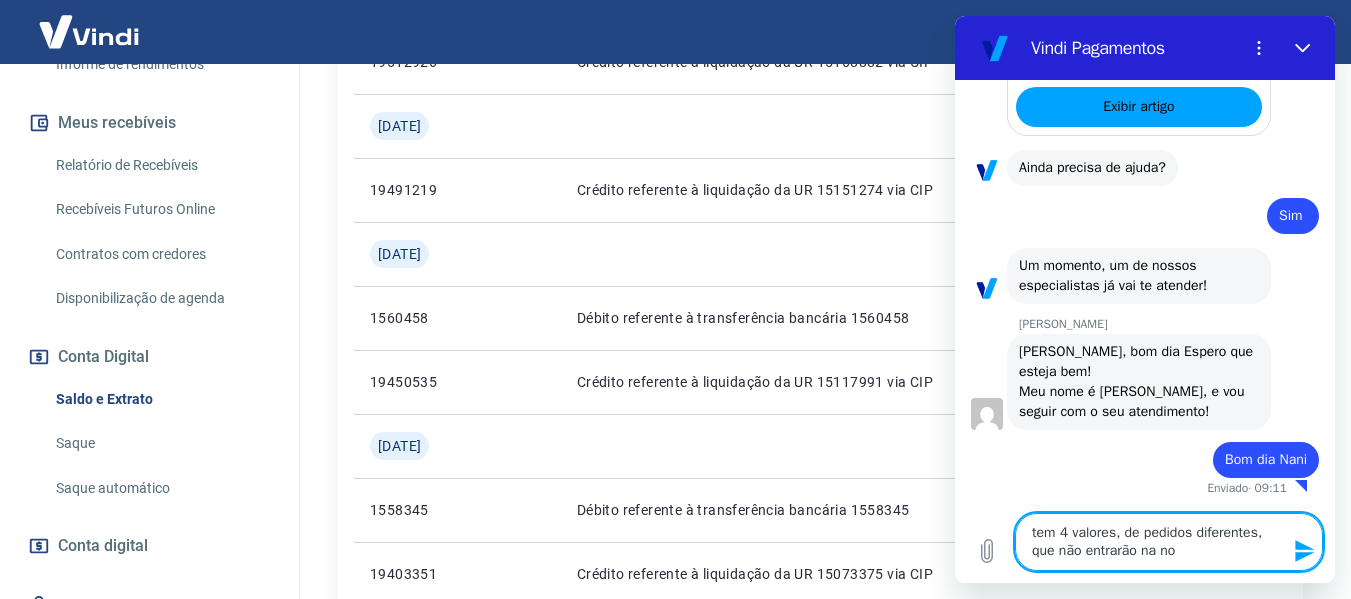 type on "tem 4 valores, de pedidos diferentes, que não entrarão na nos" 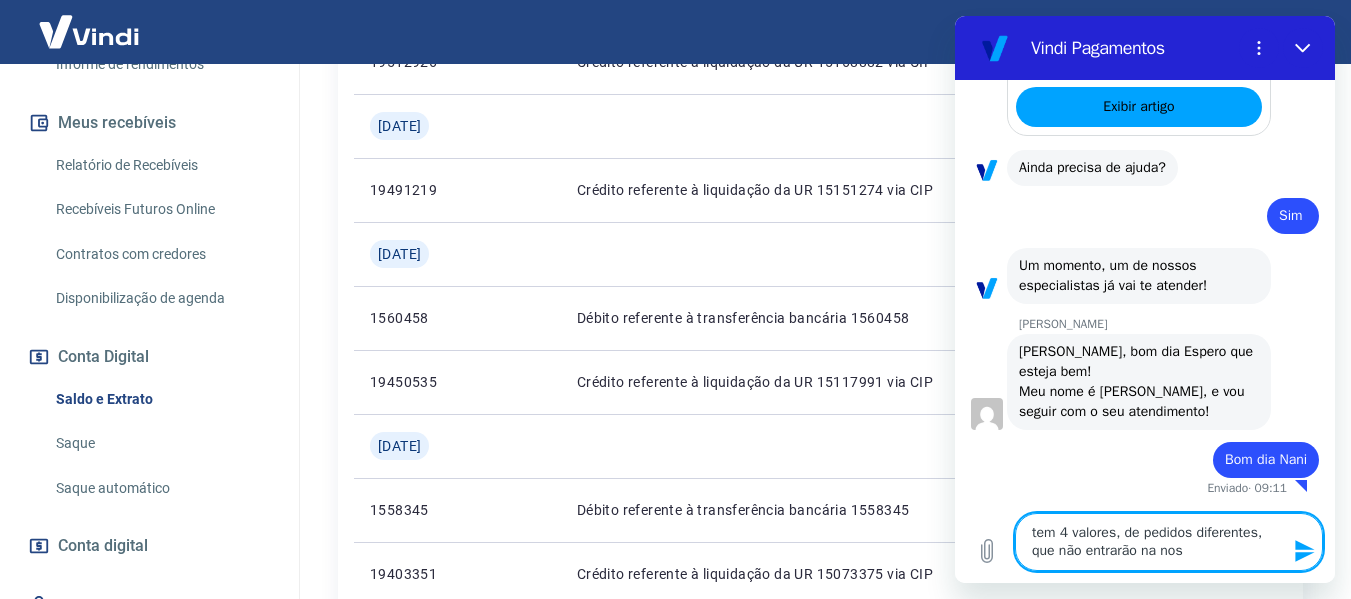 type on "tem 4 valores, de pedidos diferentes, que não entrarão na noss" 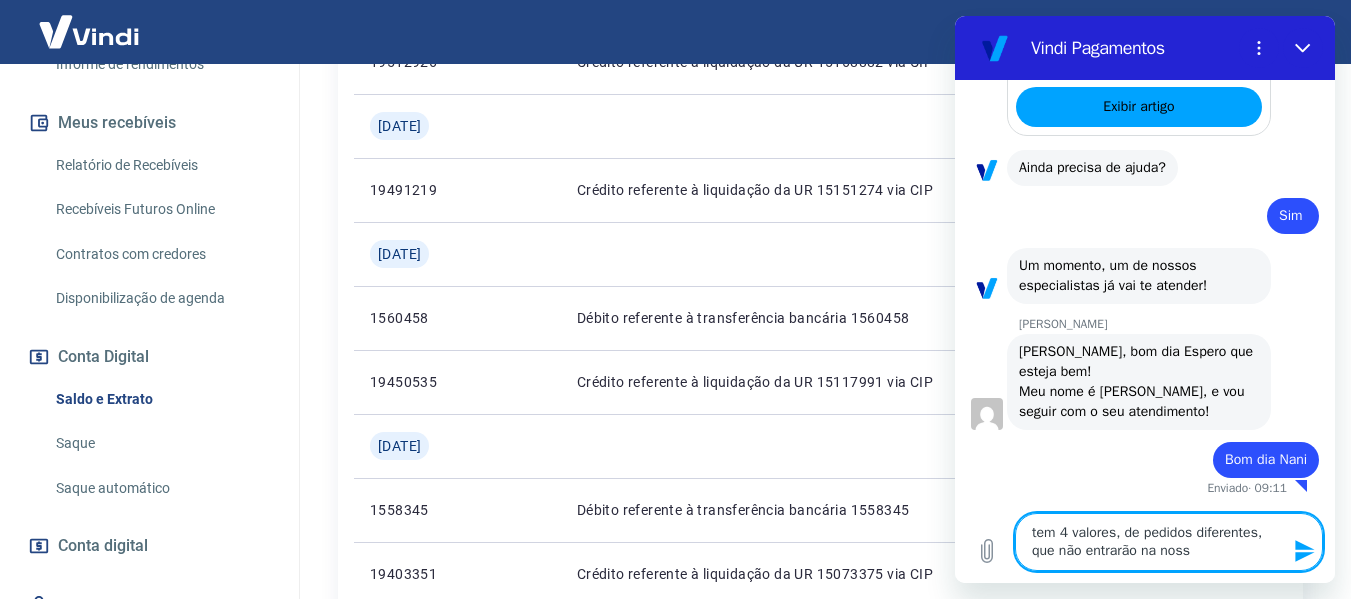 type on "tem 4 valores, de pedidos diferentes, que não entrarão na nossa" 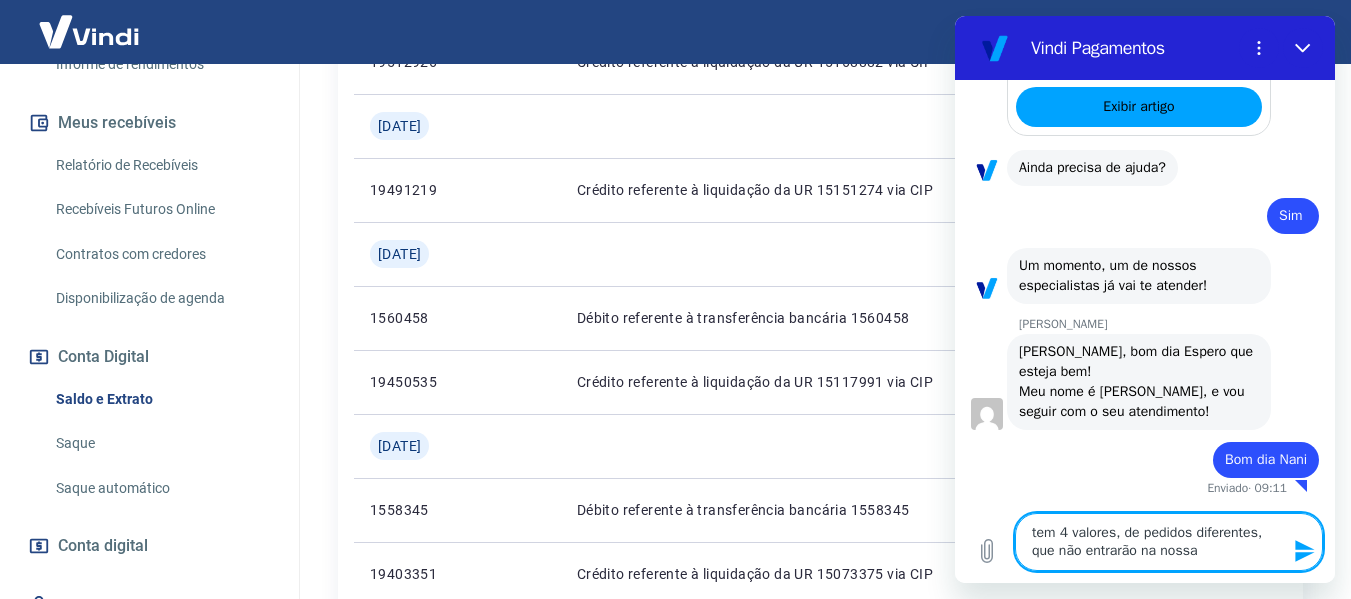 type on "tem 4 valores, de pedidos diferentes, que não entrarão na nossa" 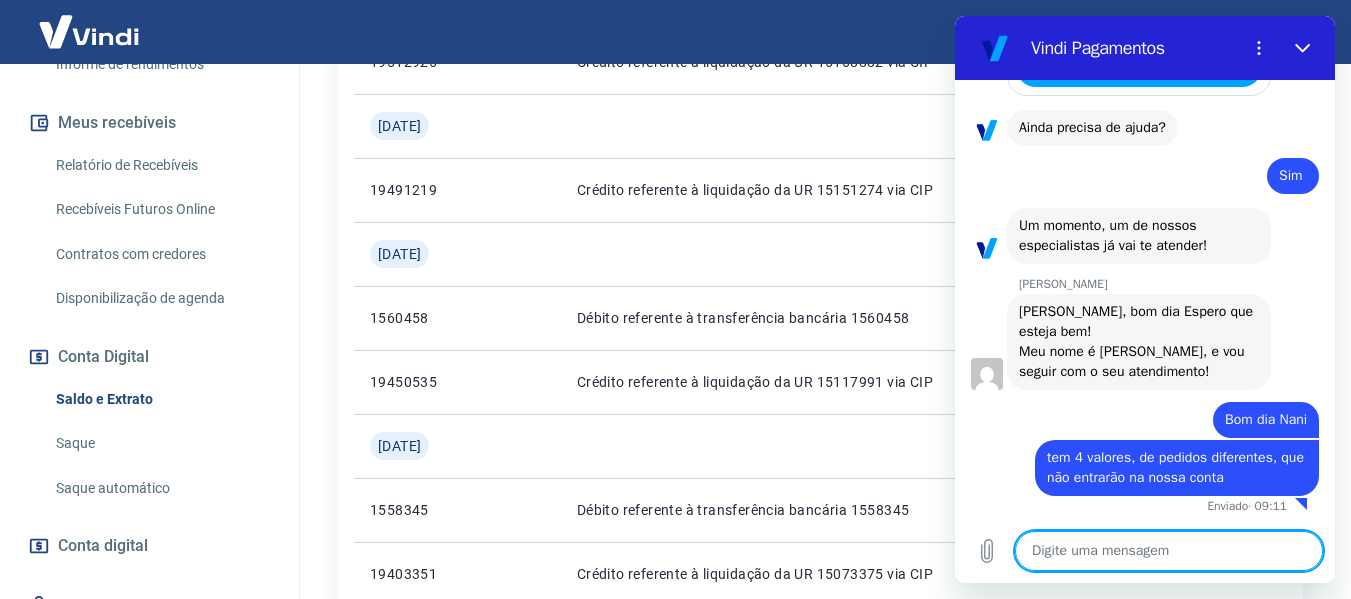 scroll, scrollTop: 2534, scrollLeft: 0, axis: vertical 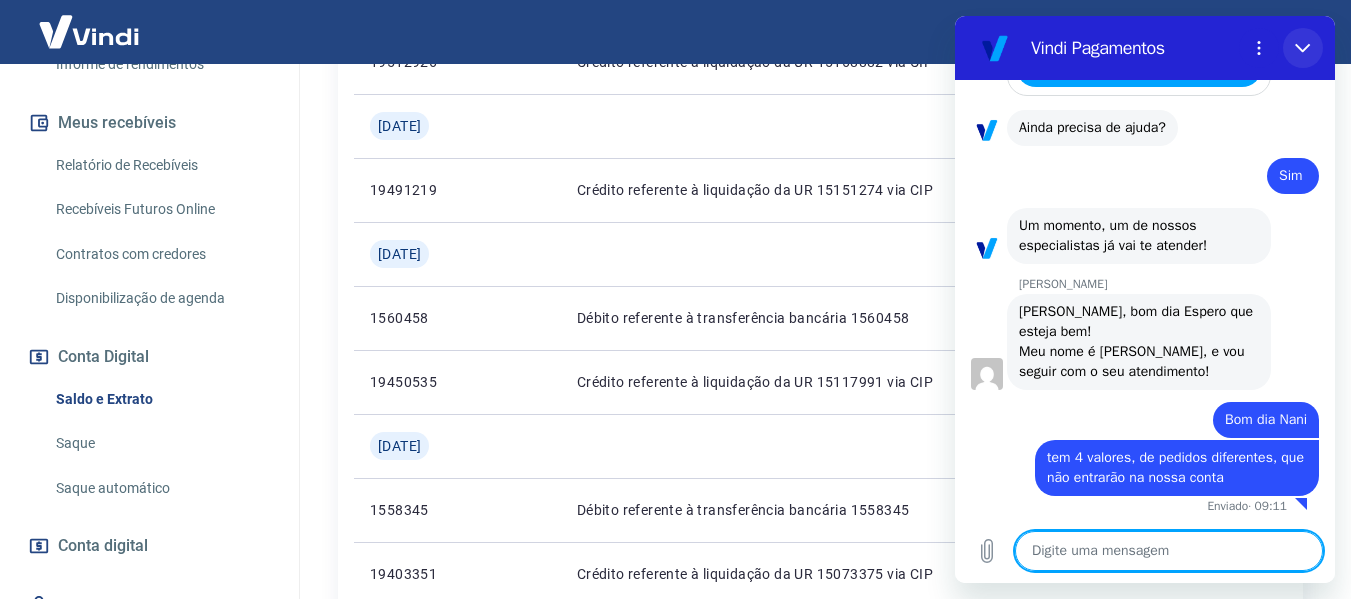 click 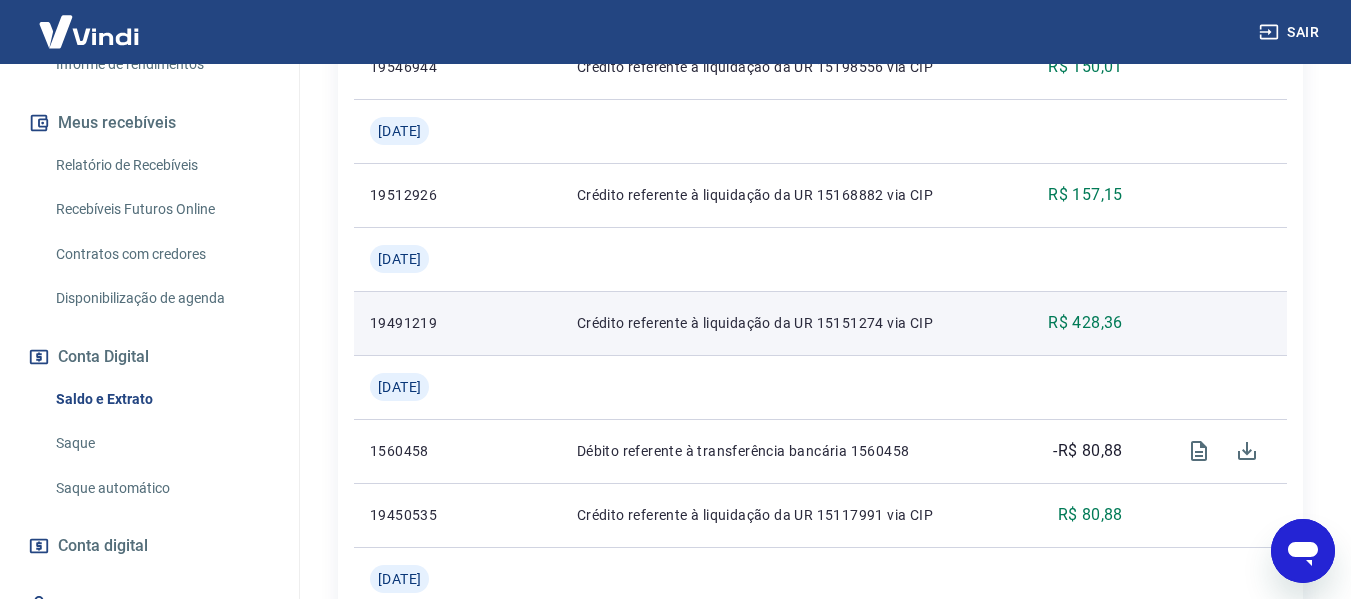 scroll, scrollTop: 933, scrollLeft: 0, axis: vertical 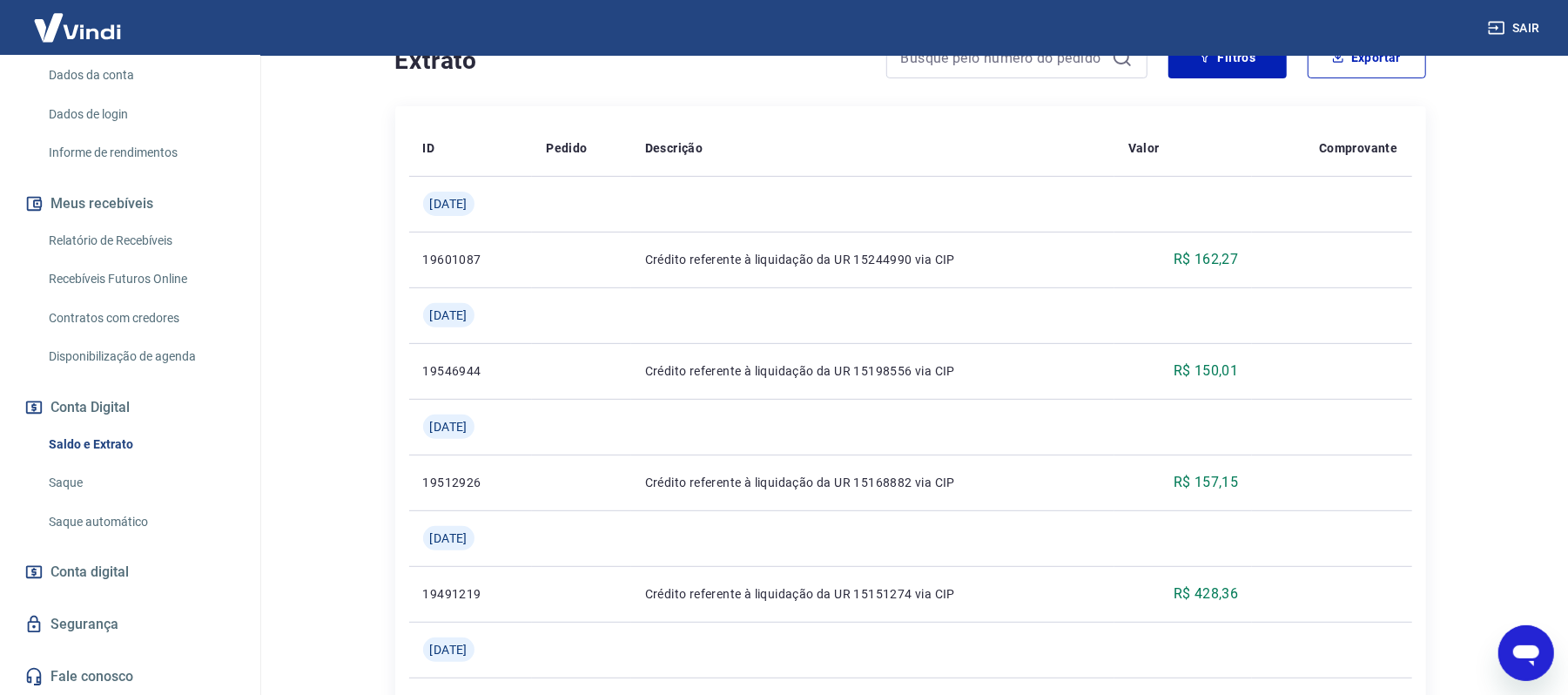 click 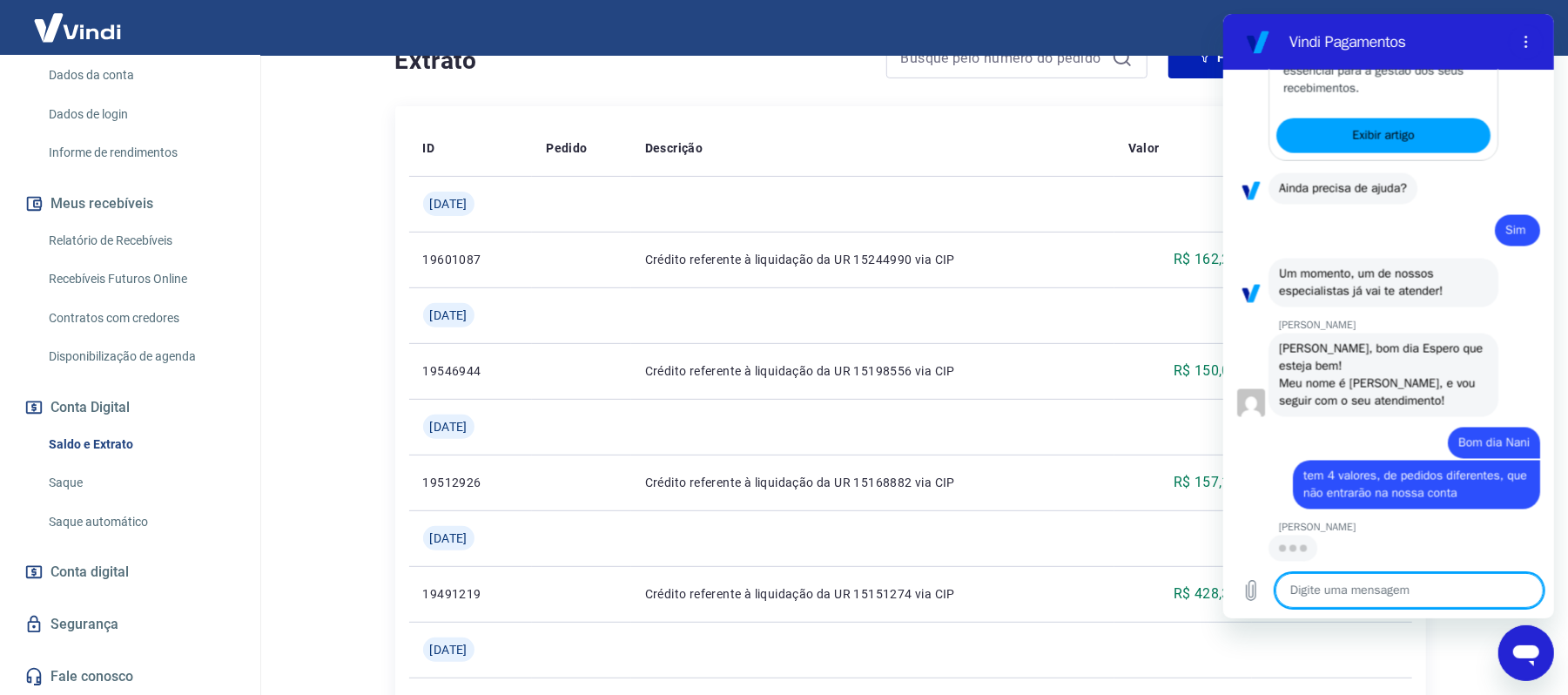 scroll, scrollTop: 0, scrollLeft: 0, axis: both 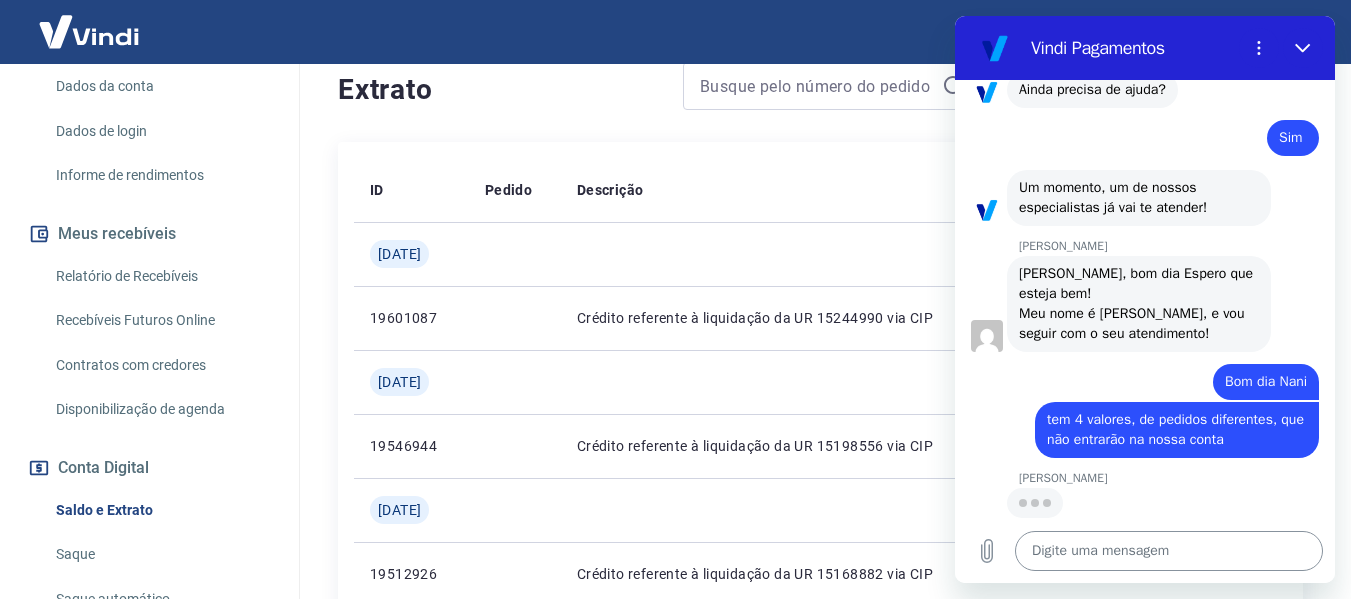 click at bounding box center [1169, 551] 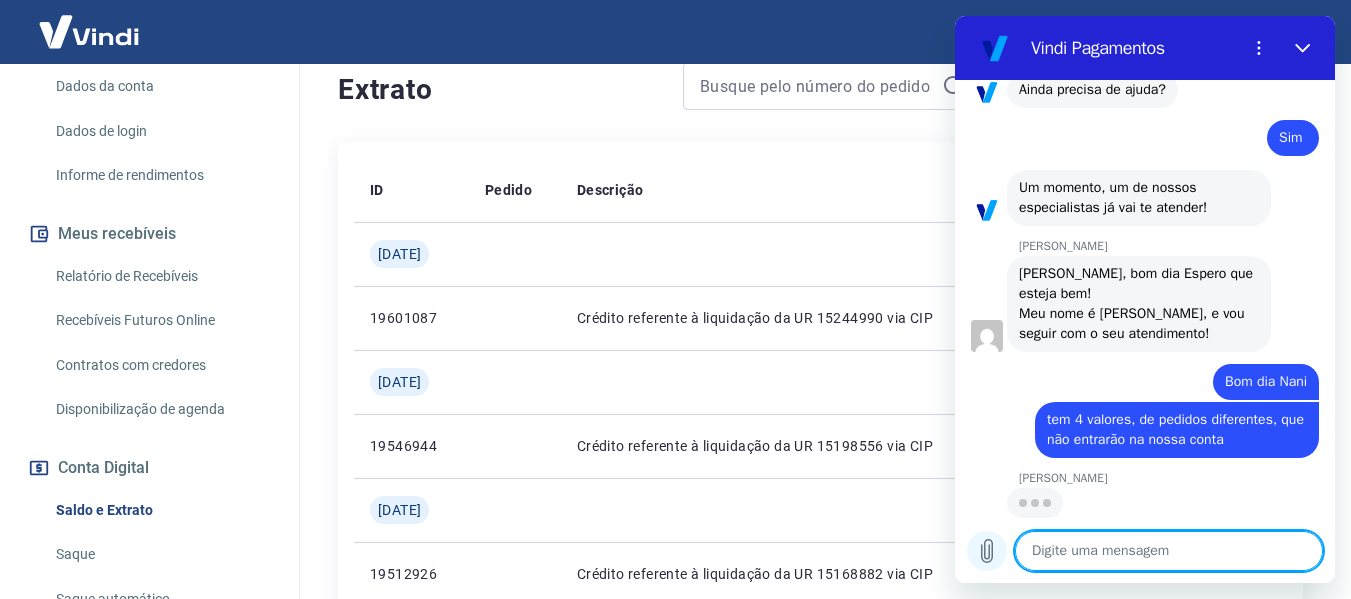 click 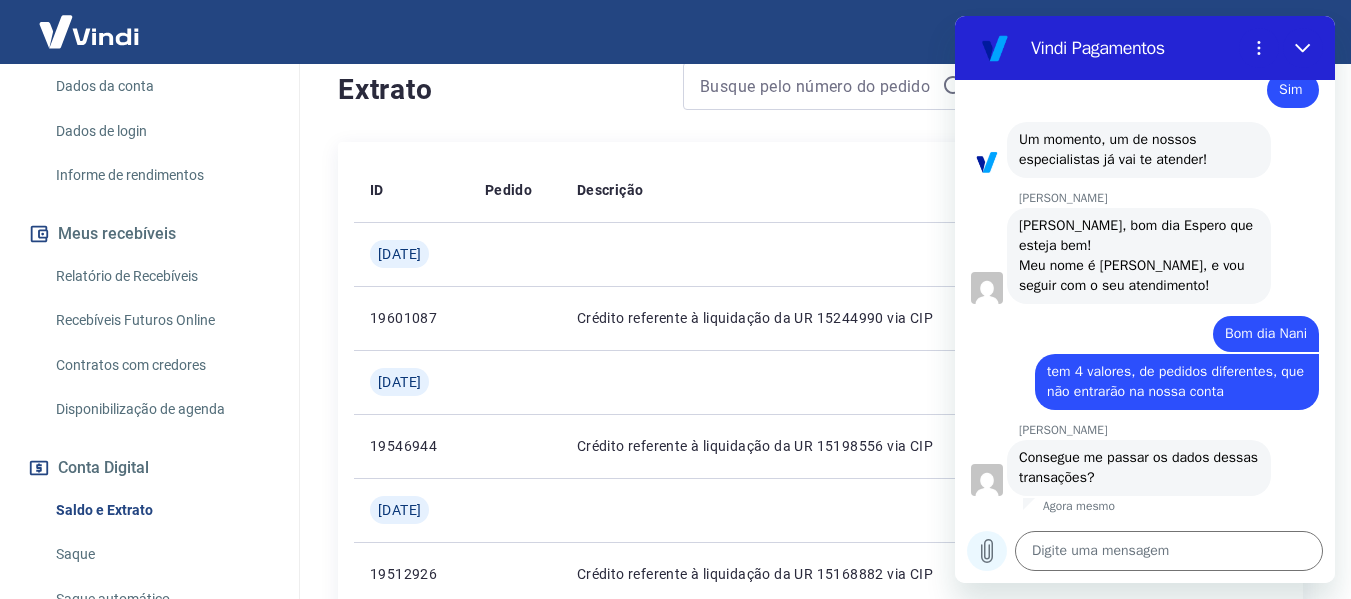 scroll, scrollTop: 2620, scrollLeft: 0, axis: vertical 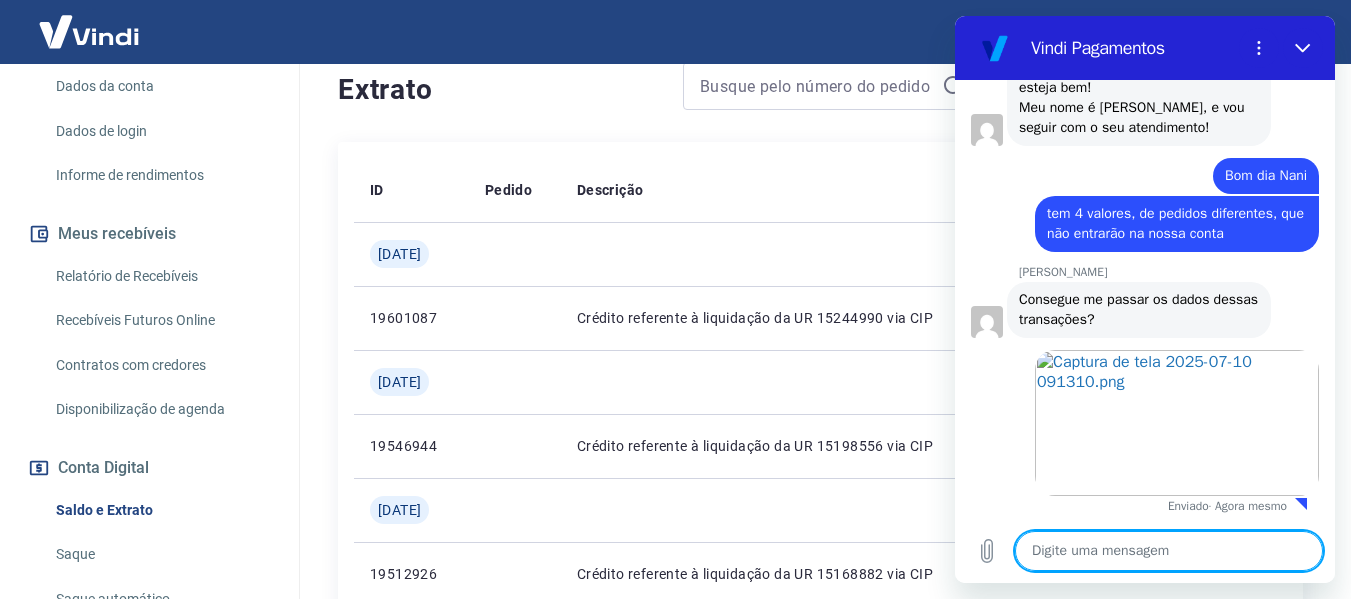 click at bounding box center (1169, 551) 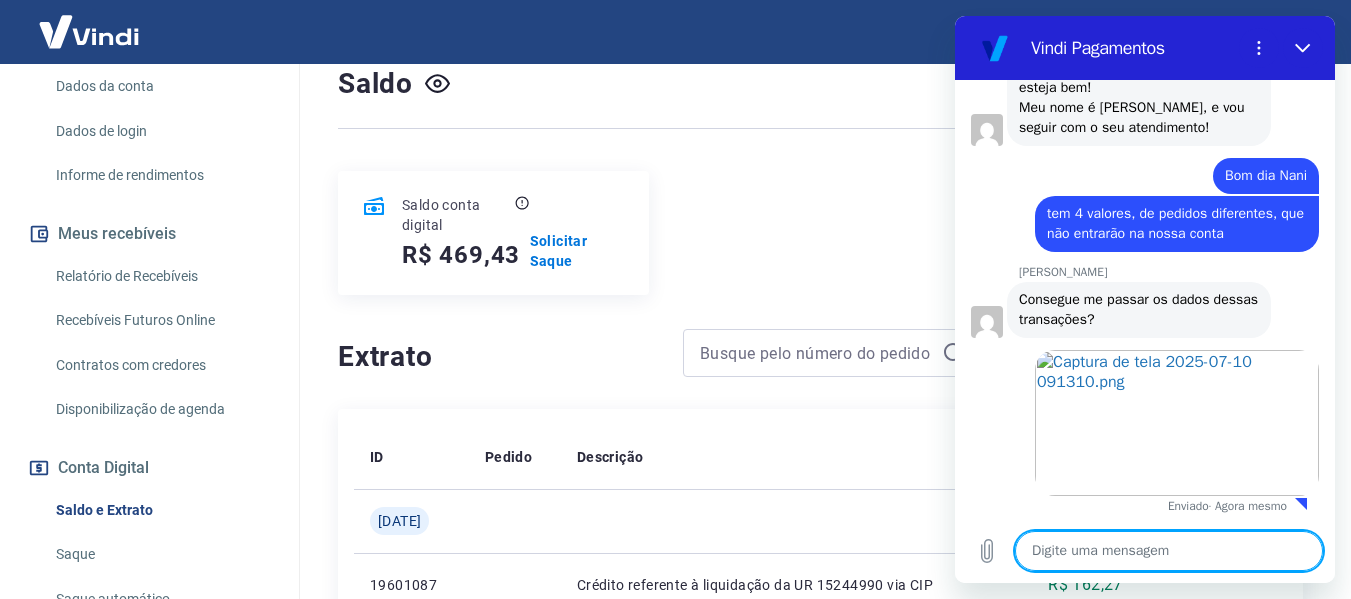 scroll, scrollTop: 287, scrollLeft: 0, axis: vertical 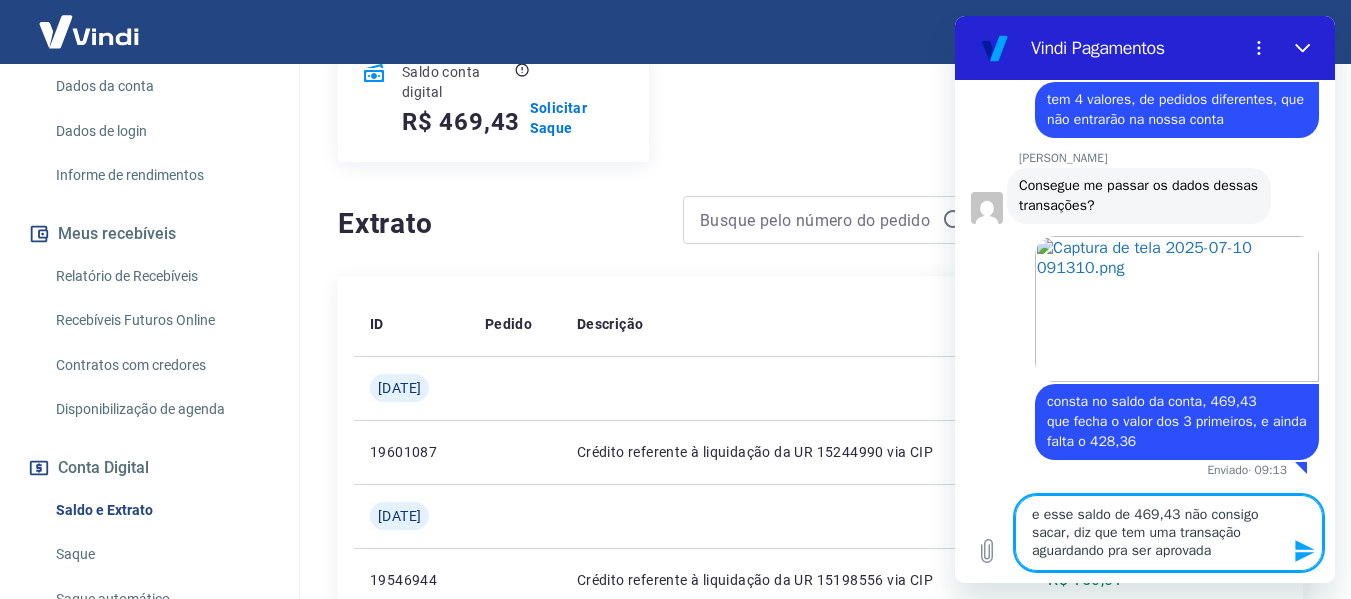 click on "e esse saldo de 469,43 não consigo sacar, diz que tem uma transação aguardando pra ser aprovada" at bounding box center (1169, 533) 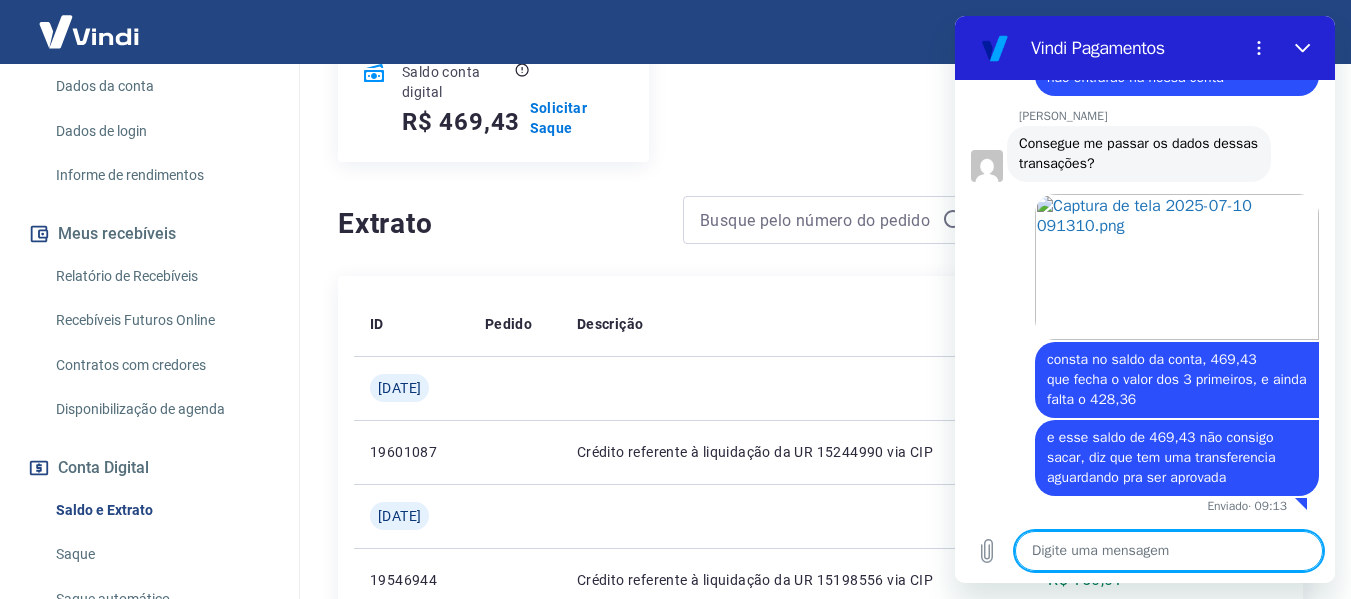 scroll, scrollTop: 2934, scrollLeft: 0, axis: vertical 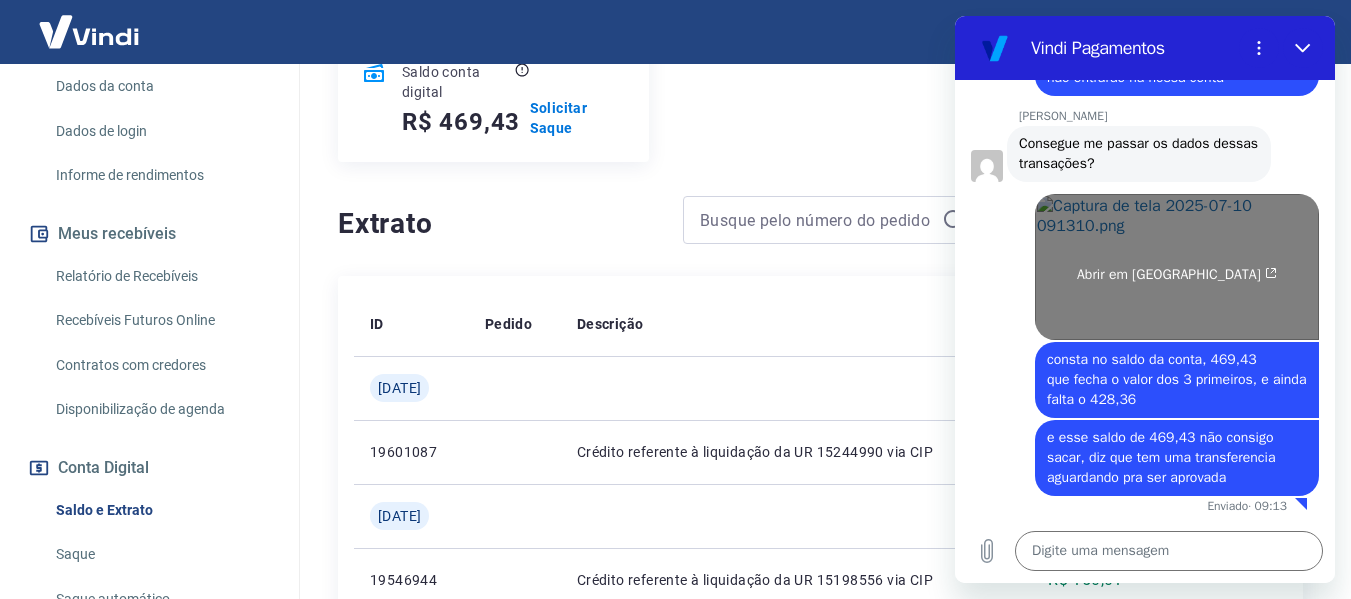 click on "Abrir em [GEOGRAPHIC_DATA]" at bounding box center [1177, 267] 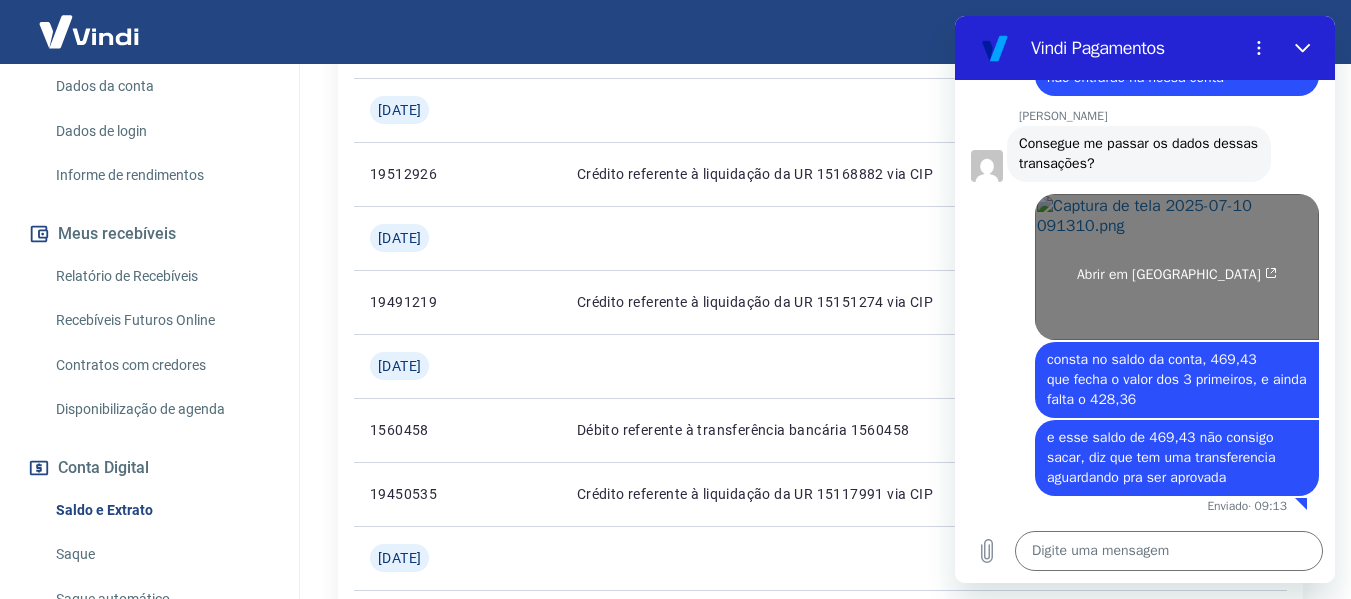 scroll, scrollTop: 421, scrollLeft: 0, axis: vertical 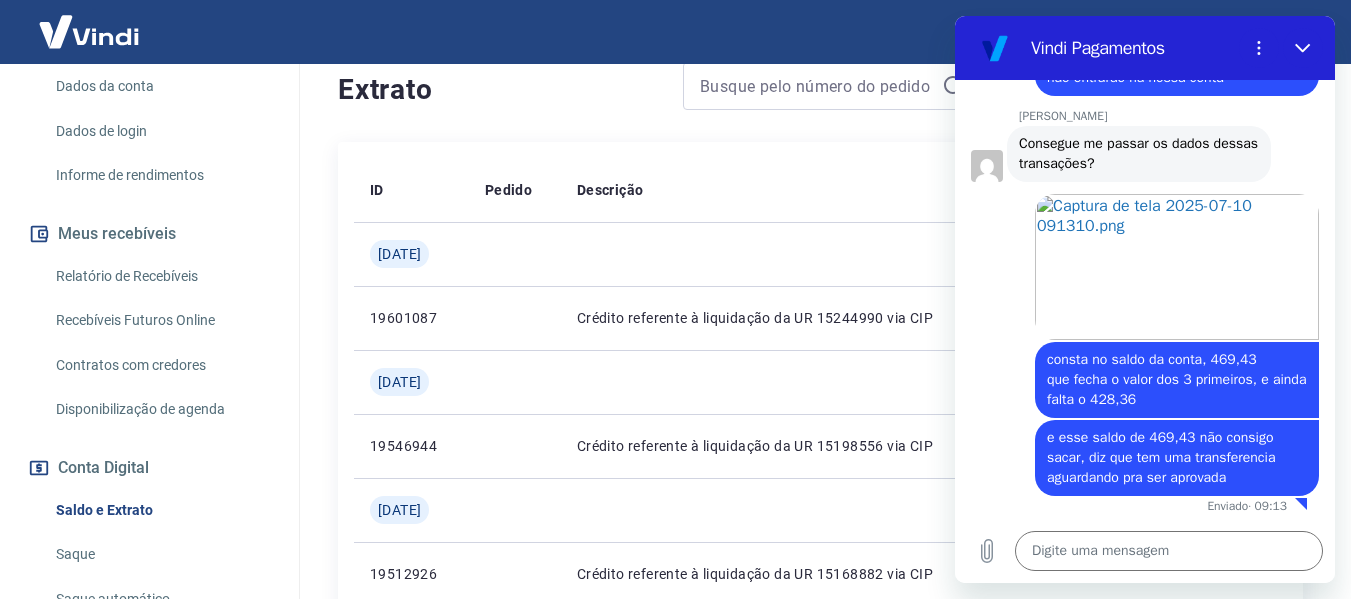 click on "diz:  consta no saldo da conta, 469,43
que fecha o valor dos 3 primeiros, e ainda falta o 428,36" at bounding box center (1137, 379) 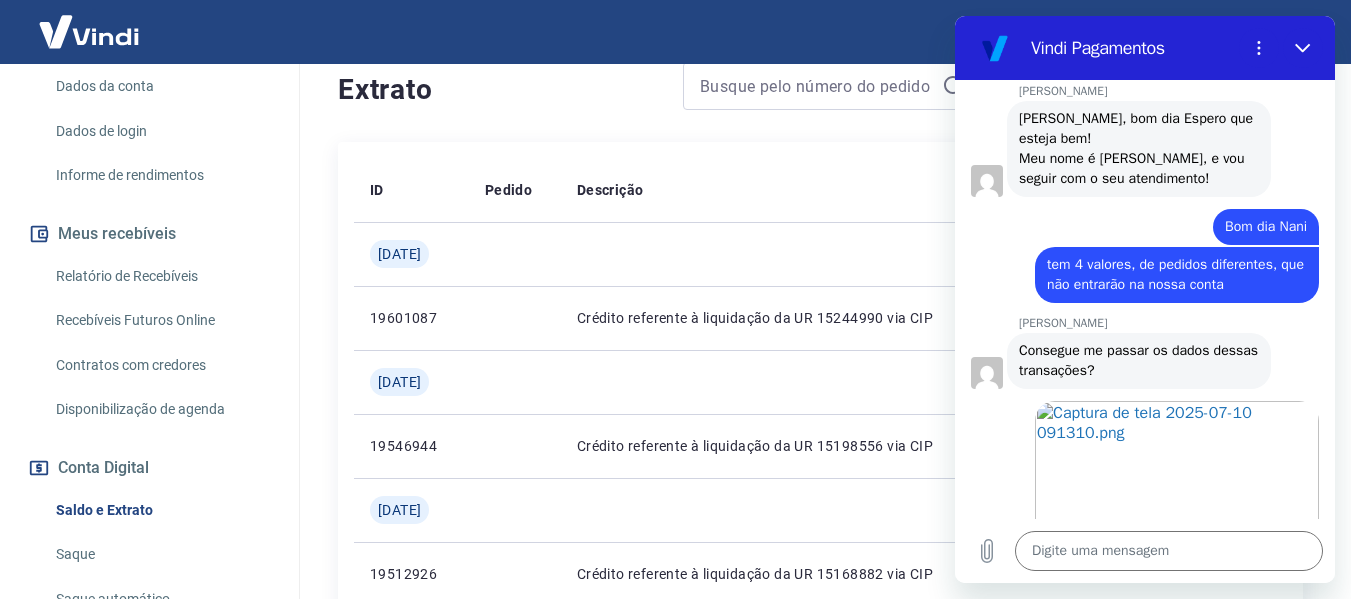 scroll, scrollTop: 2934, scrollLeft: 0, axis: vertical 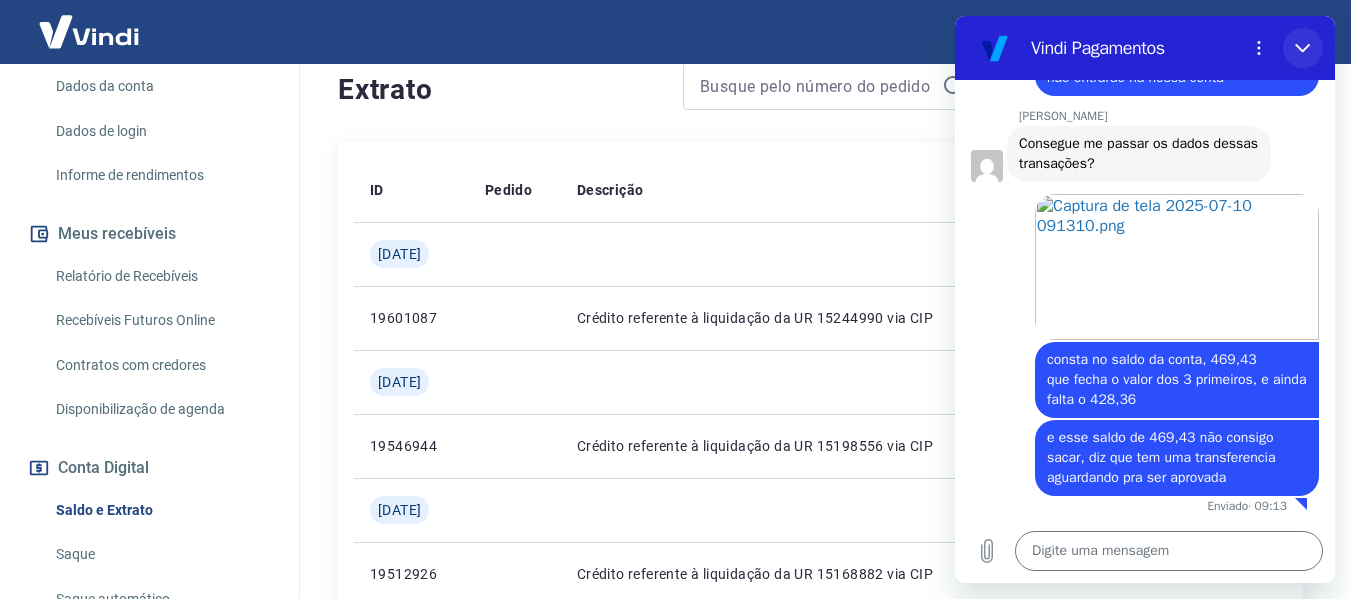 click 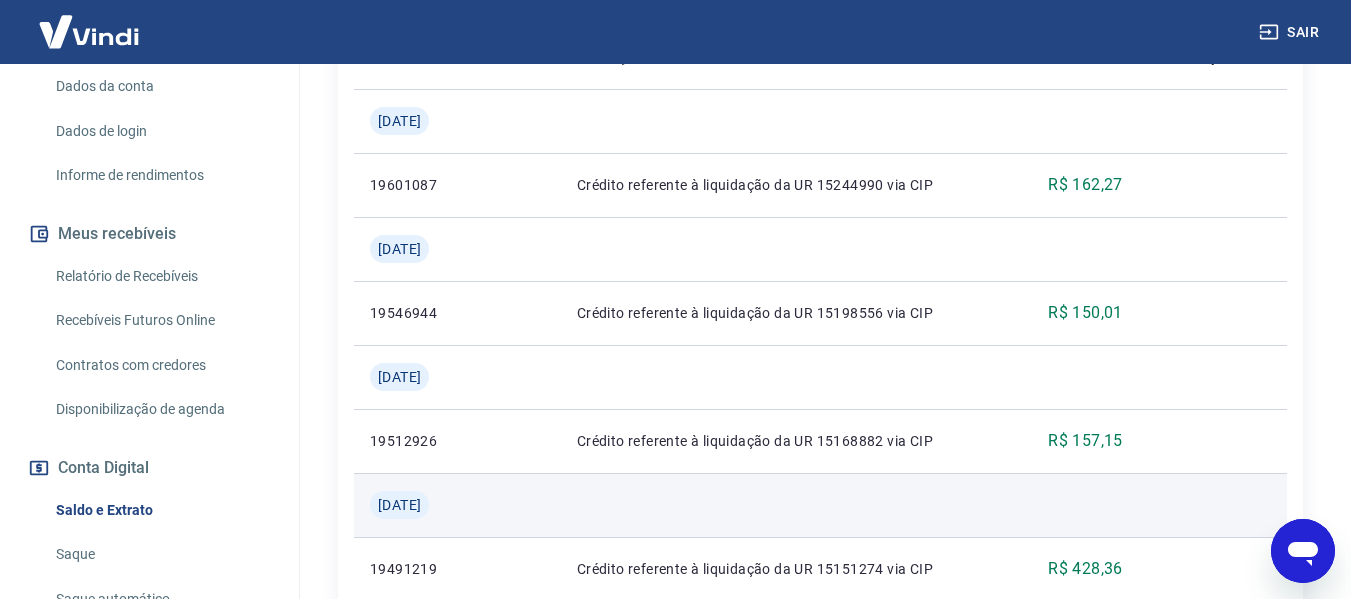 scroll, scrollTop: 687, scrollLeft: 0, axis: vertical 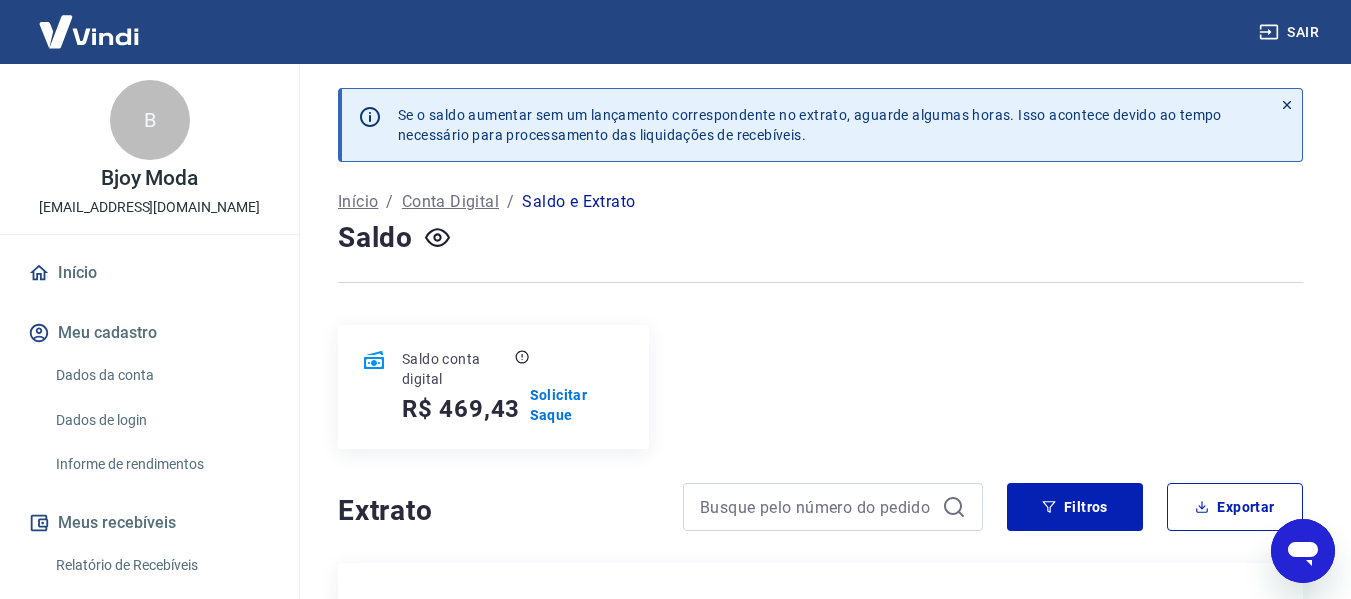 click 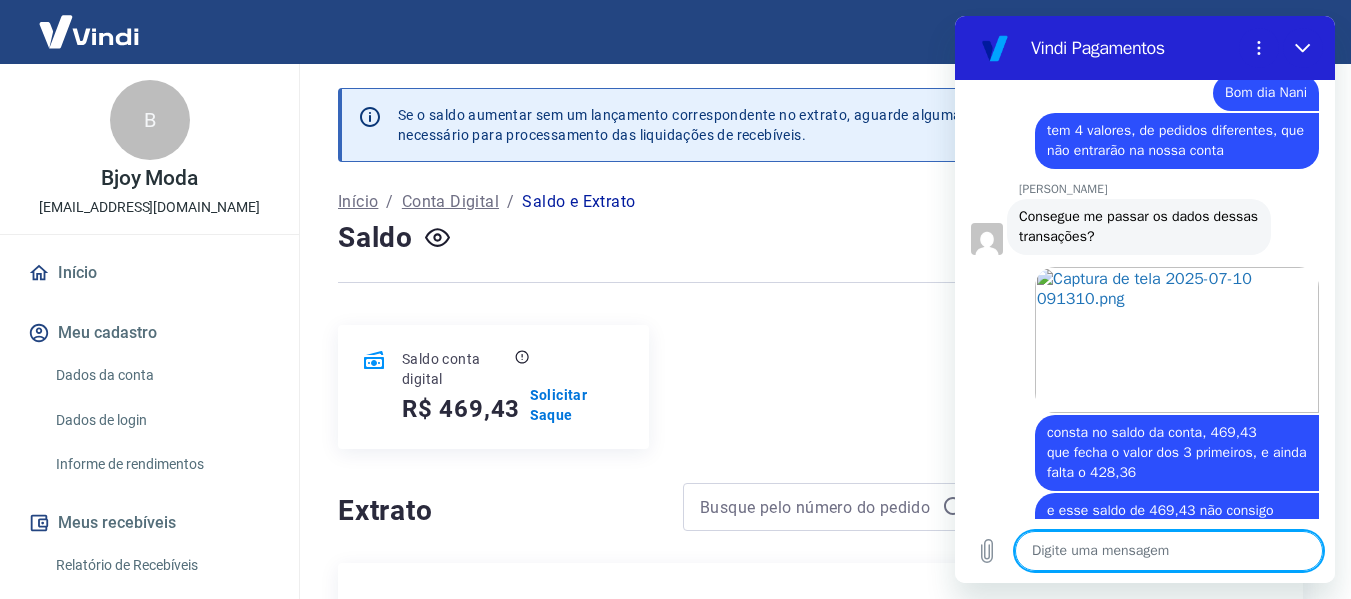 scroll, scrollTop: 2934, scrollLeft: 0, axis: vertical 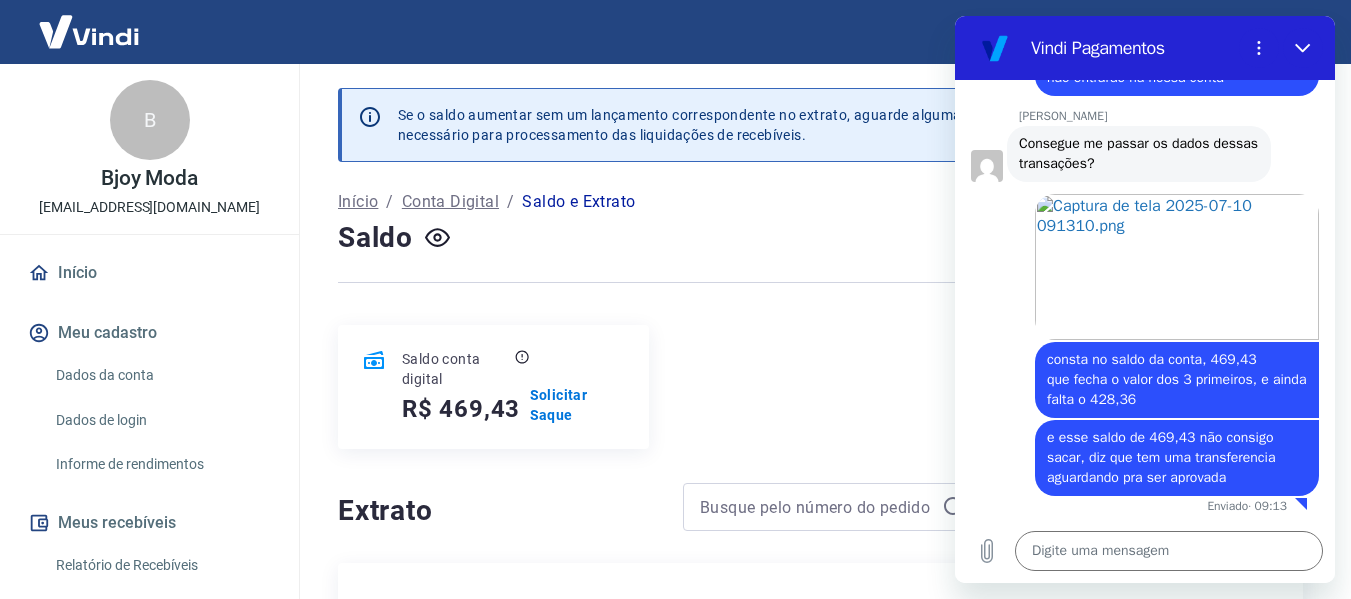 click on "Dados da conta" at bounding box center (161, 375) 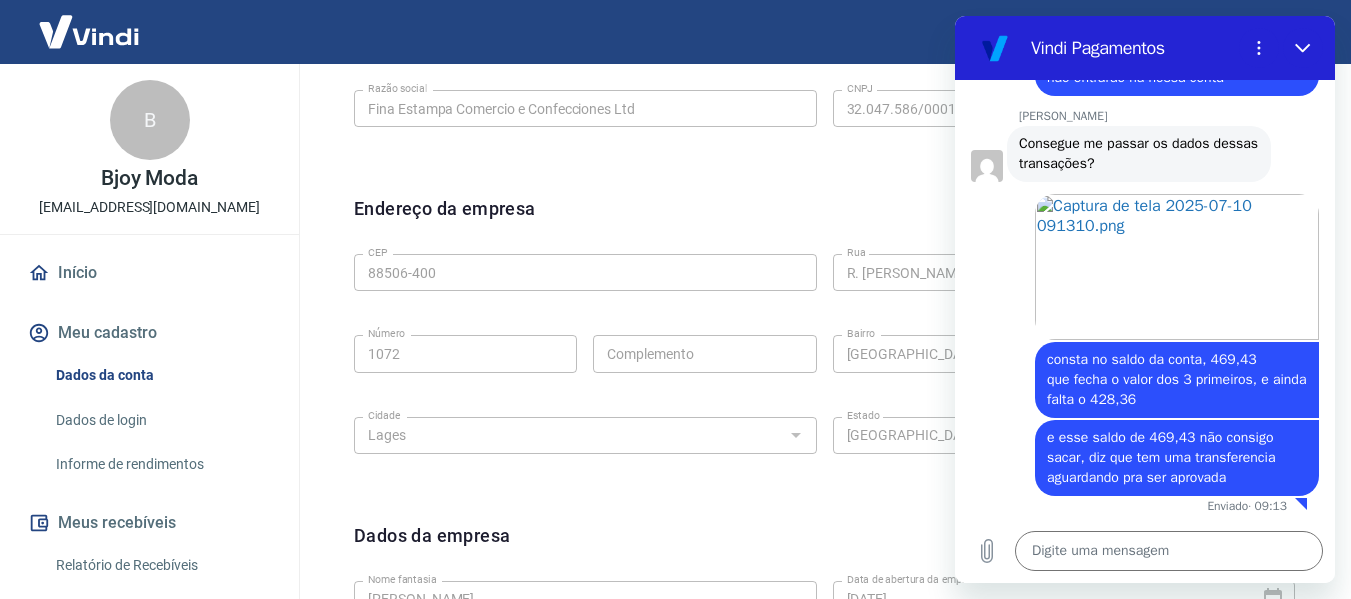 scroll, scrollTop: 400, scrollLeft: 0, axis: vertical 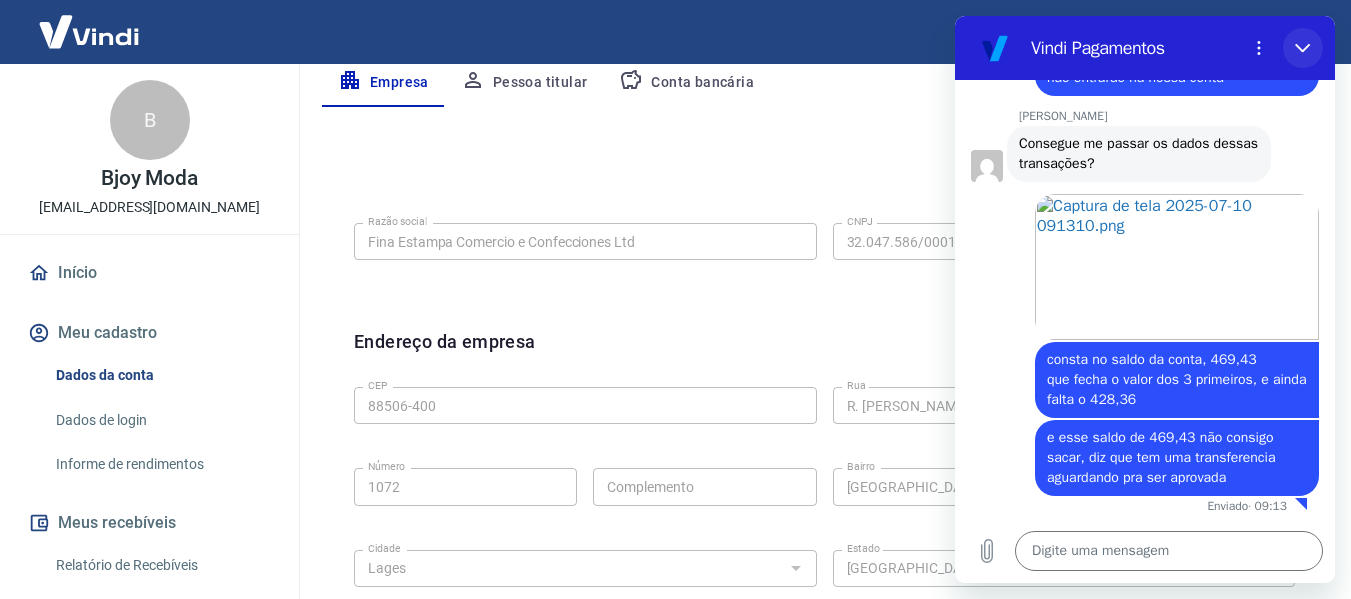 click at bounding box center (1303, 48) 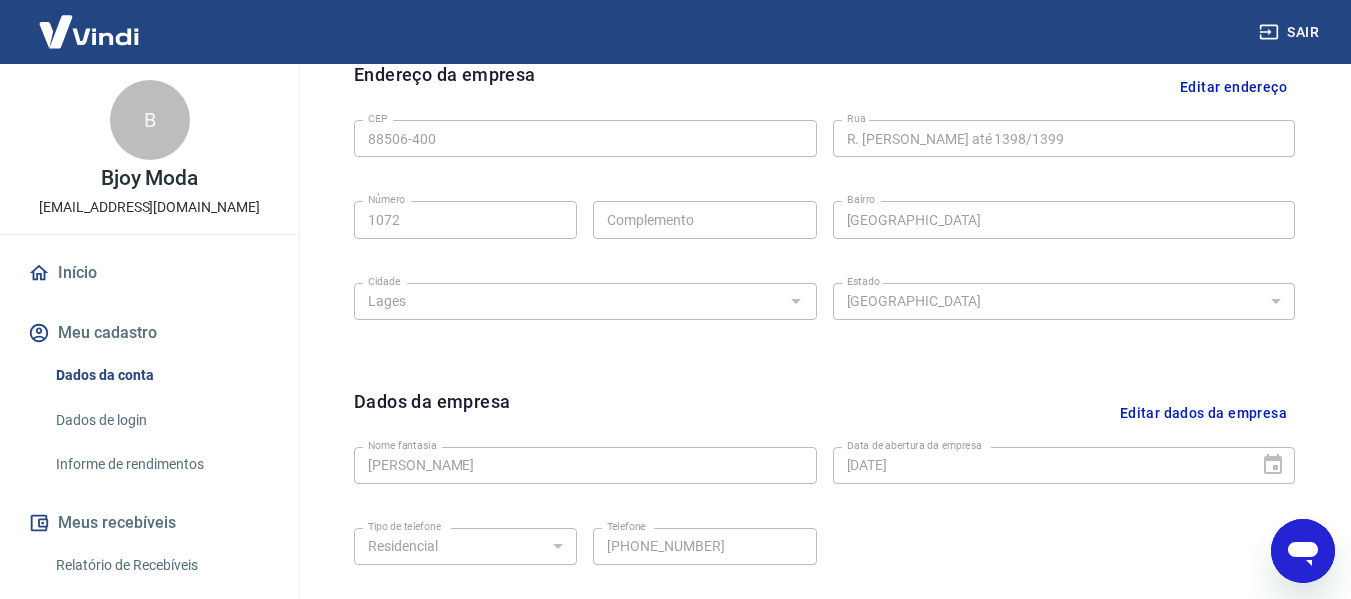 scroll, scrollTop: 843, scrollLeft: 0, axis: vertical 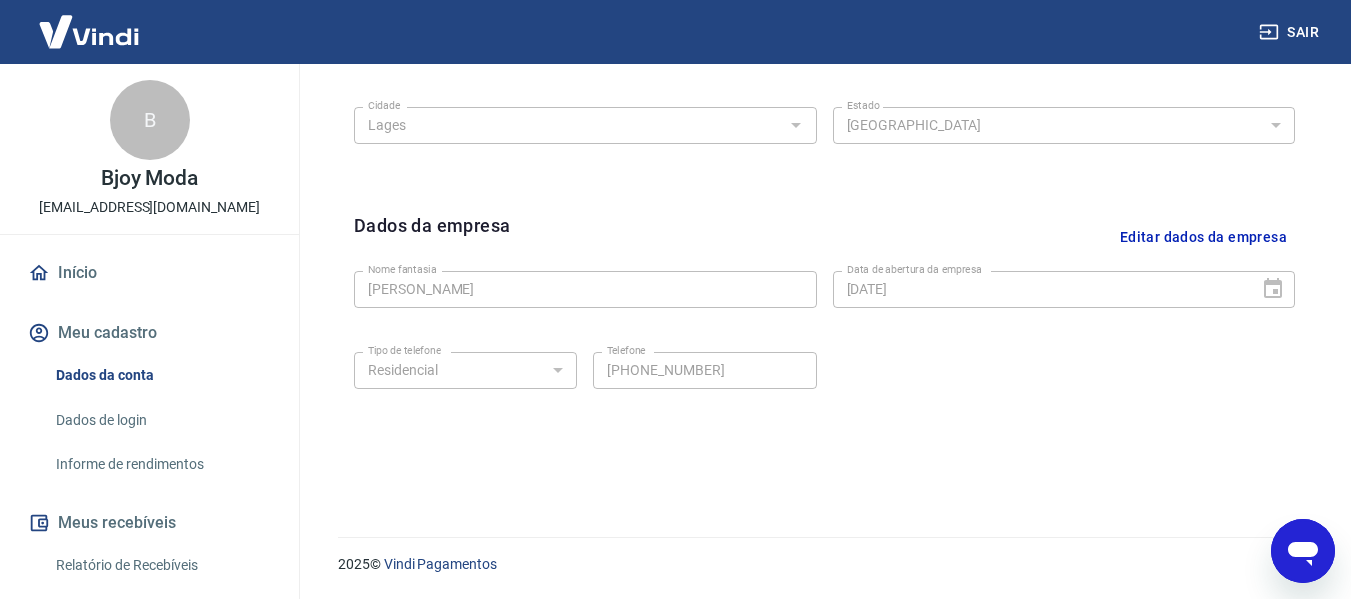 click on "Editar dados da empresa" at bounding box center (1203, 237) 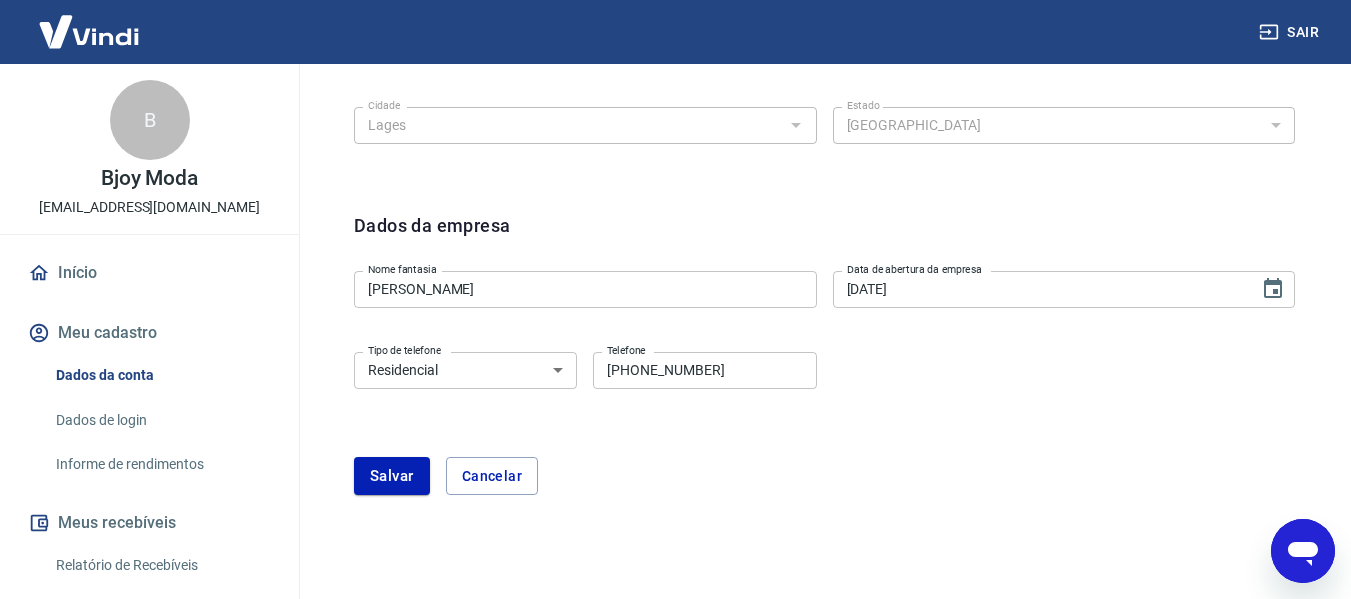 click on "(49) 99957-4630" at bounding box center [704, 370] 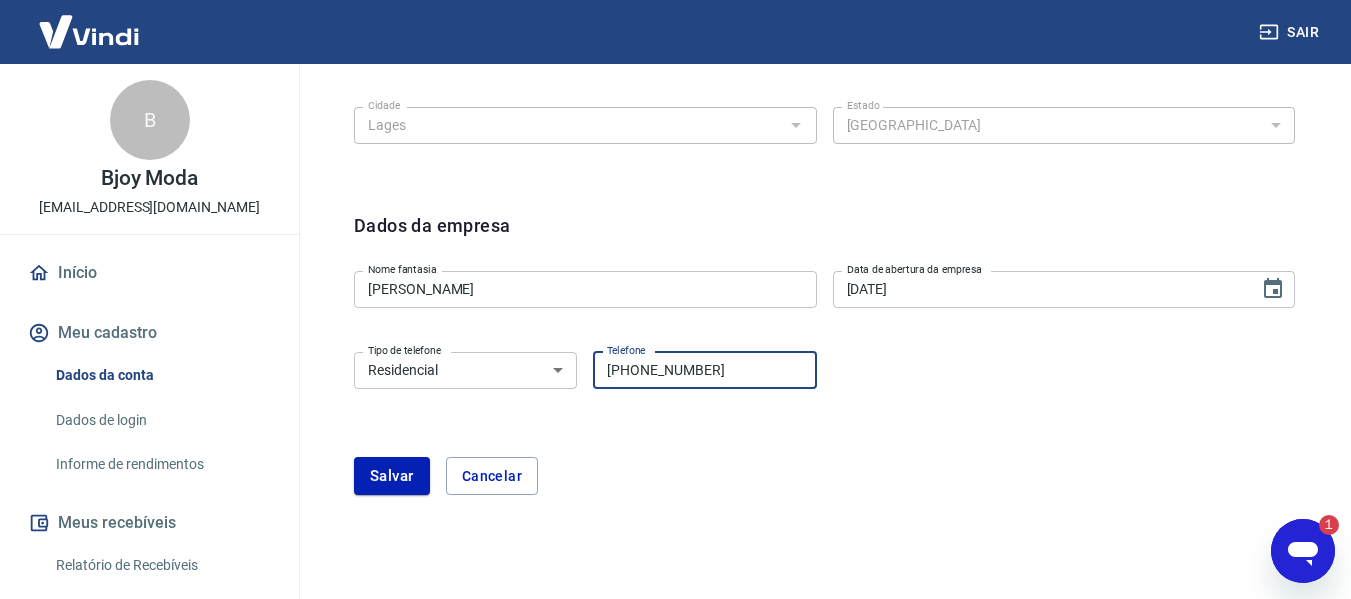 scroll, scrollTop: 0, scrollLeft: 0, axis: both 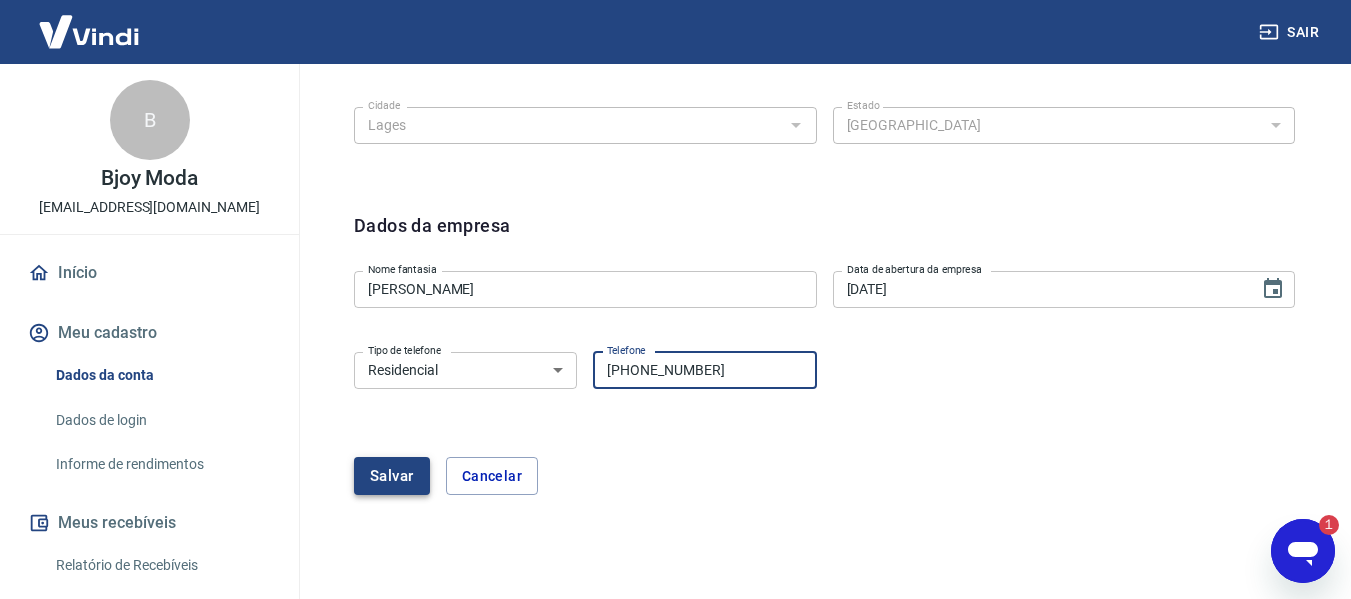 click on "Salvar" at bounding box center [392, 476] 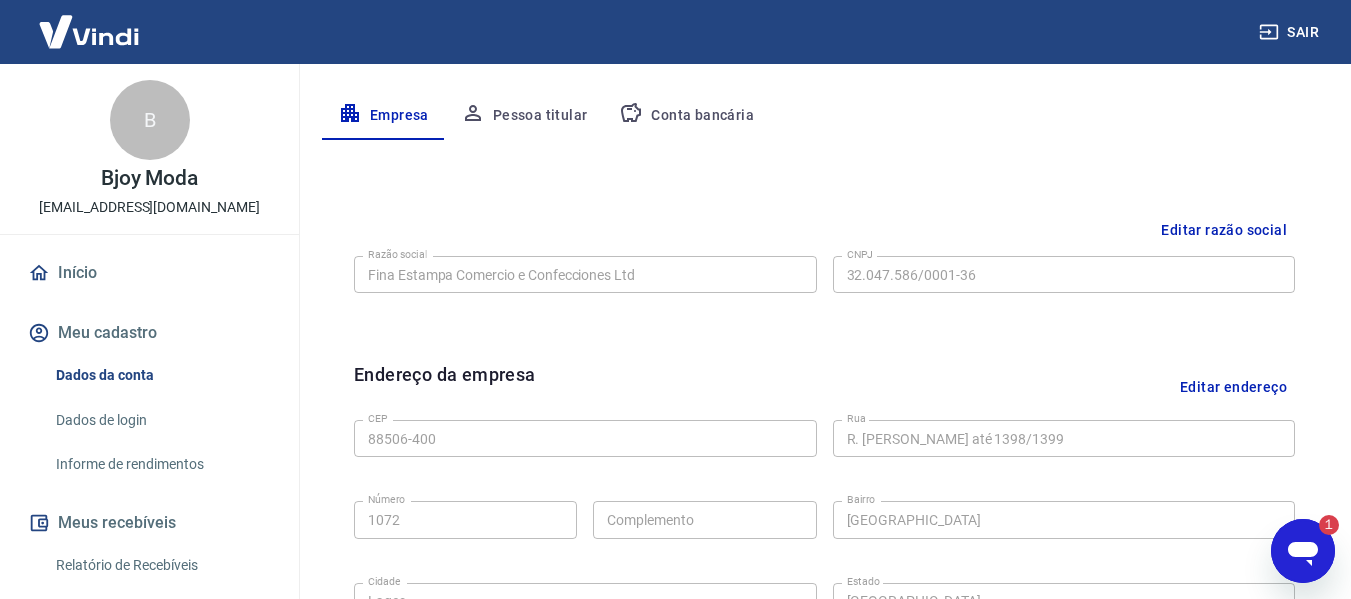 scroll, scrollTop: 843, scrollLeft: 0, axis: vertical 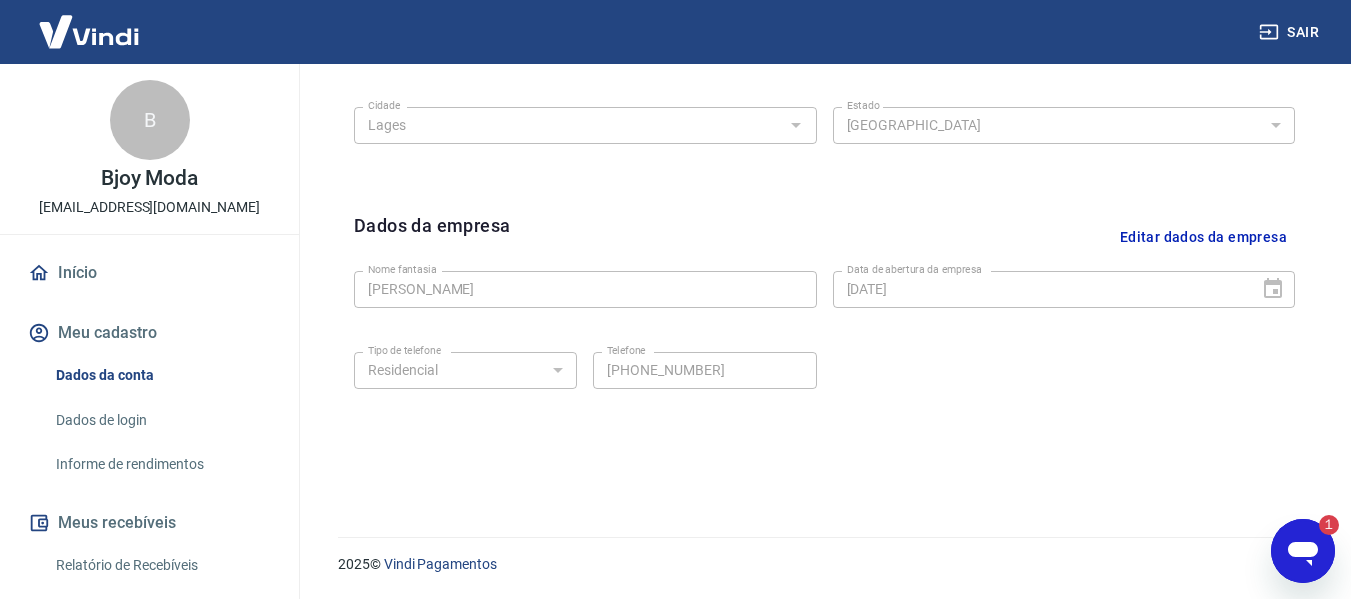 click on "Editar dados da empresa" at bounding box center [1203, 237] 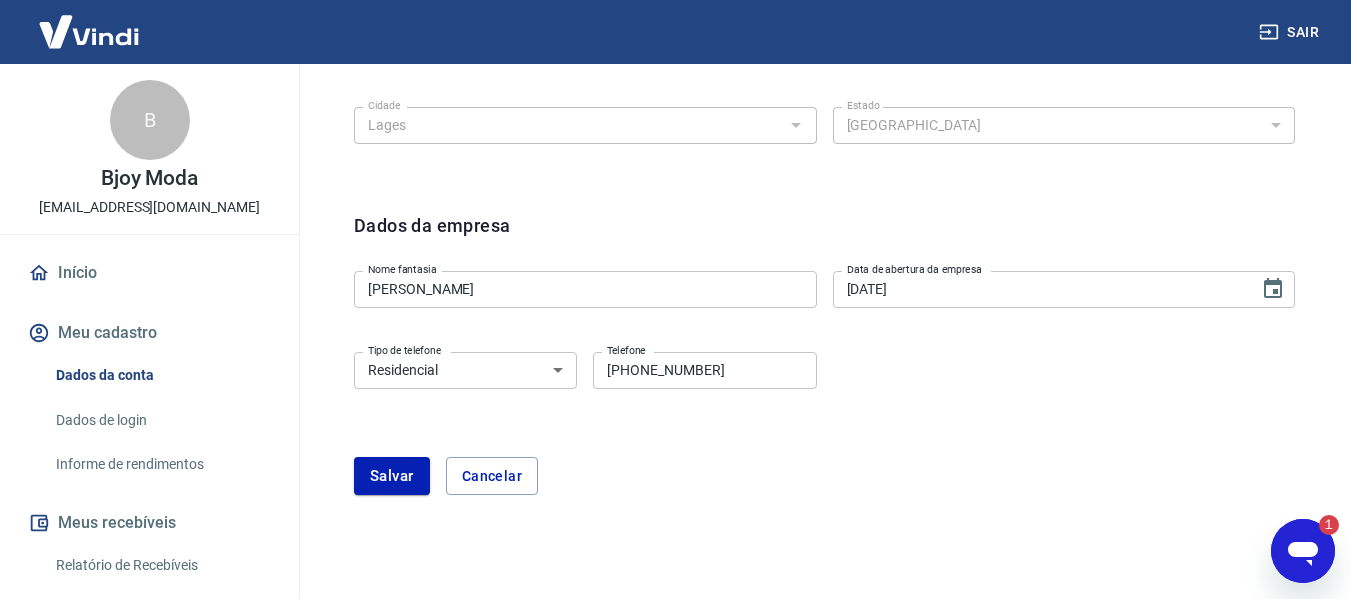 click on "Andreia Paes Cordova" at bounding box center (585, 289) 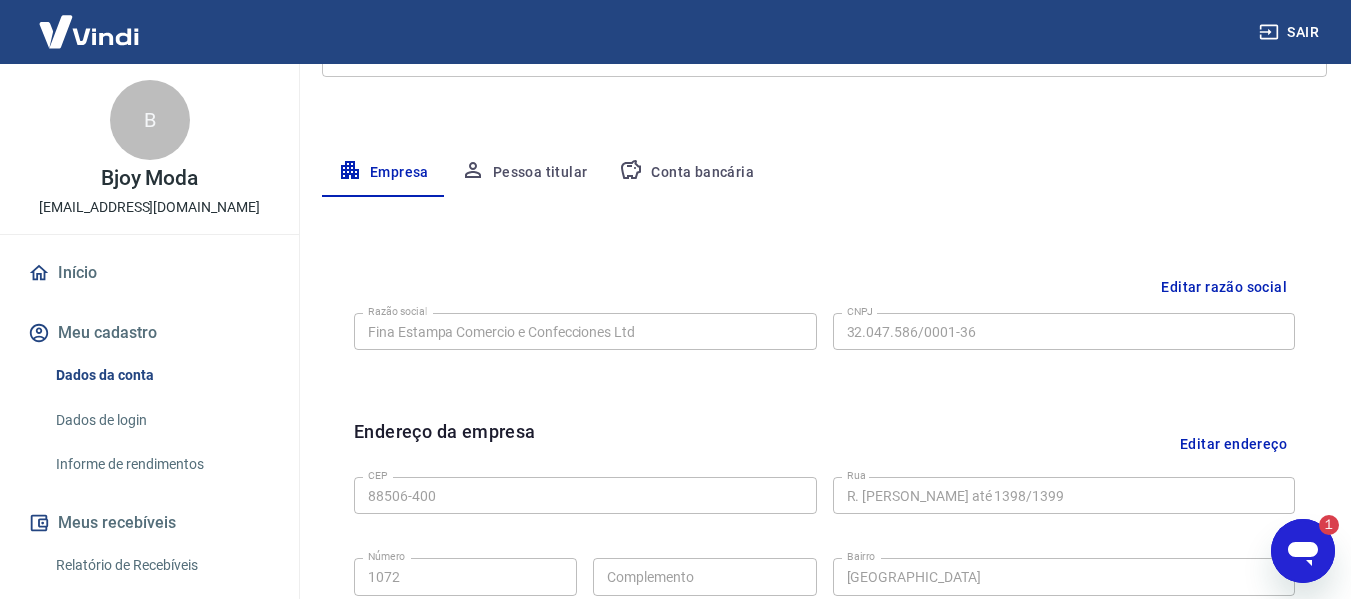 scroll, scrollTop: 905, scrollLeft: 0, axis: vertical 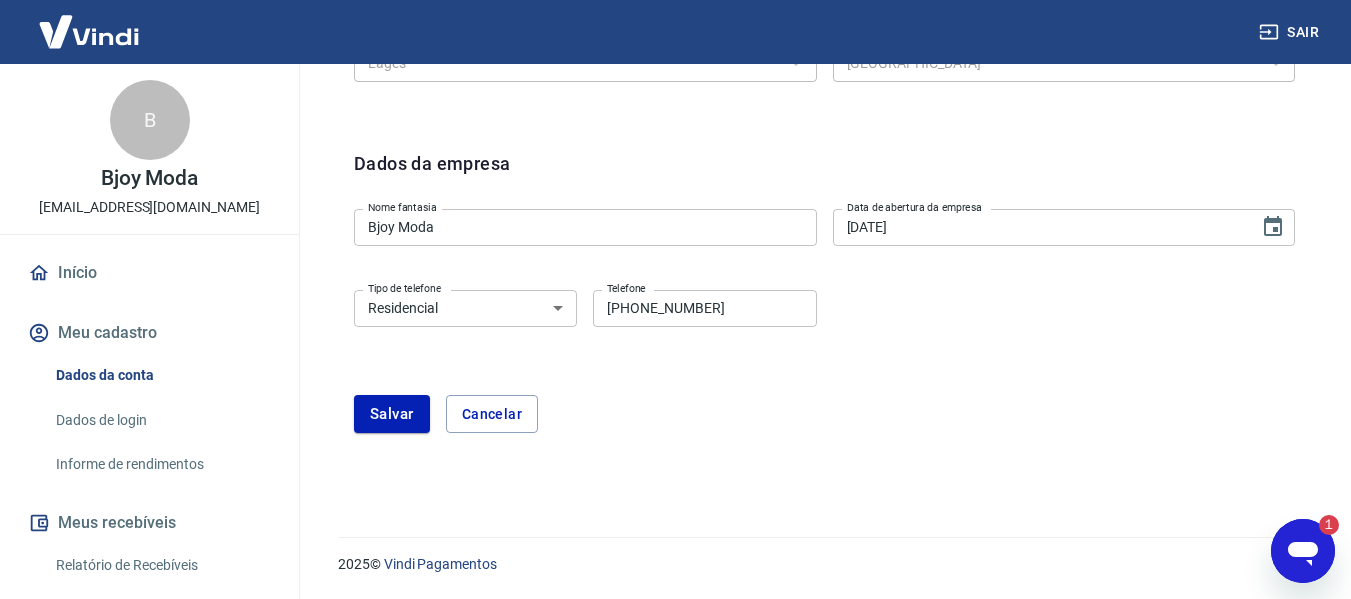 click on "Tipo de telefone Residencial Comercial Tipo de telefone Telefone (49) 99840-0644 Telefone" at bounding box center (824, 322) 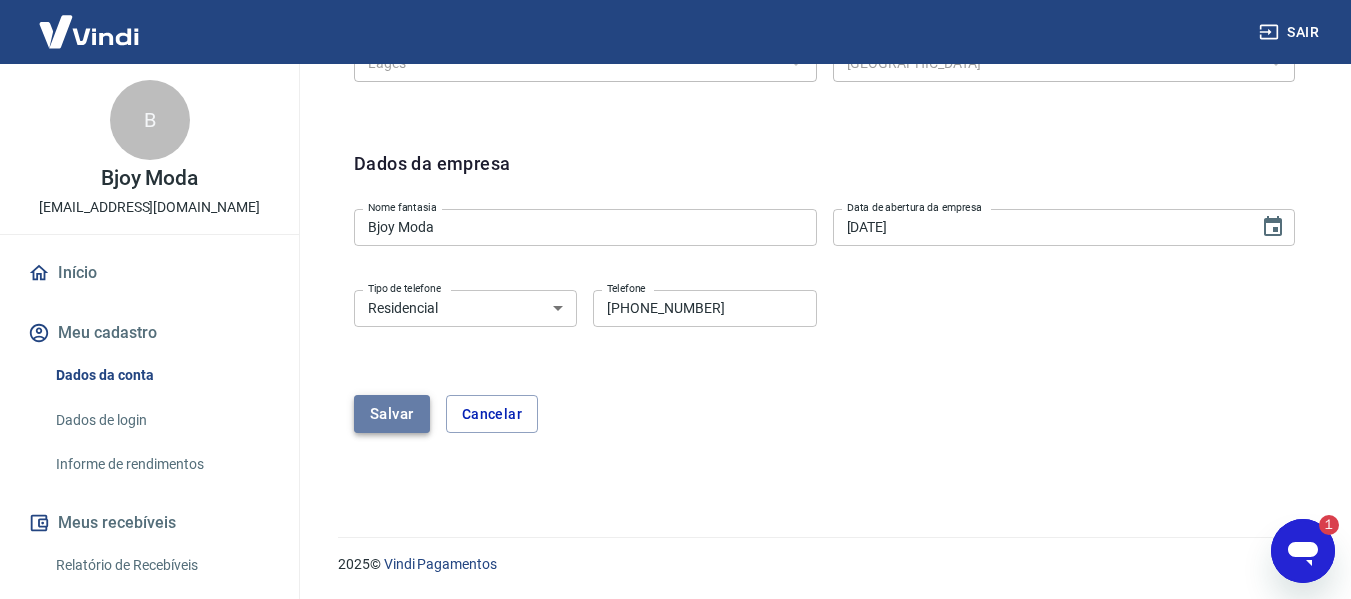 click on "Salvar" at bounding box center (392, 414) 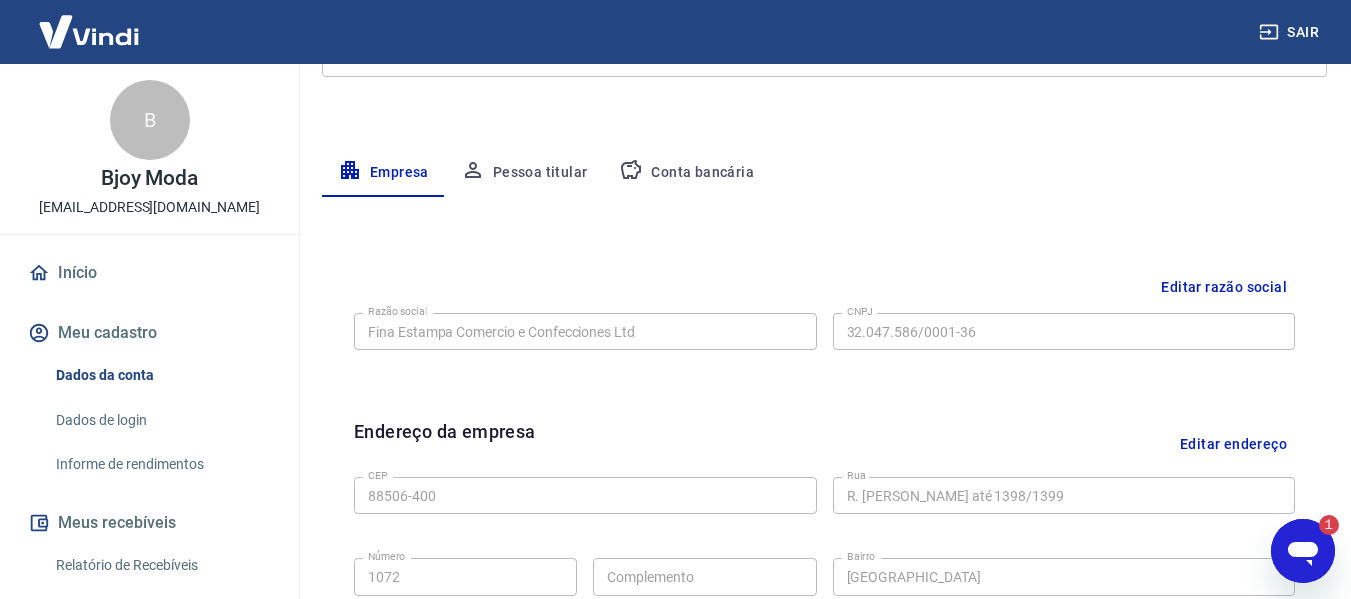 scroll, scrollTop: 0, scrollLeft: 0, axis: both 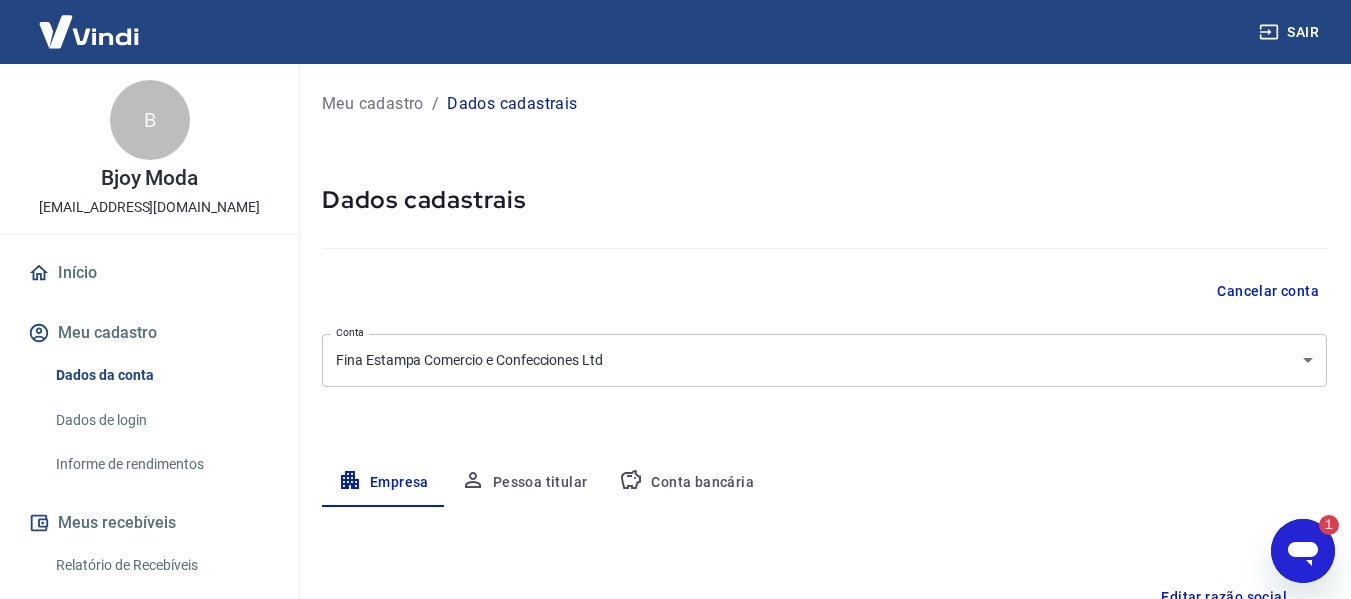 click 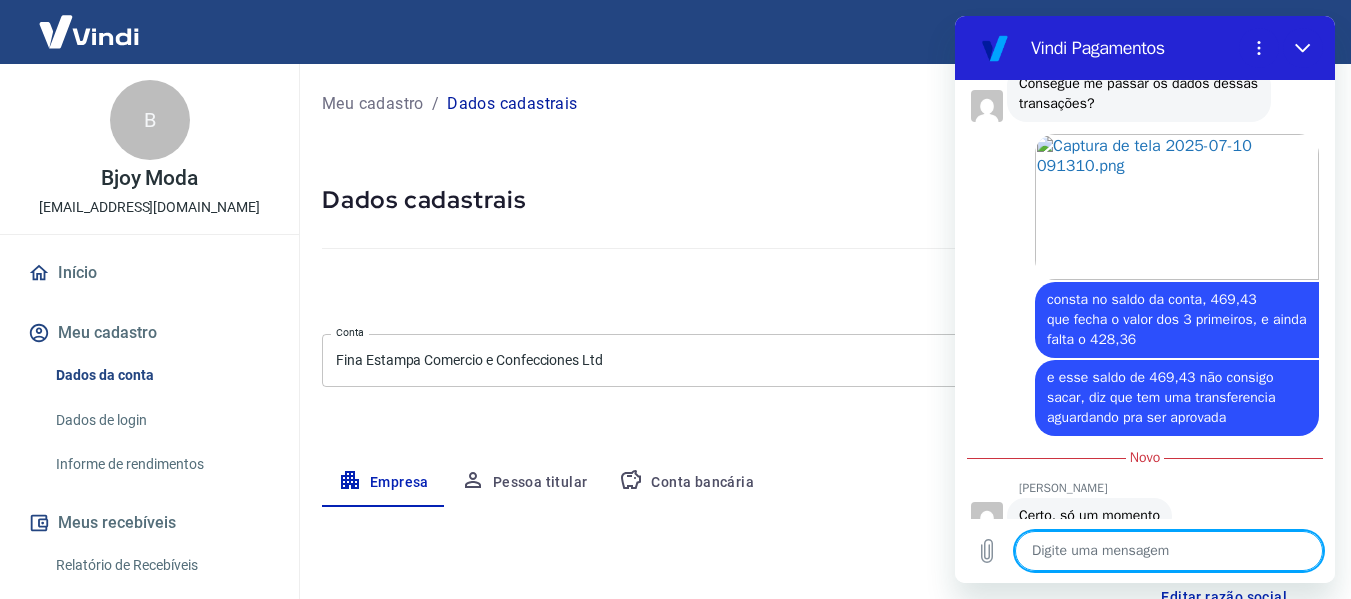 scroll, scrollTop: 3032, scrollLeft: 0, axis: vertical 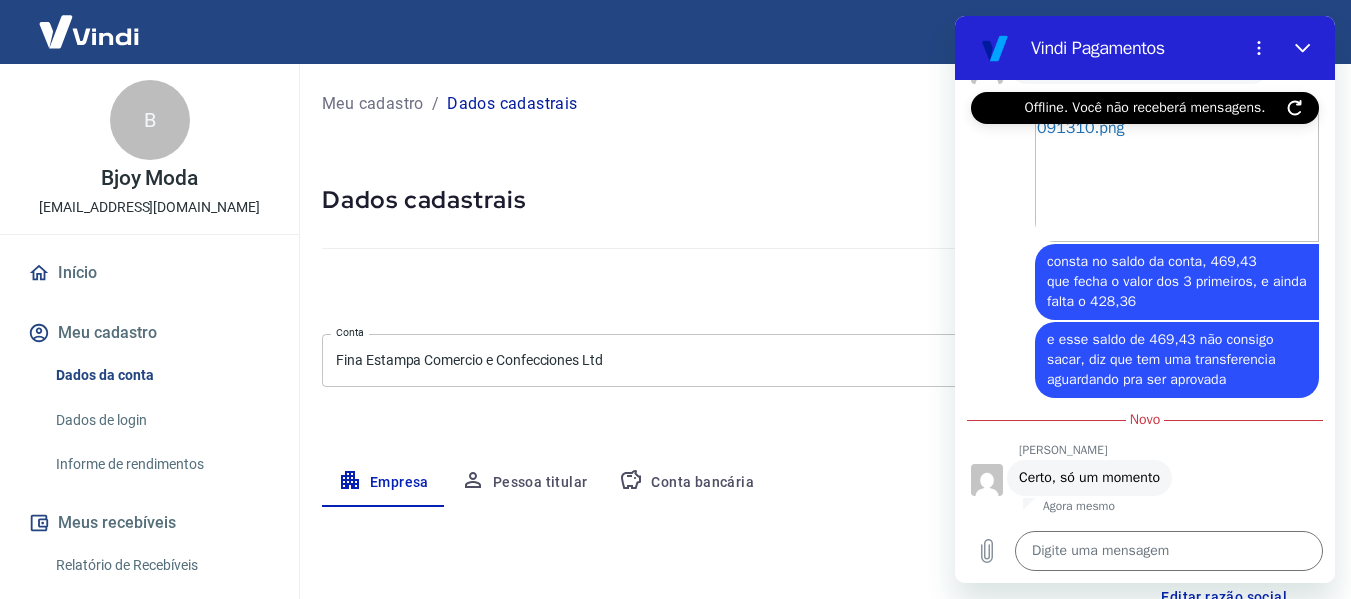 click on "[PERSON_NAME]" at bounding box center [1177, 450] 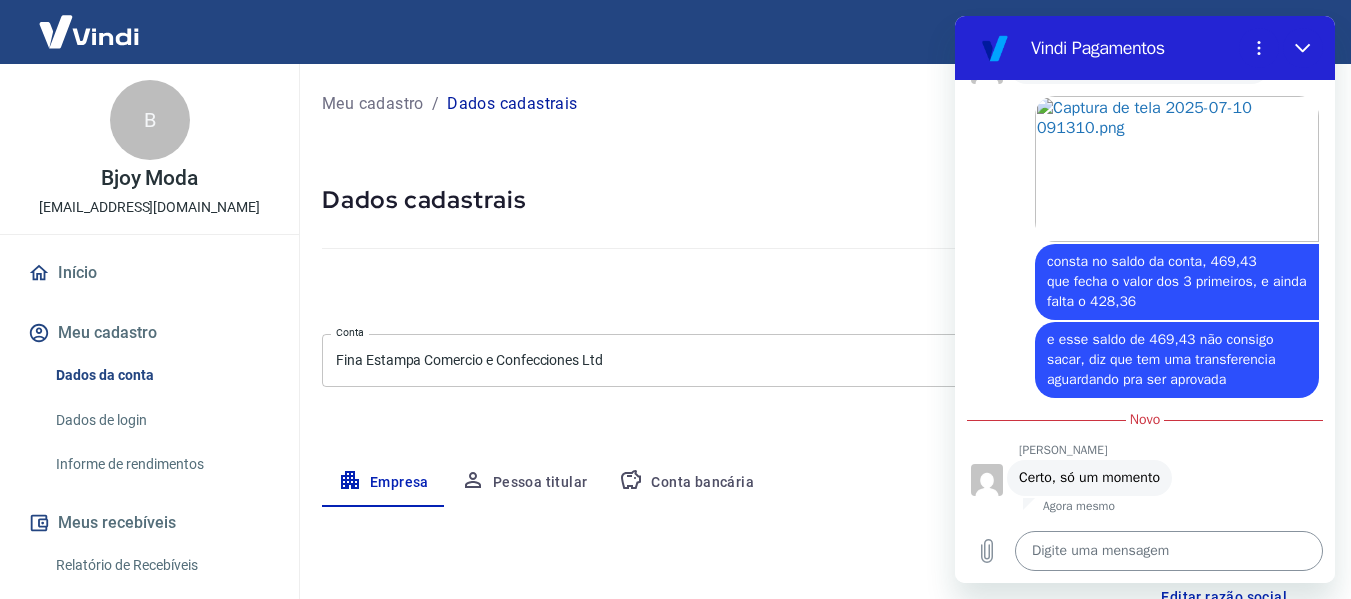 click at bounding box center [1169, 551] 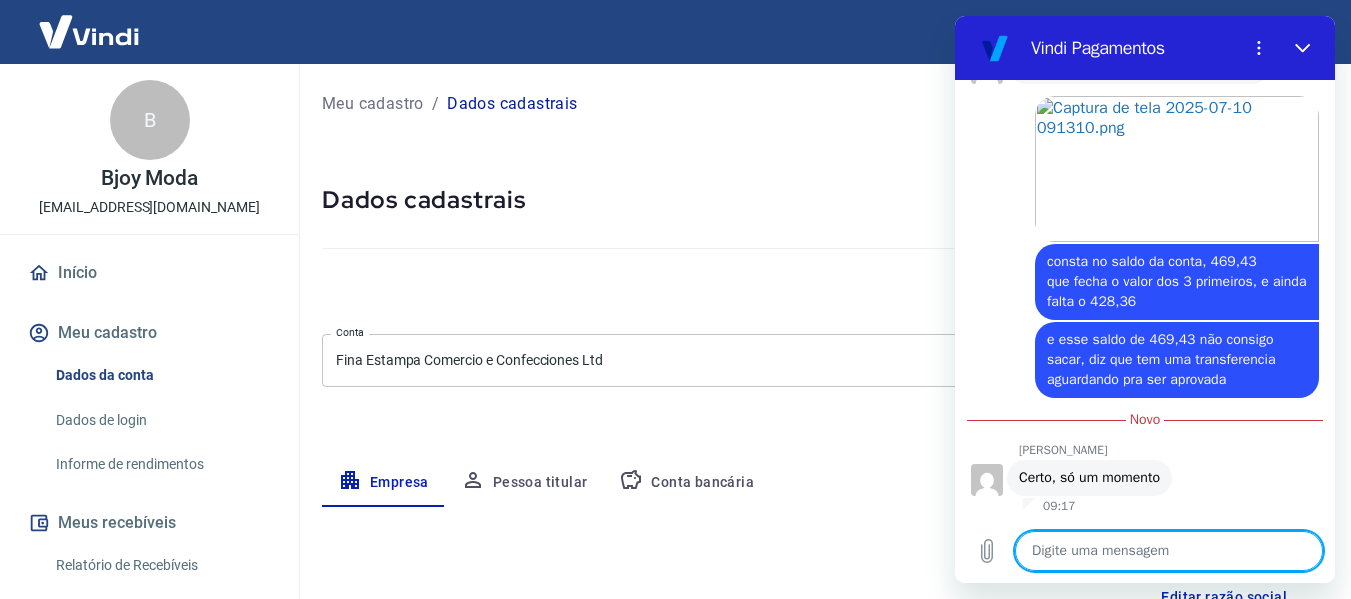 click at bounding box center [1169, 551] 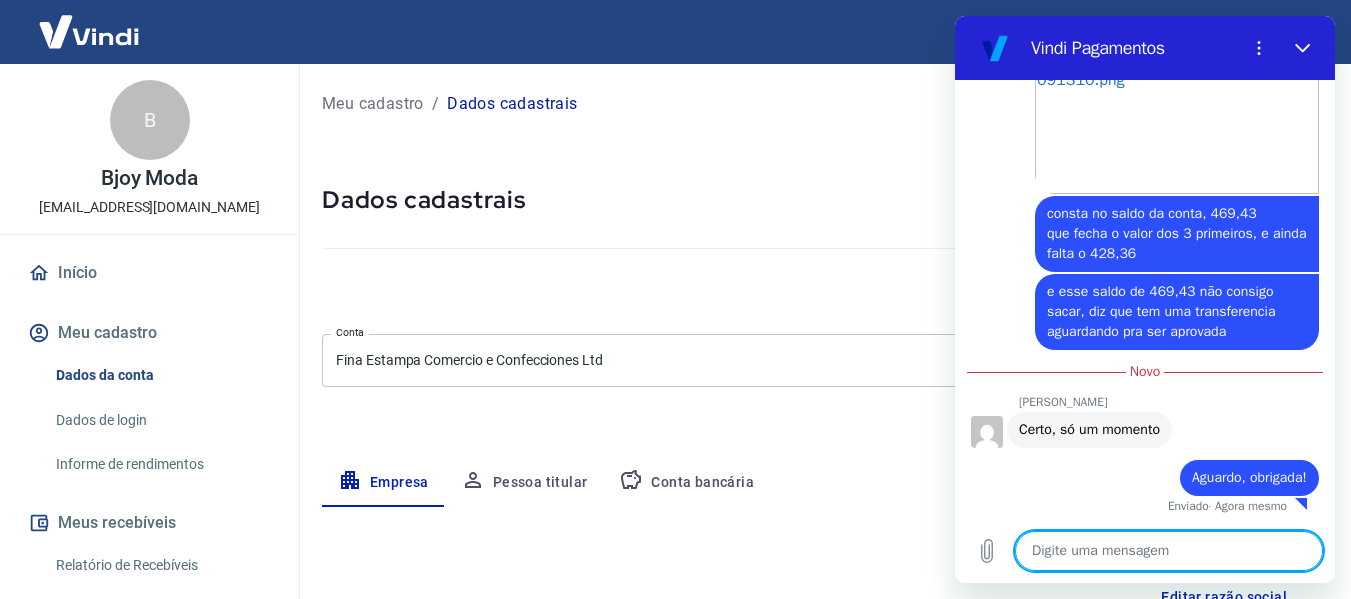 scroll, scrollTop: 3080, scrollLeft: 0, axis: vertical 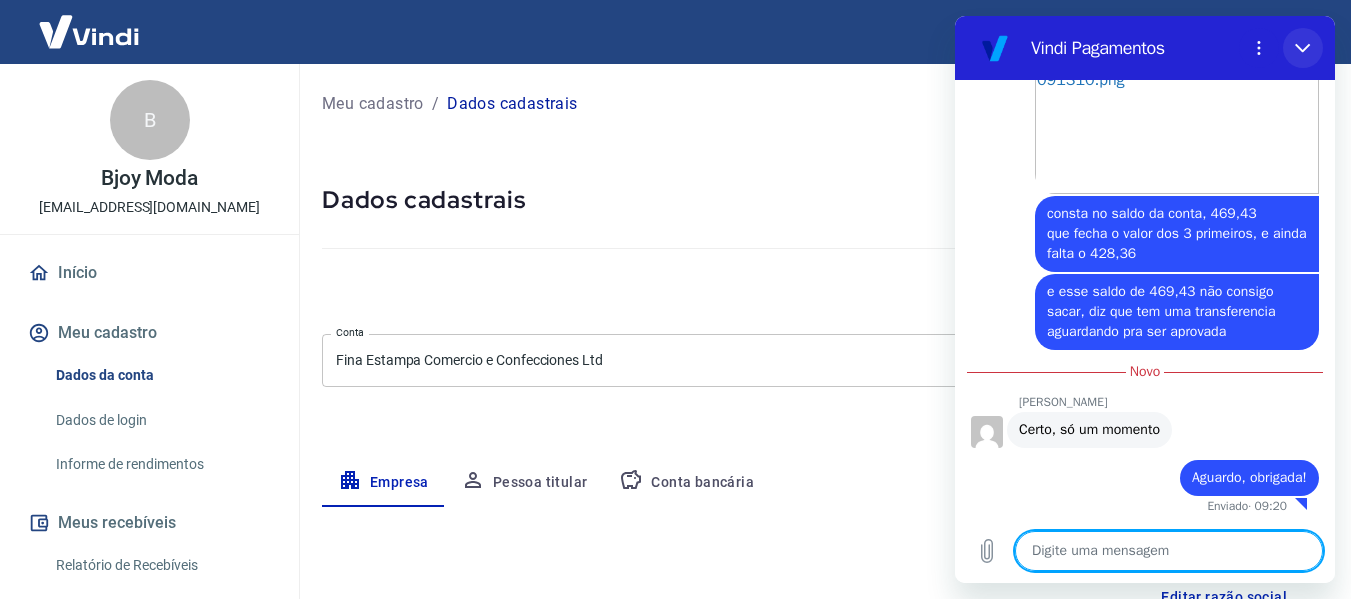 click 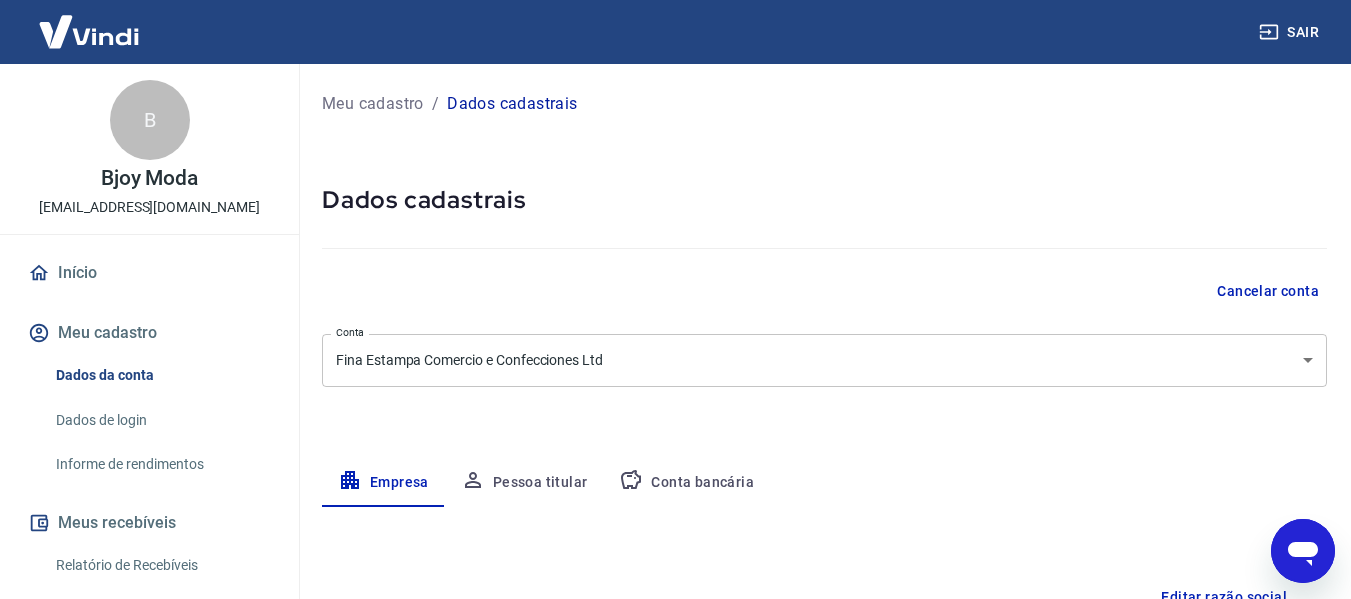 click 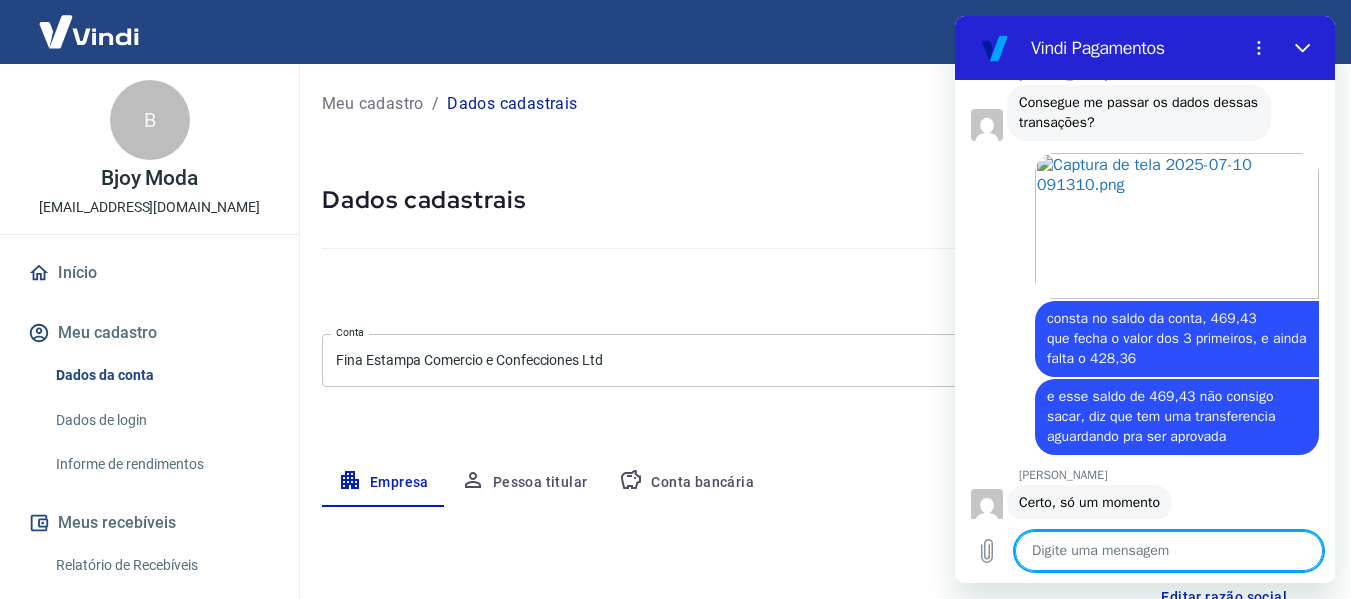scroll, scrollTop: 3048, scrollLeft: 0, axis: vertical 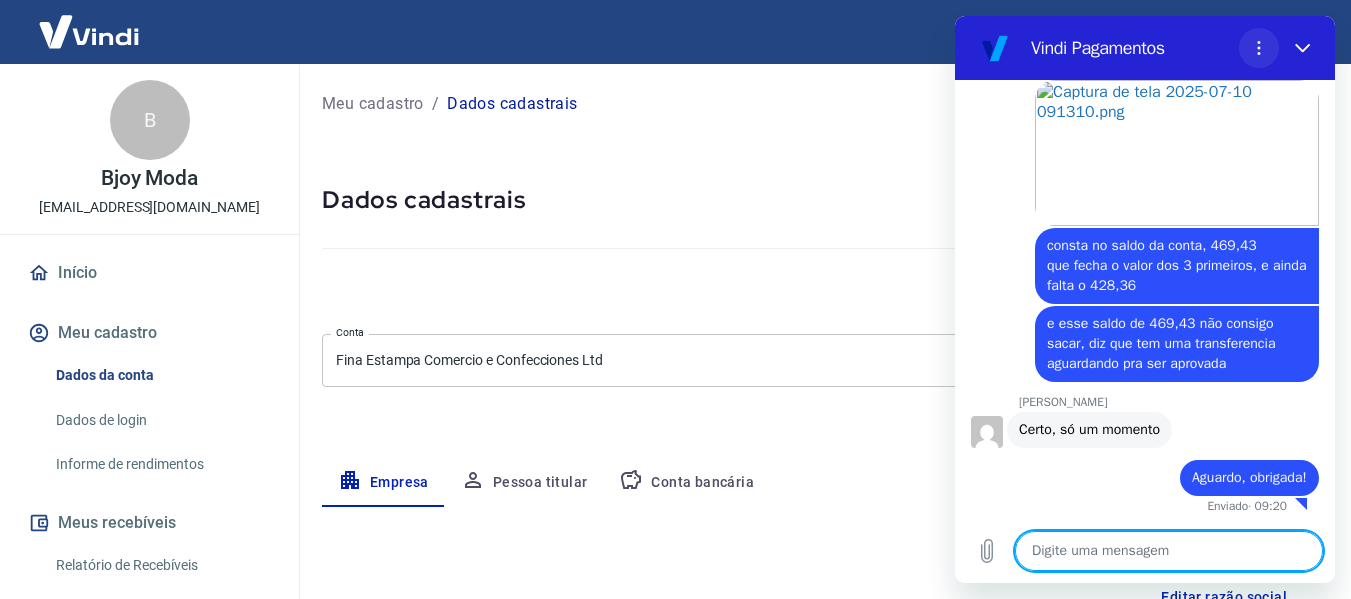 click at bounding box center (1259, 48) 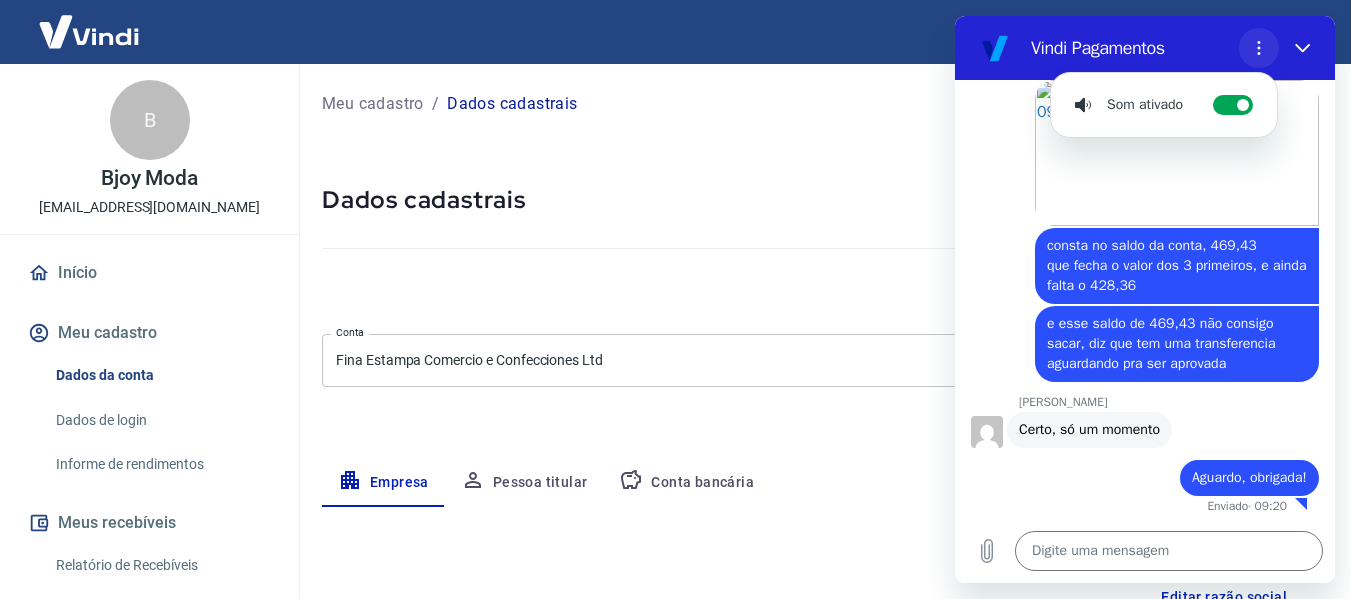 click 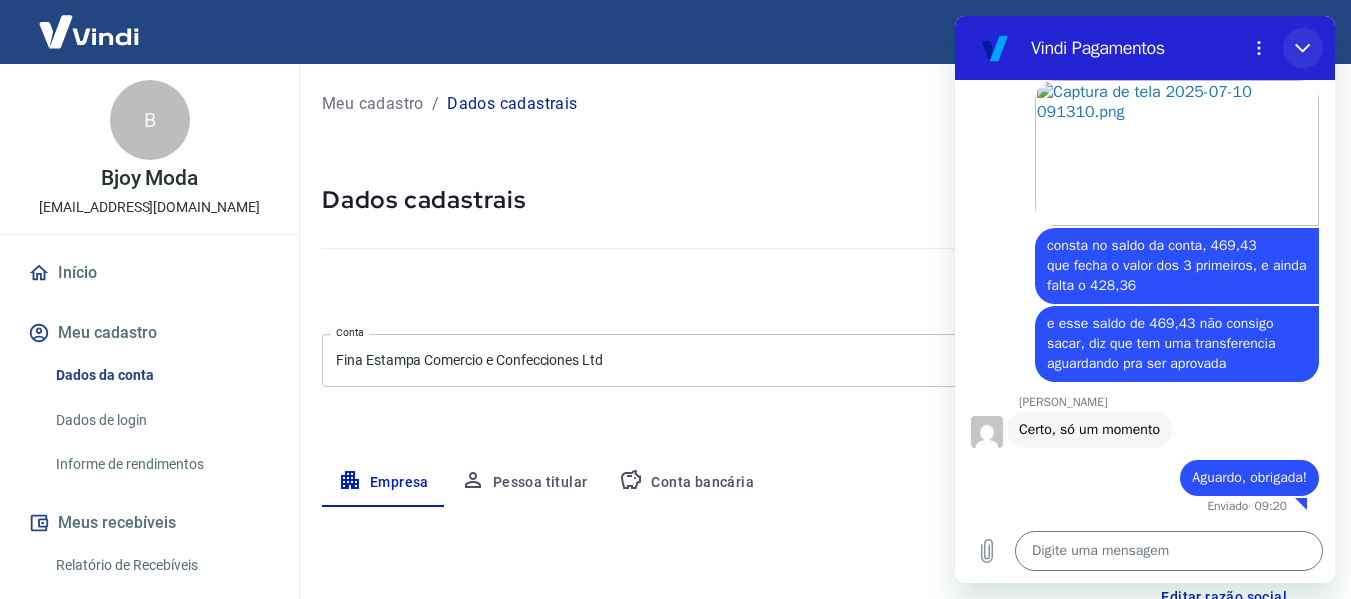 drag, startPoint x: 1311, startPoint y: 49, endPoint x: 2266, endPoint y: 97, distance: 956.2055 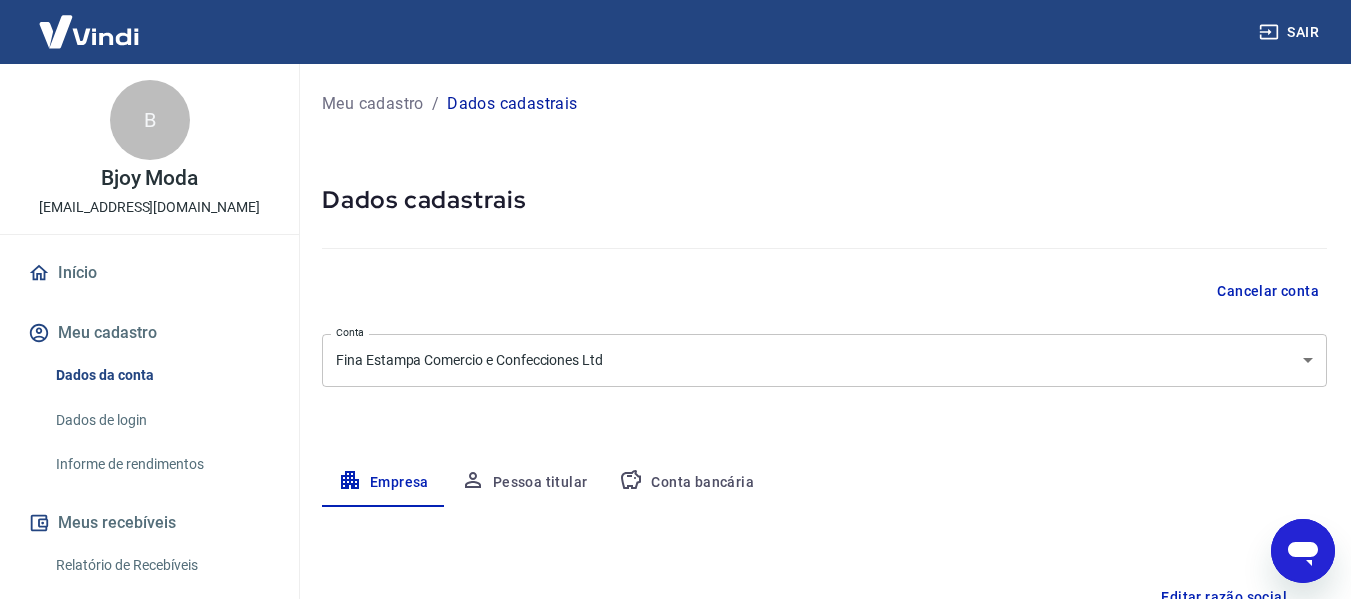 click 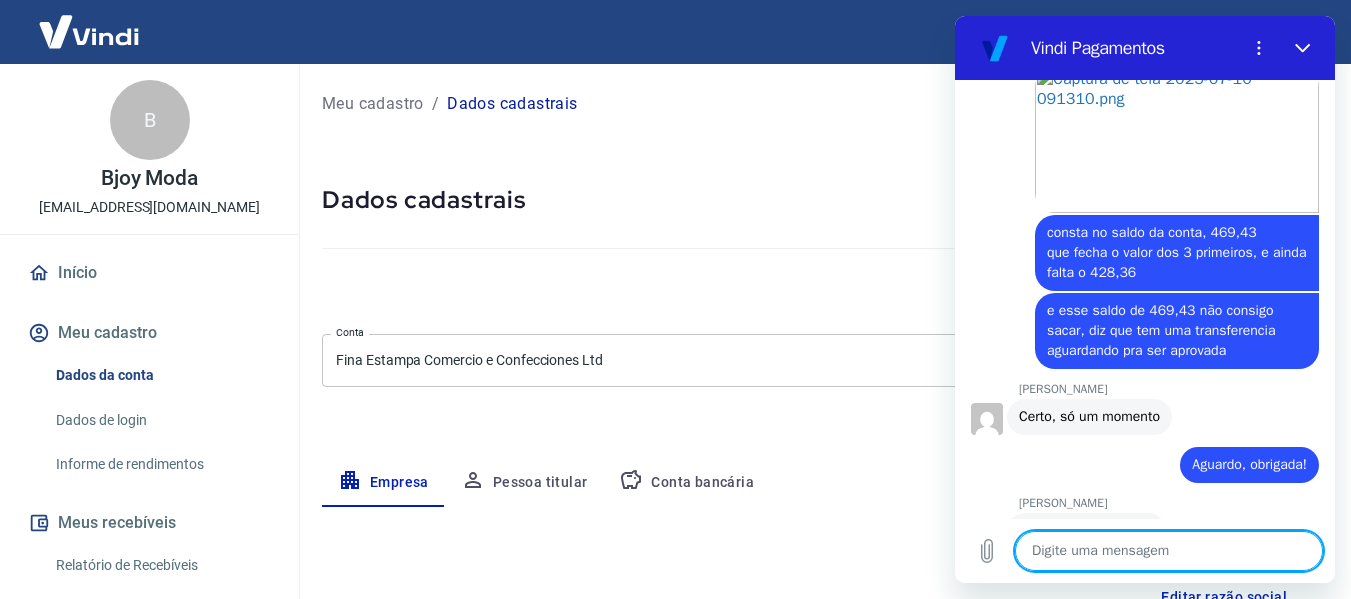 scroll, scrollTop: 3268, scrollLeft: 0, axis: vertical 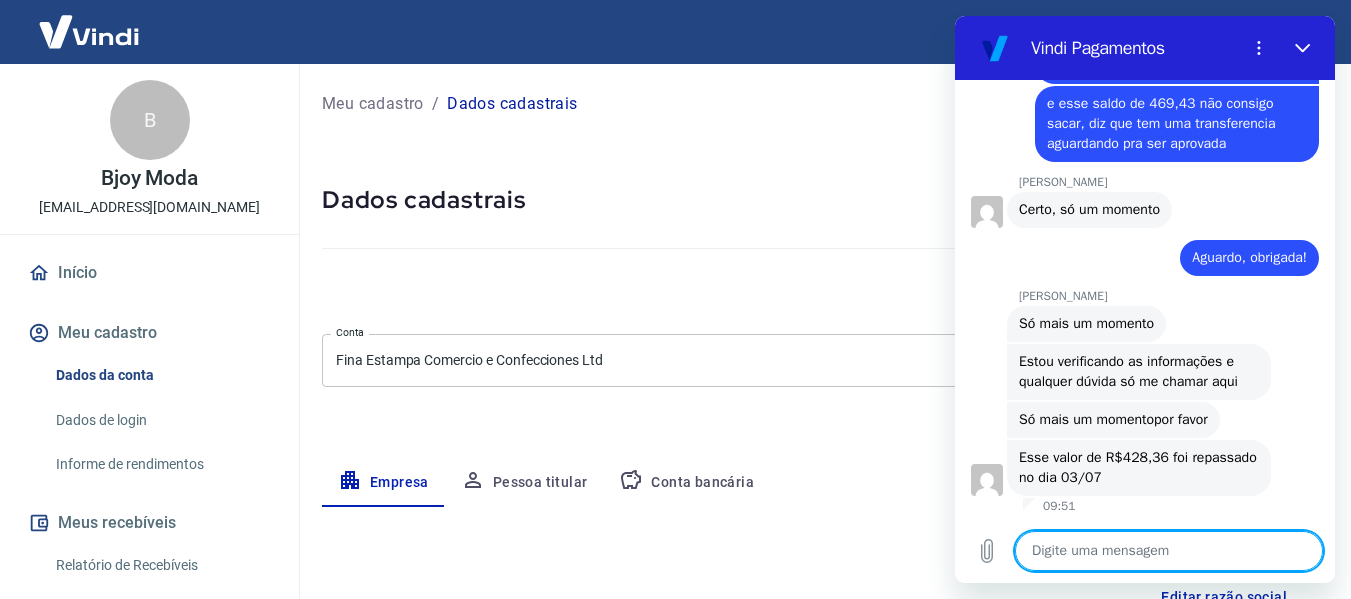 click at bounding box center [1169, 551] 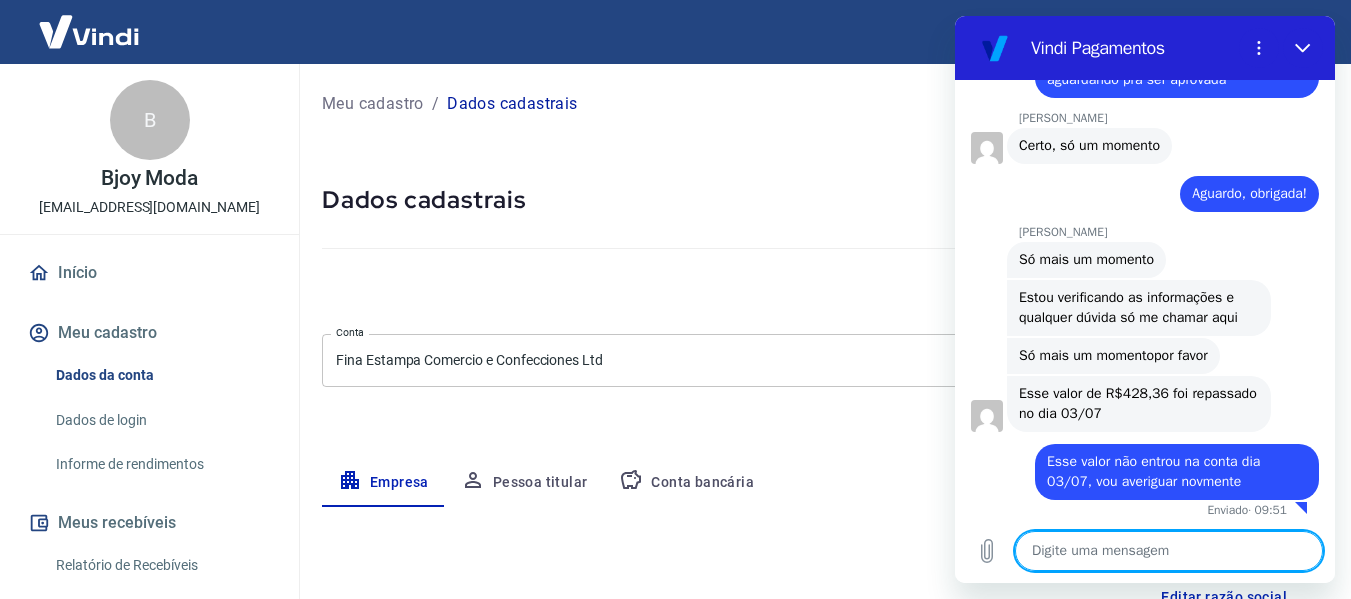 scroll, scrollTop: 3336, scrollLeft: 0, axis: vertical 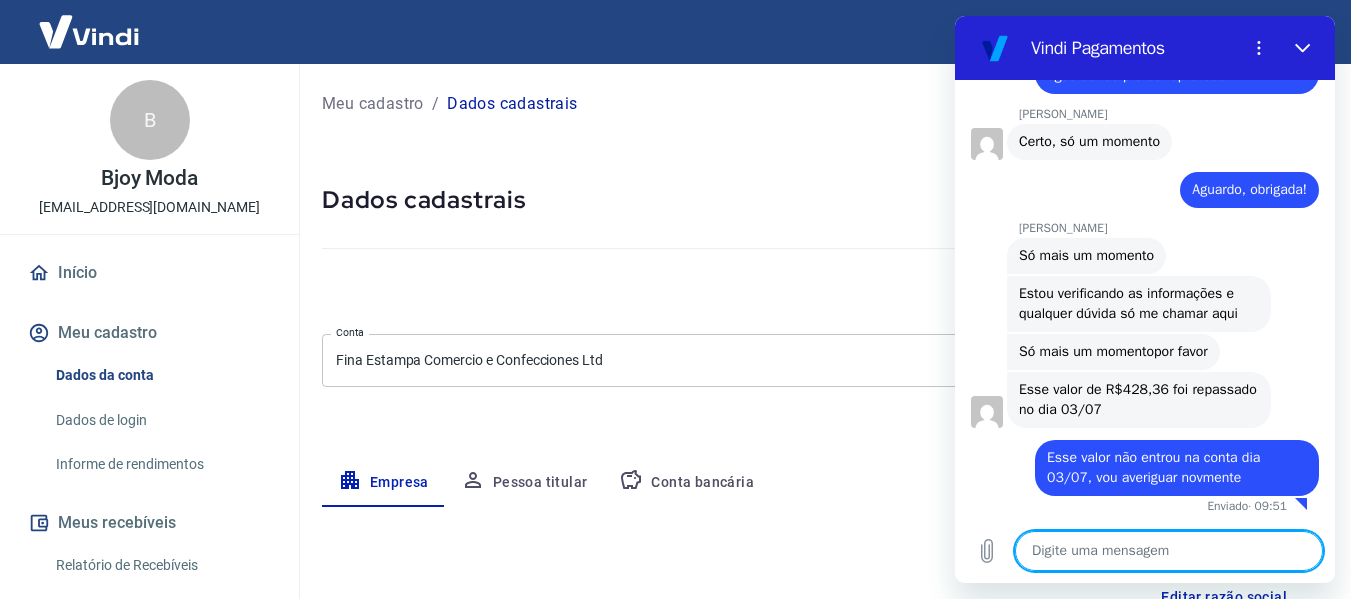 click at bounding box center [987, 258] 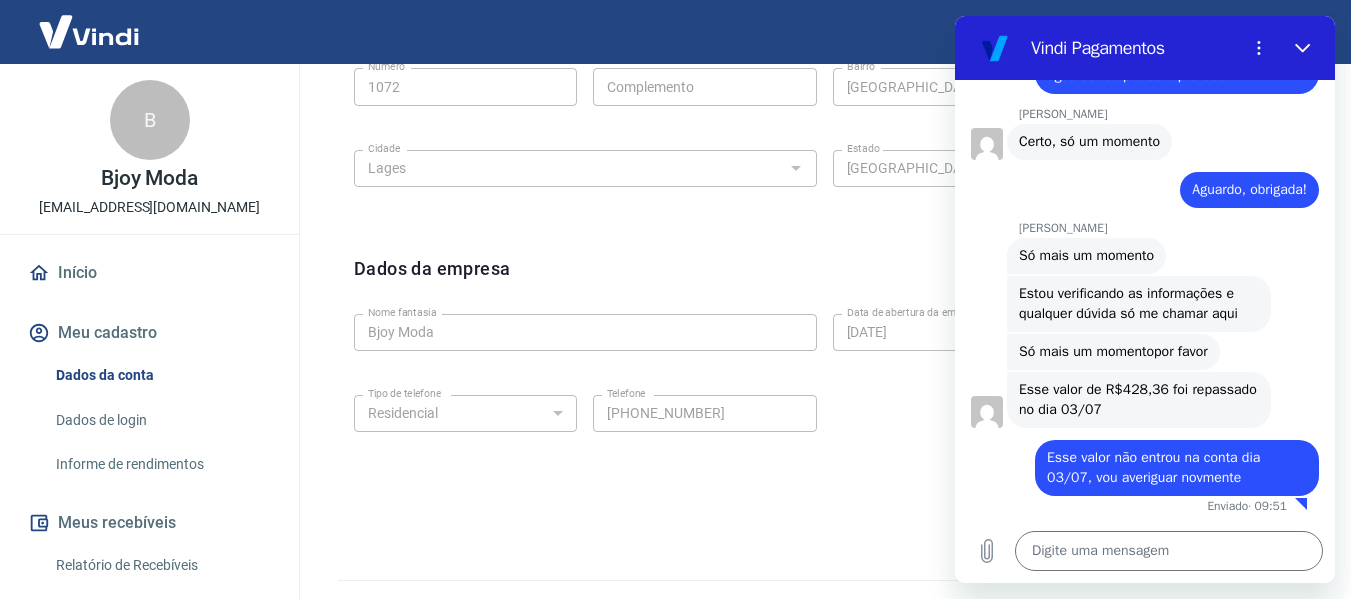 scroll, scrollTop: 843, scrollLeft: 0, axis: vertical 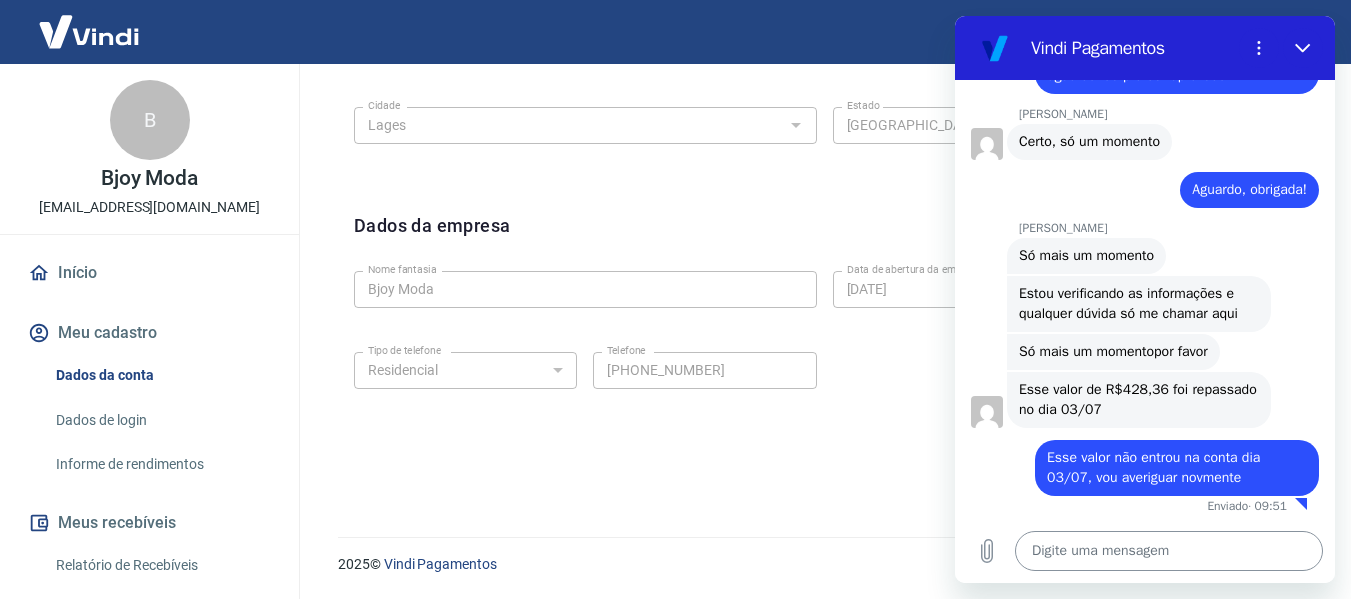 click at bounding box center [1169, 551] 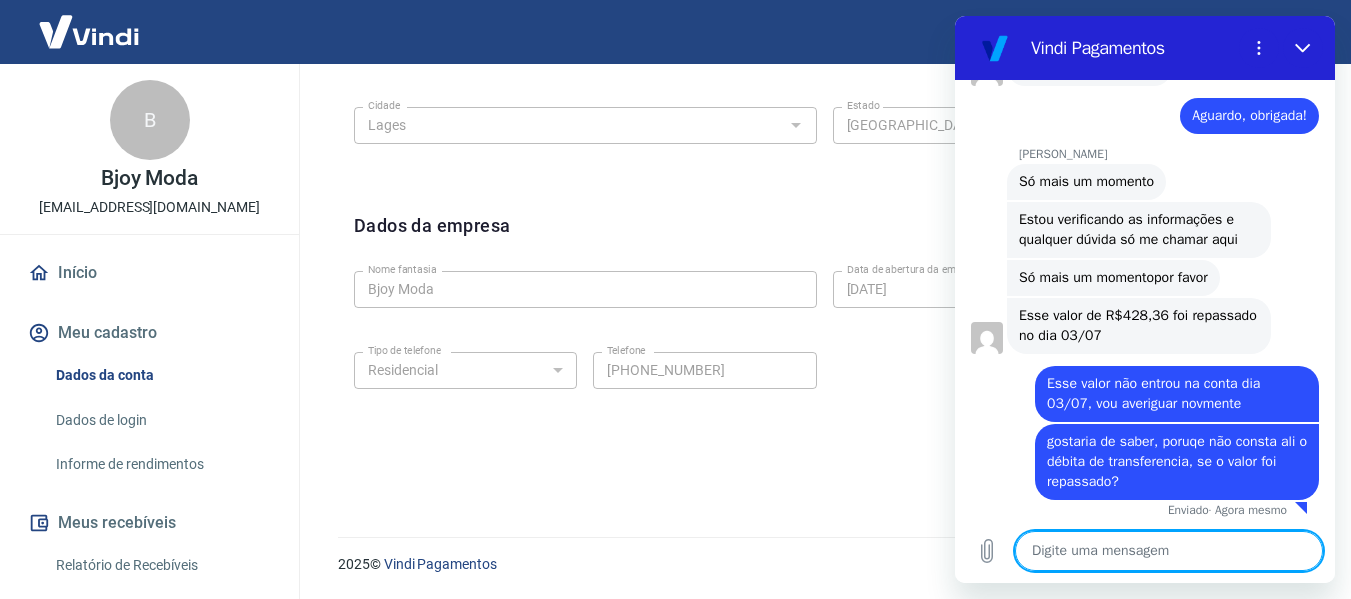 scroll, scrollTop: 3414, scrollLeft: 0, axis: vertical 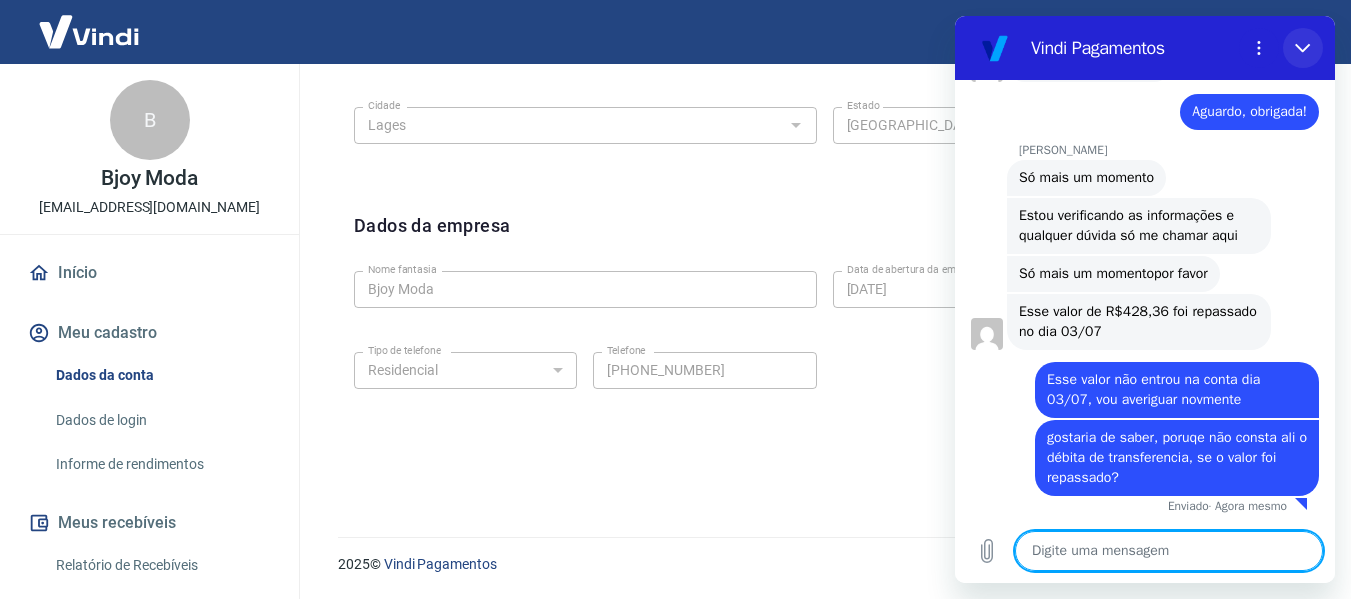 click at bounding box center (1303, 48) 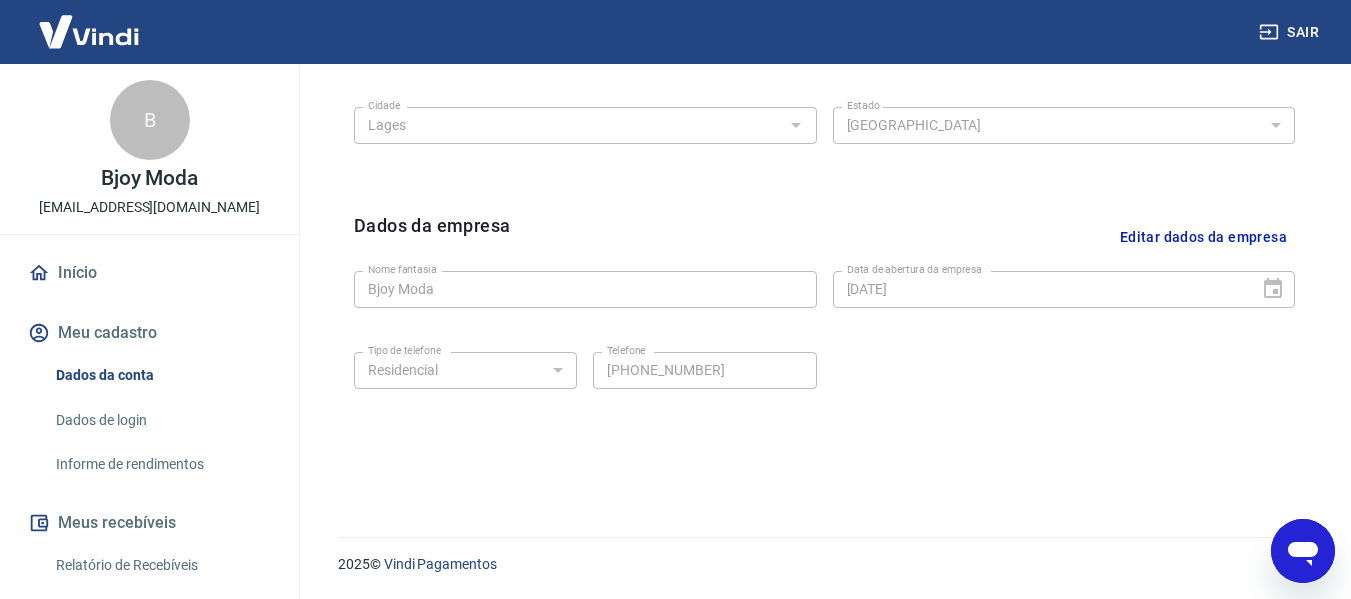 scroll, scrollTop: 400, scrollLeft: 0, axis: vertical 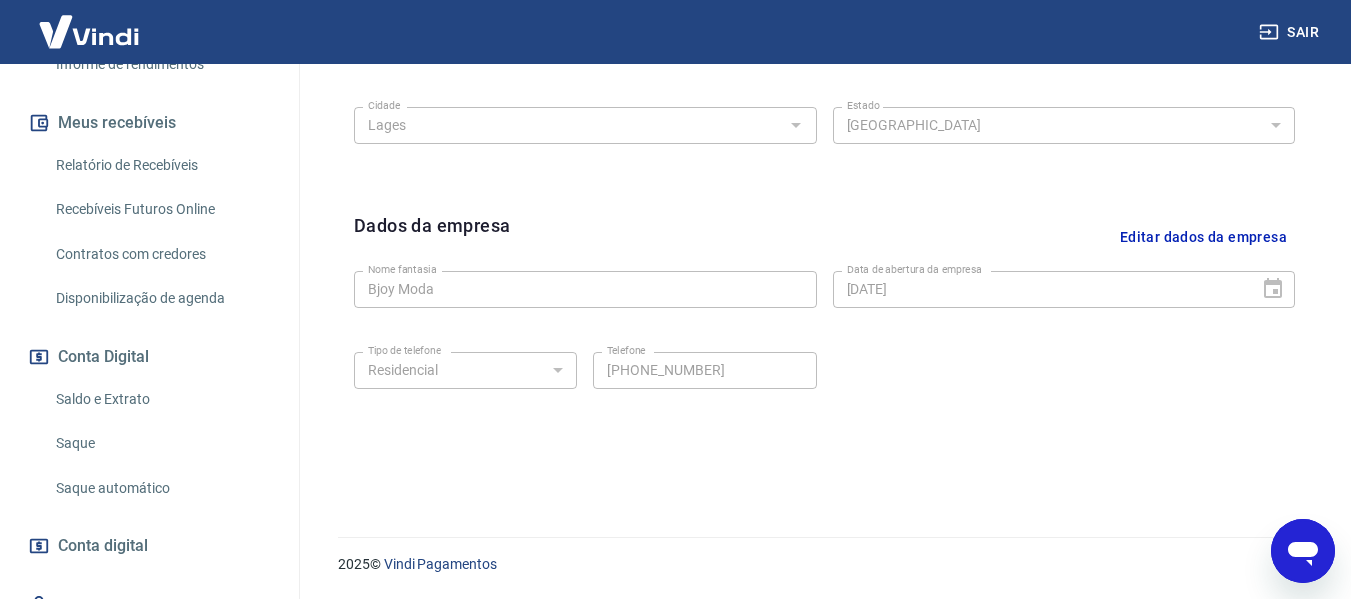 click on "Saldo e Extrato" at bounding box center [161, 399] 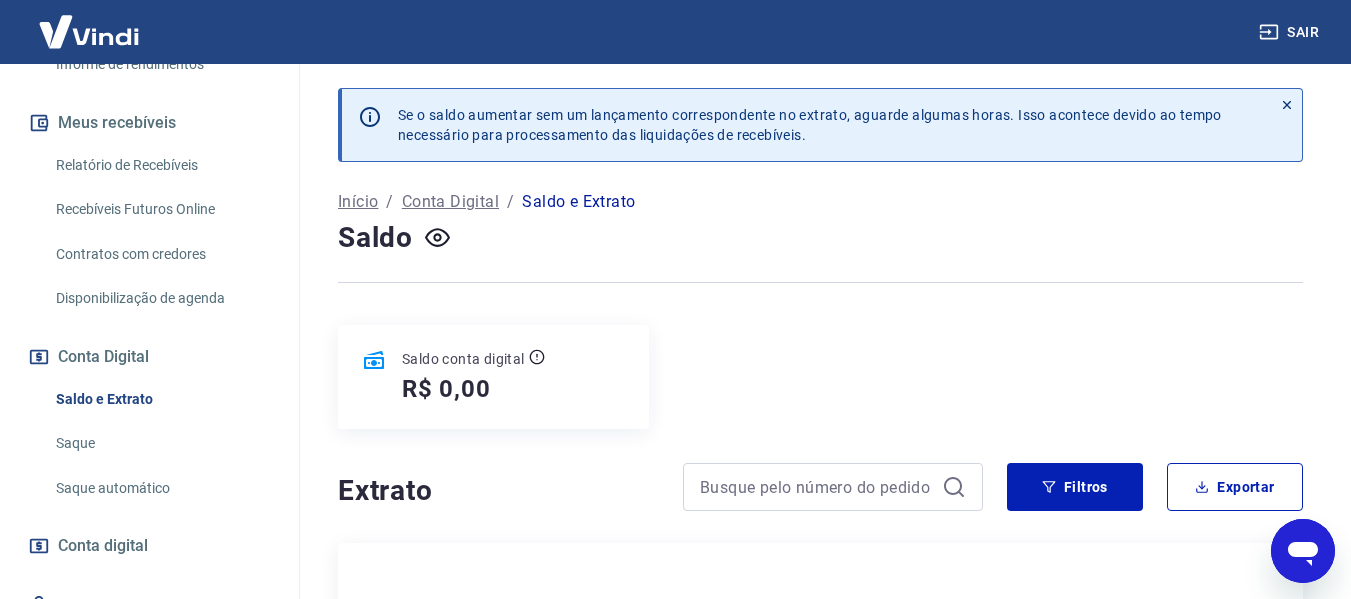 scroll, scrollTop: 400, scrollLeft: 0, axis: vertical 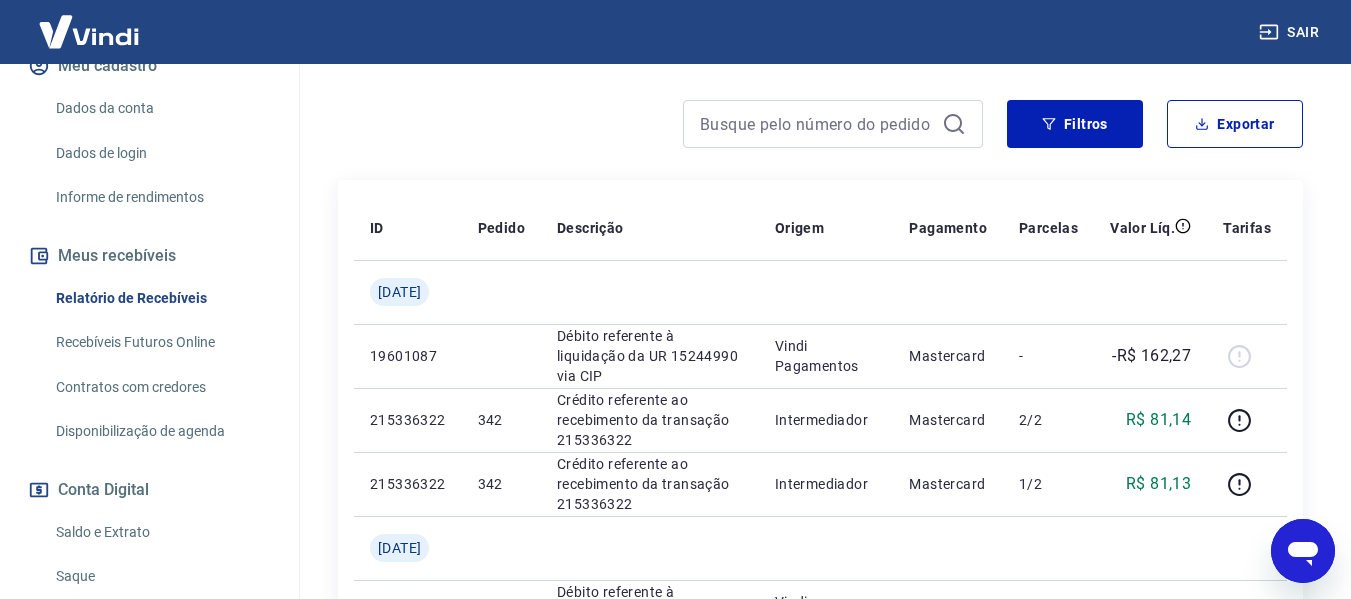 click on "Saldo e Extrato" at bounding box center (161, 532) 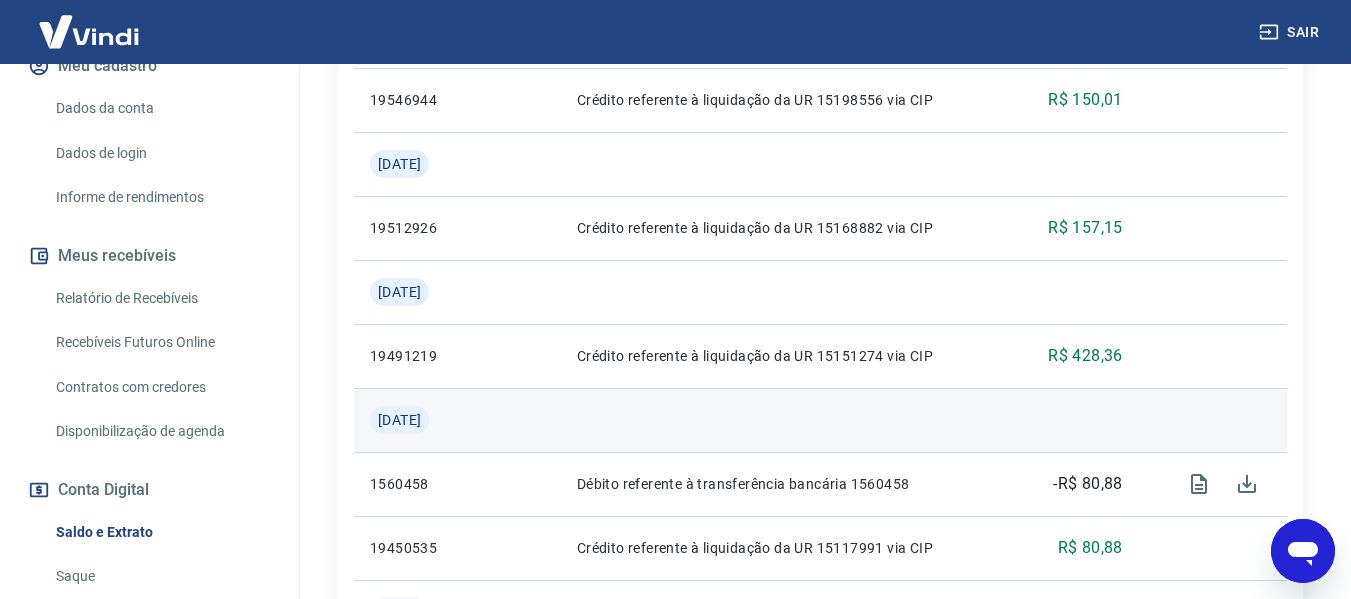 scroll, scrollTop: 900, scrollLeft: 0, axis: vertical 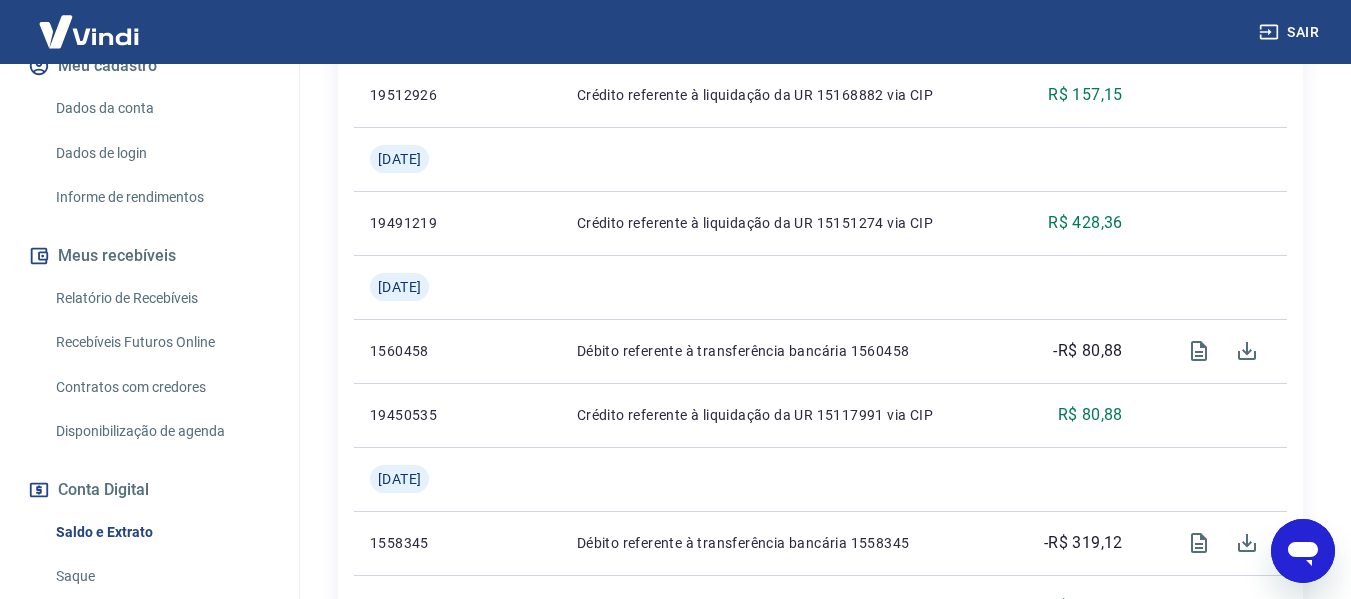 click 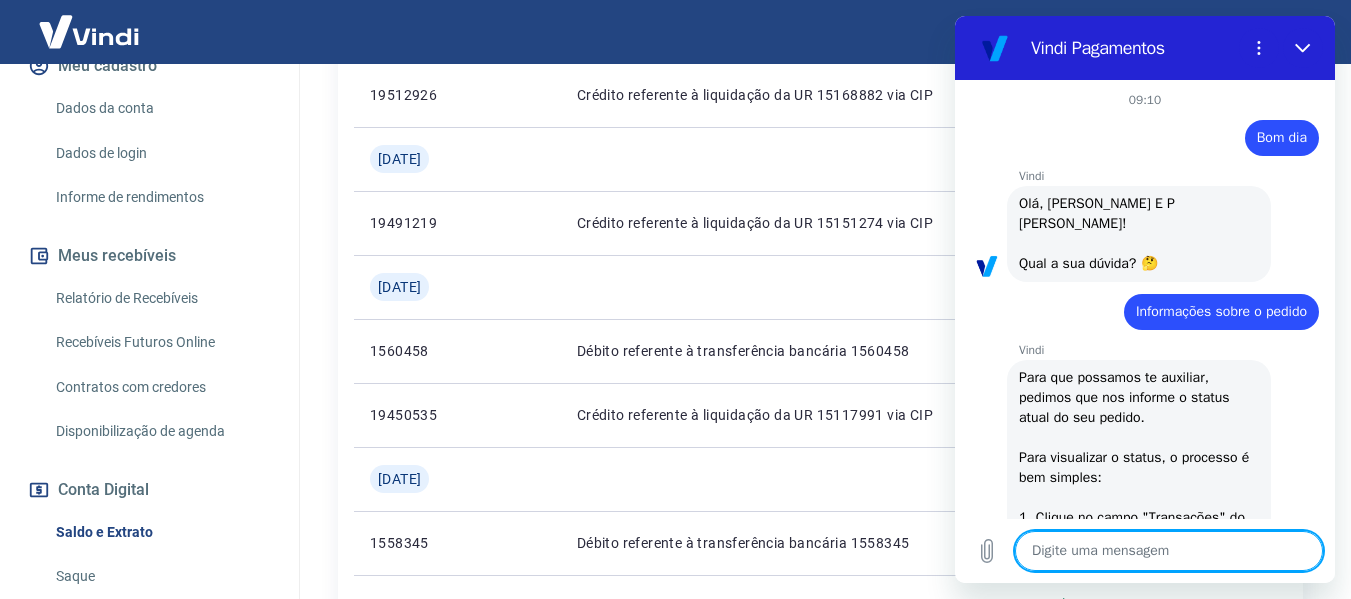 scroll, scrollTop: 0, scrollLeft: 0, axis: both 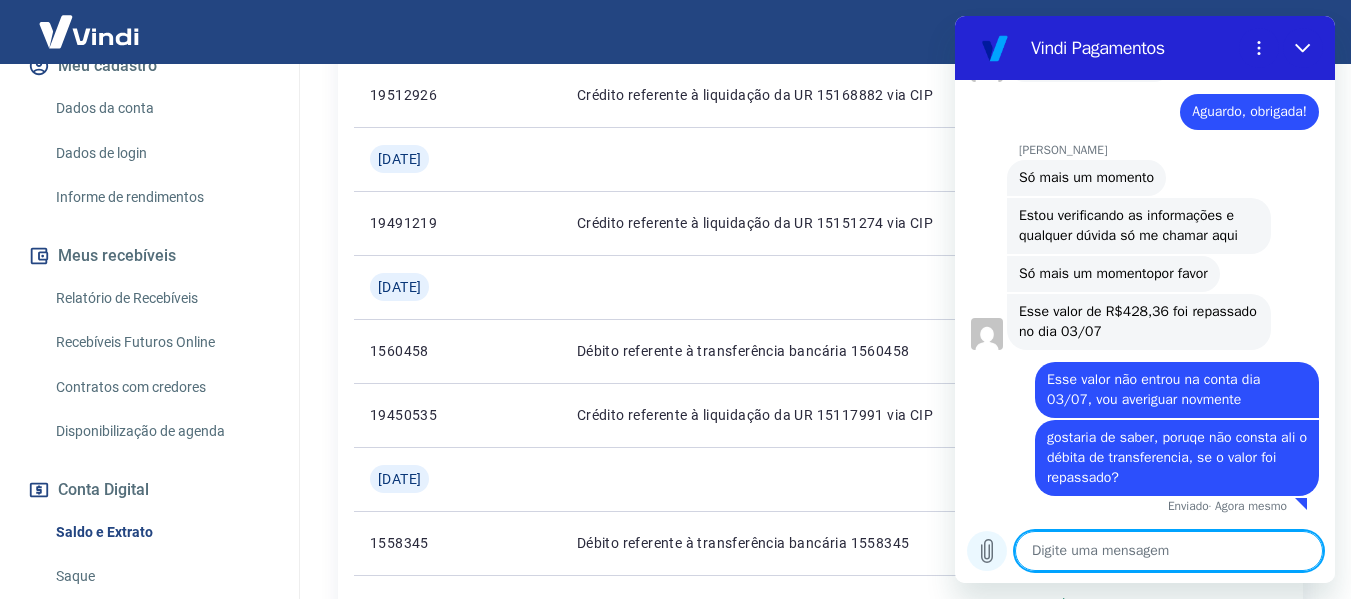 click 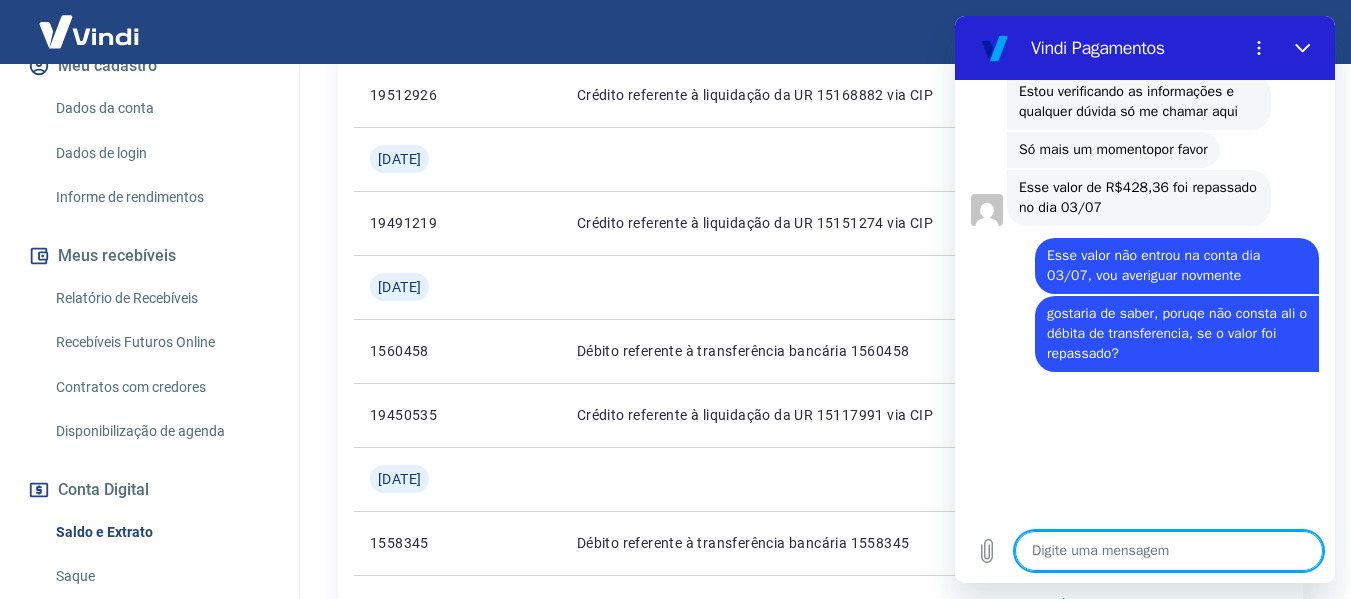 scroll, scrollTop: 3562, scrollLeft: 0, axis: vertical 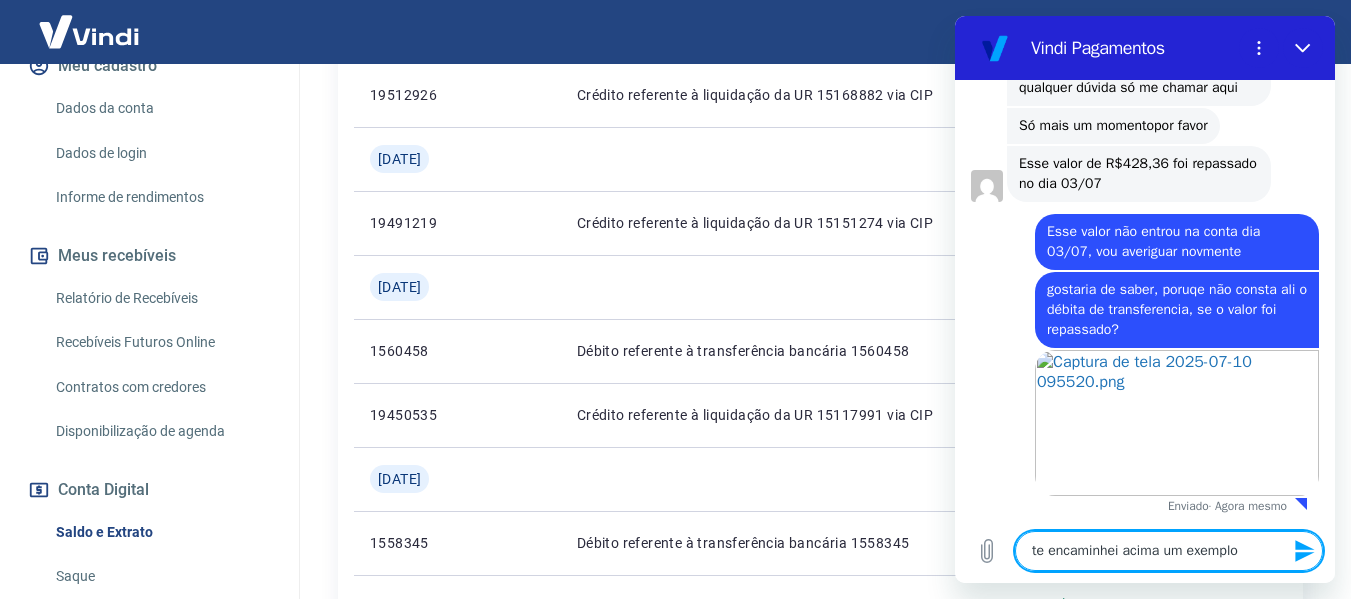 type on "te encaminhei acima um exemplo" 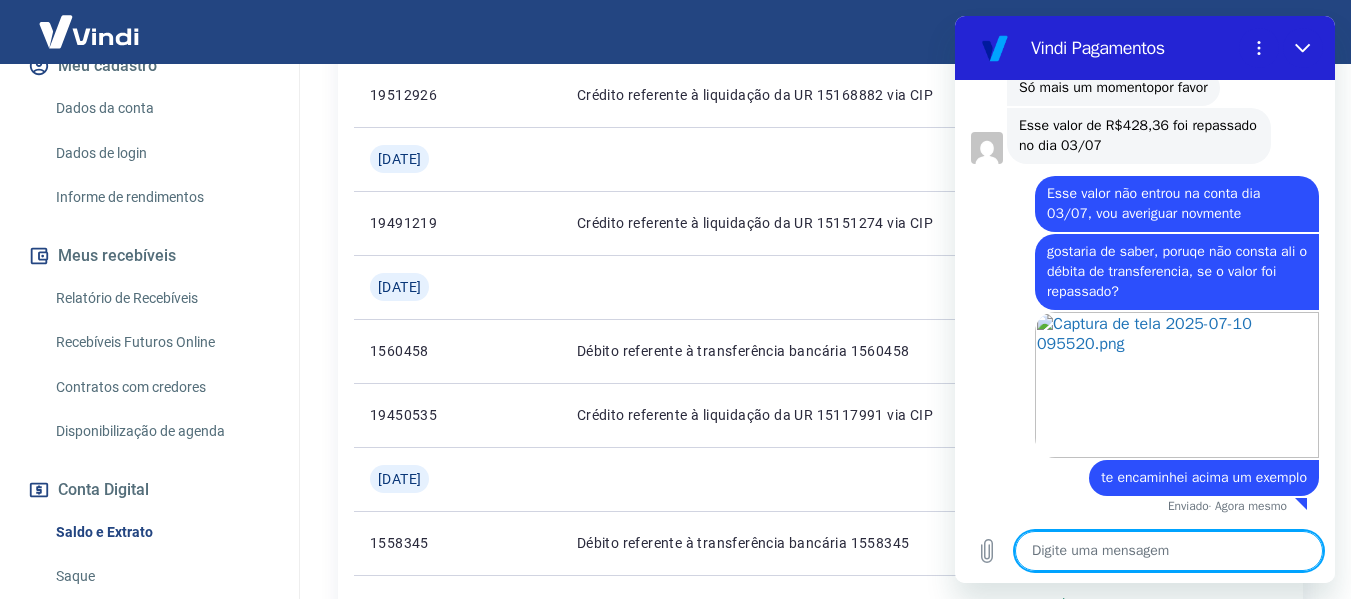 scroll, scrollTop: 3600, scrollLeft: 0, axis: vertical 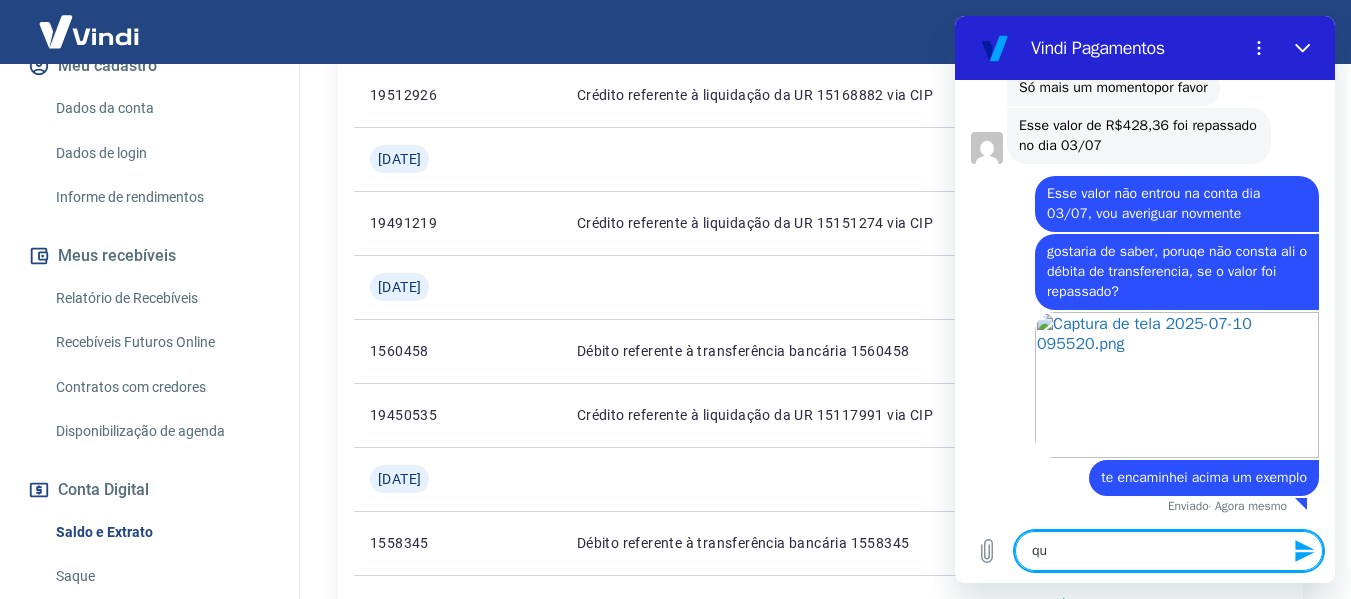 type on "q" 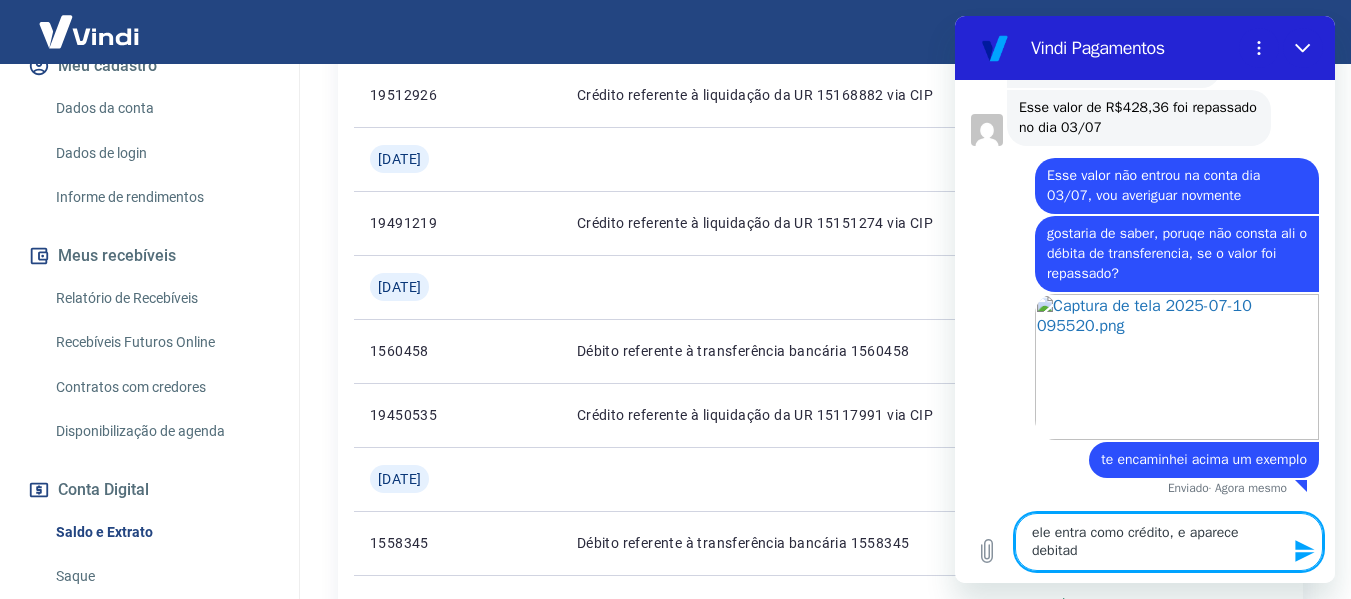 scroll, scrollTop: 3602, scrollLeft: 0, axis: vertical 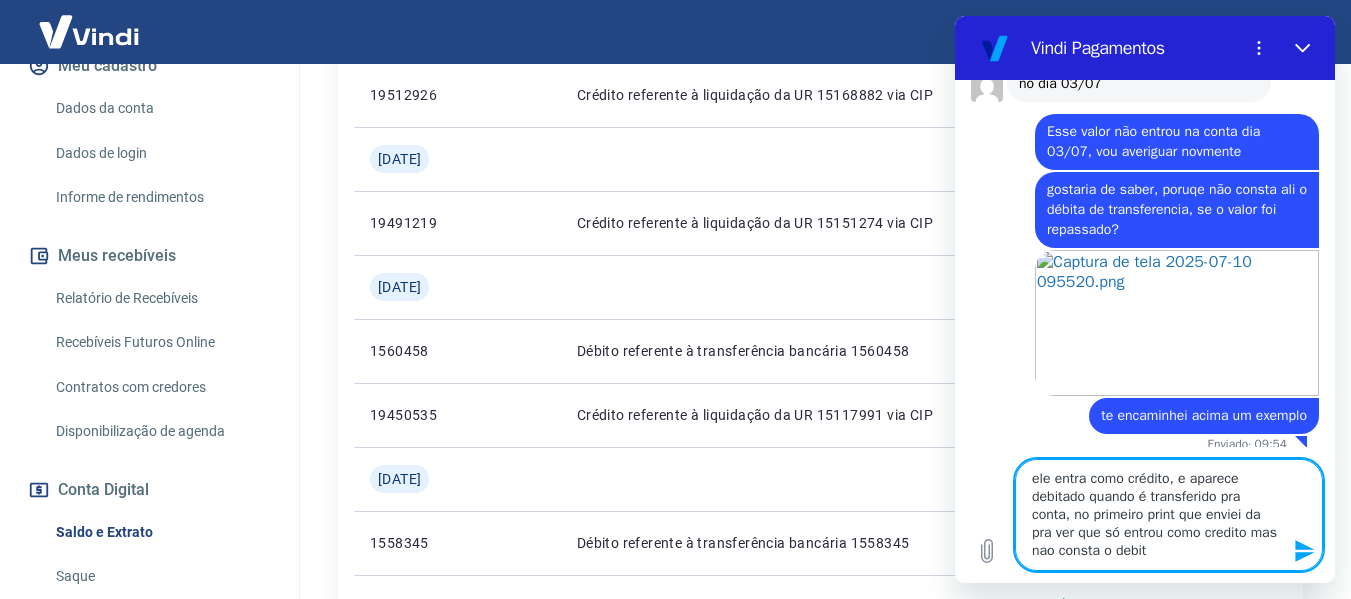 type on "ele entra como crédito, e aparece debitado quando é transferido pra conta, no primeiro print que enviei da pra ver que só entrou como credito mas nao consta o debito" 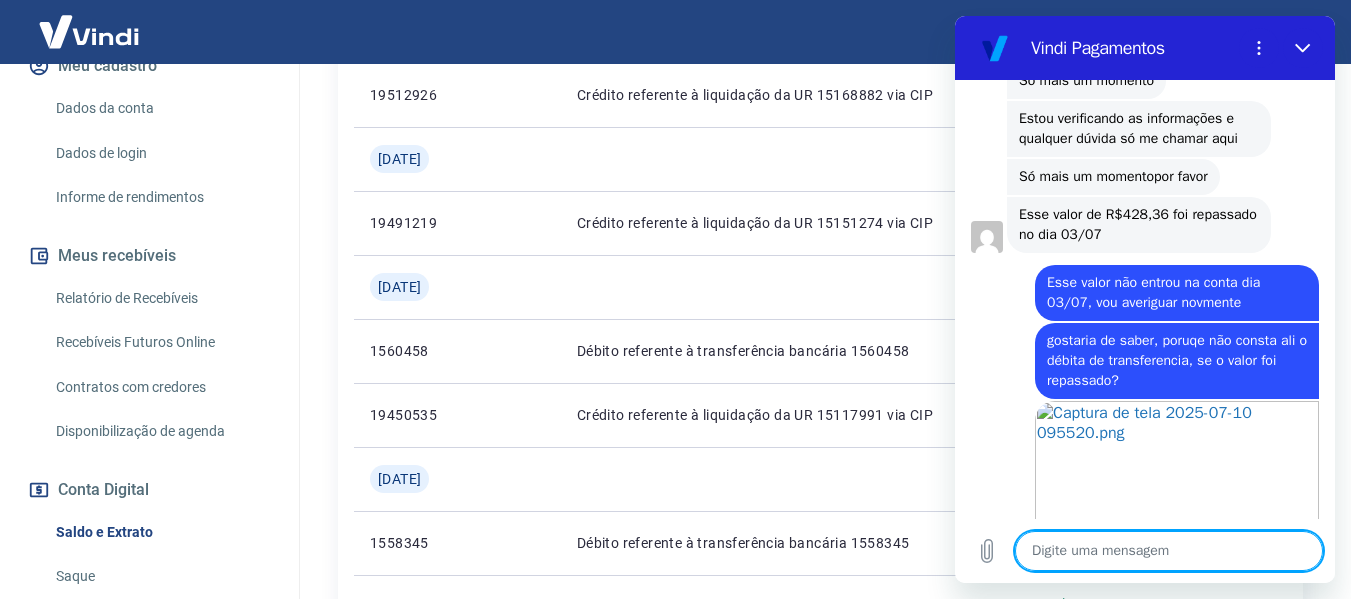 scroll, scrollTop: 3718, scrollLeft: 0, axis: vertical 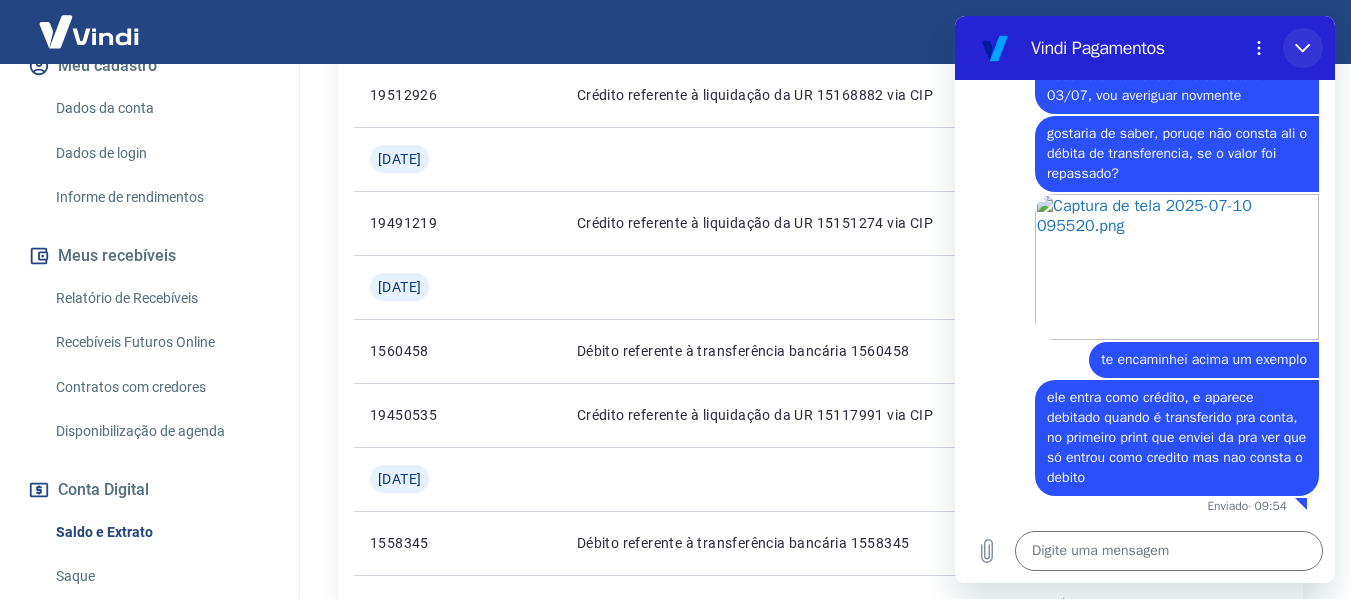 click 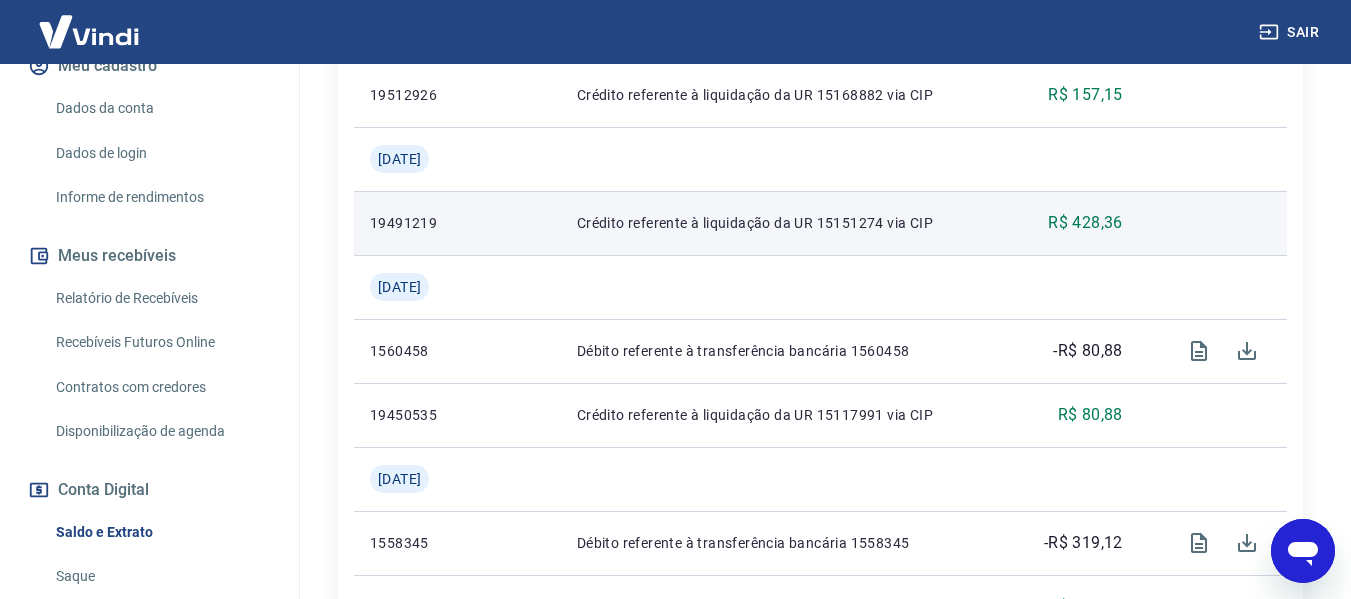 click on "Crédito referente à liquidação da UR 15151274 via CIP" at bounding box center (785, 223) 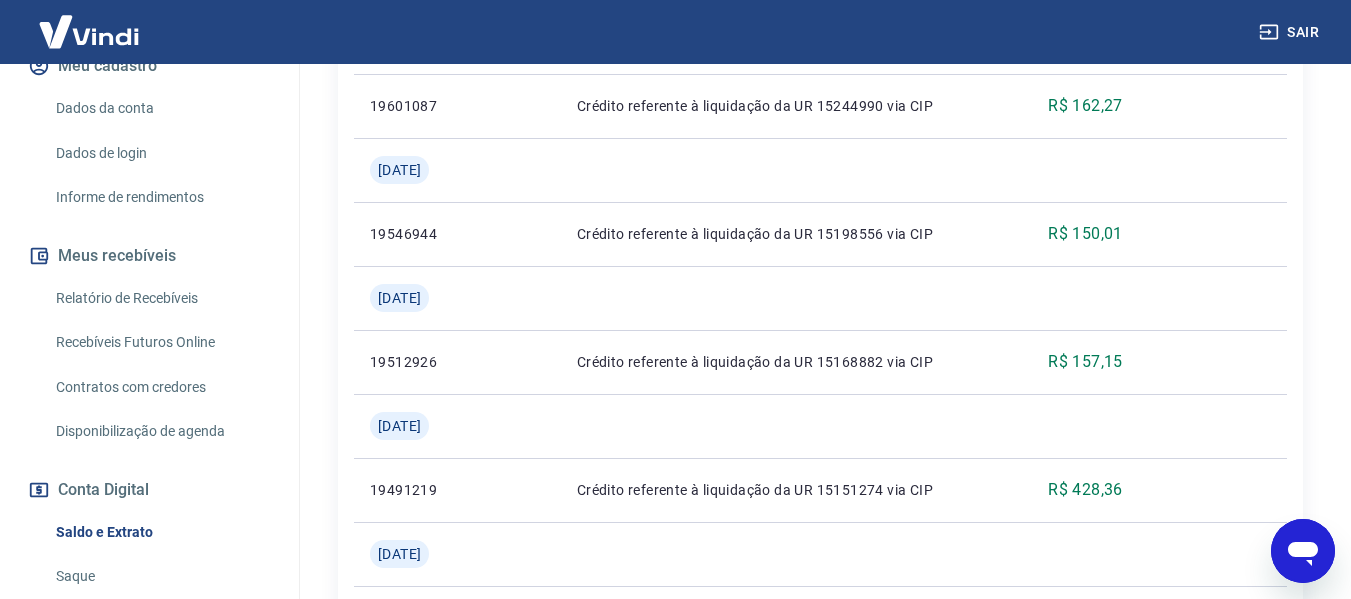 scroll, scrollTop: 767, scrollLeft: 0, axis: vertical 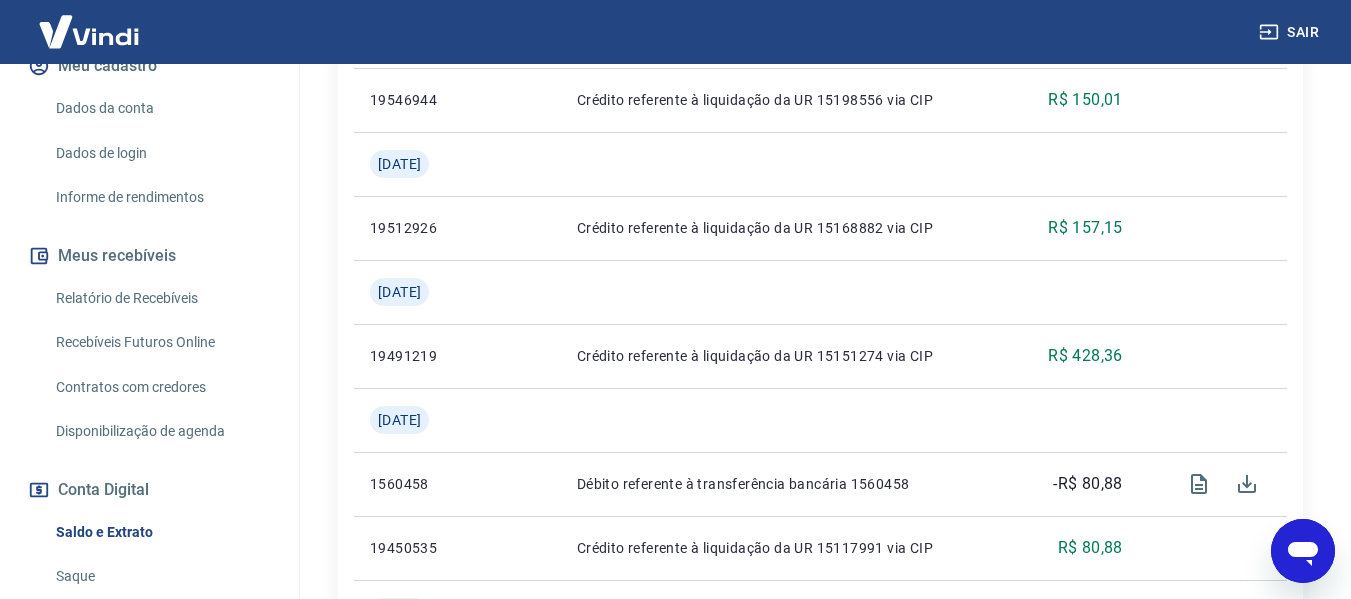 click 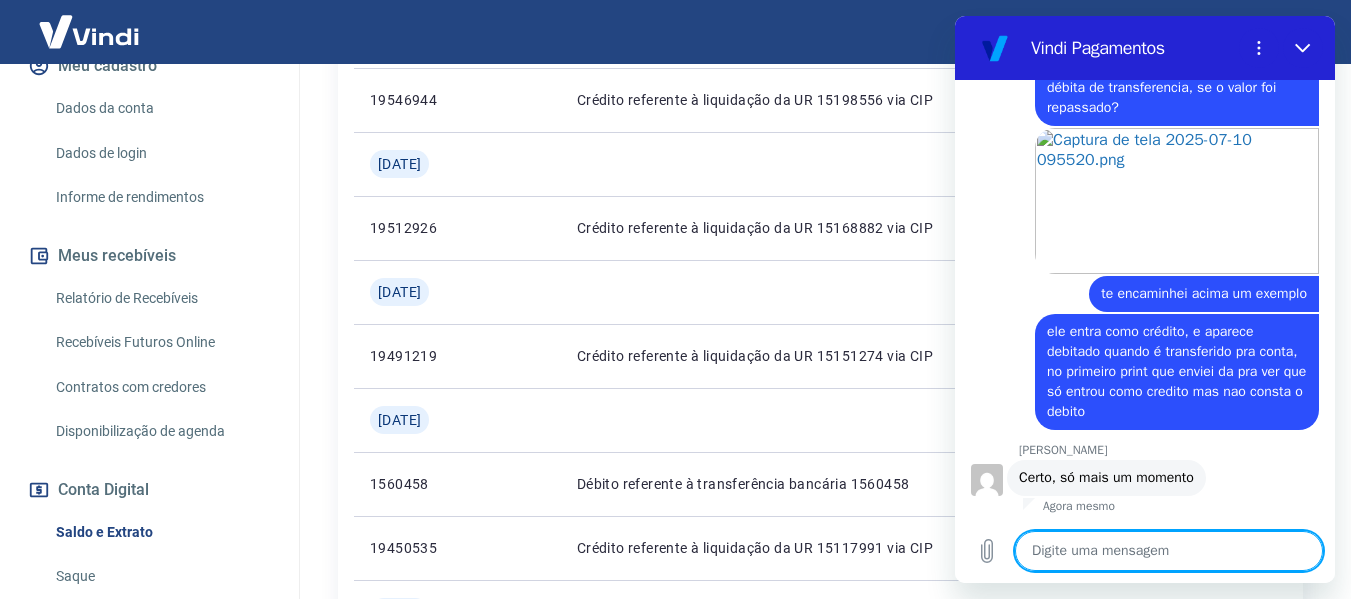 scroll, scrollTop: 3784, scrollLeft: 0, axis: vertical 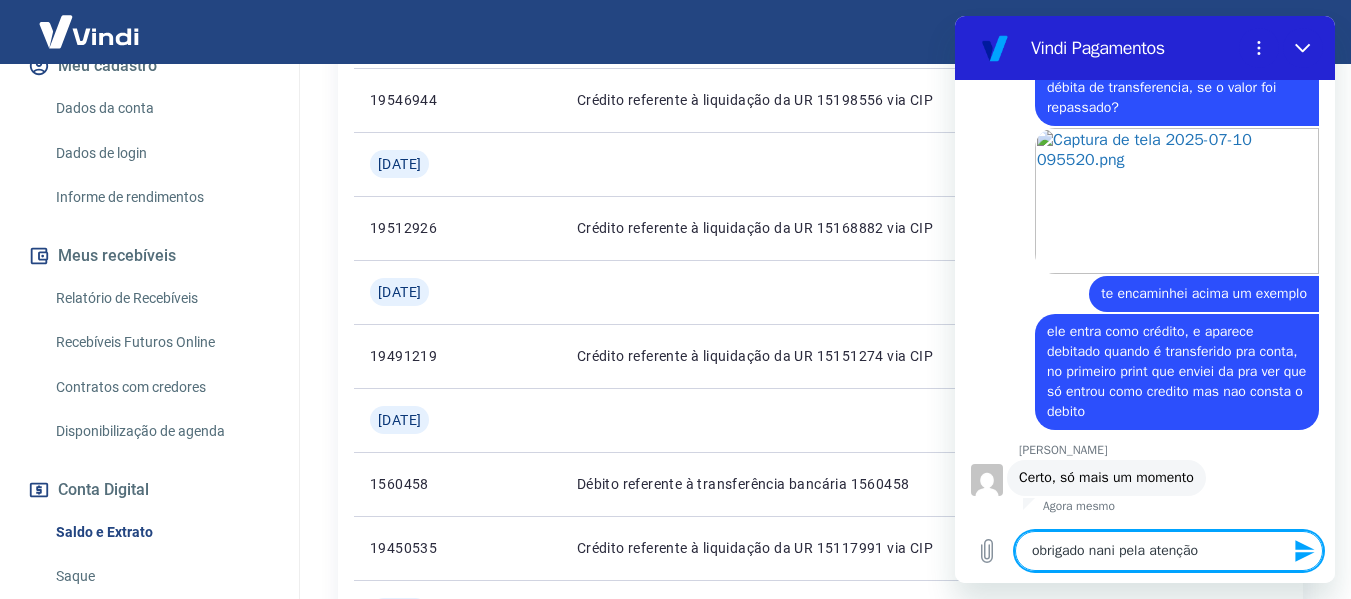type on "obrigado nani pela atenção" 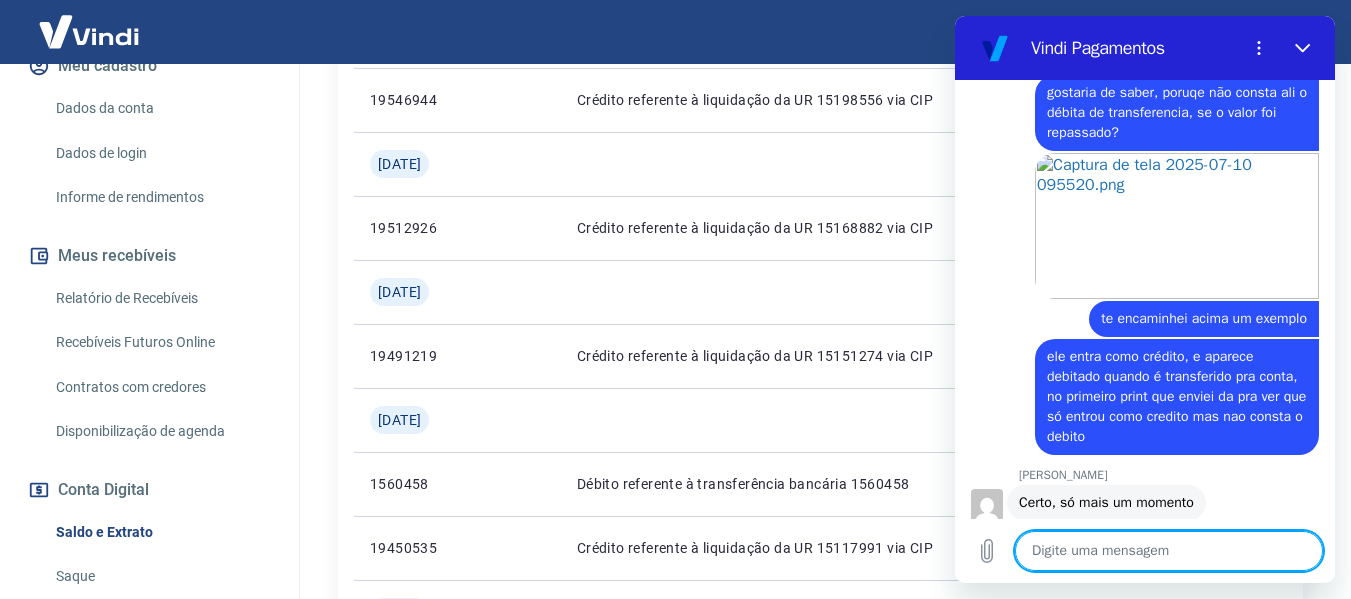 scroll, scrollTop: 3832, scrollLeft: 0, axis: vertical 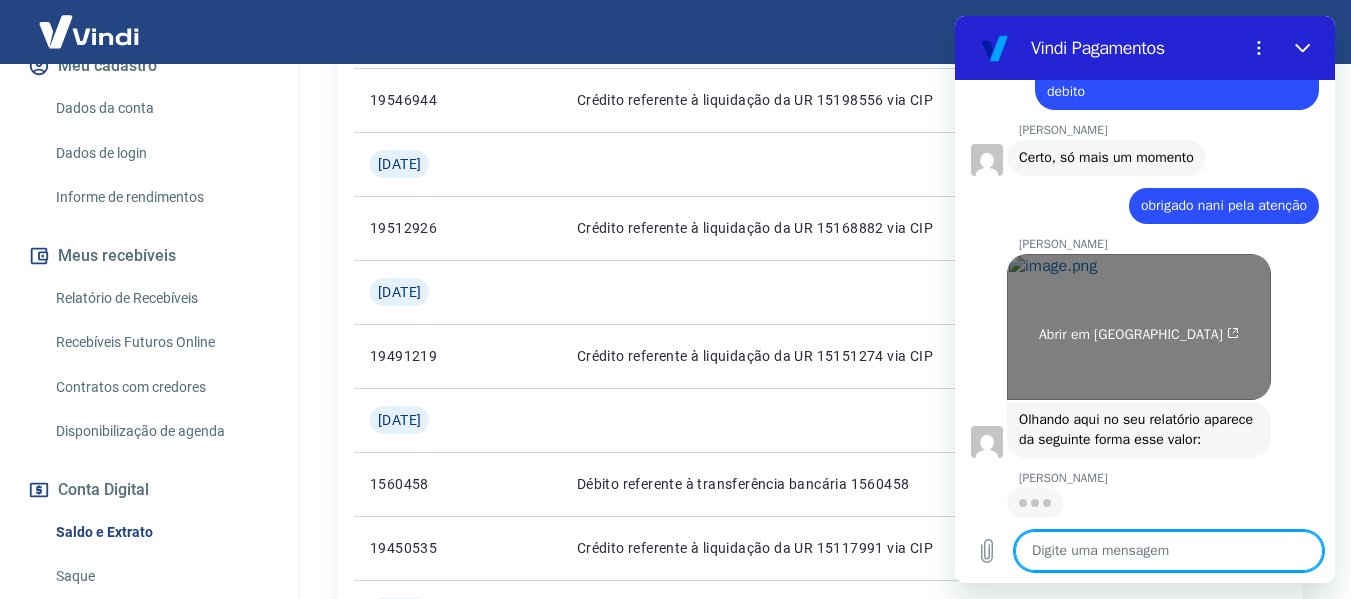 click on "Abrir em [GEOGRAPHIC_DATA]" at bounding box center [1139, 327] 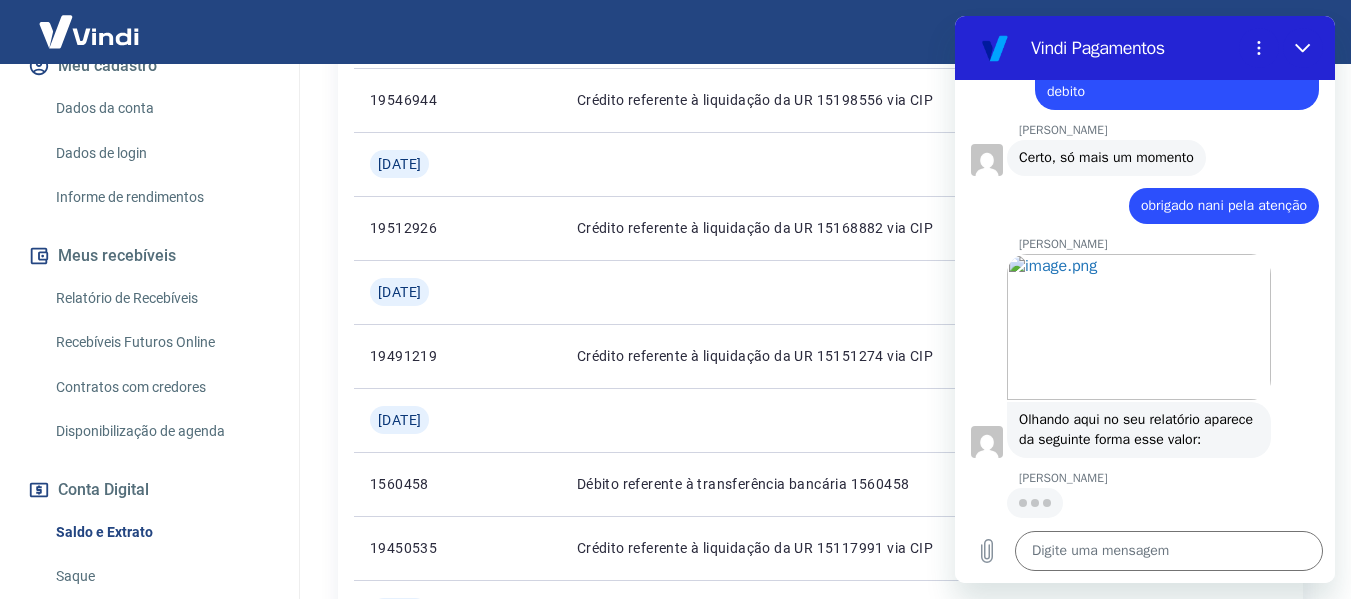click on "Abrir em [GEOGRAPHIC_DATA]" at bounding box center (1153, 326) 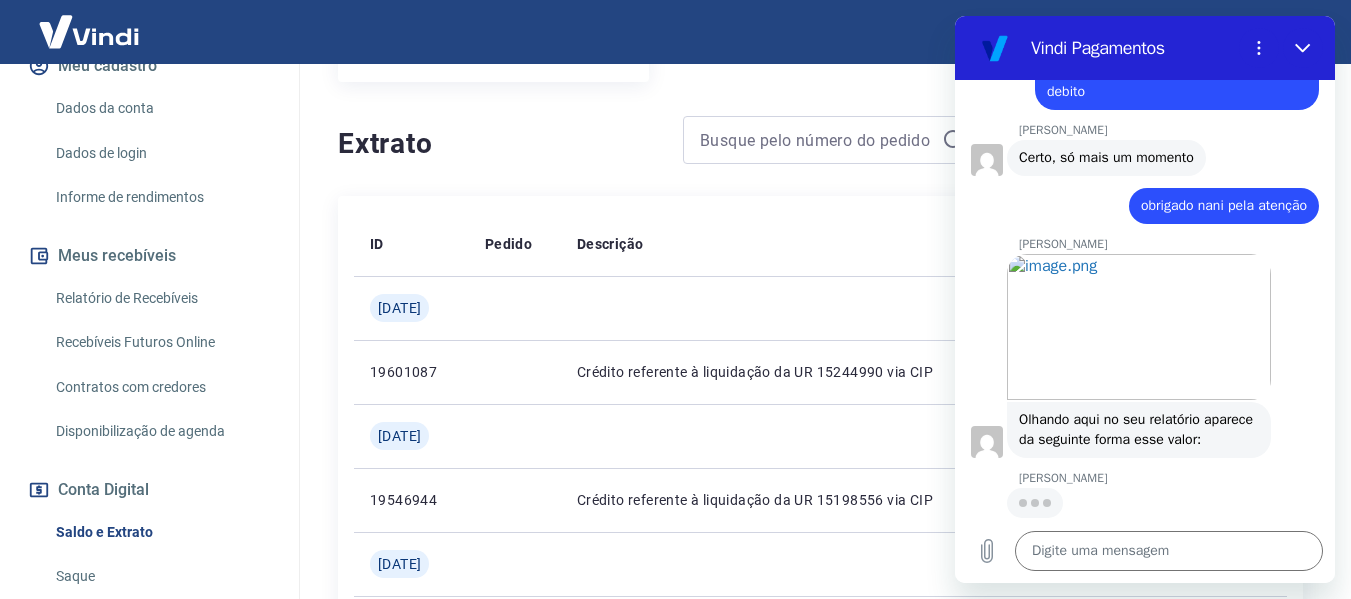 scroll, scrollTop: 100, scrollLeft: 0, axis: vertical 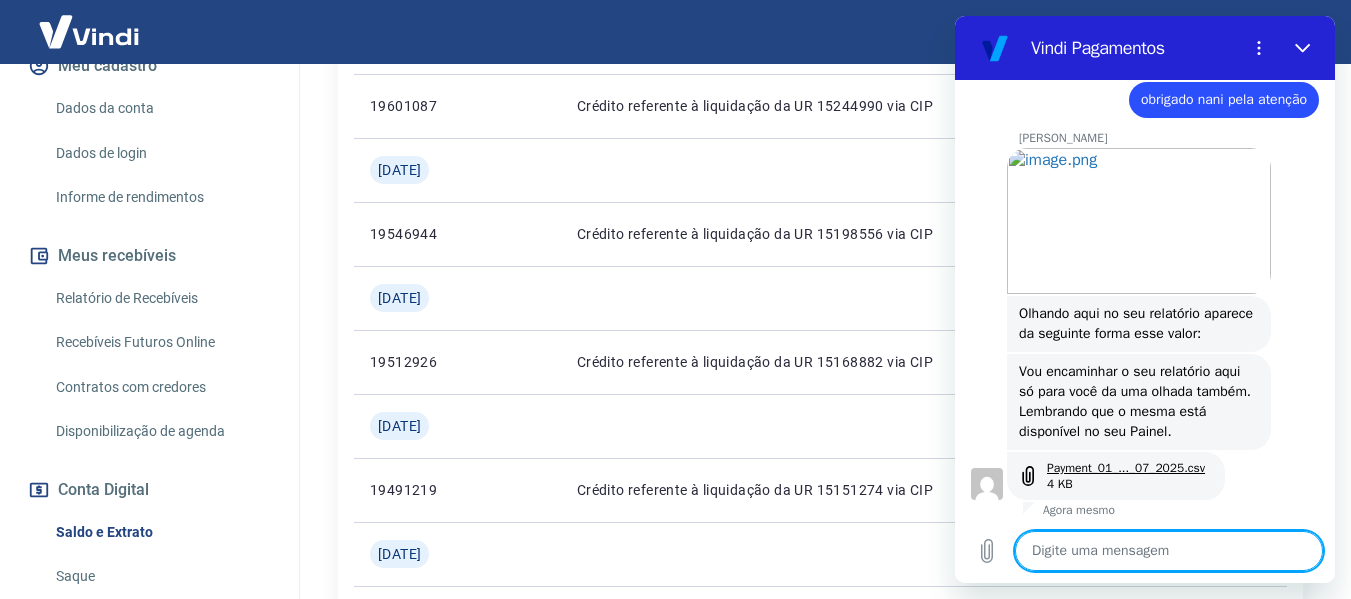 click on "Payment_01_..._07_2025.csv" at bounding box center (1126, 468) 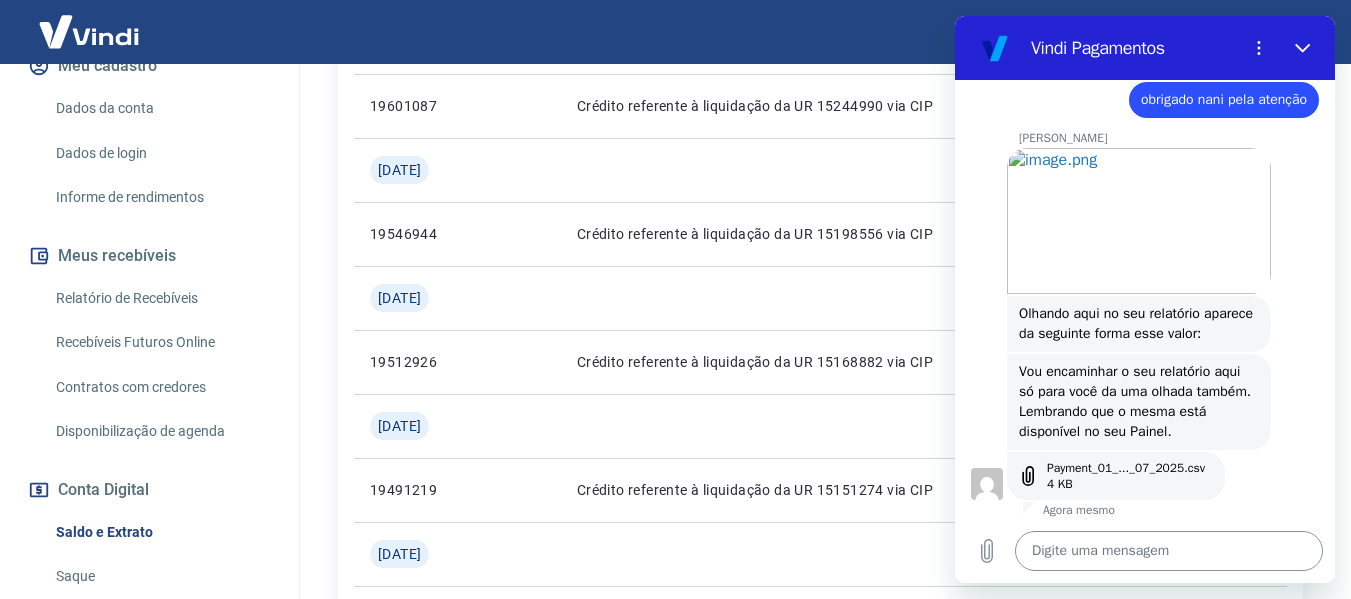 click at bounding box center (1169, 551) 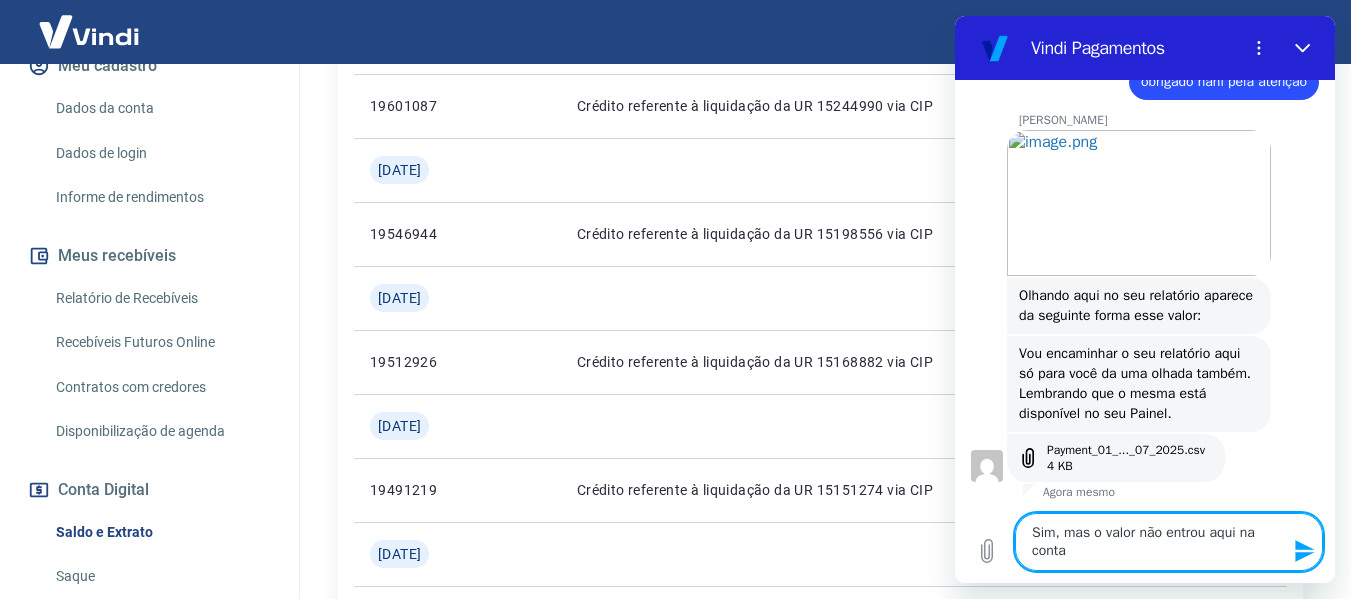 type on "Sim, mas o valor não entrou aqui na conta" 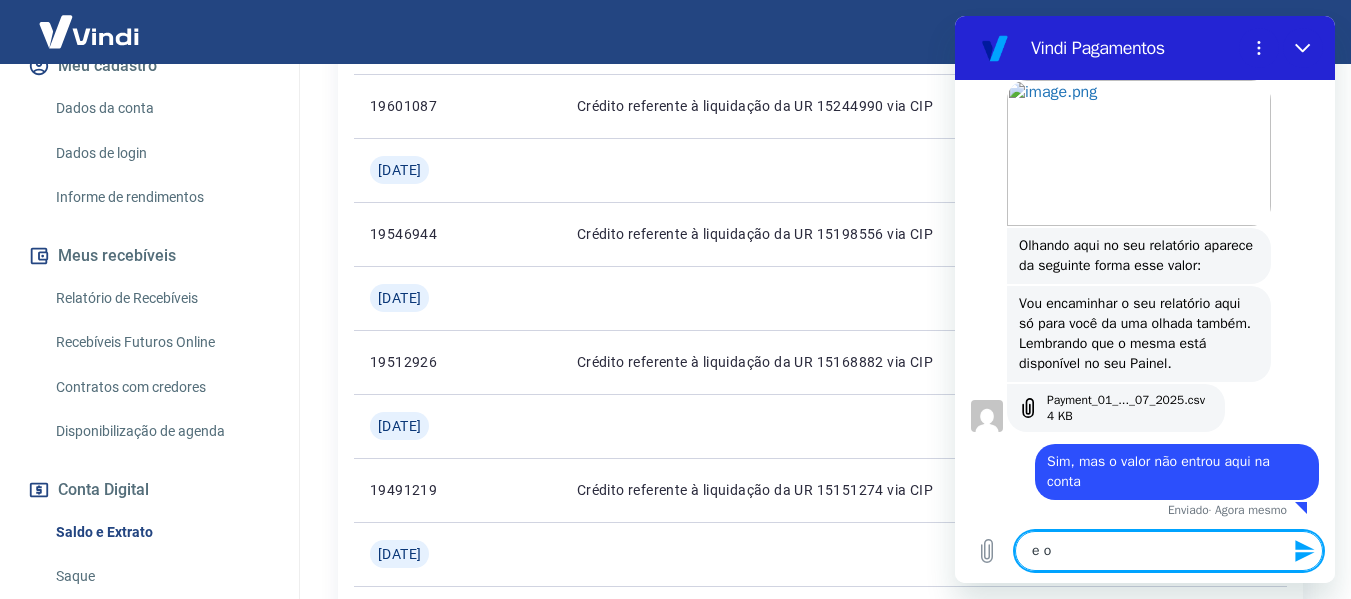 scroll, scrollTop: 4322, scrollLeft: 0, axis: vertical 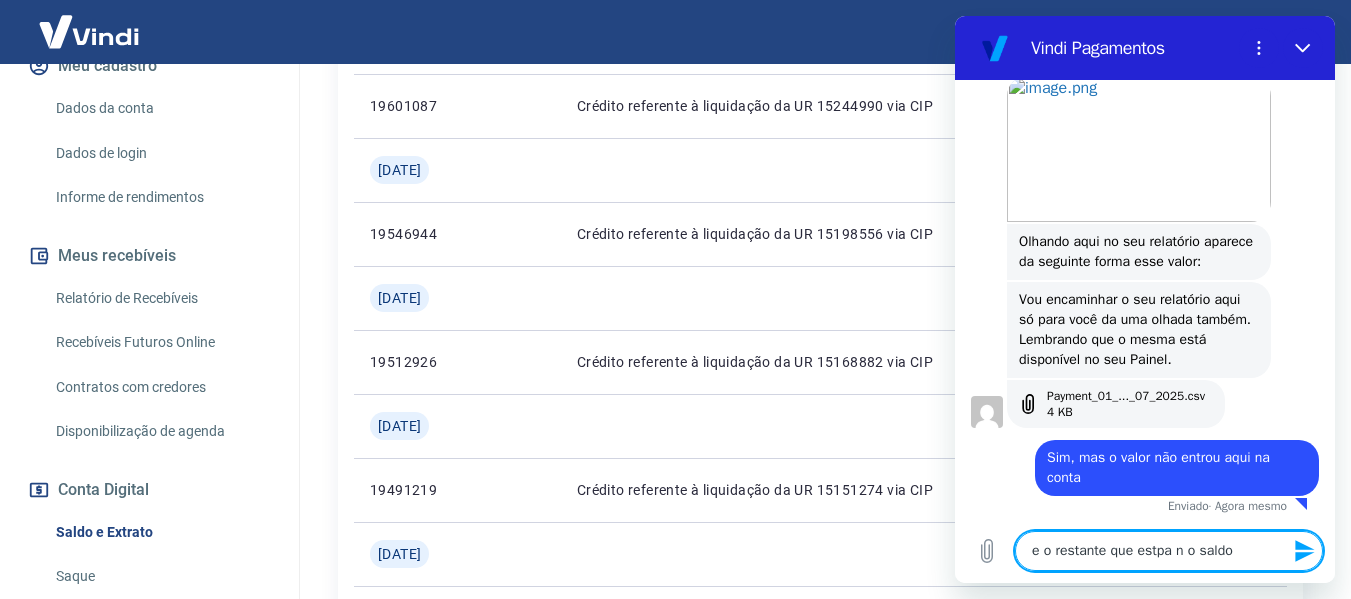 type on "e o restante que estpa n o saldo" 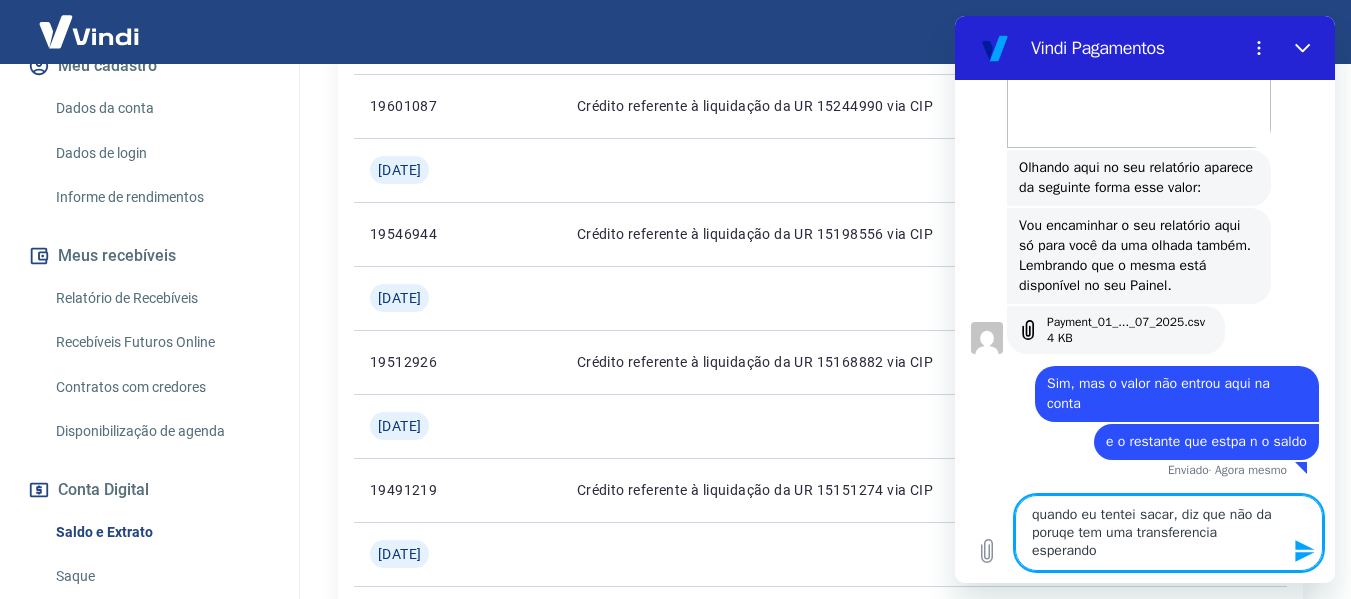 scroll, scrollTop: 4396, scrollLeft: 0, axis: vertical 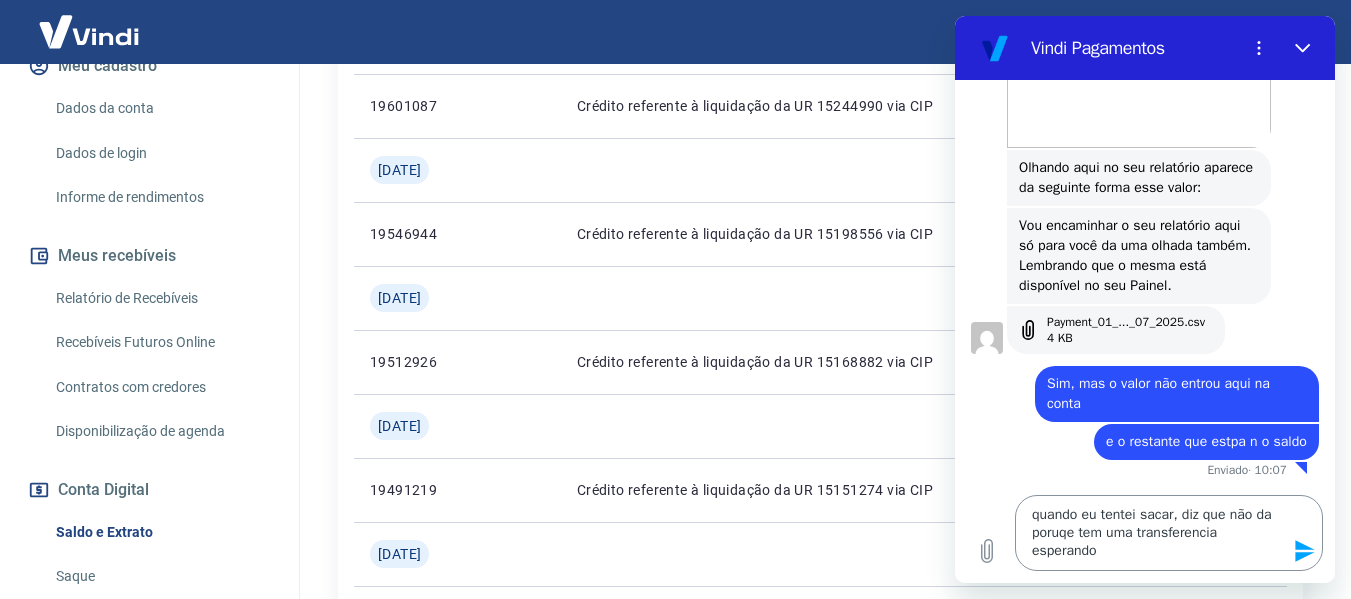 click on "quando eu tentei sacar, diz que não da poruqe tem uma transferencia esperando" at bounding box center (1169, 533) 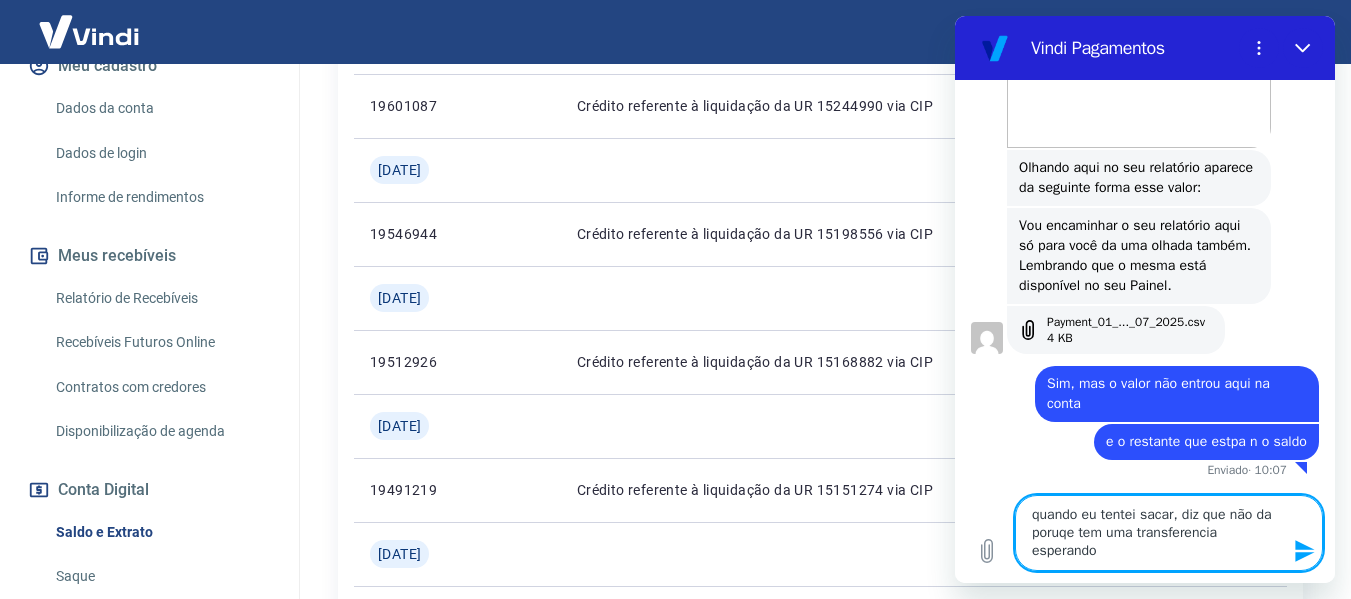click on "quando eu tentei sacar, diz que não da poruqe tem uma transferencia esperando" at bounding box center (1169, 533) 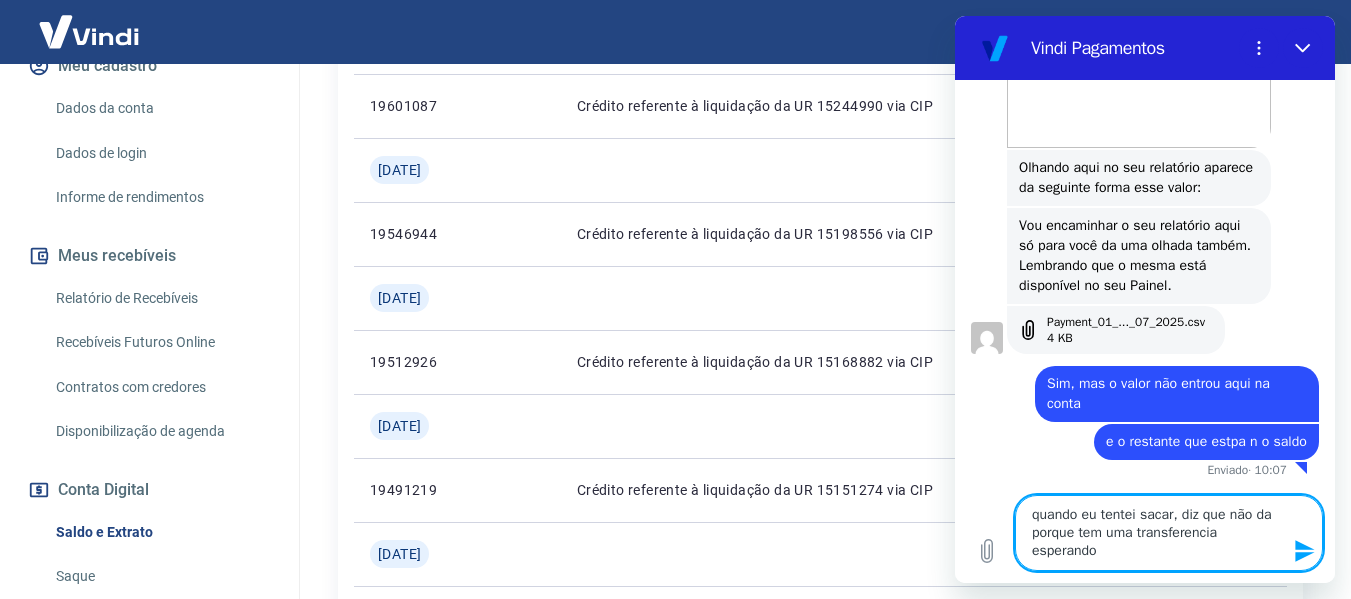 scroll, scrollTop: 4396, scrollLeft: 0, axis: vertical 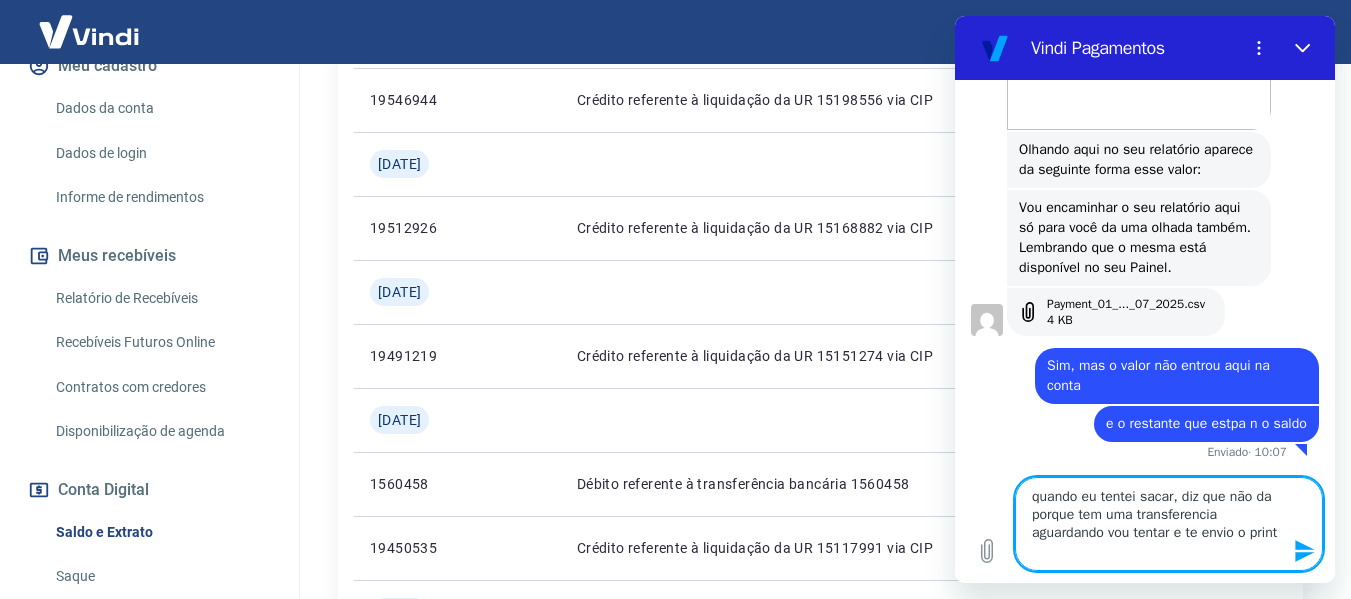 type on "quando eu tentei sacar, diz que não da porque tem uma transferencia aguardando vou tentar e te envio o print" 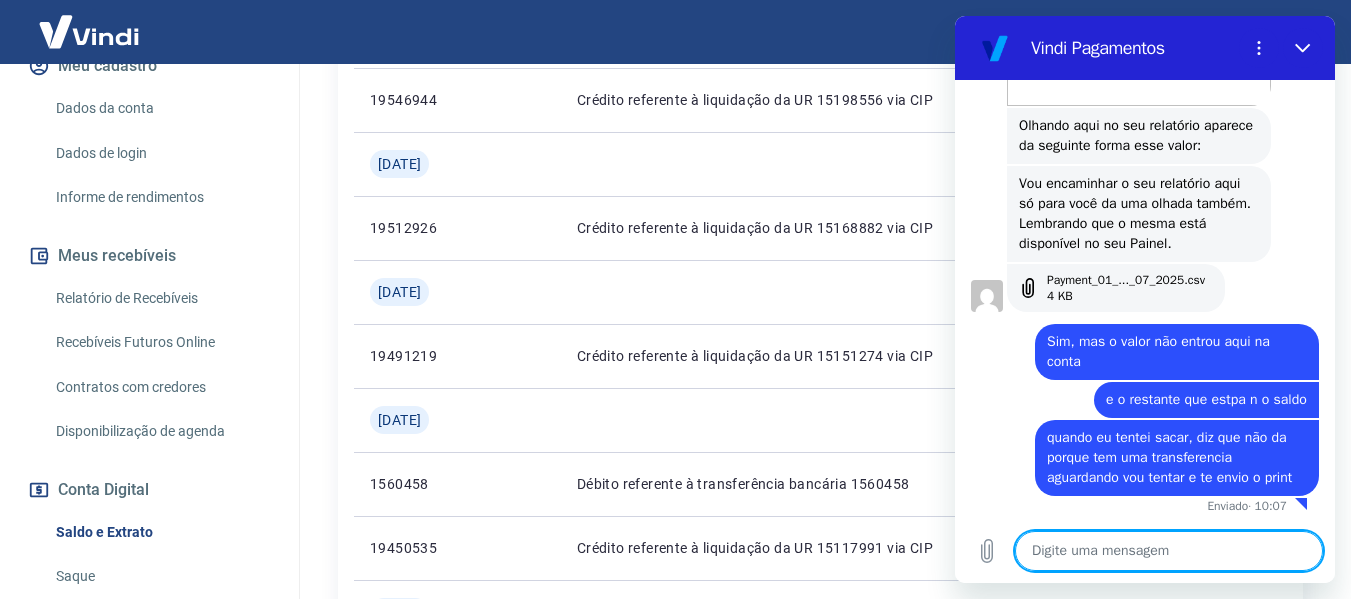 scroll, scrollTop: 4458, scrollLeft: 0, axis: vertical 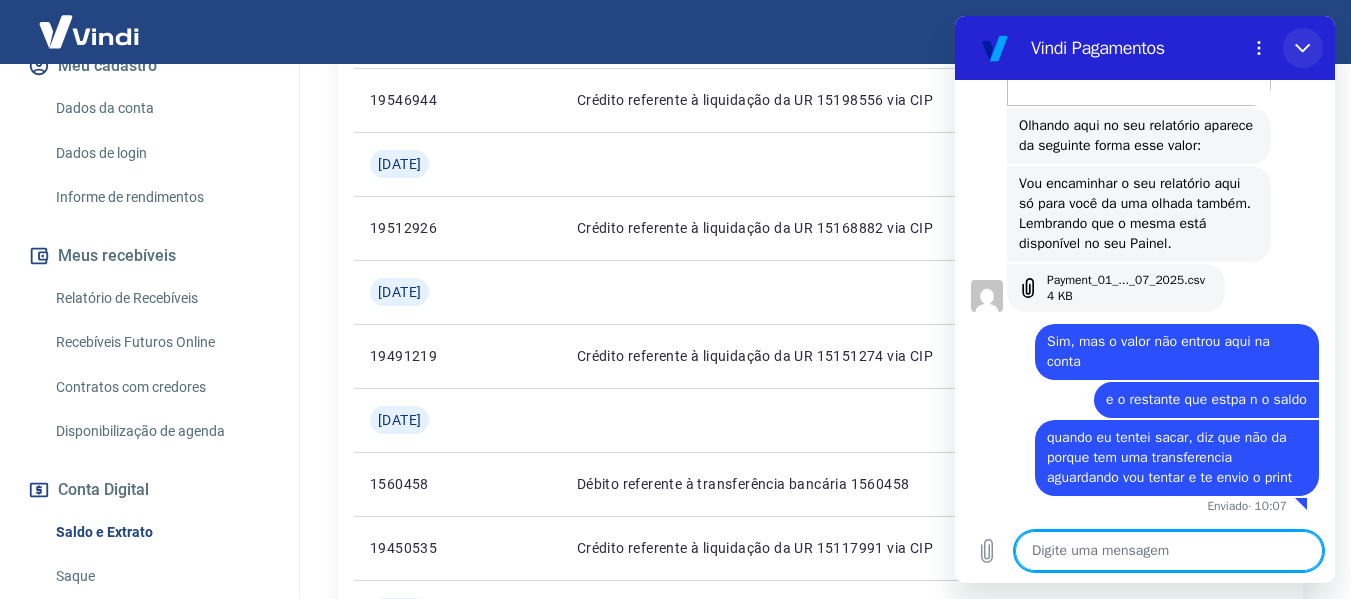 click 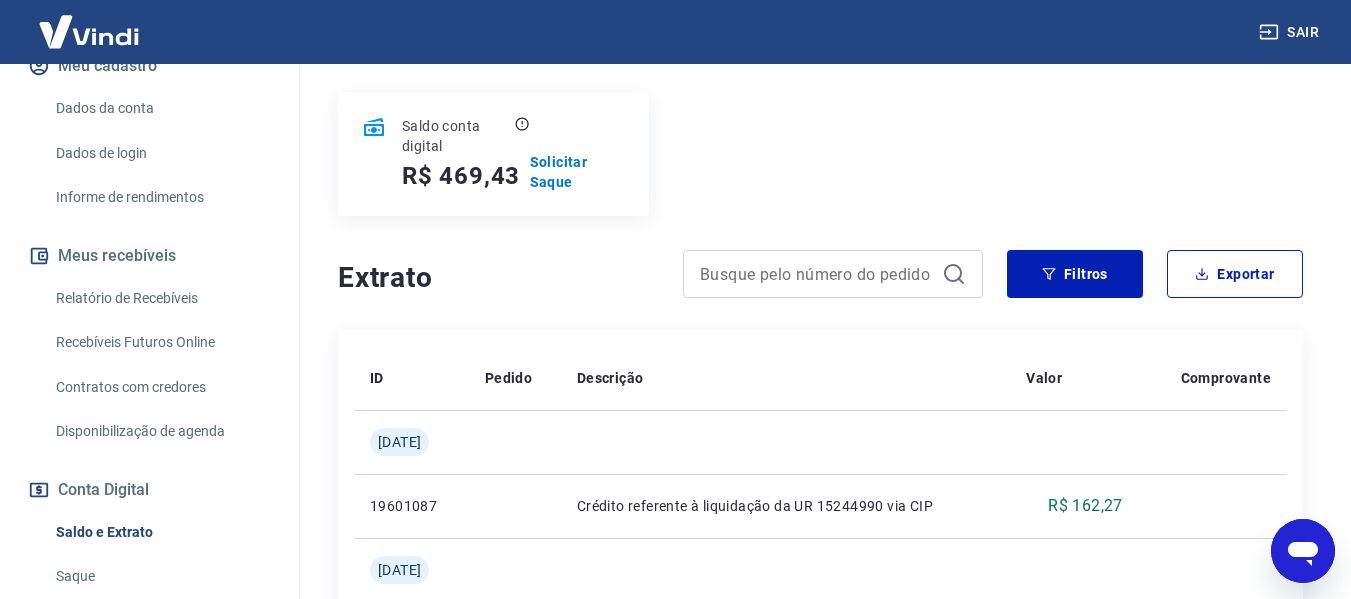 scroll, scrollTop: 767, scrollLeft: 0, axis: vertical 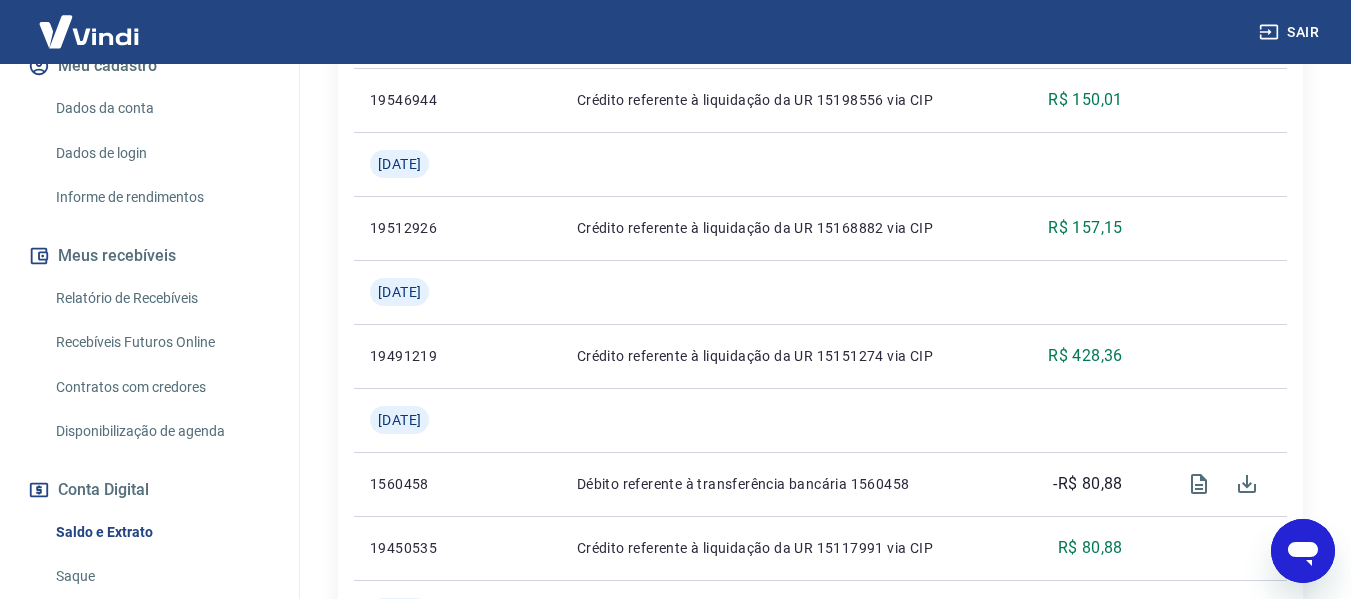 click 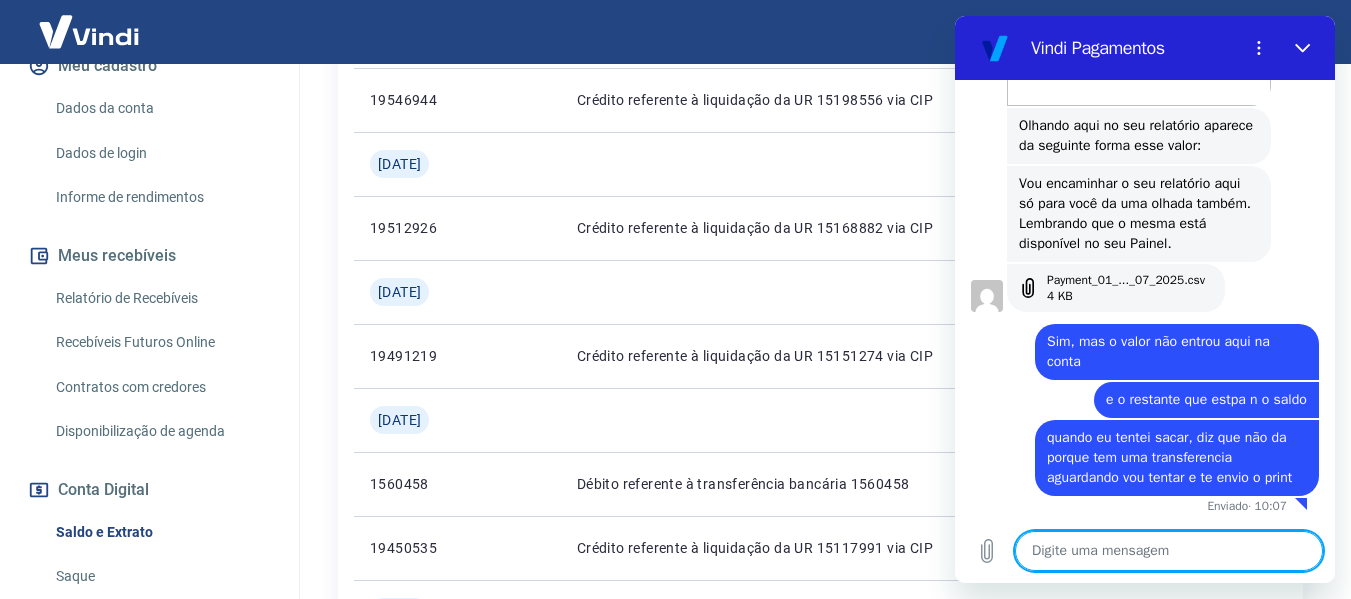 click at bounding box center [1169, 551] 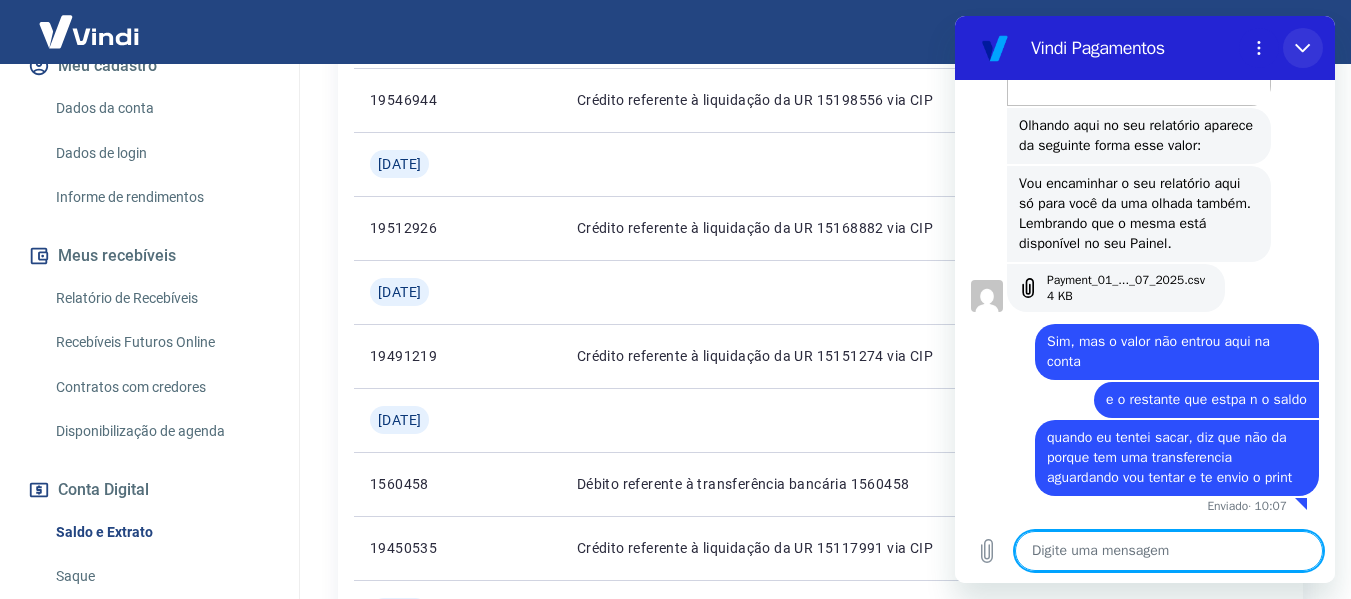 click 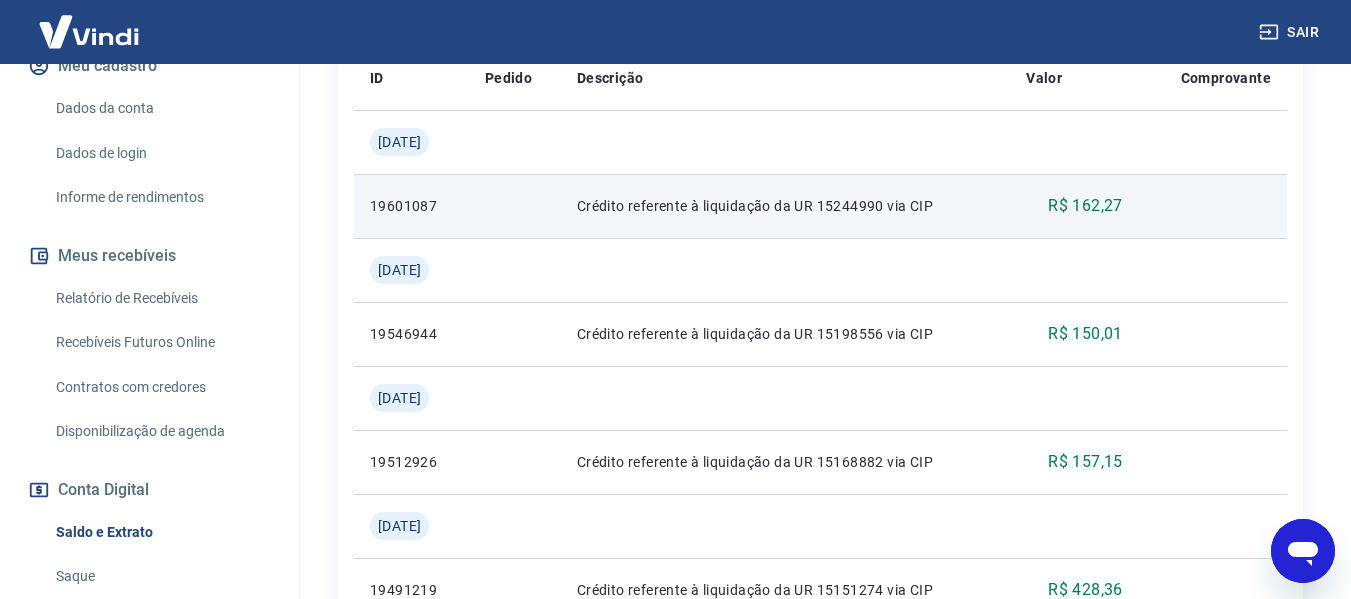 scroll, scrollTop: 133, scrollLeft: 0, axis: vertical 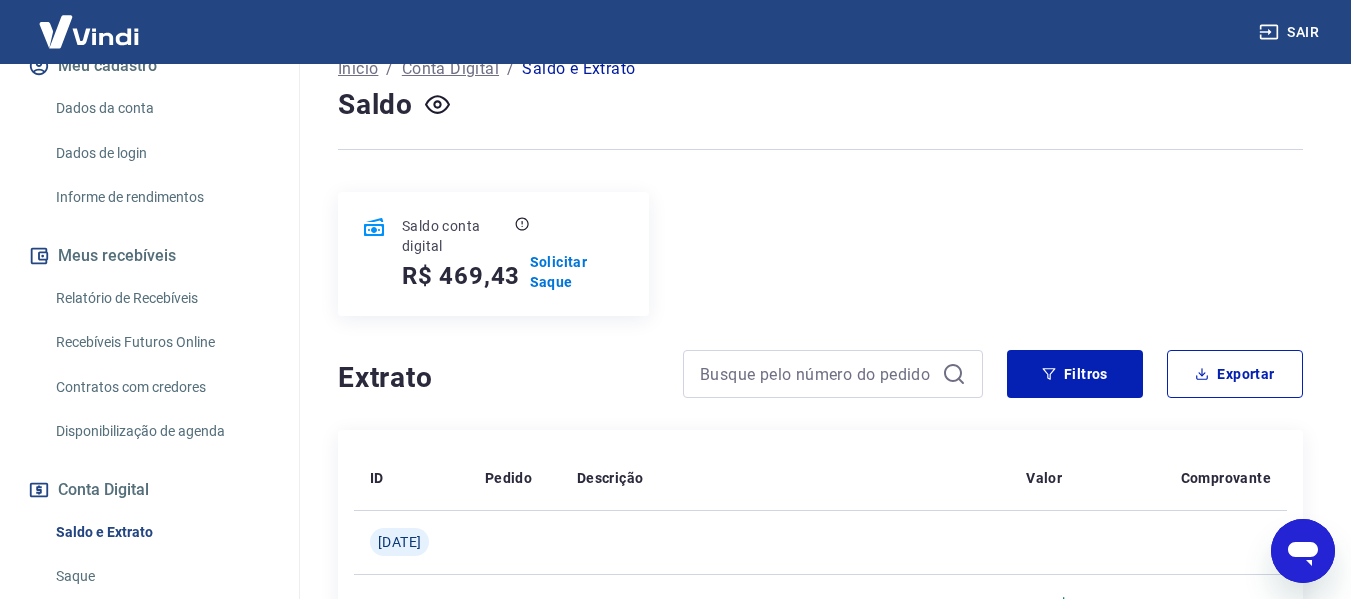 click 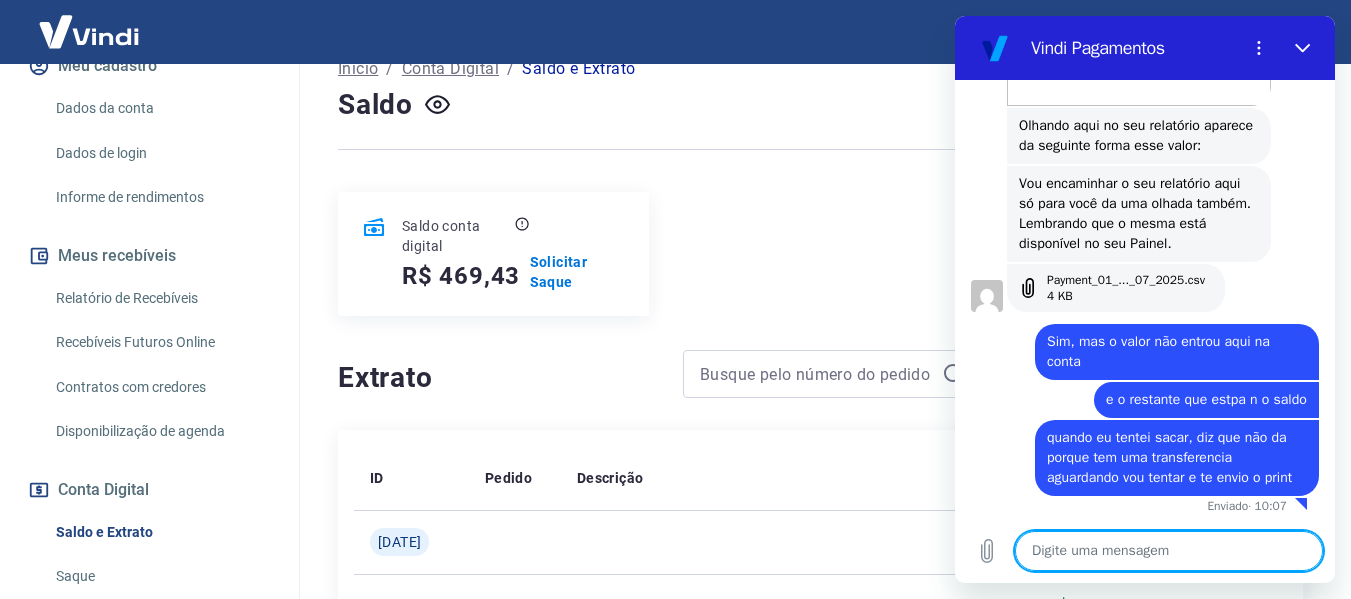 click at bounding box center (1169, 551) 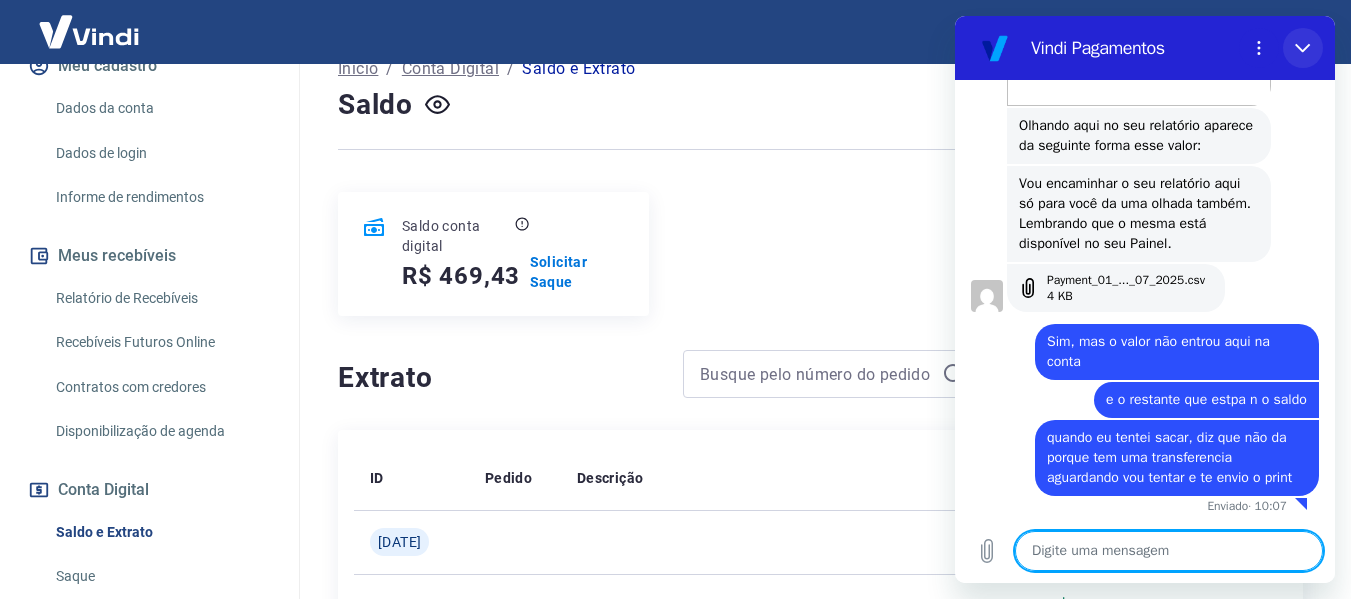 click at bounding box center (1303, 48) 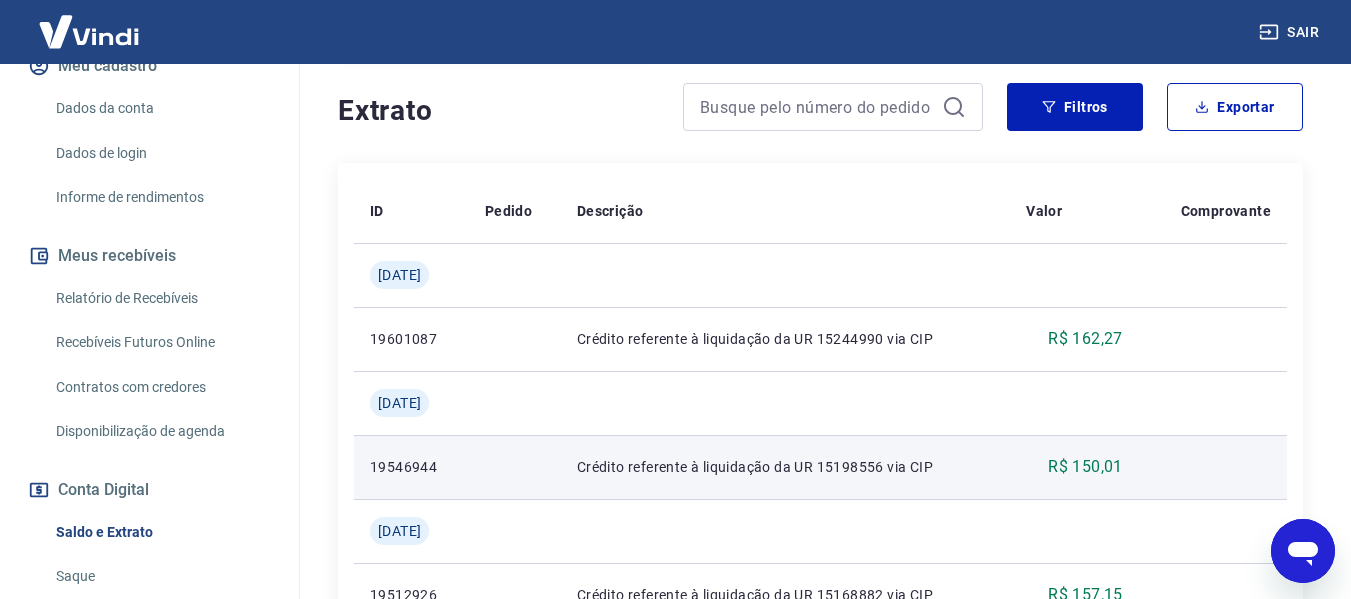scroll, scrollTop: 533, scrollLeft: 0, axis: vertical 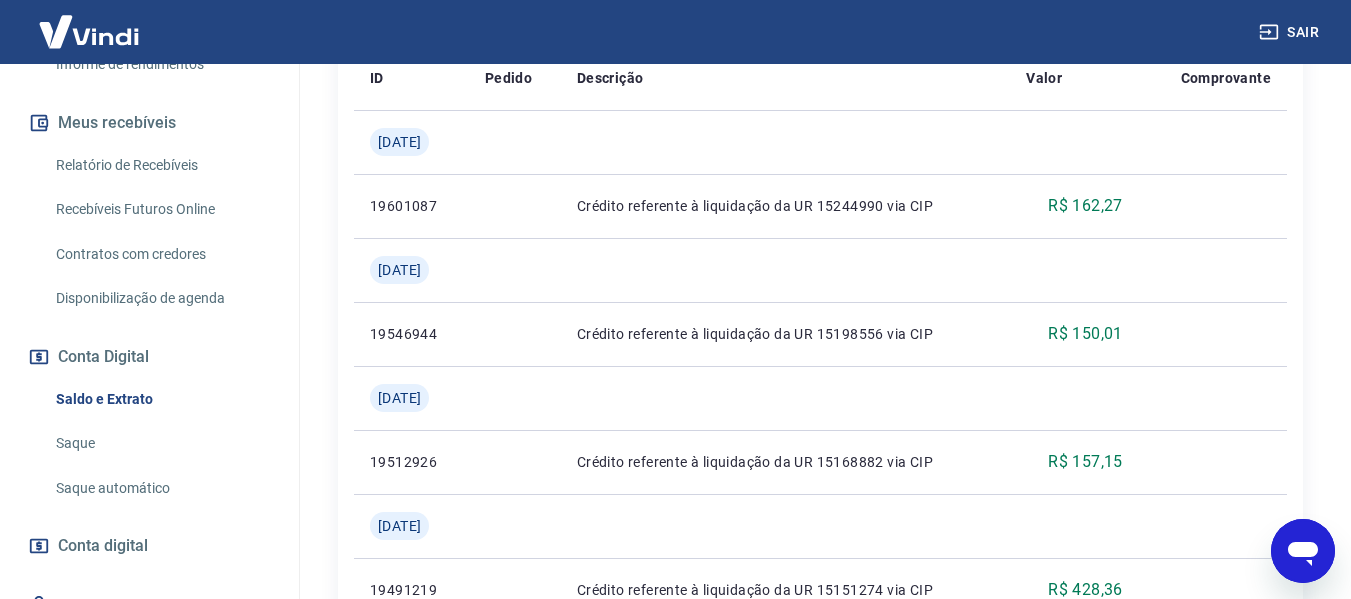 click on "Relatório de Recebíveis" at bounding box center (161, 165) 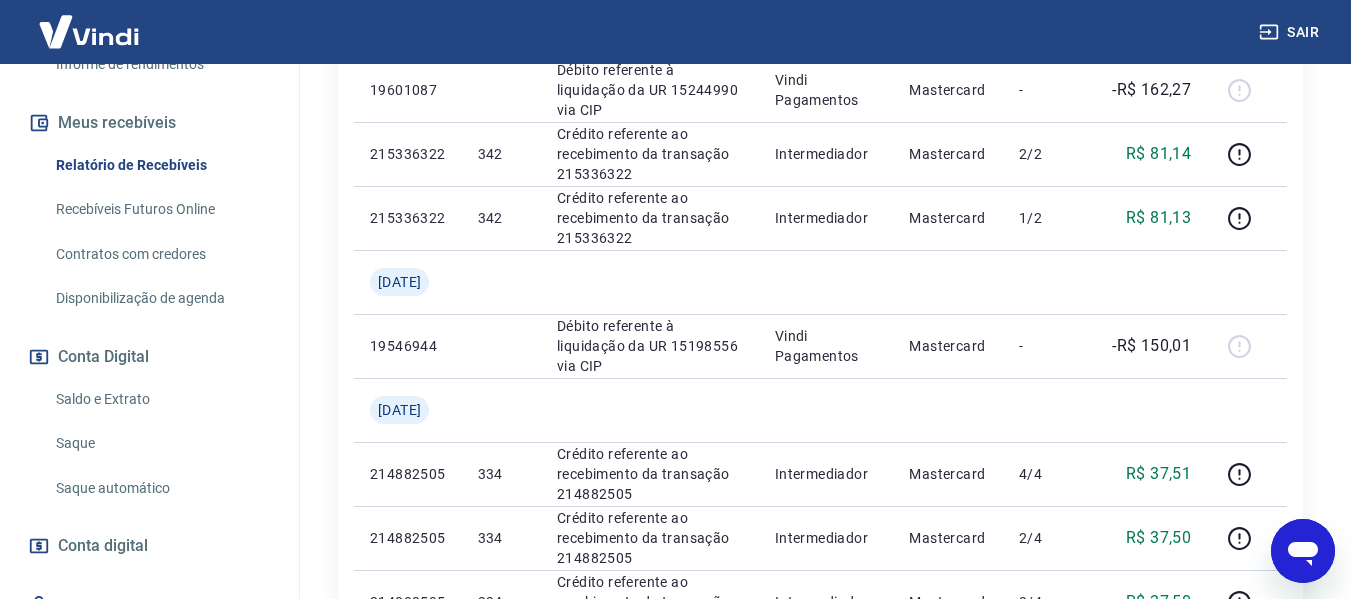 scroll, scrollTop: 0, scrollLeft: 0, axis: both 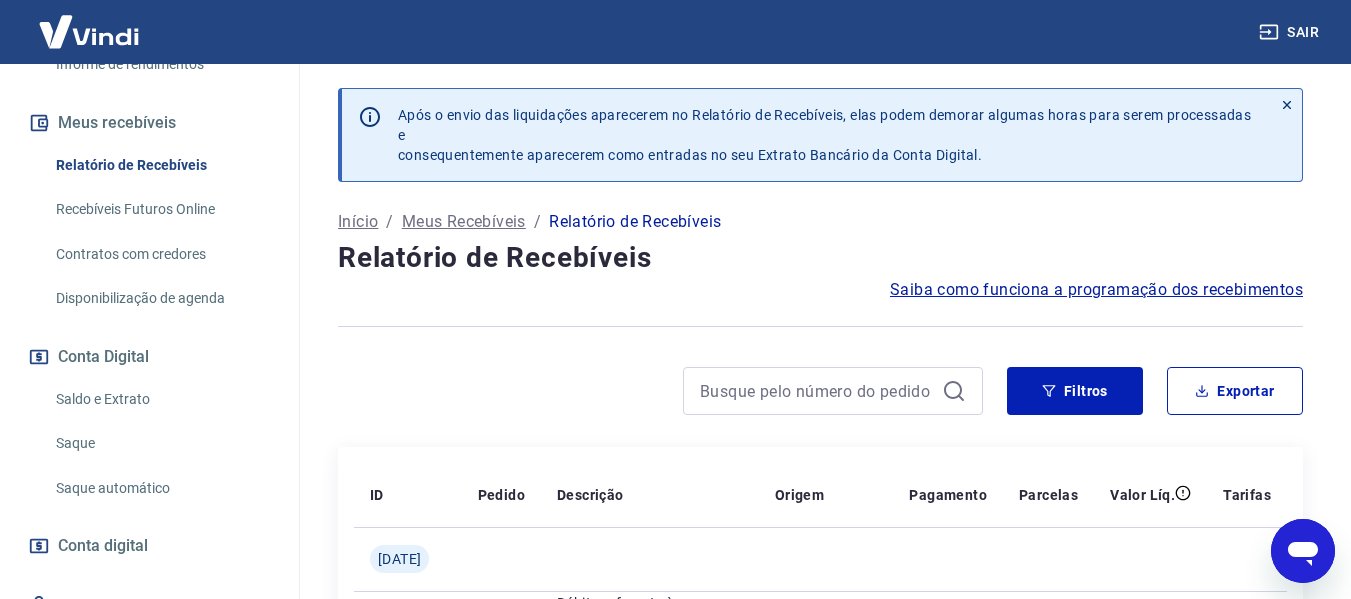 click on "Saldo e Extrato" at bounding box center (161, 399) 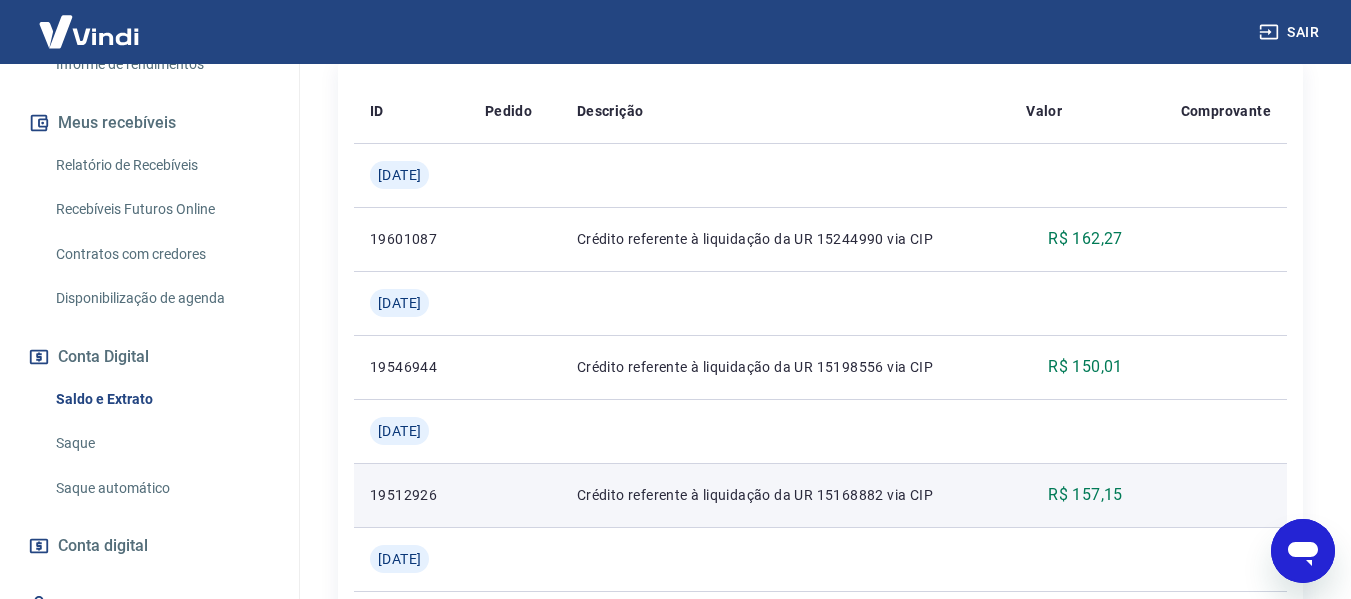 scroll, scrollTop: 133, scrollLeft: 0, axis: vertical 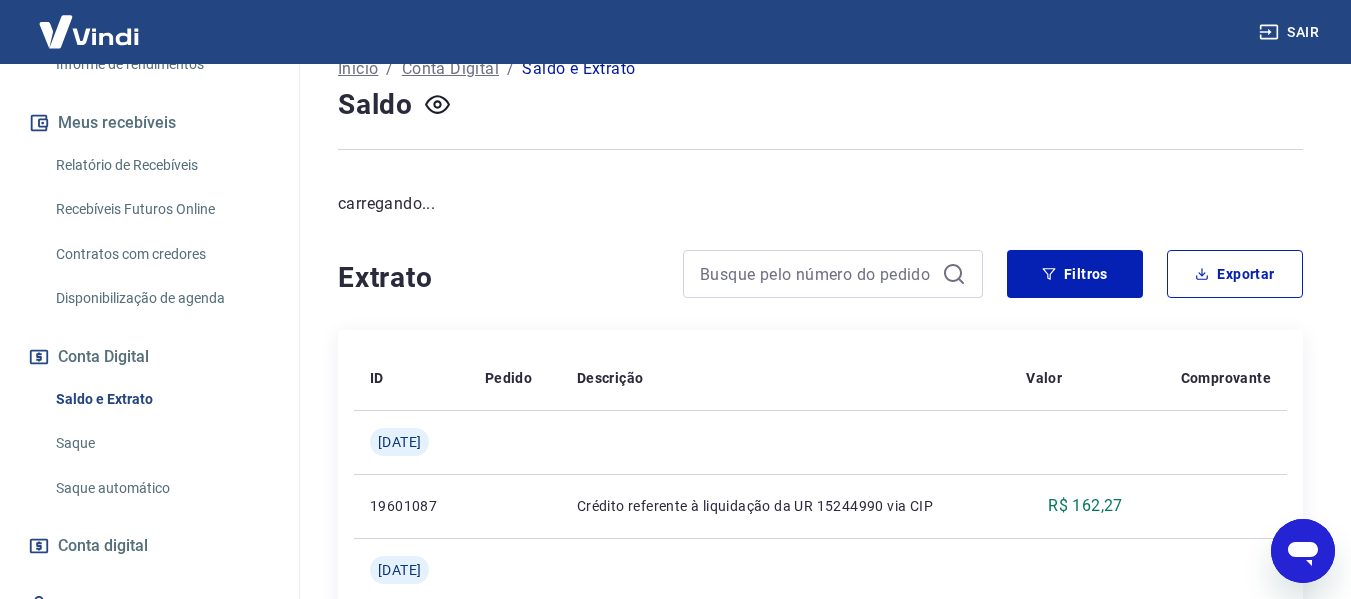 click 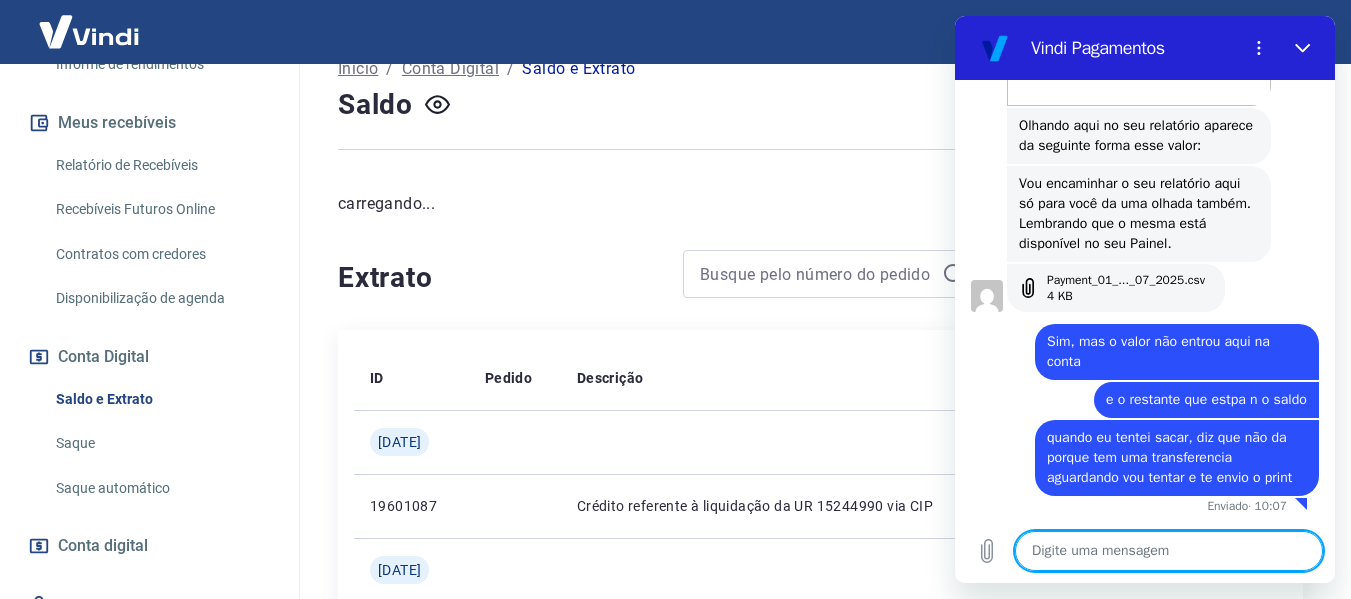 click at bounding box center (1169, 551) 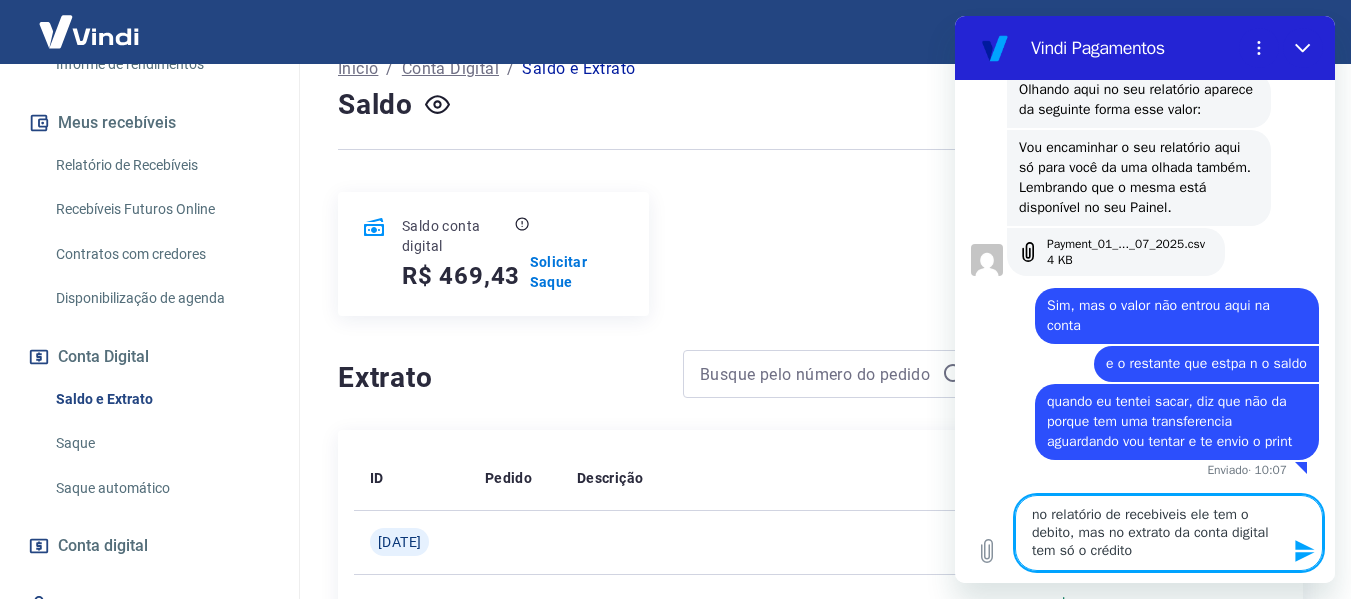 type on "no relatório de recebiveis ele tem o debito, mas no extrato da conta digital tem só o crédito" 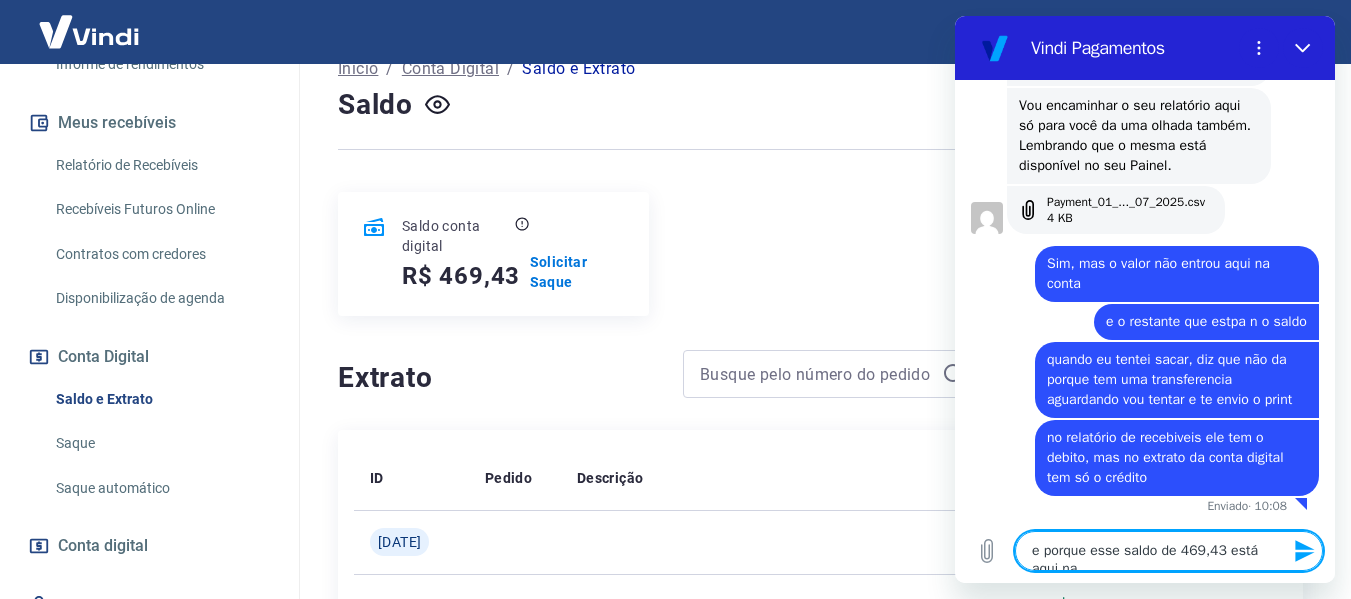 scroll, scrollTop: 4538, scrollLeft: 0, axis: vertical 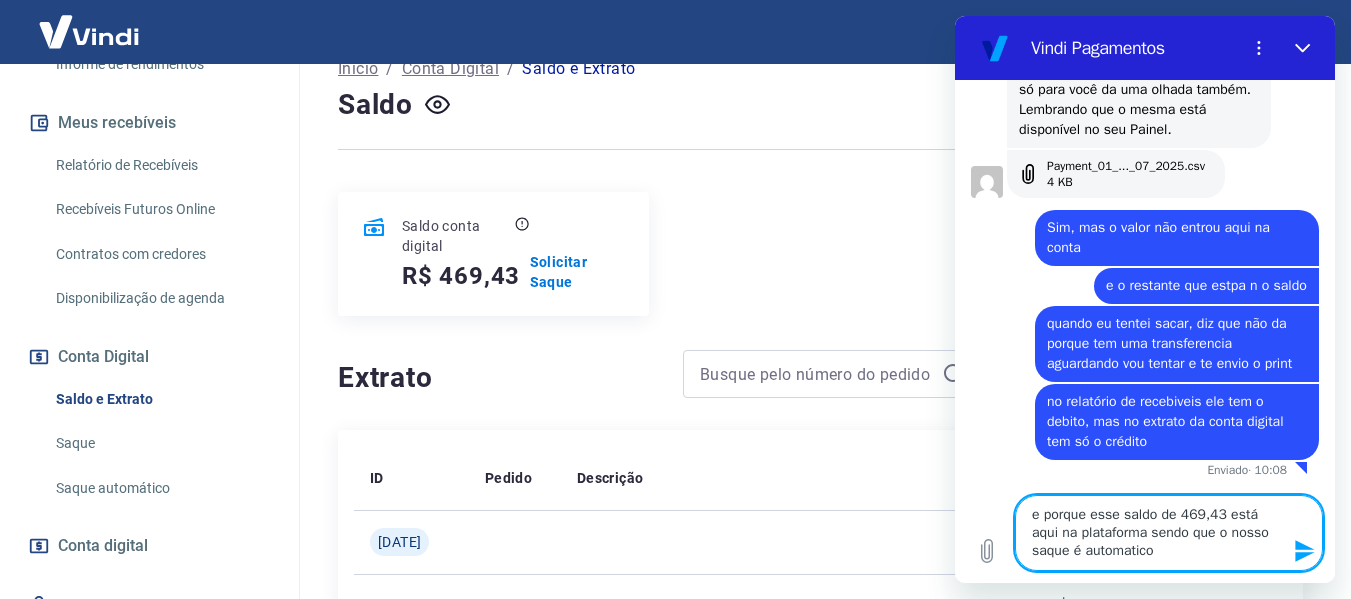 type on "e porque esse saldo de 469,43 está aqui na plataforma sendo que o nosso saque é automatico?" 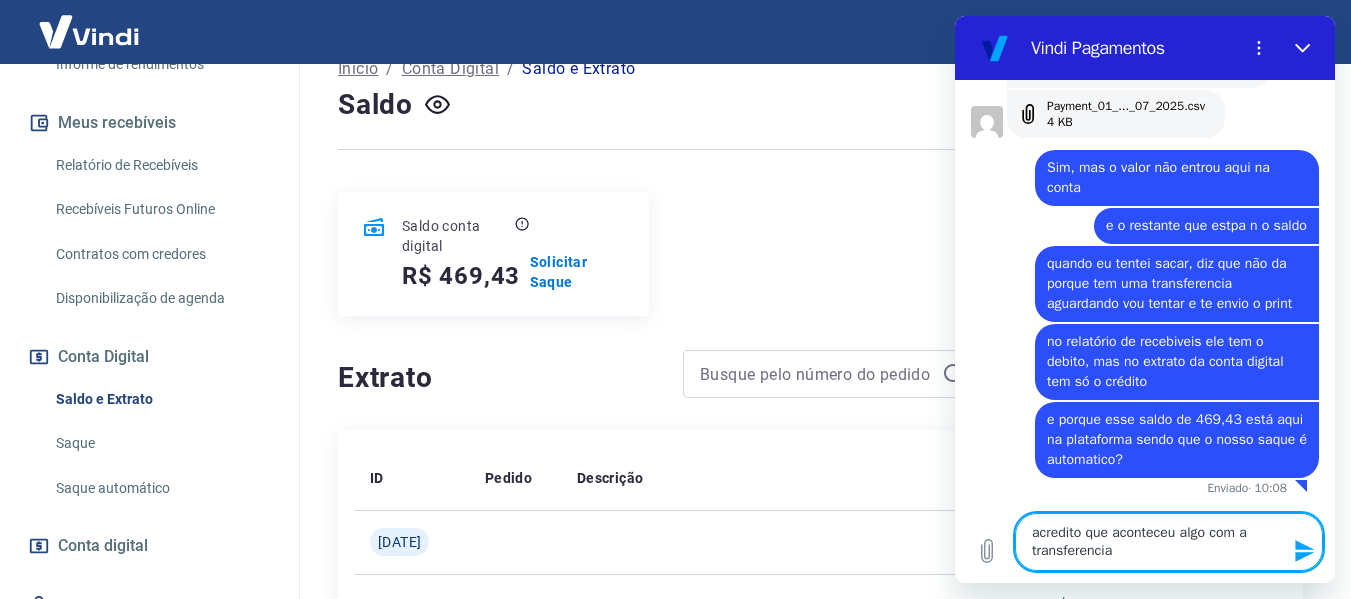scroll, scrollTop: 4632, scrollLeft: 0, axis: vertical 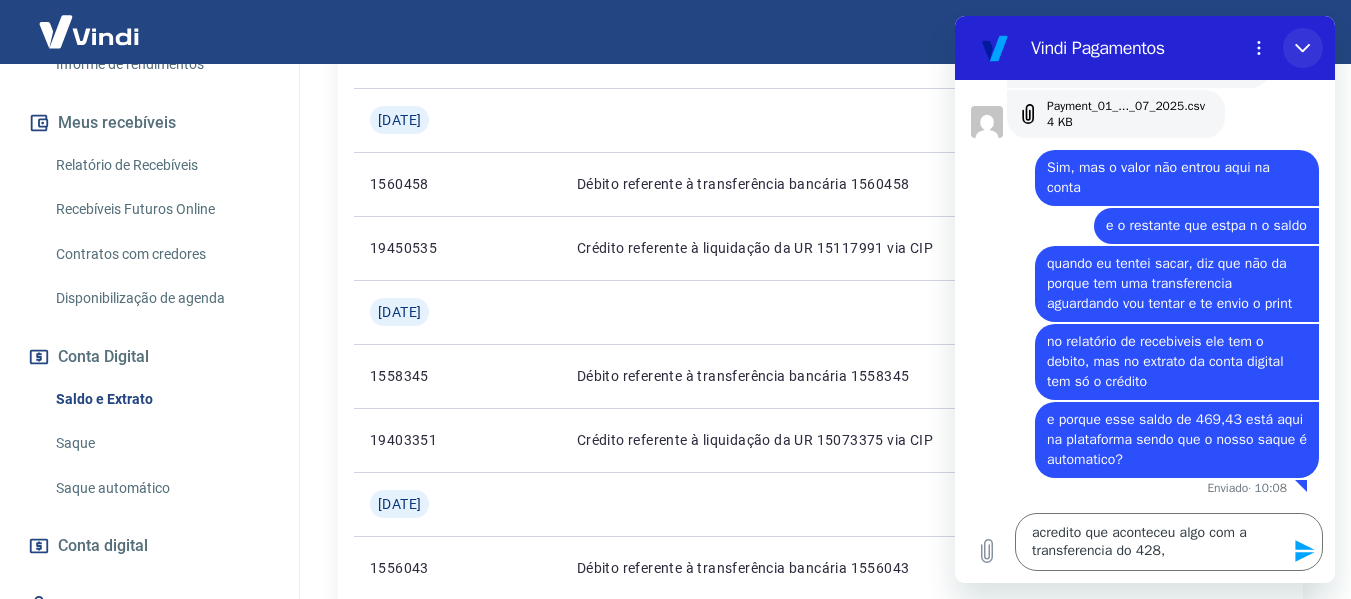 drag, startPoint x: 1304, startPoint y: 41, endPoint x: 2029, endPoint y: 308, distance: 772.6021 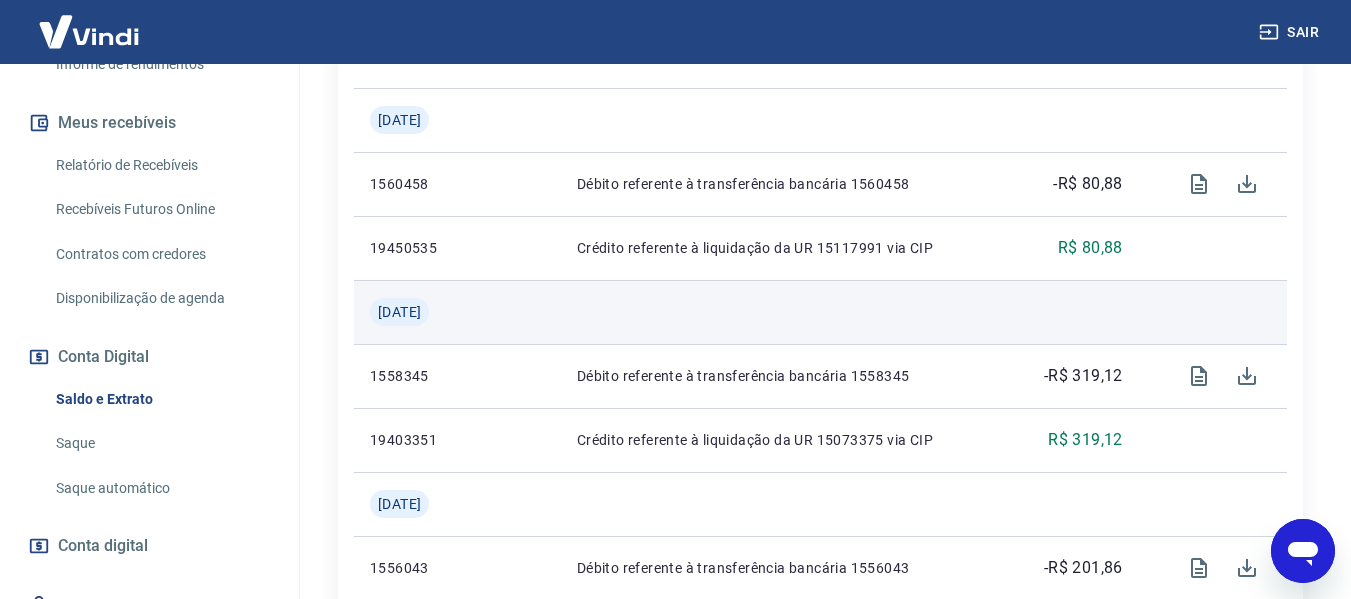 scroll, scrollTop: 4365, scrollLeft: 0, axis: vertical 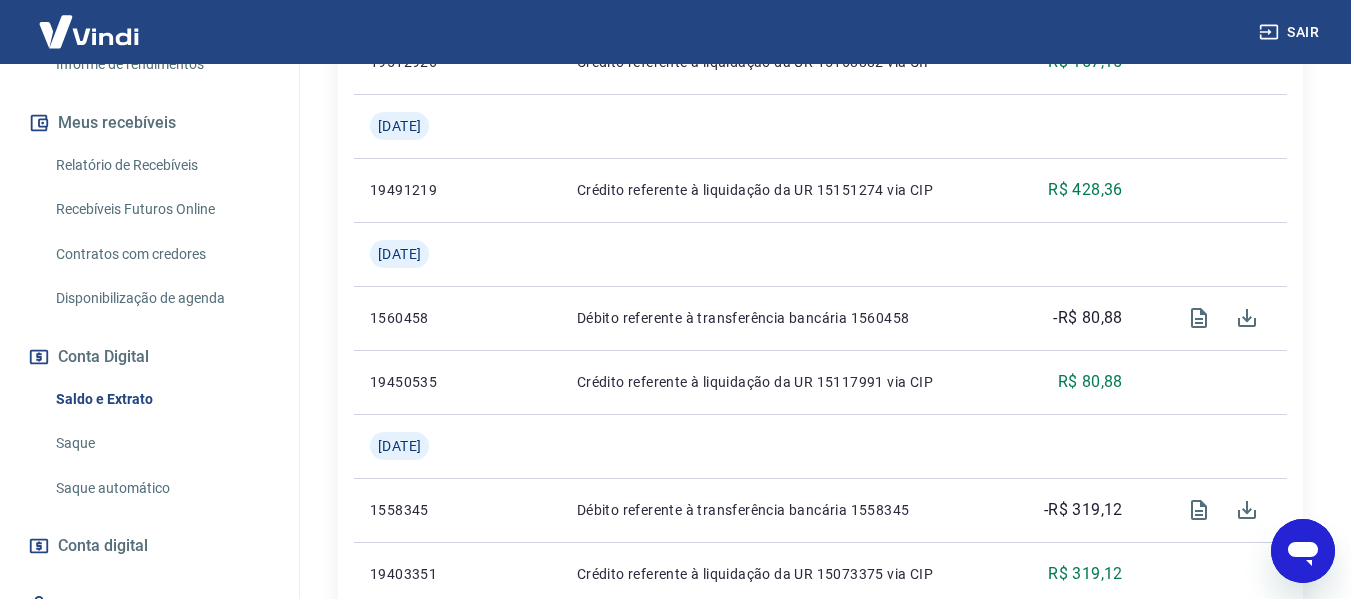 drag, startPoint x: 1305, startPoint y: 569, endPoint x: 1517, endPoint y: 1019, distance: 497.43744 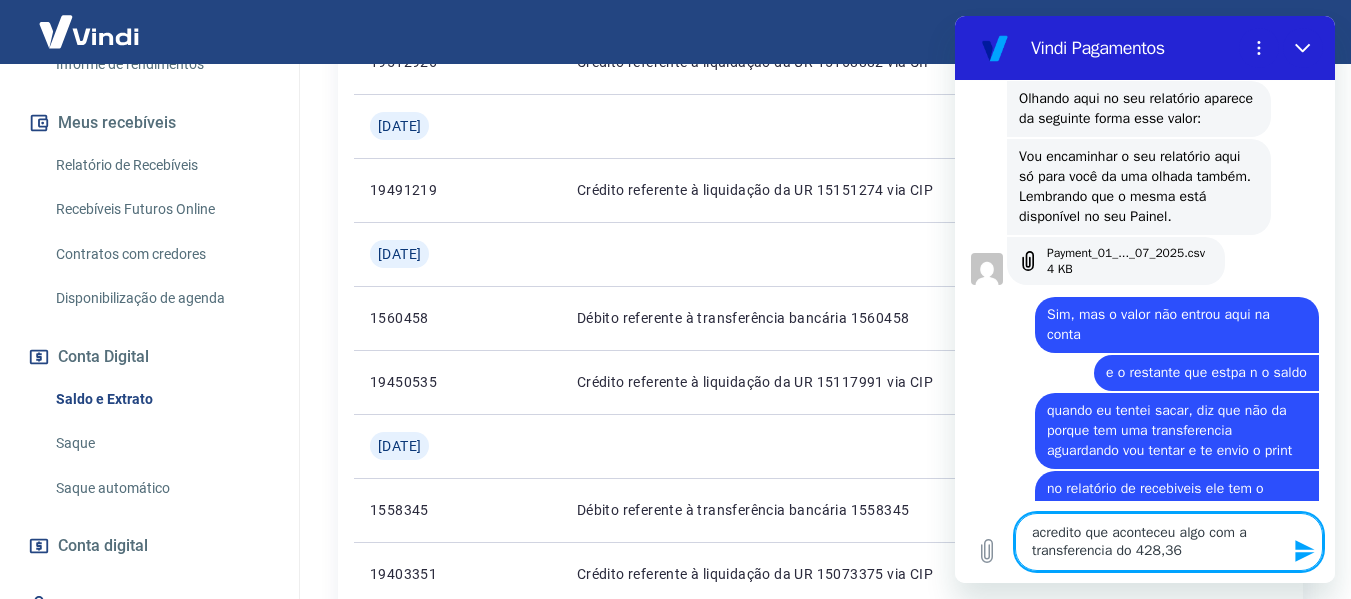 type on "acredito que aconteceu algo com a transferencia do 428,36" 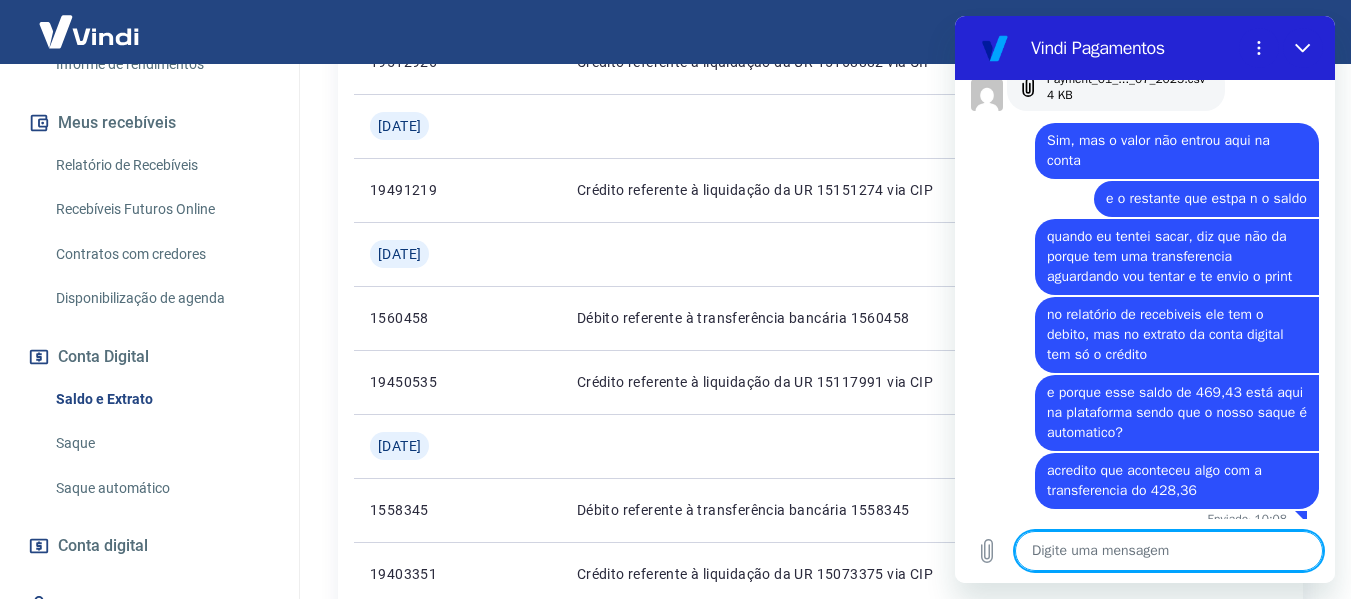 scroll, scrollTop: 4672, scrollLeft: 0, axis: vertical 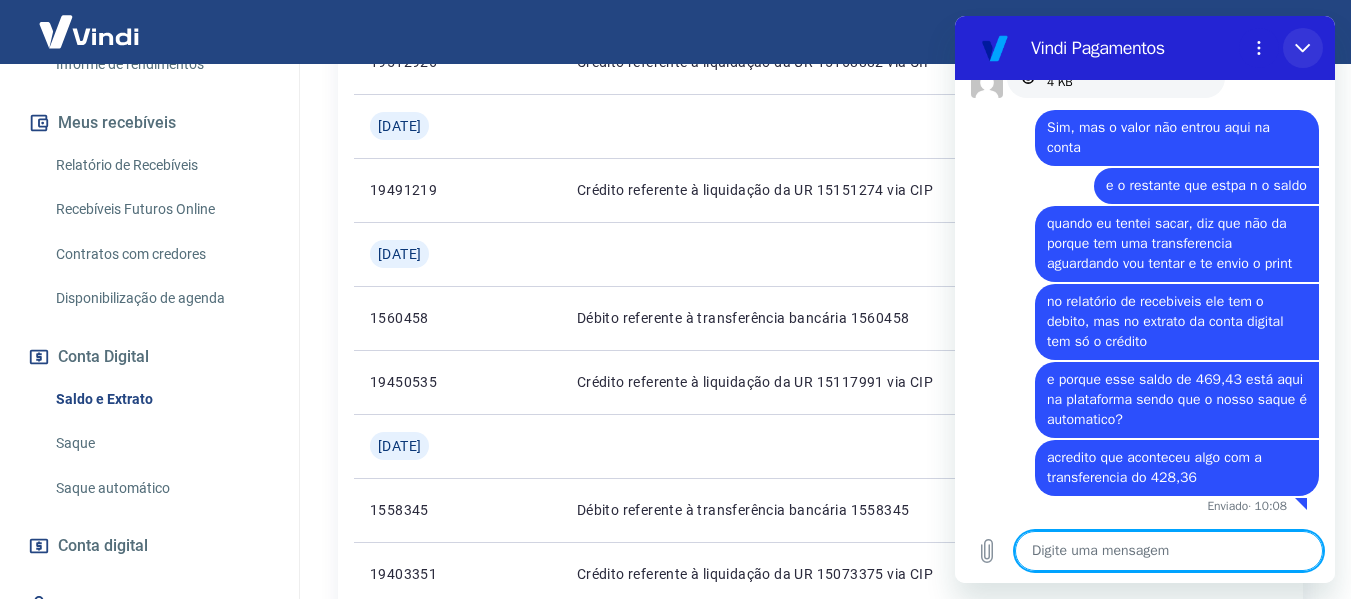 type 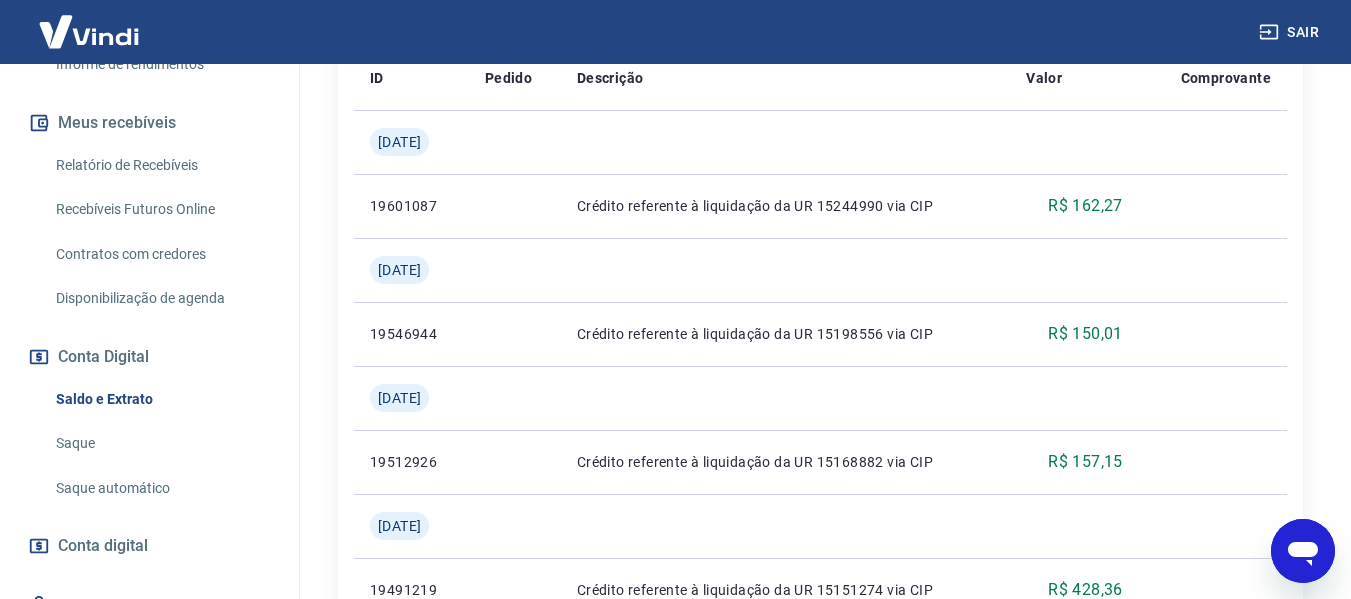 scroll, scrollTop: 0, scrollLeft: 0, axis: both 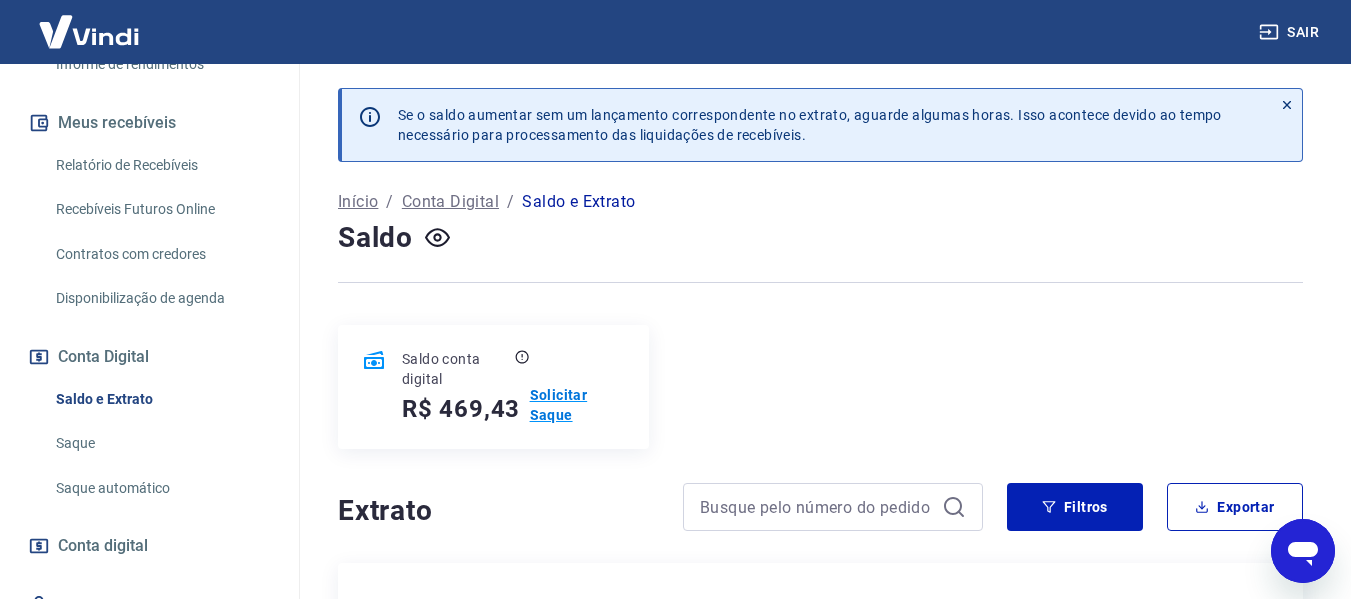 click on "Solicitar Saque" at bounding box center (577, 405) 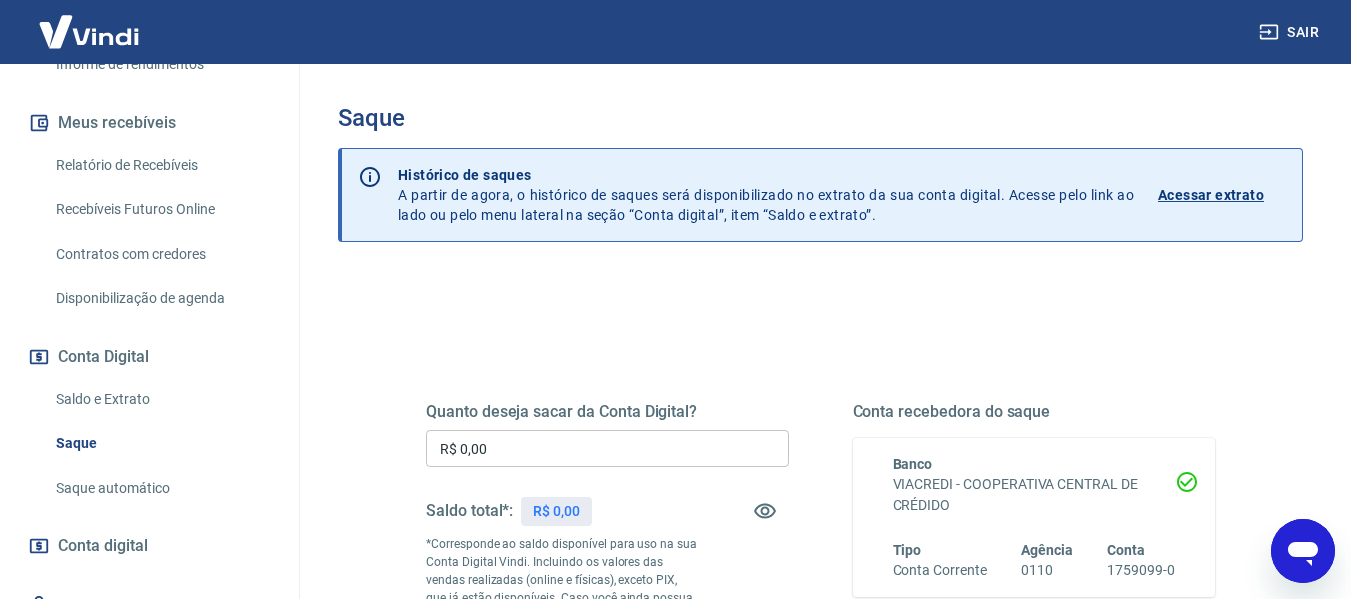 scroll, scrollTop: 133, scrollLeft: 0, axis: vertical 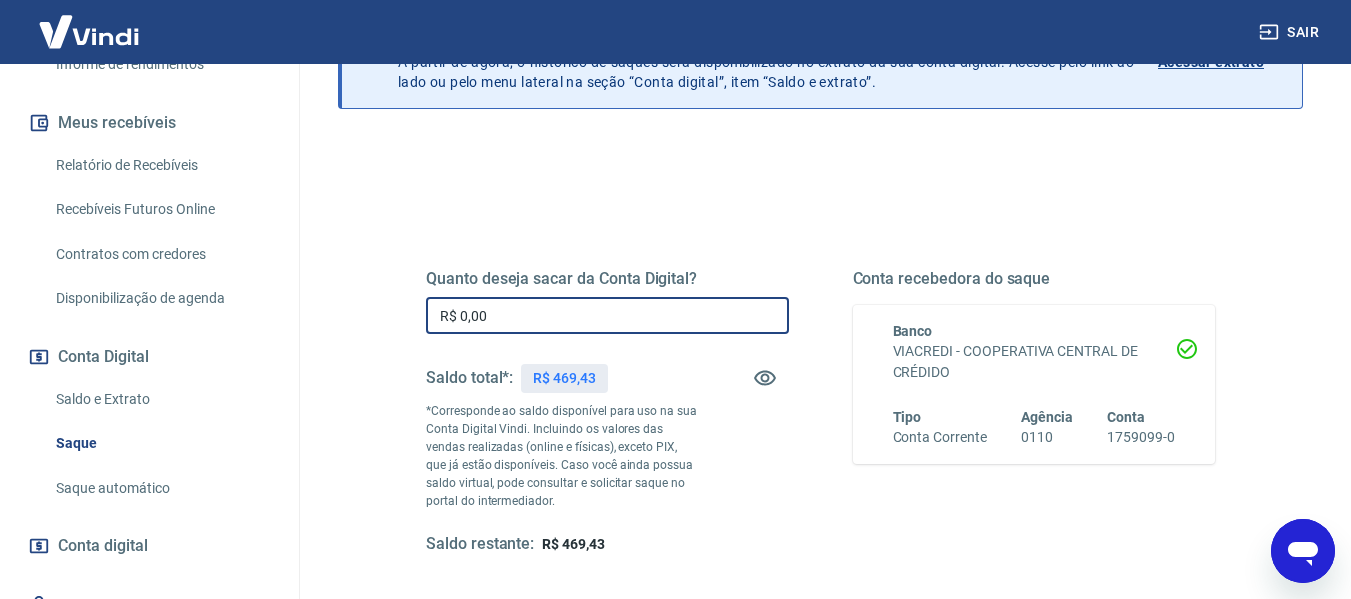 click on "R$ 0,00" at bounding box center [607, 315] 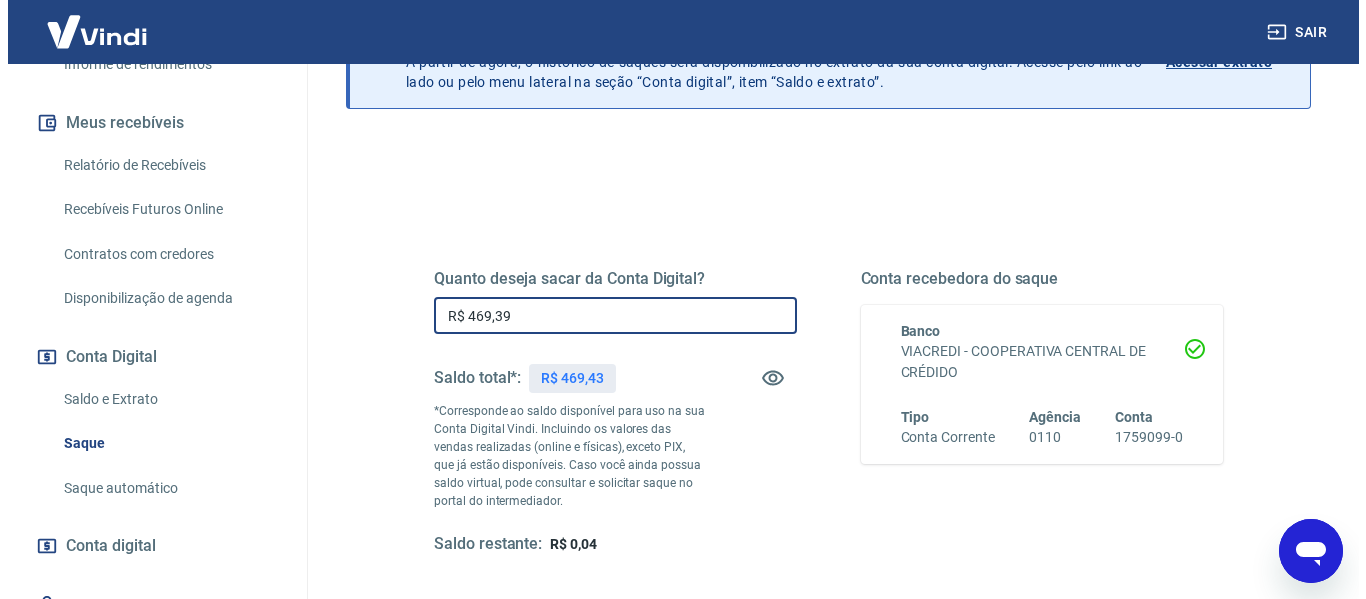 scroll, scrollTop: 400, scrollLeft: 0, axis: vertical 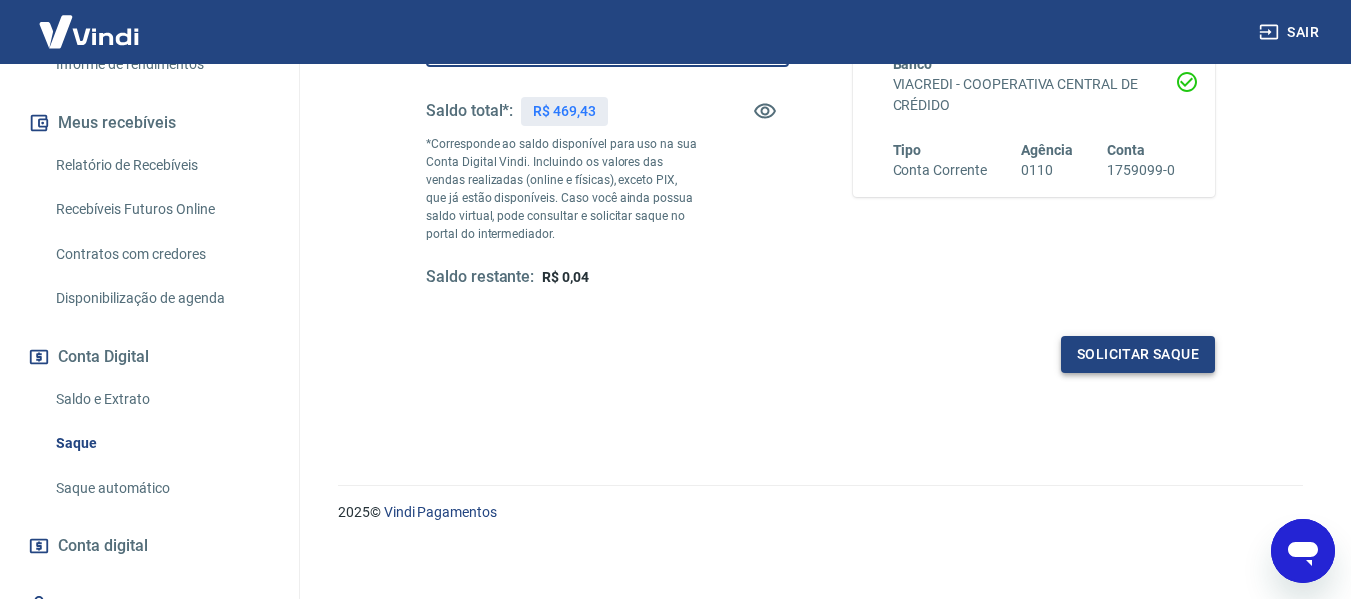 type on "R$ 469,39" 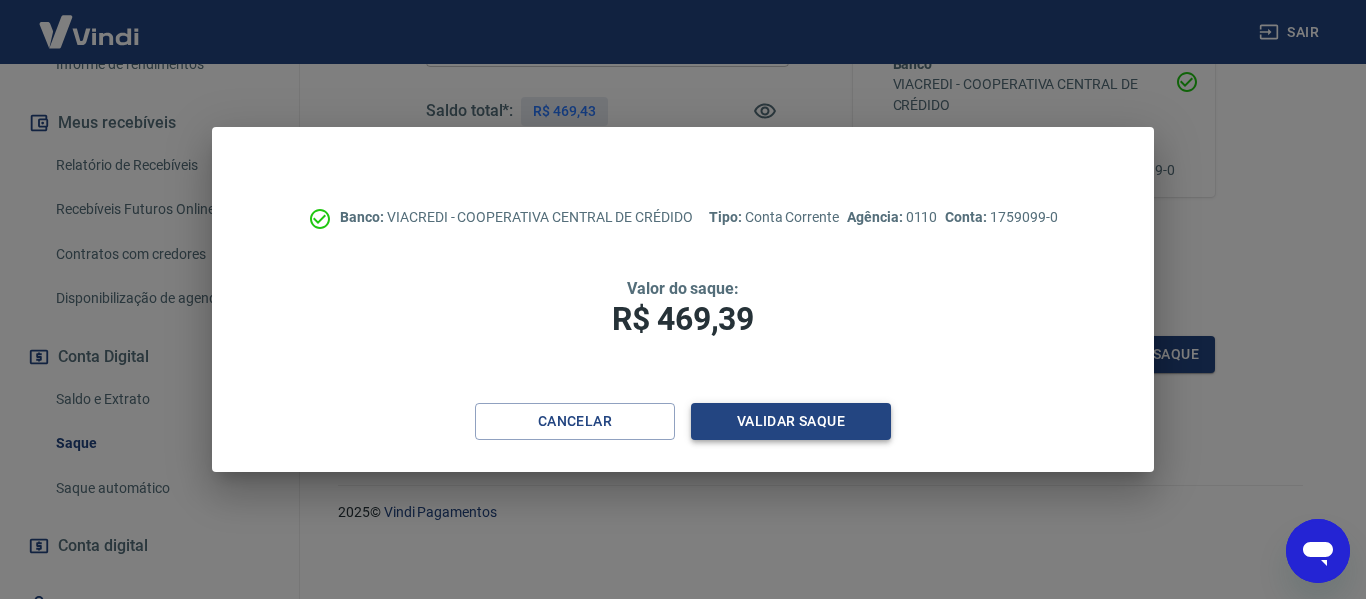 click on "Validar saque" at bounding box center [791, 421] 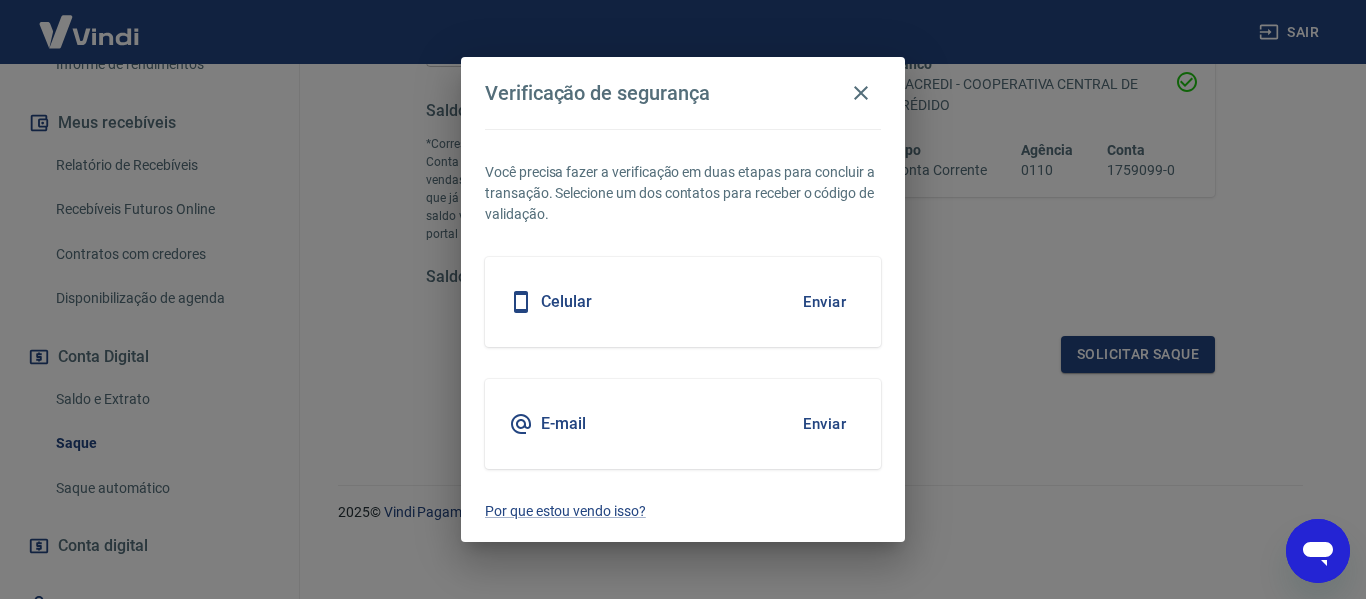 click on "Enviar" at bounding box center (824, 302) 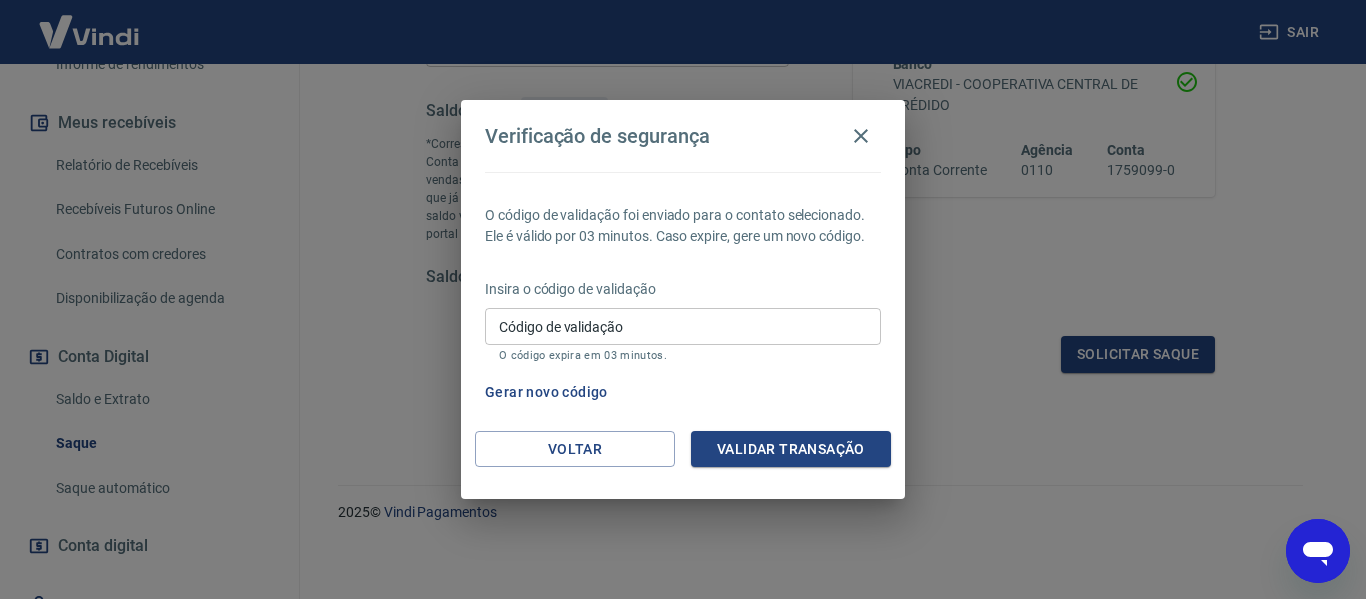 click 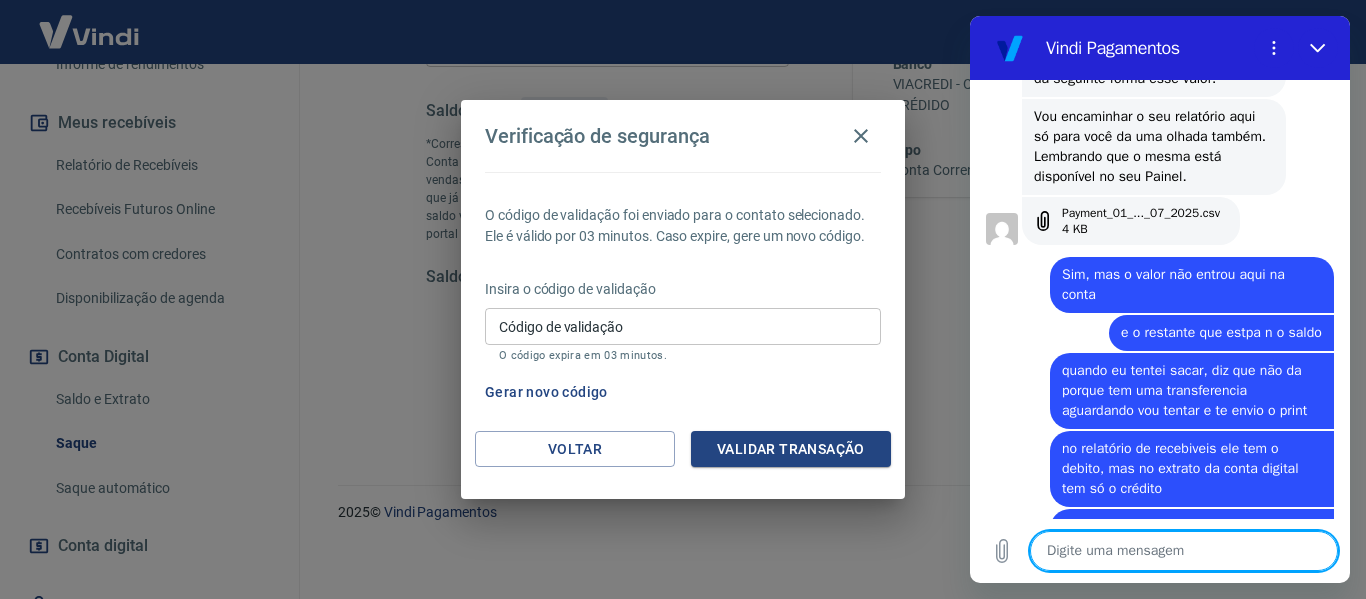 scroll, scrollTop: 4672, scrollLeft: 0, axis: vertical 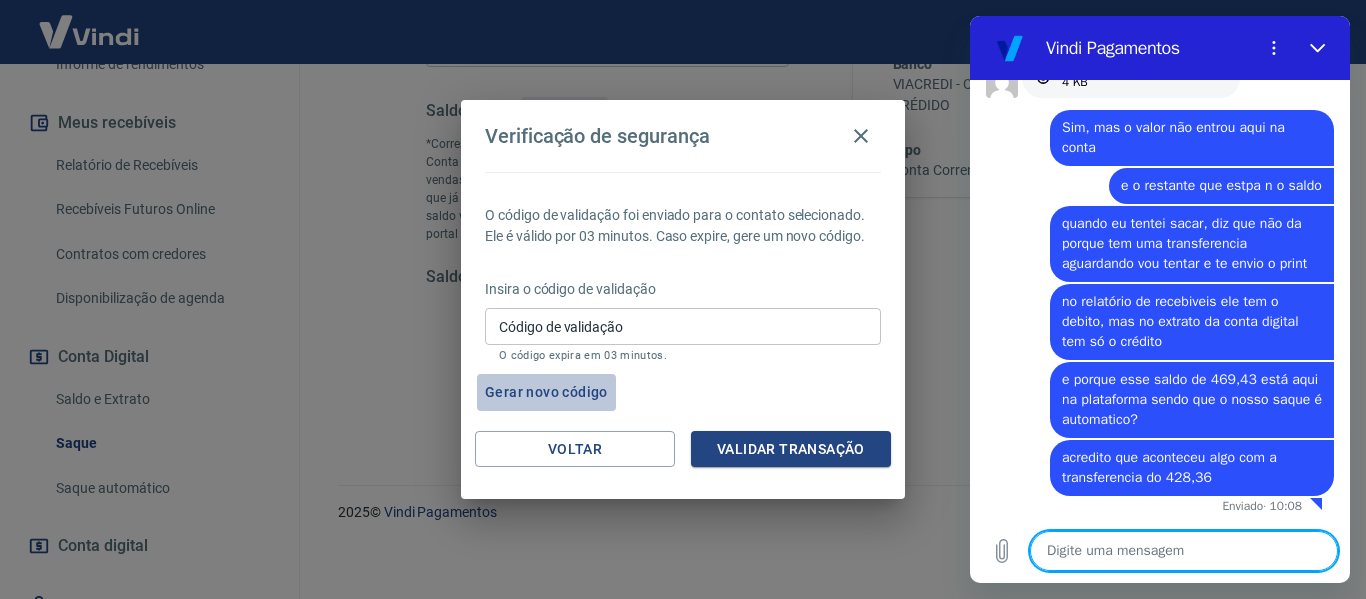 click on "Gerar novo código" at bounding box center (546, 392) 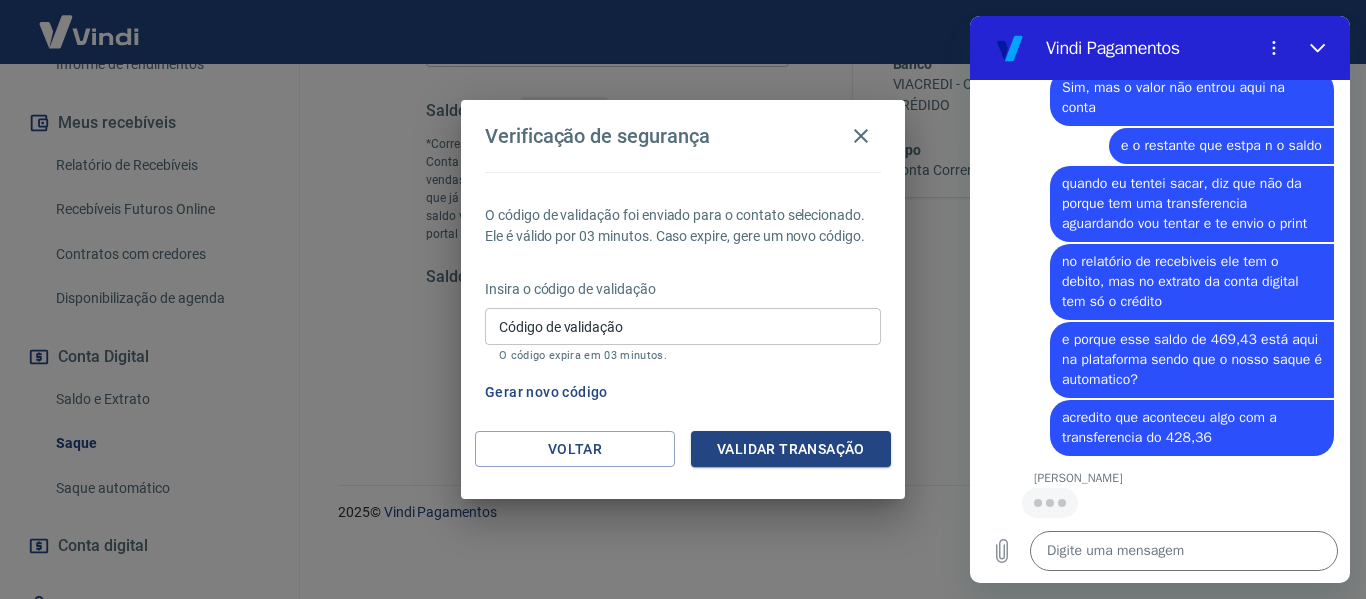 scroll, scrollTop: 4710, scrollLeft: 0, axis: vertical 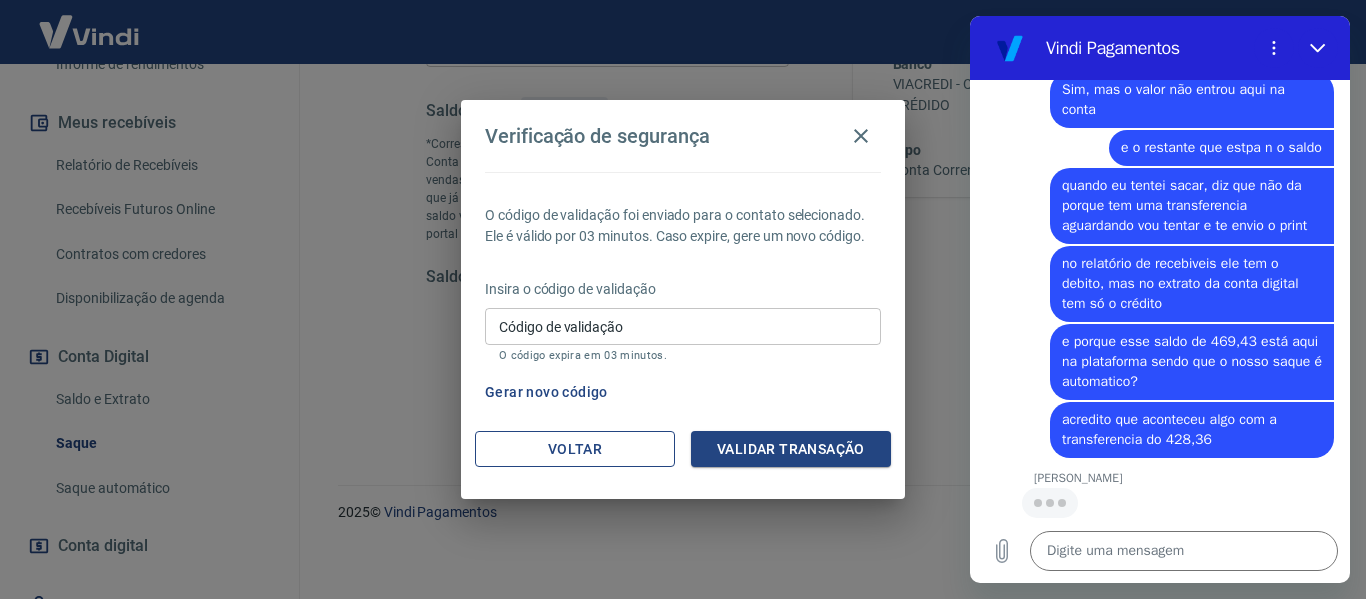 click on "Voltar" at bounding box center (575, 449) 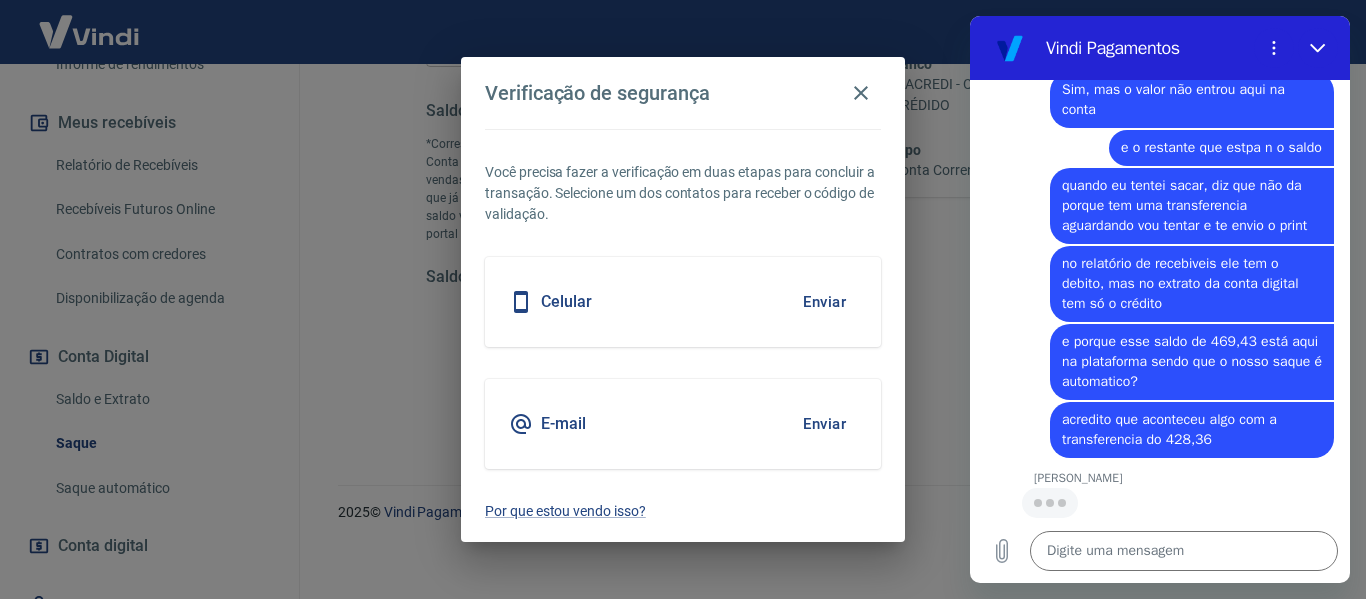 click on "Enviar" at bounding box center (824, 424) 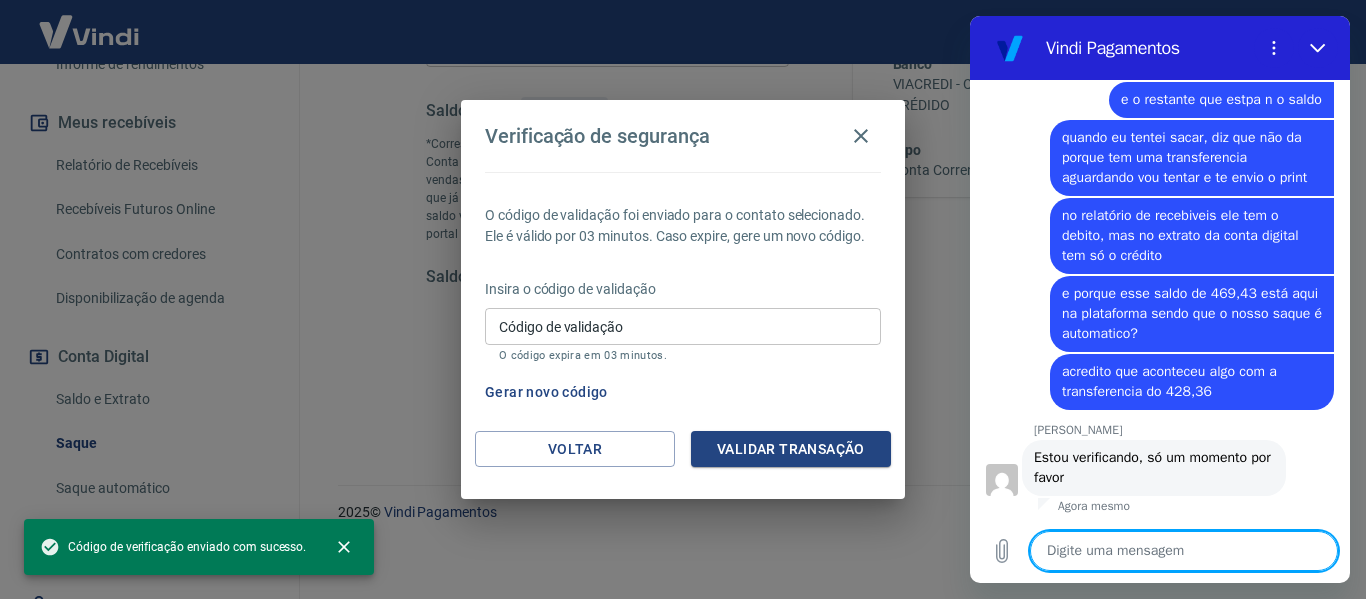 scroll, scrollTop: 4758, scrollLeft: 0, axis: vertical 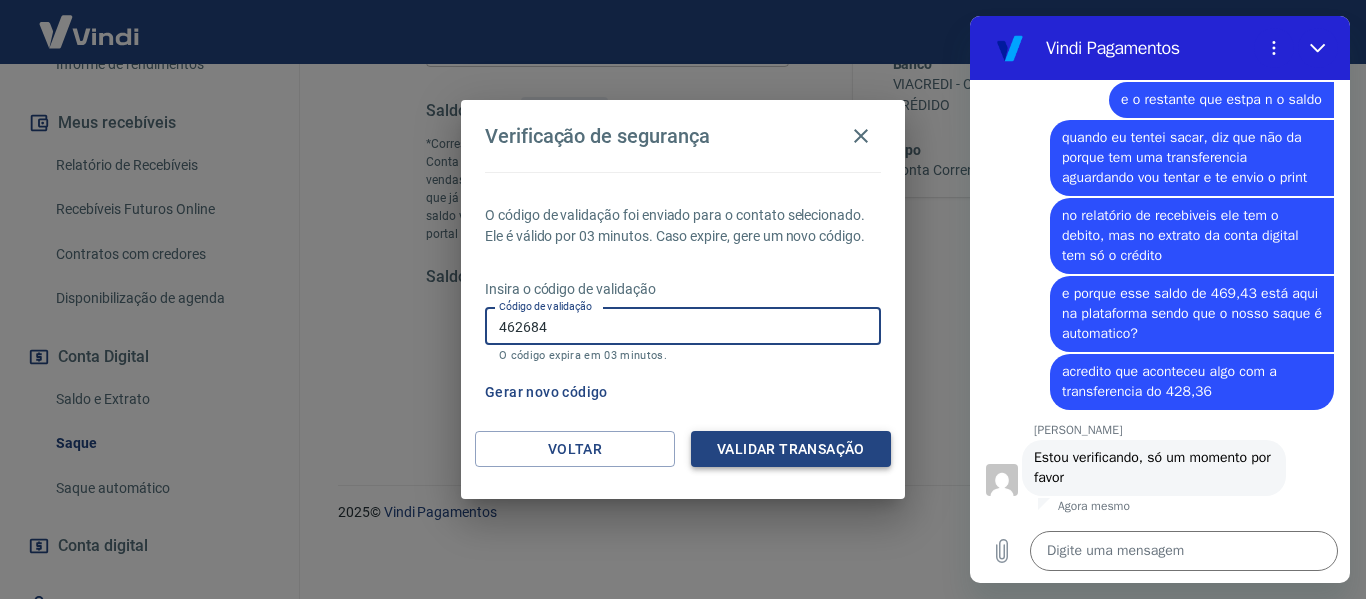 type on "462684" 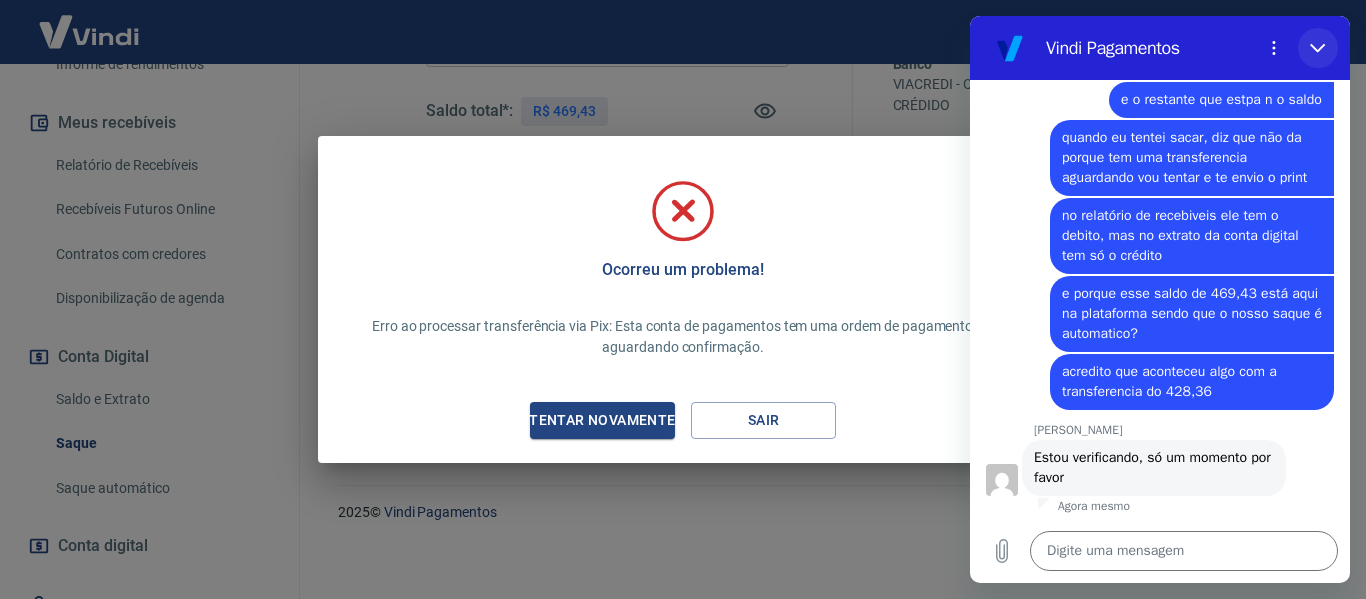 click at bounding box center [1318, 48] 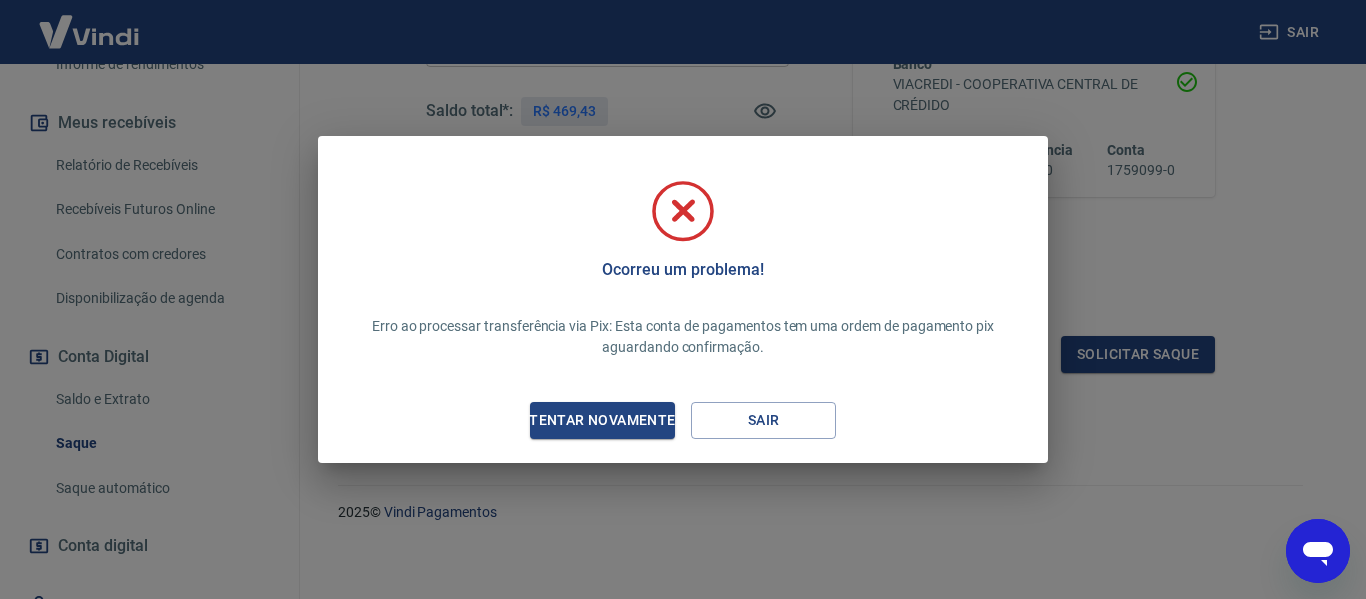 type 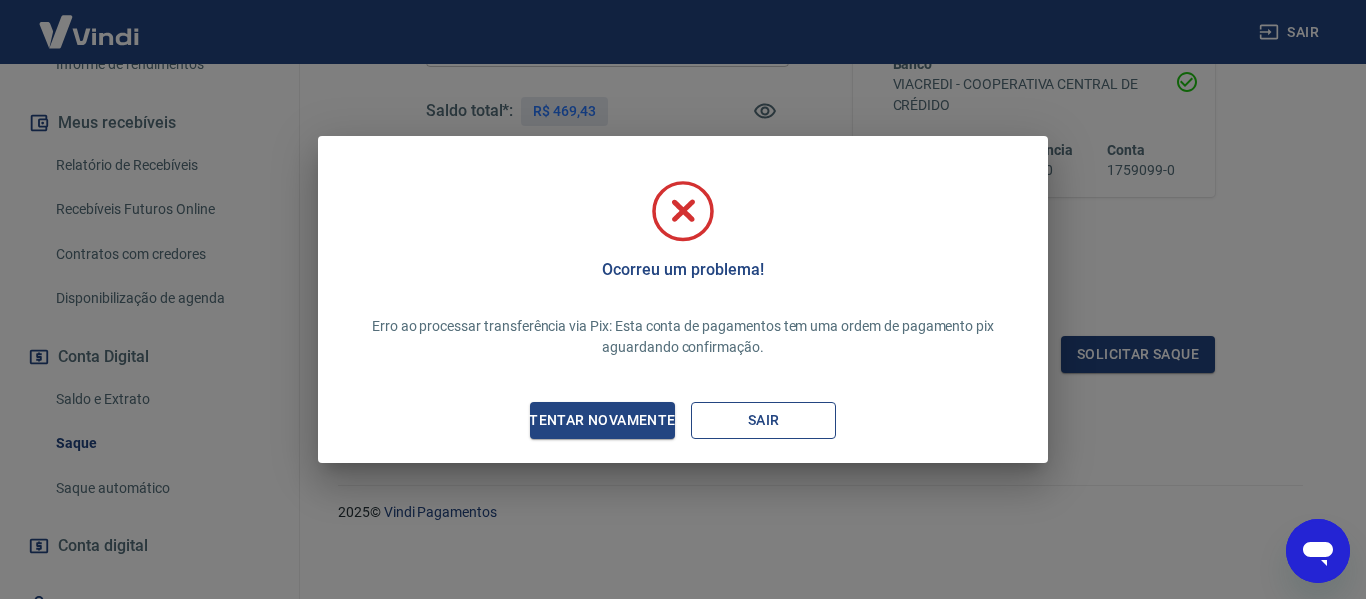 click on "Sair" at bounding box center (763, 420) 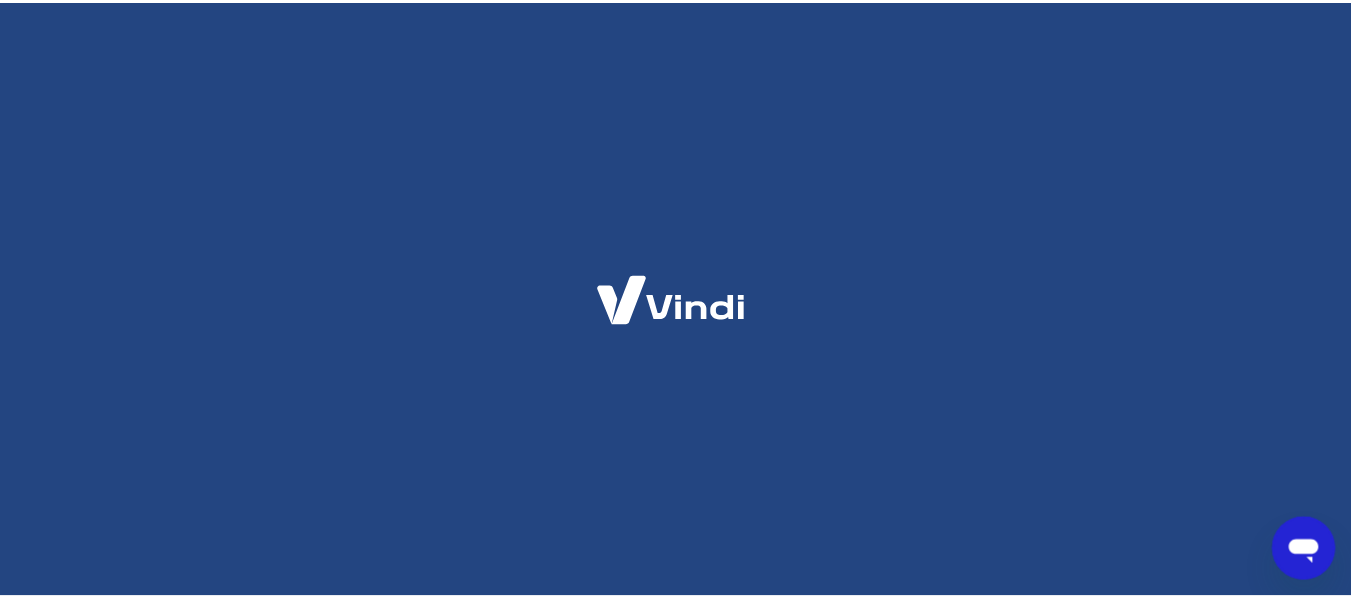 scroll, scrollTop: 0, scrollLeft: 0, axis: both 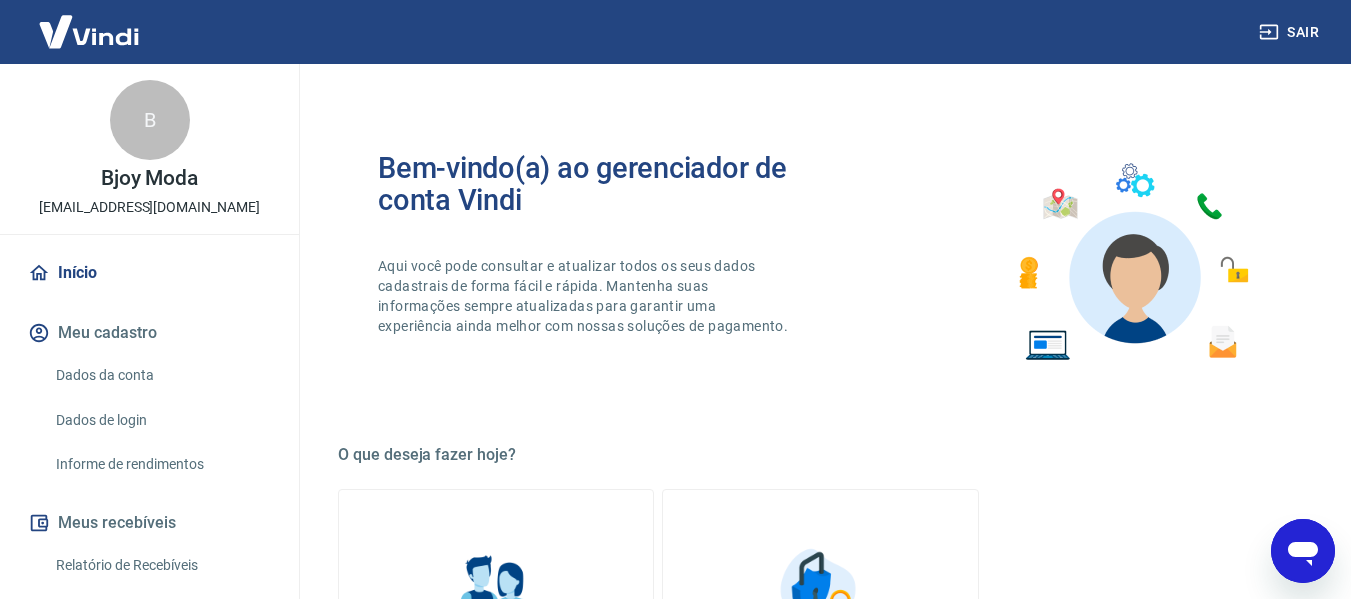 drag, startPoint x: 1318, startPoint y: 547, endPoint x: 1568, endPoint y: 985, distance: 504.3253 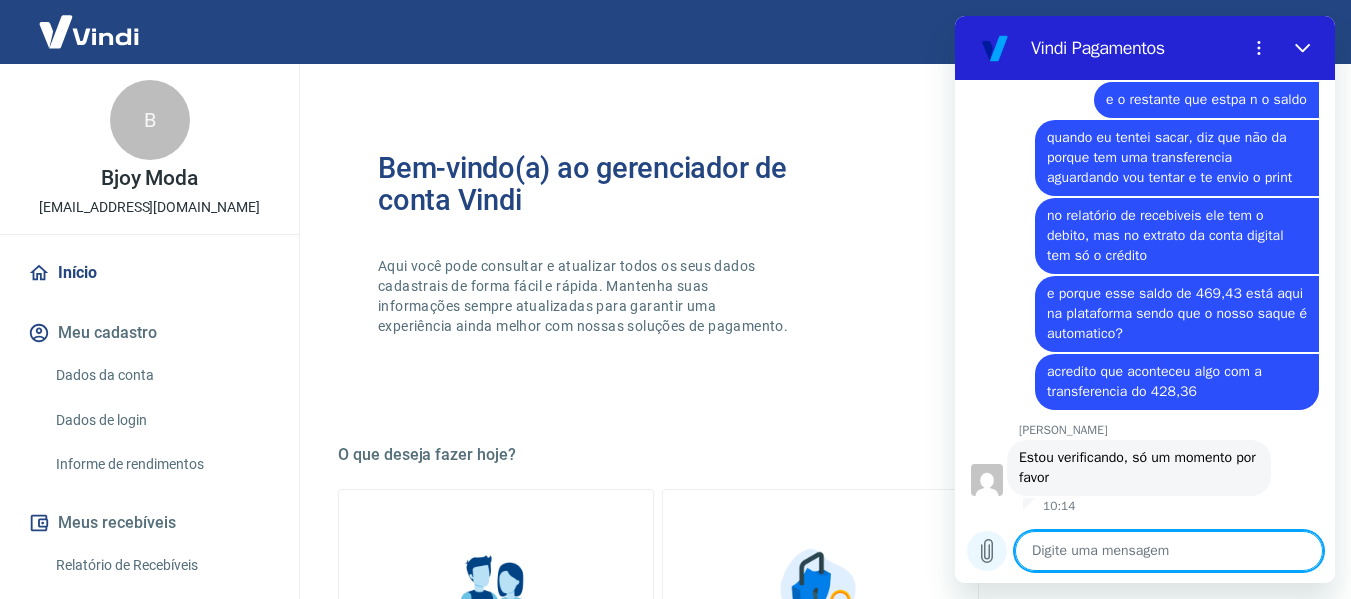 click 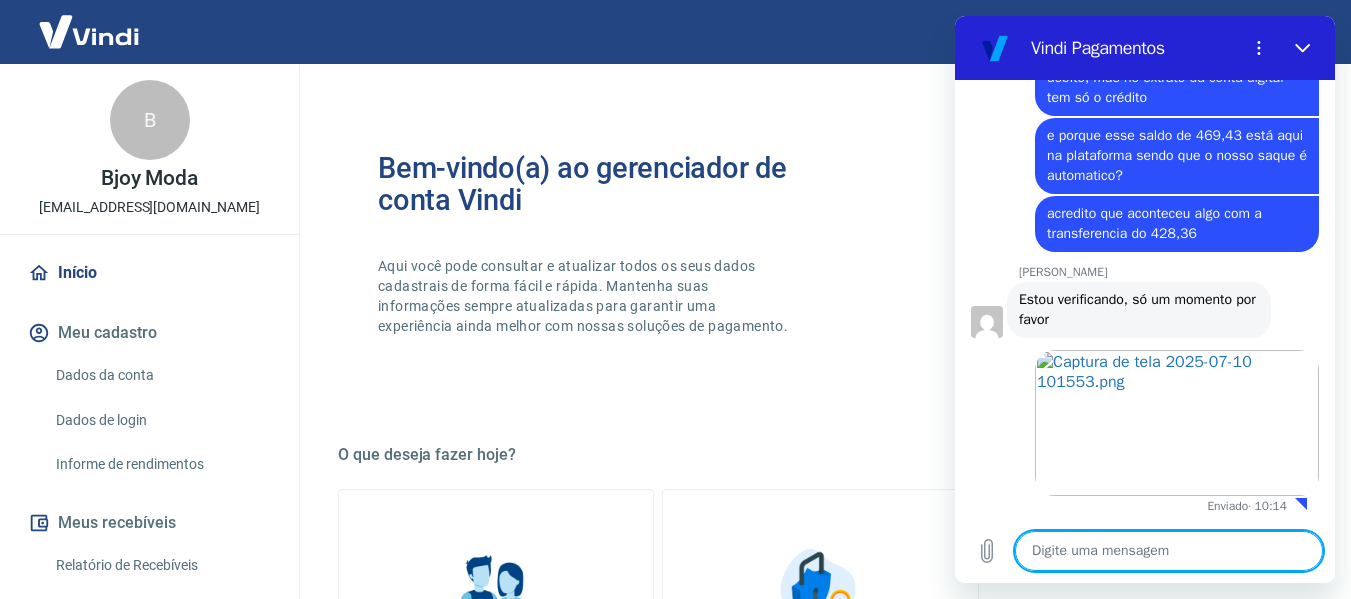scroll, scrollTop: 4916, scrollLeft: 0, axis: vertical 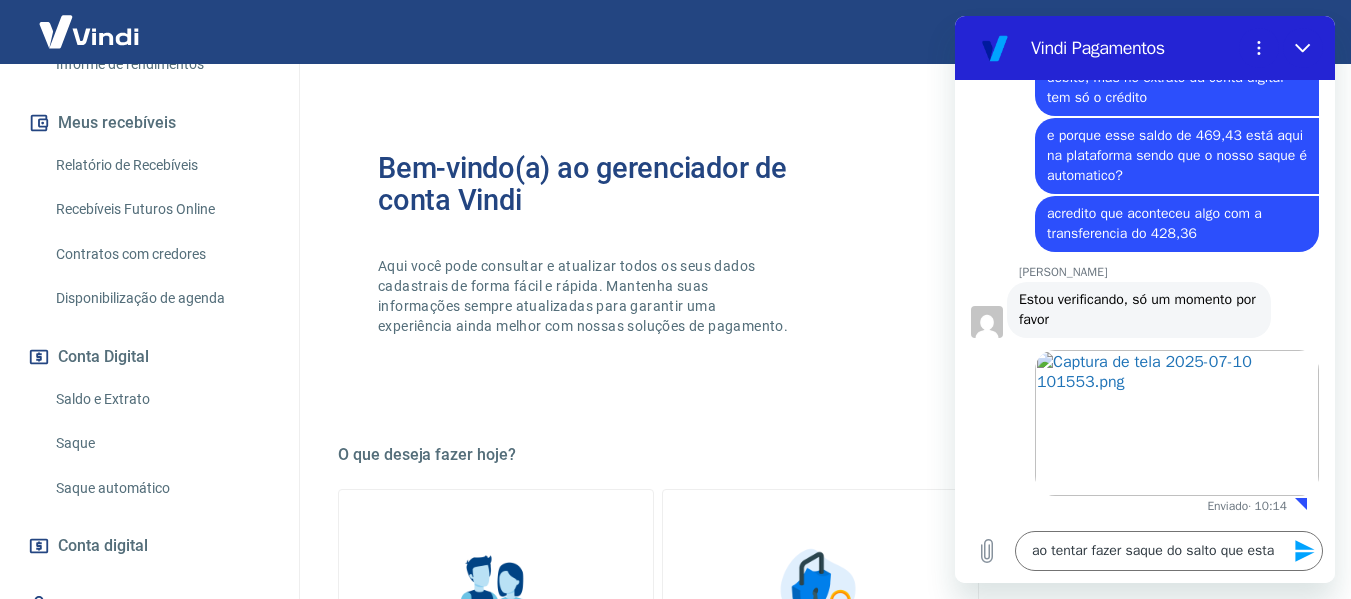click on "Saldo e Extrato" at bounding box center [161, 399] 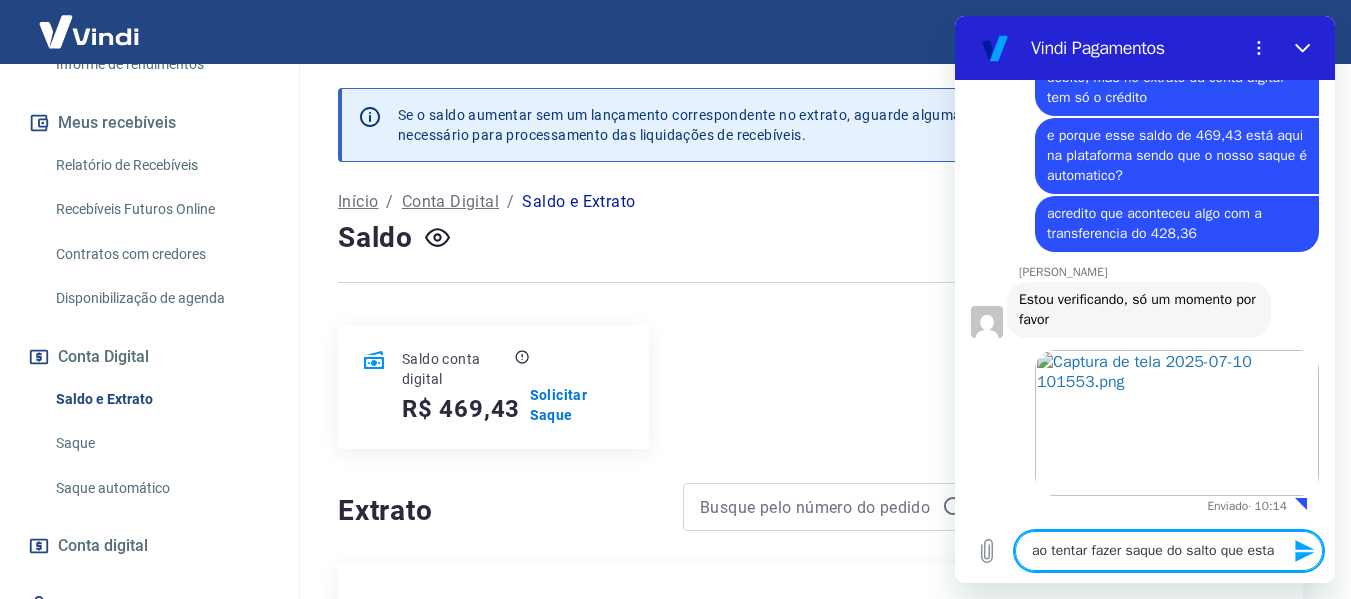 click on "ao tentar fazer saque do salto que esta" at bounding box center [1169, 551] 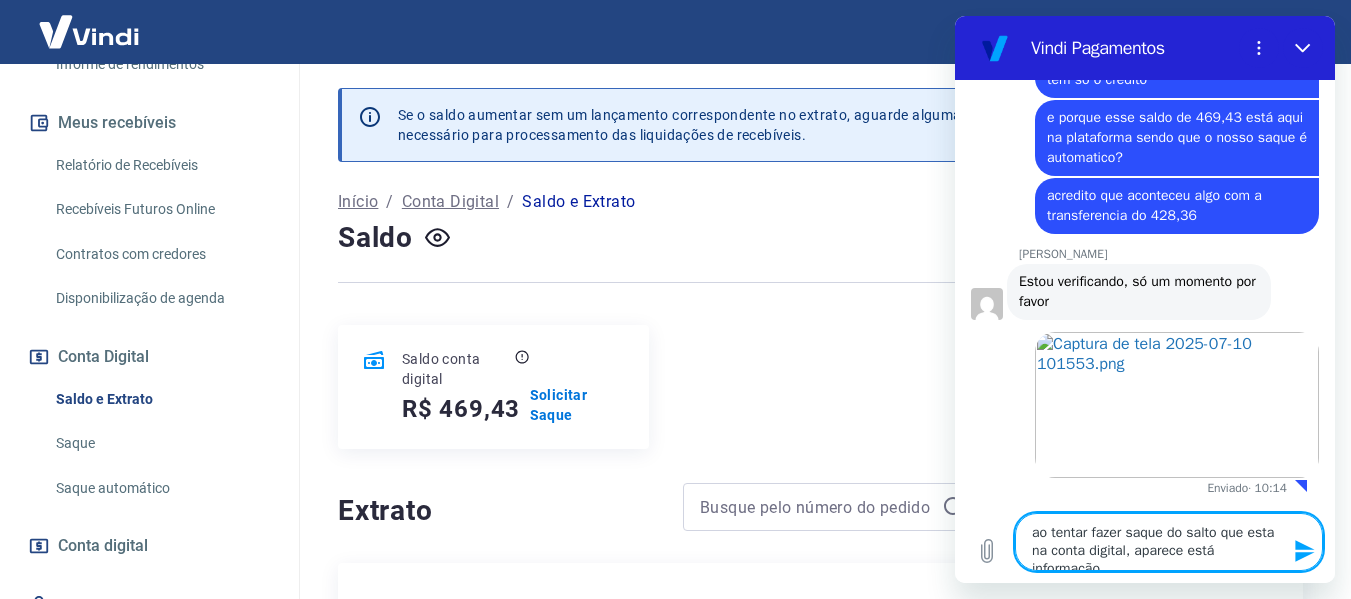 type on "ao tentar fazer saque do salto que esta na conta digital, aparece está informação" 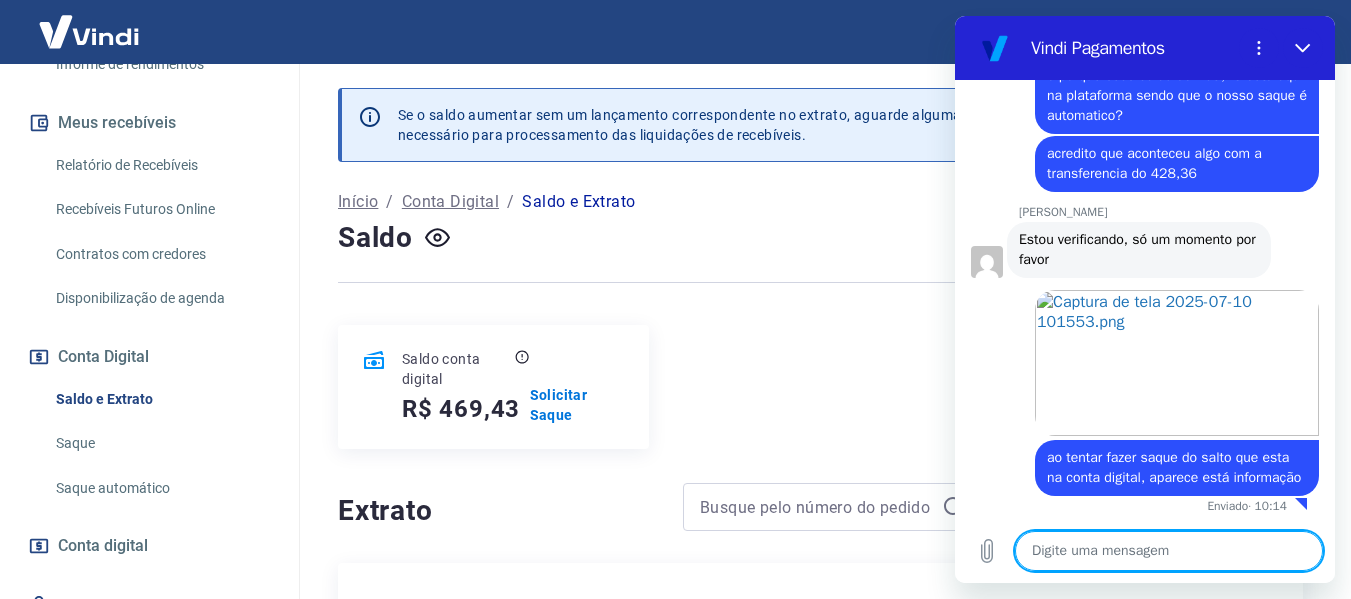 scroll, scrollTop: 4994, scrollLeft: 0, axis: vertical 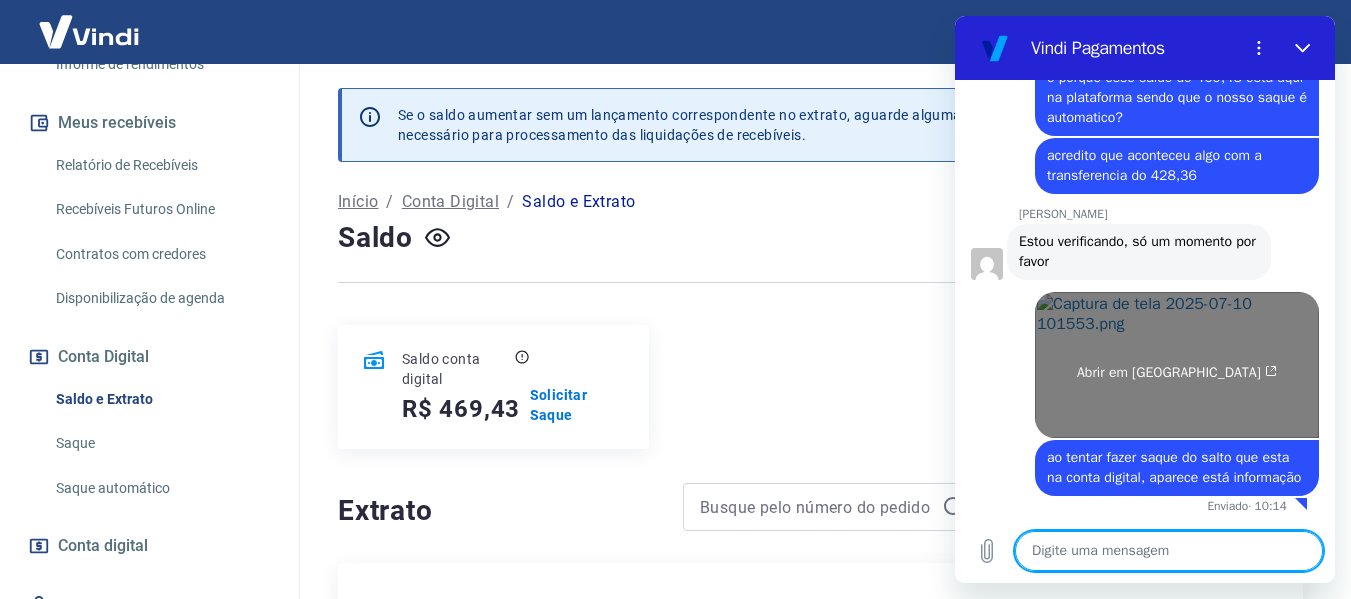 click on "Abrir em [GEOGRAPHIC_DATA]" at bounding box center (1177, 365) 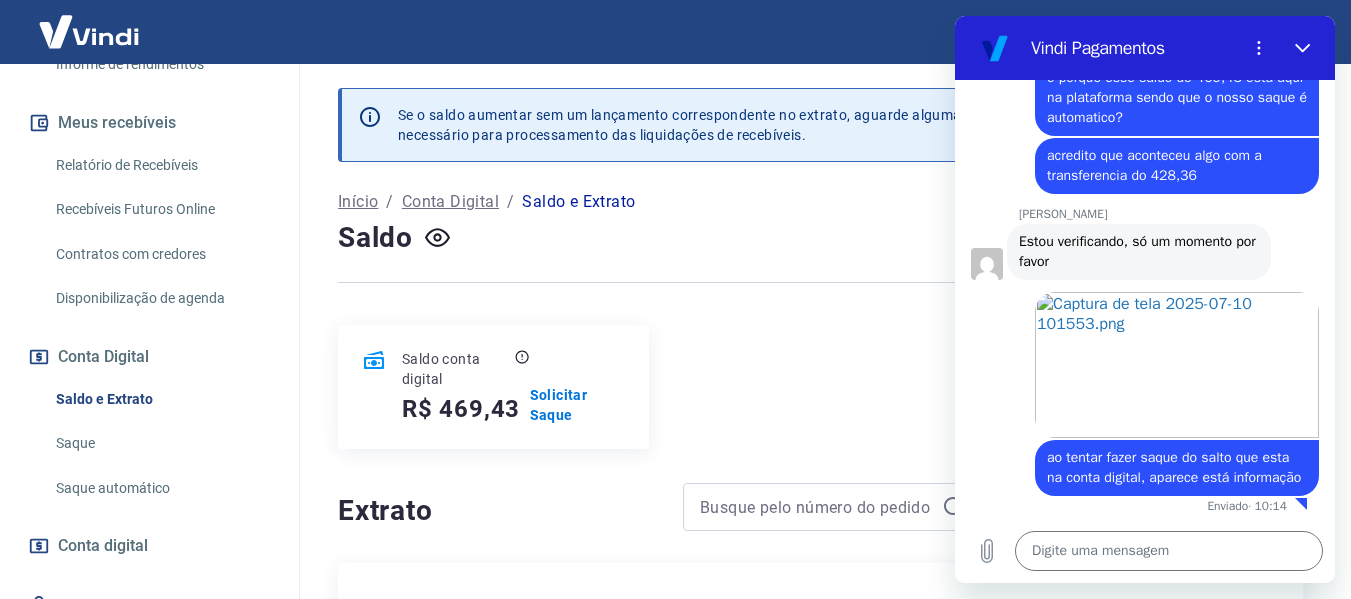 click on "Abrir em [GEOGRAPHIC_DATA]" at bounding box center (1137, 359) 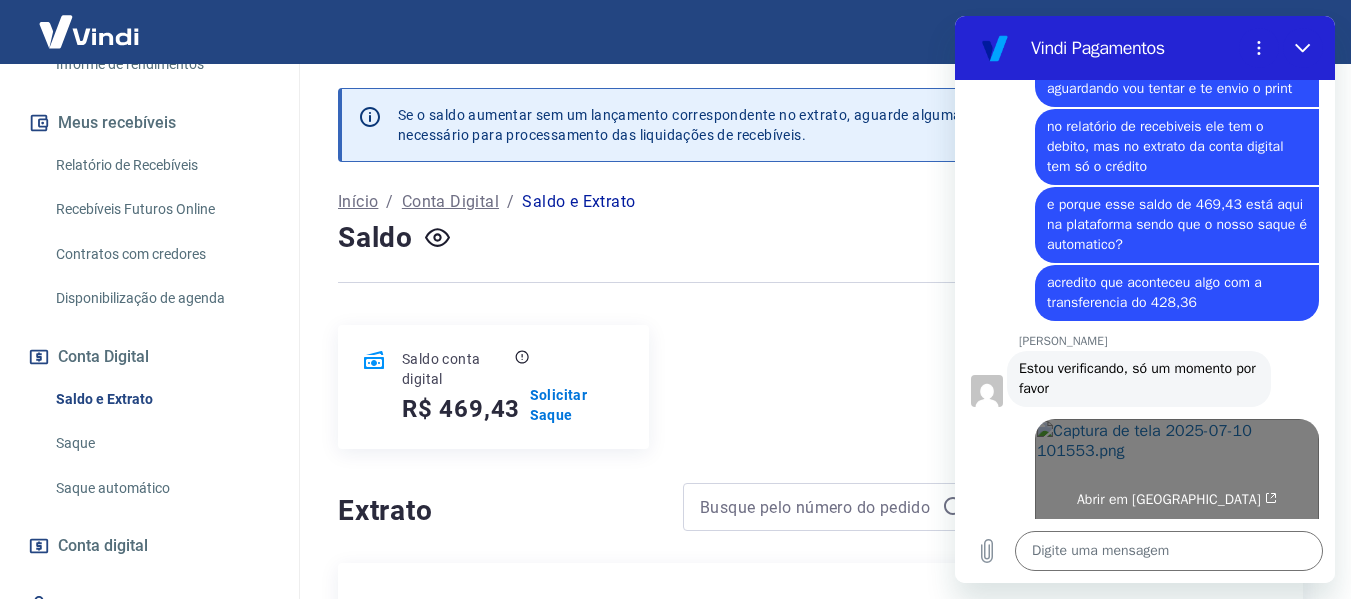 scroll, scrollTop: 4994, scrollLeft: 0, axis: vertical 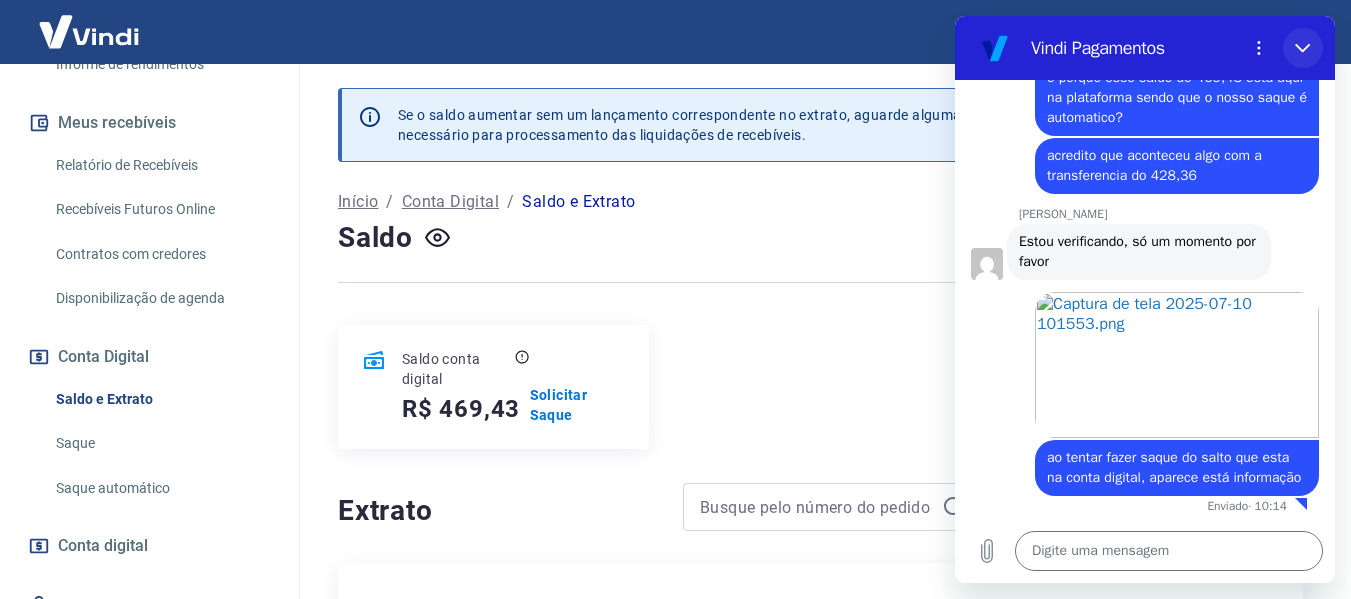 click 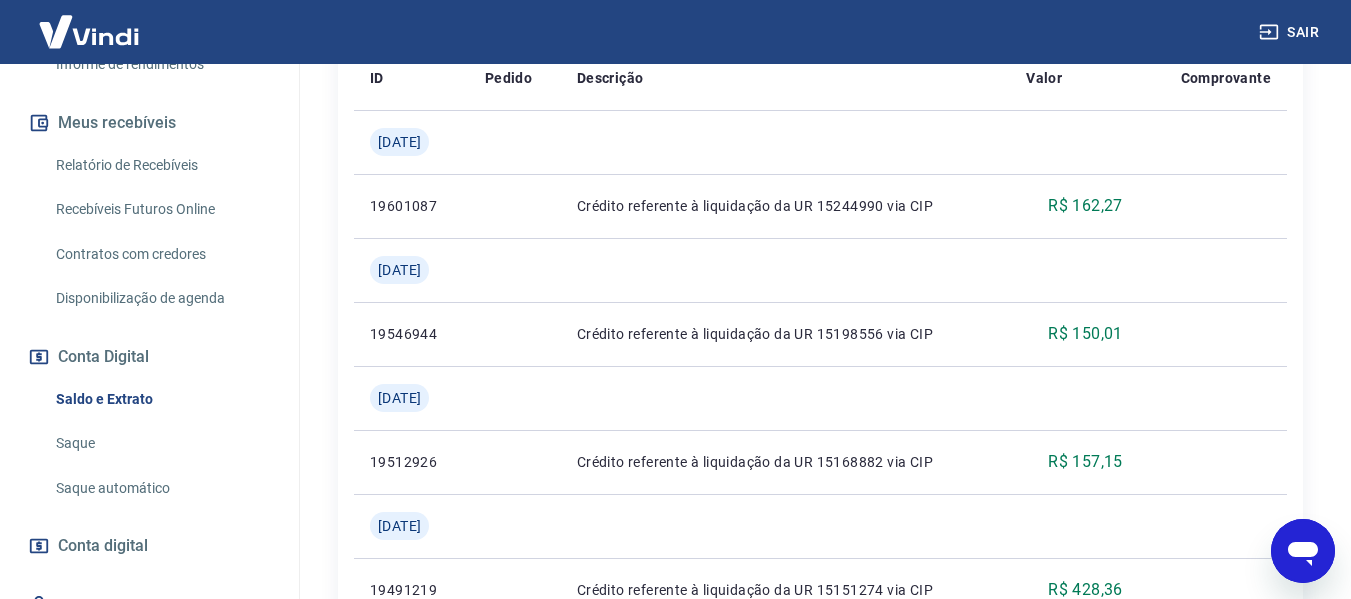 scroll, scrollTop: 0, scrollLeft: 0, axis: both 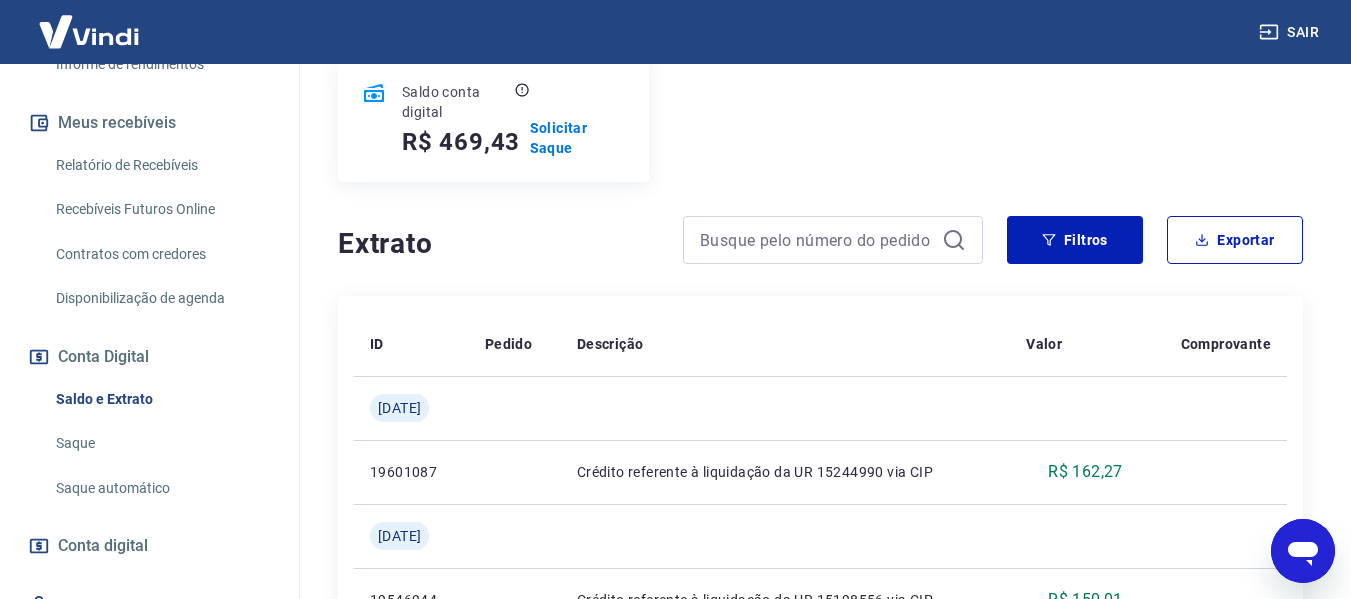 click 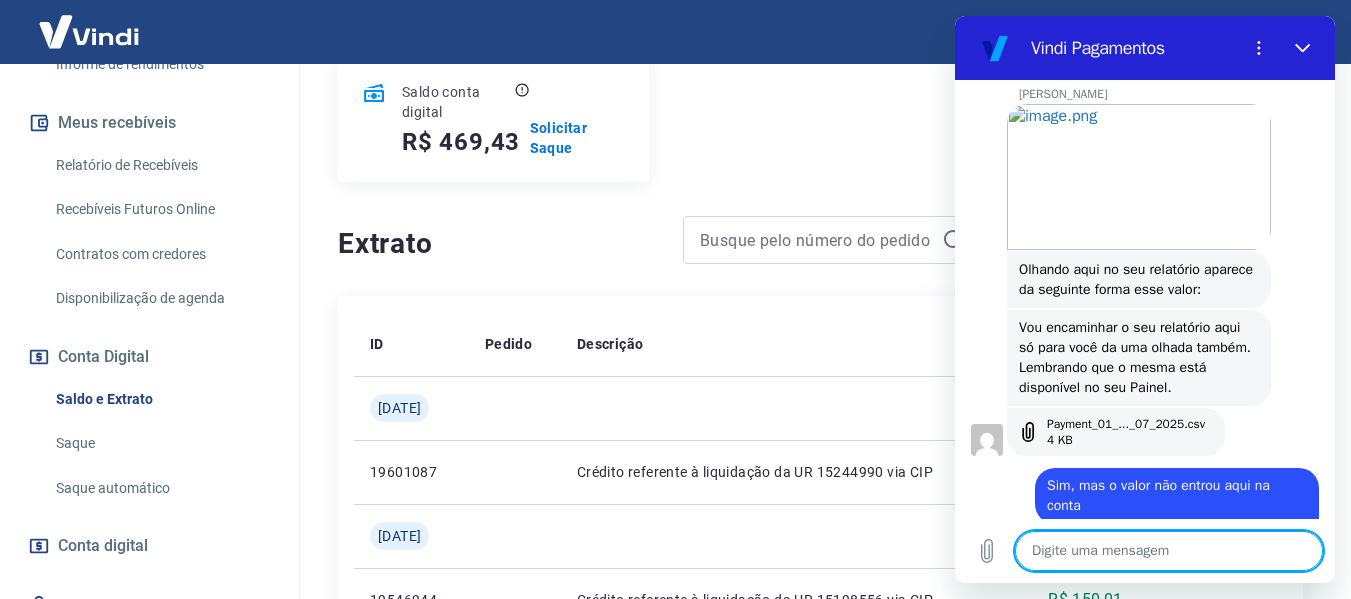 scroll, scrollTop: 4994, scrollLeft: 0, axis: vertical 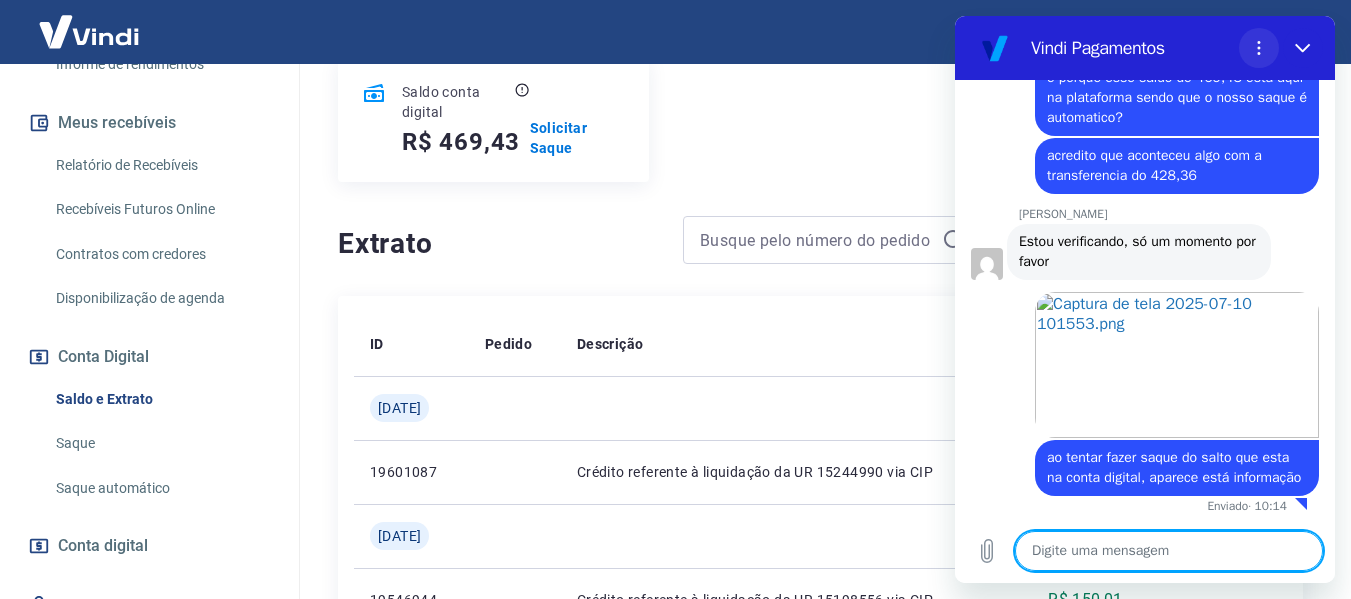 click 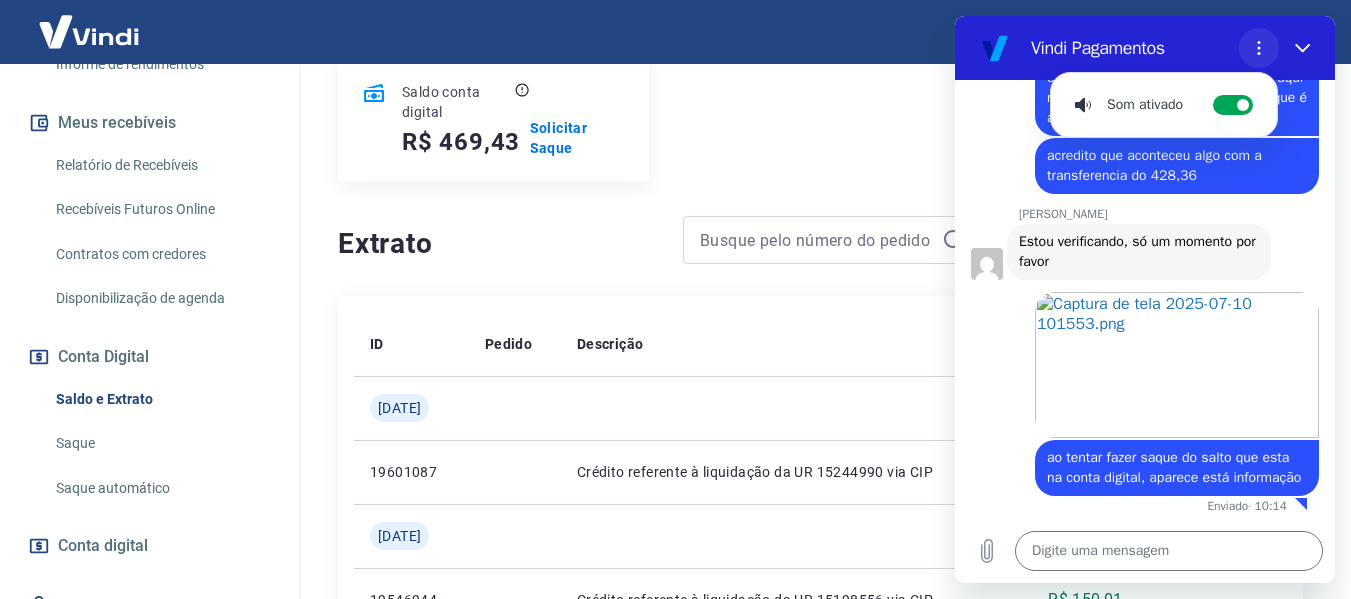 click 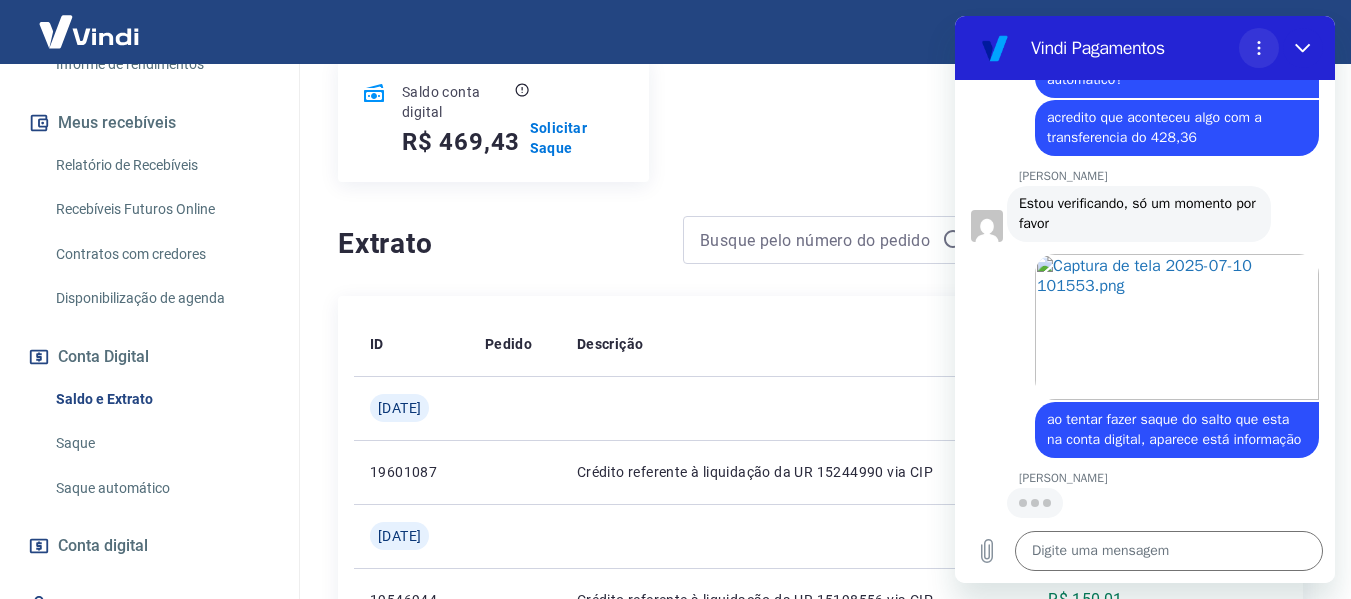 scroll, scrollTop: 5032, scrollLeft: 0, axis: vertical 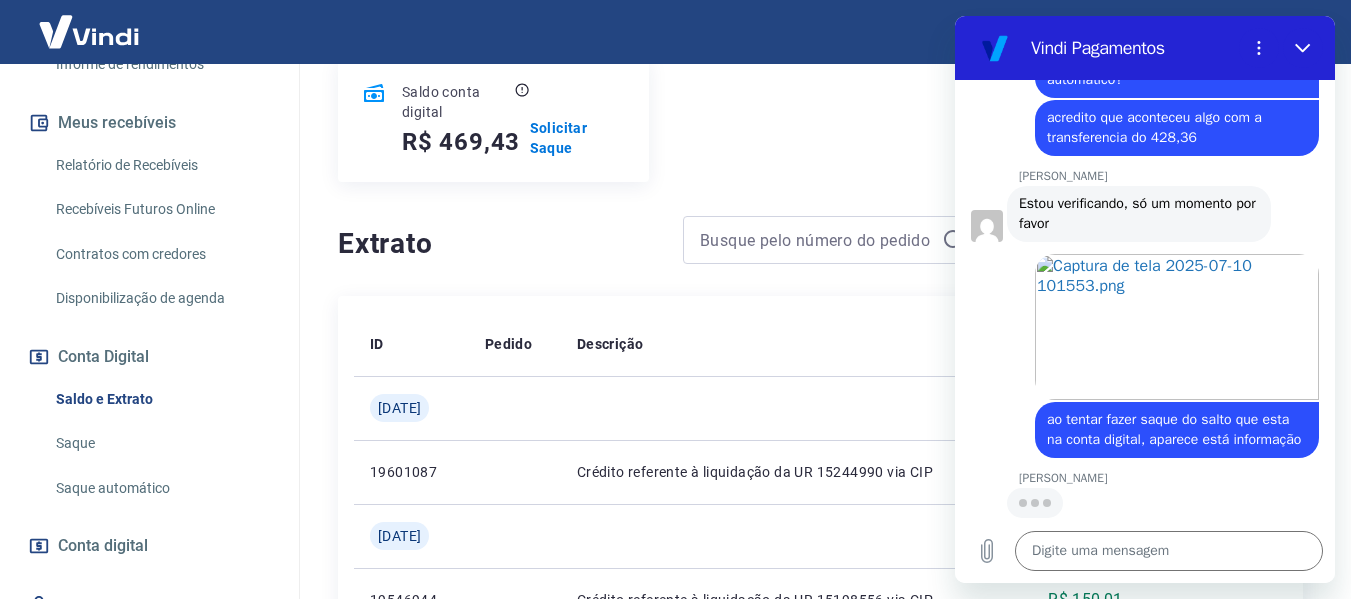 click on "Extrato Filtros Exportar" at bounding box center (820, 248) 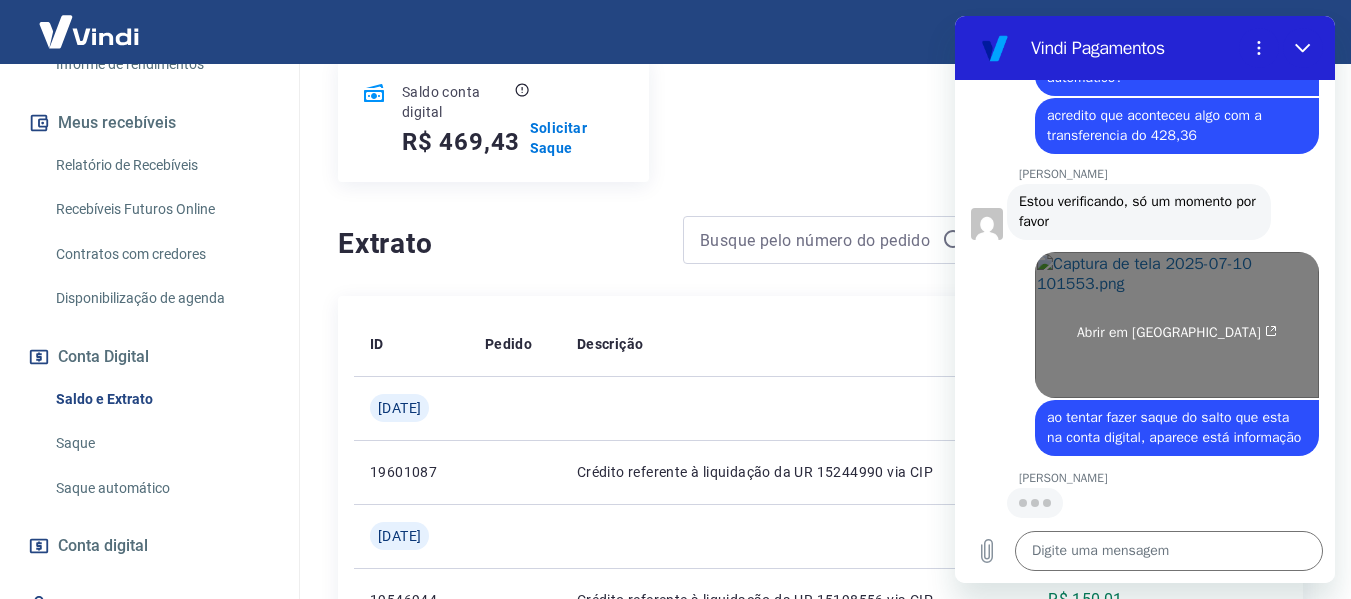 scroll, scrollTop: 5032, scrollLeft: 0, axis: vertical 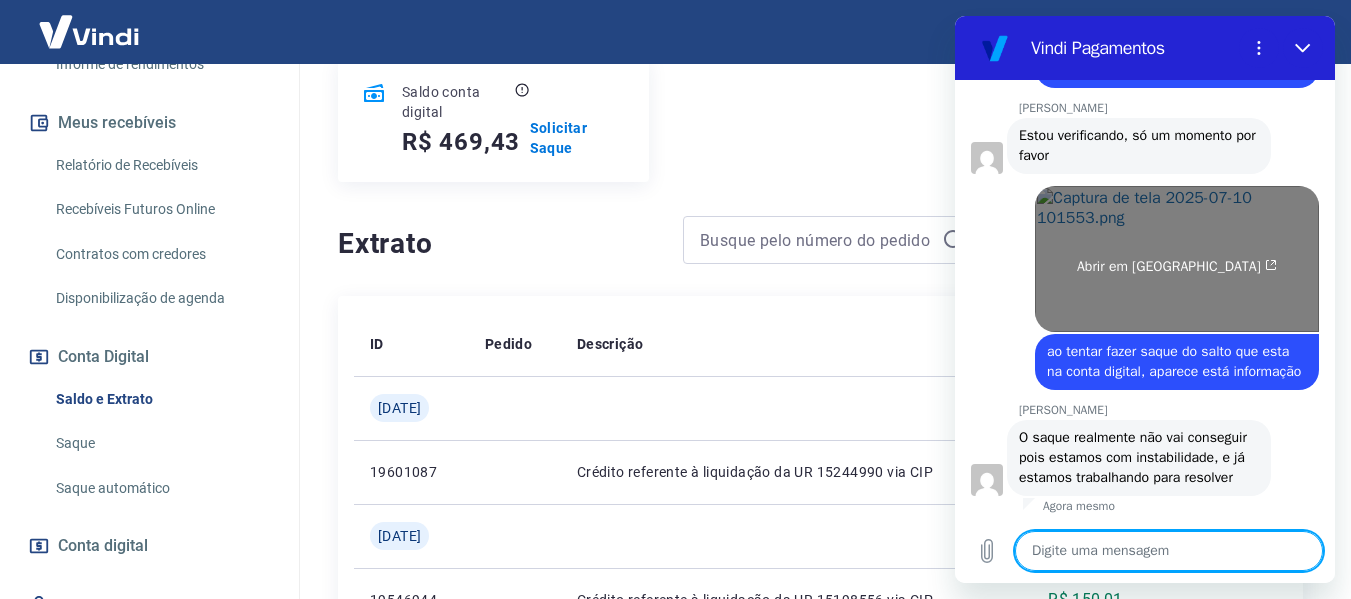 click on "Abrir em [GEOGRAPHIC_DATA]" at bounding box center (1177, 259) 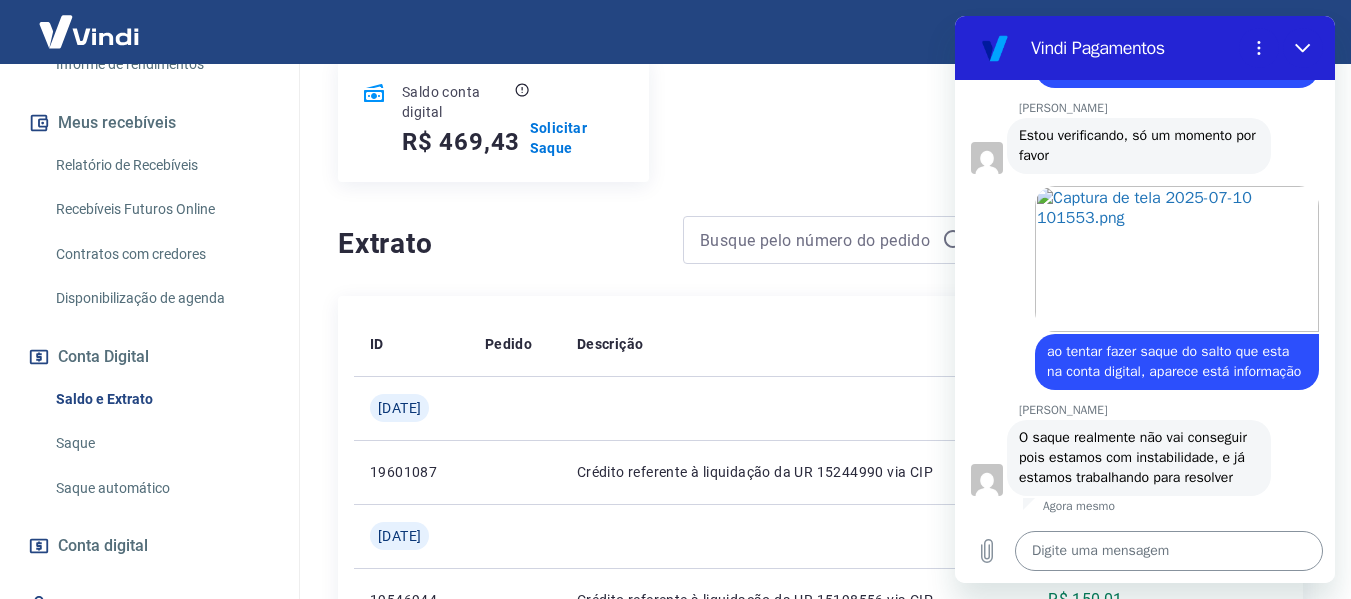click at bounding box center (1169, 551) 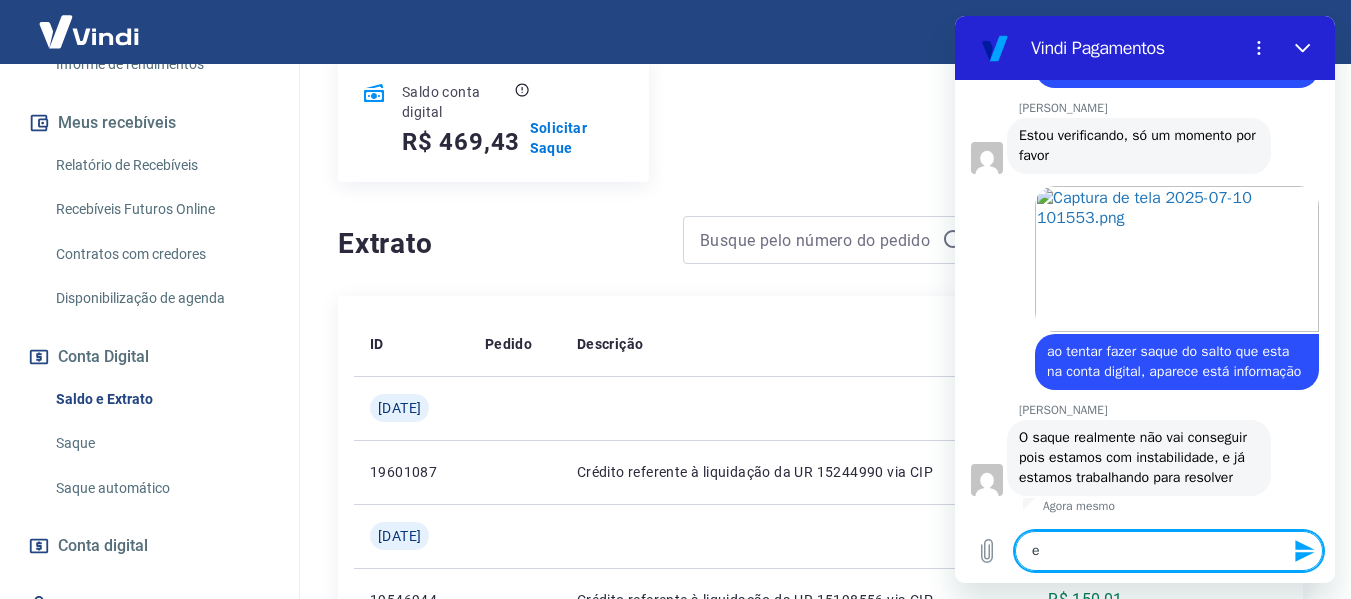 type on "e" 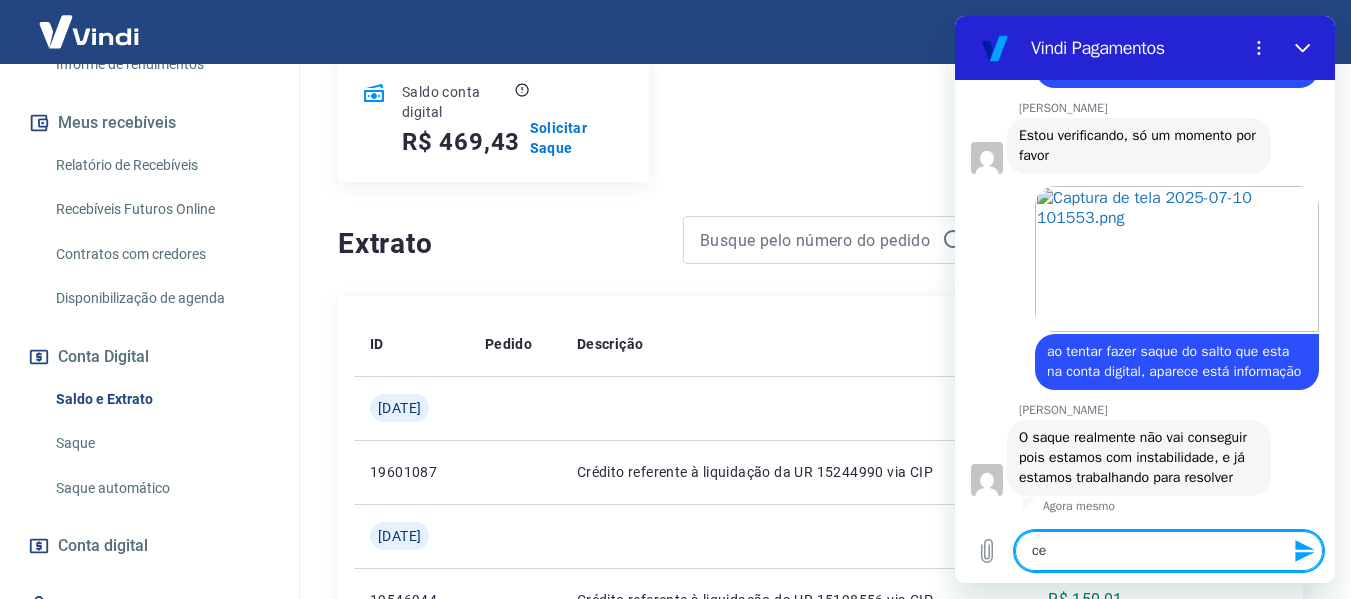 type on "c" 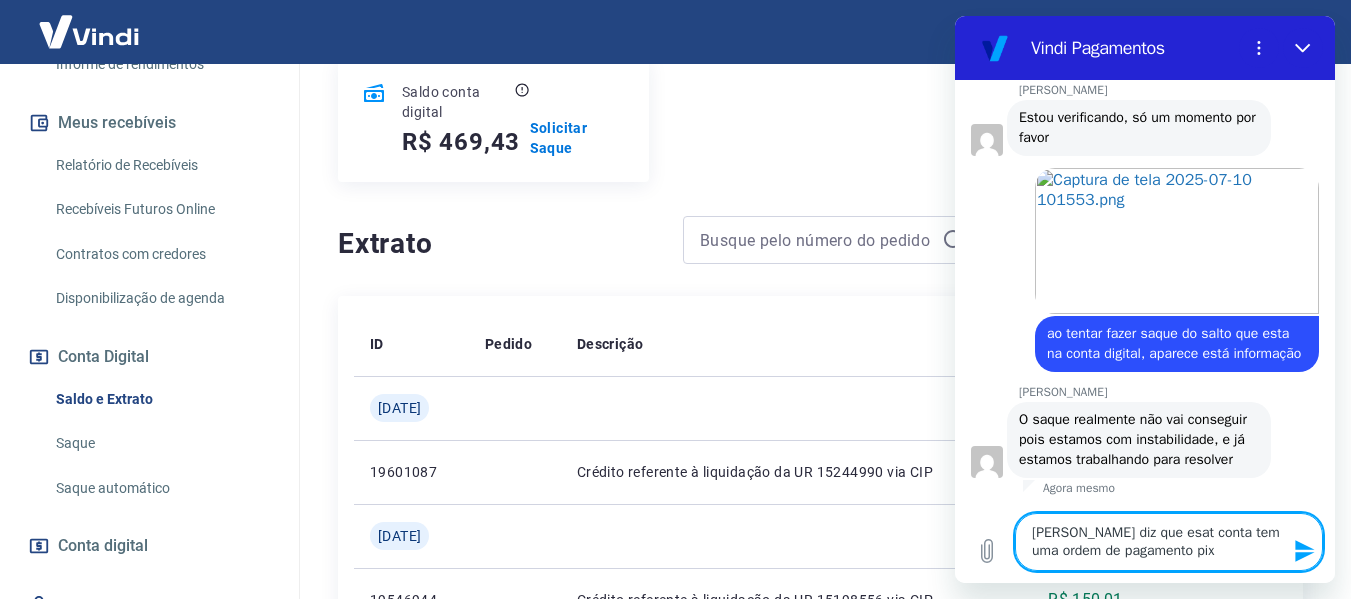 scroll, scrollTop: 5138, scrollLeft: 0, axis: vertical 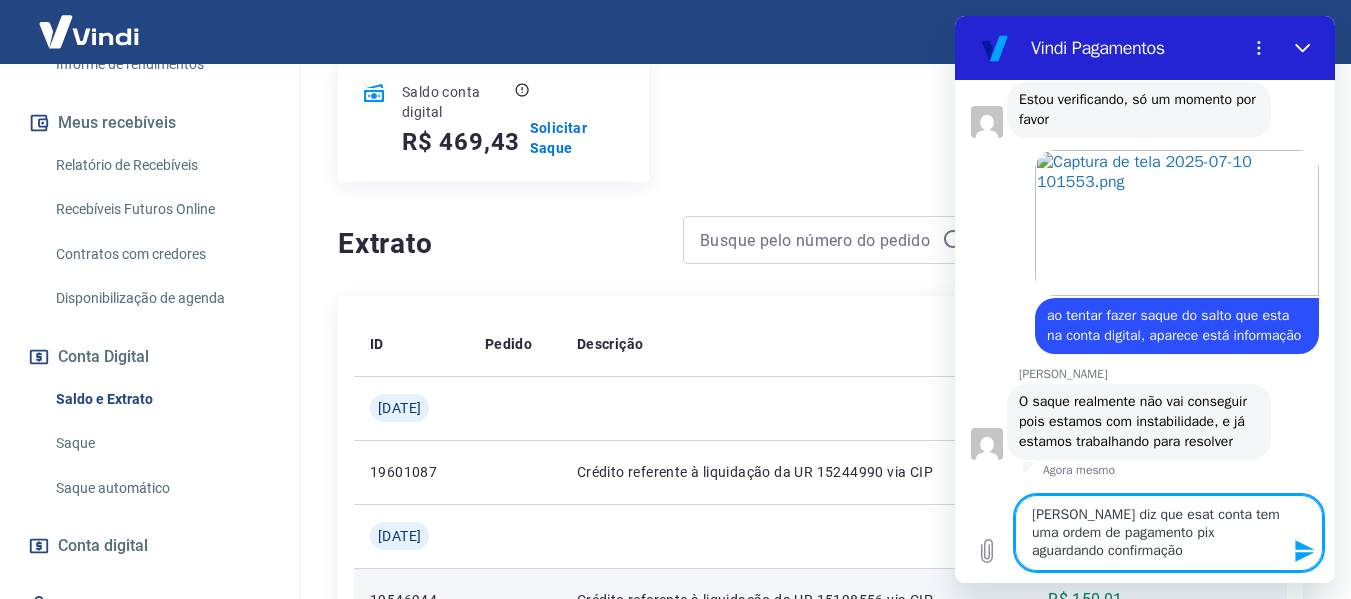 type on "[PERSON_NAME] diz que esat conta tem uma ordem de pagamento pix aguardando confirmação" 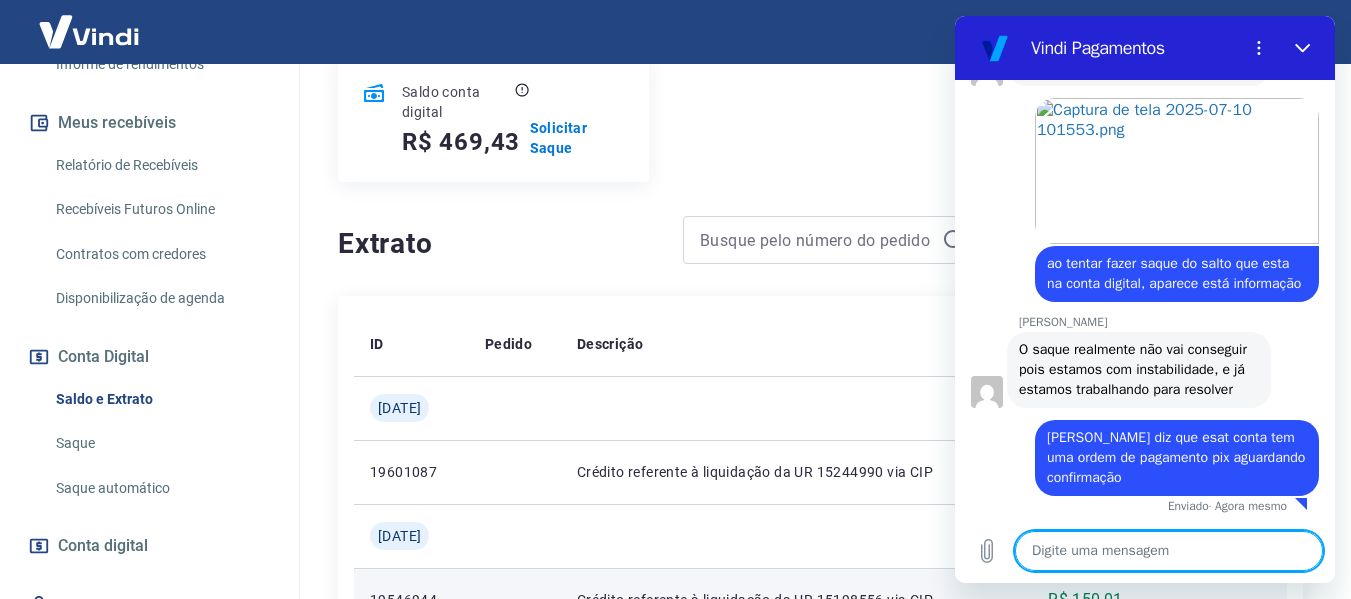 scroll, scrollTop: 5208, scrollLeft: 0, axis: vertical 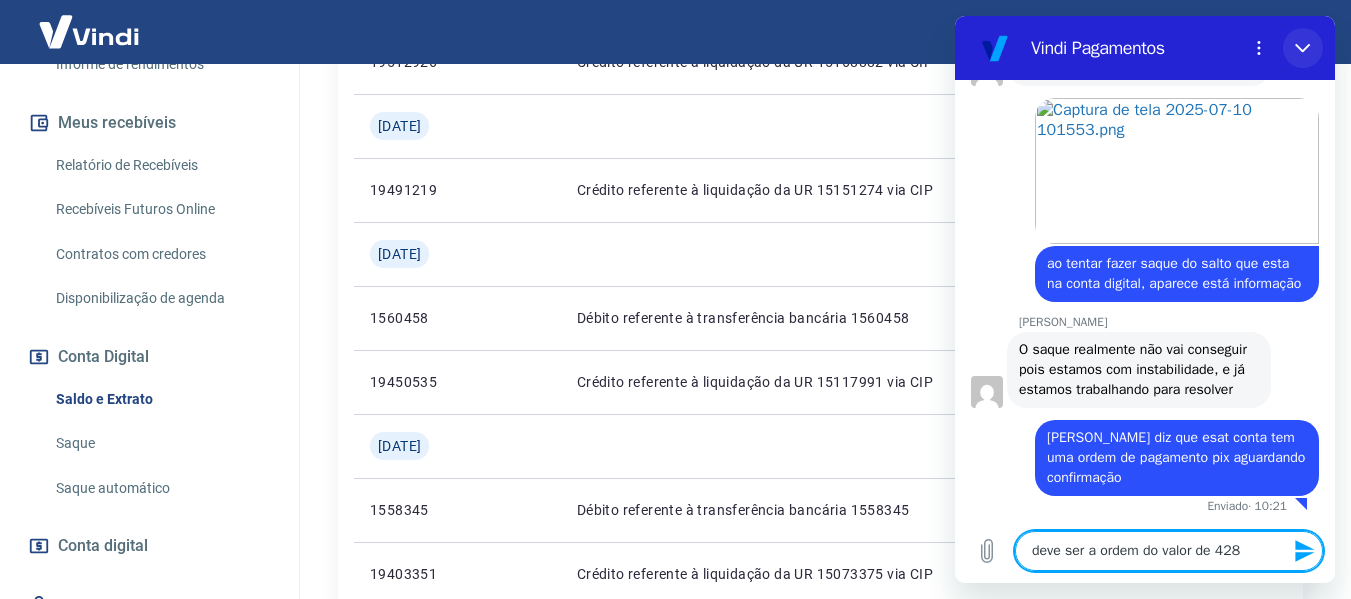 click at bounding box center [1303, 48] 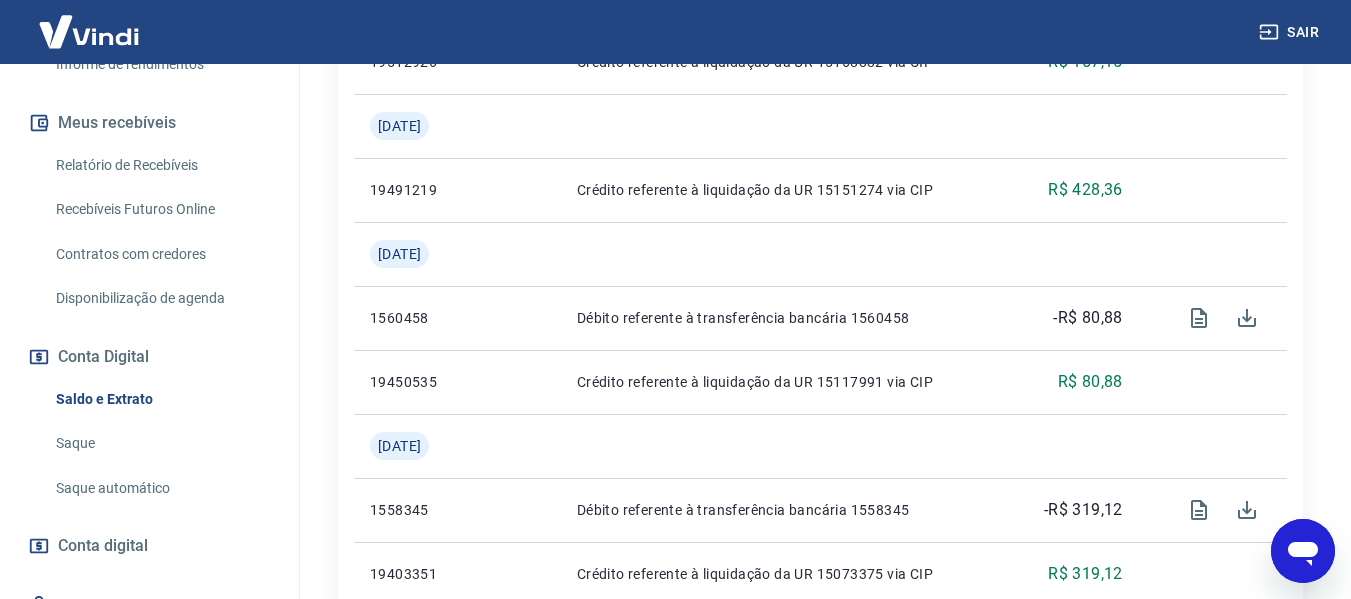 click 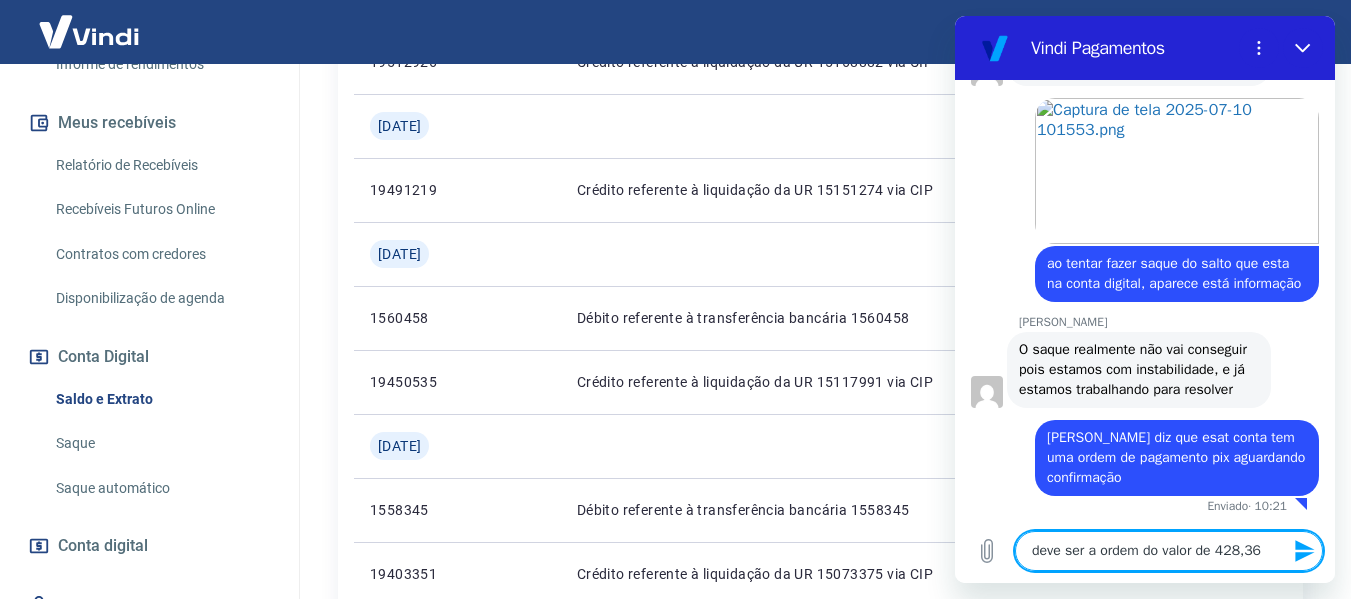 type on "deve ser a ordem do valor de 428,36" 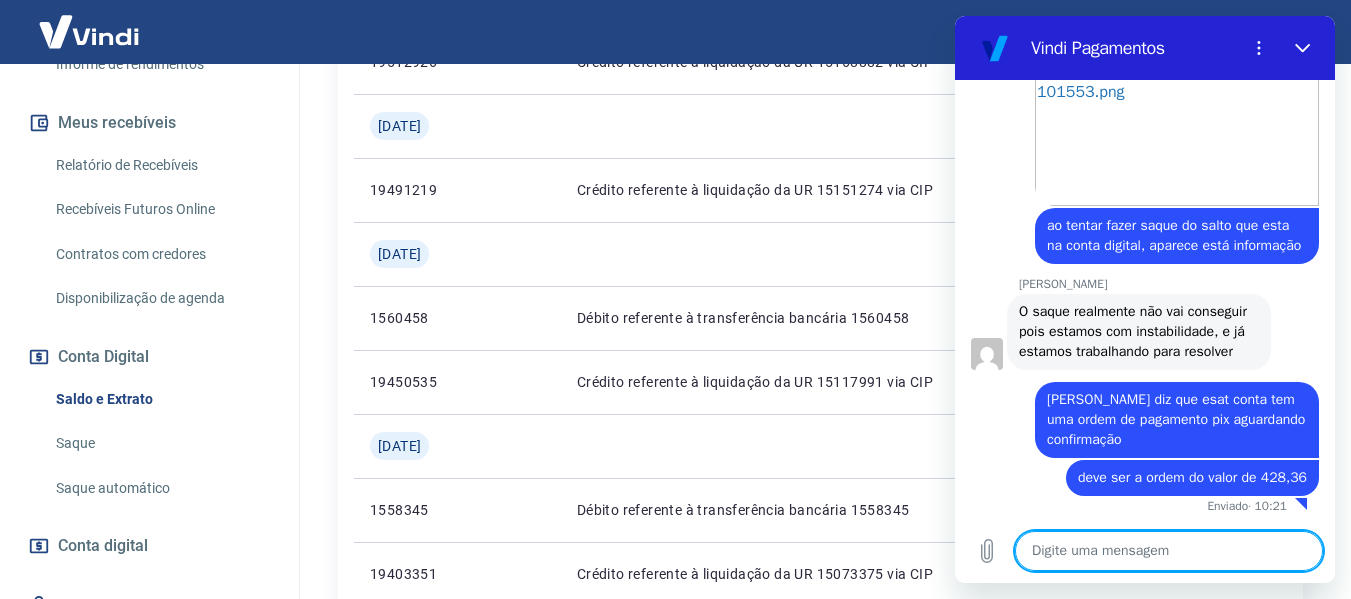 scroll, scrollTop: 5246, scrollLeft: 0, axis: vertical 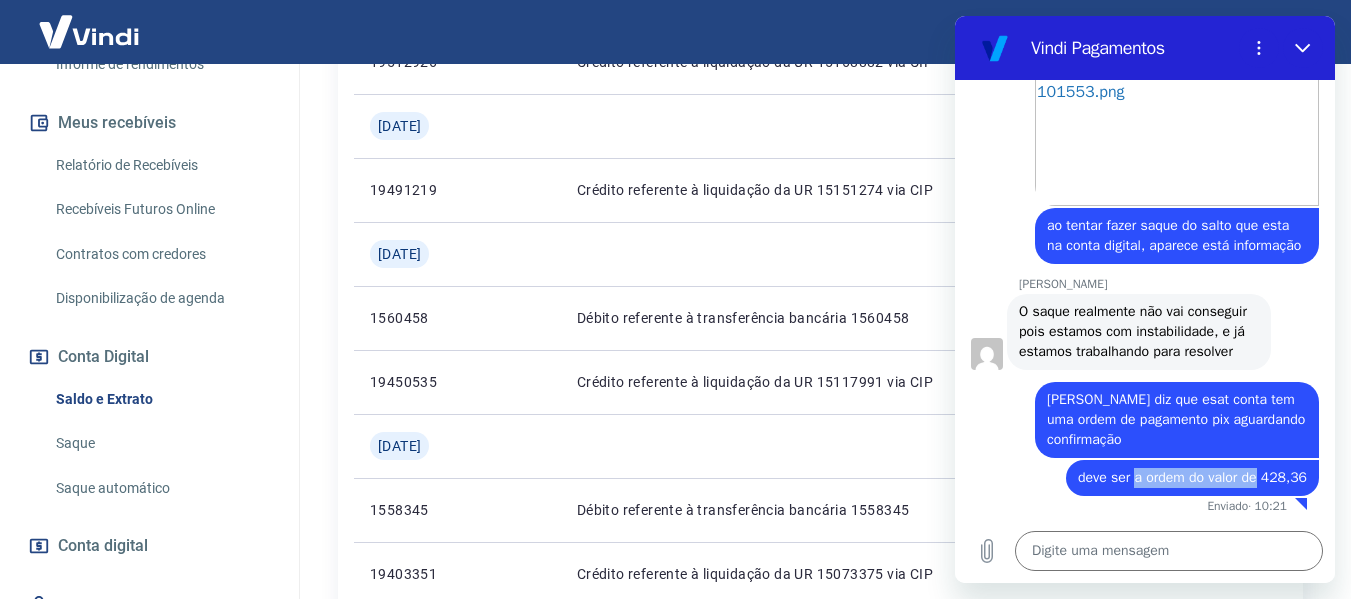 drag, startPoint x: 1117, startPoint y: 481, endPoint x: 1245, endPoint y: 481, distance: 128 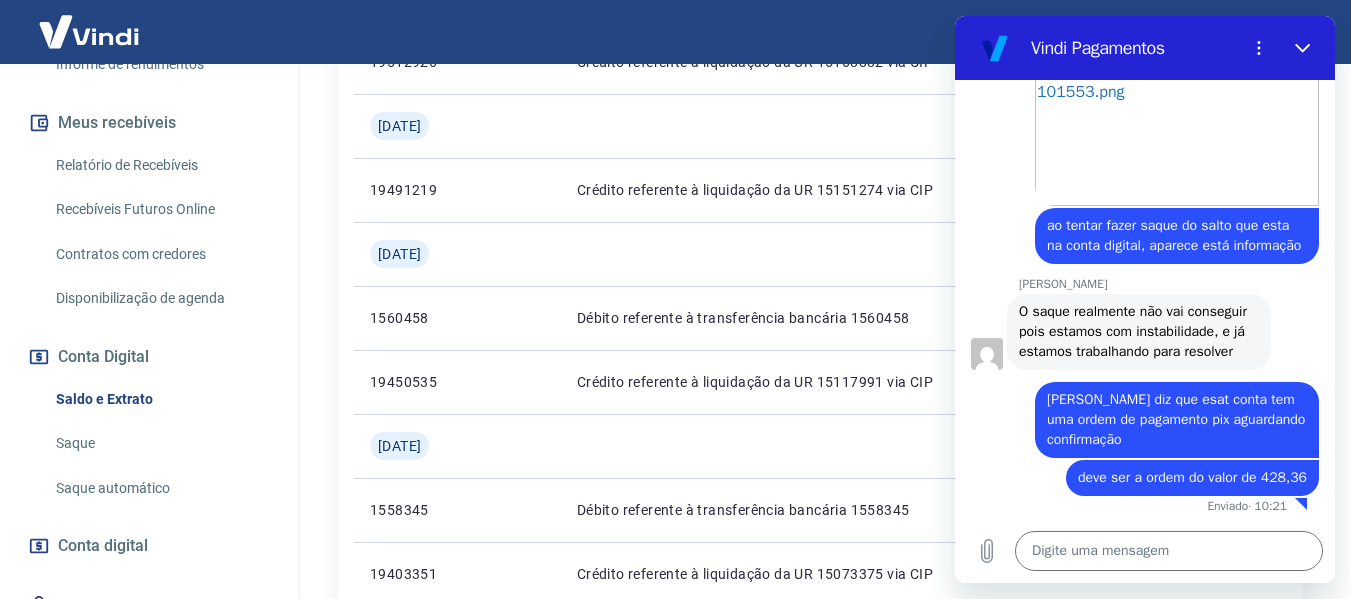 click on "diz:  [PERSON_NAME] diz que esat conta tem uma ordem de pagamento pix aguardando confirmação" at bounding box center (1177, 420) 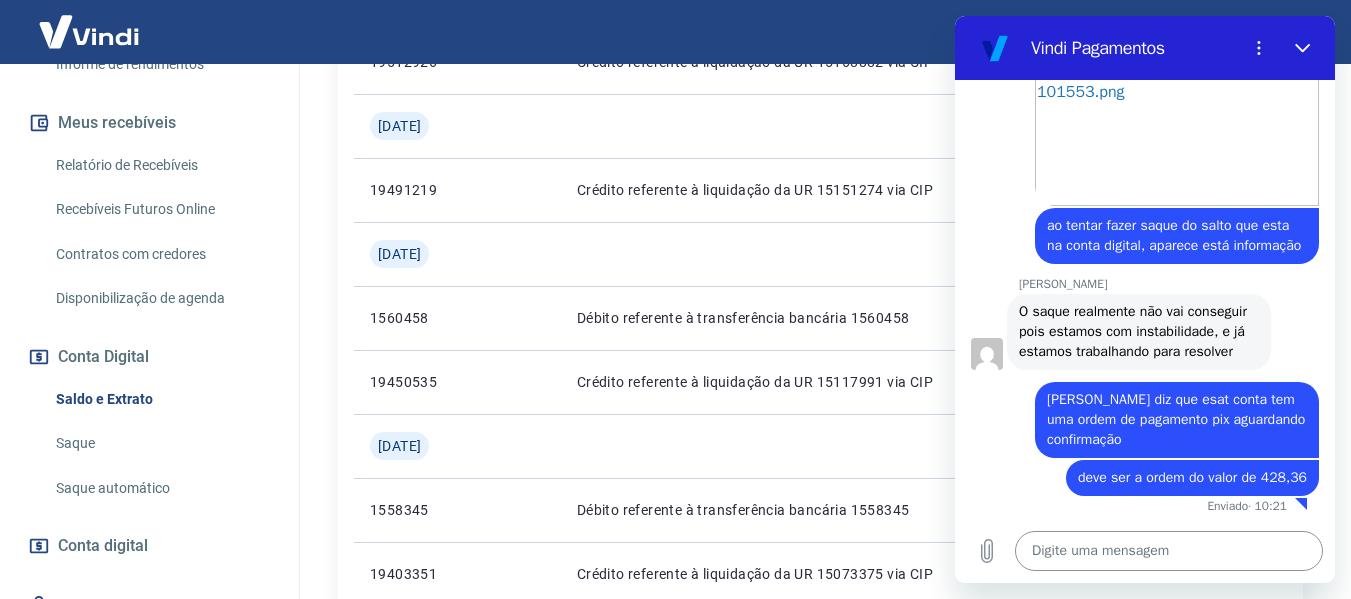 click at bounding box center [1169, 551] 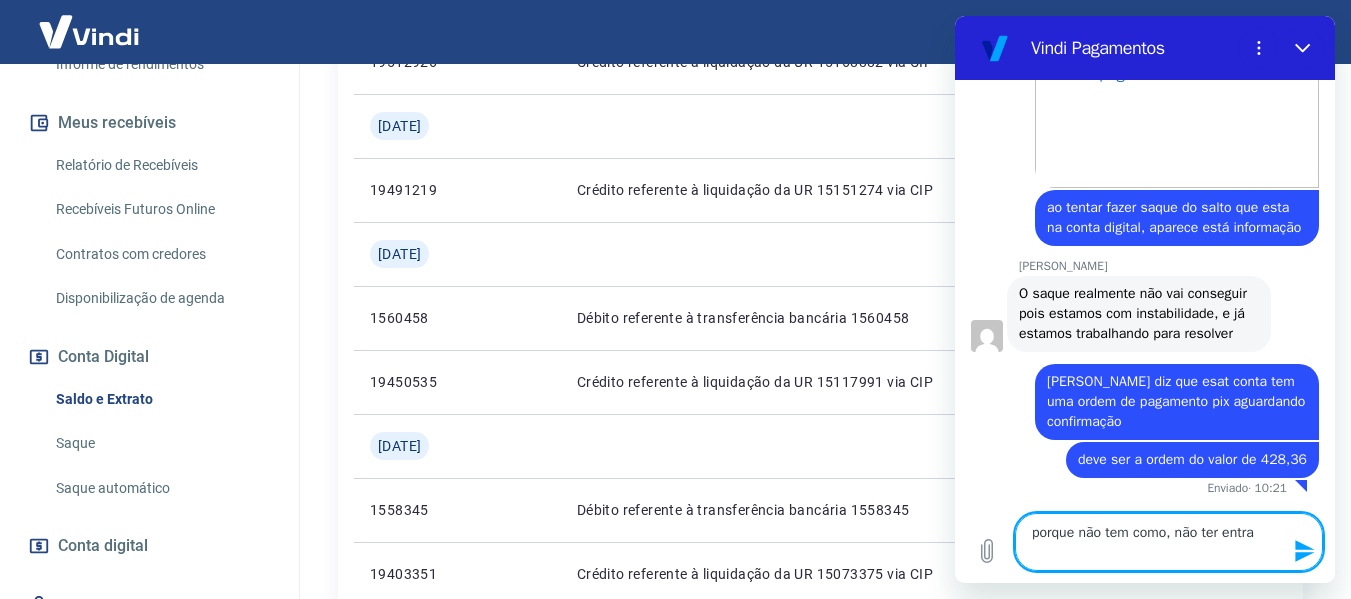 scroll, scrollTop: 5246, scrollLeft: 0, axis: vertical 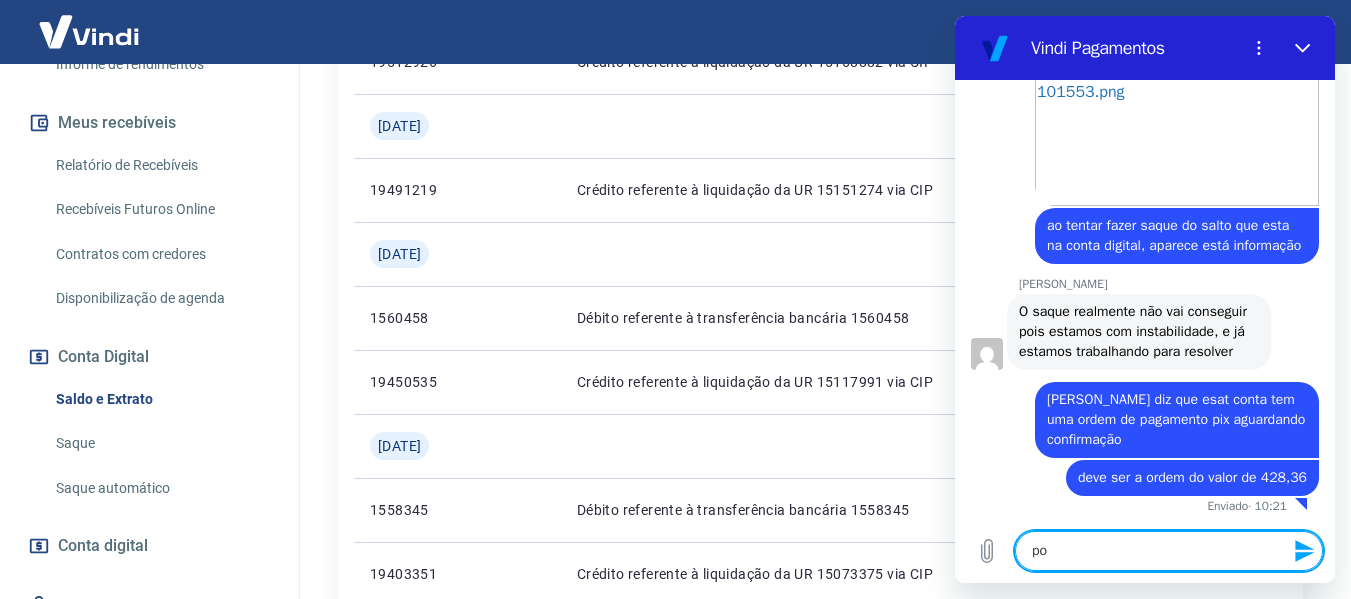 type on "p" 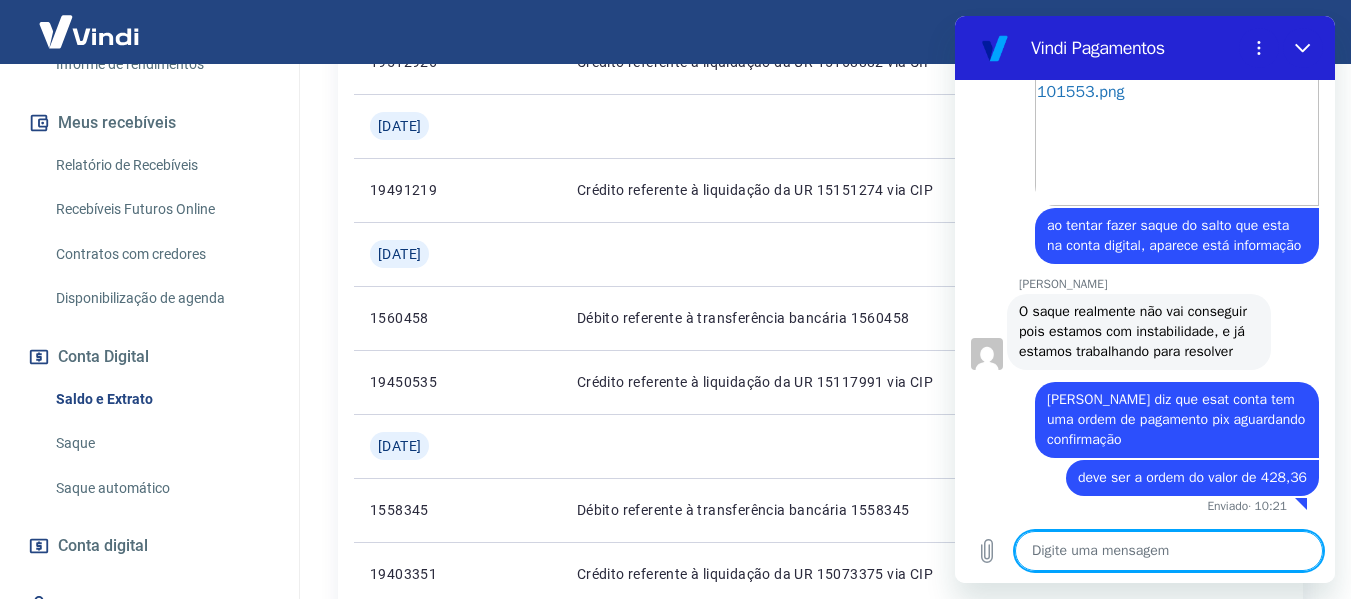 click on "Se o saldo aumentar sem um lançamento correspondente no extrato, aguarde algumas horas. Isso acontece devido ao tempo  necessário para processamento das liquidações de recebíveis. Início / Conta Digital / Saldo e Extrato Saldo Saldo conta digital R$ 469,43 Solicitar Saque Extrato Filtros Exportar ID Pedido Descrição Valor Comprovante [DATE] 19601087 Crédito referente à liquidação da UR 15244990 via CIP R$ 162,27 [DATE] 19546944 Crédito referente à liquidação da UR 15198556 via CIP R$ 150,01 [DATE] 19512926 Crédito referente à liquidação da UR 15168882 via CIP R$ 157,15 [DATE] 19491219 Crédito referente à liquidação da UR 15151274 via CIP R$ 428,36 [DATE] 1560458 Débito referente à transferência bancária 1560458 -R$ 80,88 19450535 Crédito referente à liquidação da UR 15117991 via CIP R$ 80,88 [DATE] 1558345 Débito referente à transferência bancária 1558345 -R$ 319,12 19403351 Crédito referente à liquidação da UR 15073375 via CIP 1 2" at bounding box center [820, 497] 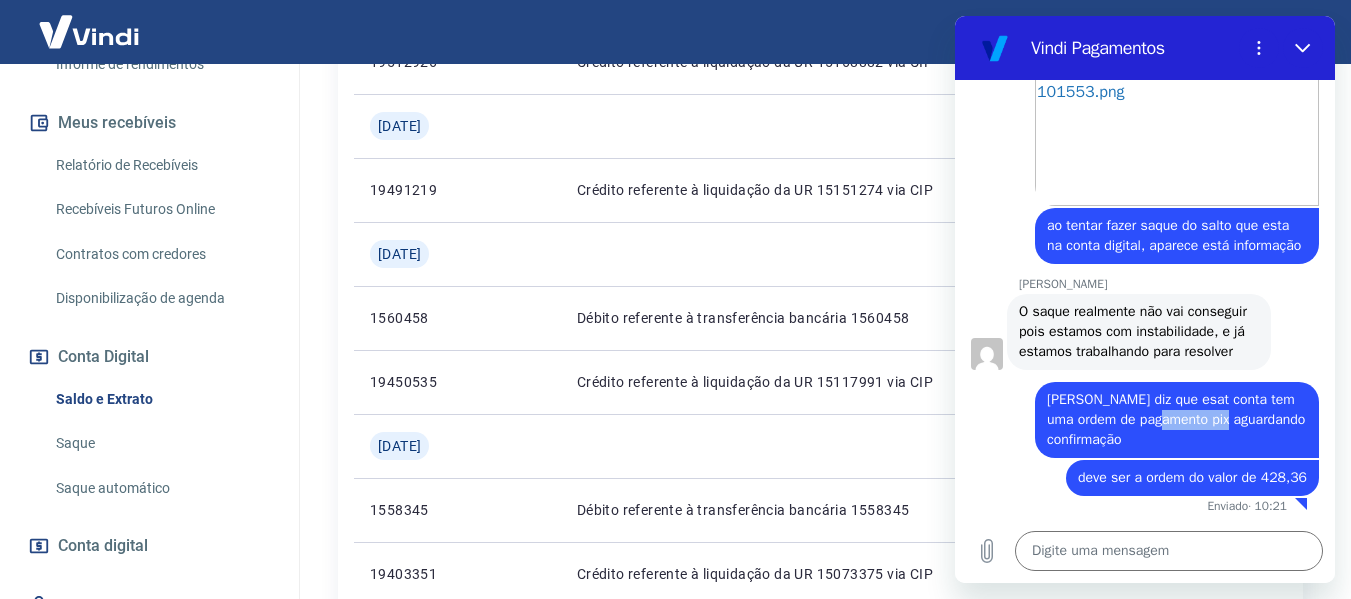 drag, startPoint x: 1157, startPoint y: 422, endPoint x: 1230, endPoint y: 422, distance: 73 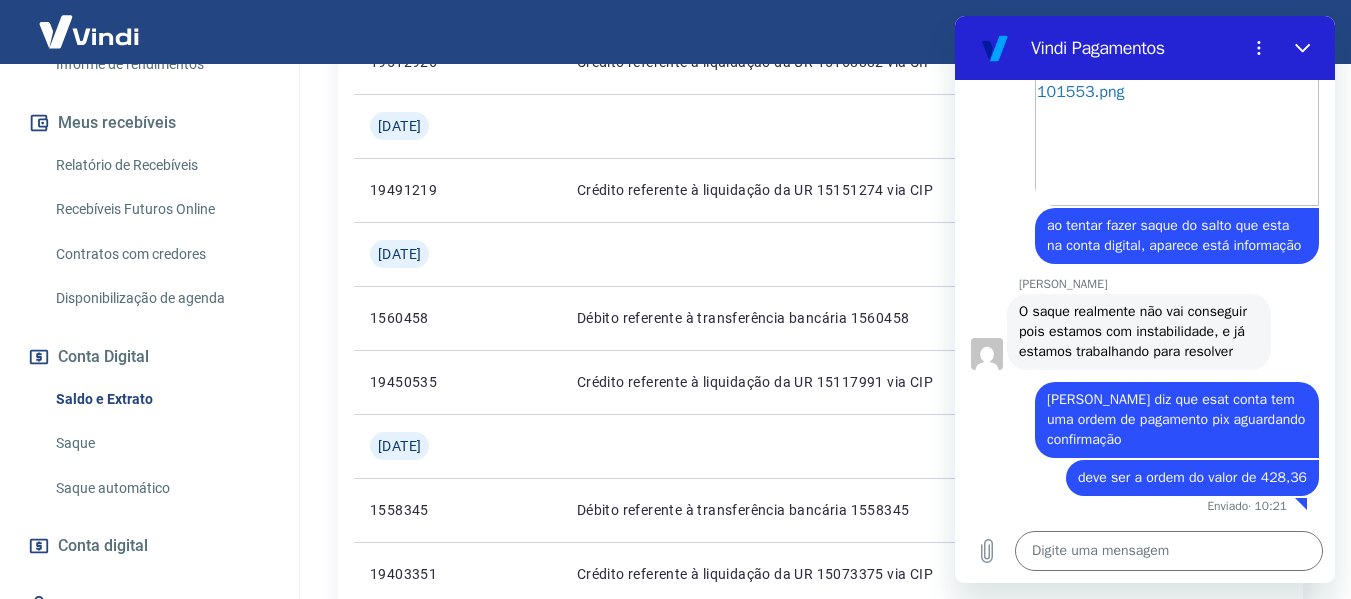 click on "diz:  [PERSON_NAME] diz que esat conta tem uma ordem de pagamento pix aguardando confirmação" at bounding box center [1177, 420] 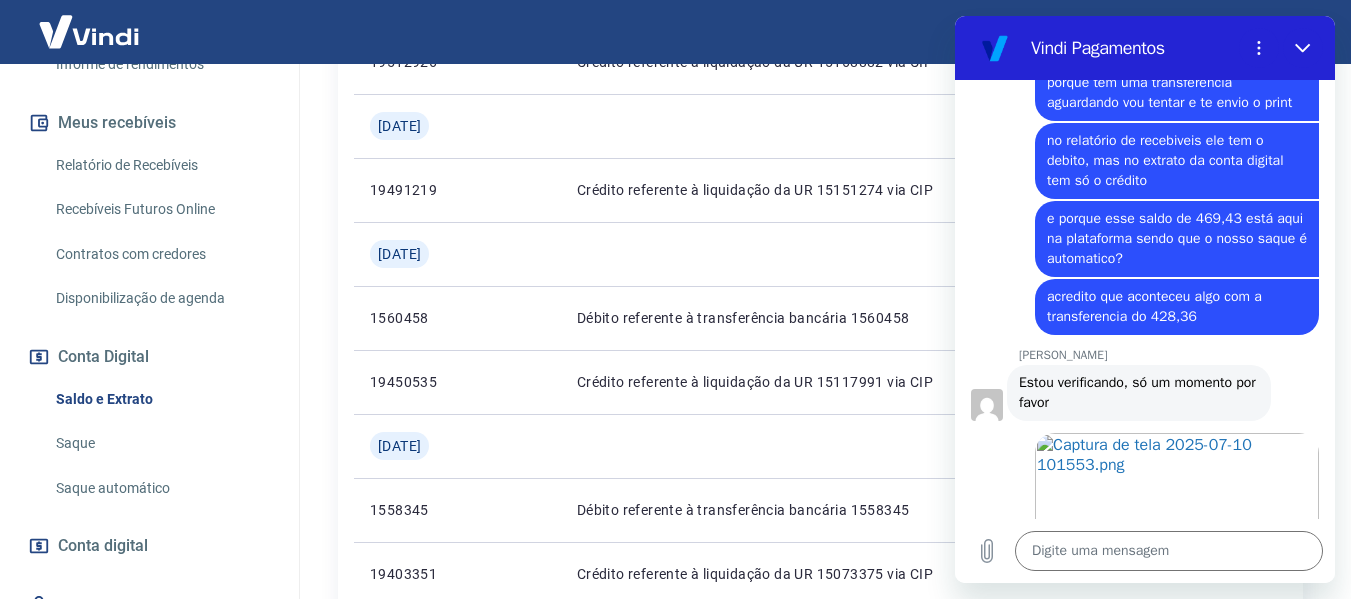 scroll, scrollTop: 5246, scrollLeft: 0, axis: vertical 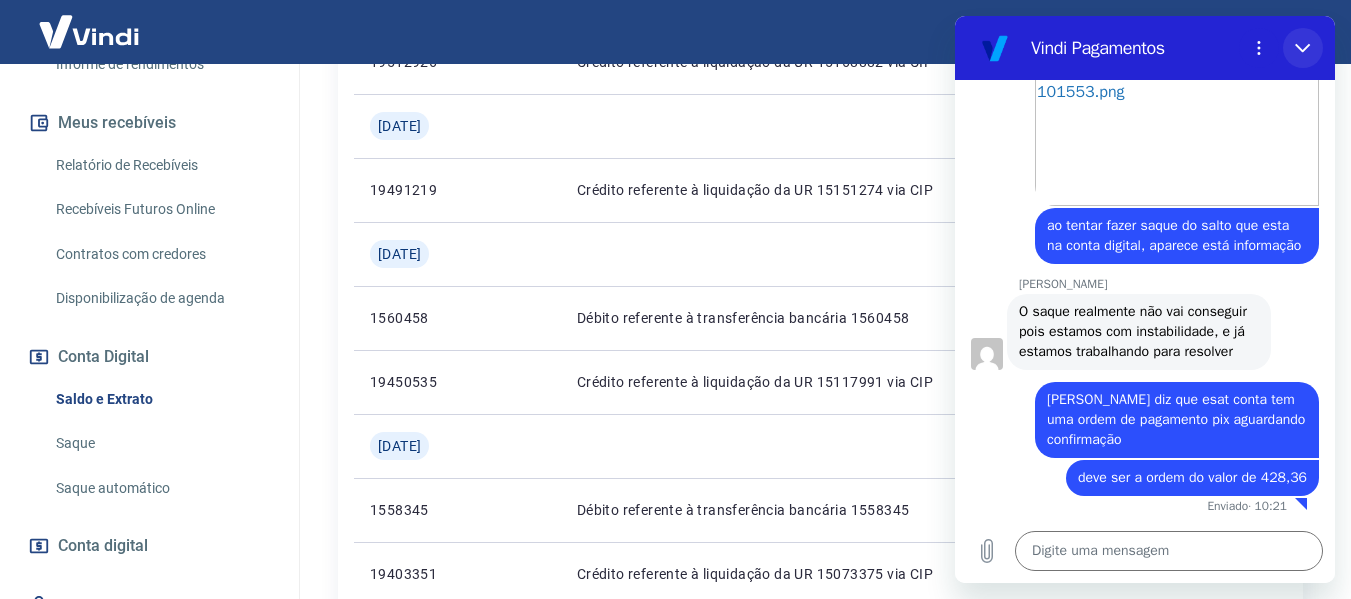 click 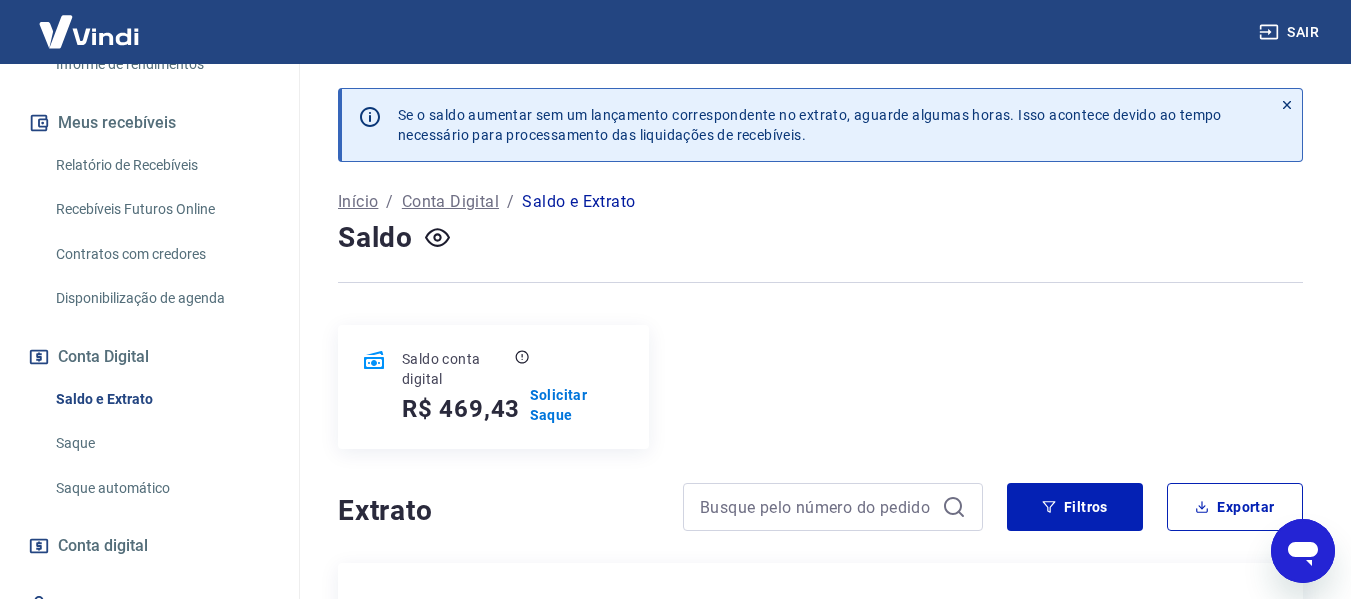 scroll, scrollTop: 133, scrollLeft: 0, axis: vertical 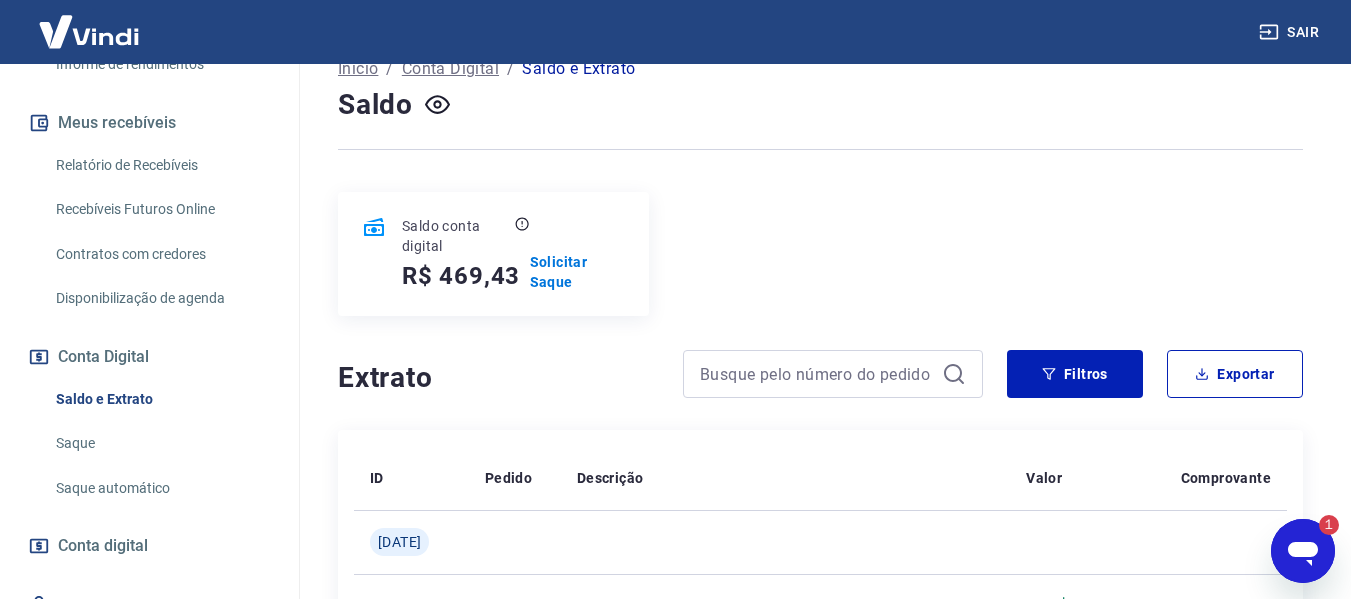 click on "Se o saldo aumentar sem um lançamento correspondente no extrato, aguarde algumas horas. Isso acontece devido ao tempo  necessário para processamento das liquidações de recebíveis. Início / Conta Digital / Saldo e Extrato Saldo Saldo conta digital R$ 469,43 Solicitar Saque Extrato Filtros Exportar ID Pedido Descrição Valor Comprovante [DATE] 19601087 Crédito referente à liquidação da UR 15244990 via CIP R$ 162,27 [DATE] 19546944 Crédito referente à liquidação da UR 15198556 via CIP R$ 150,01 [DATE] 19512926 Crédito referente à liquidação da UR 15168882 via CIP R$ 157,15 [DATE] 19491219 Crédito referente à liquidação da UR 15151274 via CIP R$ 428,36 [DATE] 1560458 Débito referente à transferência bancária 1560458 -R$ 80,88 19450535 Crédito referente à liquidação da UR 15117991 via CIP R$ 80,88 [DATE] 1558345 Débito referente à transferência bancária 1558345 -R$ 319,12 19403351 Crédito referente à liquidação da UR 15073375 via CIP 1 2" at bounding box center (820, 1297) 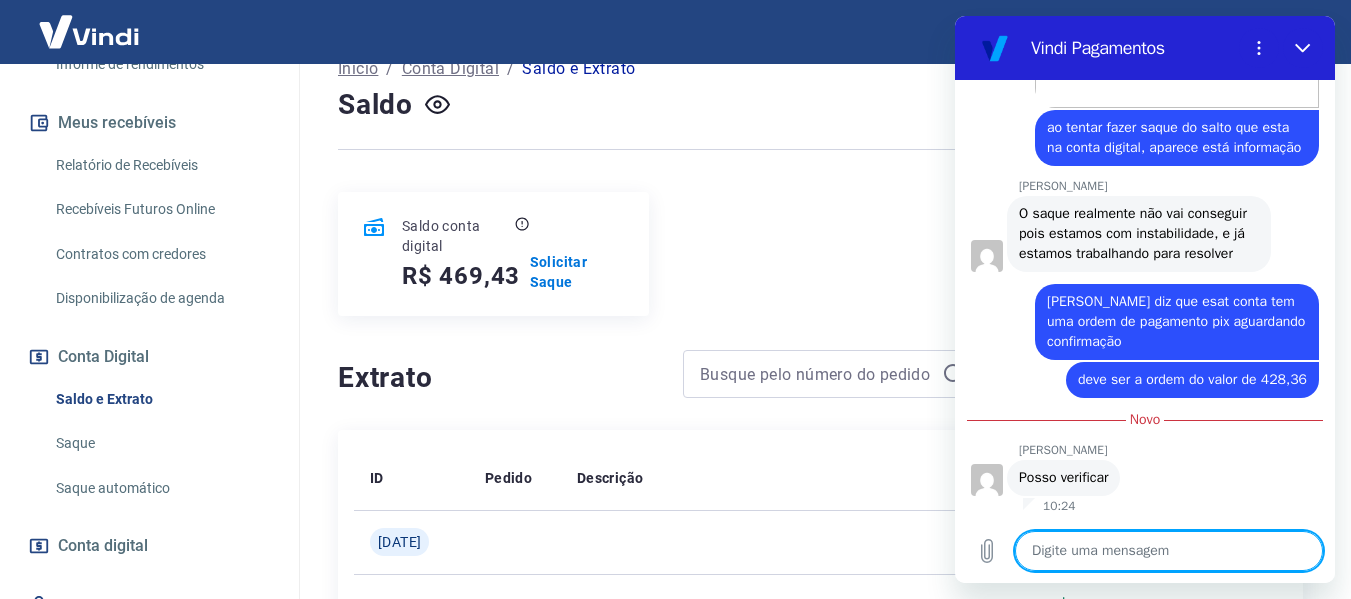 scroll, scrollTop: 5344, scrollLeft: 0, axis: vertical 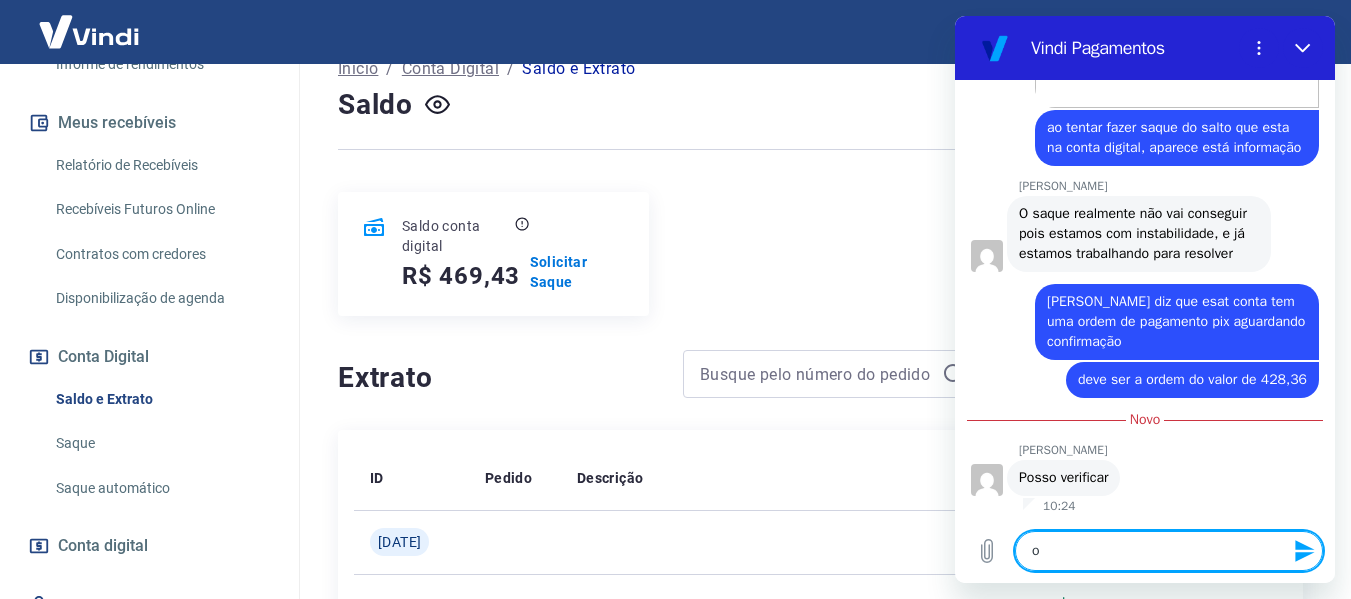 type on "o" 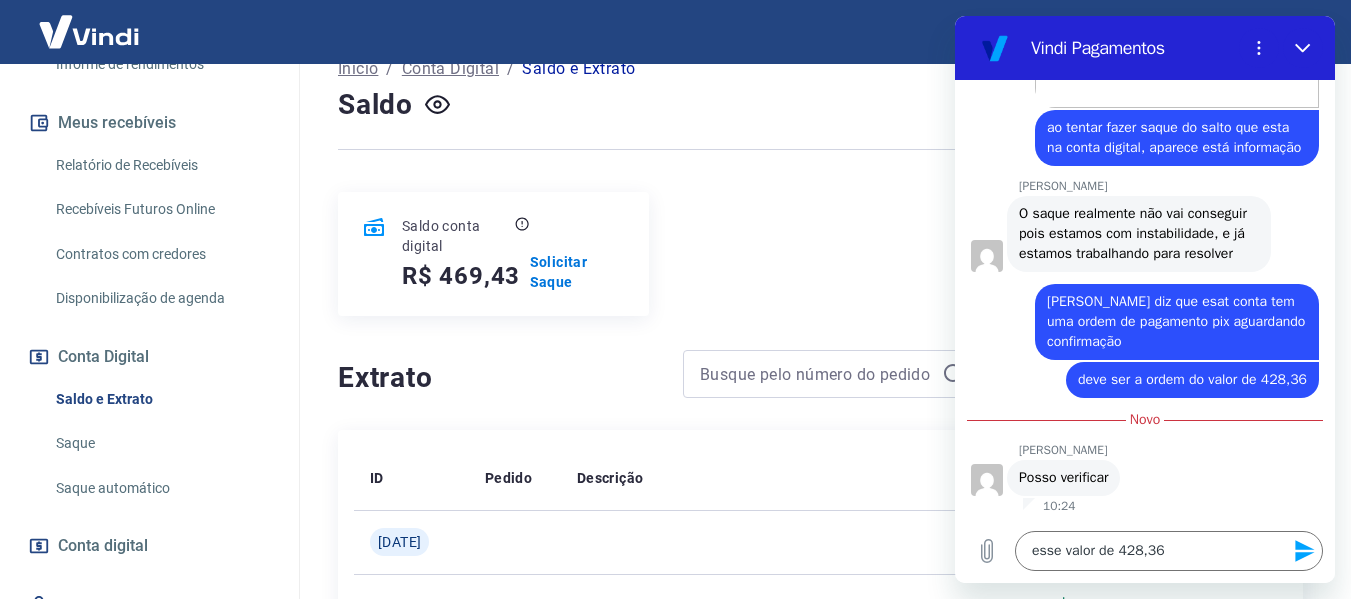 click on "Novo" at bounding box center [1145, 420] 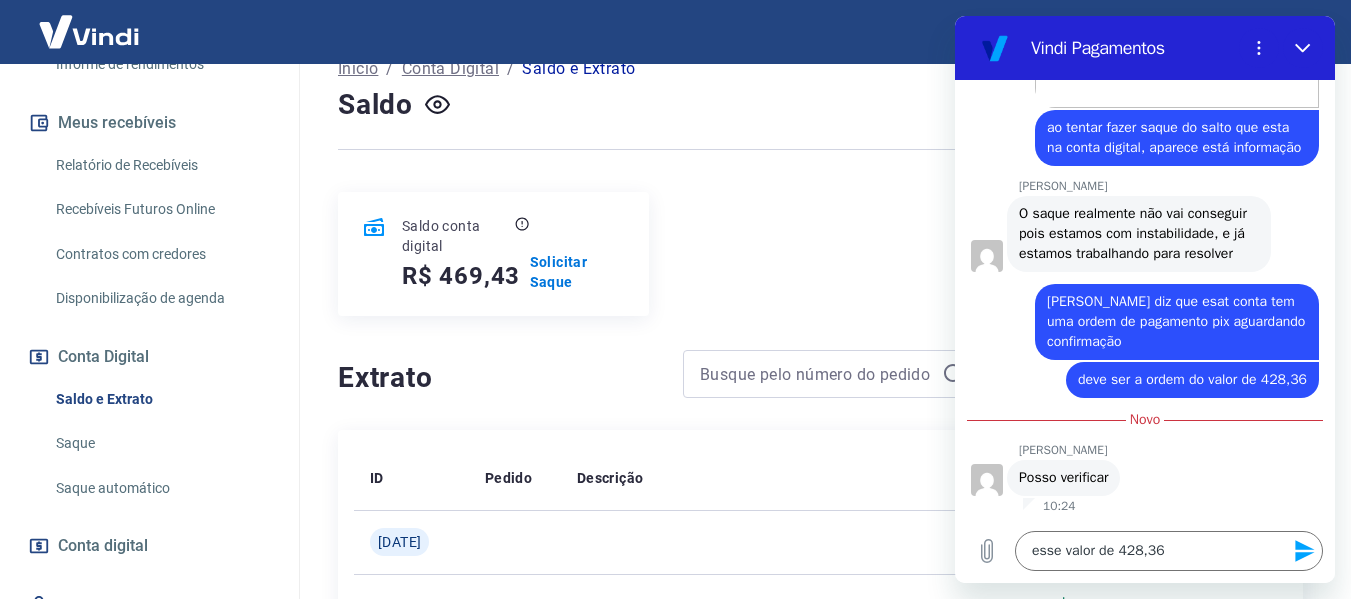 click on "diz:  deve ser a ordem do valor de 428,36" at bounding box center (1137, 379) 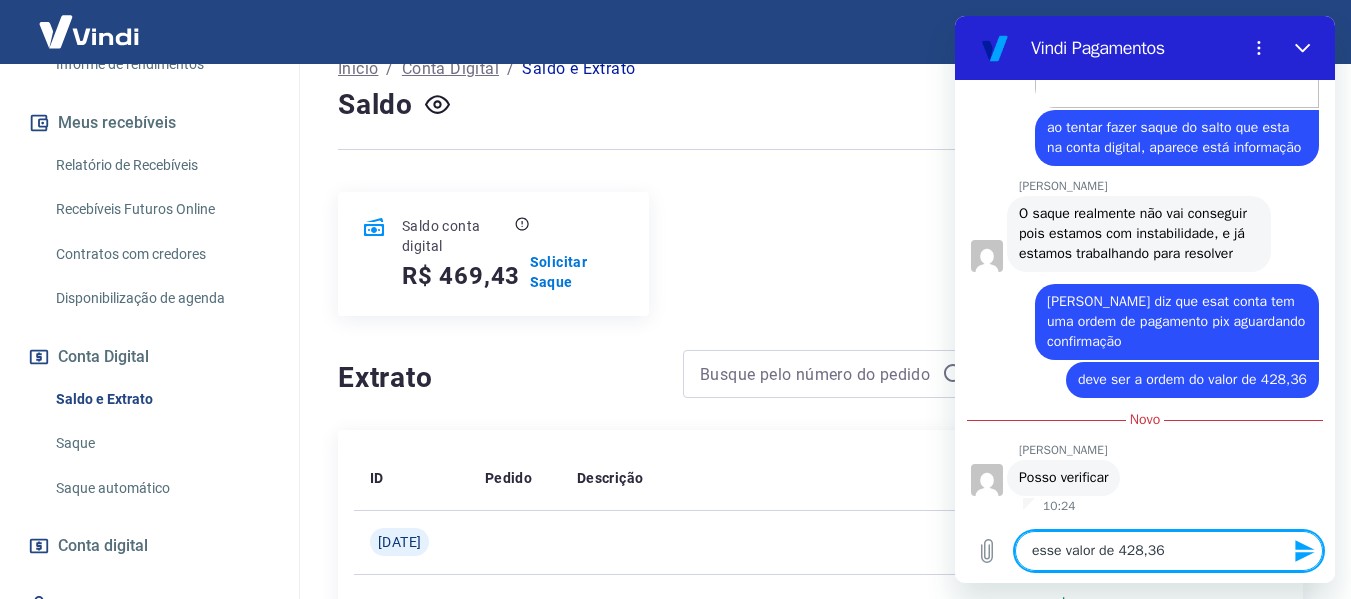 click on "esse valor de 428,36" at bounding box center [1169, 551] 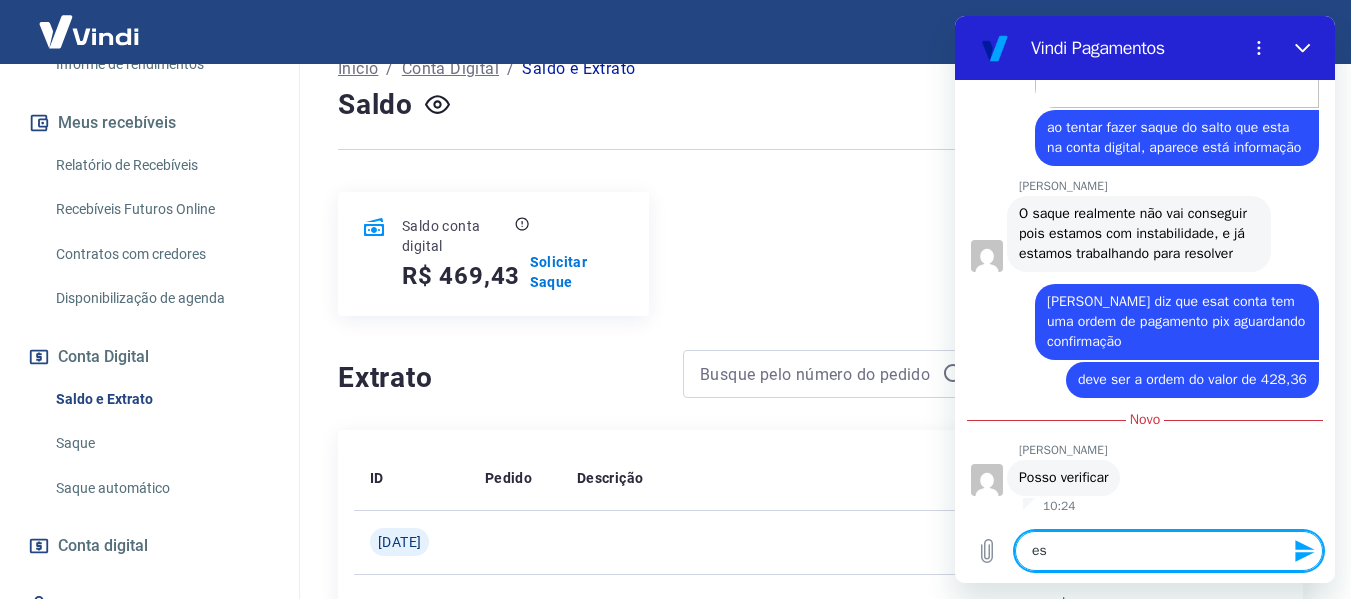 type on "e" 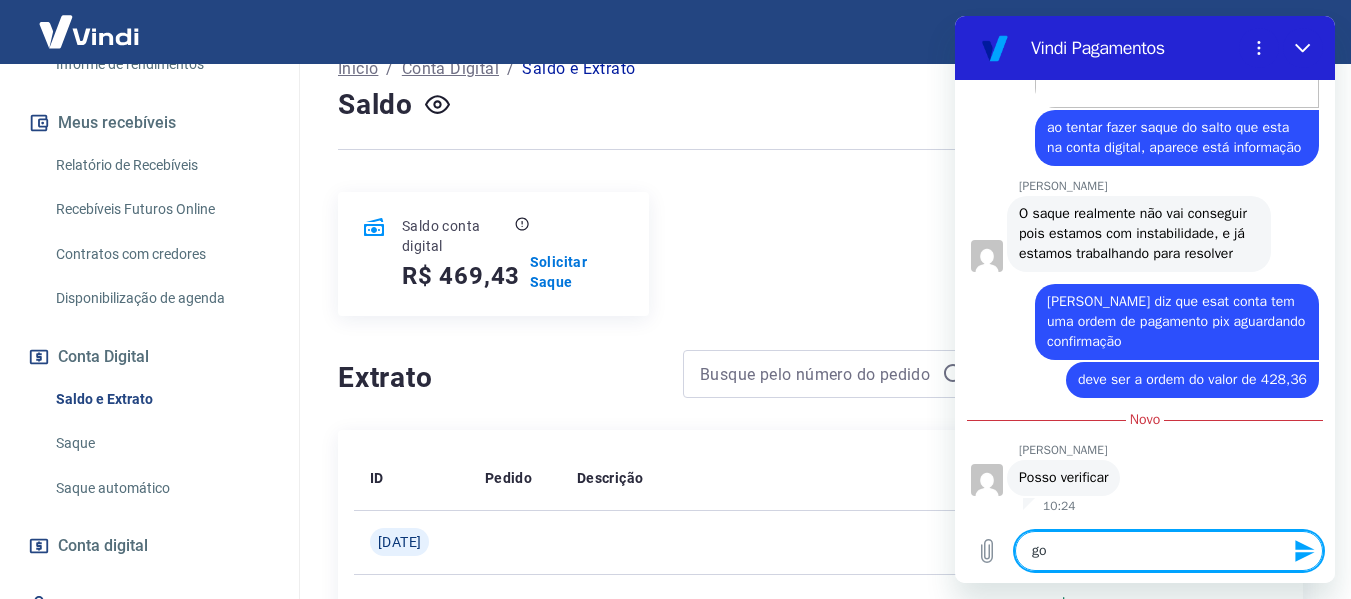 type on "g" 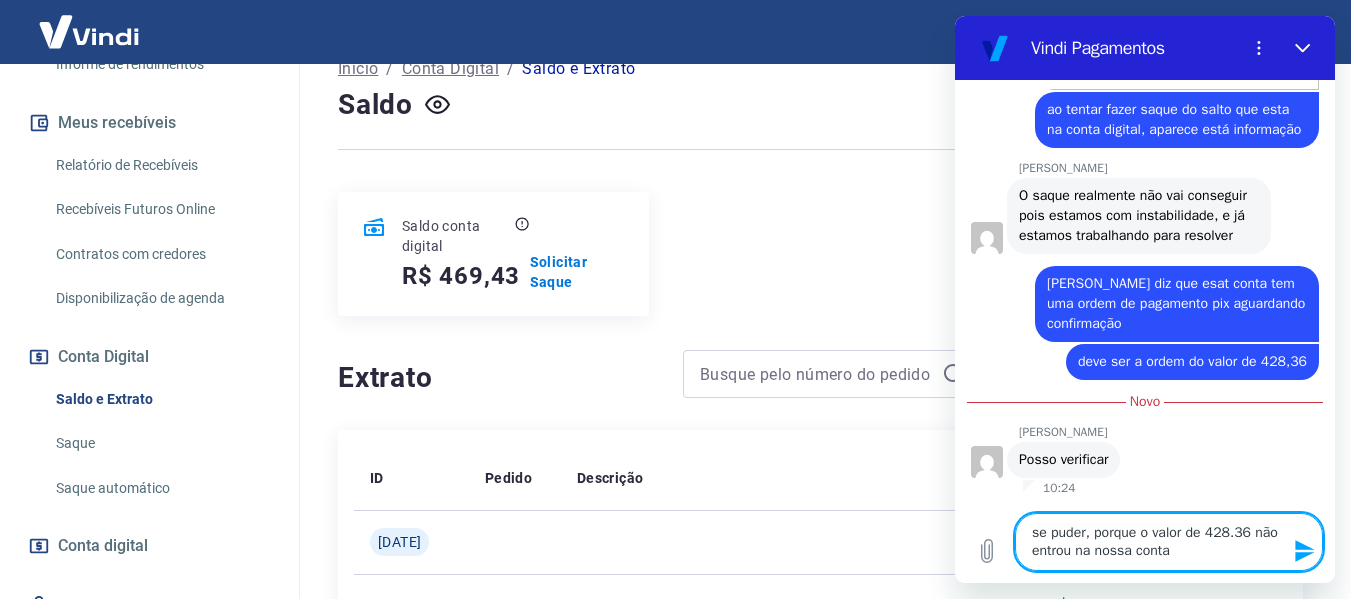 drag, startPoint x: 1221, startPoint y: 529, endPoint x: 1235, endPoint y: 529, distance: 14 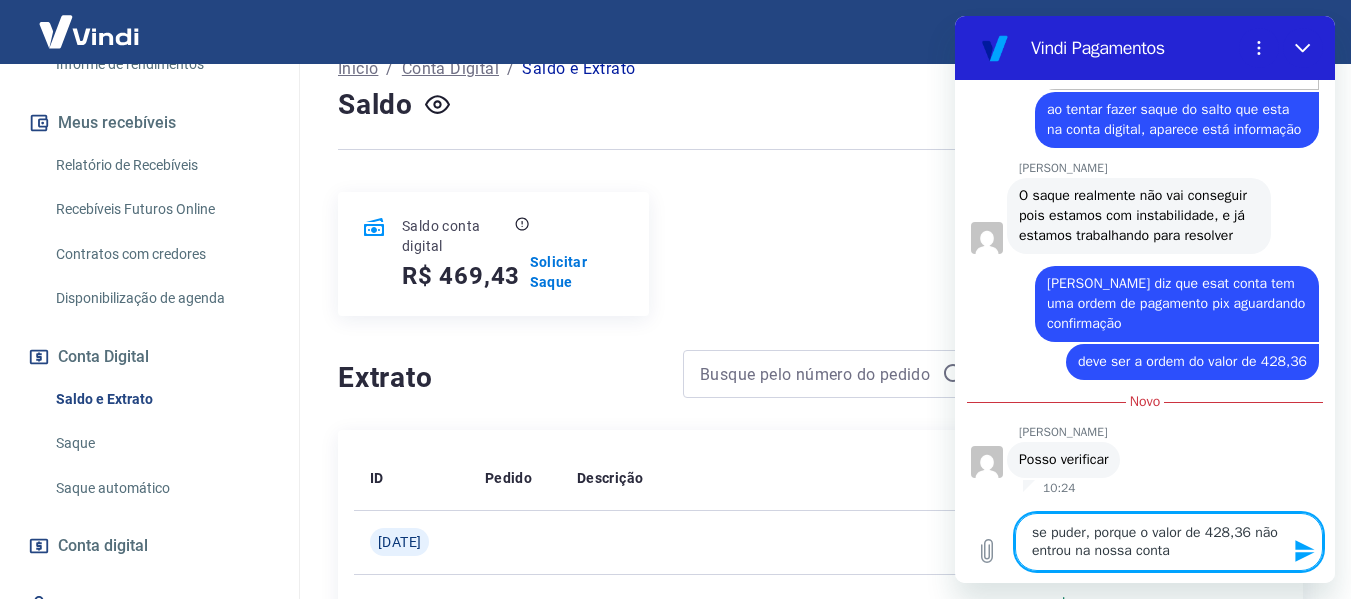 click on "se puder, porque o valor de 428,36 não entrou na nossa conta" at bounding box center (1169, 542) 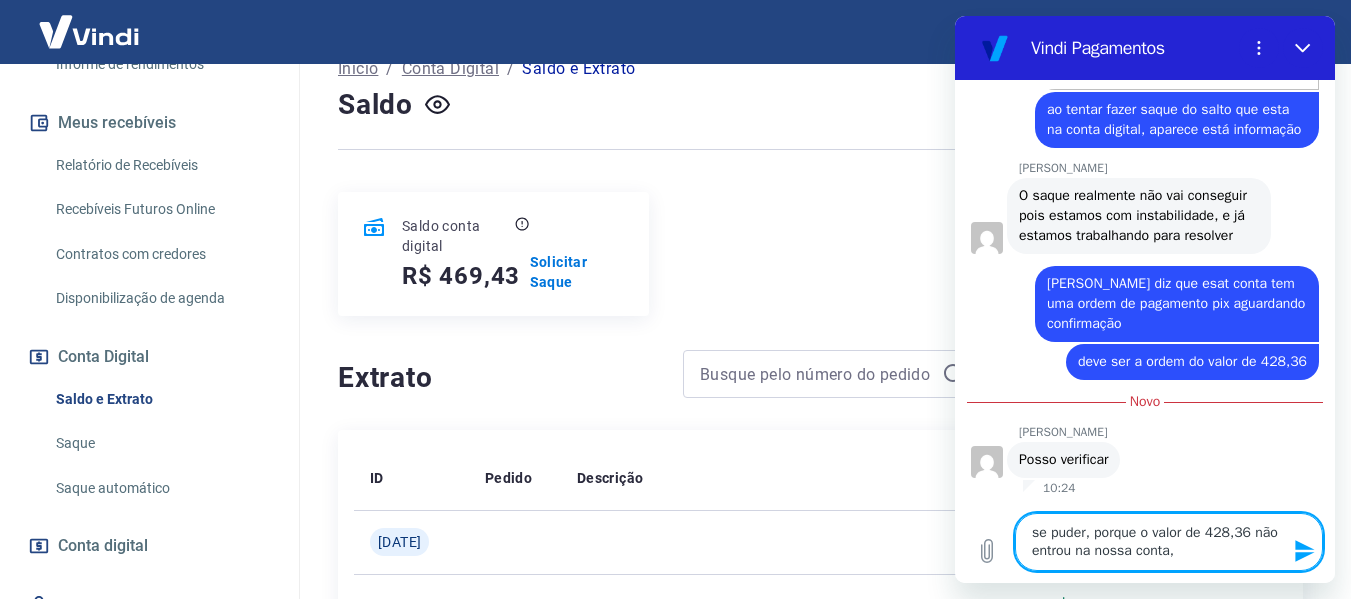 click on "se puder, porque o valor de 428,36 não entrou na nossa conta," at bounding box center (1169, 542) 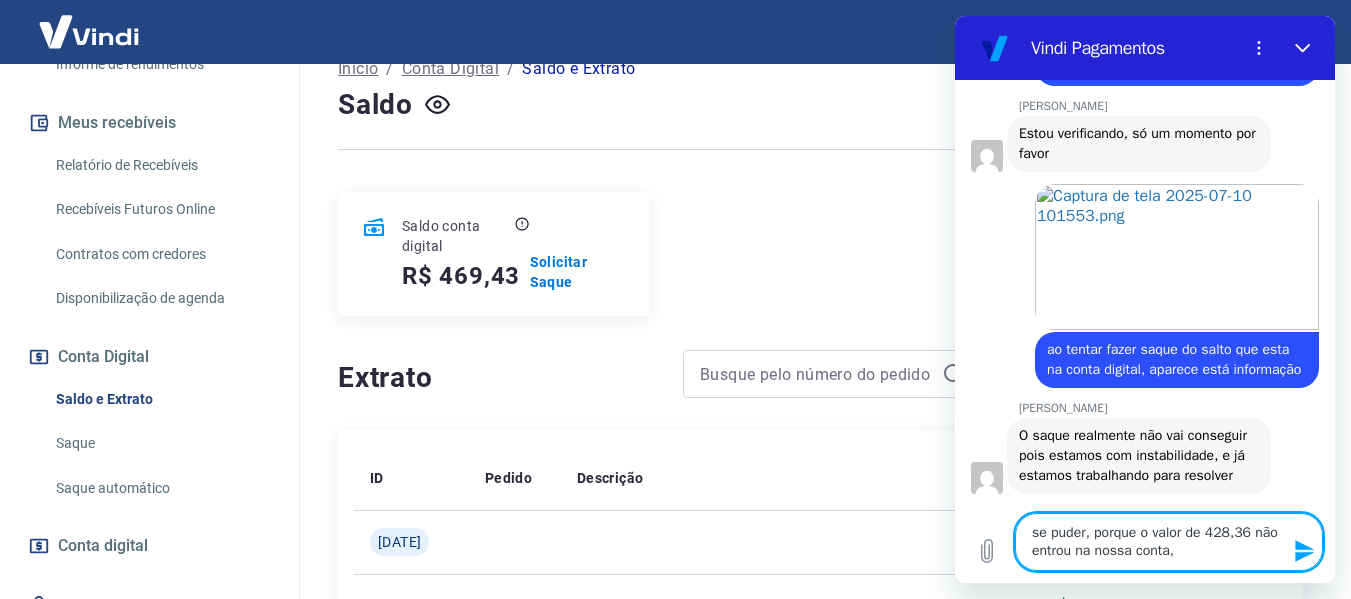 scroll, scrollTop: 5362, scrollLeft: 0, axis: vertical 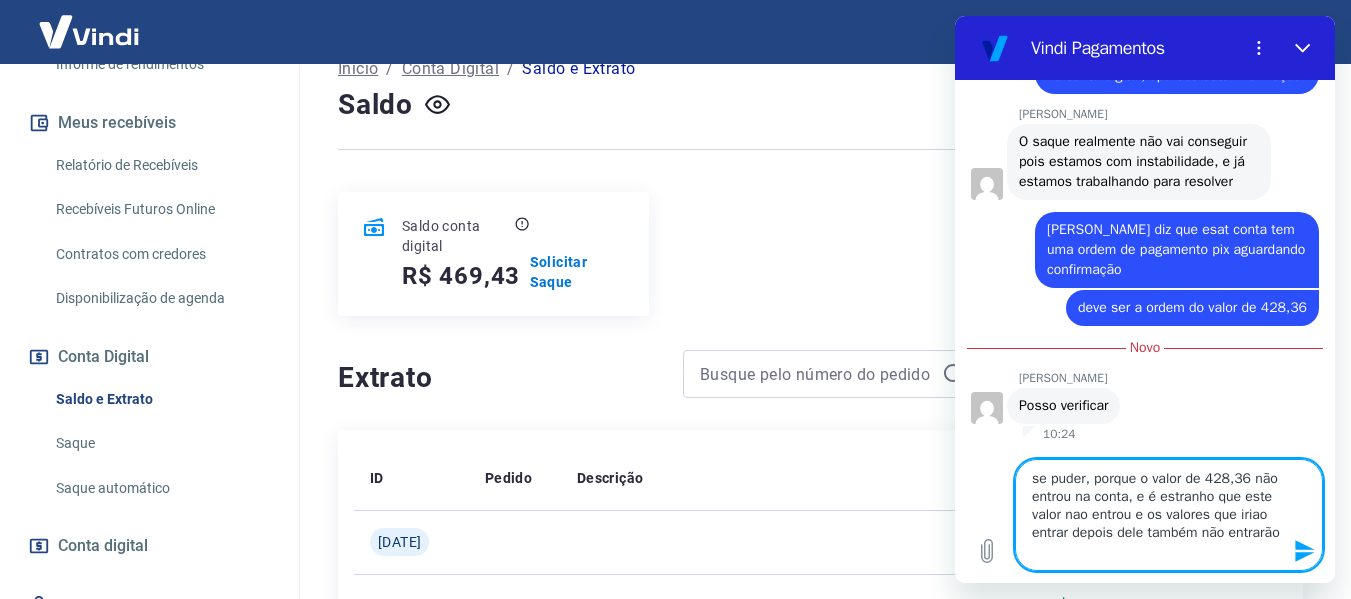 type on "se puder, porque o valor de 428,36 não entrou na conta, e é estranho que este valor nao entrou e os valores que iriao entrar depois dele também não entrarão" 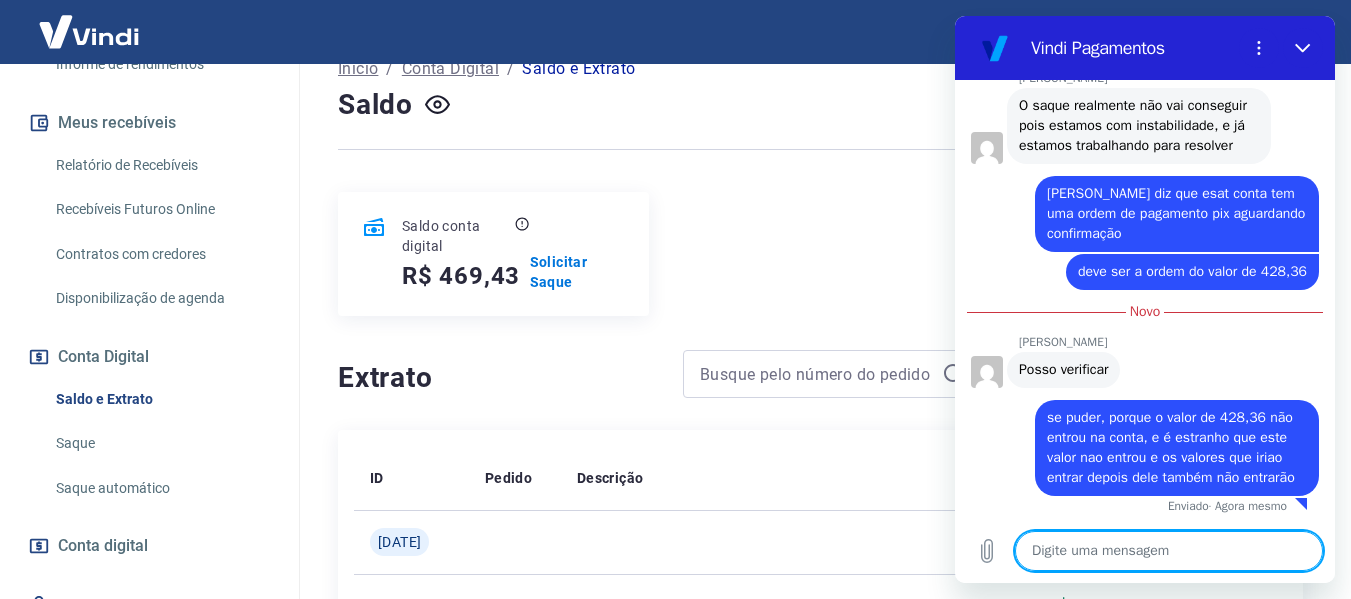 scroll, scrollTop: 5472, scrollLeft: 0, axis: vertical 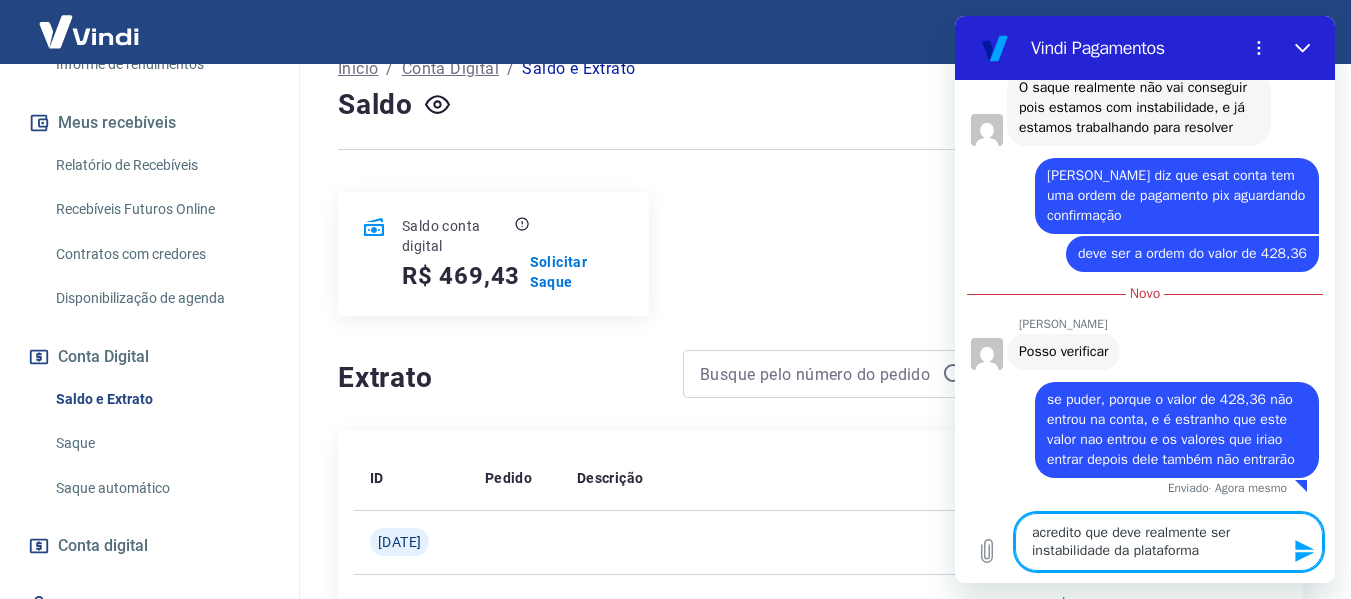 type on "acredito que deve realmente ser instabilidade da plataforma" 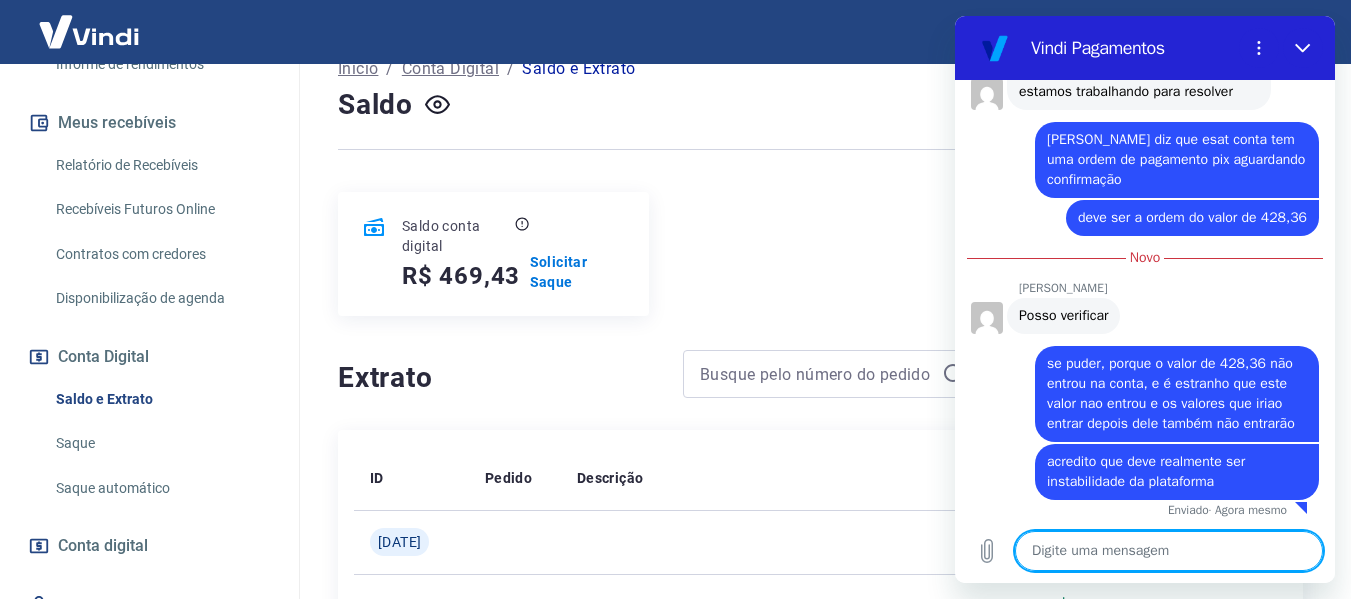 scroll, scrollTop: 5530, scrollLeft: 0, axis: vertical 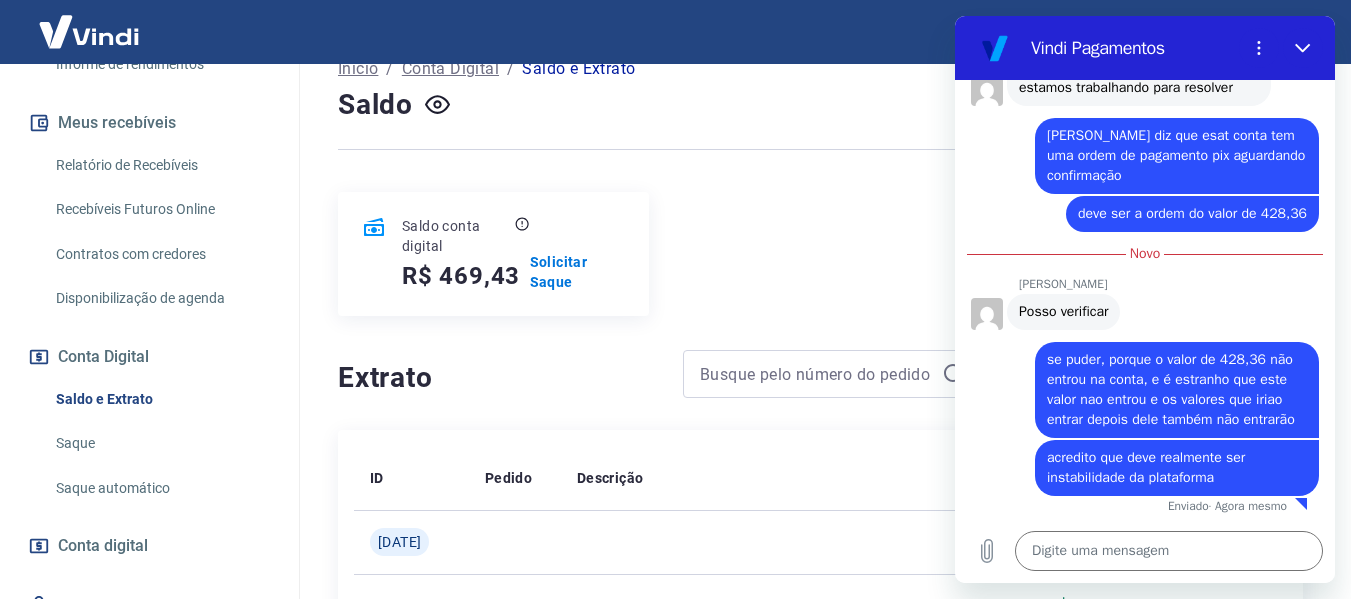 click on "se puder, porque o valor de 428,36 não entrou na conta, e é estranho que este valor nao entrou e os valores que iriao entrar depois dele também não entrarão" at bounding box center [1172, 389] 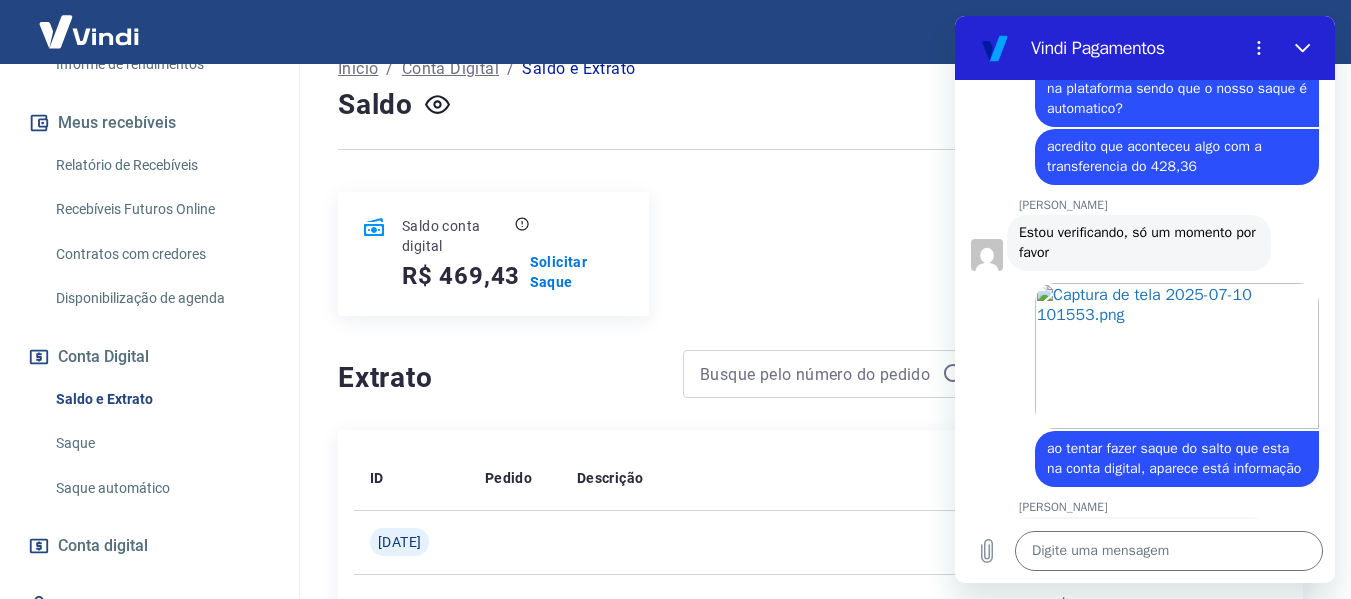 scroll, scrollTop: 5530, scrollLeft: 0, axis: vertical 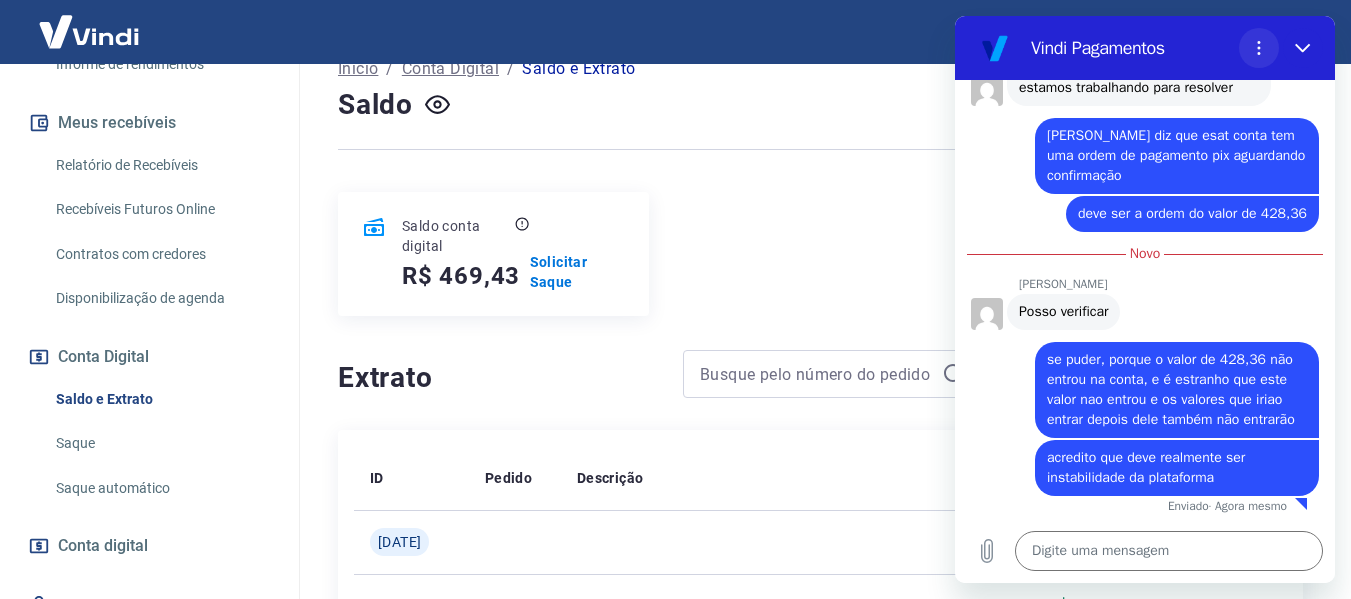 click 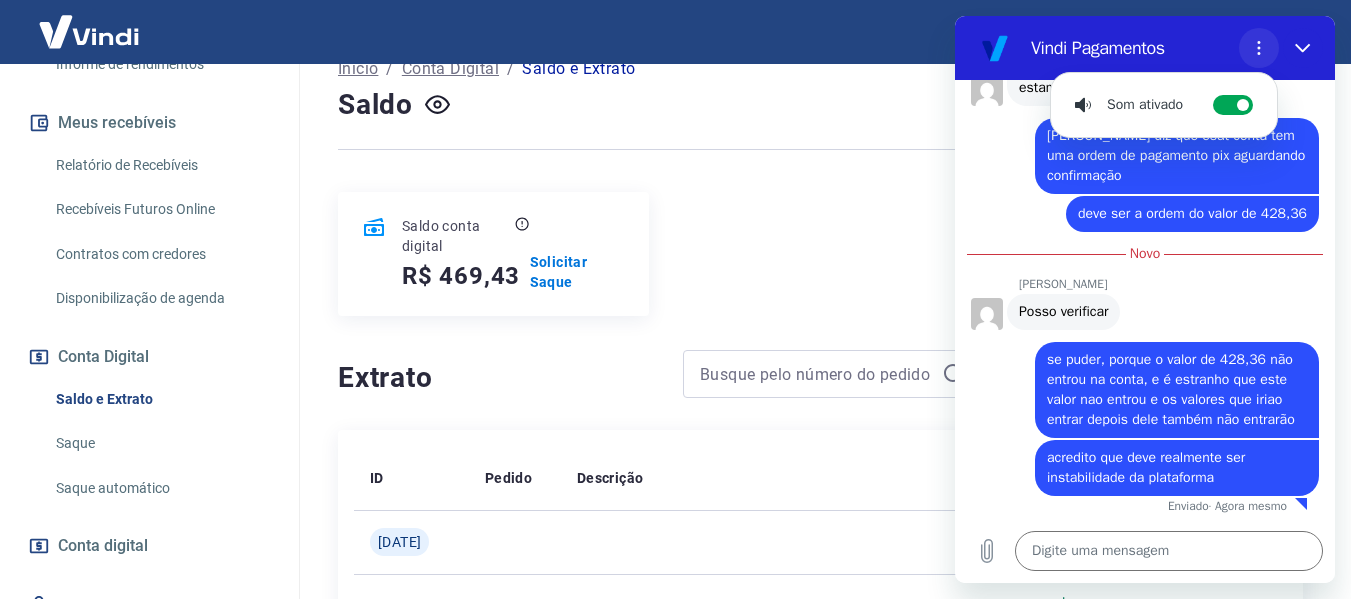 click 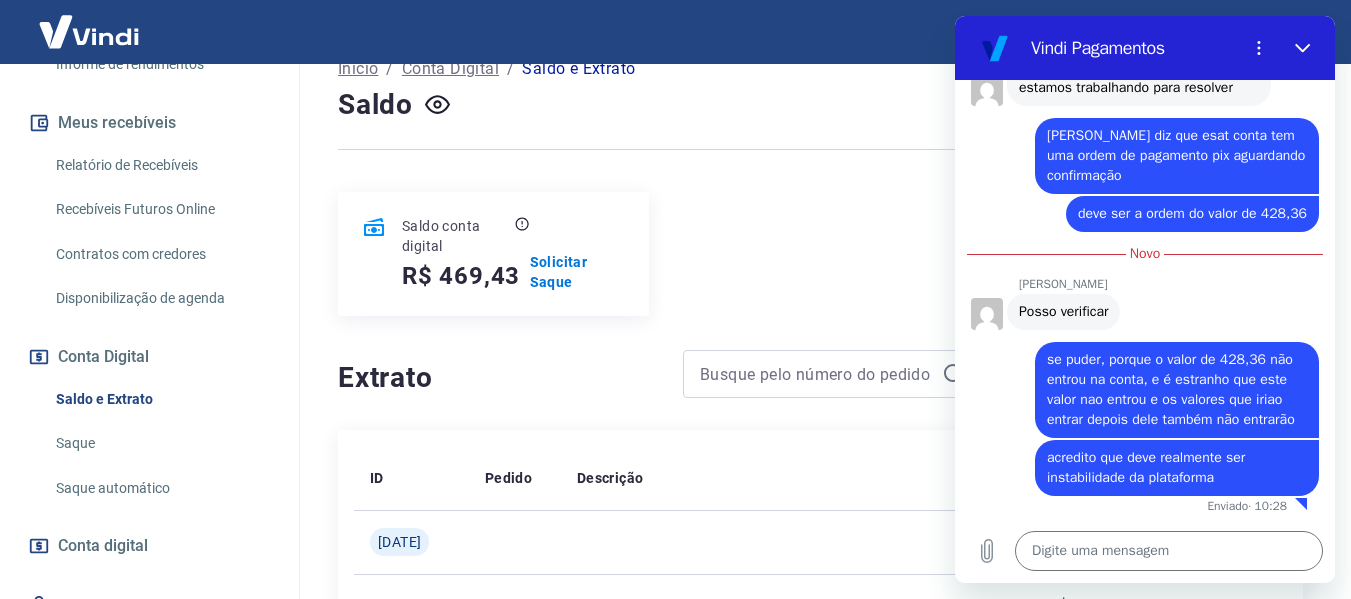 scroll, scrollTop: 5530, scrollLeft: 0, axis: vertical 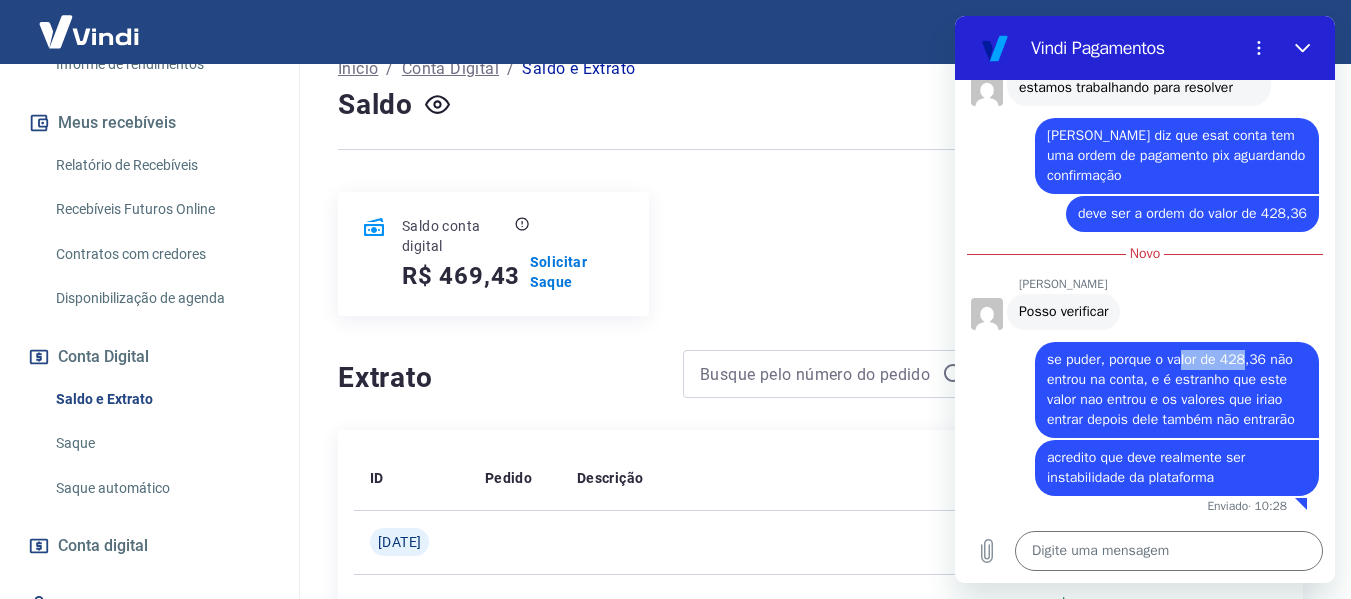 drag, startPoint x: 1180, startPoint y: 344, endPoint x: 1241, endPoint y: 344, distance: 61 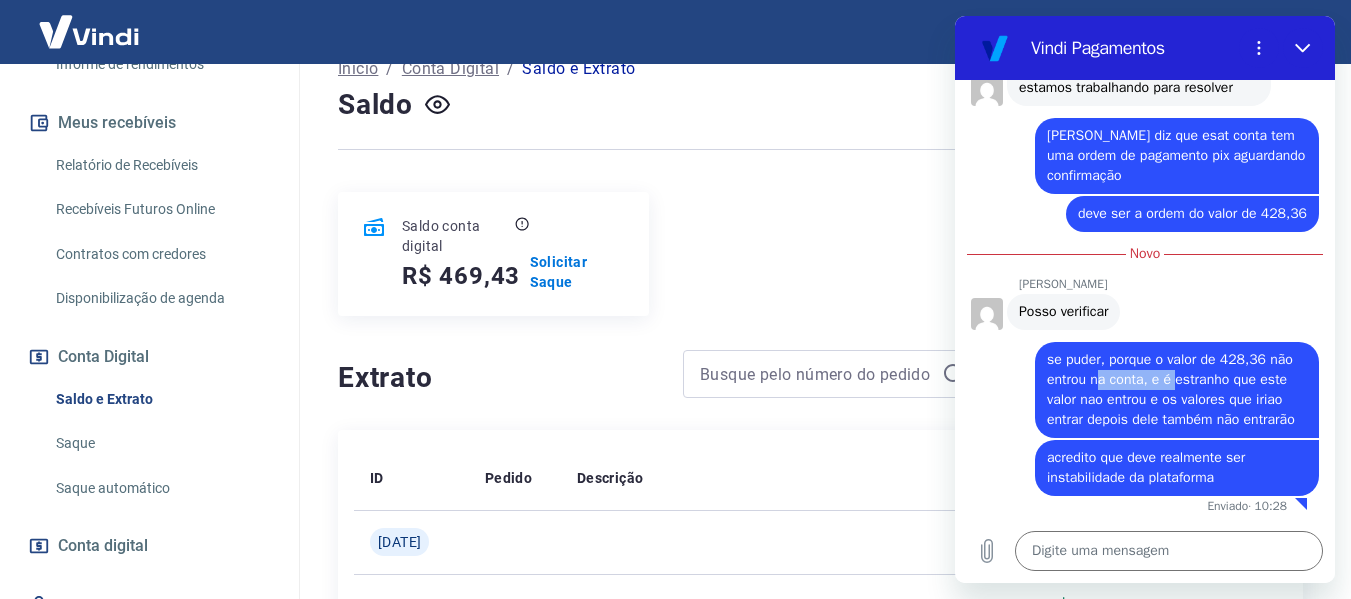 drag, startPoint x: 1098, startPoint y: 359, endPoint x: 1174, endPoint y: 366, distance: 76.321686 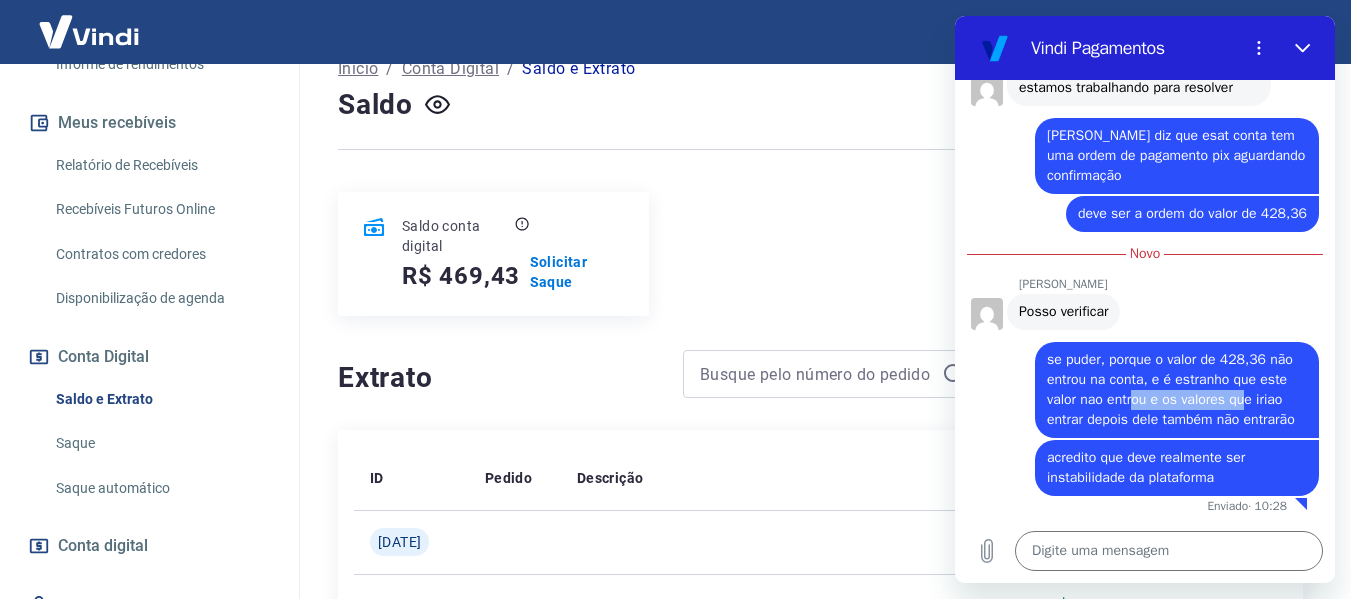 drag, startPoint x: 1131, startPoint y: 380, endPoint x: 1243, endPoint y: 380, distance: 112 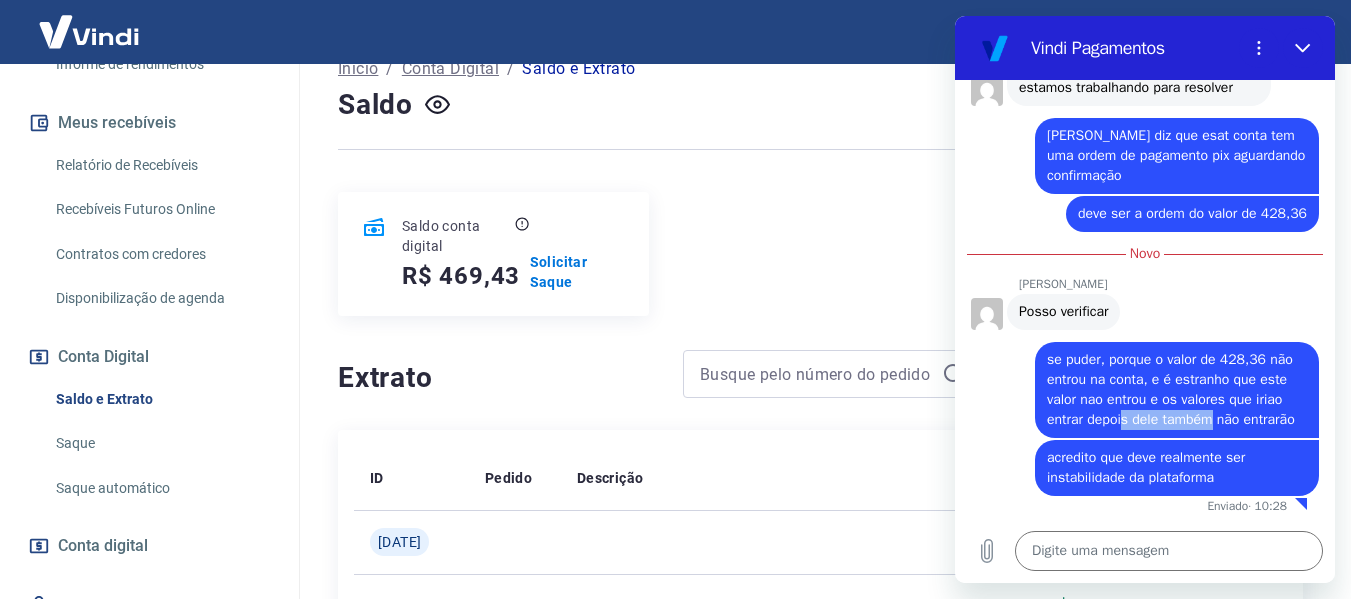 drag, startPoint x: 1123, startPoint y: 407, endPoint x: 1211, endPoint y: 404, distance: 88.051125 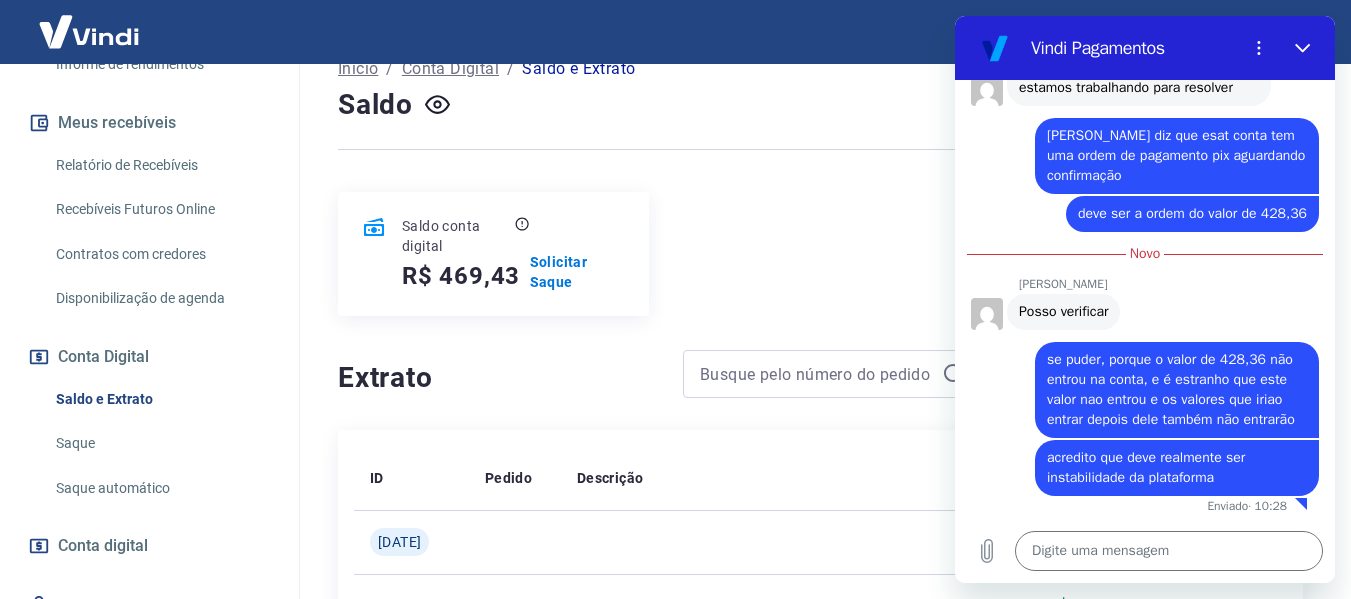 click on "diz:  se puder, porque o valor de 428,36 não entrou na conta, e é estranho que este valor nao entrou e os valores que iriao entrar depois dele também não entrarão" at bounding box center [1177, 390] 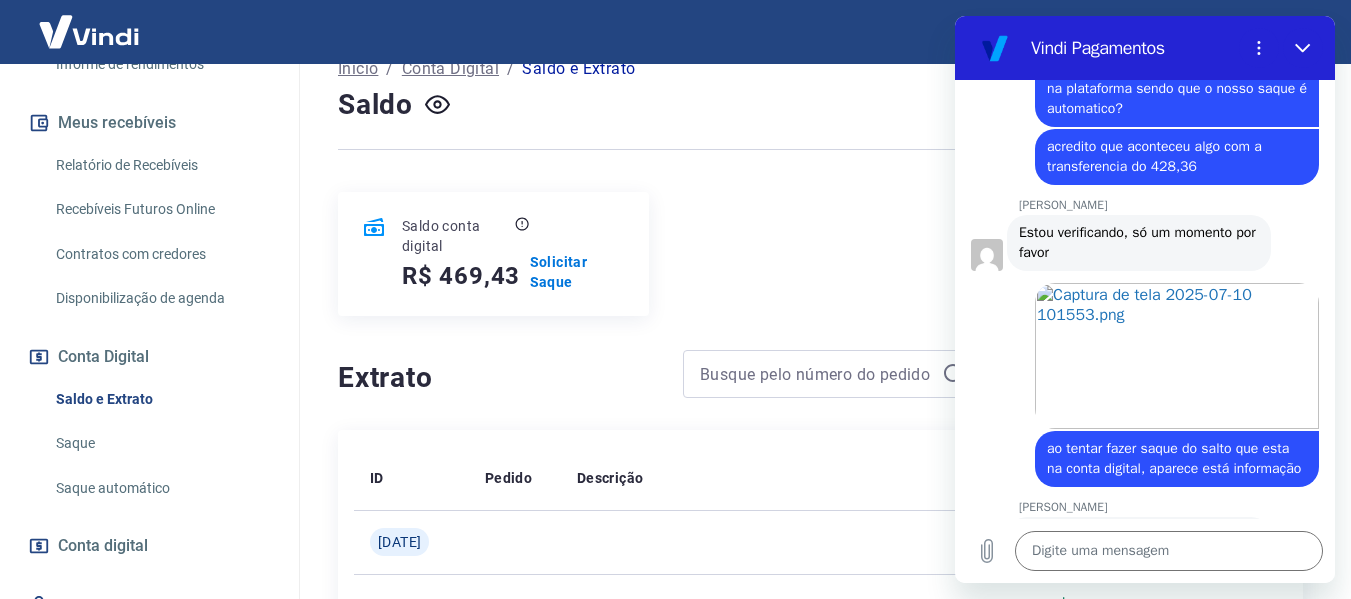 scroll, scrollTop: 5530, scrollLeft: 0, axis: vertical 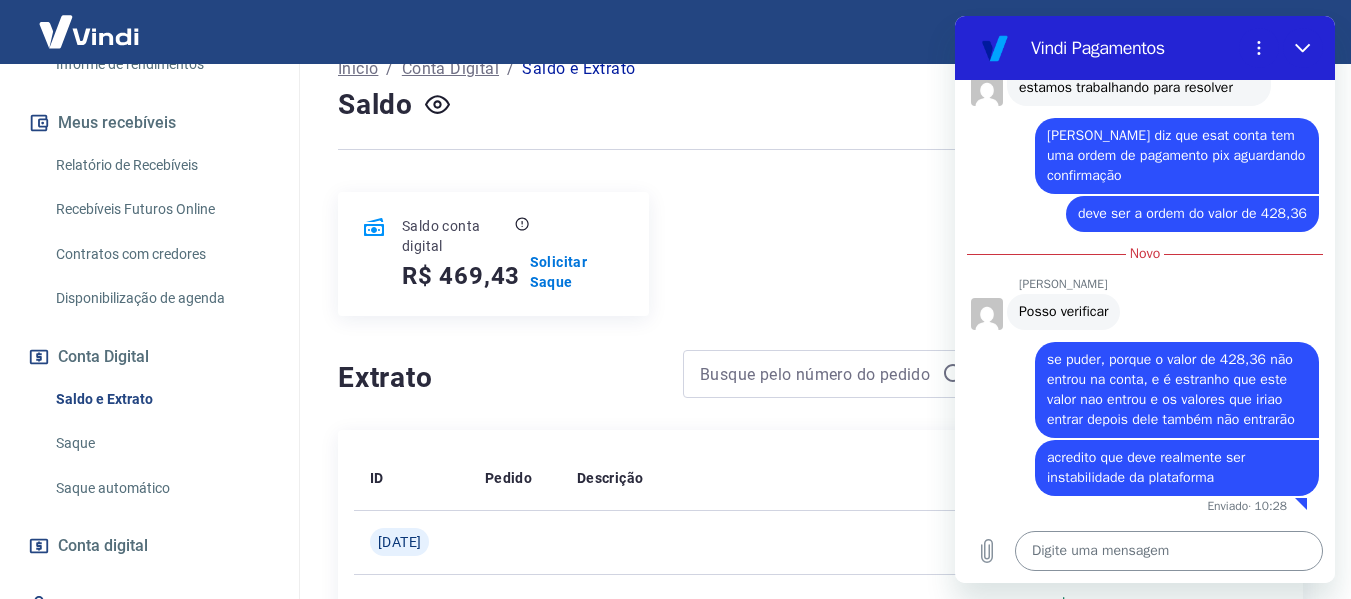 click at bounding box center [1169, 551] 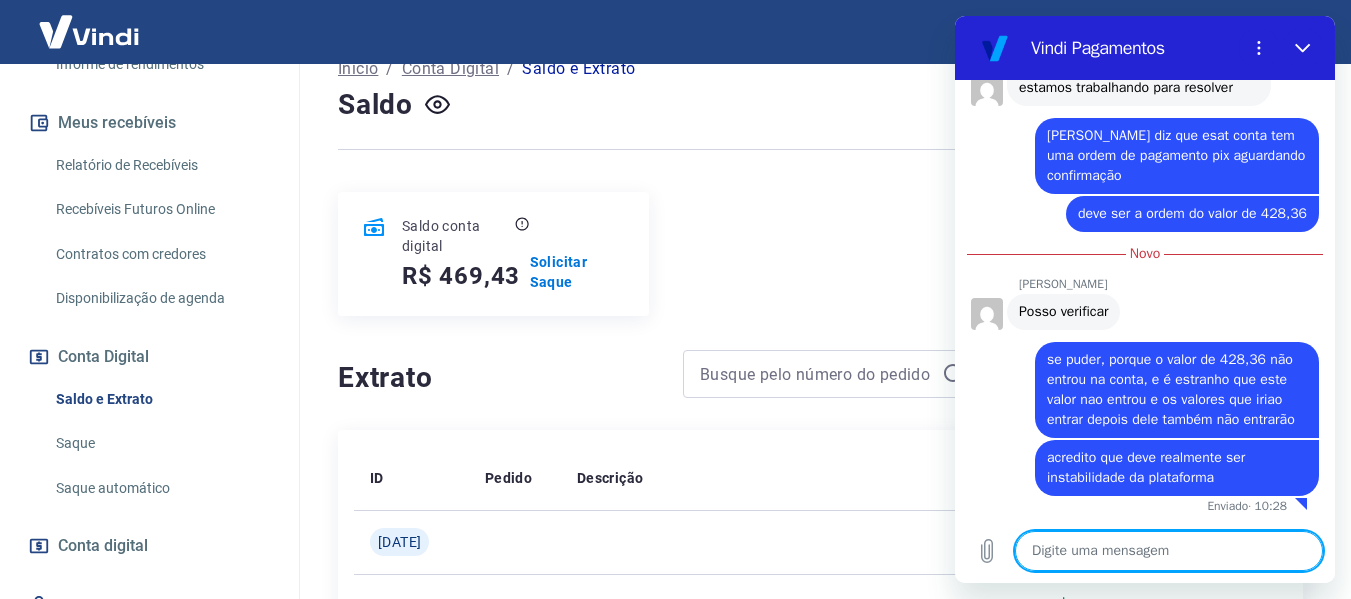 click at bounding box center [1169, 551] 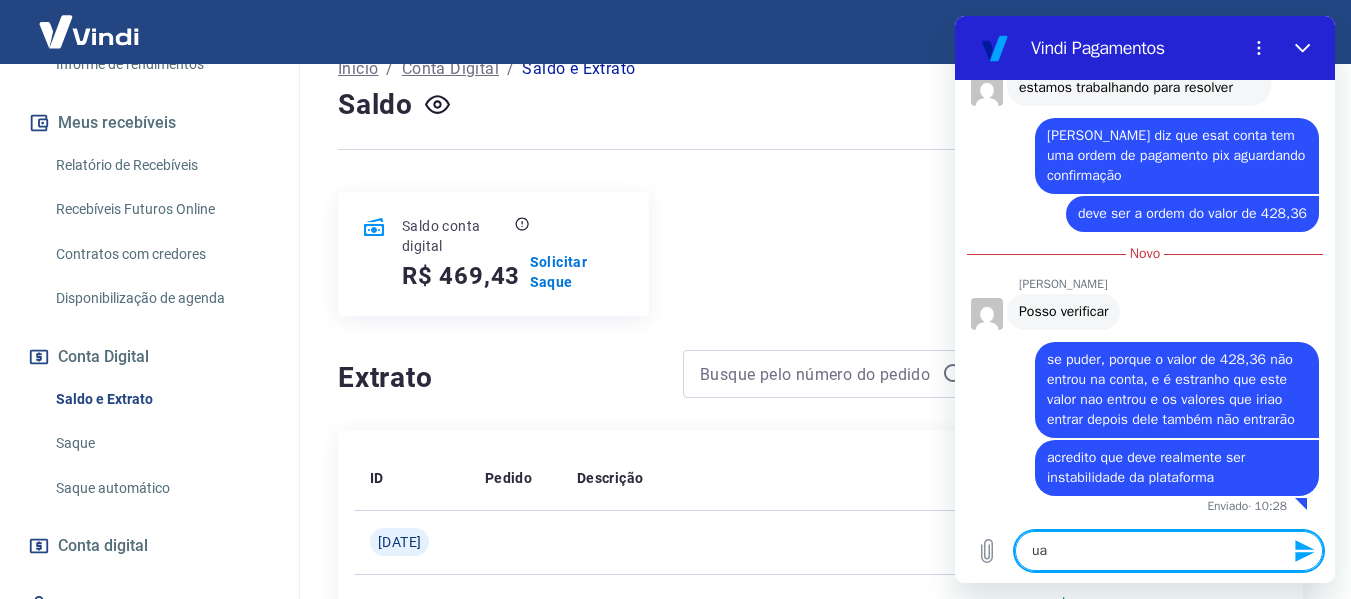 type on "u" 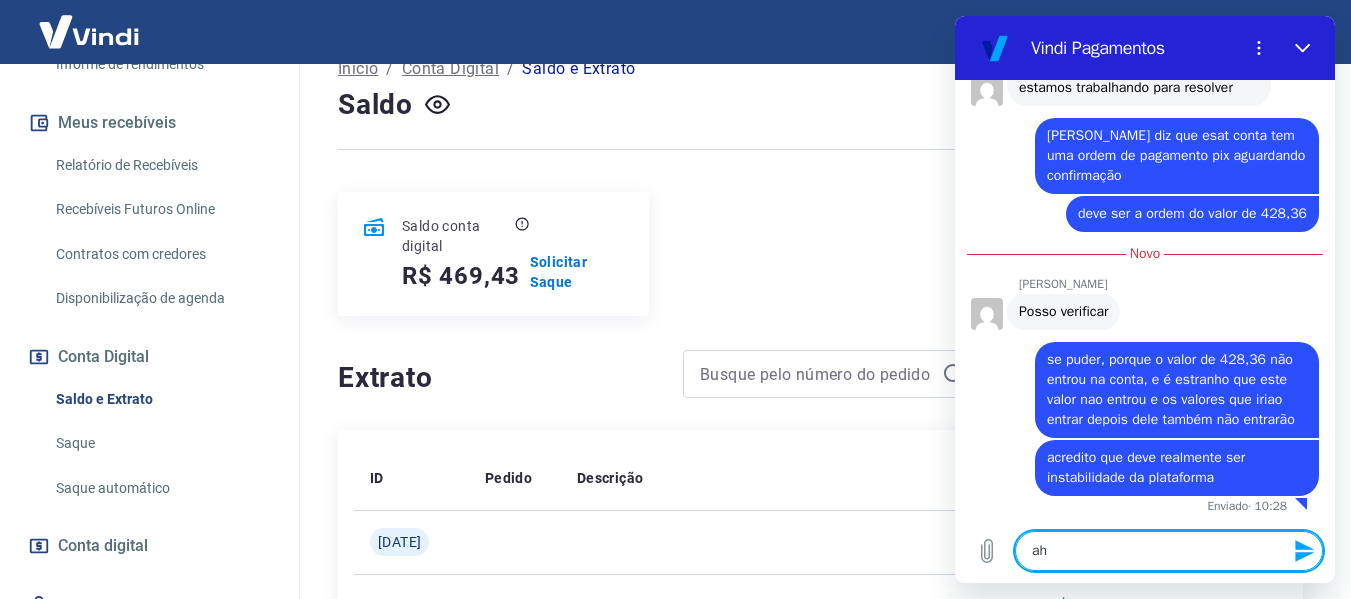 type on "a" 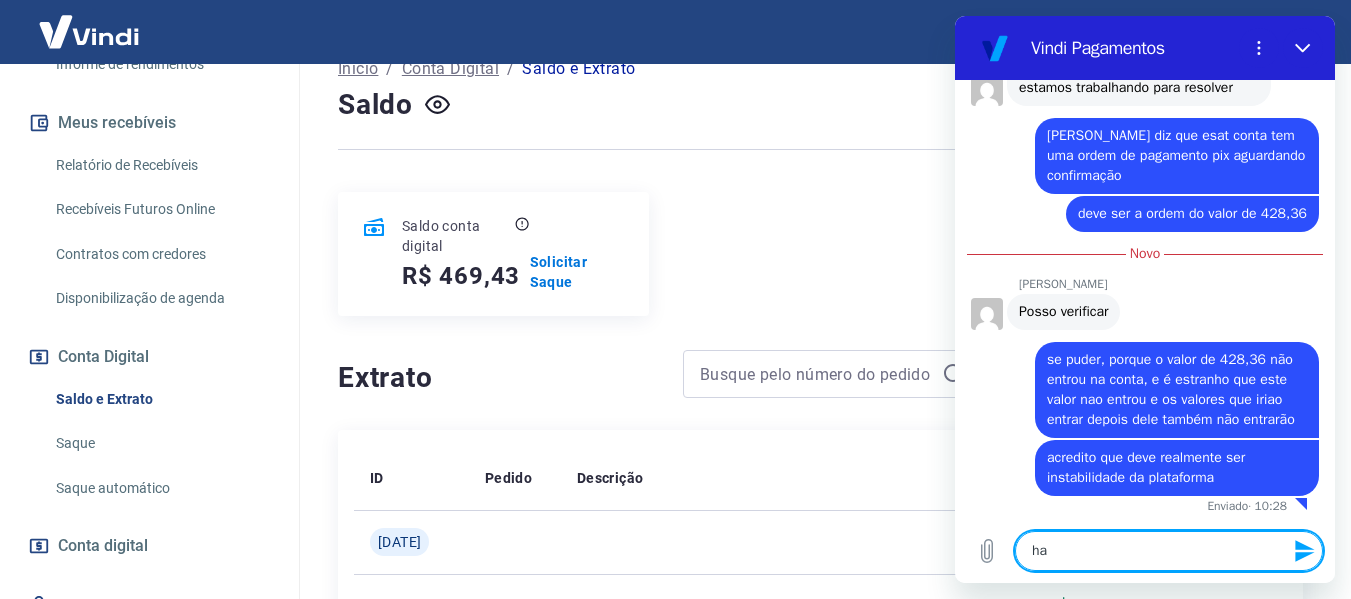 type on "h" 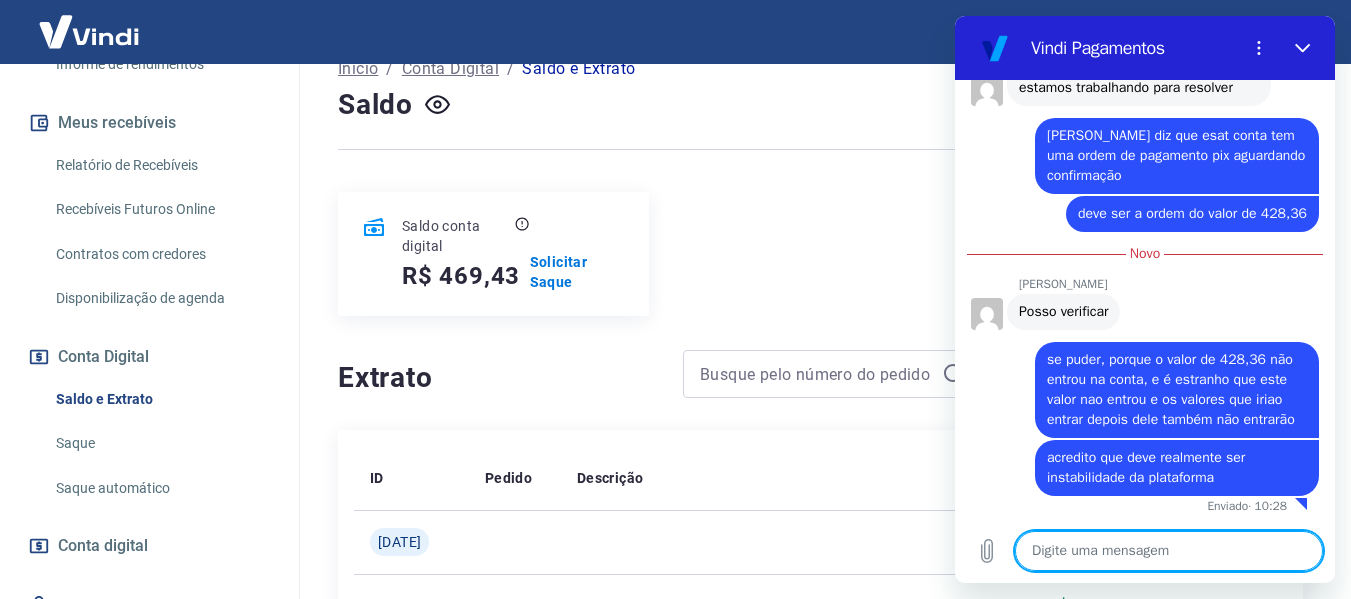 click at bounding box center [1169, 551] 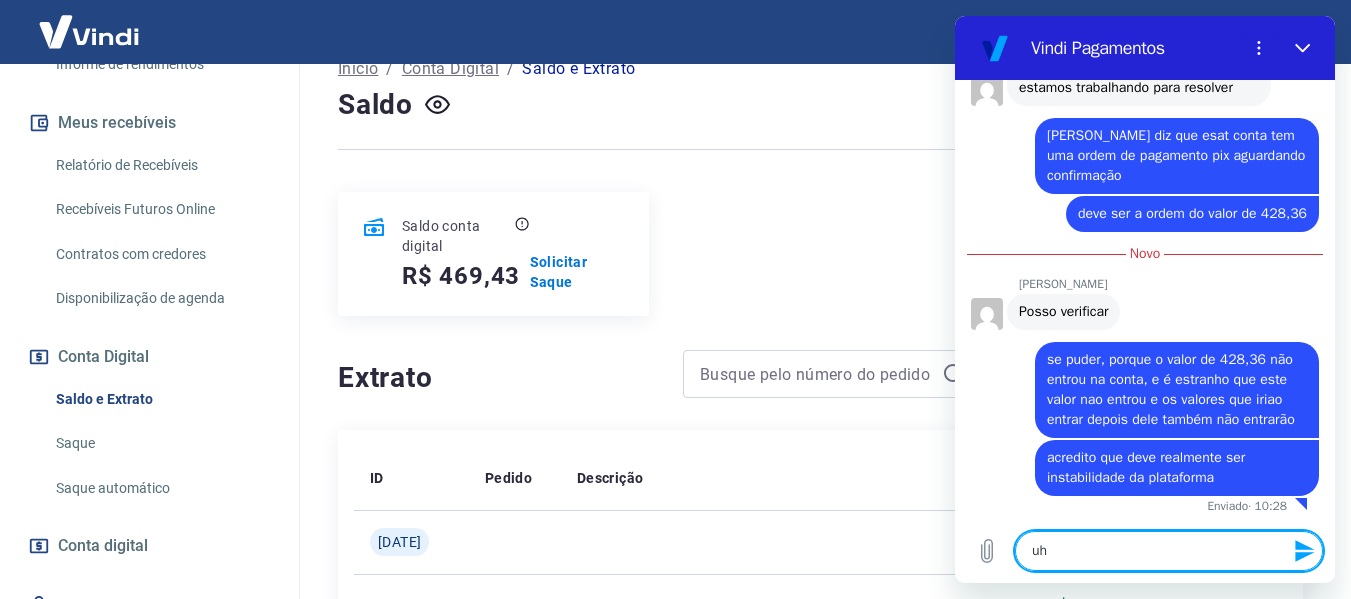 type on "u" 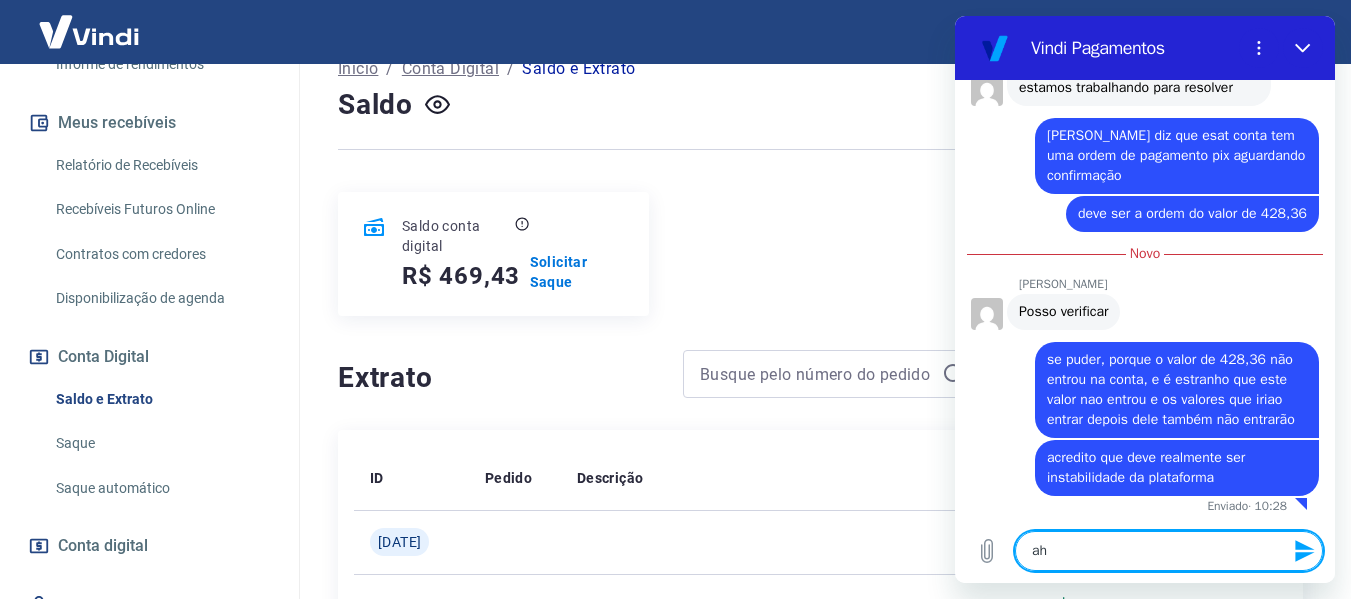 type on "a" 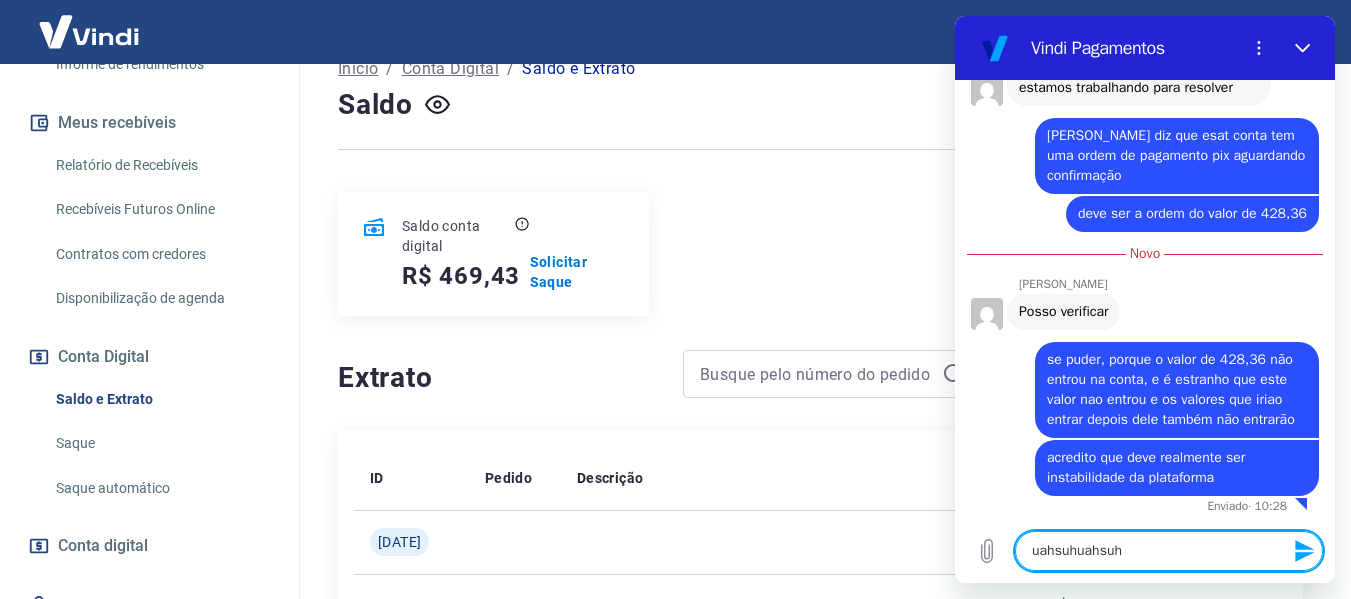 type on "uahsuhuahsuha" 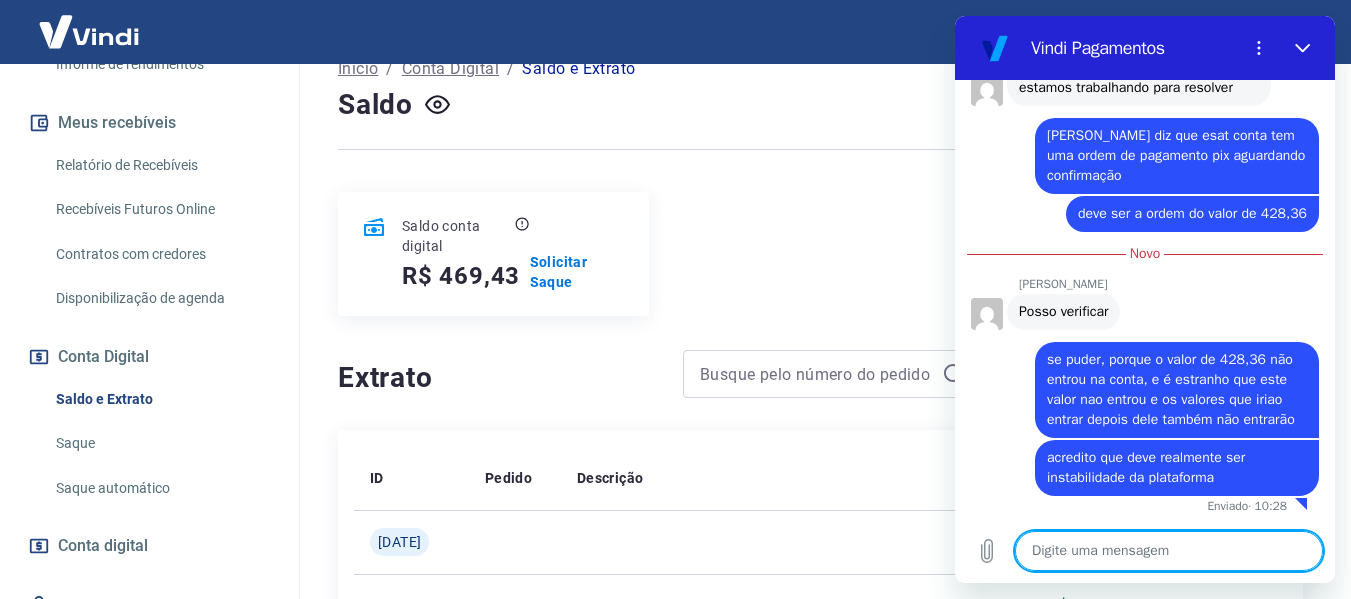 click at bounding box center [1277, 48] 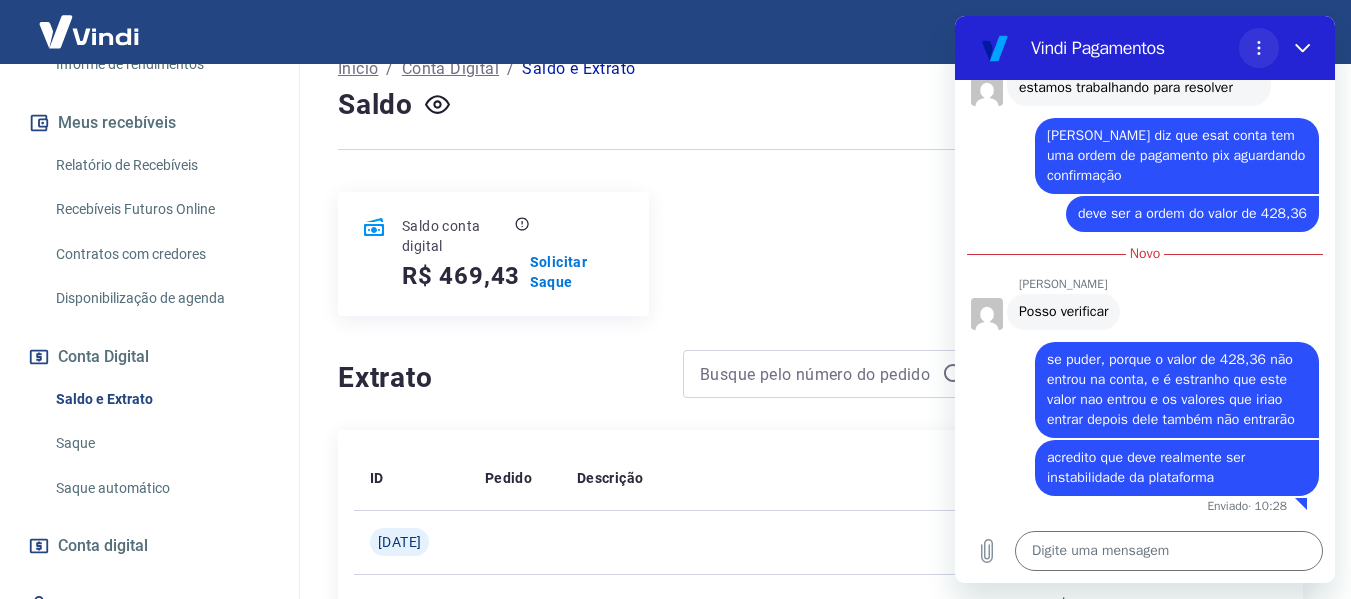 click 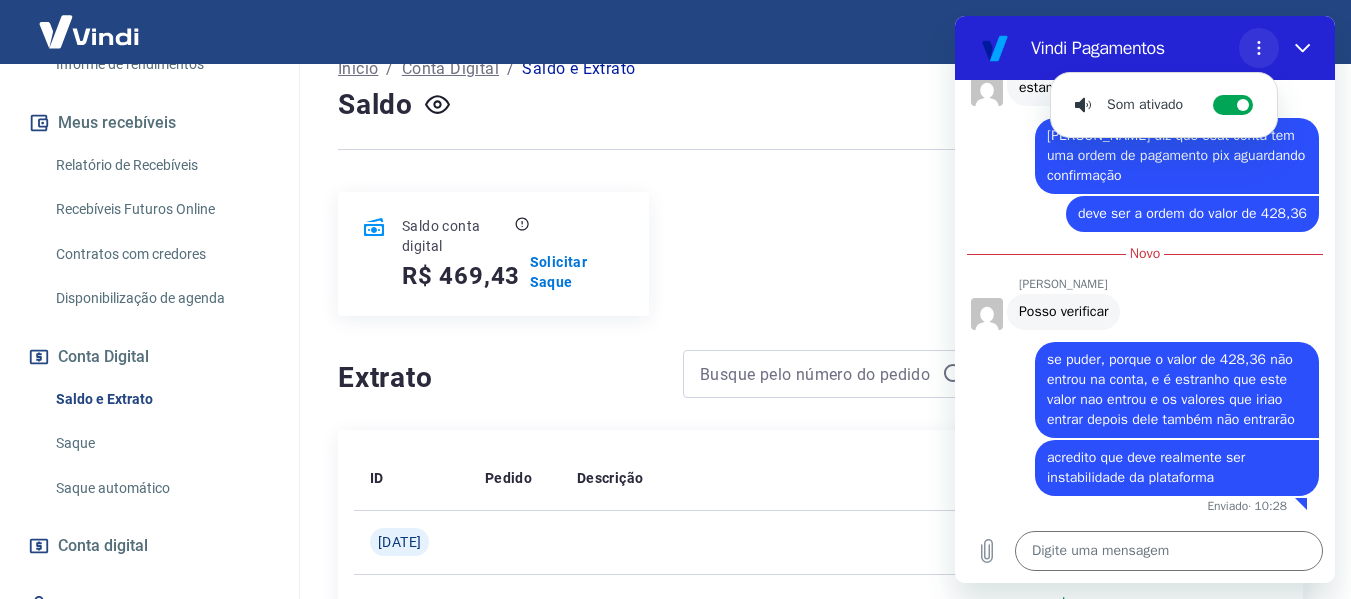 click 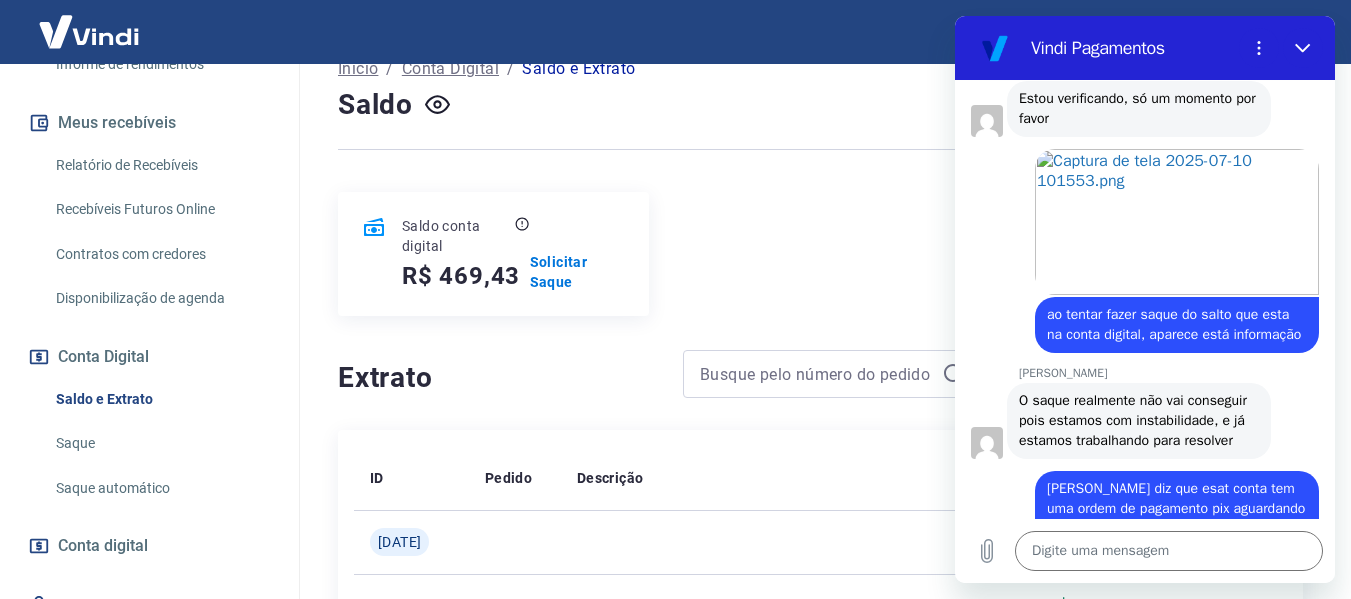 scroll, scrollTop: 5530, scrollLeft: 0, axis: vertical 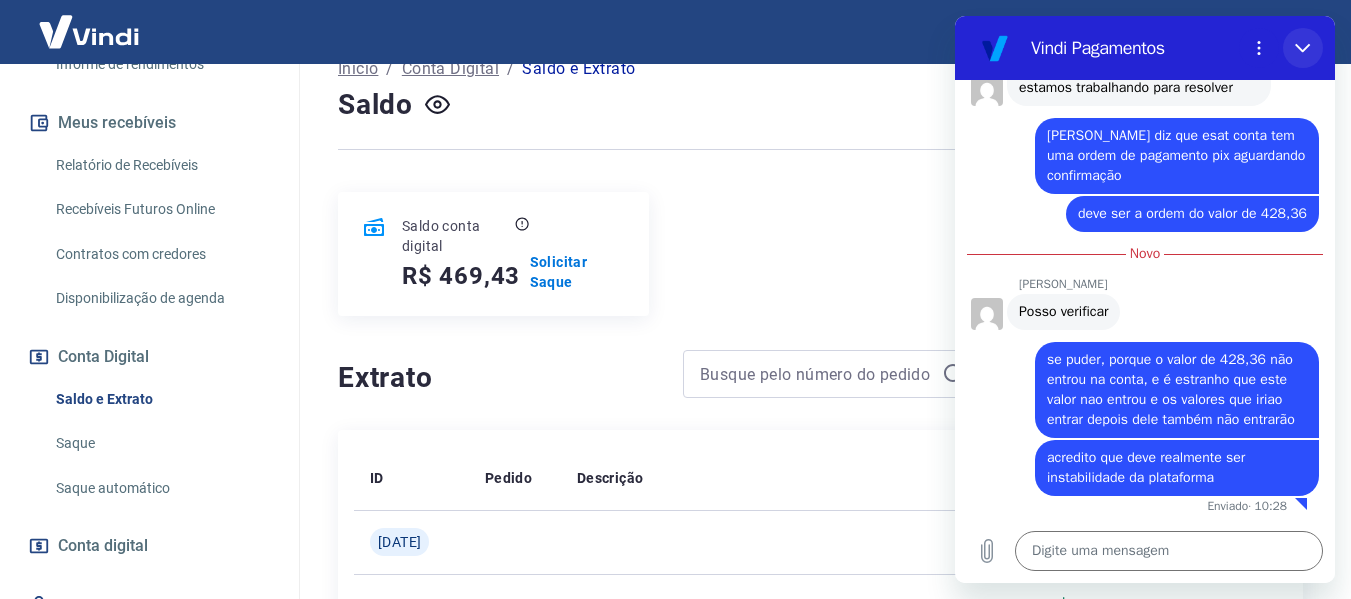 click 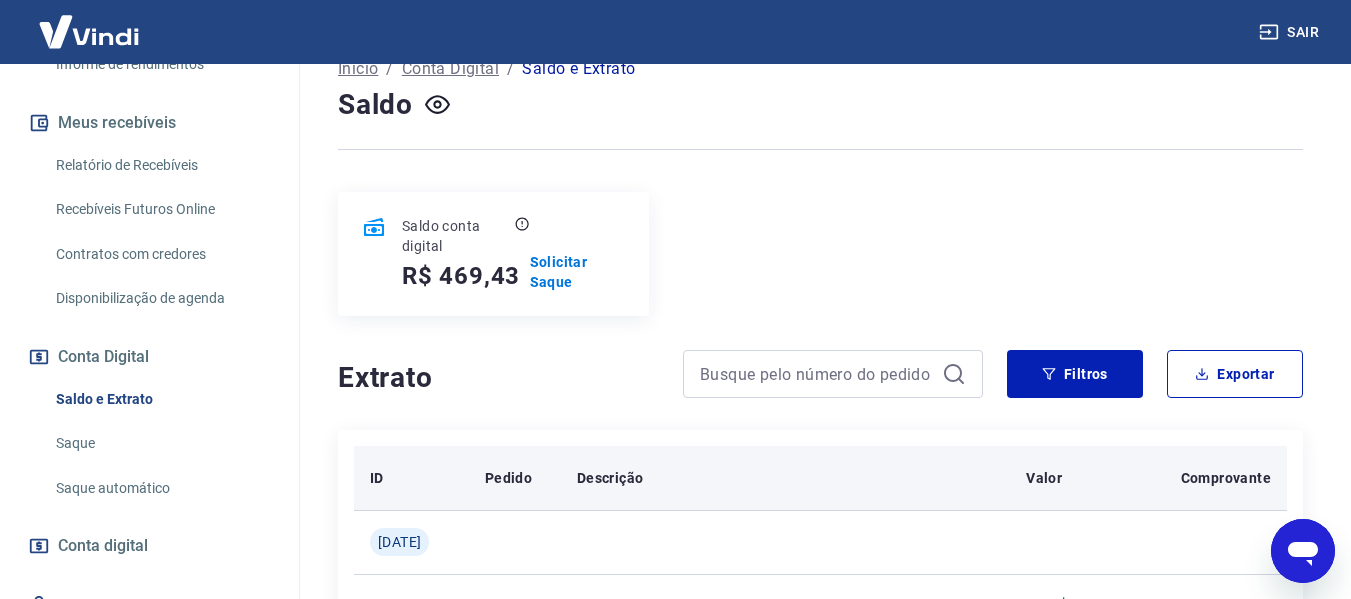 scroll, scrollTop: 267, scrollLeft: 0, axis: vertical 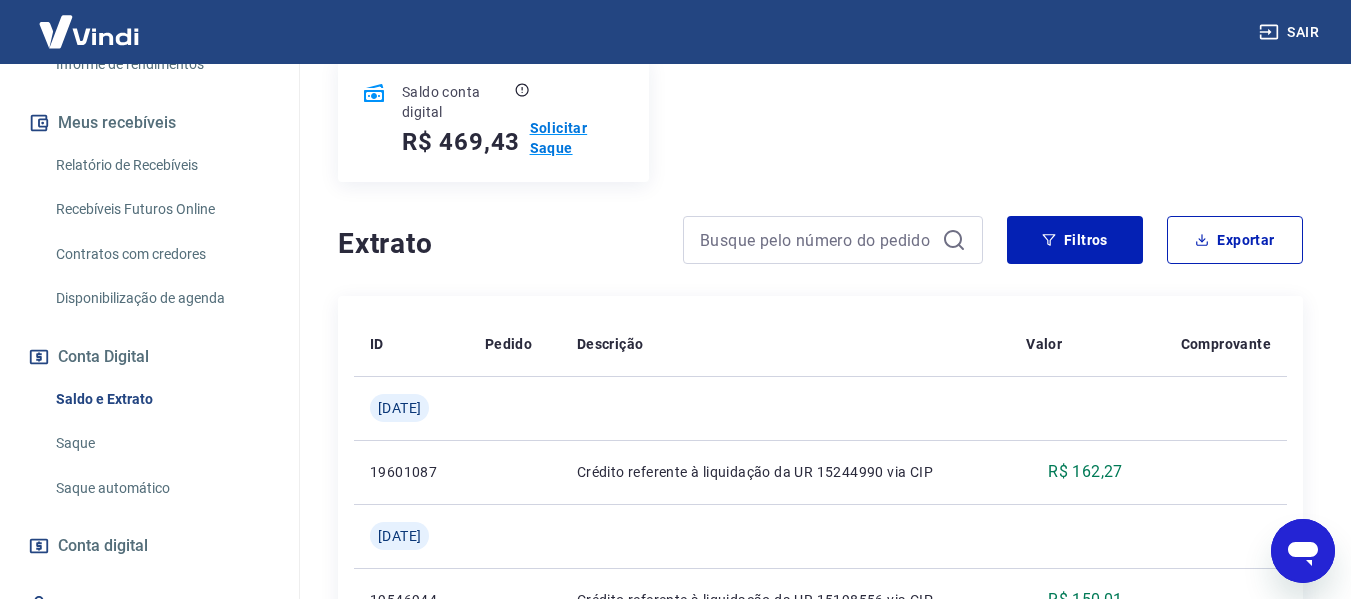 click on "Solicitar Saque" at bounding box center (577, 138) 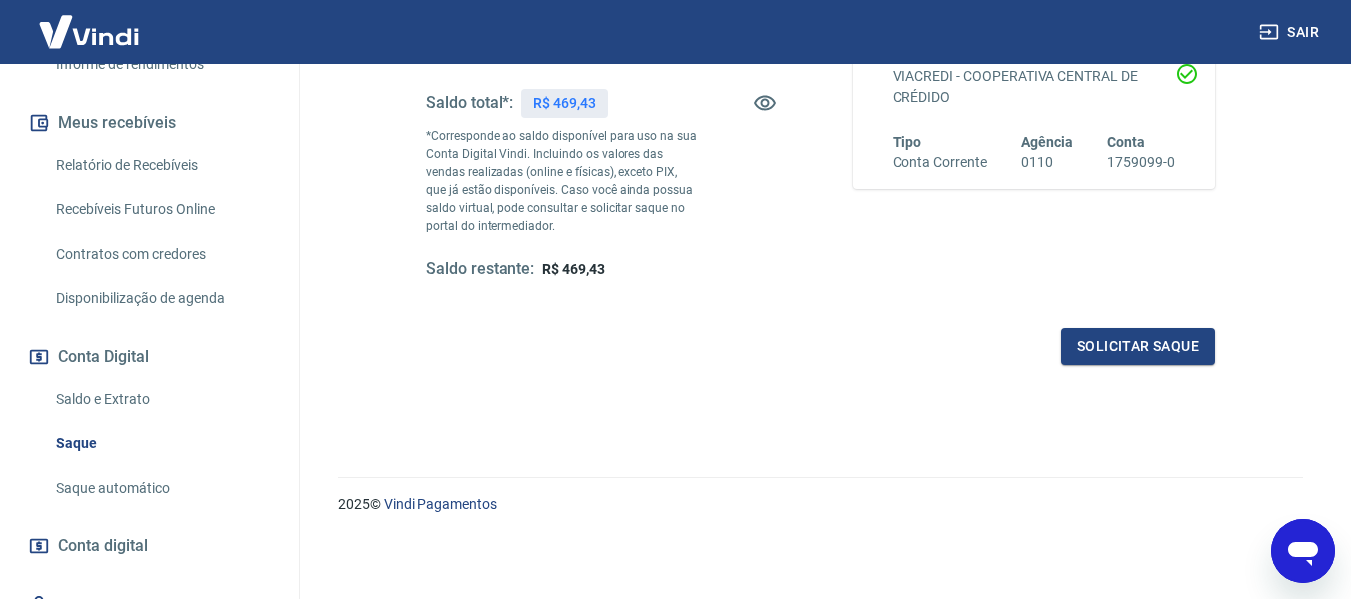 scroll, scrollTop: 0, scrollLeft: 0, axis: both 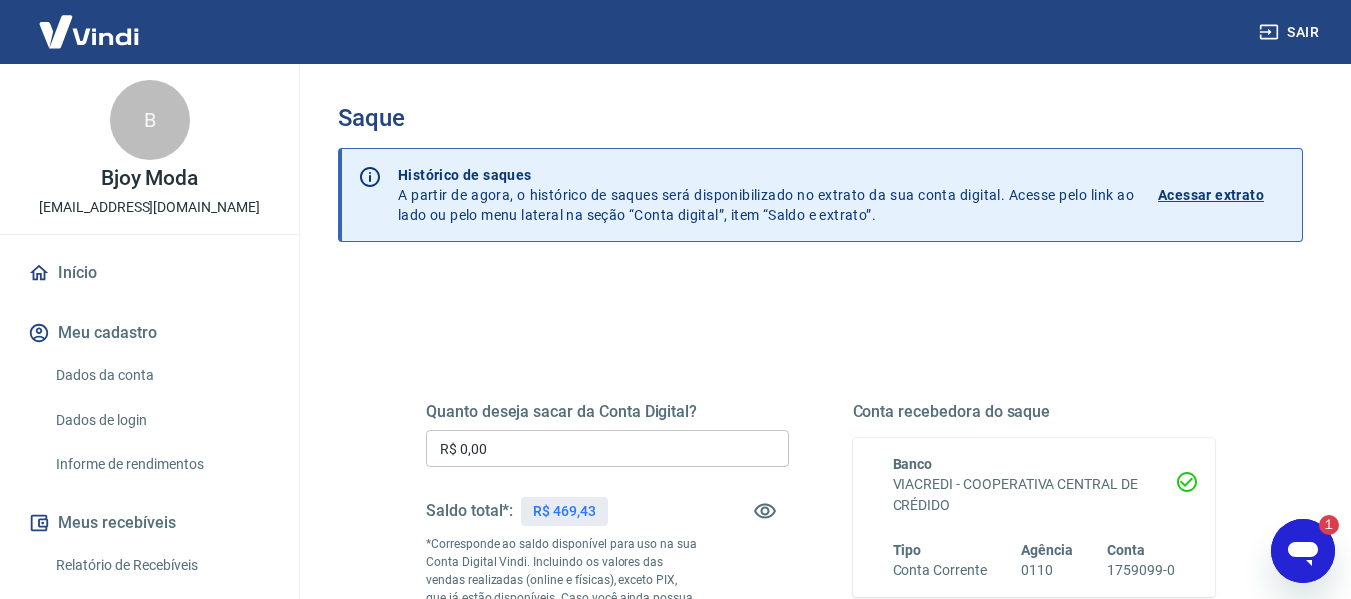 drag, startPoint x: 2607, startPoint y: 1096, endPoint x: 1470, endPoint y: 998, distance: 1141.2156 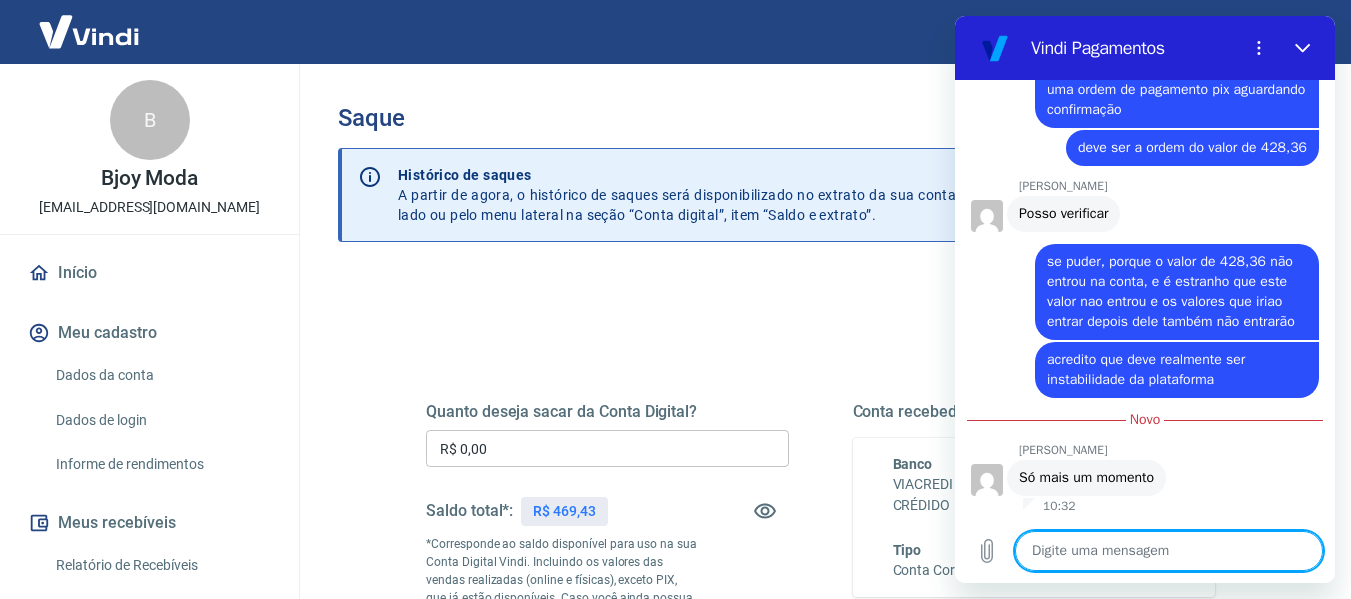 scroll, scrollTop: 5596, scrollLeft: 0, axis: vertical 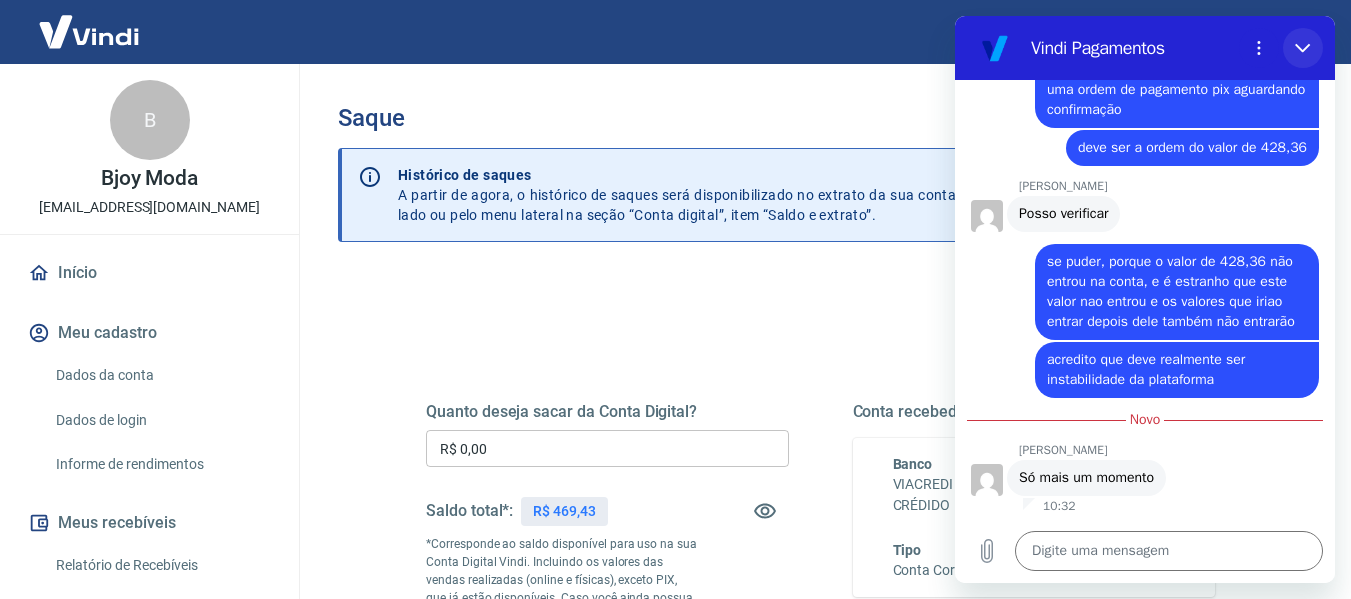 drag, startPoint x: 1297, startPoint y: 50, endPoint x: 1909, endPoint y: 357, distance: 684.6846 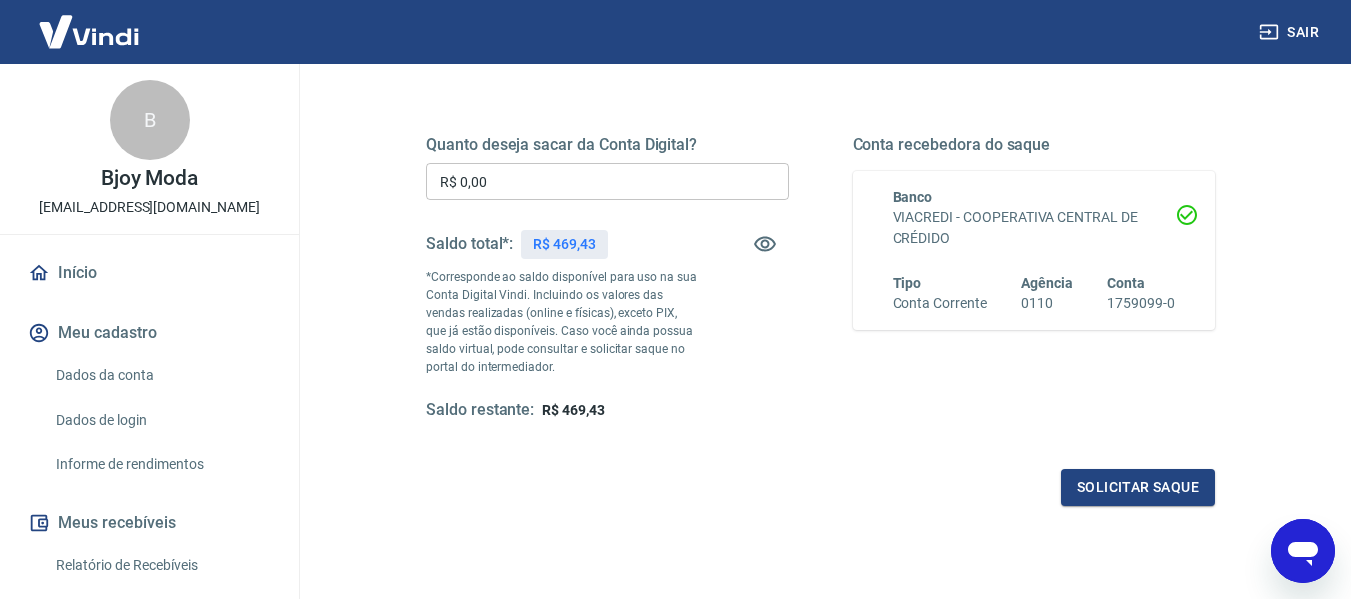 scroll, scrollTop: 0, scrollLeft: 0, axis: both 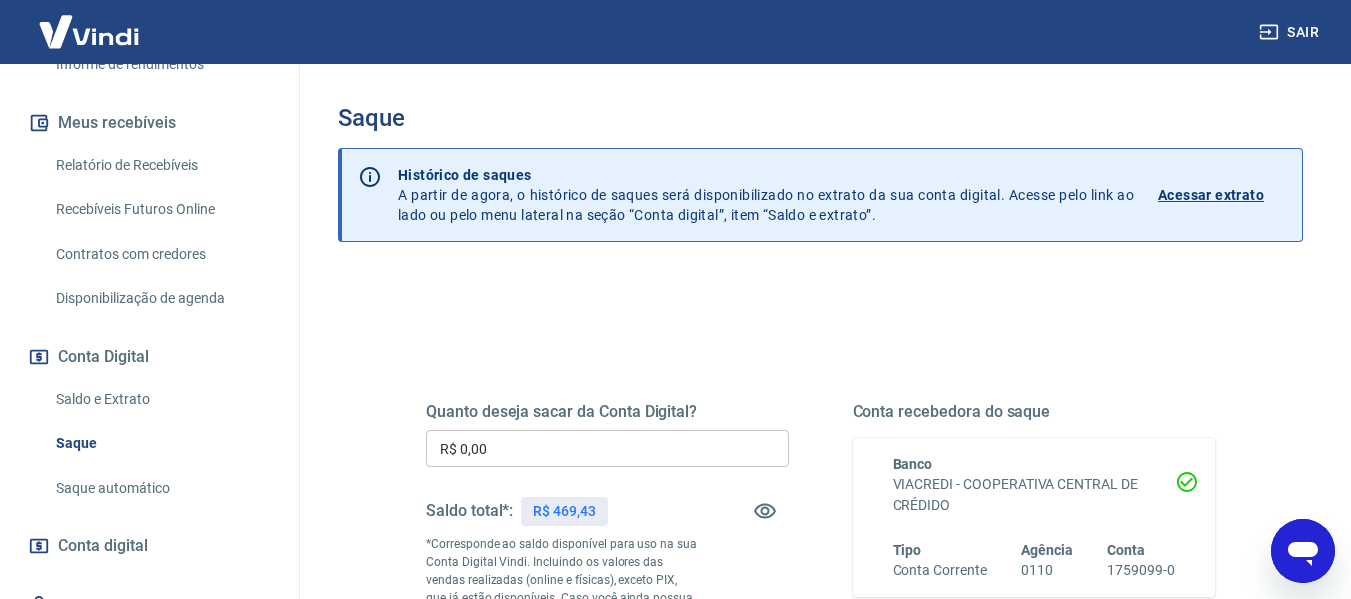 click on "Saldo e Extrato" at bounding box center (161, 399) 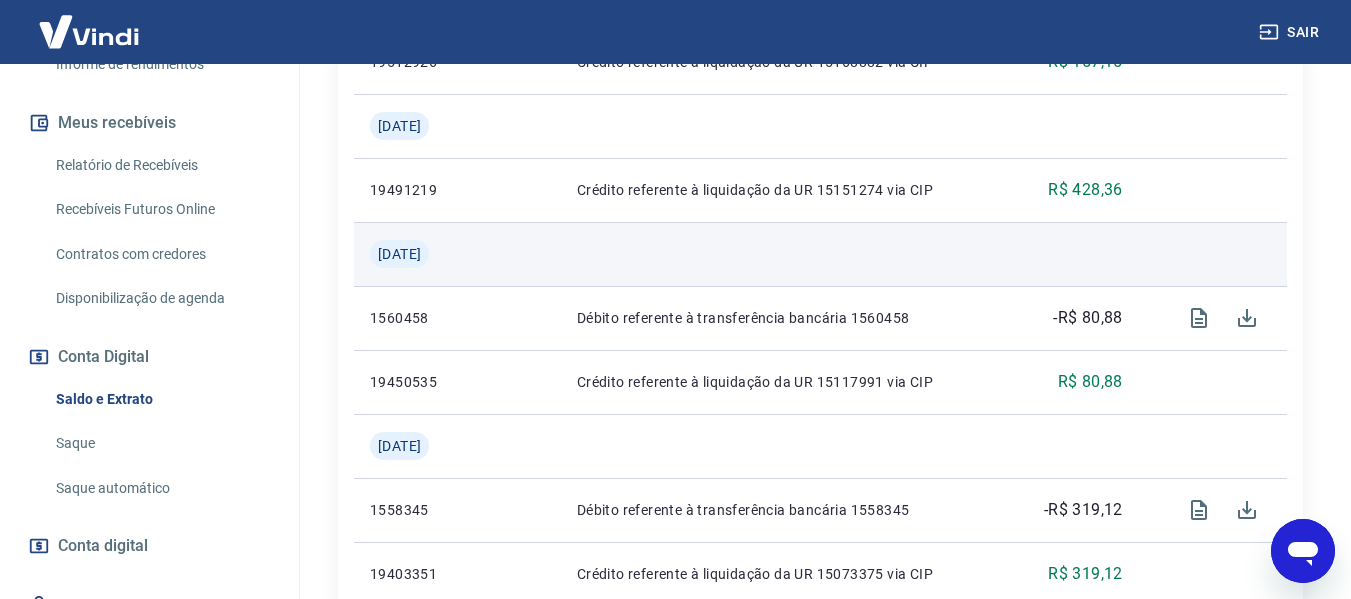 scroll, scrollTop: 800, scrollLeft: 0, axis: vertical 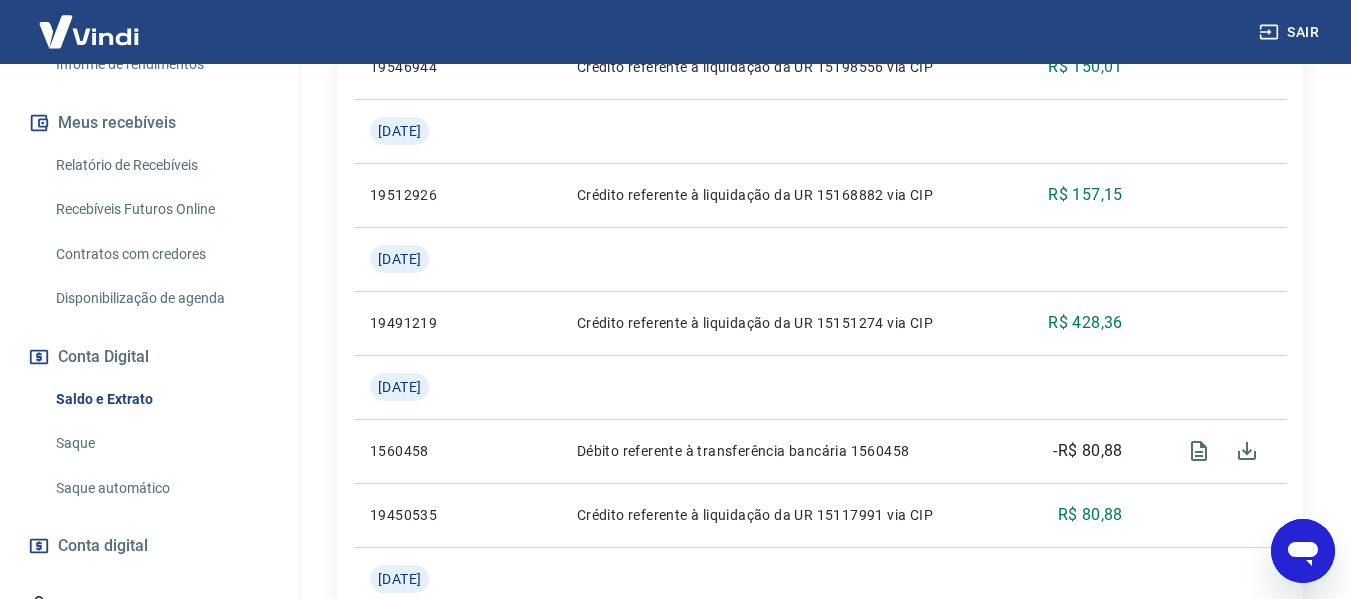 click 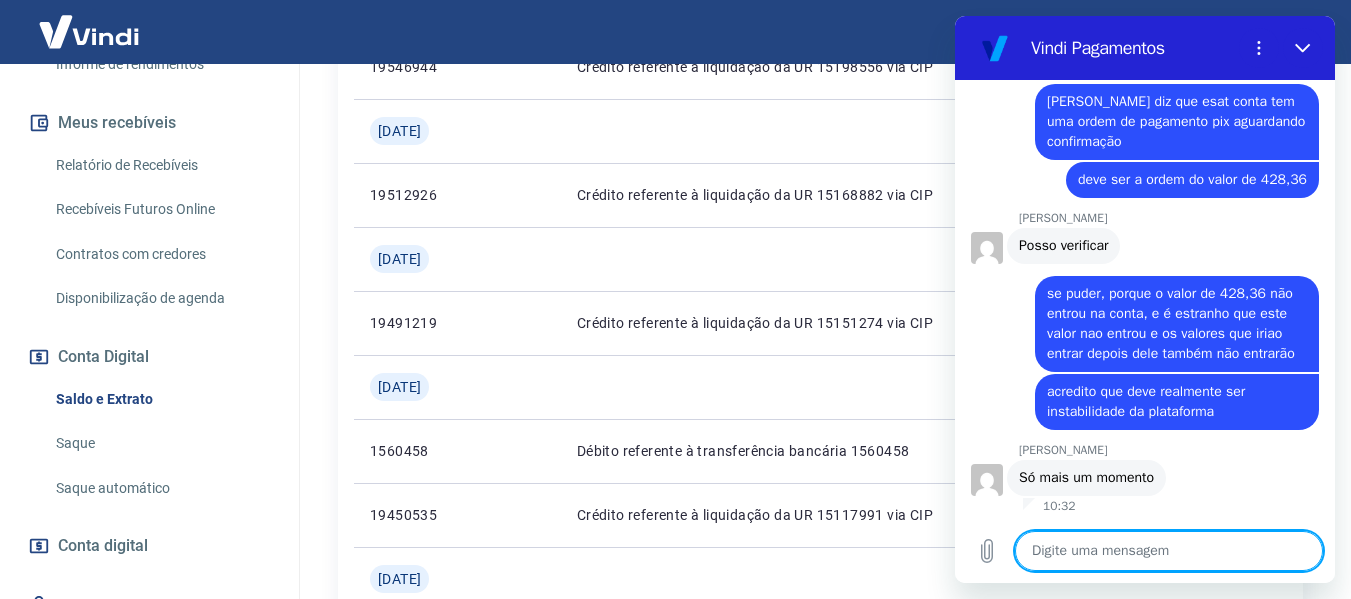 scroll, scrollTop: 5564, scrollLeft: 0, axis: vertical 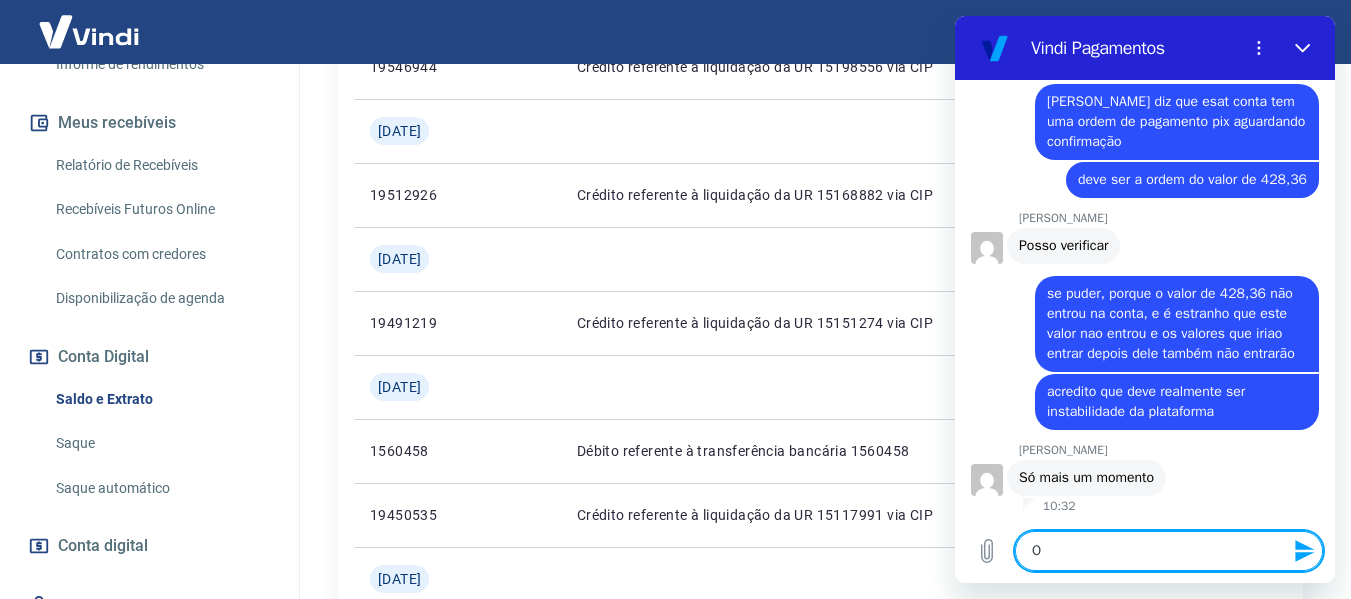 type on "Ok" 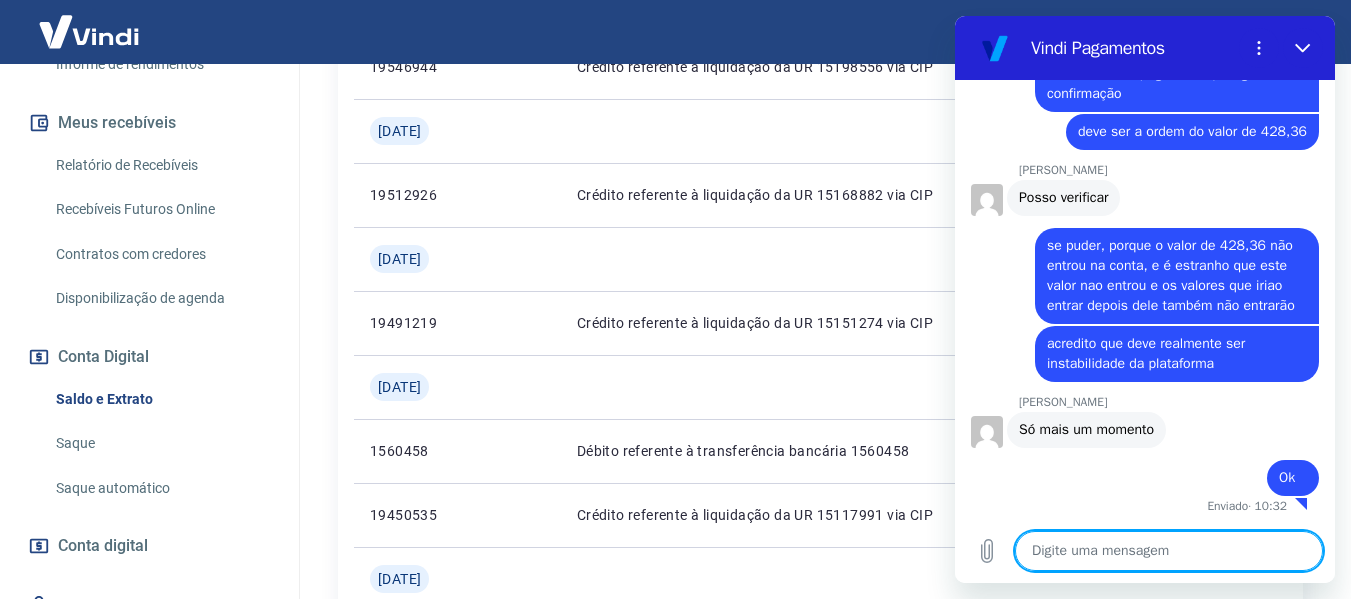 scroll, scrollTop: 5612, scrollLeft: 0, axis: vertical 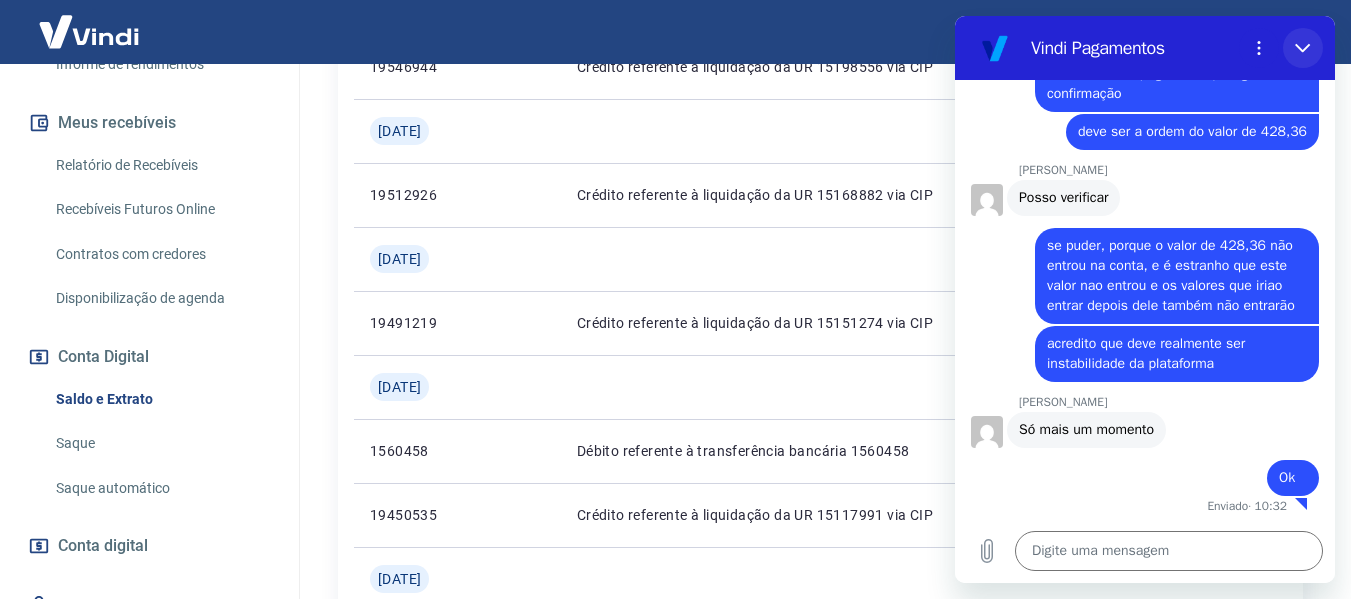 click at bounding box center [1303, 48] 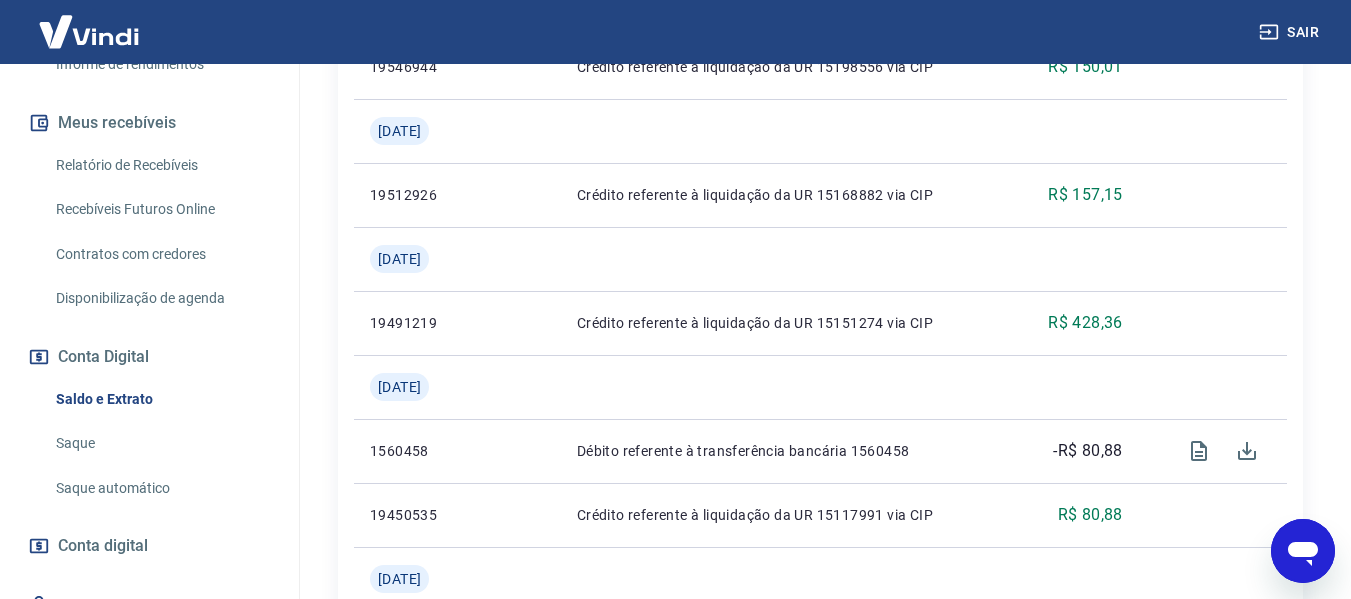 scroll, scrollTop: 5614, scrollLeft: 0, axis: vertical 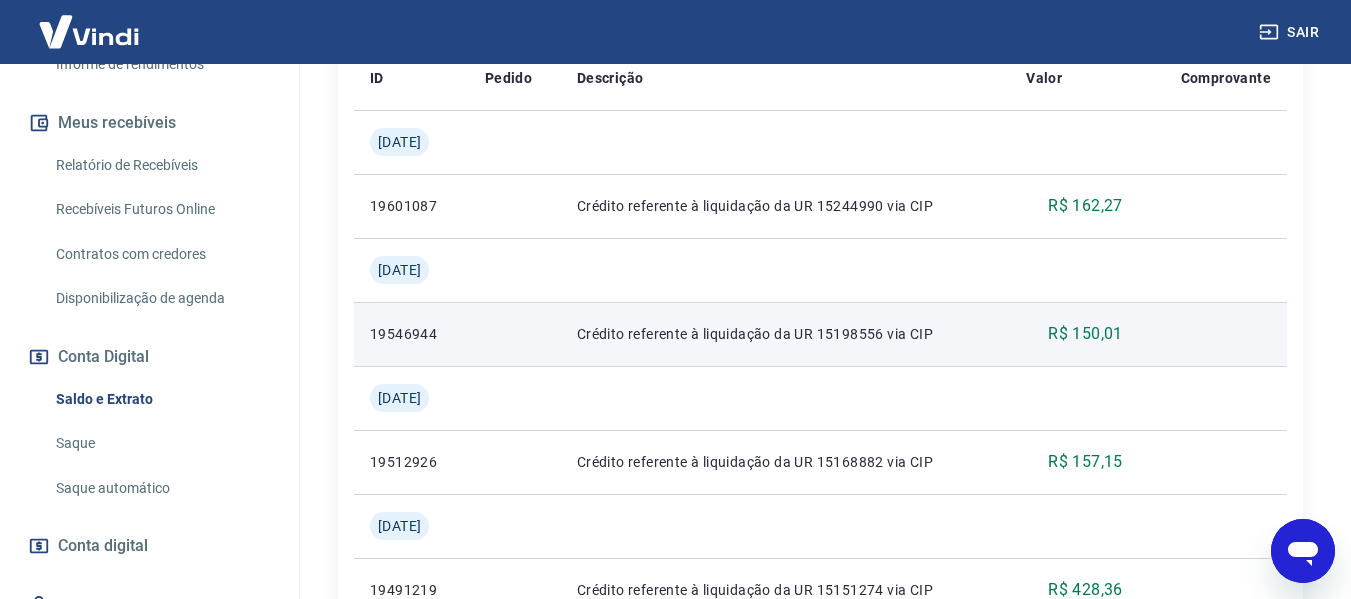 click on "R$ 150,01" at bounding box center (1074, 334) 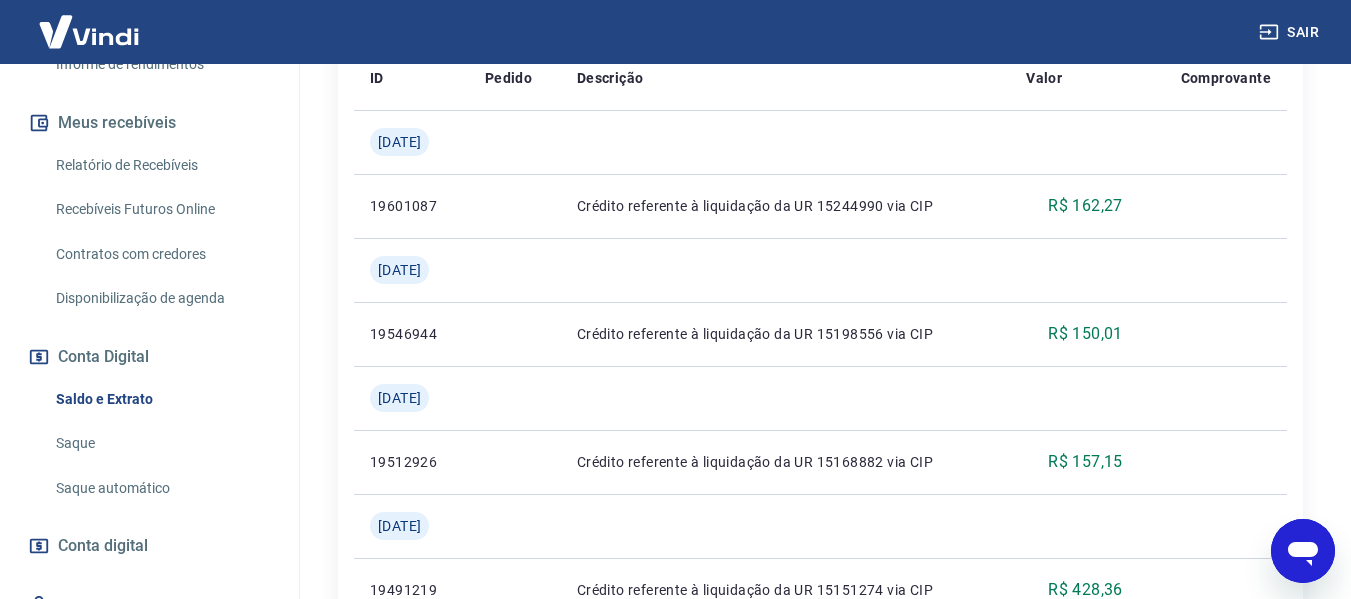 click 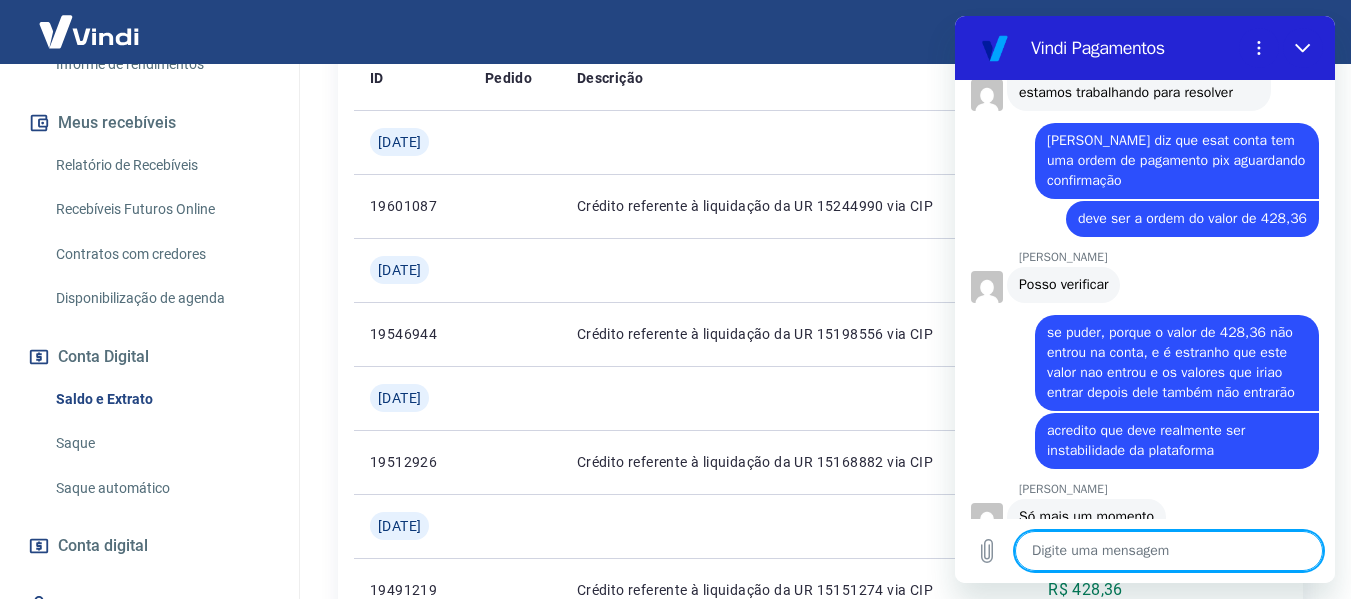 scroll, scrollTop: 5612, scrollLeft: 0, axis: vertical 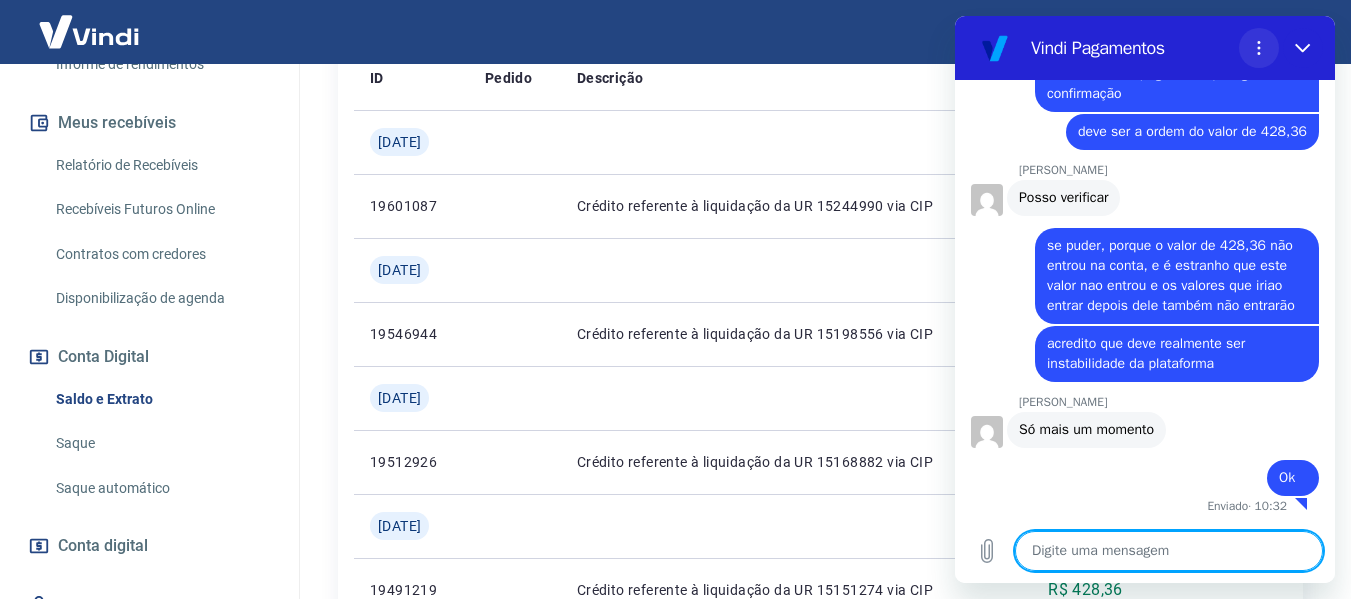 click at bounding box center [1259, 48] 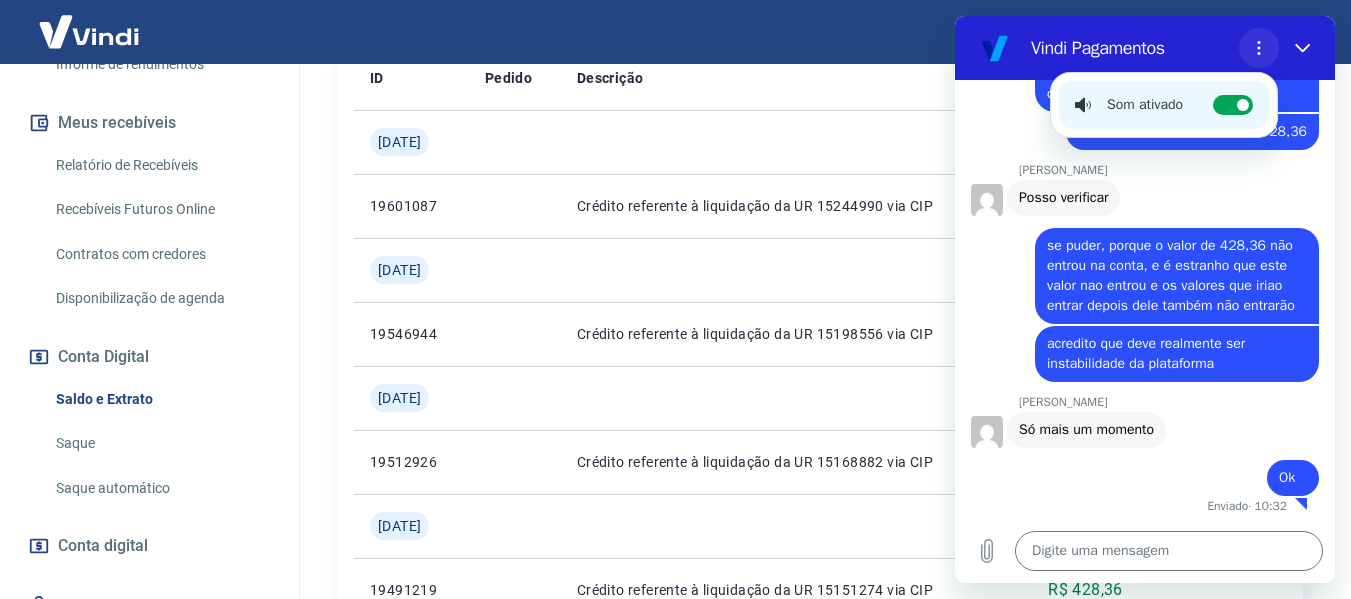 click at bounding box center [1259, 48] 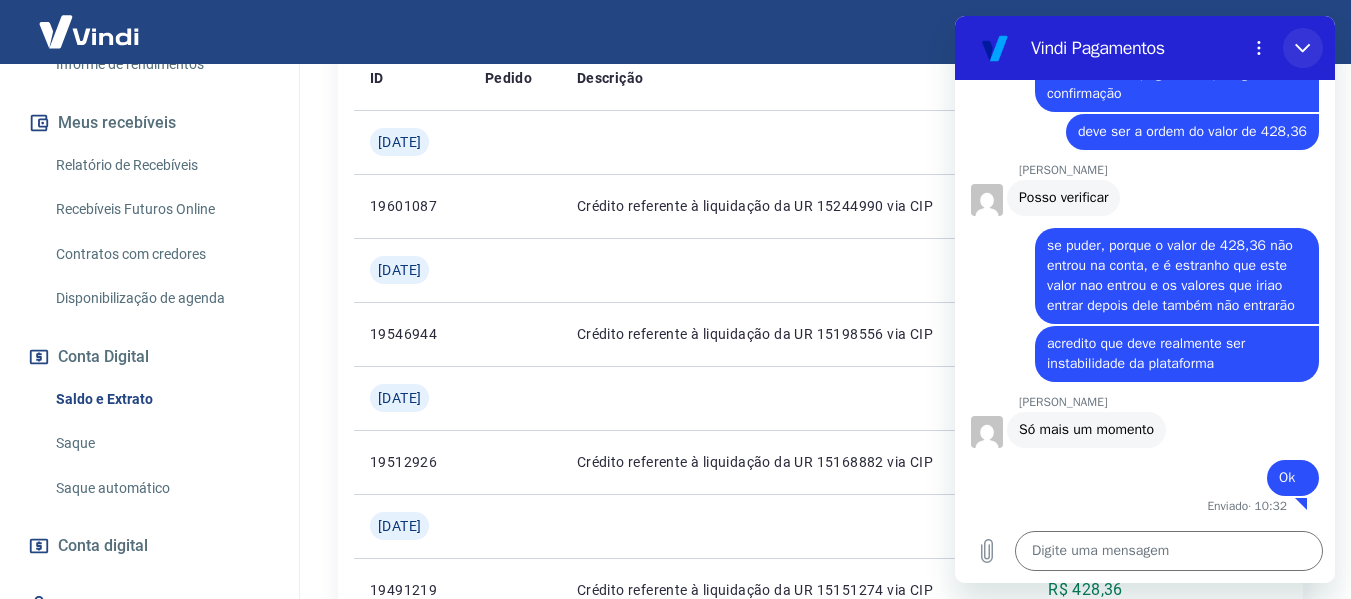 click at bounding box center (1303, 48) 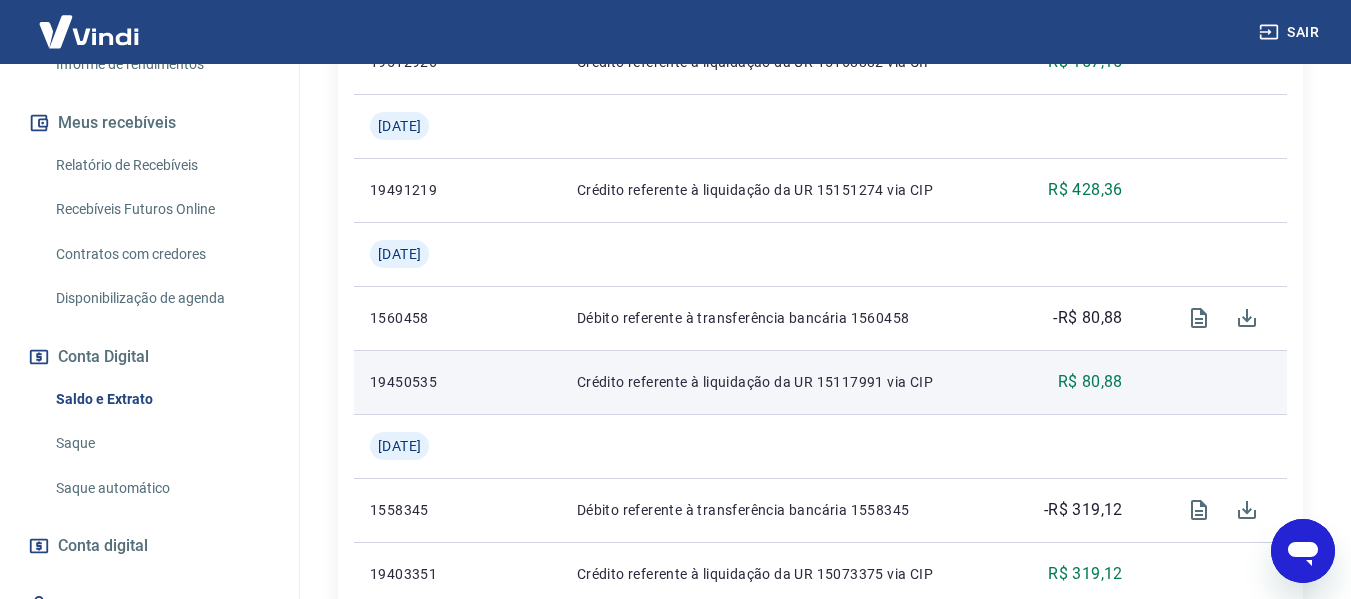 scroll, scrollTop: 1067, scrollLeft: 0, axis: vertical 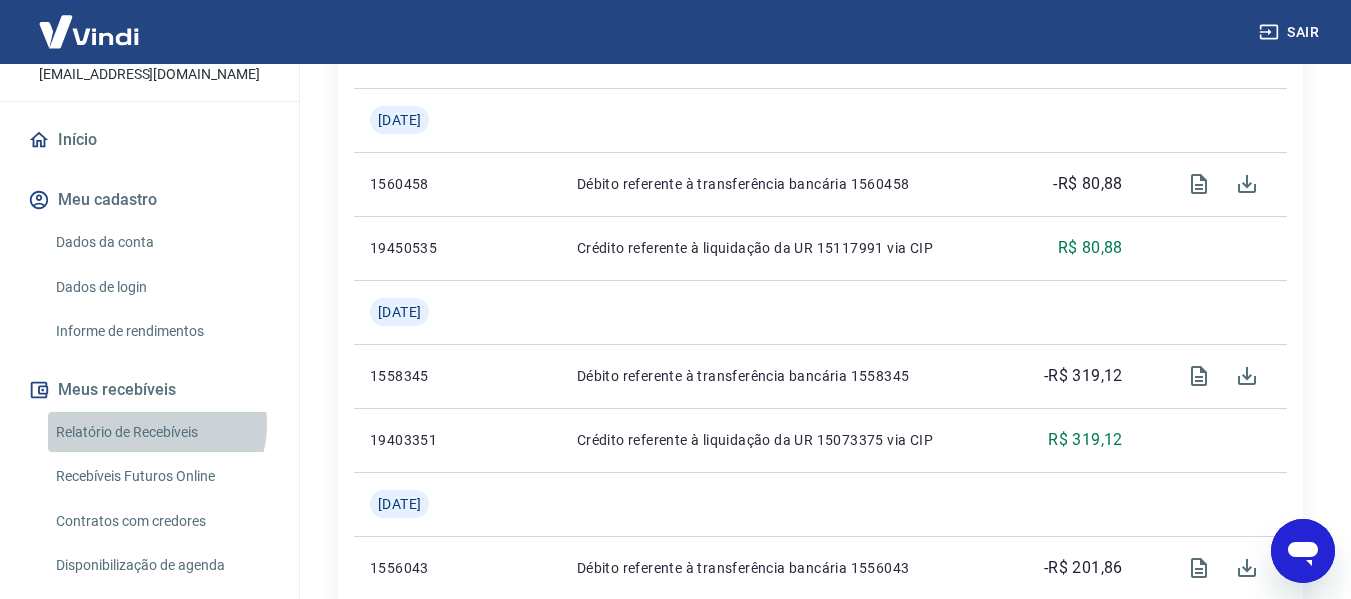 click on "Relatório de Recebíveis" at bounding box center (161, 432) 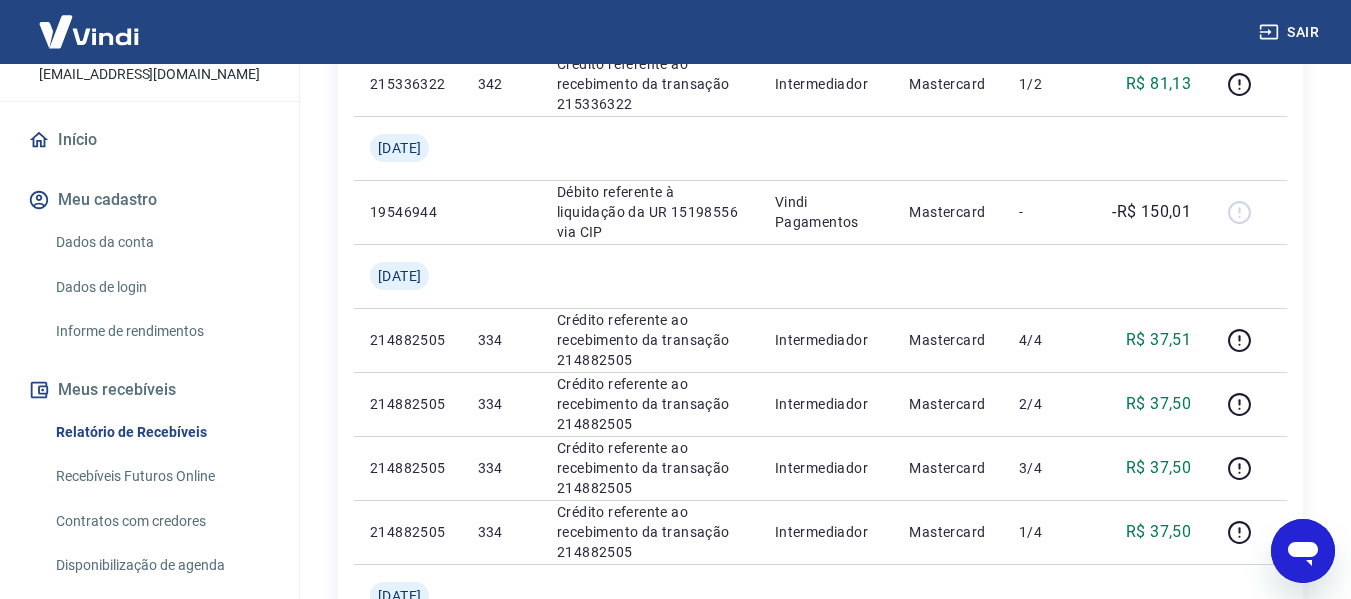 scroll, scrollTop: 1067, scrollLeft: 0, axis: vertical 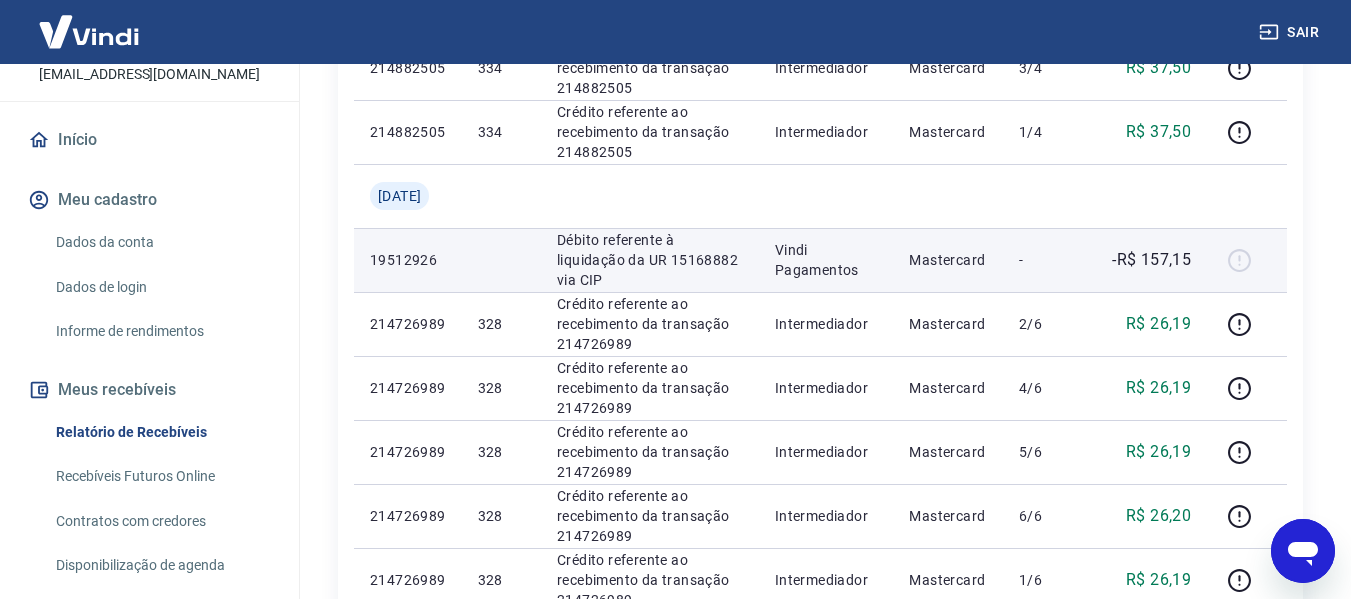 click on "Débito referente à liquidação da UR 15168882 via CIP" at bounding box center (650, 260) 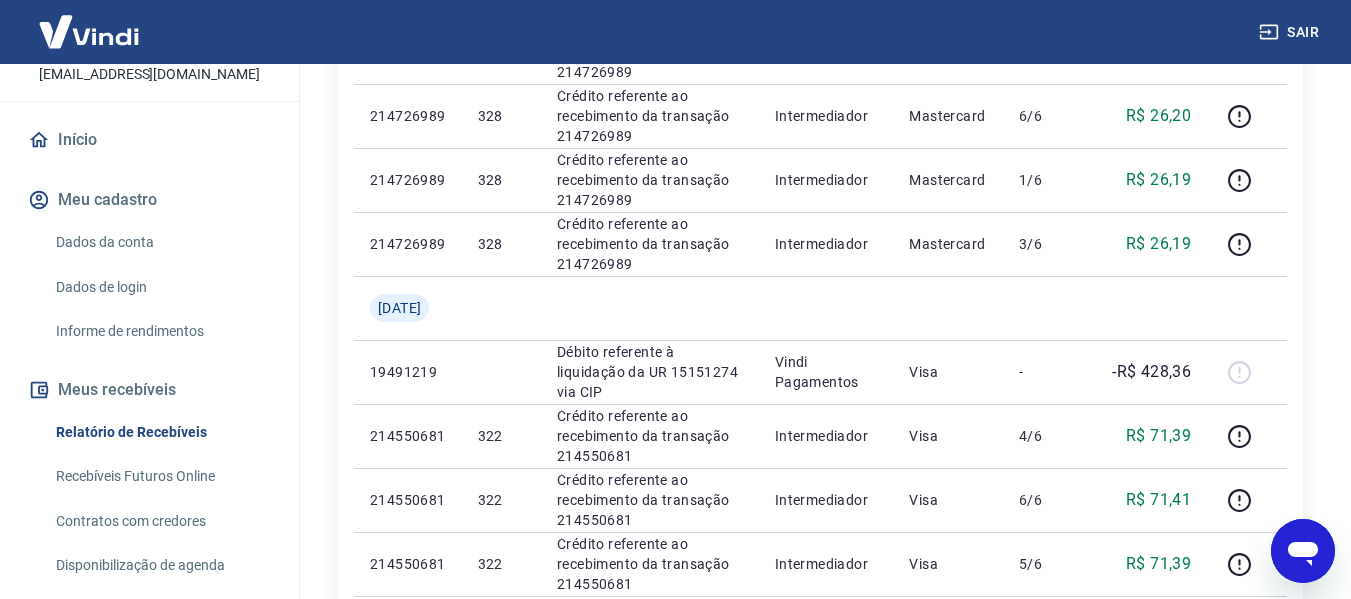 scroll, scrollTop: 1600, scrollLeft: 0, axis: vertical 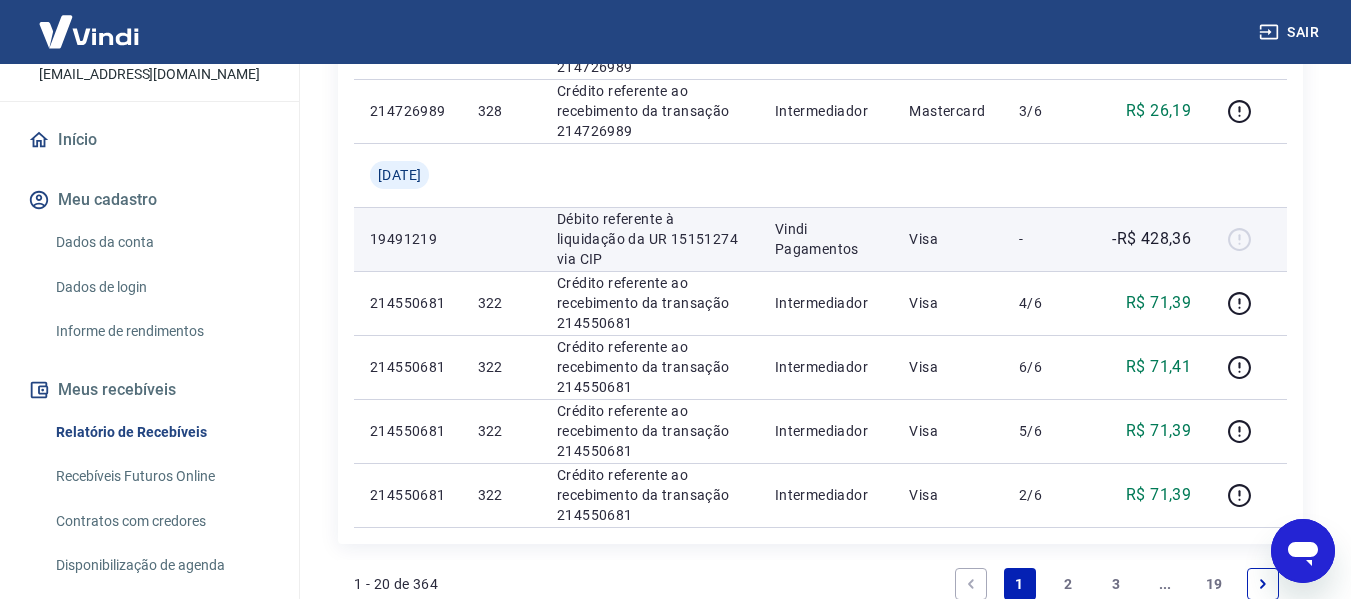 click on "-" at bounding box center (1048, 239) 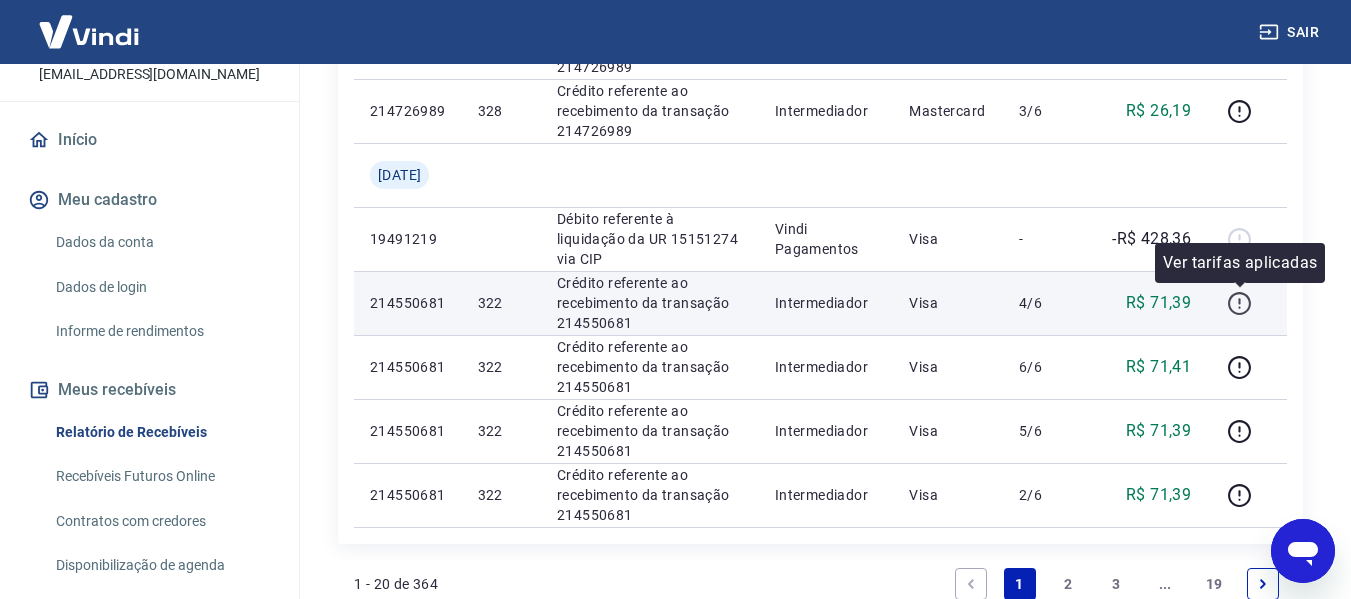 click 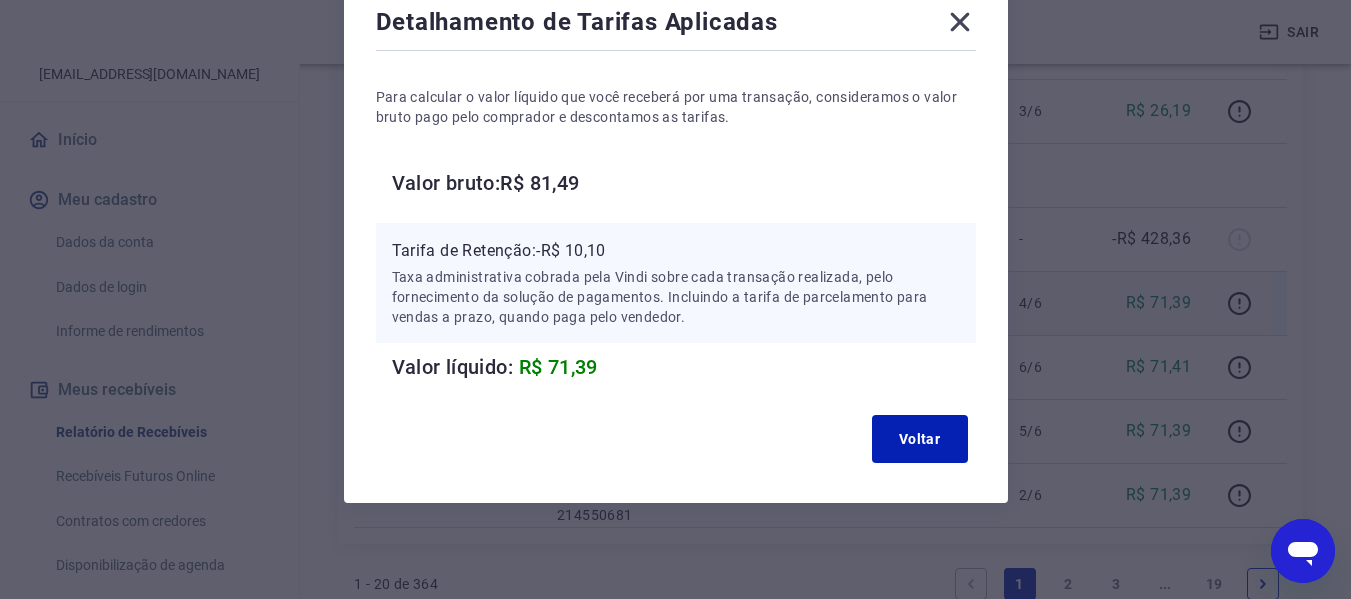 scroll, scrollTop: 0, scrollLeft: 0, axis: both 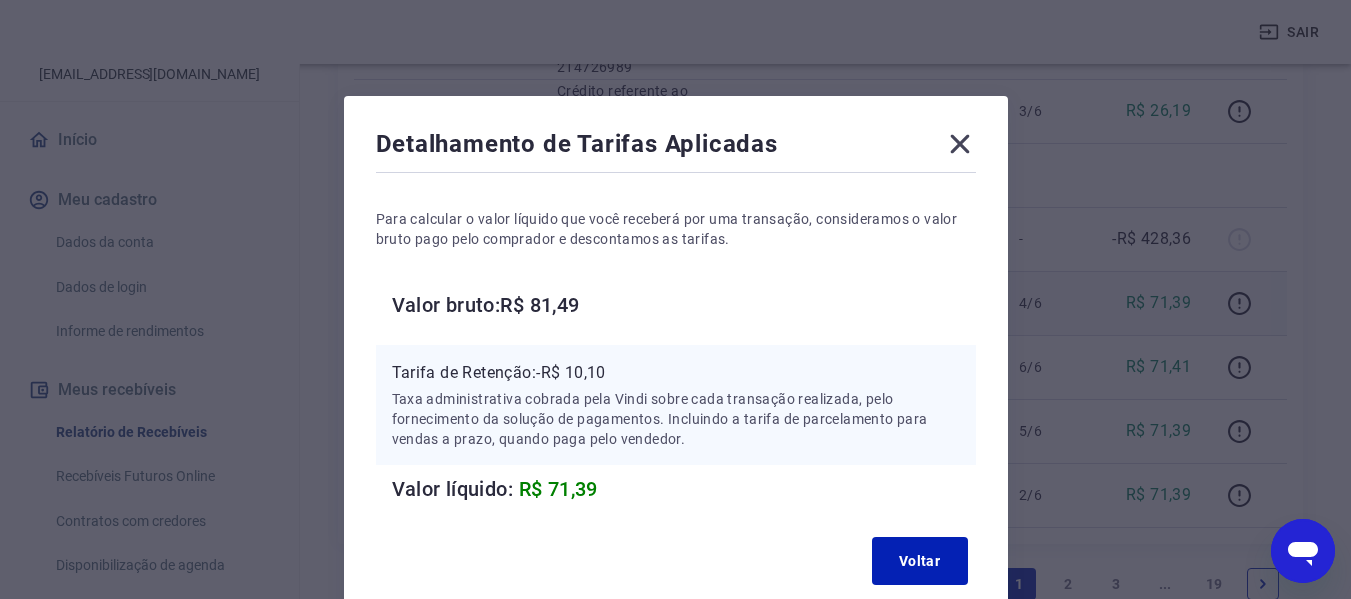 click 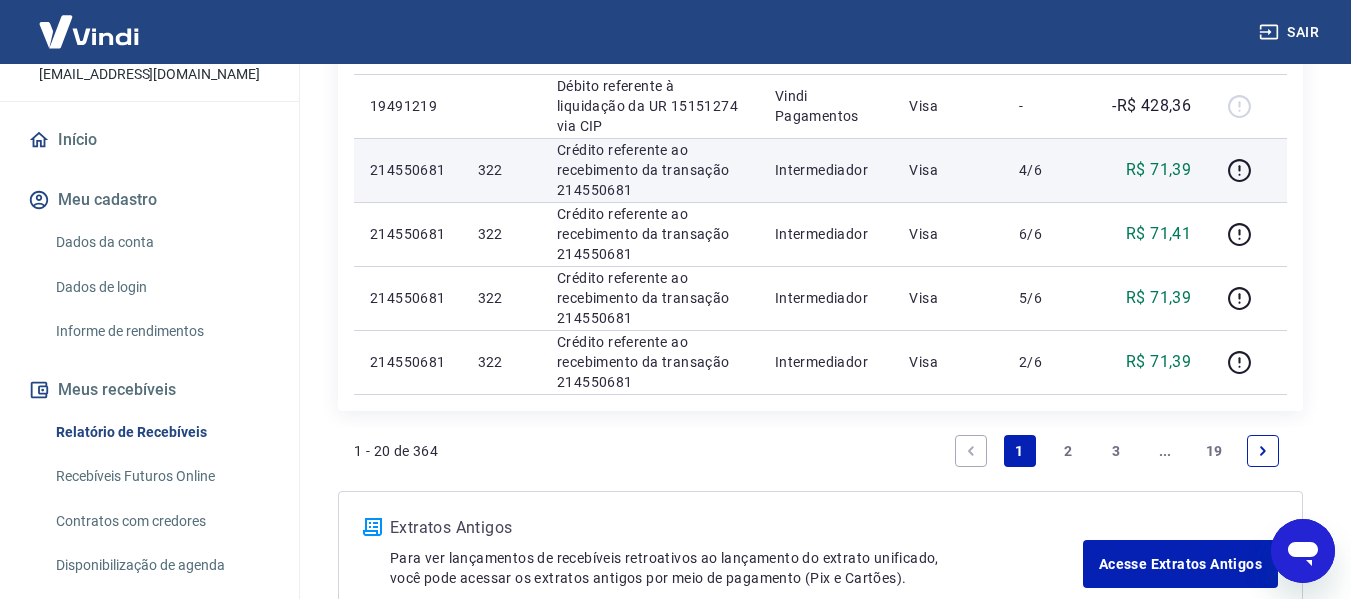 scroll, scrollTop: 1857, scrollLeft: 0, axis: vertical 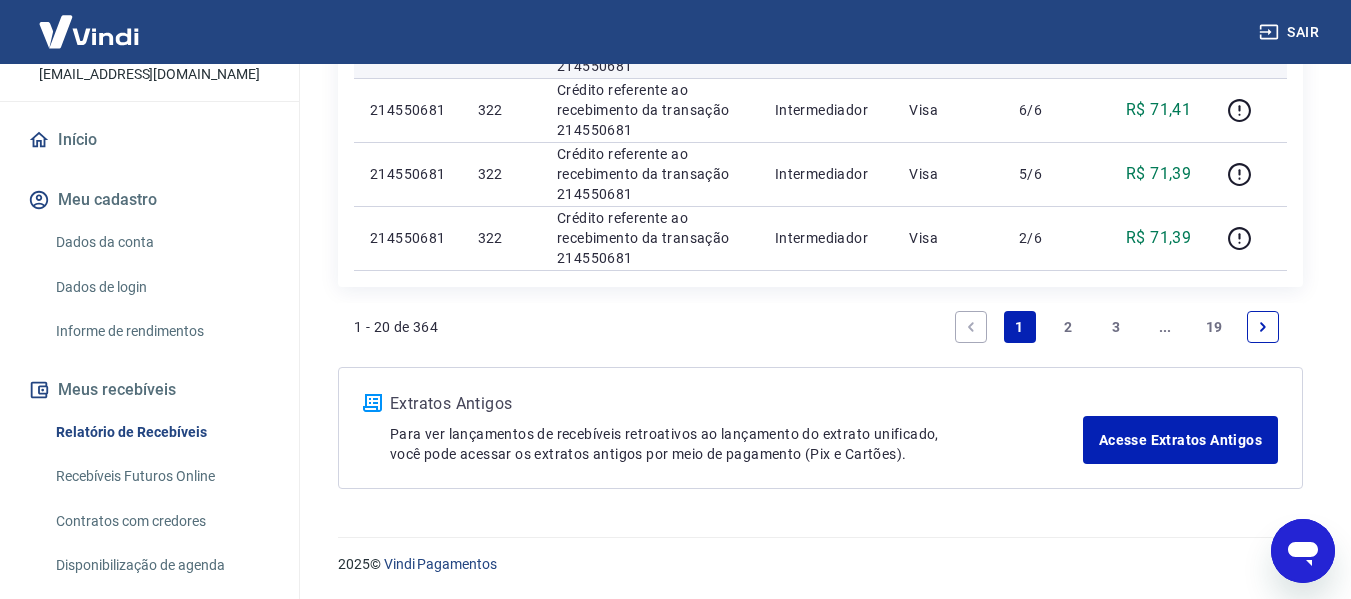 click on "2" at bounding box center (1068, 327) 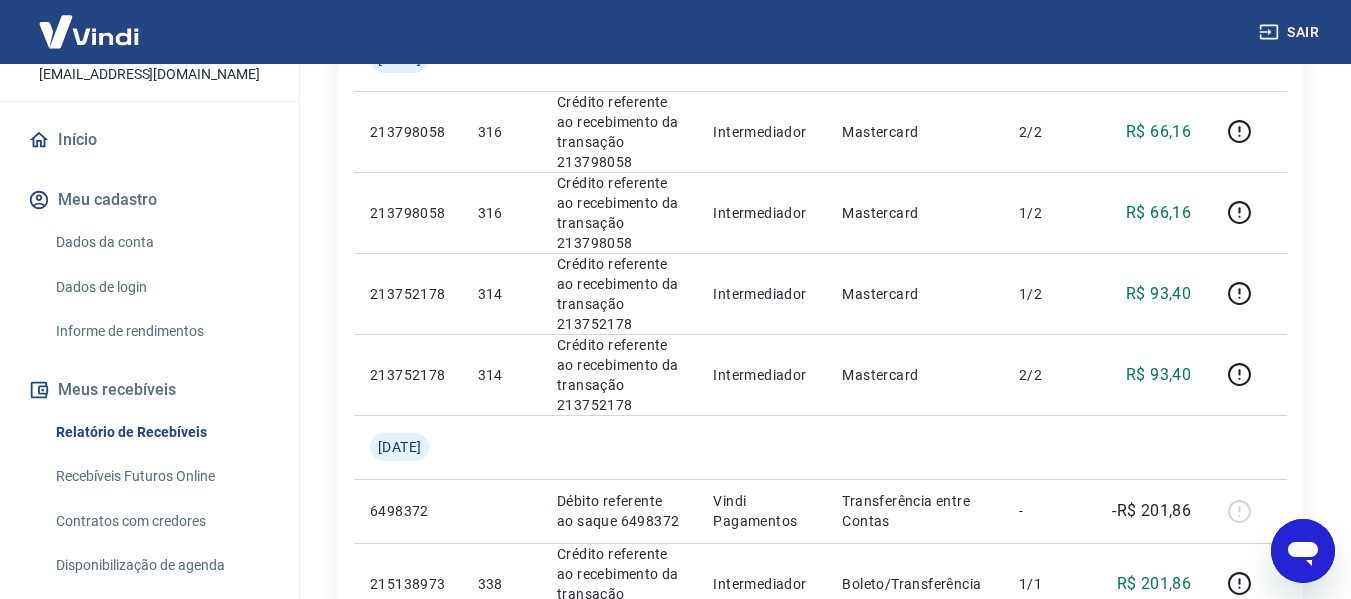 scroll, scrollTop: 2257, scrollLeft: 0, axis: vertical 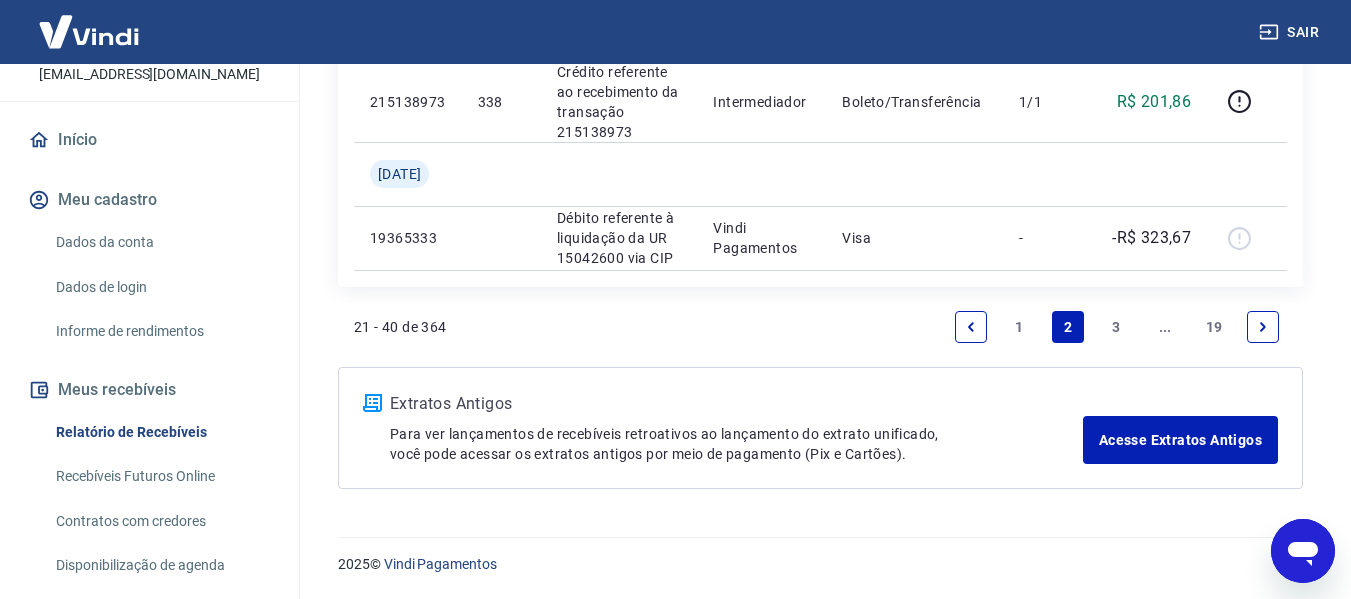 click on "1" at bounding box center (1020, 327) 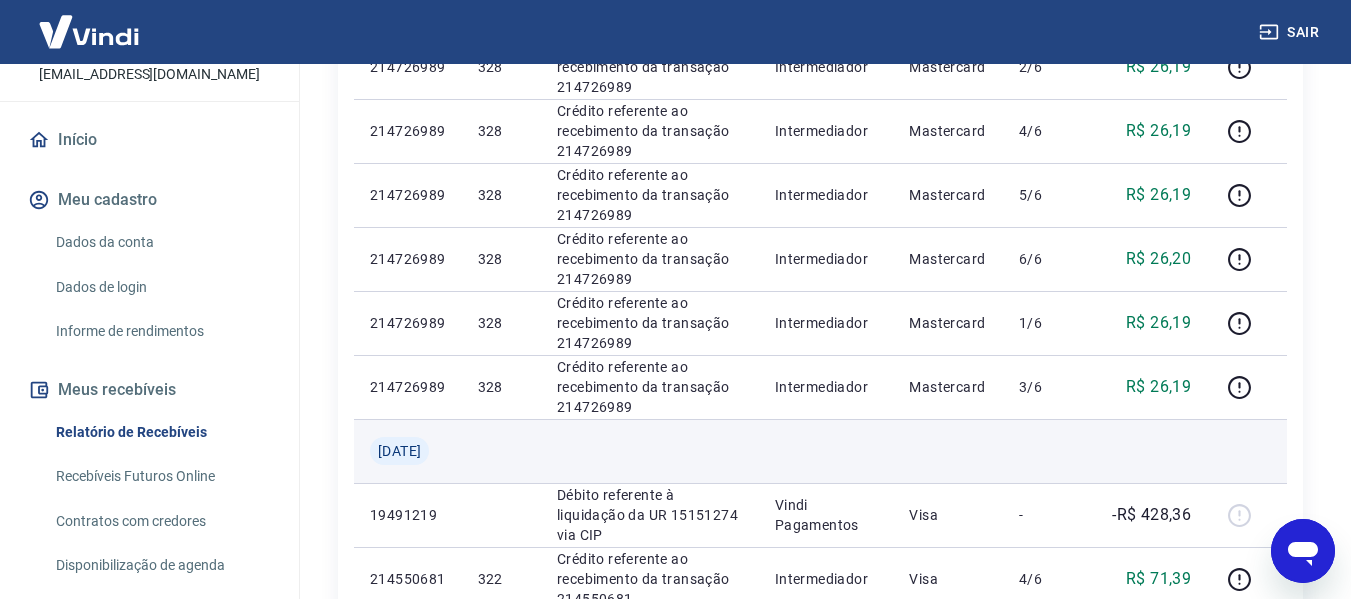 scroll, scrollTop: 1457, scrollLeft: 0, axis: vertical 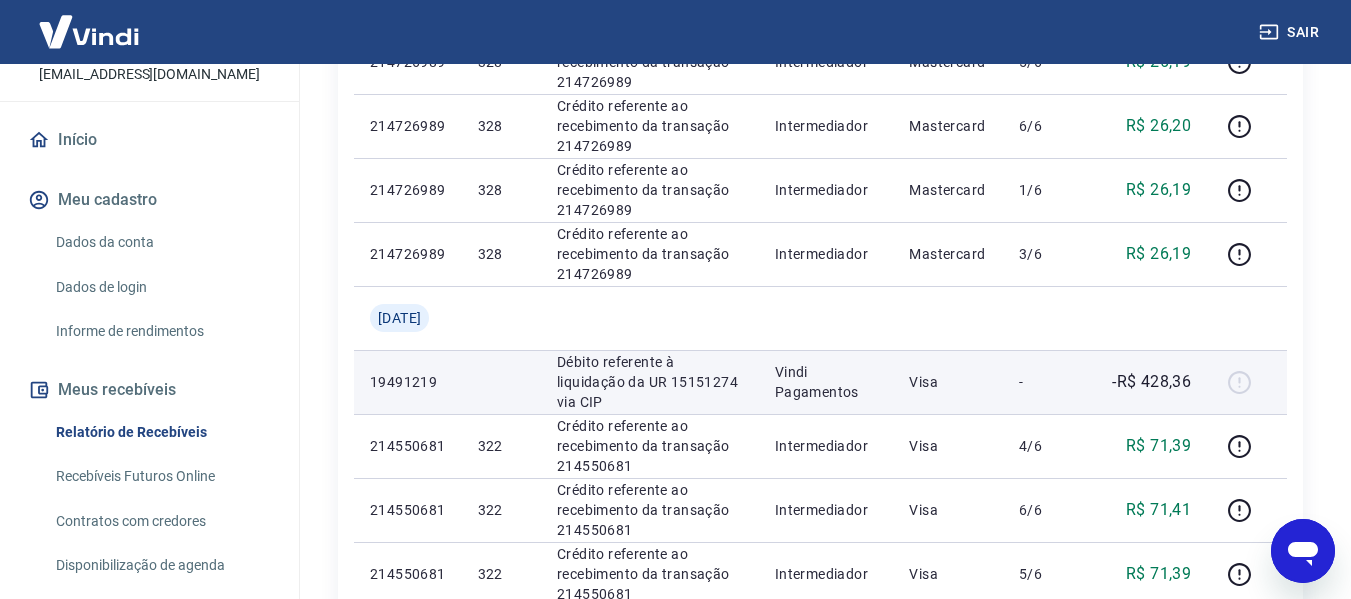click on "Visa" at bounding box center (948, 382) 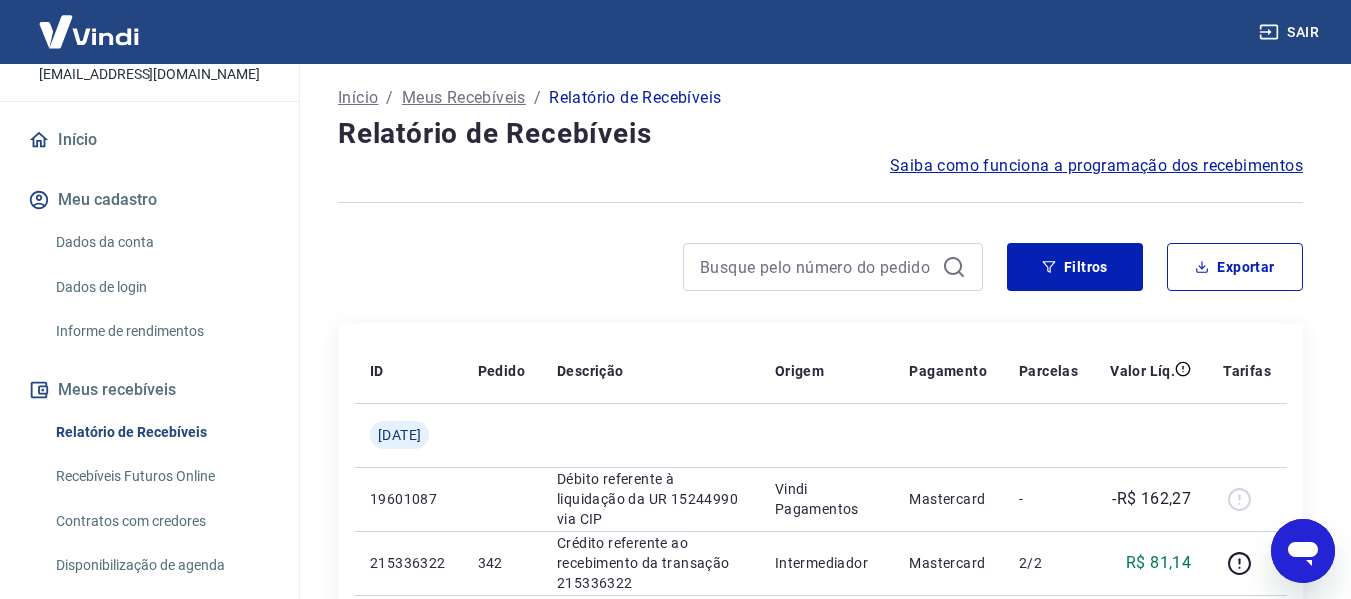 scroll, scrollTop: 0, scrollLeft: 0, axis: both 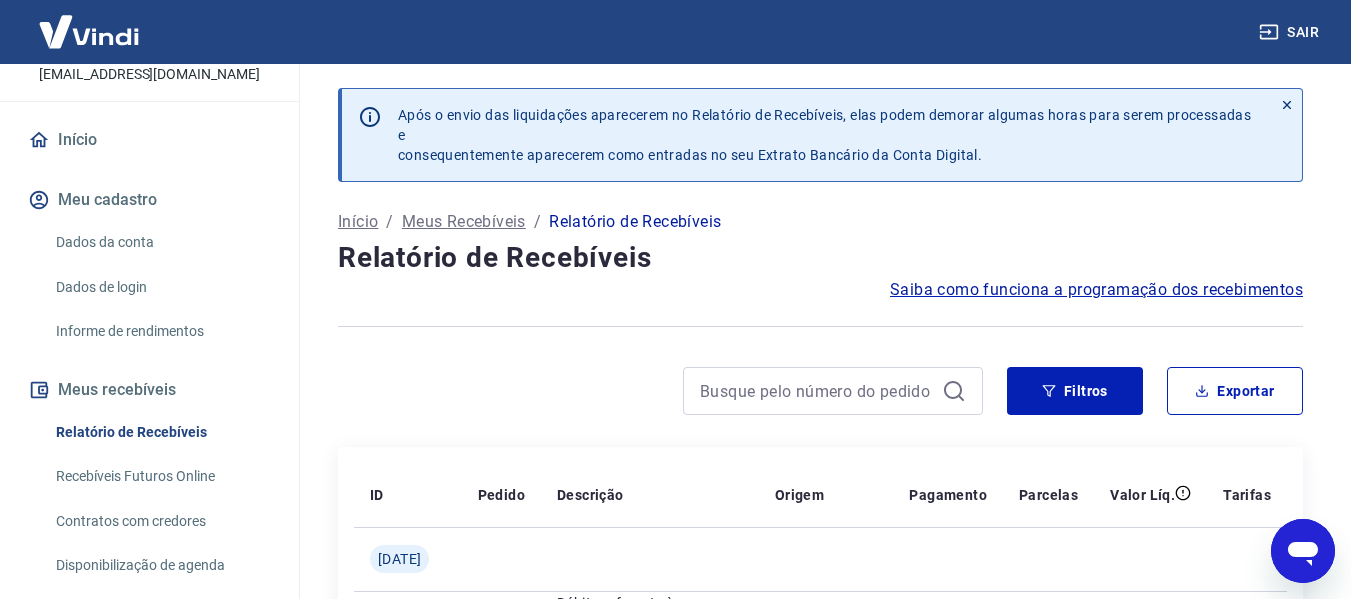 click 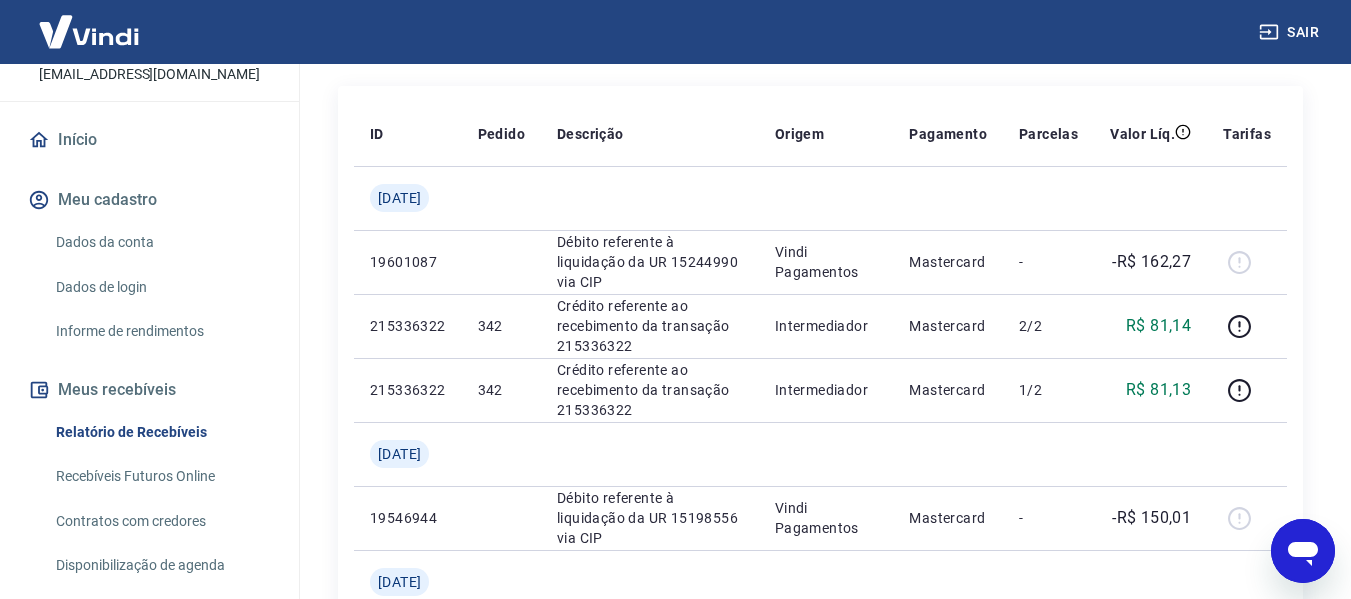 scroll, scrollTop: 0, scrollLeft: 0, axis: both 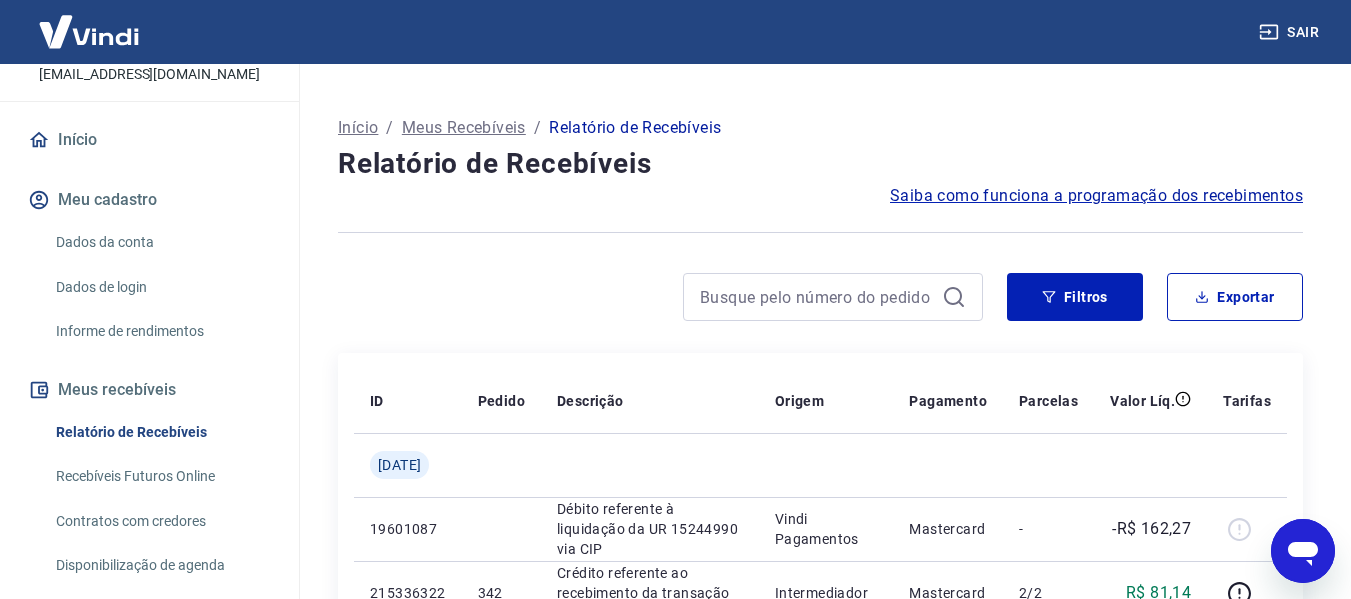 click 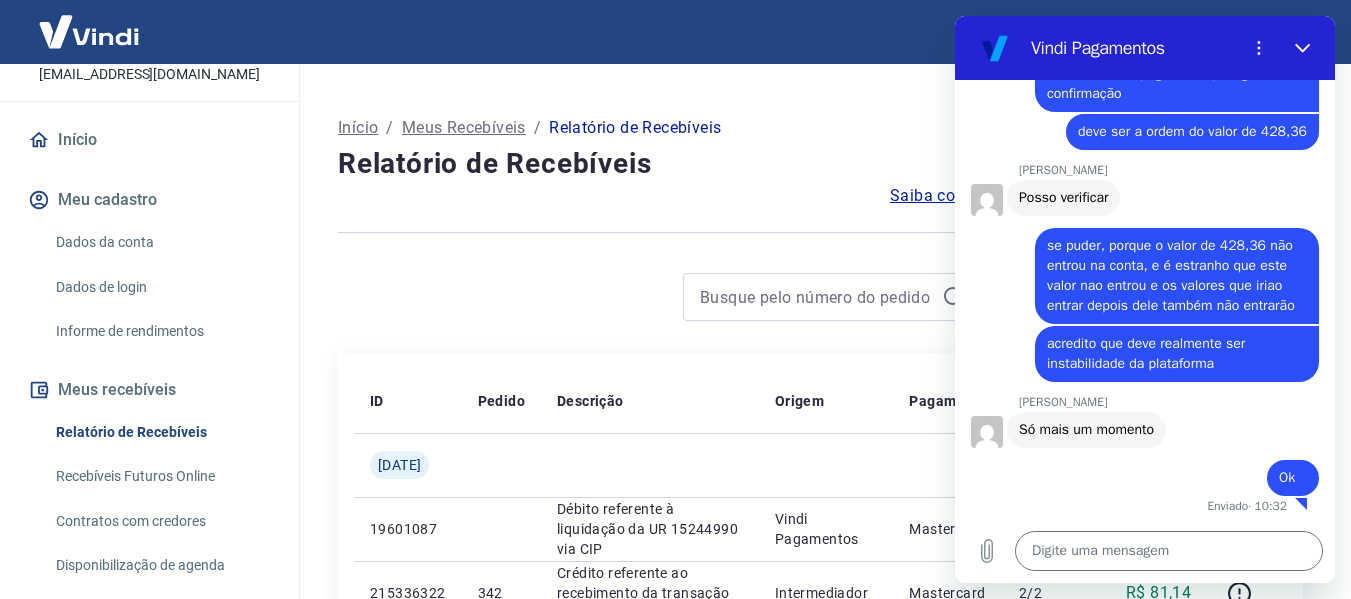 click at bounding box center [660, 297] 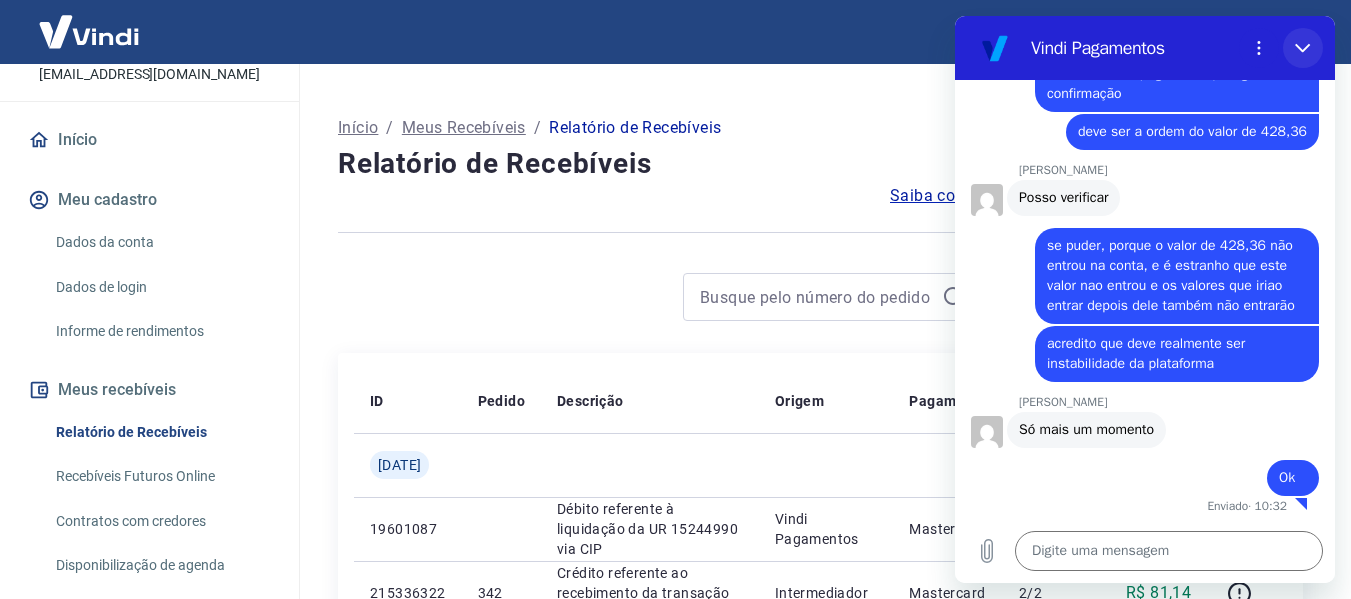 click 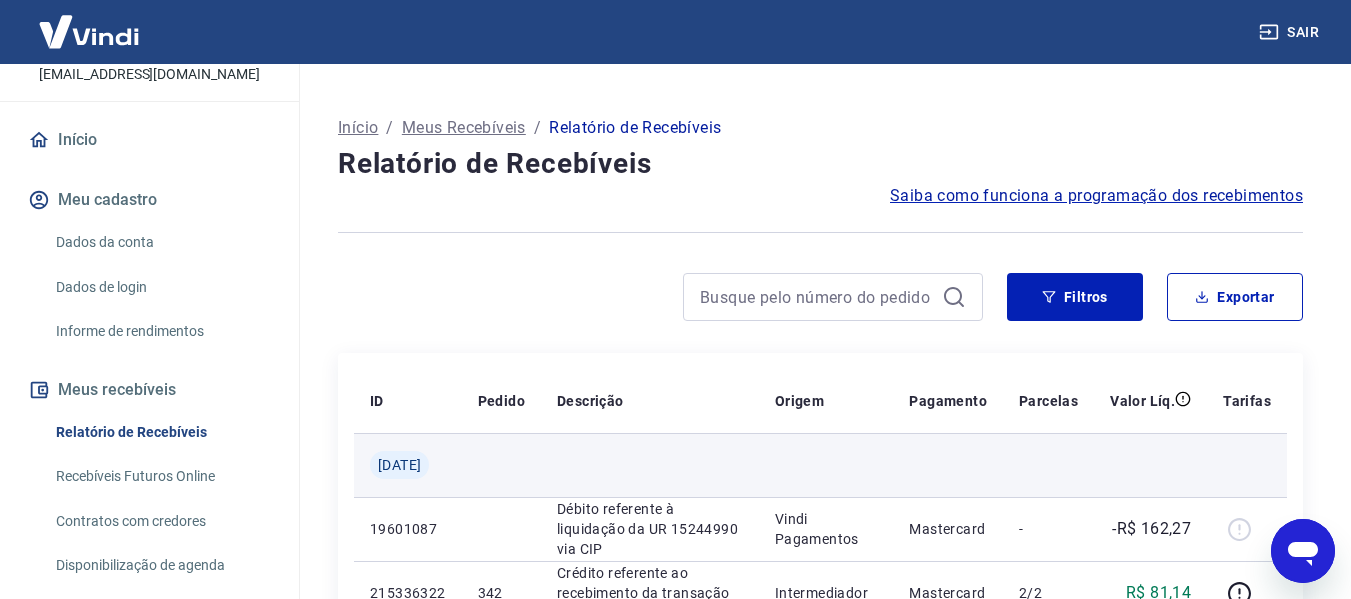 scroll, scrollTop: 133, scrollLeft: 0, axis: vertical 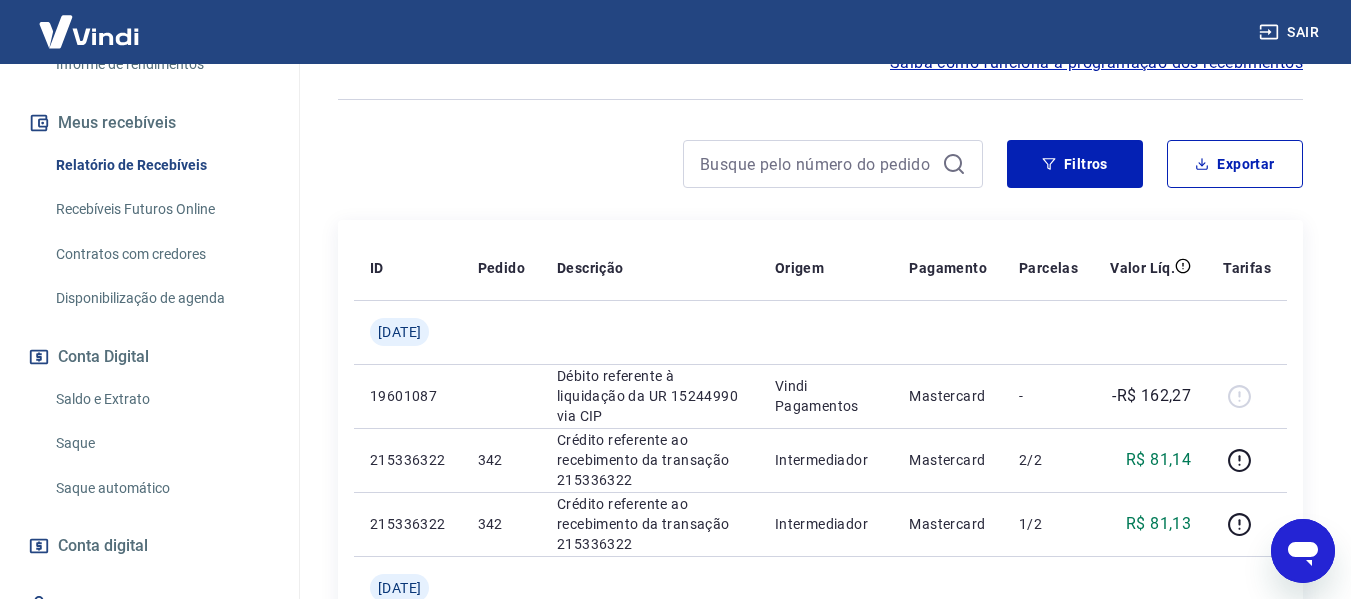 click on "Saldo e Extrato" at bounding box center (161, 399) 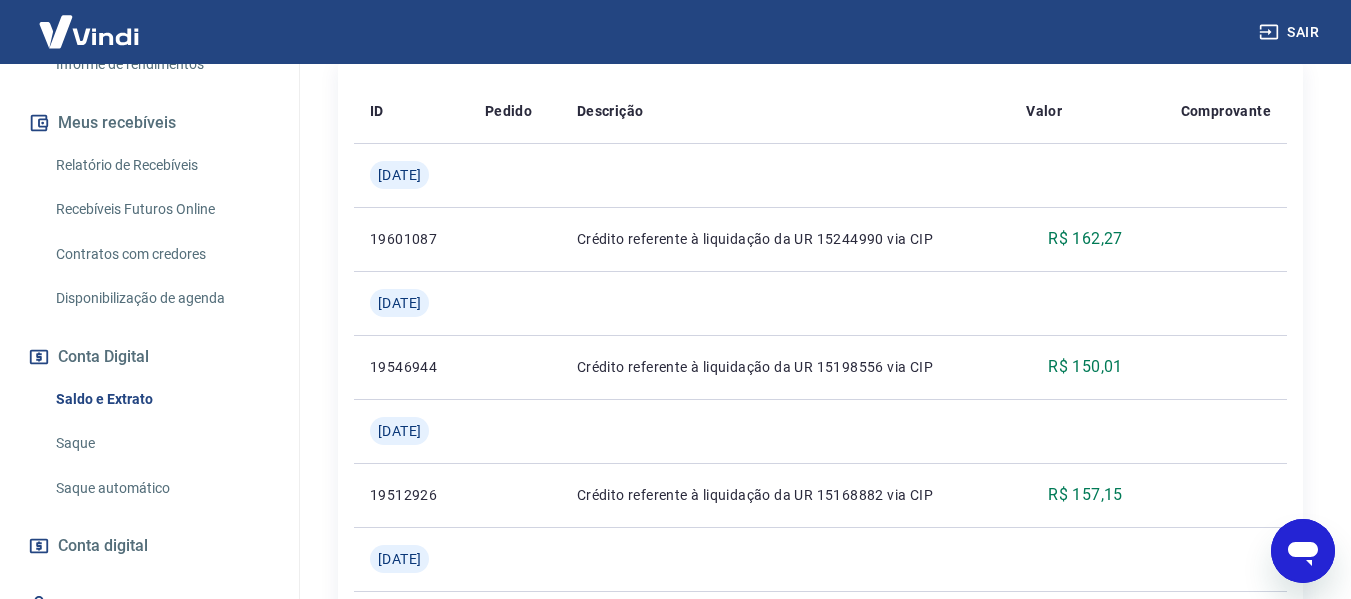 scroll, scrollTop: 367, scrollLeft: 0, axis: vertical 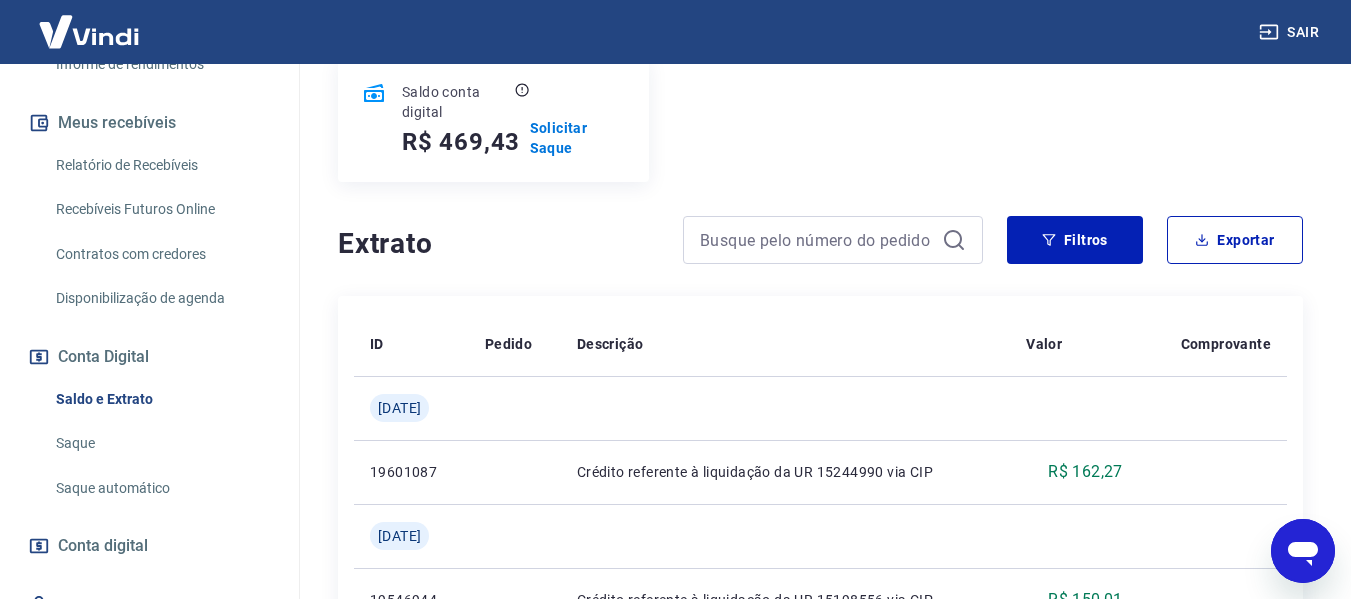 click 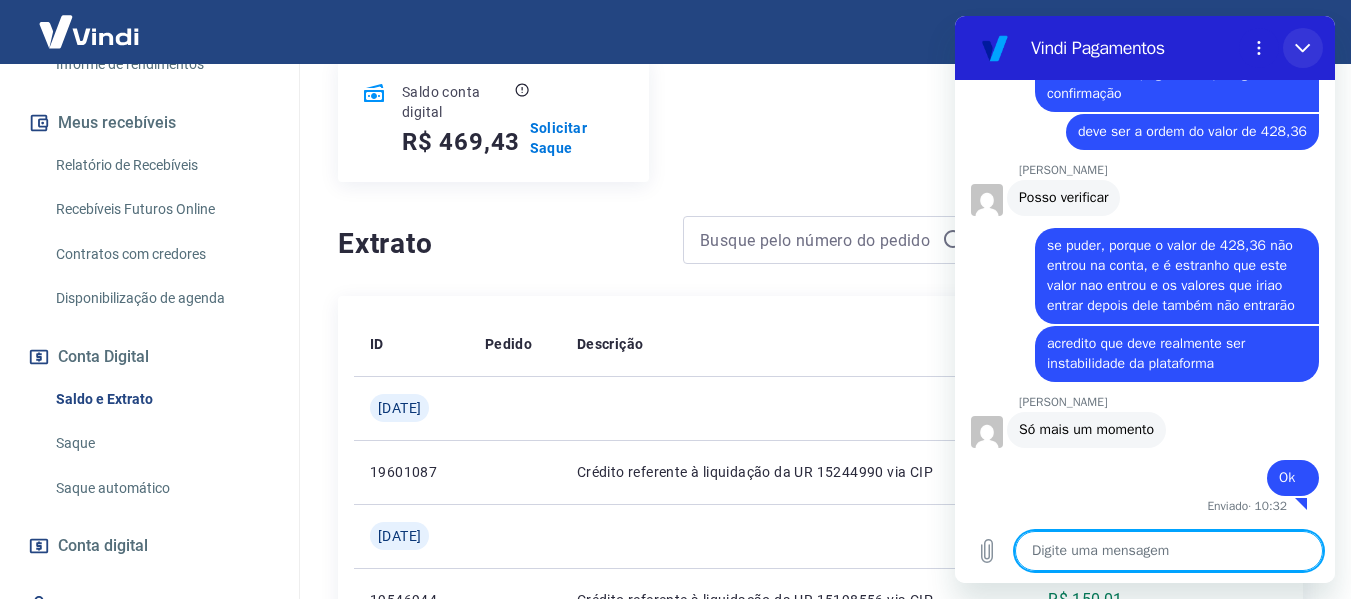 click at bounding box center [1303, 48] 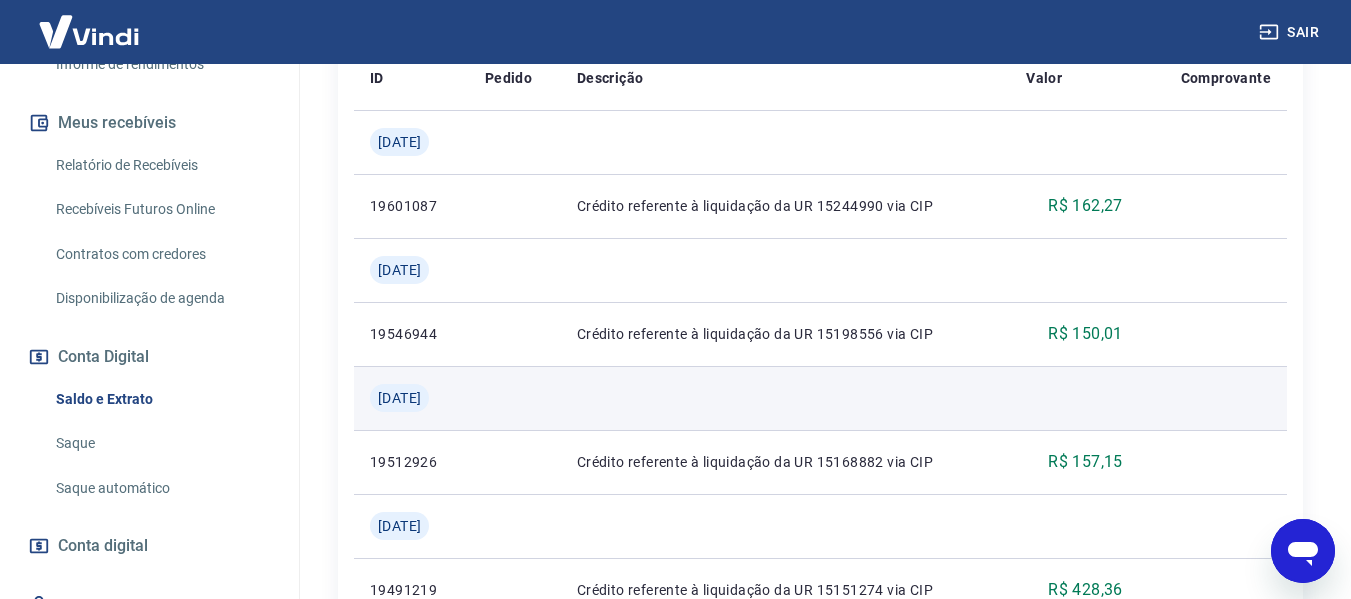 scroll, scrollTop: 800, scrollLeft: 0, axis: vertical 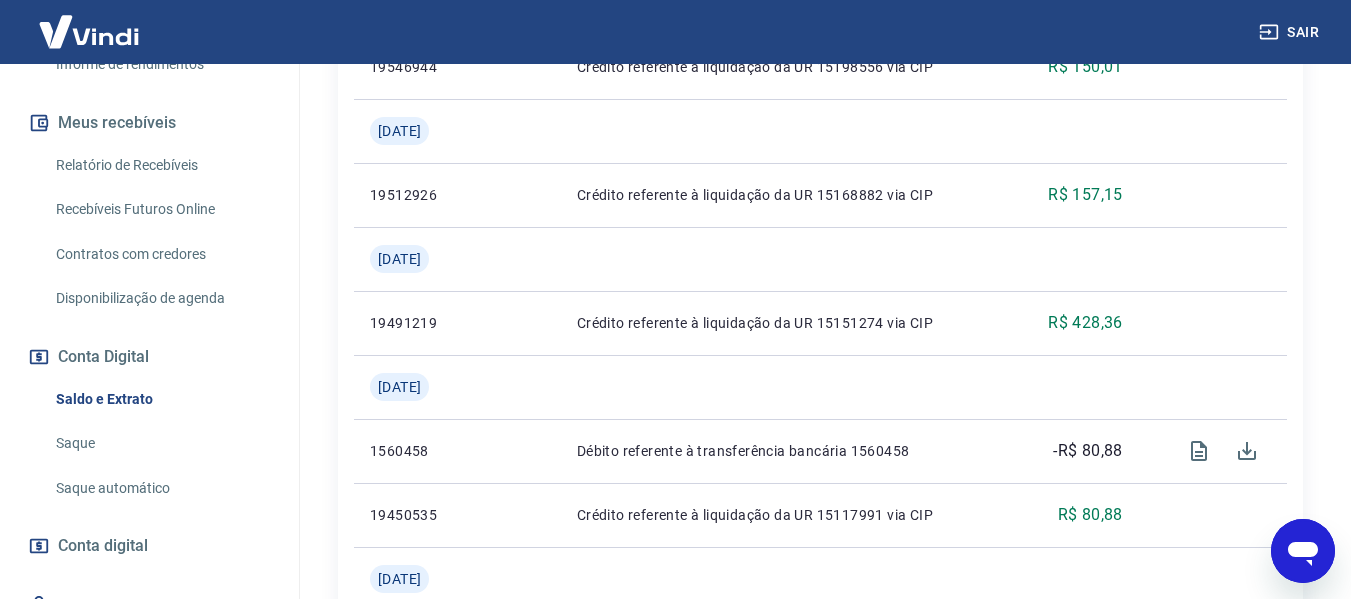 drag, startPoint x: 1329, startPoint y: 548, endPoint x: 1571, endPoint y: 891, distance: 419.7773 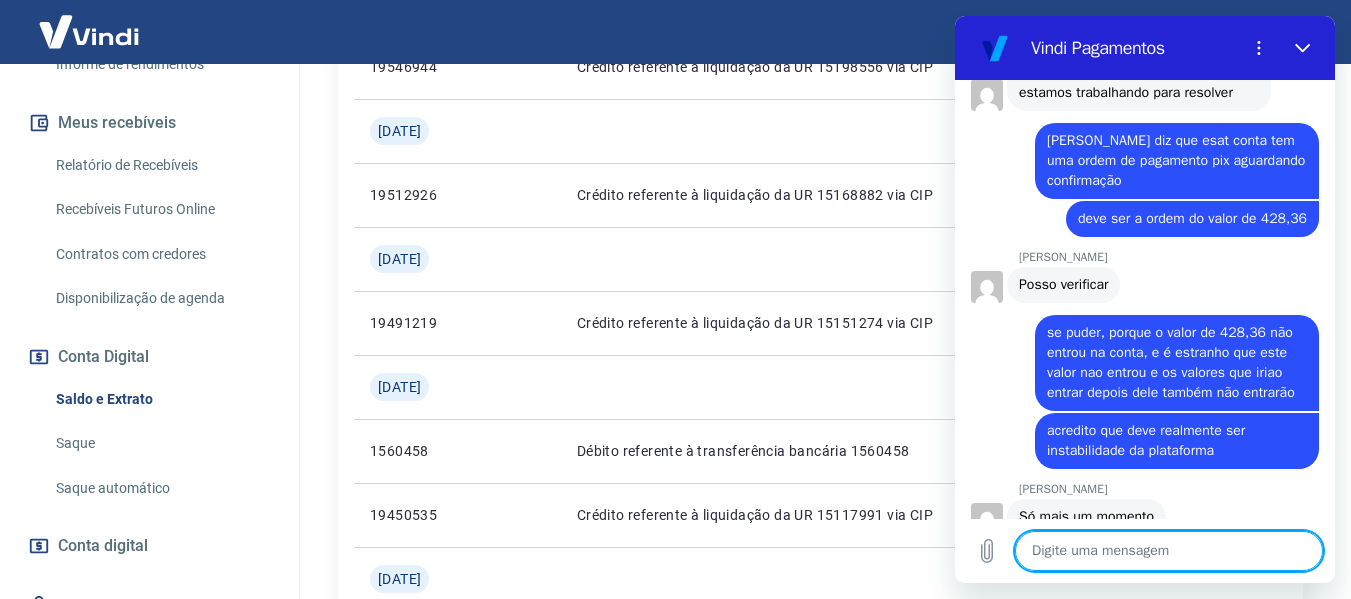 scroll, scrollTop: 4945, scrollLeft: 0, axis: vertical 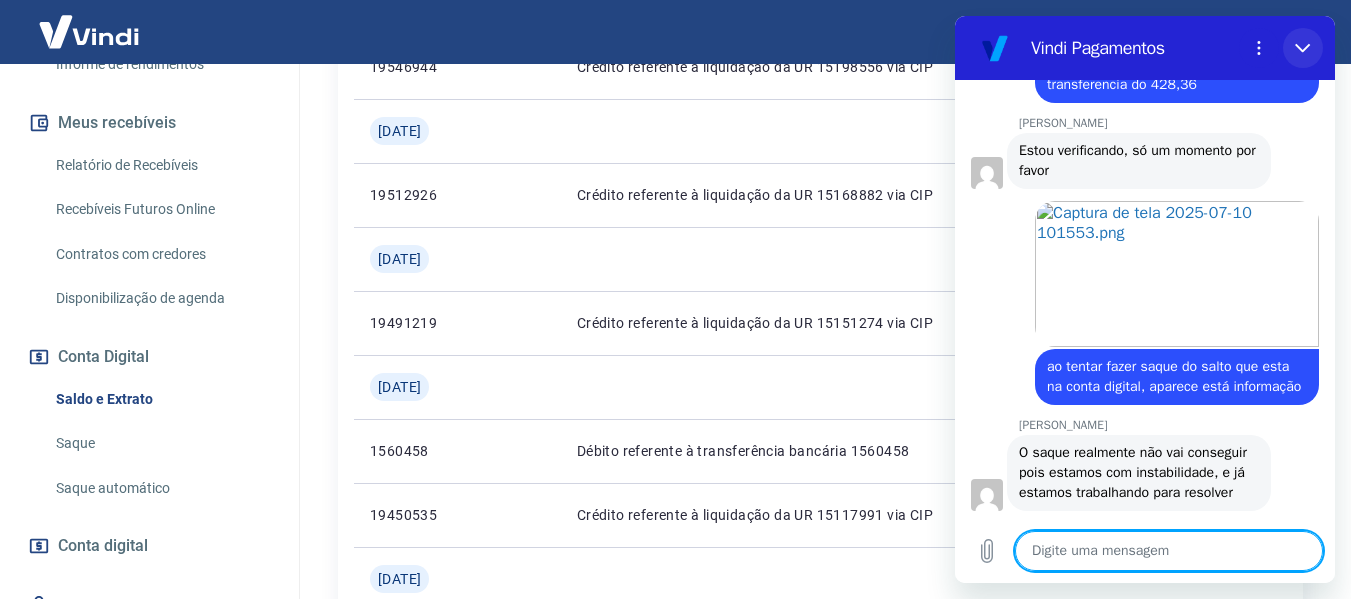 click 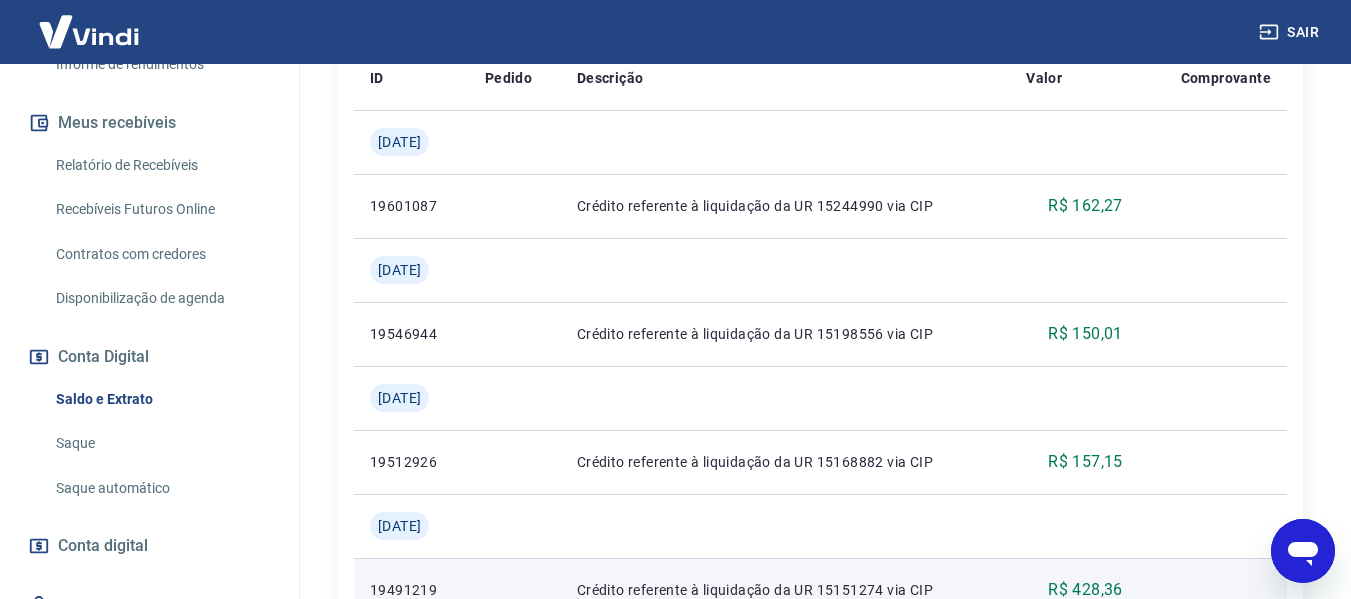 scroll, scrollTop: 667, scrollLeft: 0, axis: vertical 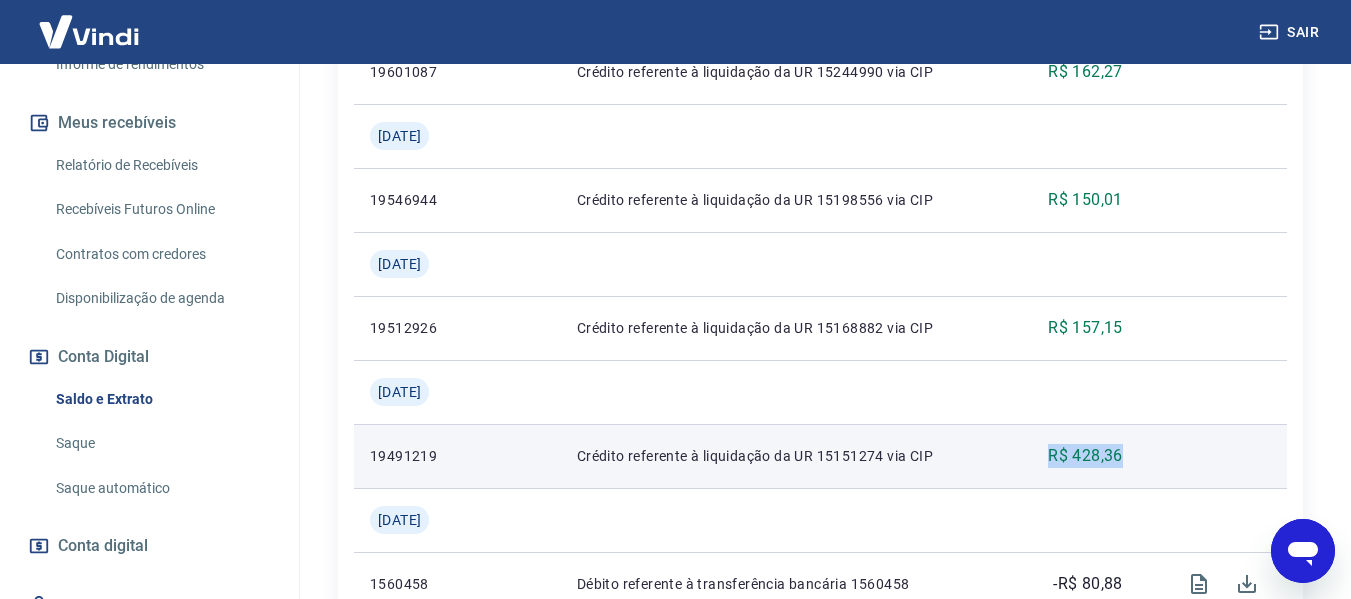 drag, startPoint x: 1143, startPoint y: 458, endPoint x: 1023, endPoint y: 455, distance: 120.03749 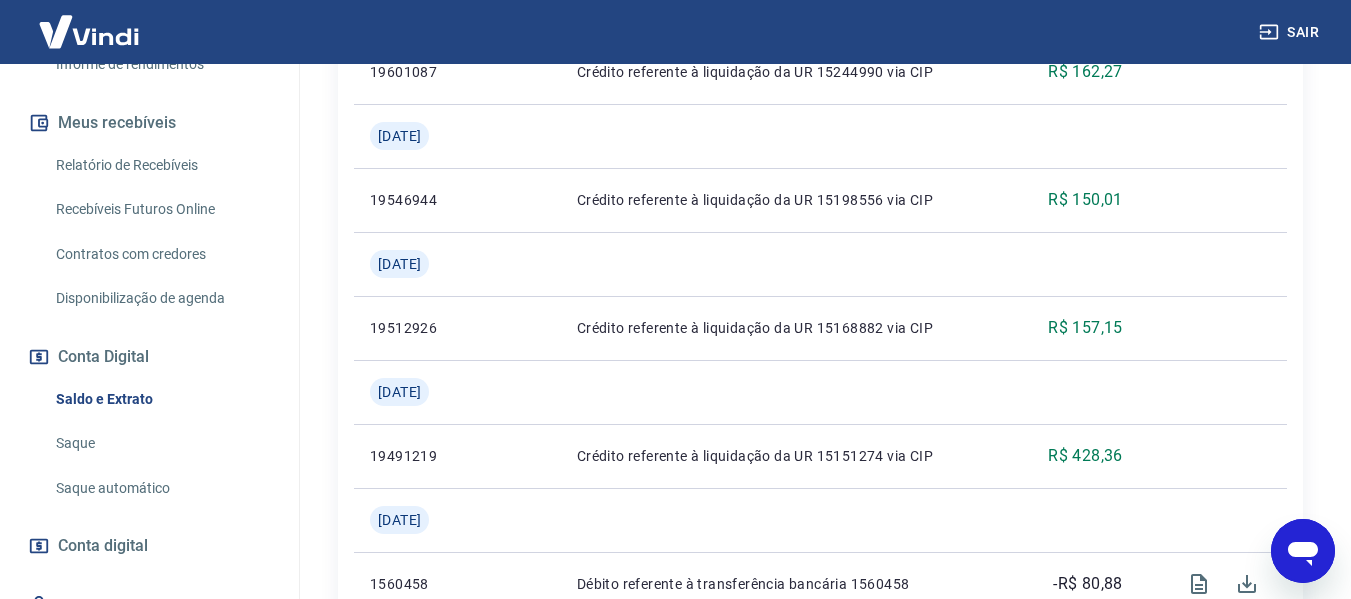click on "Se o saldo aumentar sem um lançamento correspondente no extrato, aguarde algumas horas. Isso acontece devido ao tempo  necessário para processamento das liquidações de recebíveis. Início / Conta Digital / Saldo e Extrato Saldo Saldo conta digital R$ 469,43 Solicitar Saque Extrato Filtros Exportar ID Pedido Descrição Valor Comprovante [DATE] 19601087 Crédito referente à liquidação da UR 15244990 via CIP R$ 162,27 [DATE] 19546944 Crédito referente à liquidação da UR 15198556 via CIP R$ 150,01 [DATE] 19512926 Crédito referente à liquidação da UR 15168882 via CIP R$ 157,15 [DATE] 19491219 Crédito referente à liquidação da UR 15151274 via CIP R$ 428,36 [DATE] 1560458 Débito referente à transferência bancária 1560458 -R$ 80,88 19450535 Crédito referente à liquidação da UR 15117991 via CIP R$ 80,88 [DATE] 1558345 Débito referente à transferência bancária 1558345 -R$ 319,12 19403351 Crédito referente à liquidação da UR 15073375 via CIP 1 2" at bounding box center (820, 763) 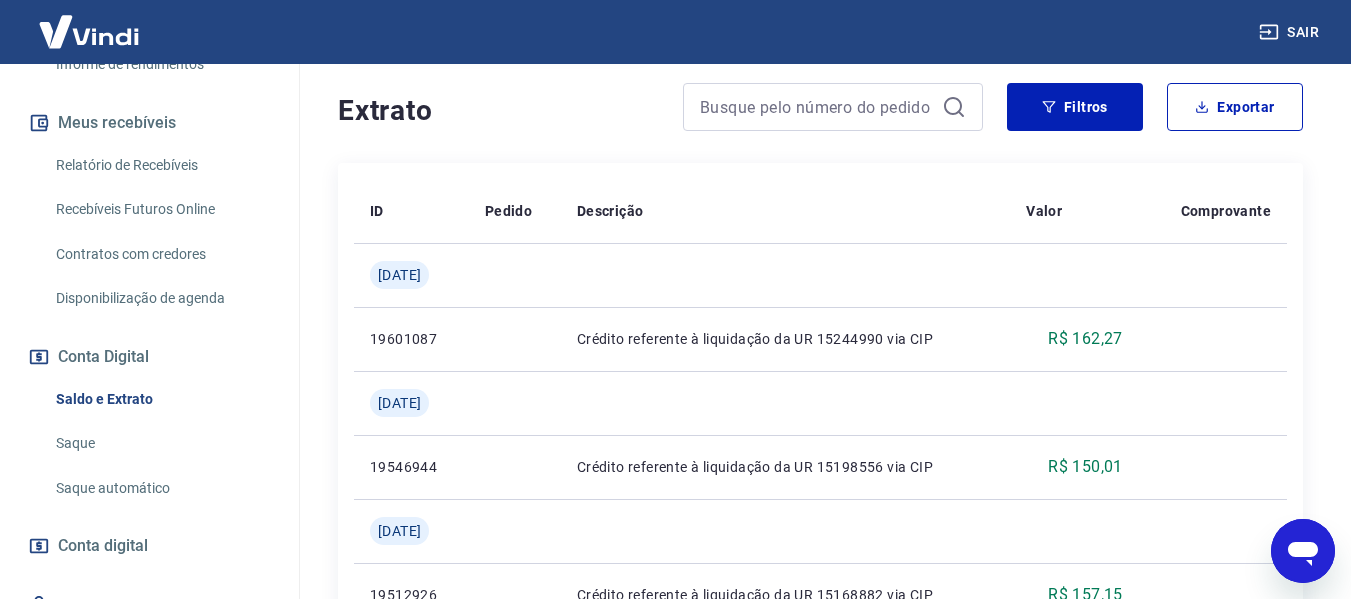 scroll, scrollTop: 133, scrollLeft: 0, axis: vertical 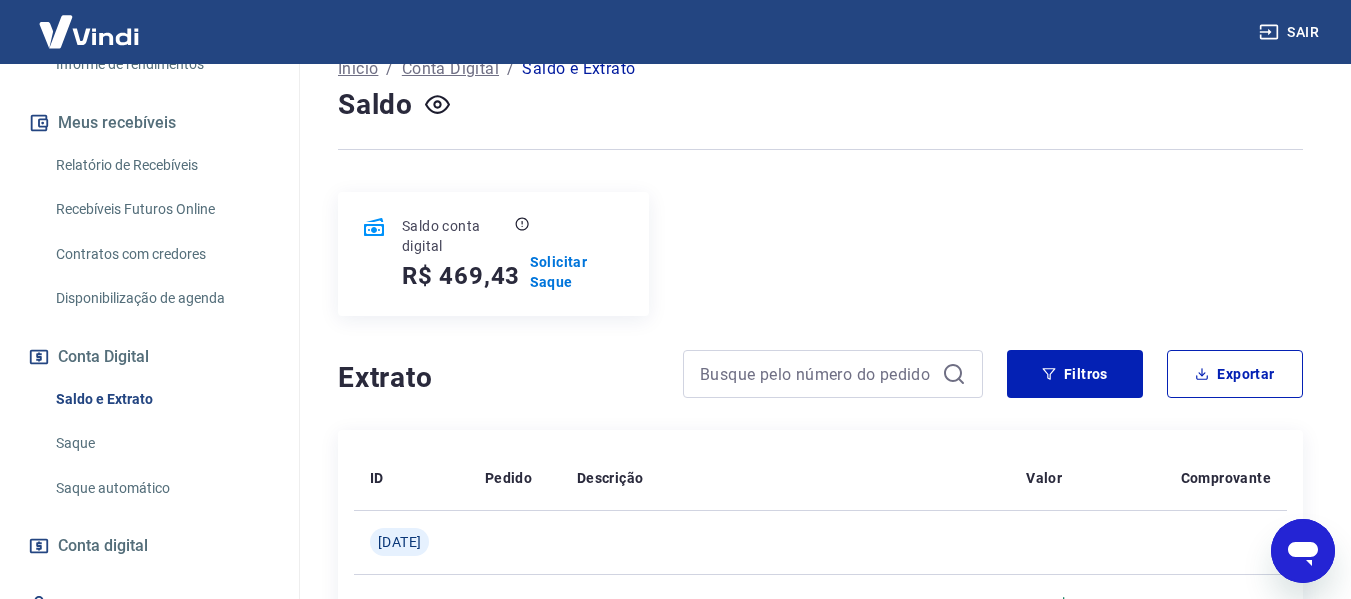 click 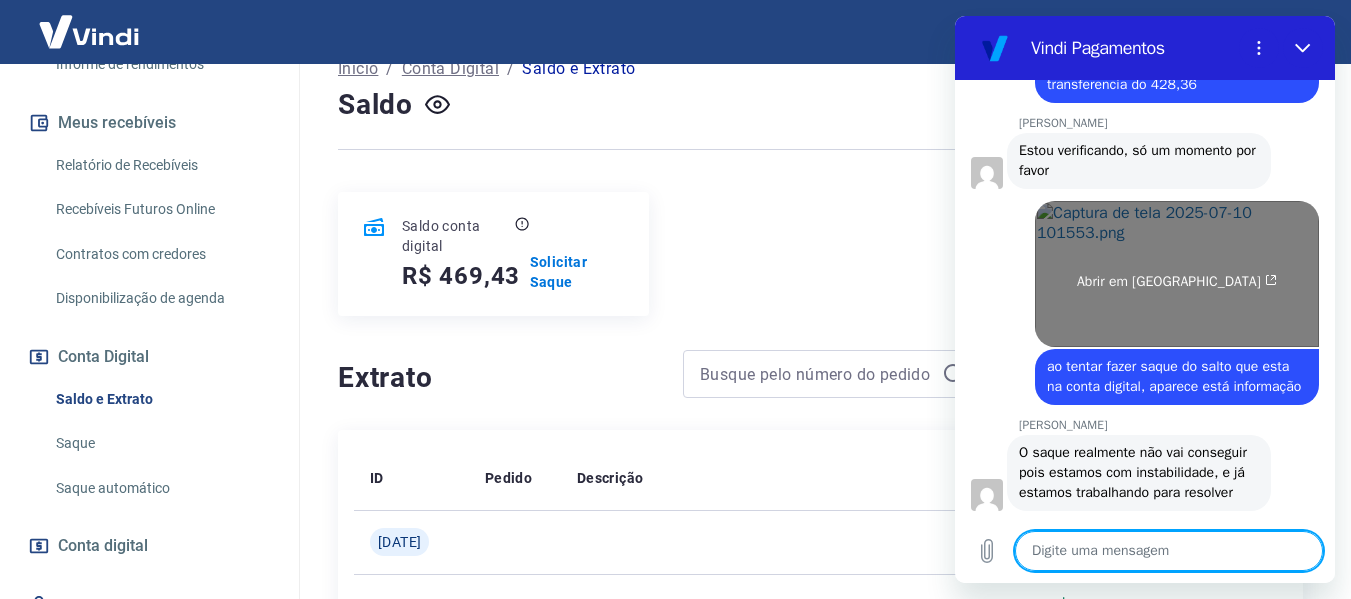 click on "Abrir em [GEOGRAPHIC_DATA]" at bounding box center (1177, 274) 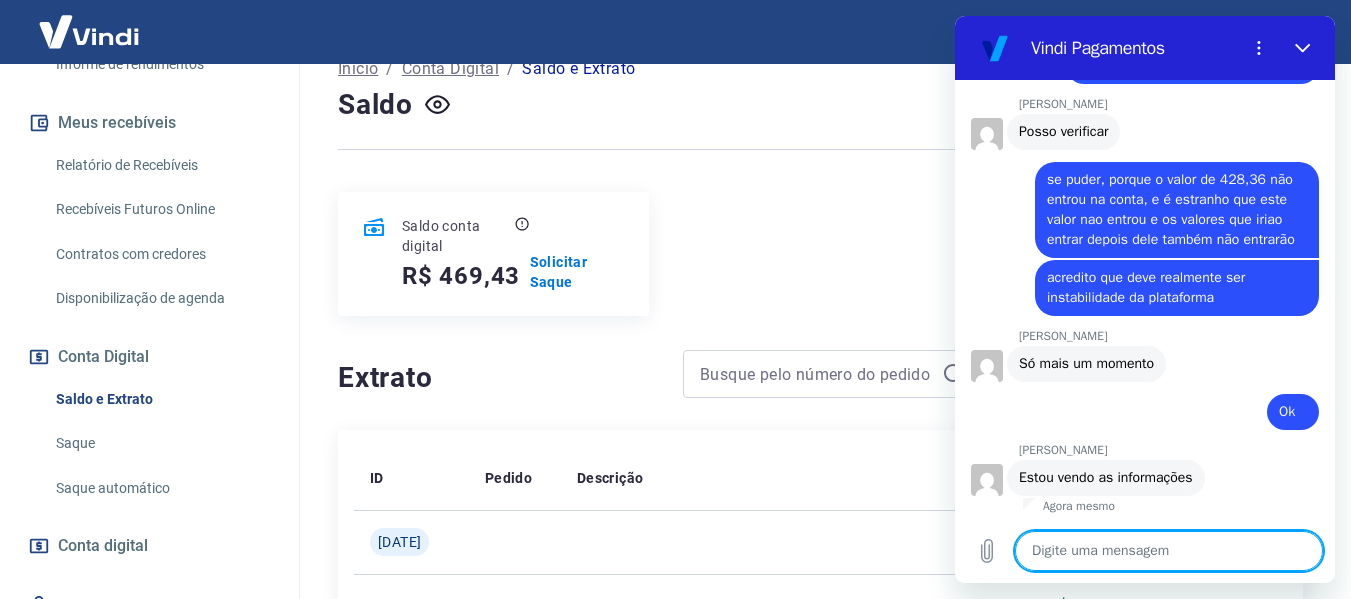 scroll, scrollTop: 5678, scrollLeft: 0, axis: vertical 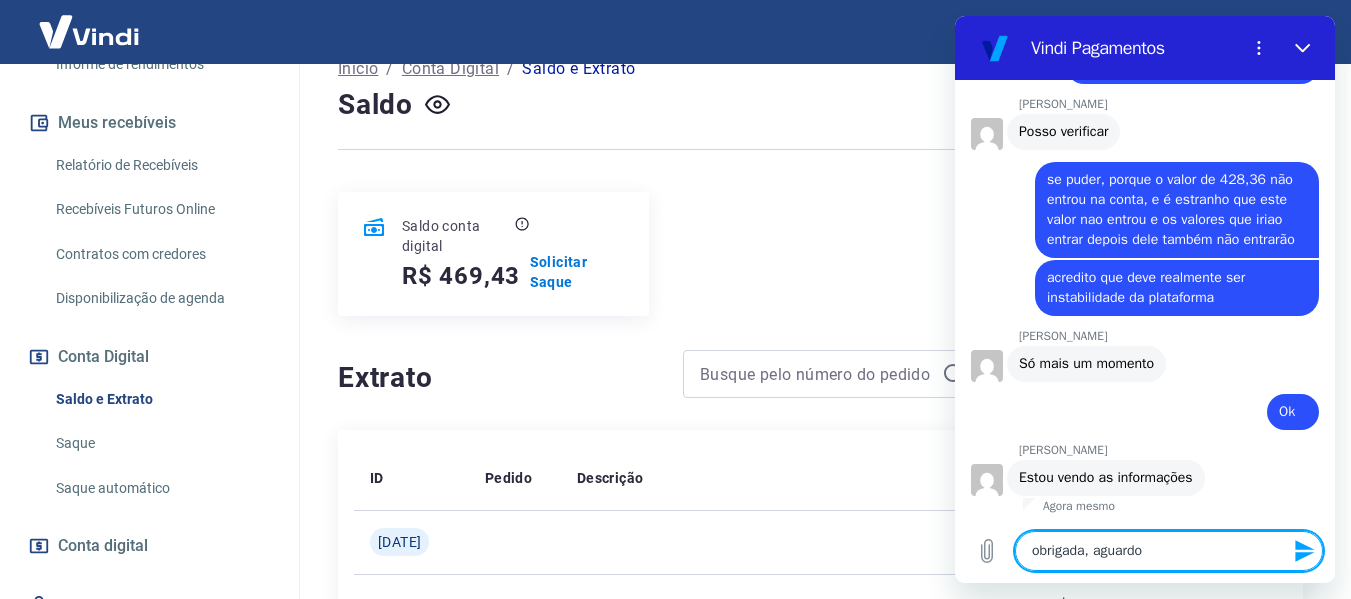 type on "obrigada, aguardo" 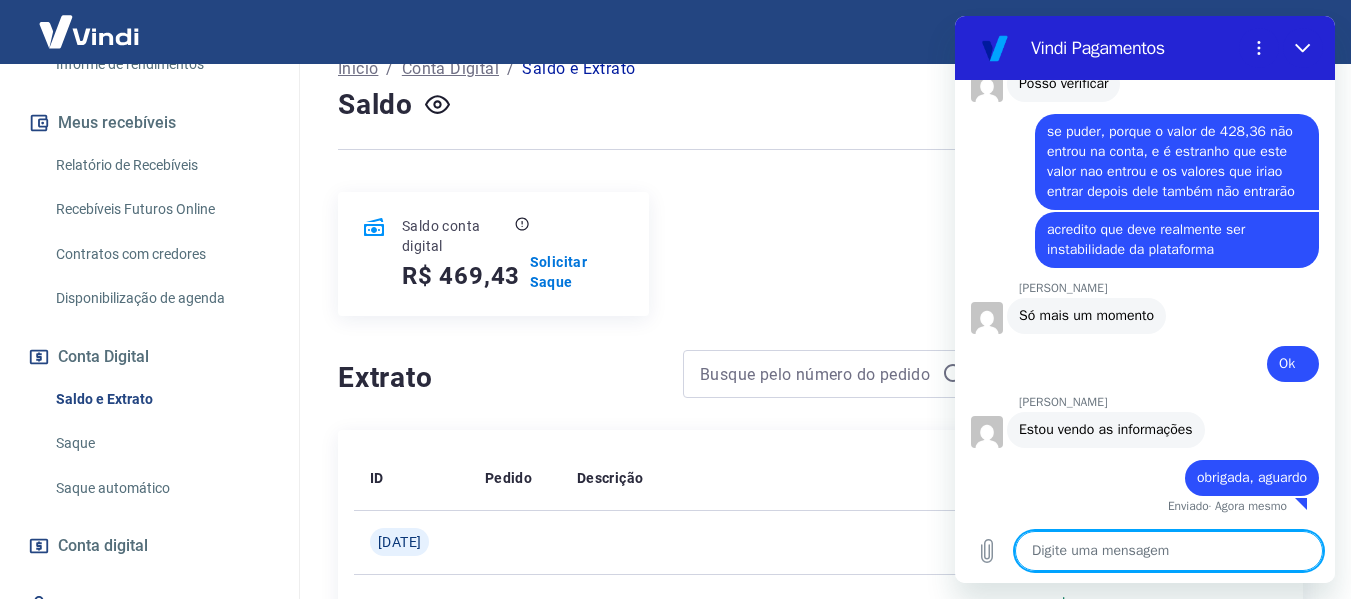 scroll, scrollTop: 5726, scrollLeft: 0, axis: vertical 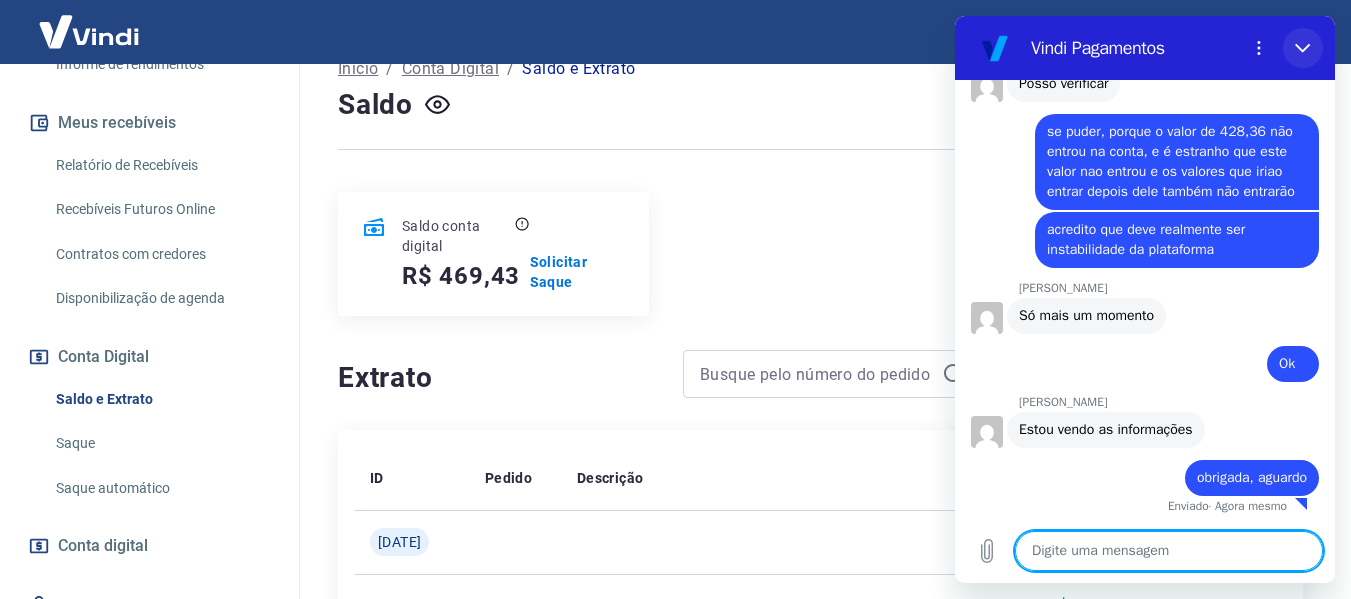 click at bounding box center [1303, 48] 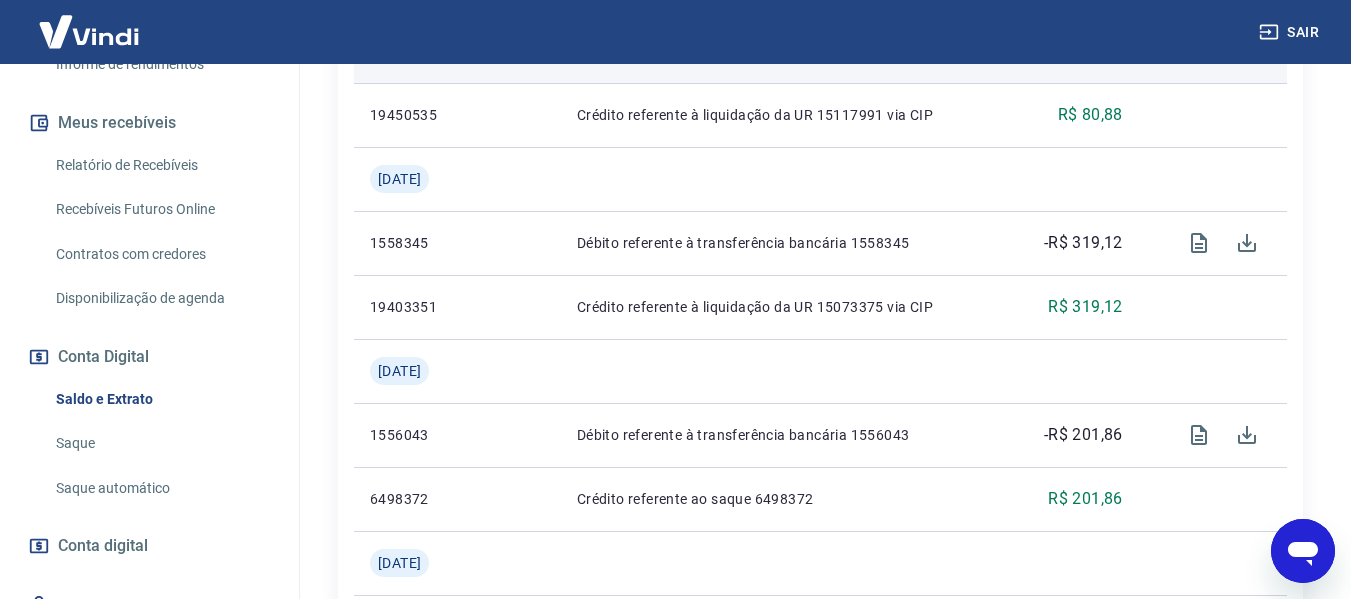 scroll, scrollTop: 1467, scrollLeft: 0, axis: vertical 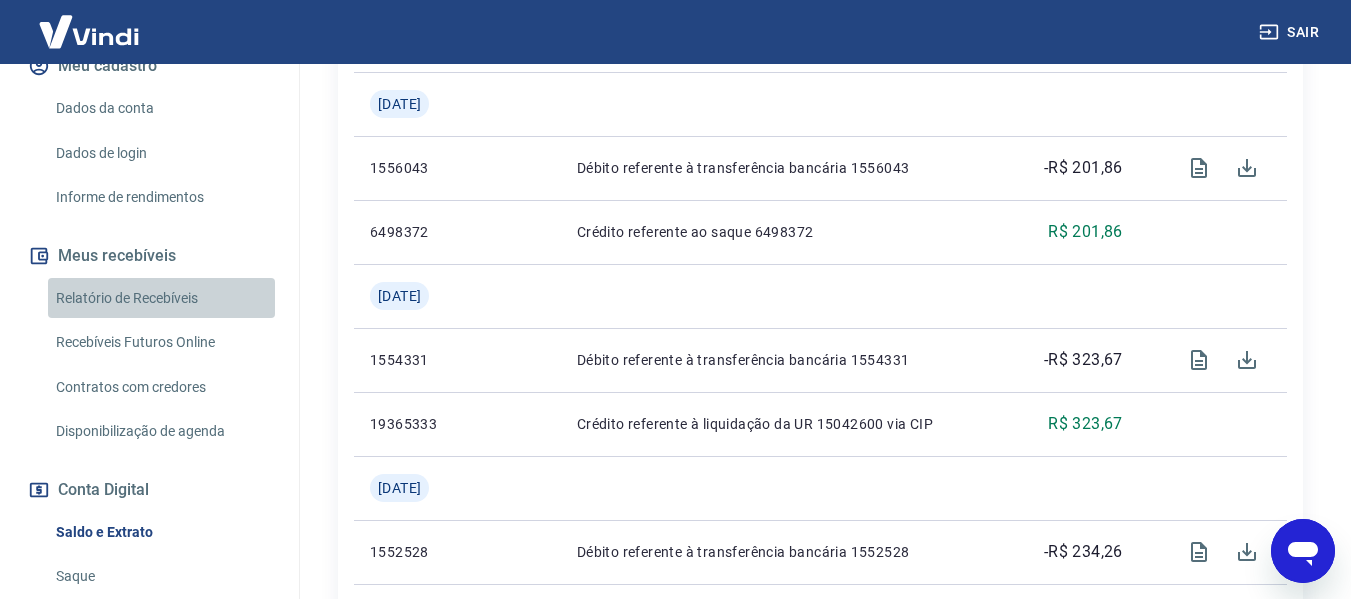 click on "Relatório de Recebíveis" at bounding box center [161, 298] 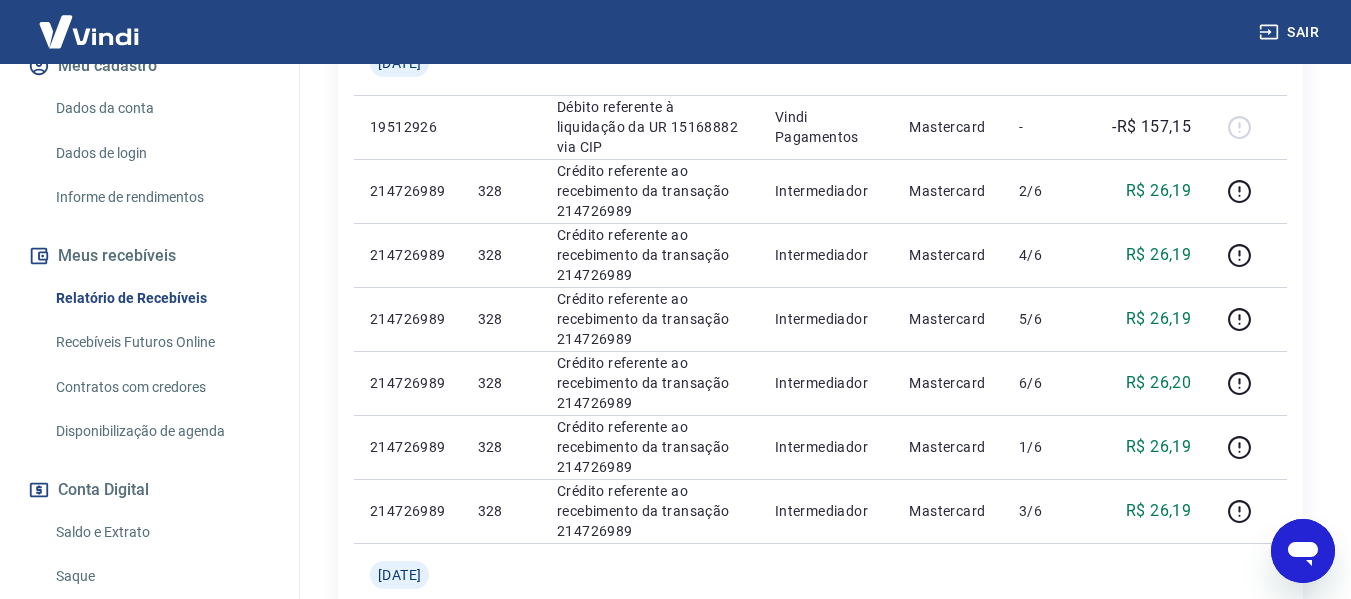 scroll, scrollTop: 1334, scrollLeft: 0, axis: vertical 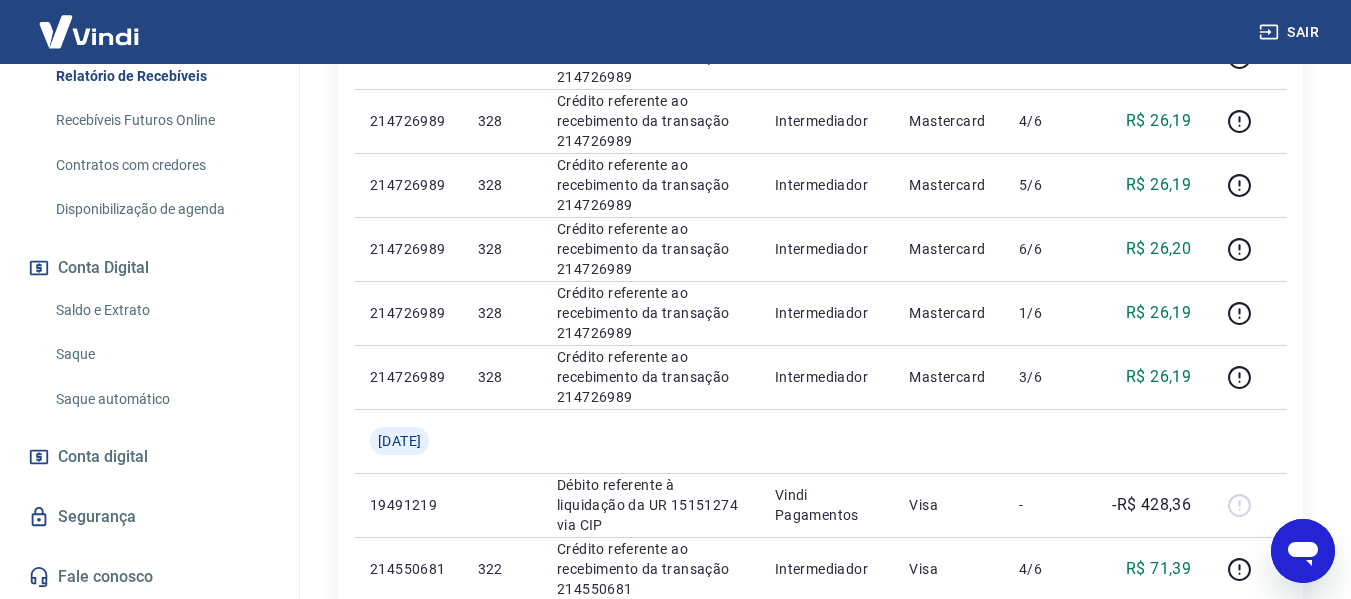 click on "Saldo e Extrato" at bounding box center (161, 310) 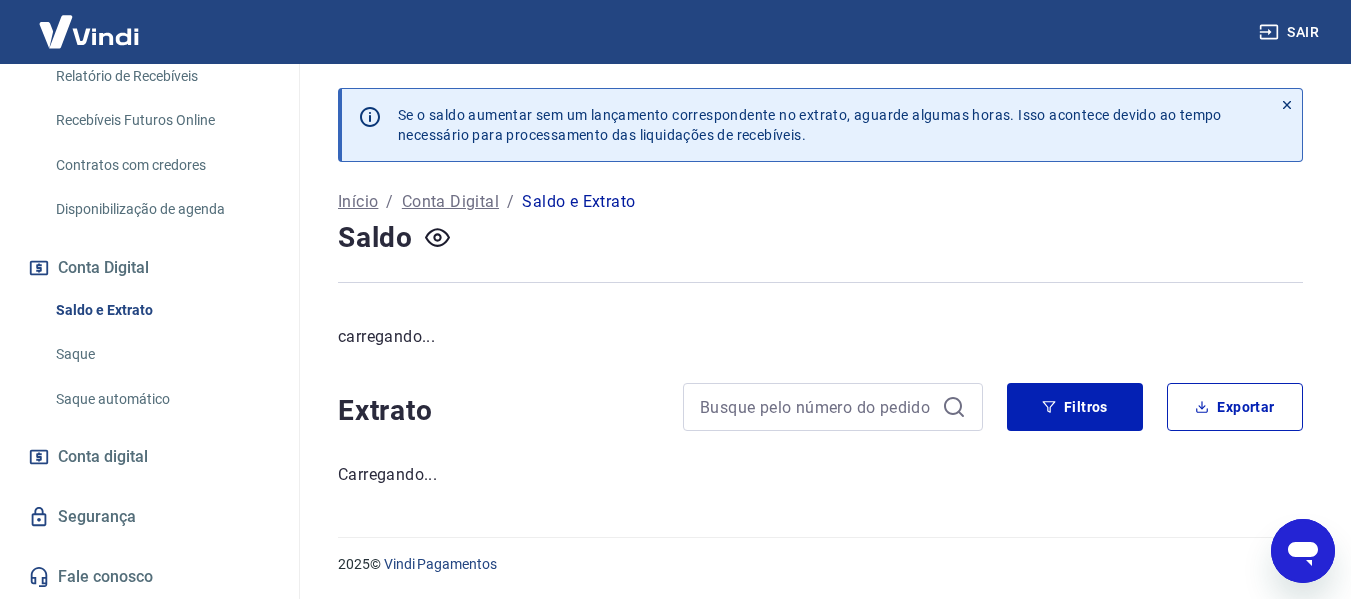 scroll, scrollTop: 0, scrollLeft: 0, axis: both 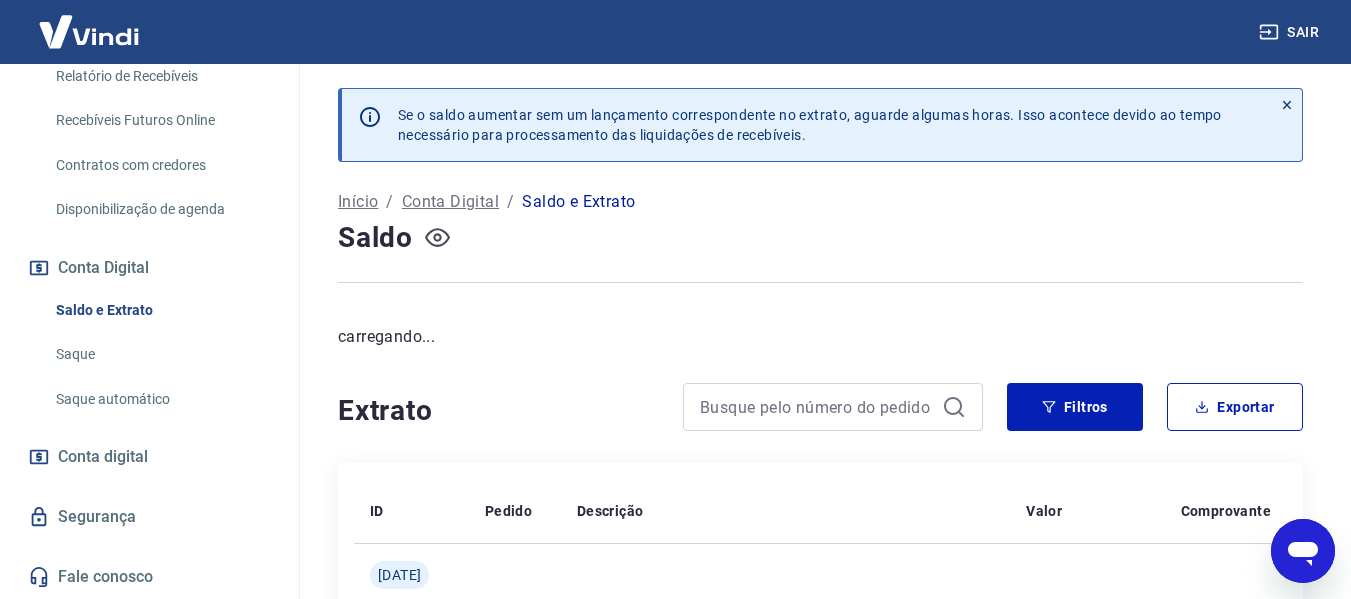 click 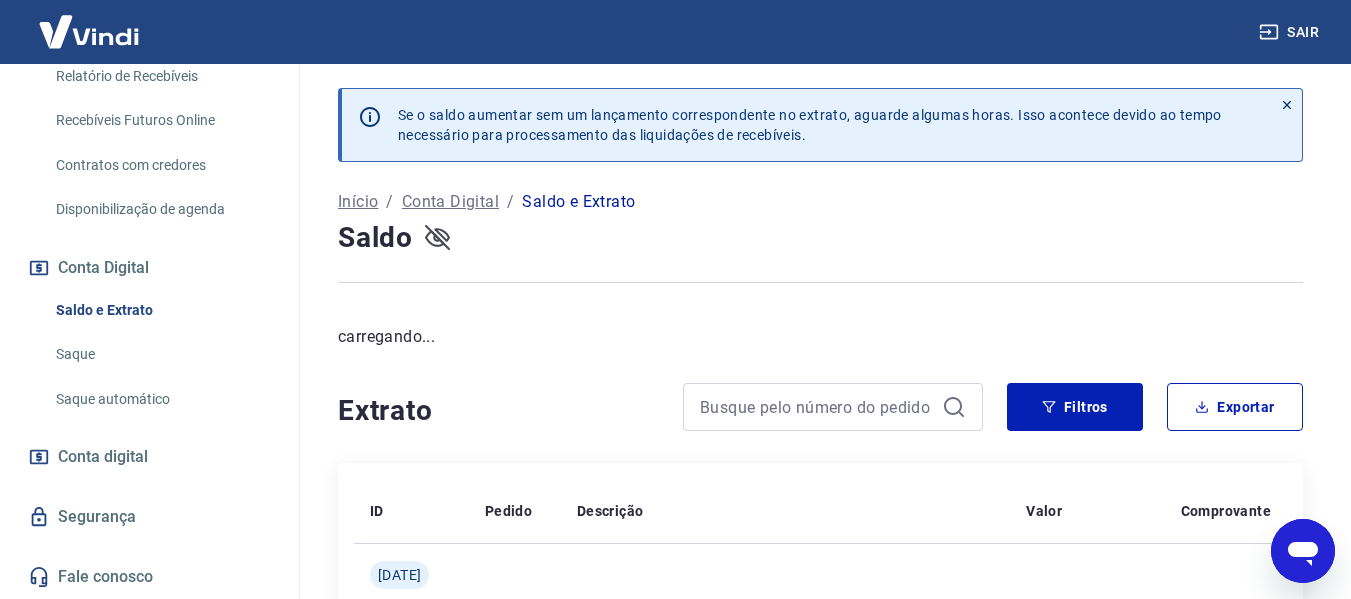 click 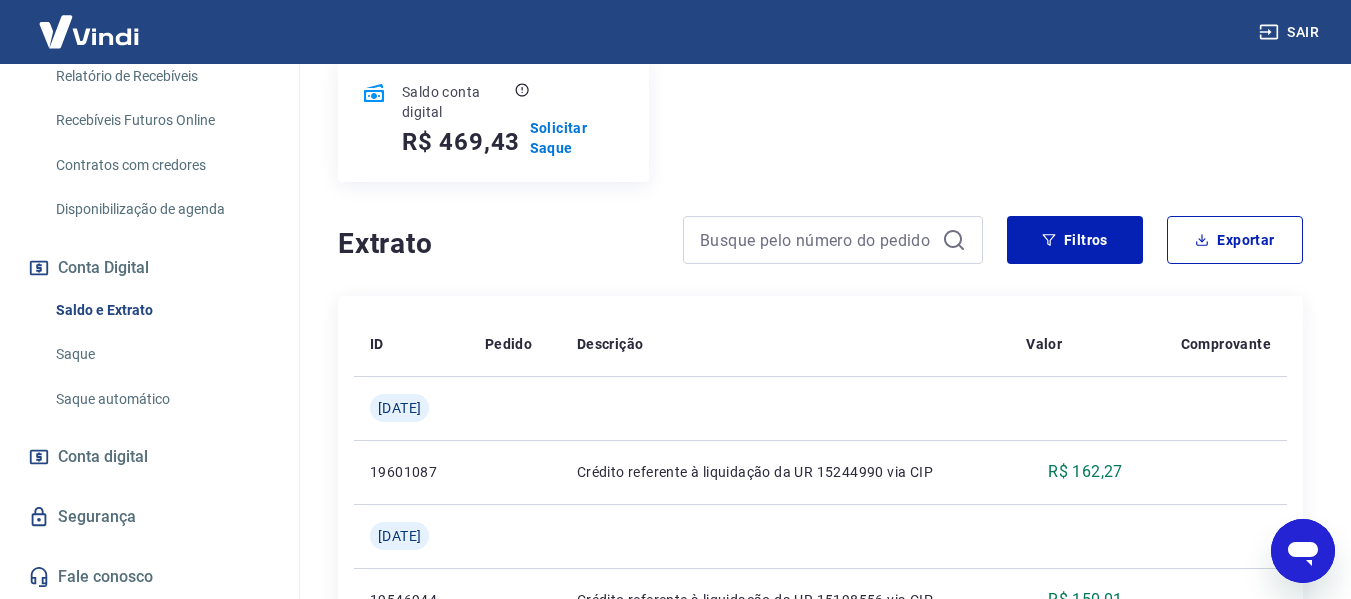 scroll, scrollTop: 133, scrollLeft: 0, axis: vertical 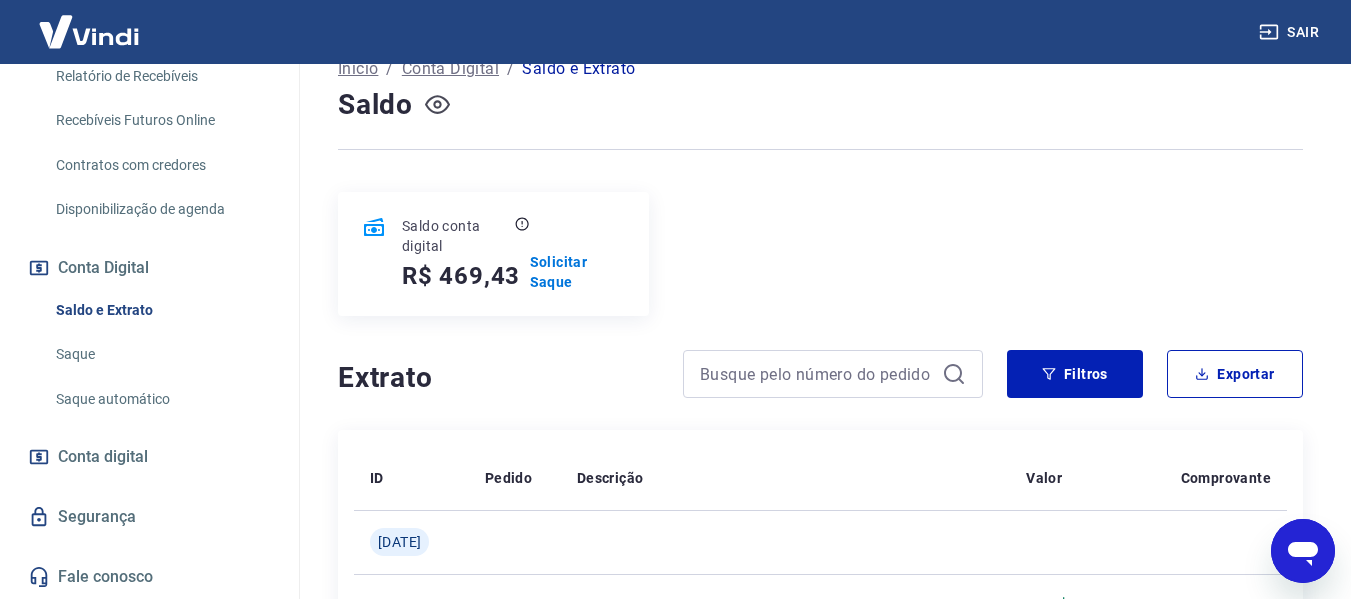 click at bounding box center (1303, 551) 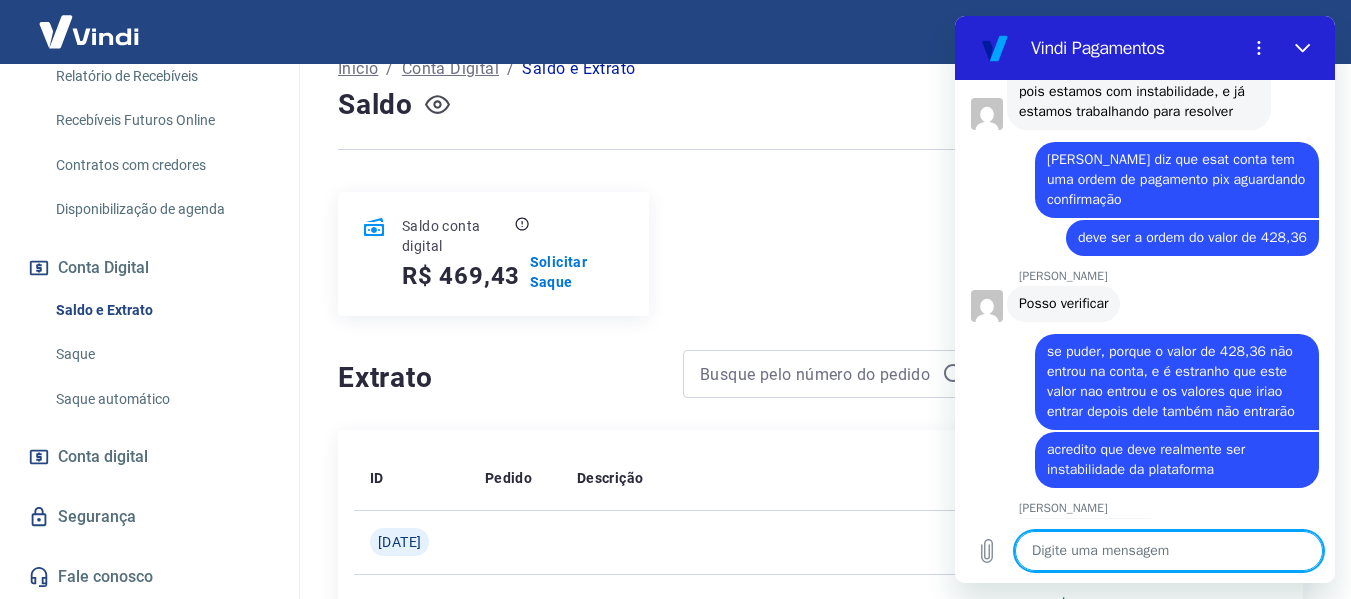 scroll, scrollTop: 5059, scrollLeft: 0, axis: vertical 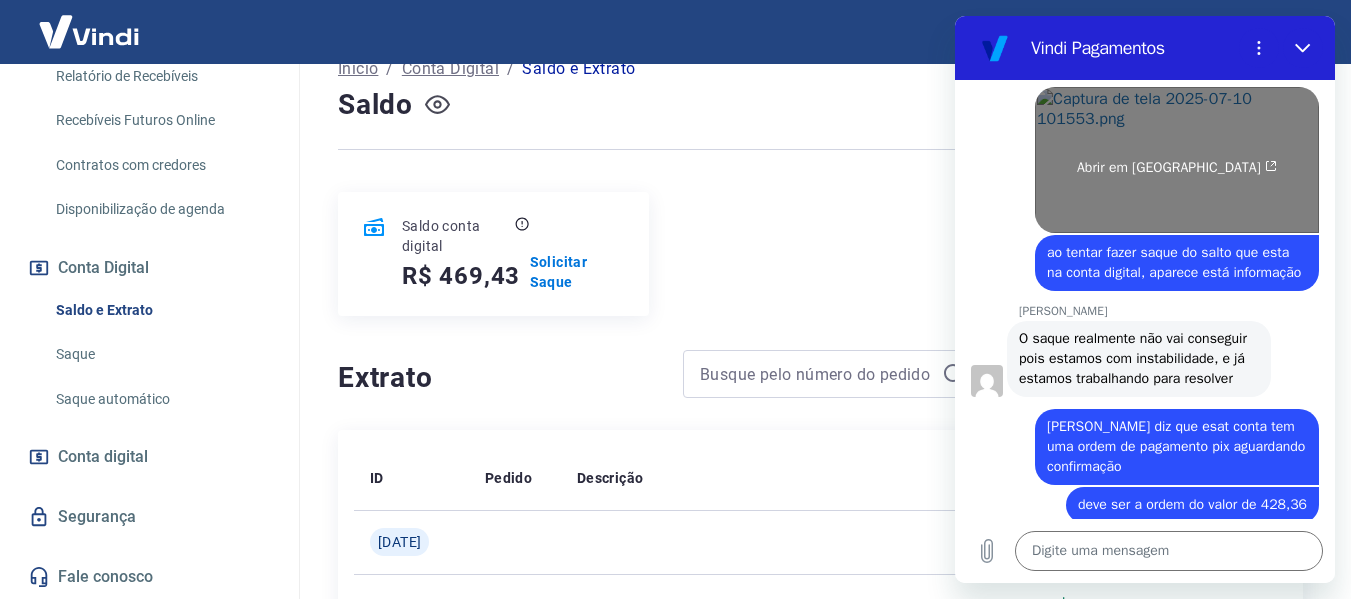 click on "Abrir em [GEOGRAPHIC_DATA]" at bounding box center (1177, 160) 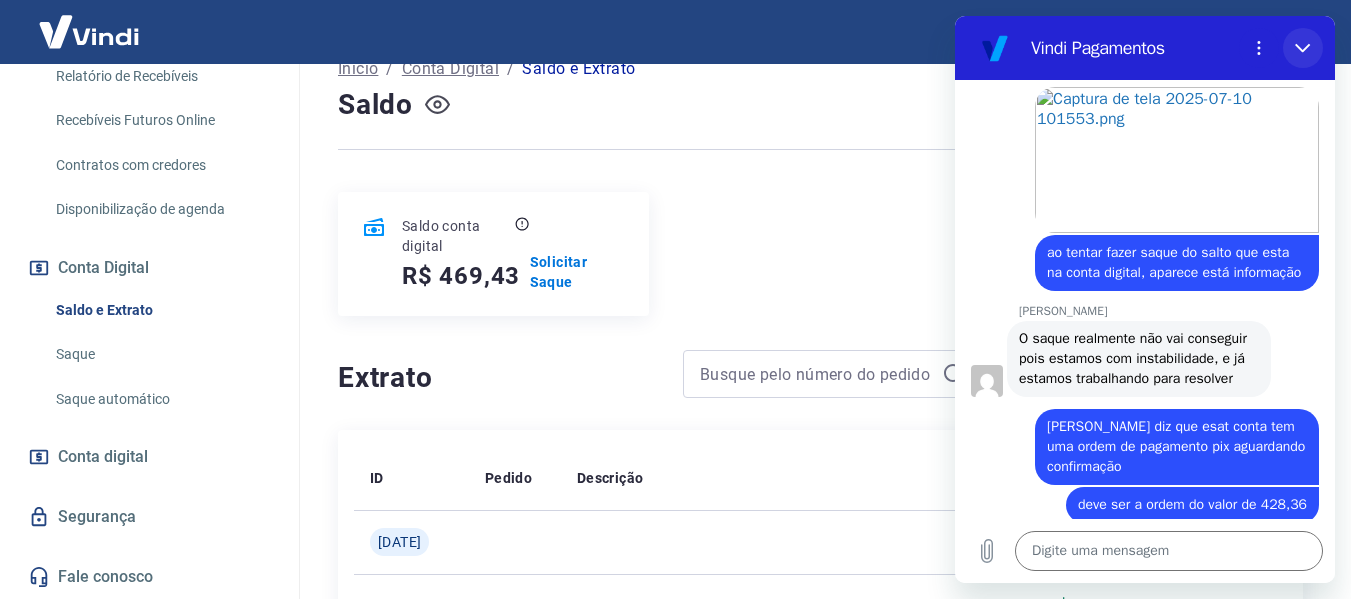 drag, startPoint x: 1310, startPoint y: 44, endPoint x: 2265, endPoint y: 72, distance: 955.4104 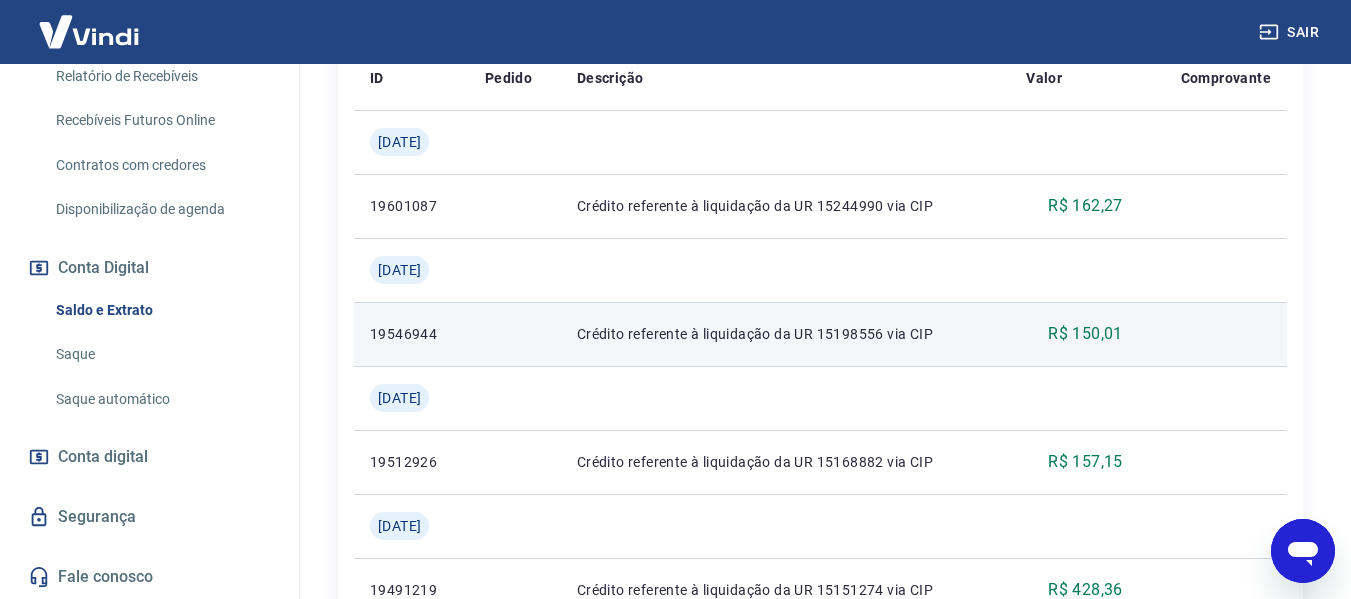 scroll, scrollTop: 267, scrollLeft: 0, axis: vertical 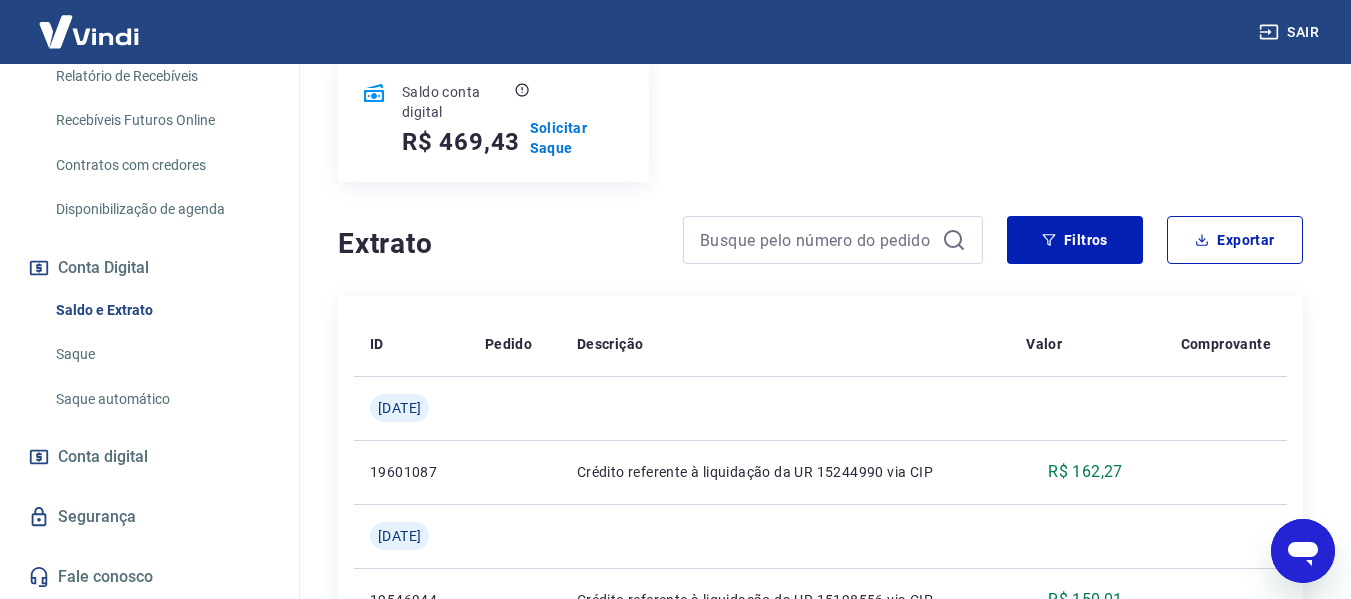 click 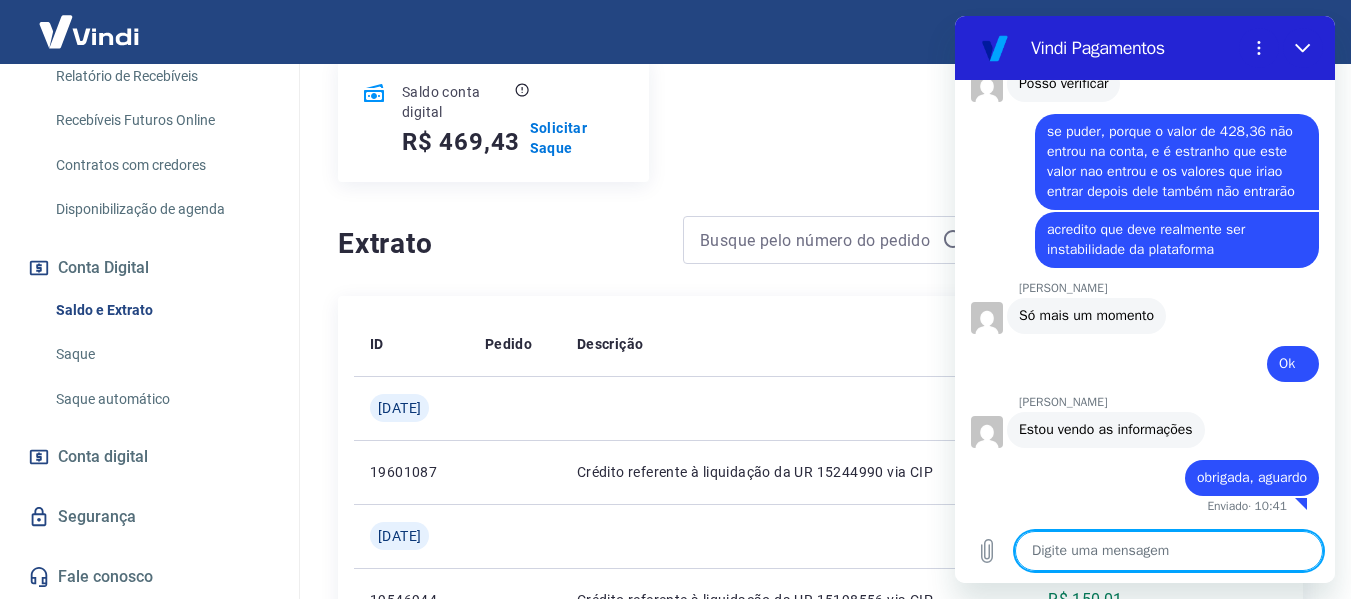 scroll, scrollTop: 5726, scrollLeft: 0, axis: vertical 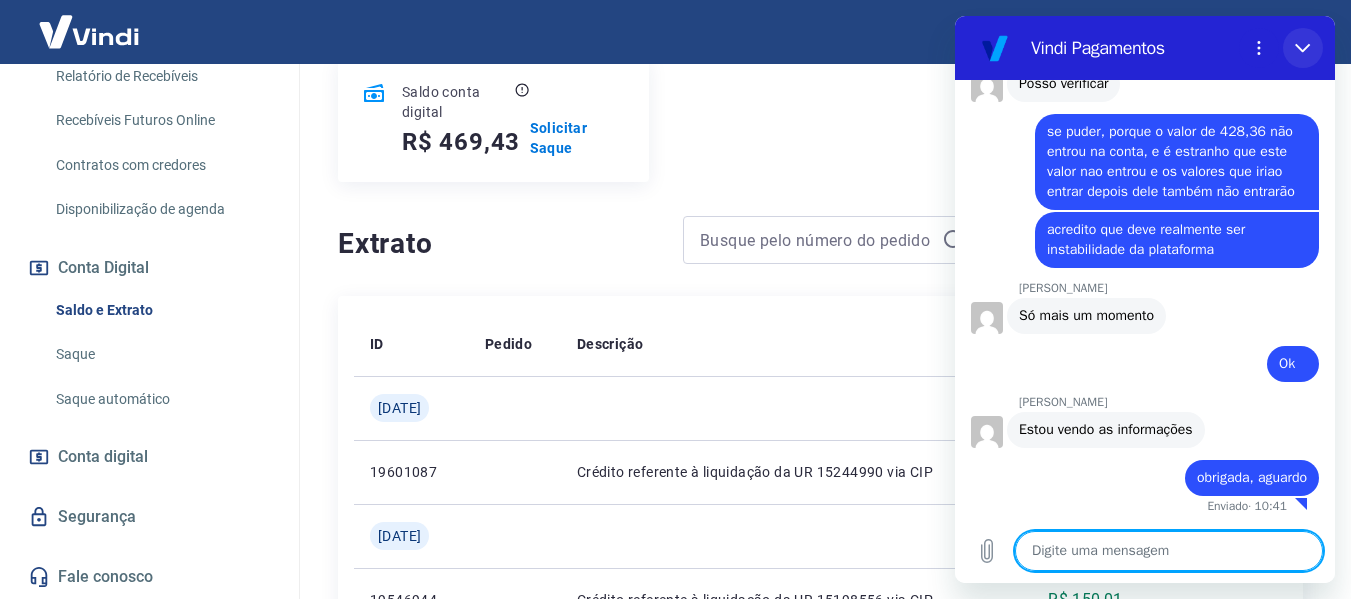 drag, startPoint x: 1304, startPoint y: 42, endPoint x: 2259, endPoint y: 69, distance: 955.3816 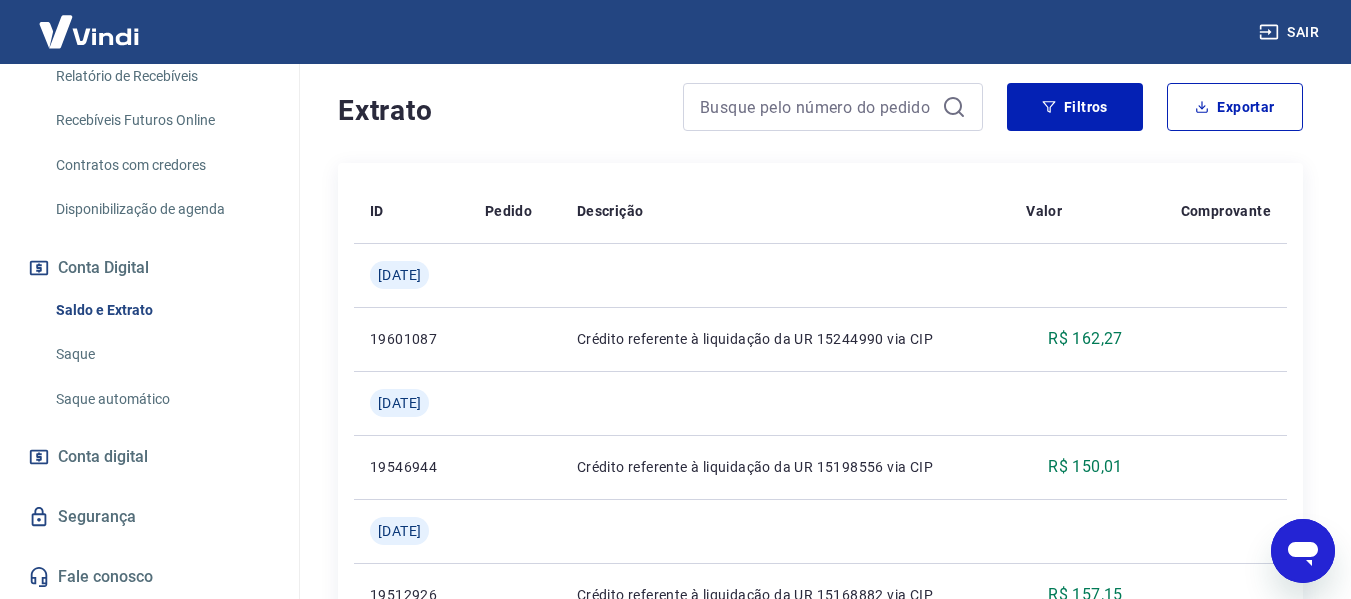 scroll, scrollTop: 267, scrollLeft: 0, axis: vertical 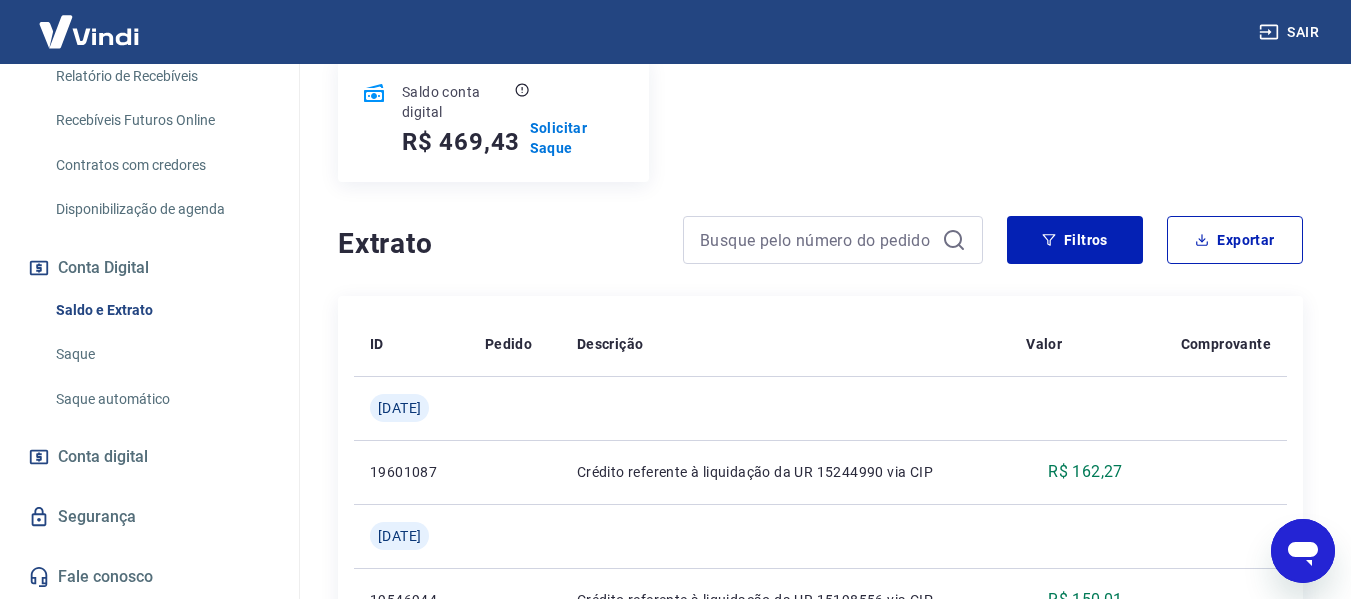 click 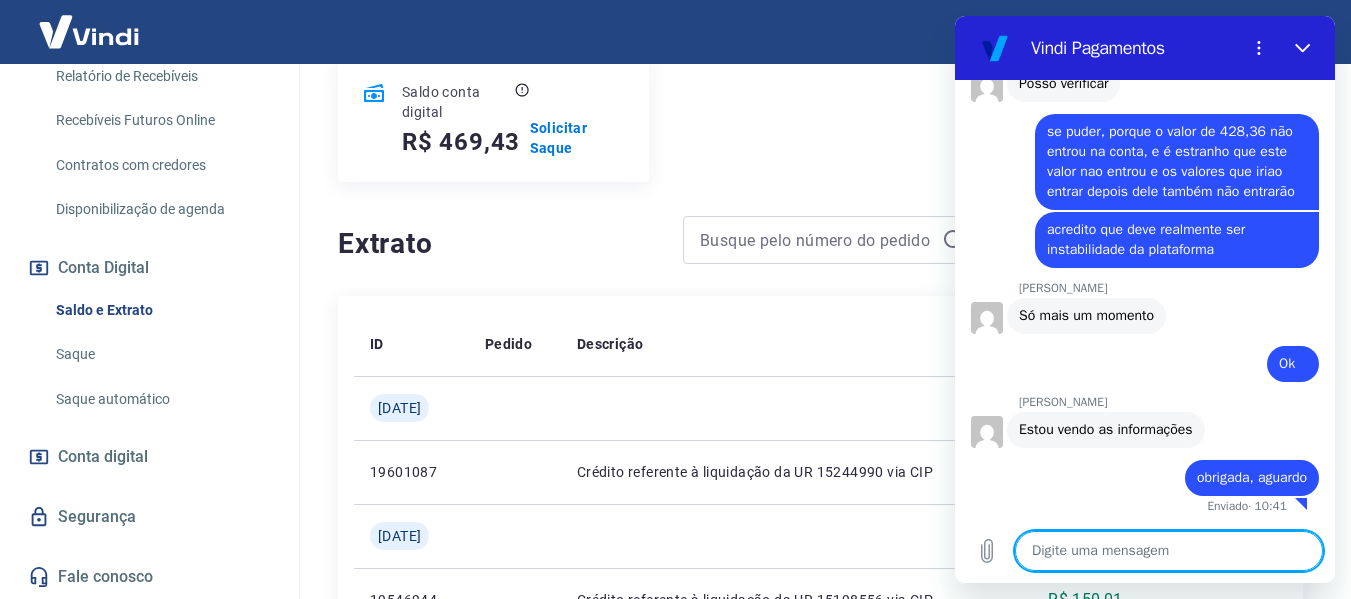 type on "d" 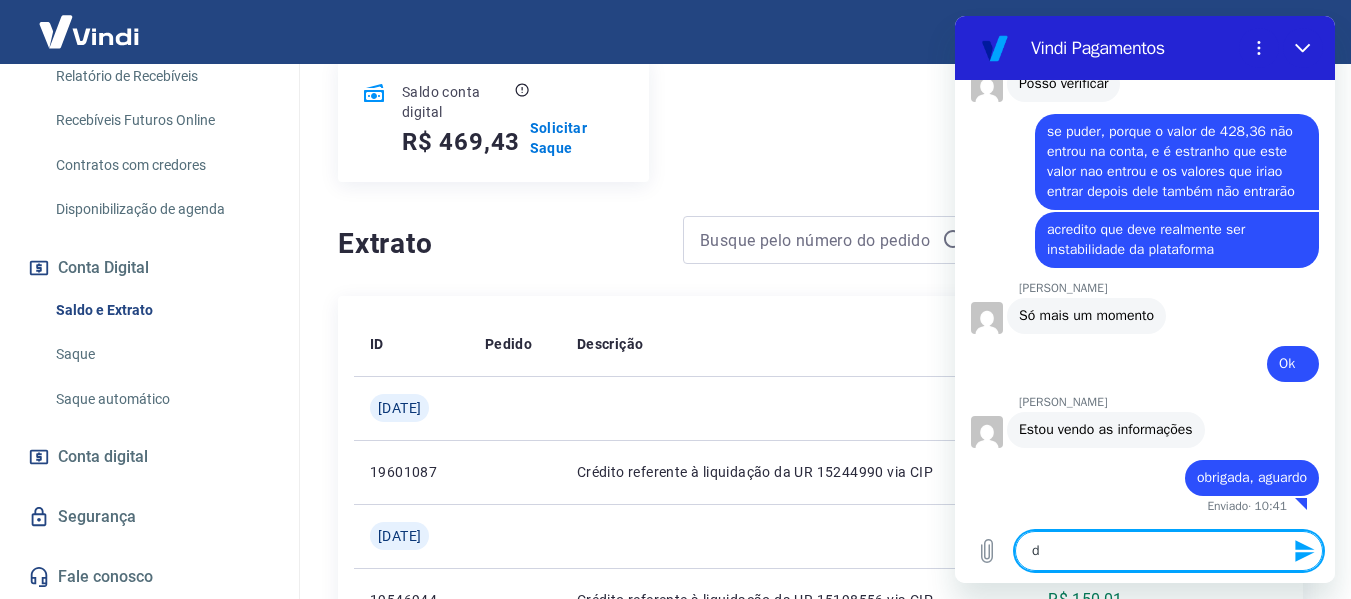 type 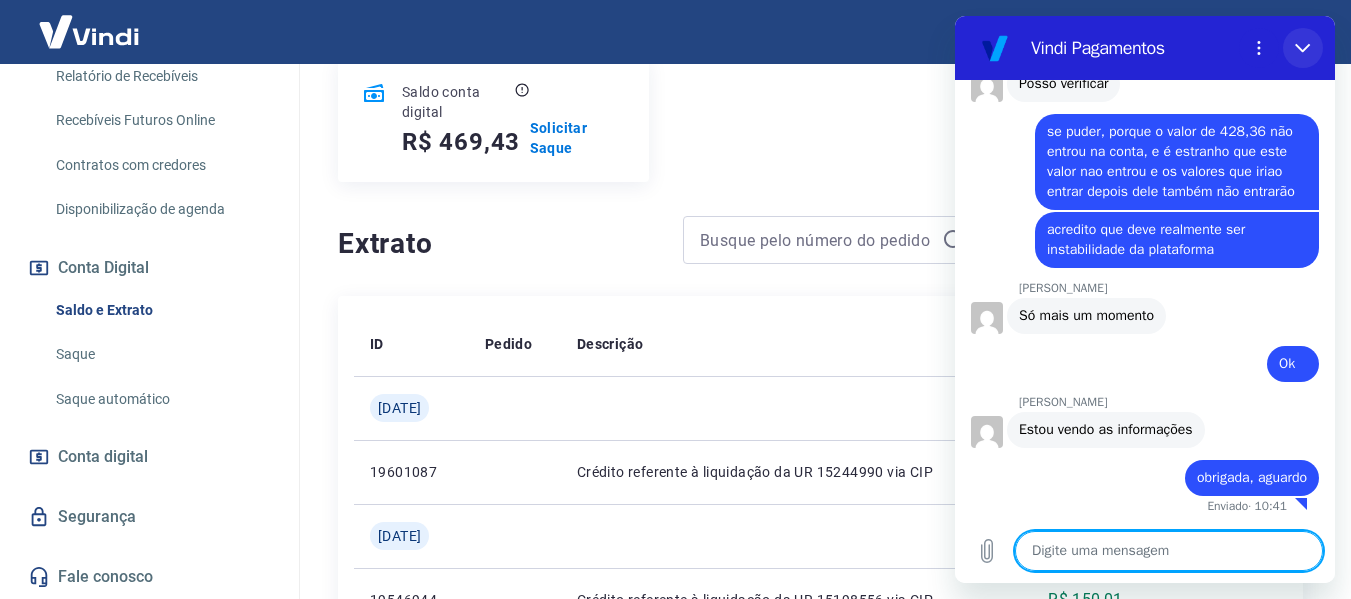 click 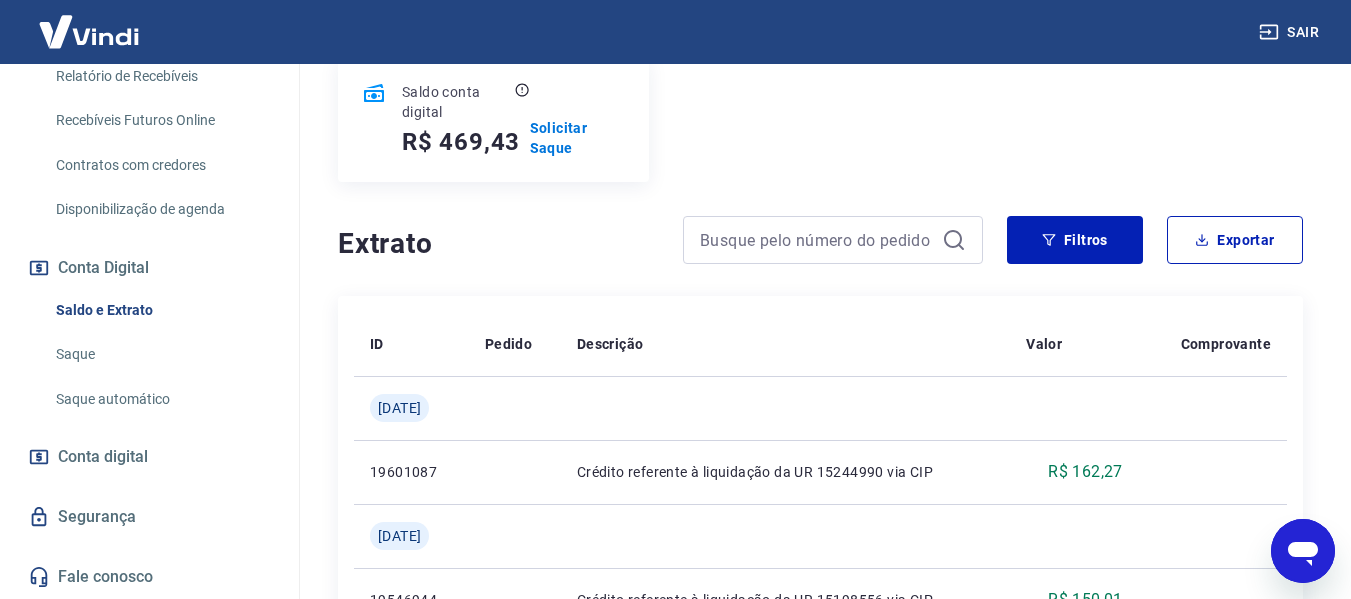 drag, startPoint x: 1297, startPoint y: 533, endPoint x: 1346, endPoint y: 612, distance: 92.96236 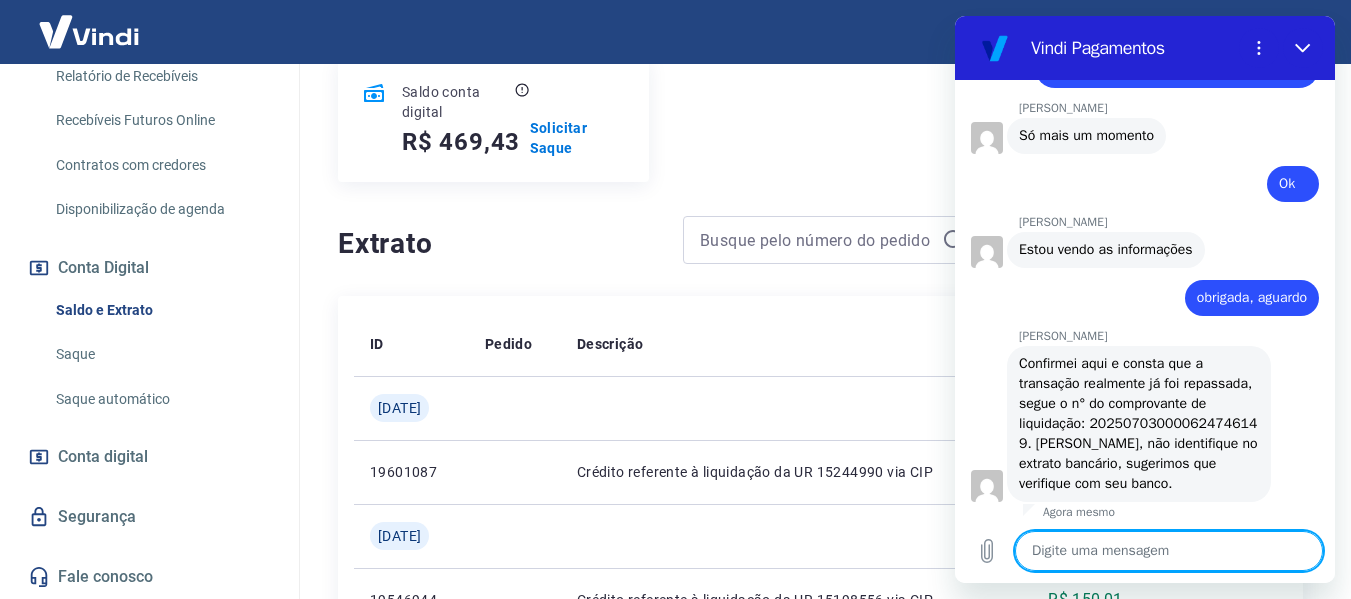 scroll, scrollTop: 5932, scrollLeft: 0, axis: vertical 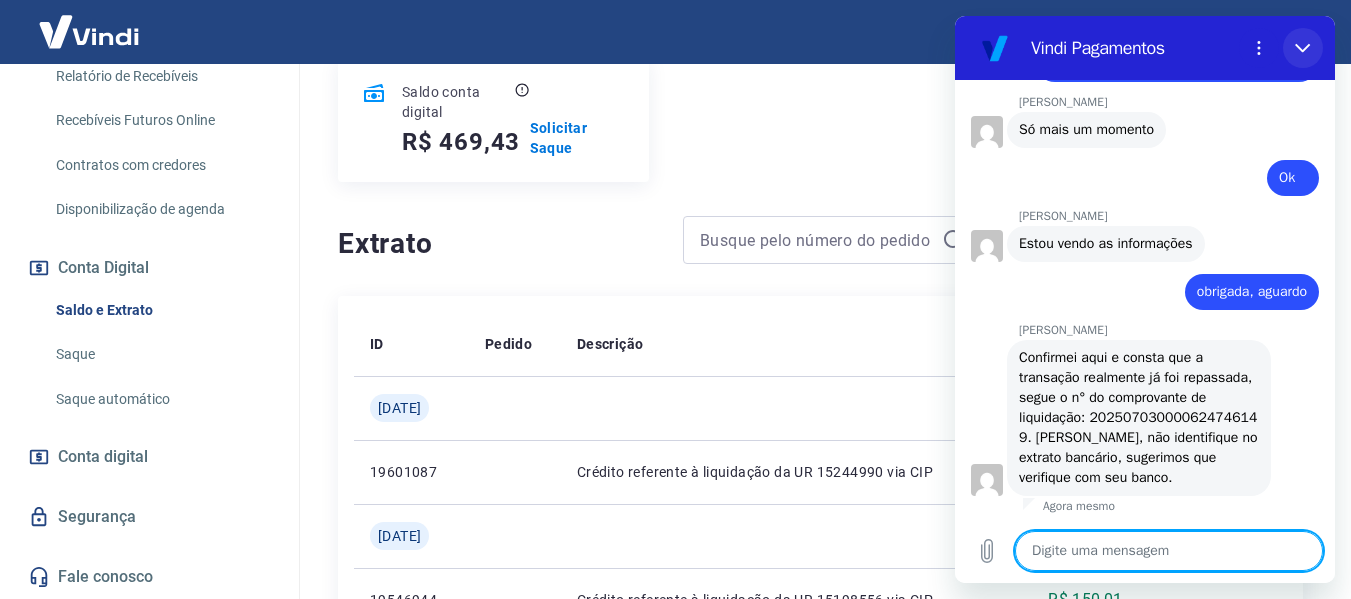 drag, startPoint x: 1302, startPoint y: 44, endPoint x: 2201, endPoint y: 104, distance: 901 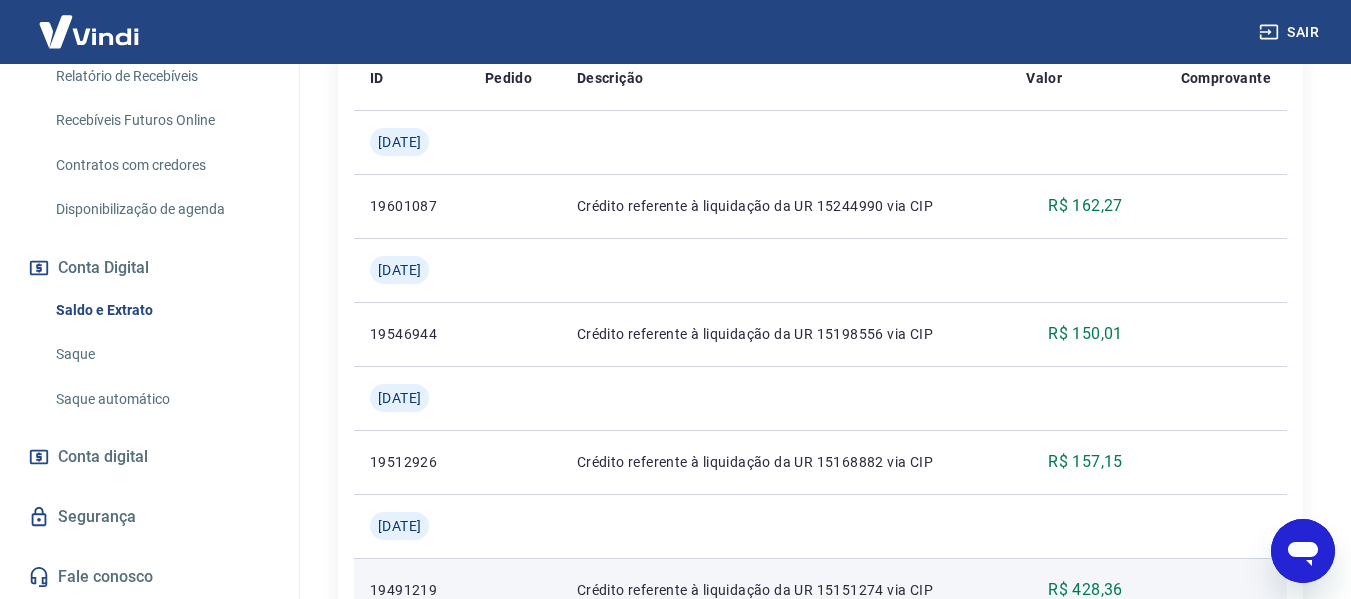 scroll, scrollTop: 800, scrollLeft: 0, axis: vertical 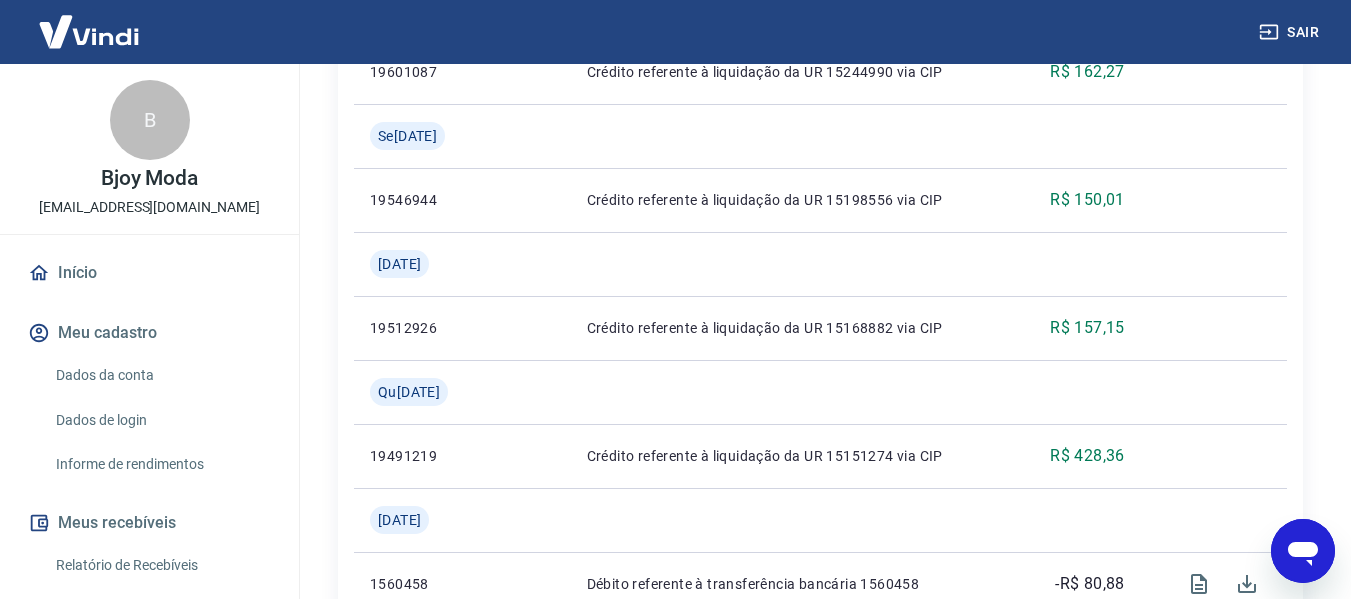 click 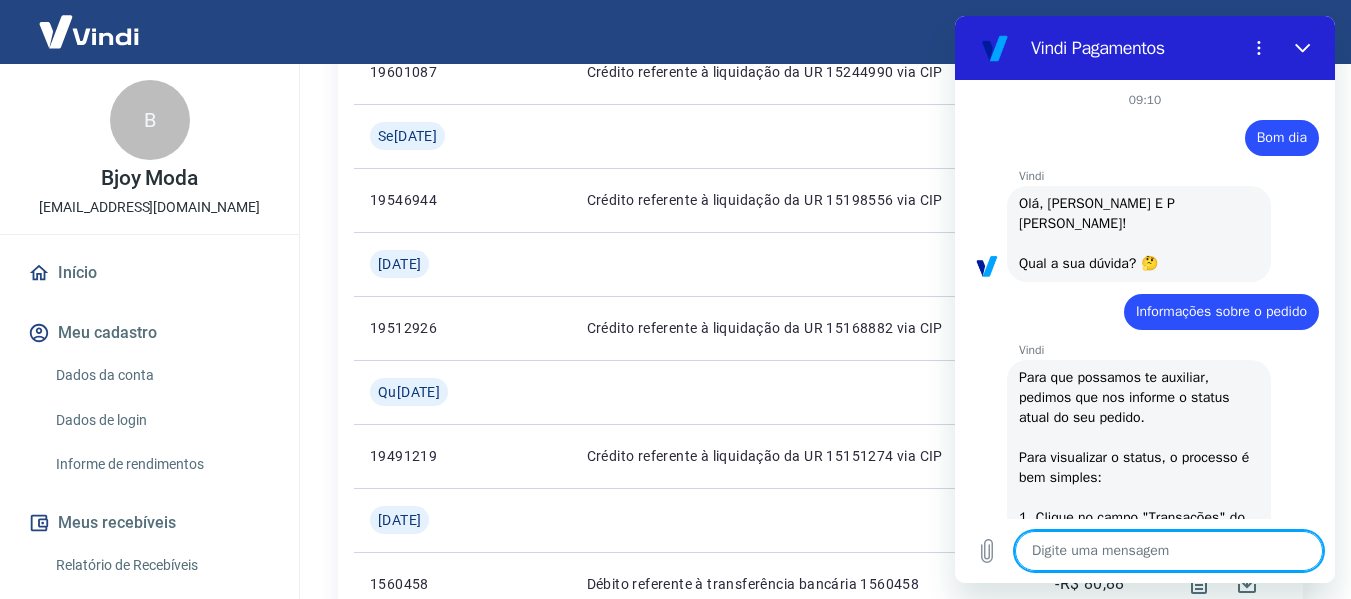 scroll, scrollTop: 0, scrollLeft: 0, axis: both 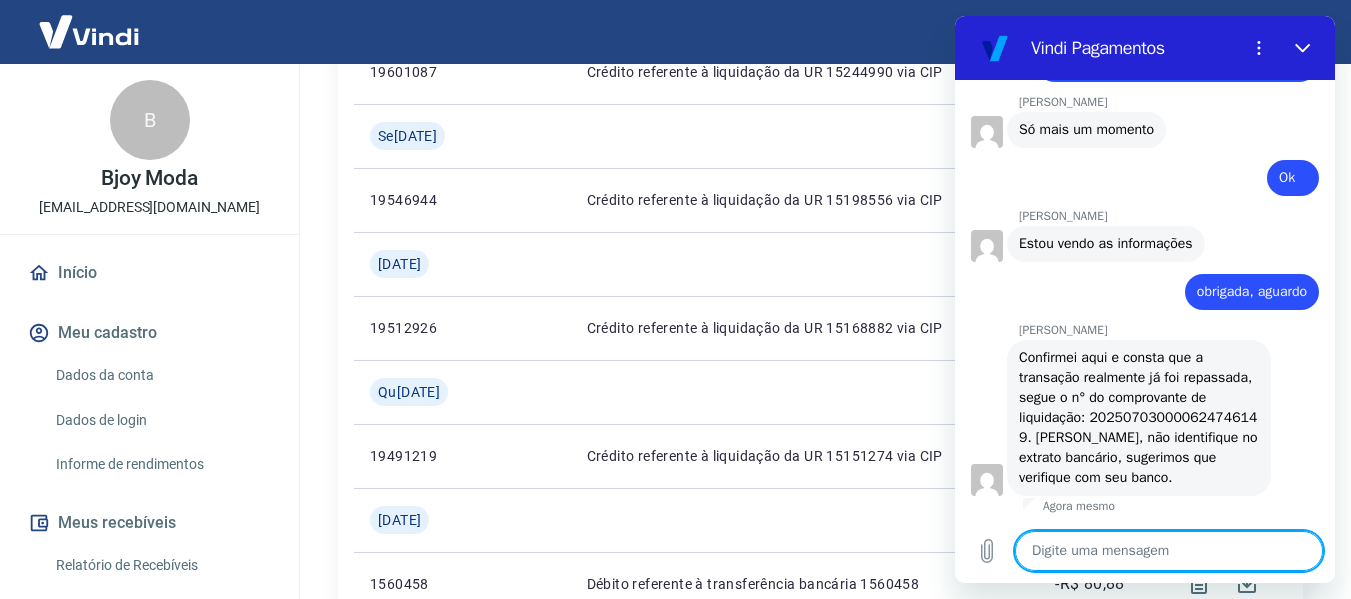 click at bounding box center (1169, 551) 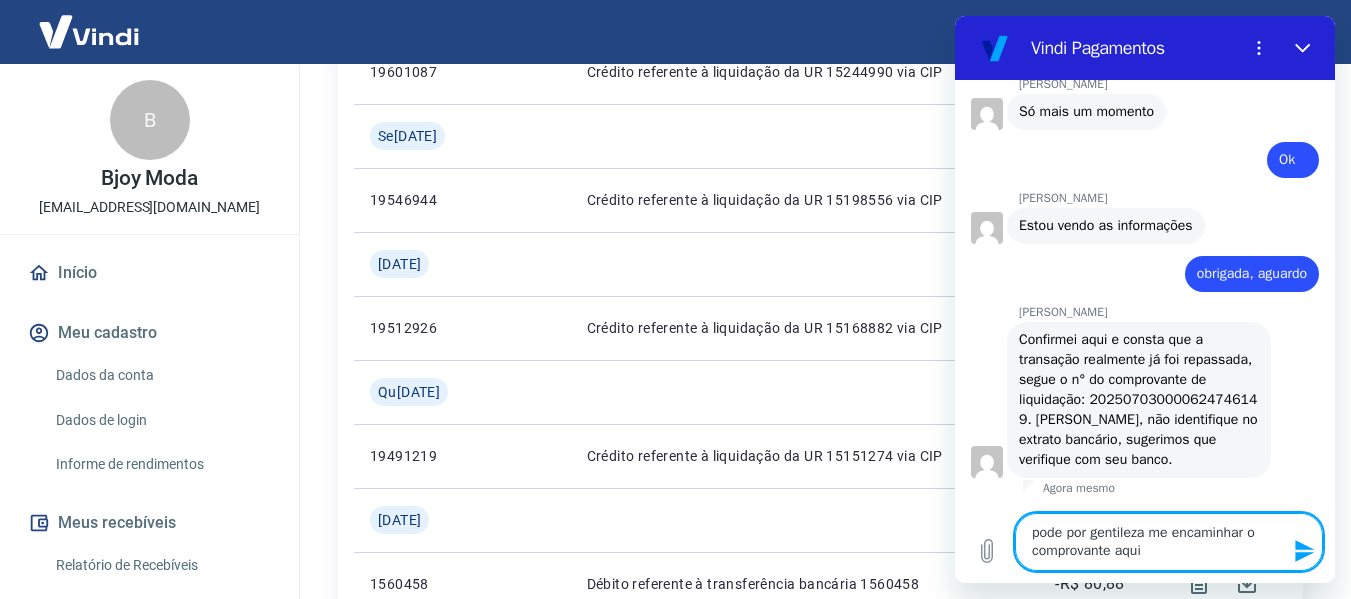 type on "pode por gentileza me encaminhar o comprovante aqui" 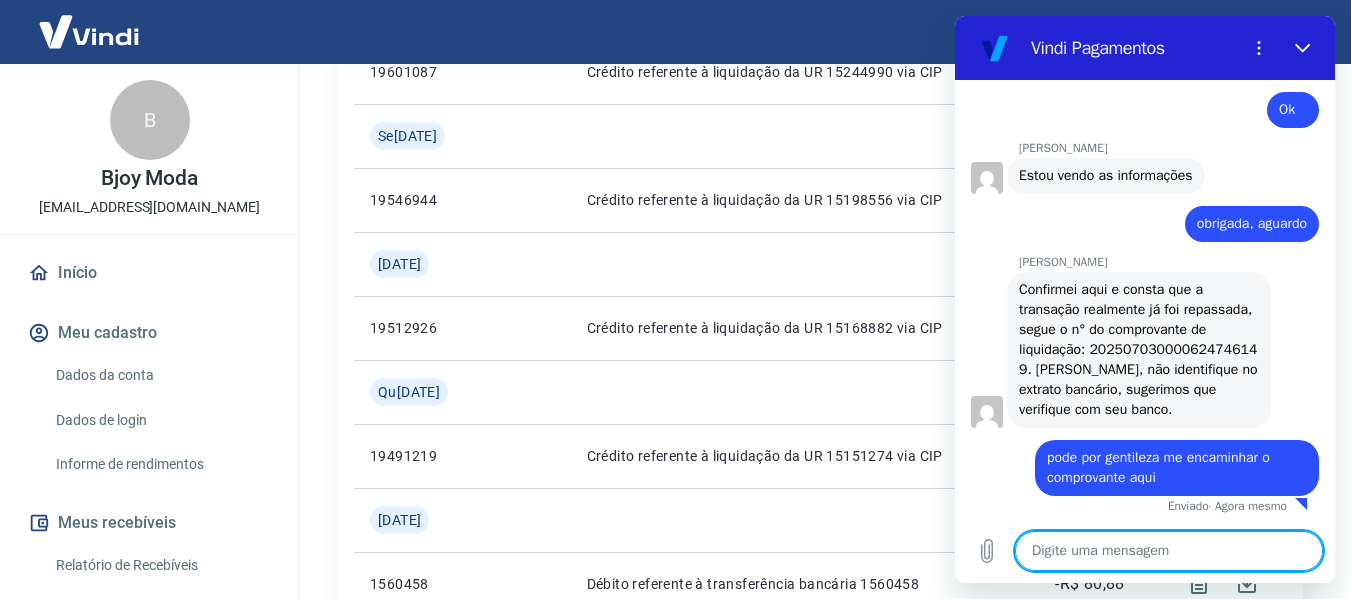 scroll, scrollTop: 6000, scrollLeft: 0, axis: vertical 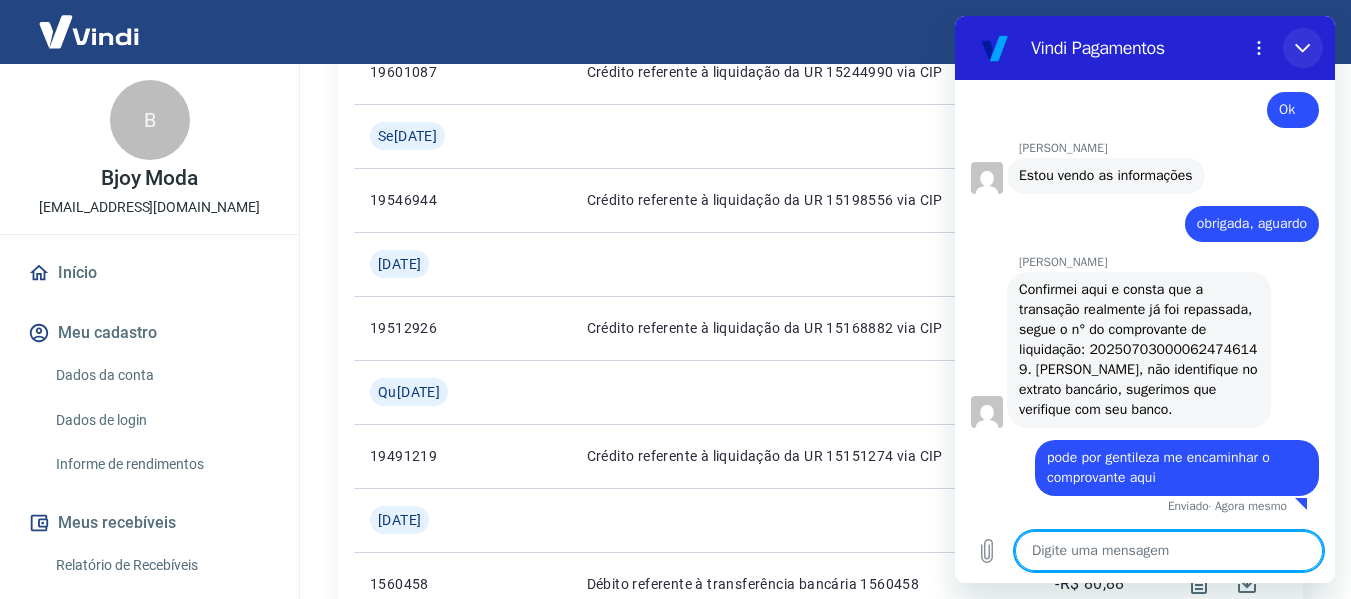 click 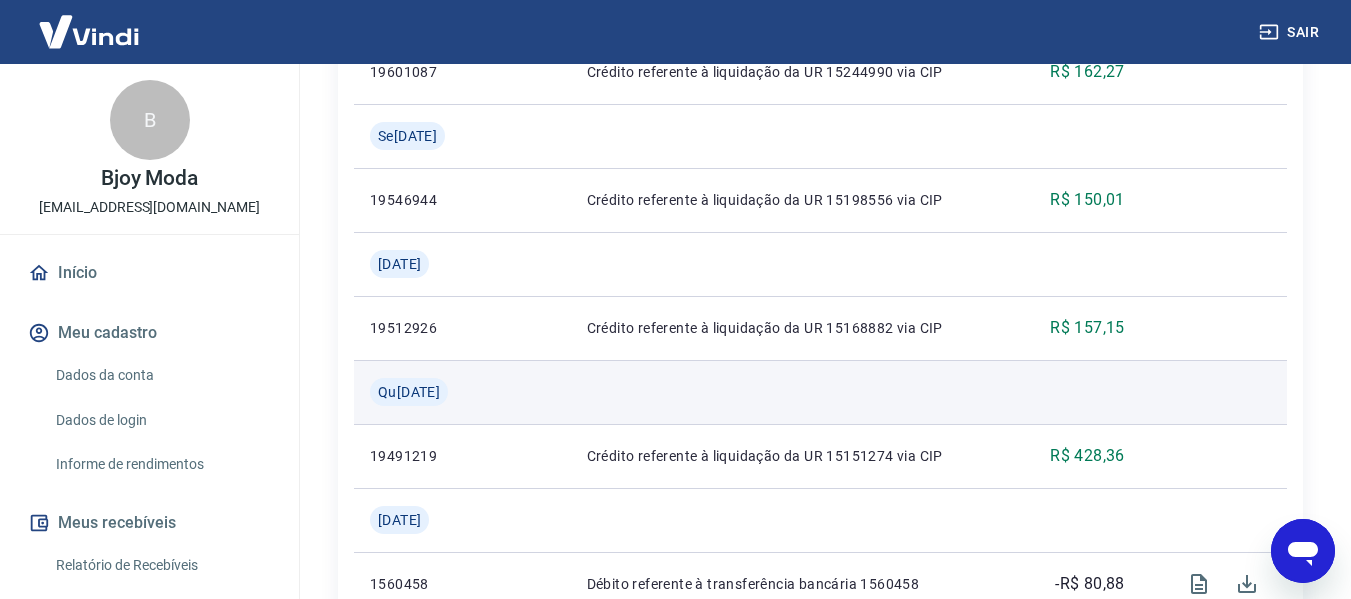 scroll, scrollTop: 6002, scrollLeft: 0, axis: vertical 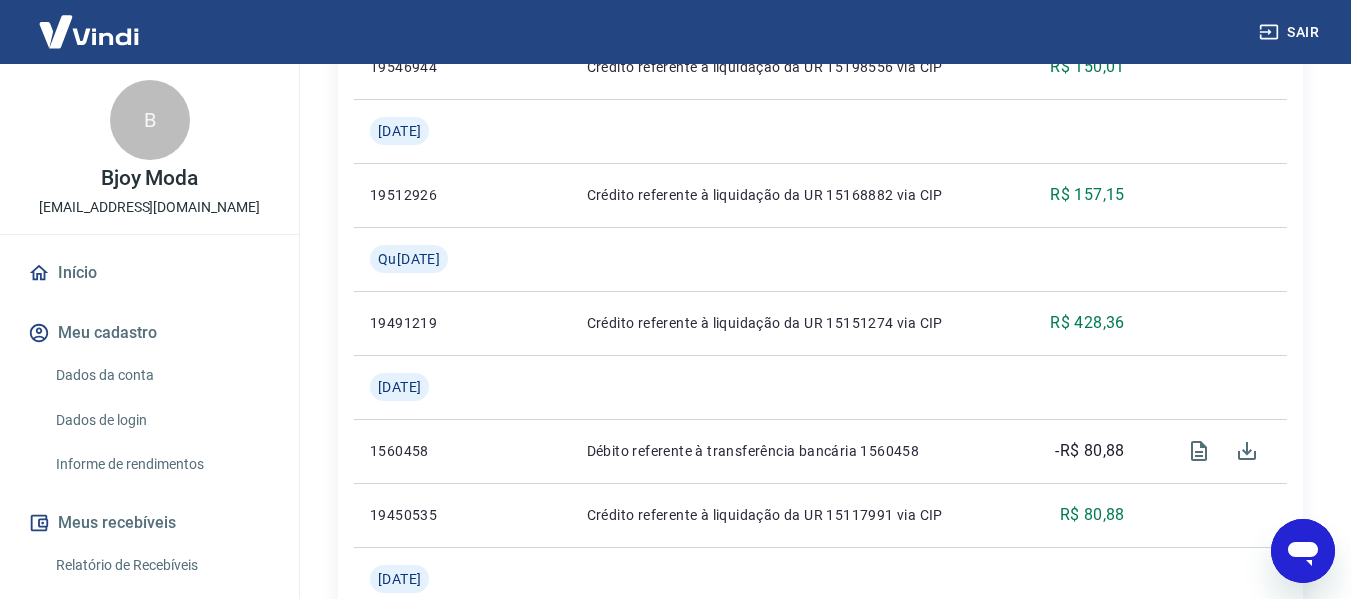 type 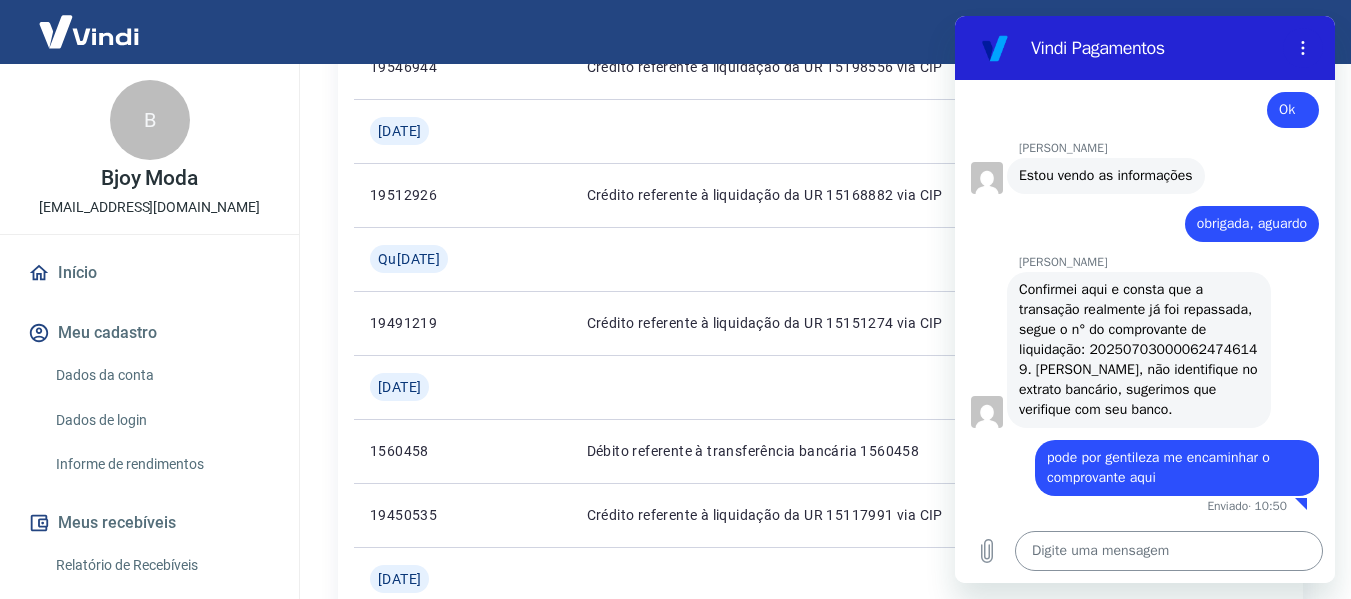 scroll, scrollTop: 6000, scrollLeft: 0, axis: vertical 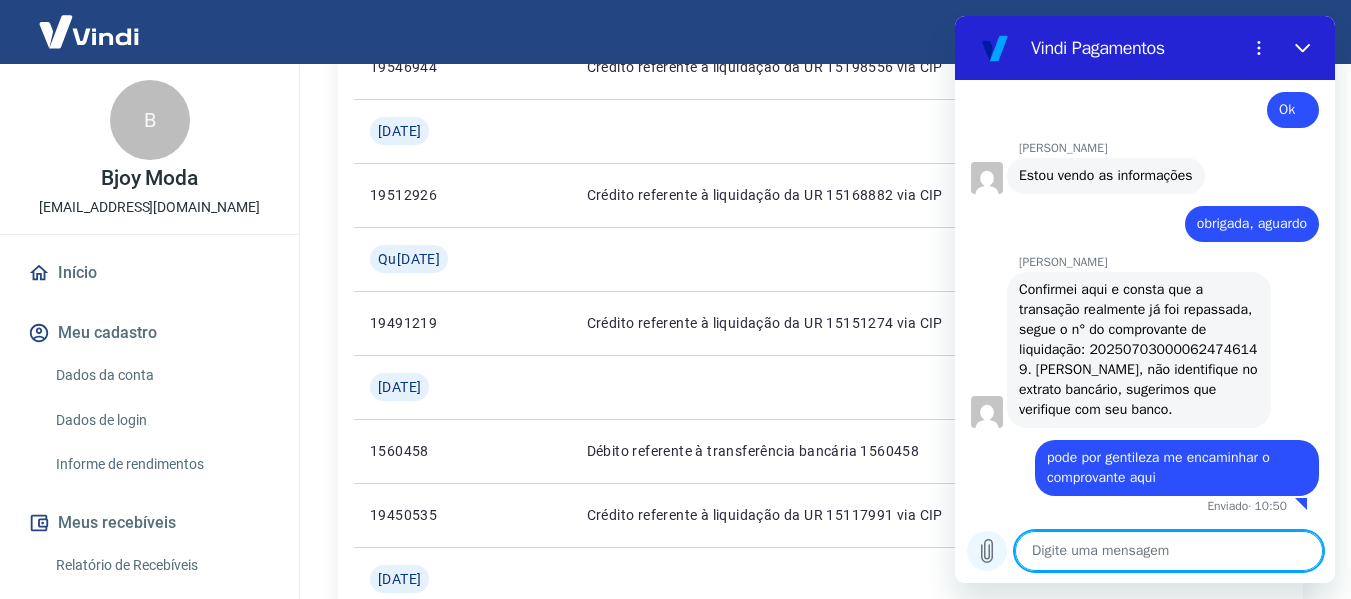 click 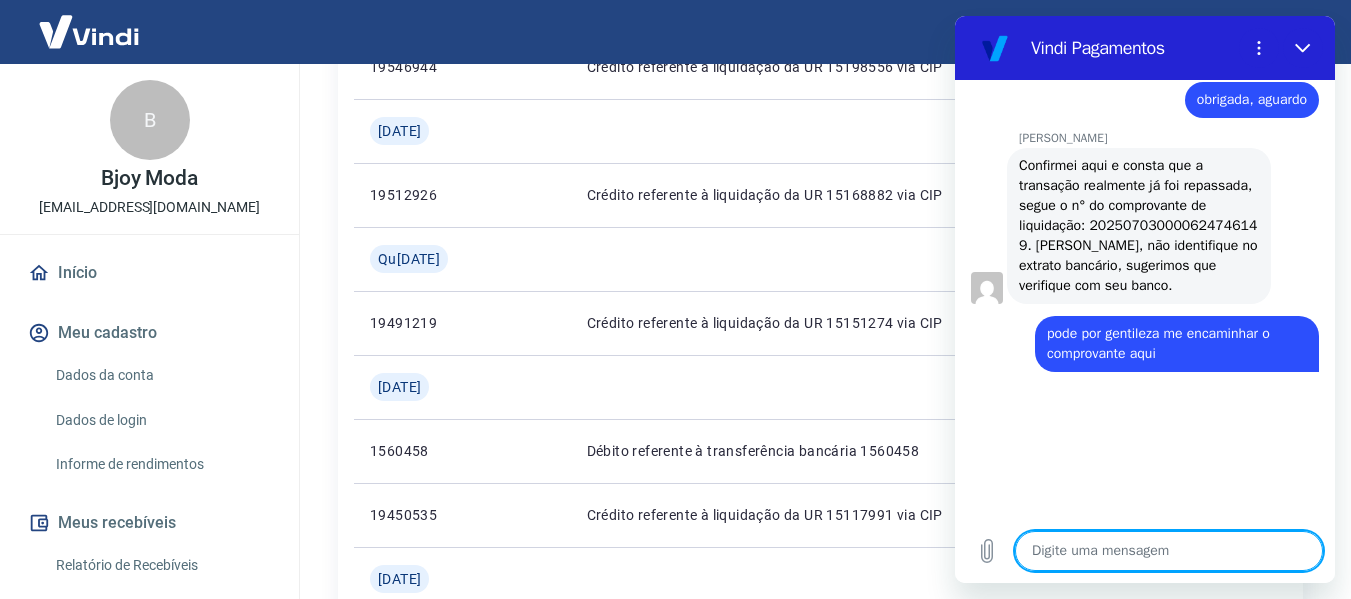 click at bounding box center (1169, 551) 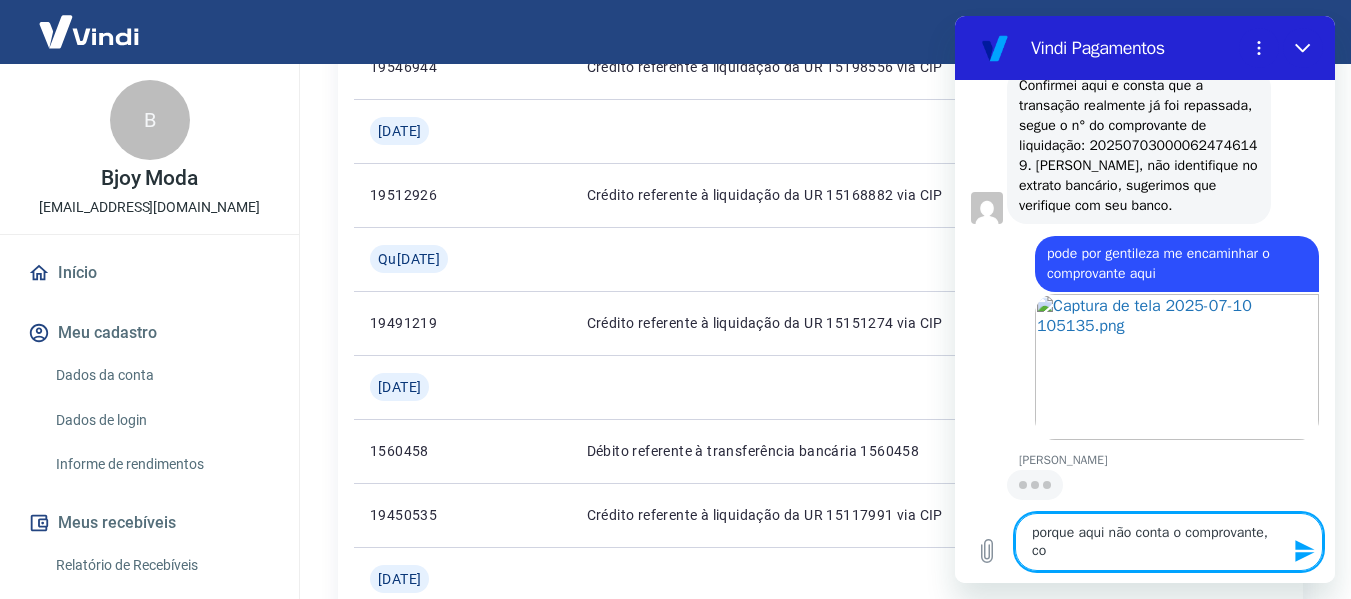 scroll, scrollTop: 6188, scrollLeft: 0, axis: vertical 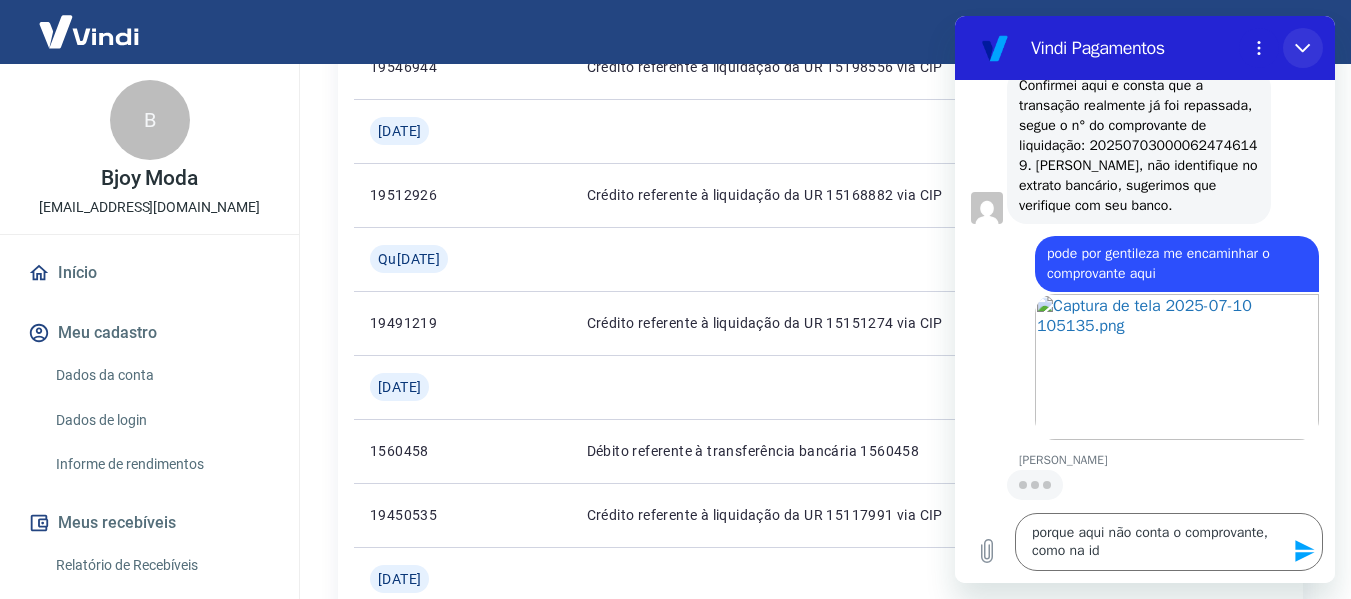 drag, startPoint x: 1308, startPoint y: 40, endPoint x: 1980, endPoint y: 495, distance: 811.5473 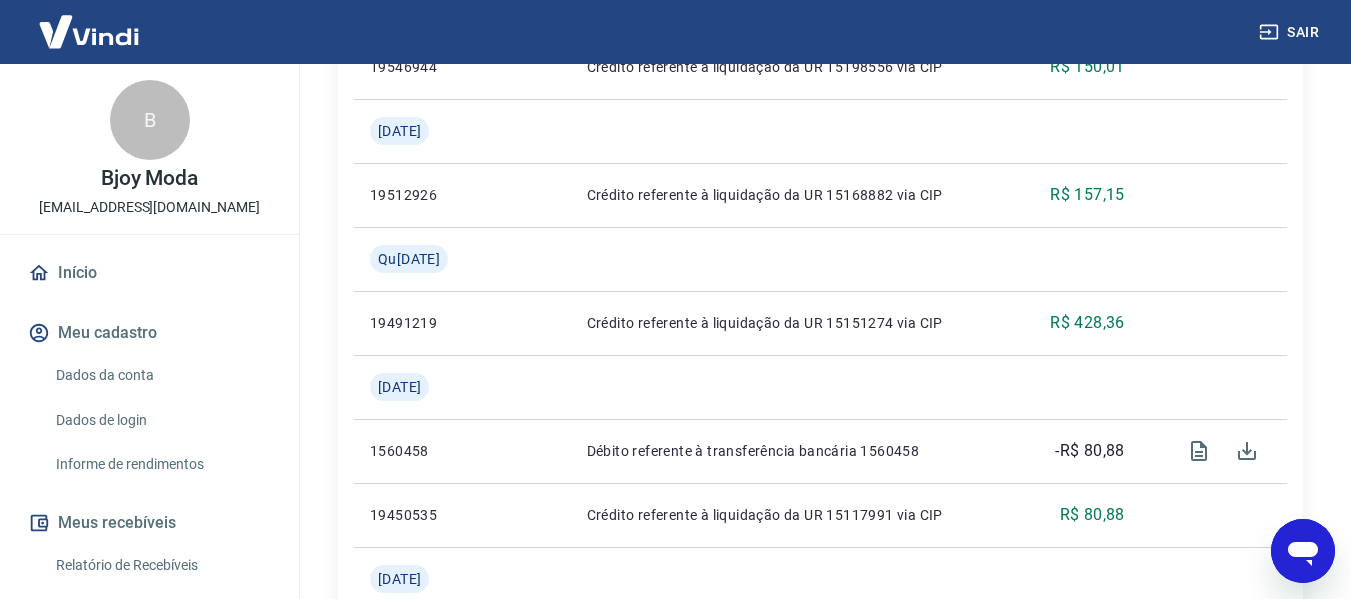 drag, startPoint x: 1298, startPoint y: 545, endPoint x: 1578, endPoint y: 1021, distance: 552.24634 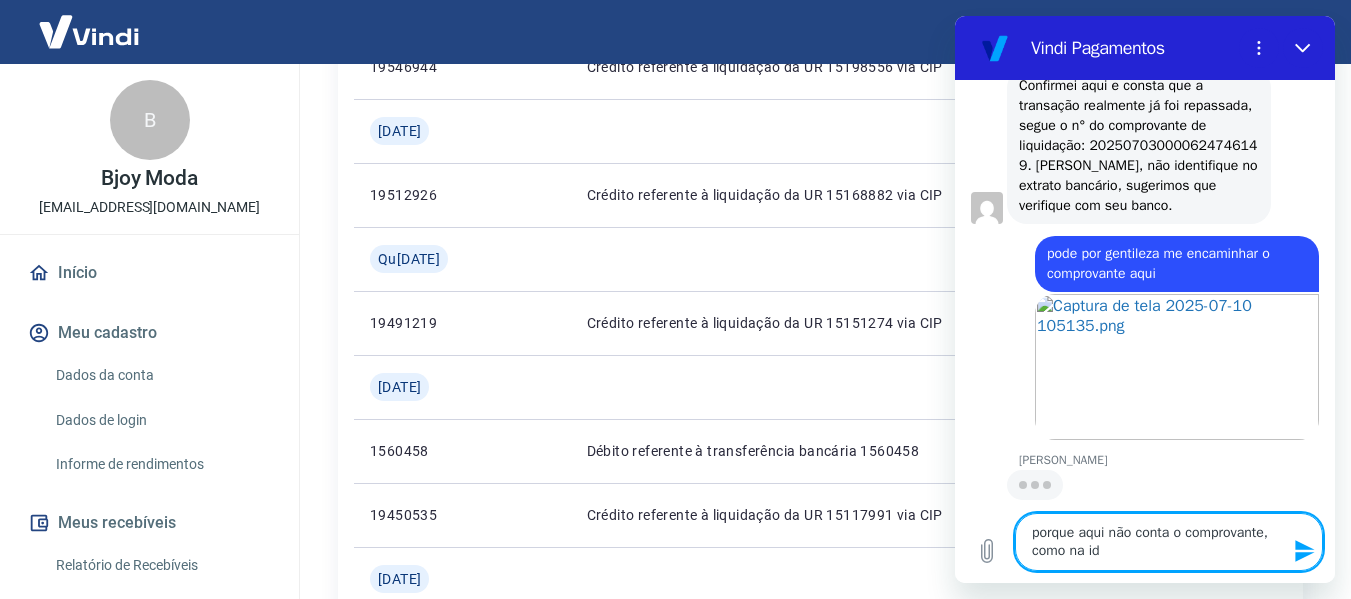 scroll, scrollTop: 6204, scrollLeft: 0, axis: vertical 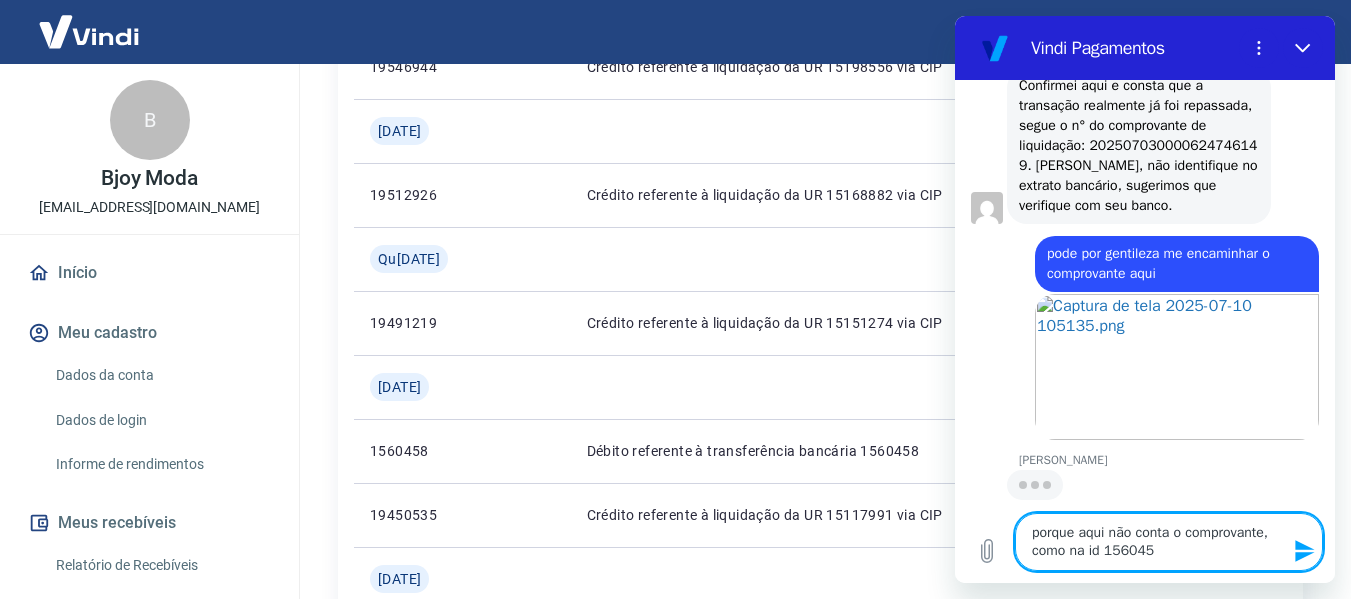 type on "porque aqui não conta o comprovante, como na id 1560458" 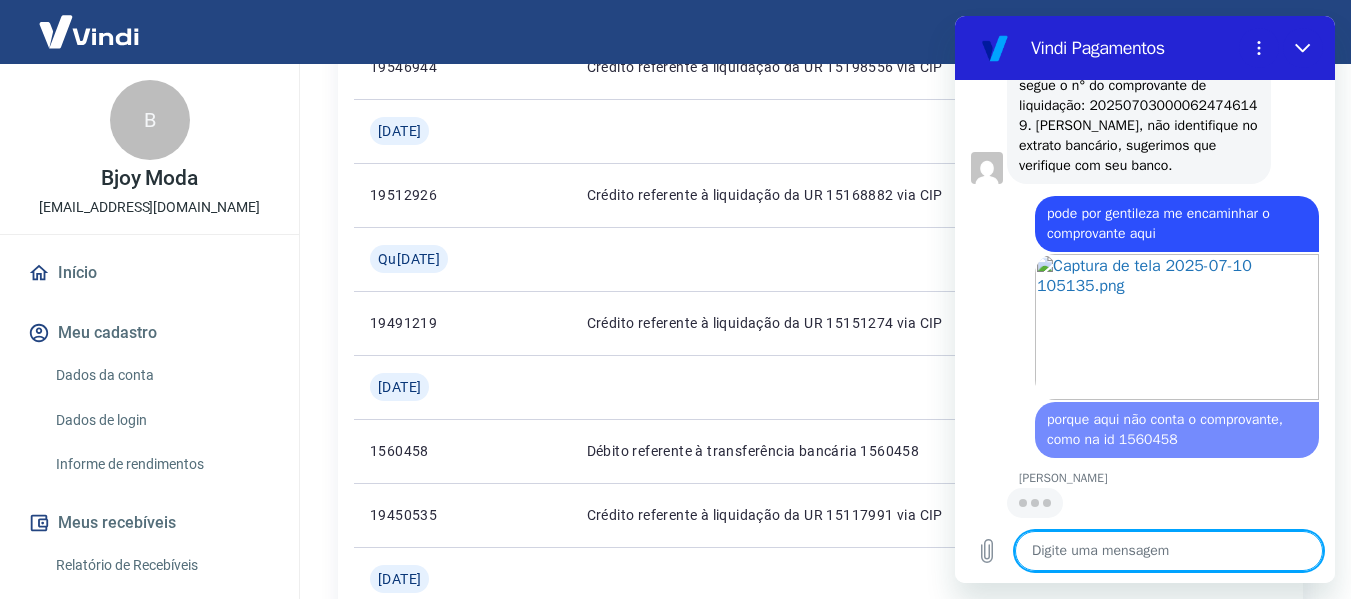scroll, scrollTop: 6244, scrollLeft: 0, axis: vertical 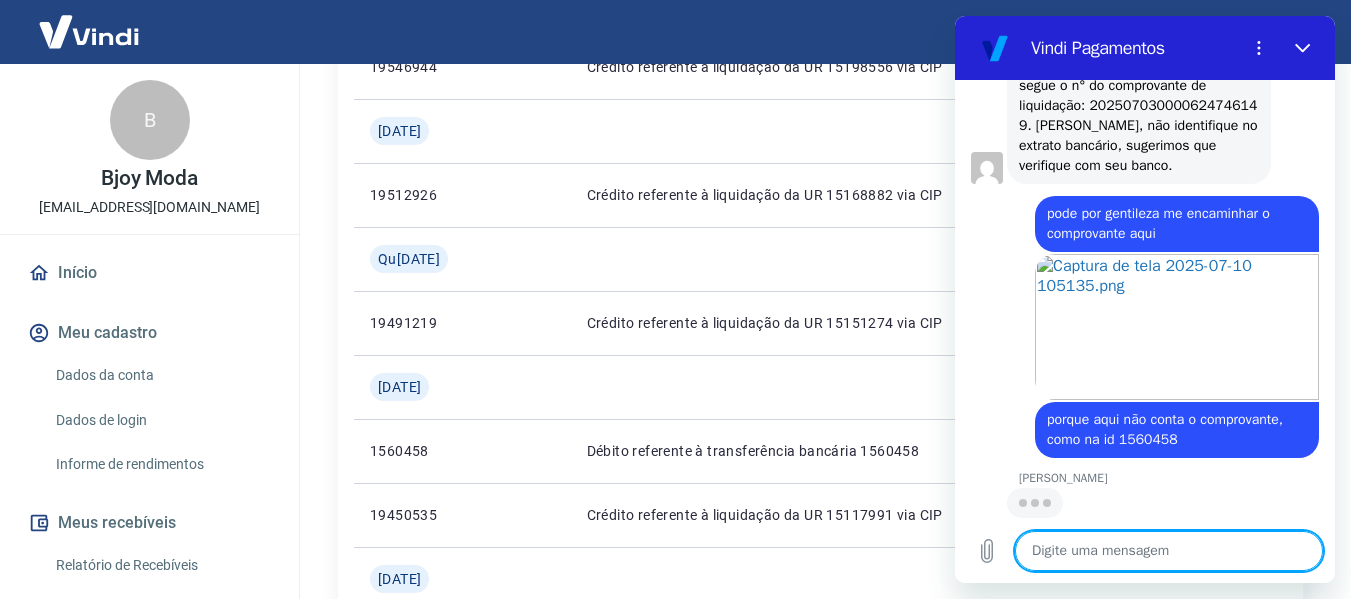 click on "Se o saldo aumentar sem um lançamento correspondente no extrato, aguarde algumas horas. Isso acontece devido ao tempo  necessário para processamento das liquidações de recebíveis. Início / Conta Digital / Saldo e Extrato Saldo Saldo conta digital R$ 469,43 Solicitar Saque Extrato Filtros Exportar ID Pedido Descrição Valor Comprovante [DATE] 19601087 Crédito referente à liquidação da UR 15244990 via CIP R$ 162,27 [DATE] 19546944 Crédito referente à liquidação da UR 15198556 via CIP R$ 150,01 [DATE] 19512926 Crédito referente à liquidação da UR 15168882 via CIP R$ 157,15 [DATE] 19491219 Crédito referente à liquidação da UR 15151274 via CIP R$ 428,36 [DATE] 1560458 Débito referente à transferência bancária 1560458 -R$ 80,88 19450535 Crédito referente à liquidação da UR 15117991 via CIP R$ 80,88 [DATE] 1558345 Débito referente à transferência bancária 1558345 -R$ 319,12 19403351 Crédito referente à liquidação da UR 15073375 via CIP 1 2" at bounding box center [820, 630] 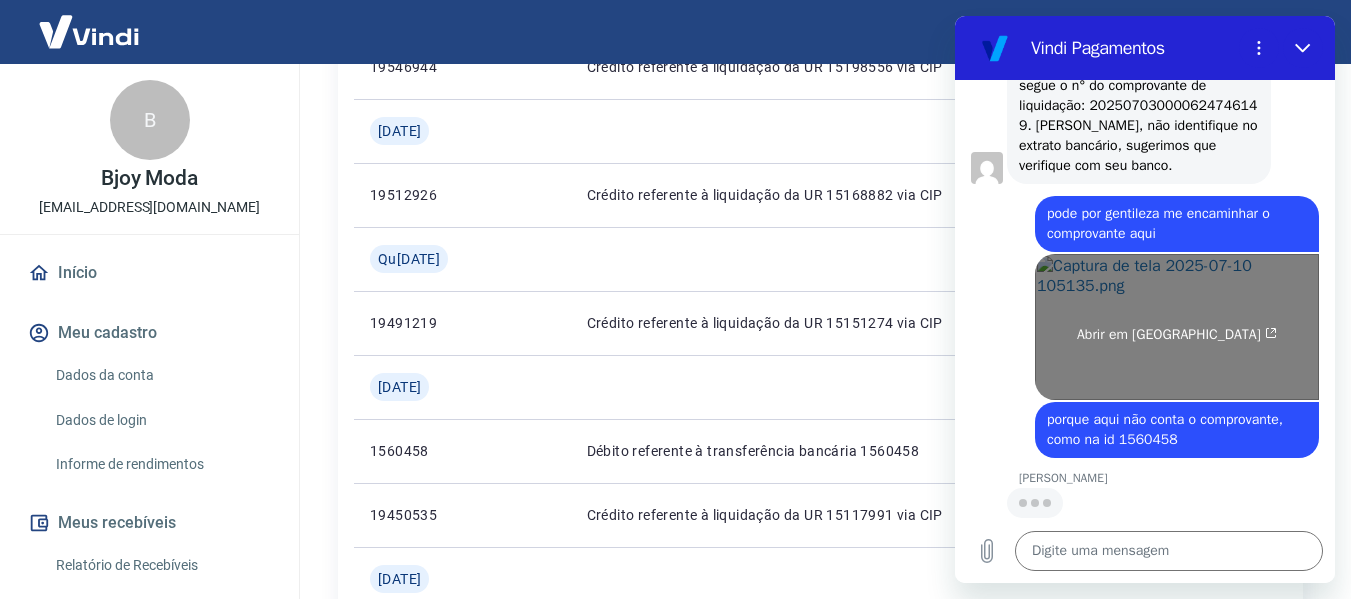 click on "Abrir em [GEOGRAPHIC_DATA]" at bounding box center [1177, 327] 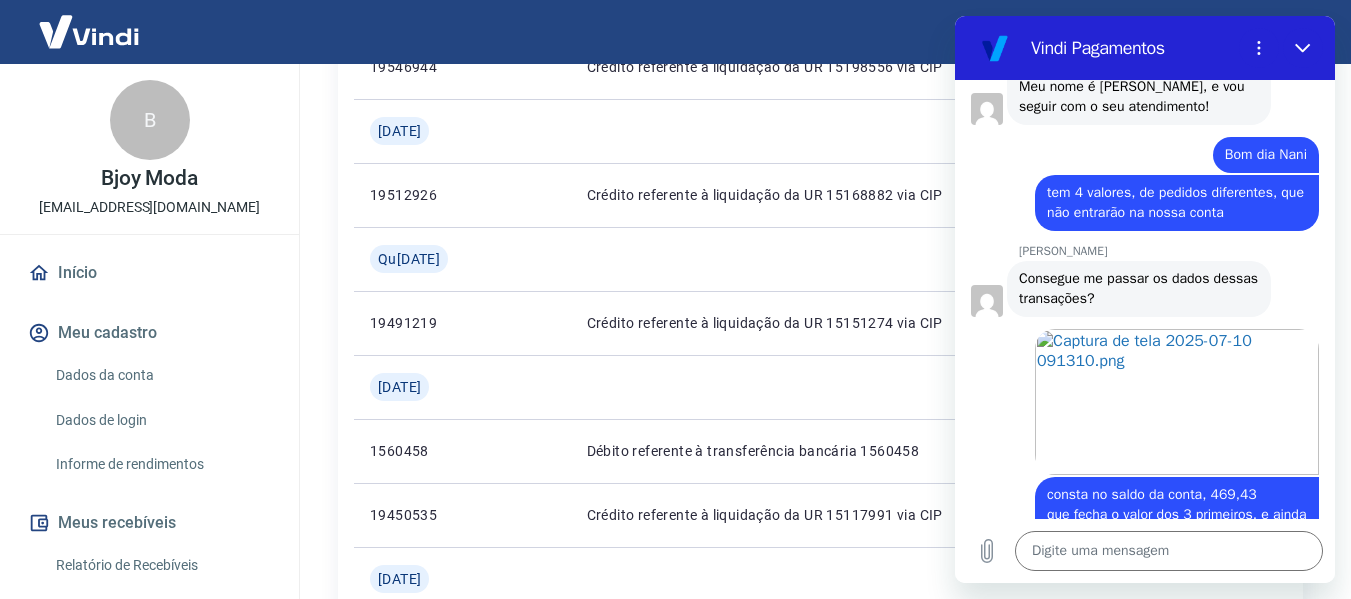 scroll, scrollTop: 2339, scrollLeft: 0, axis: vertical 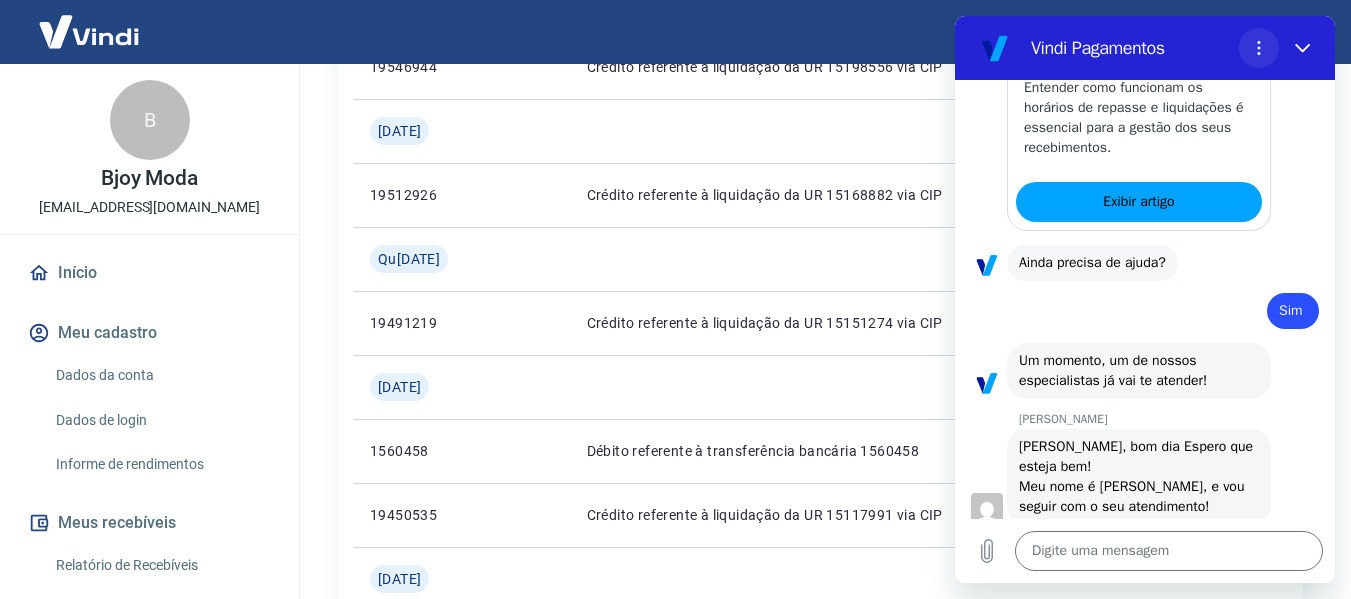 click at bounding box center [1259, 48] 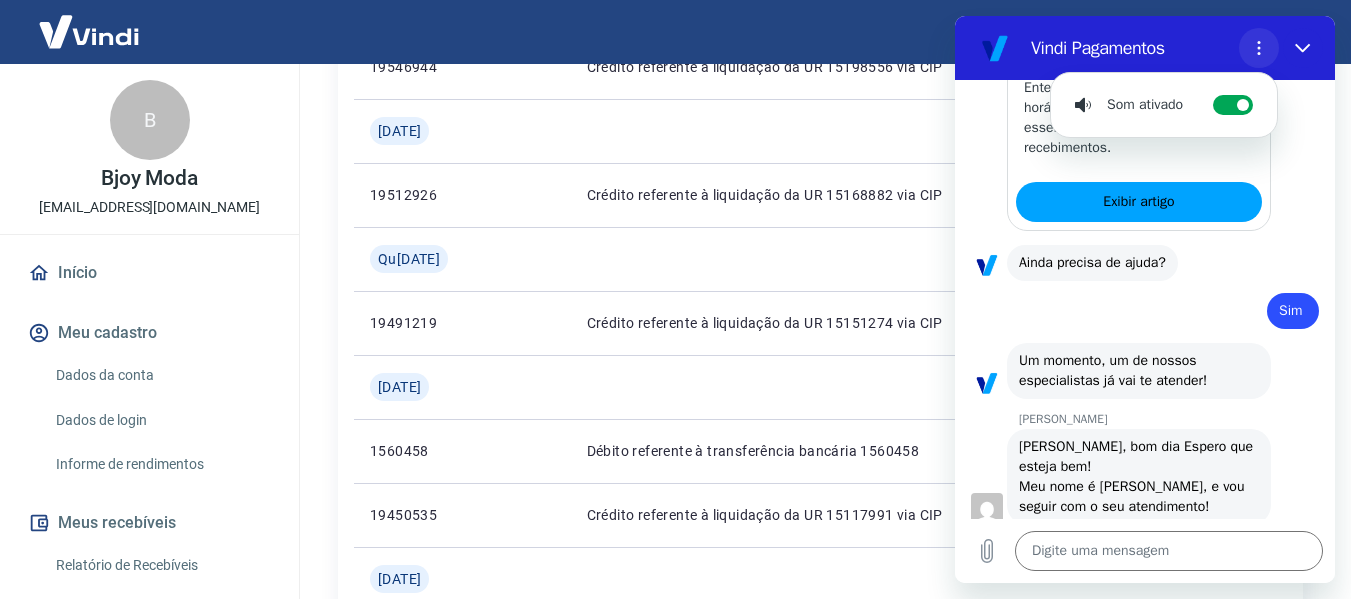 click at bounding box center [1259, 48] 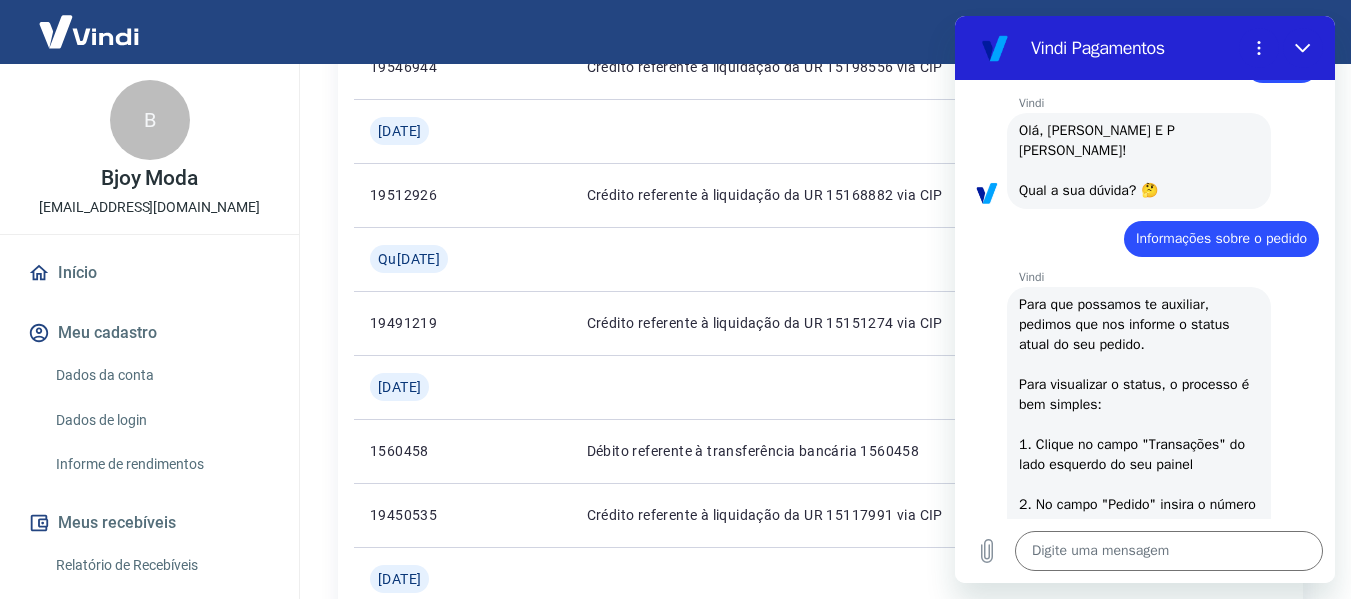 scroll, scrollTop: 0, scrollLeft: 0, axis: both 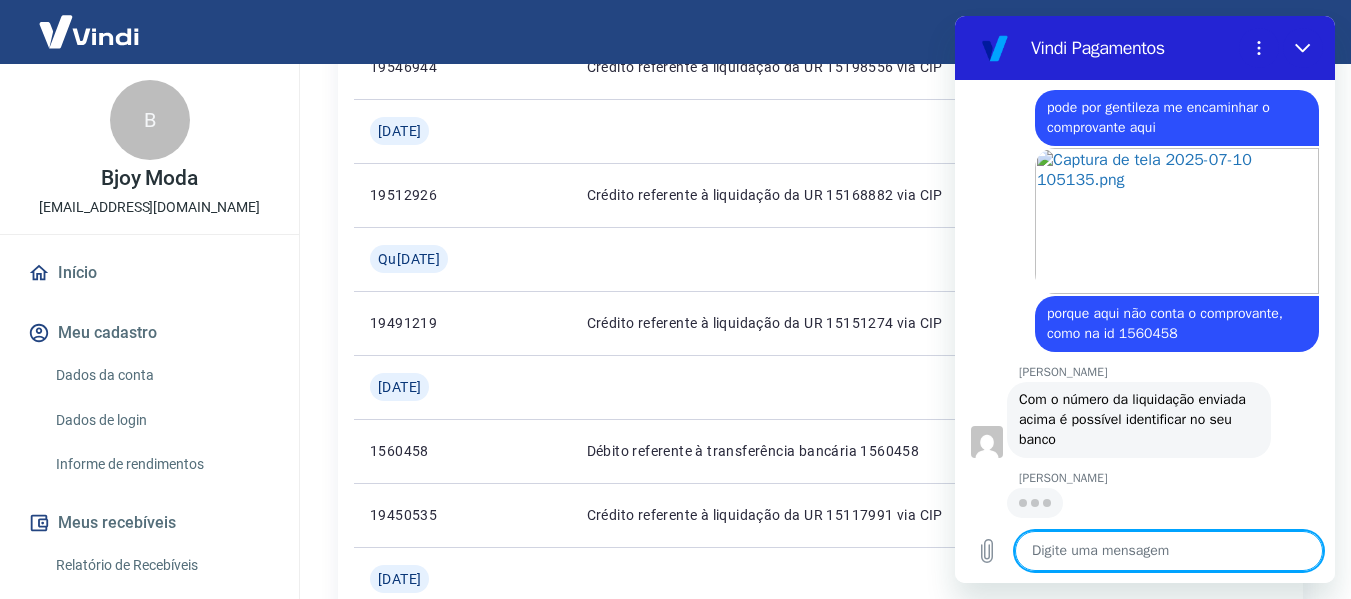 click at bounding box center [1169, 551] 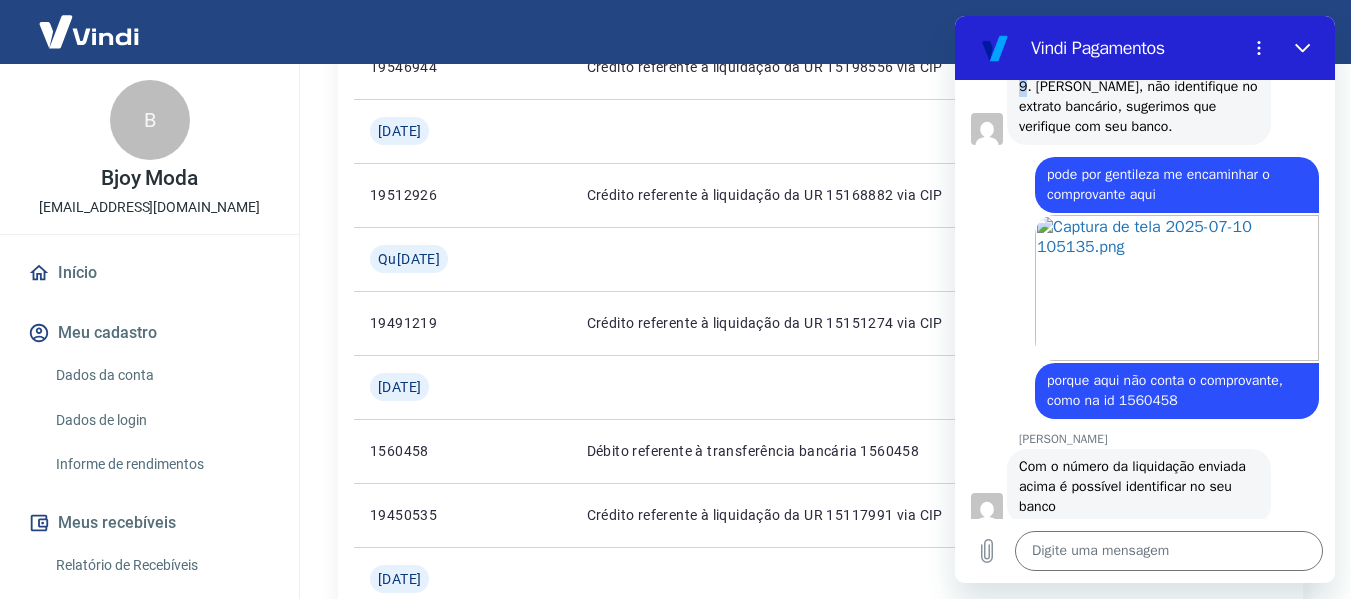 drag, startPoint x: 1088, startPoint y: 263, endPoint x: 1028, endPoint y: 294, distance: 67.53518 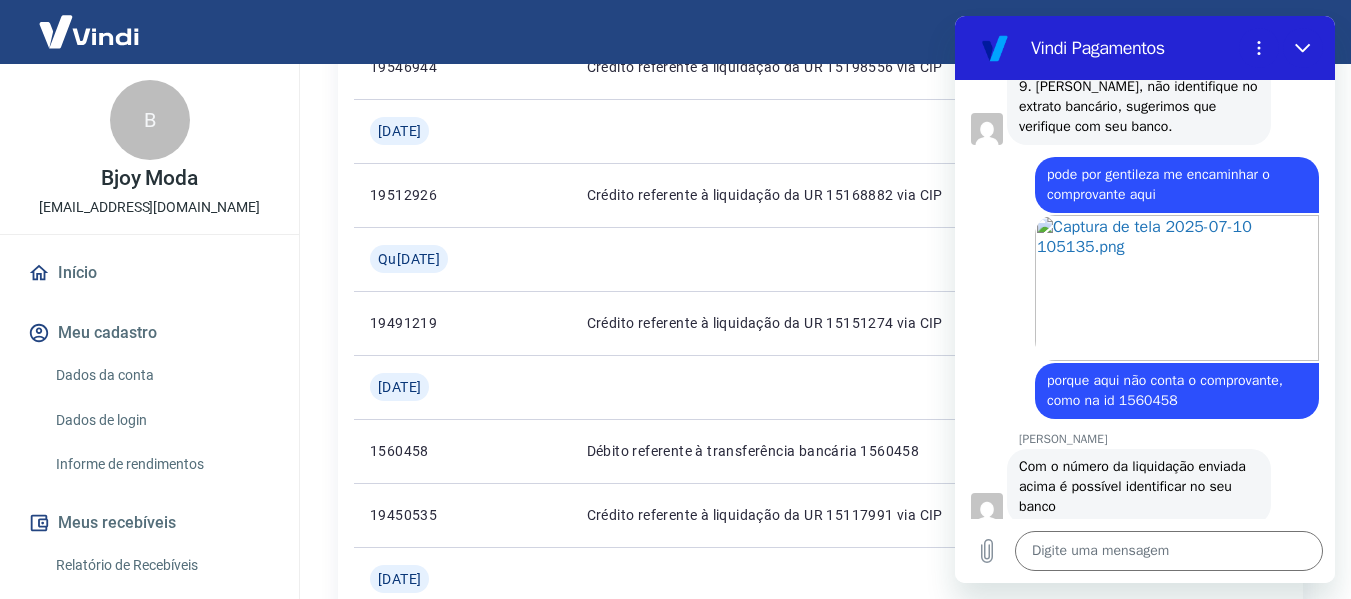 click on "Nani Venancia Dos Santos diz:  Confirmei aqui e consta que a transação realmente já foi repassada, segue o n° do comprovante de liquidação: 202507030000624746149. Caso, não identifique no extrato bancário, sugerimos que verifique com seu banco." at bounding box center (1153, 66) 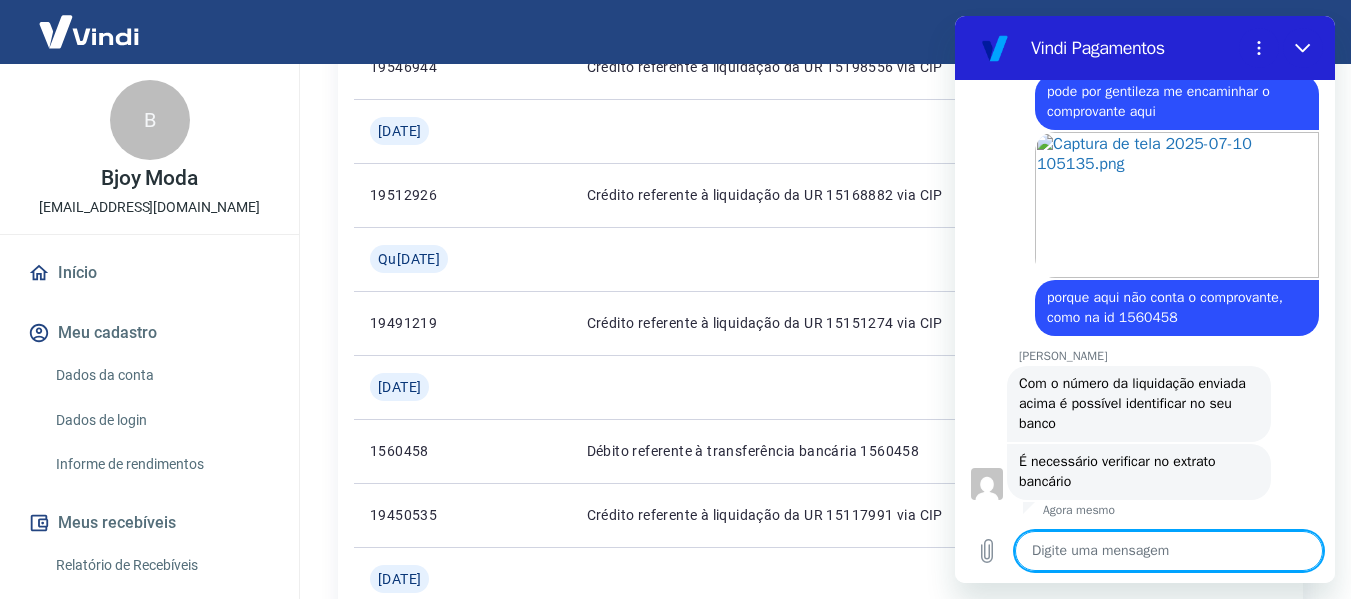 scroll, scrollTop: 6370, scrollLeft: 0, axis: vertical 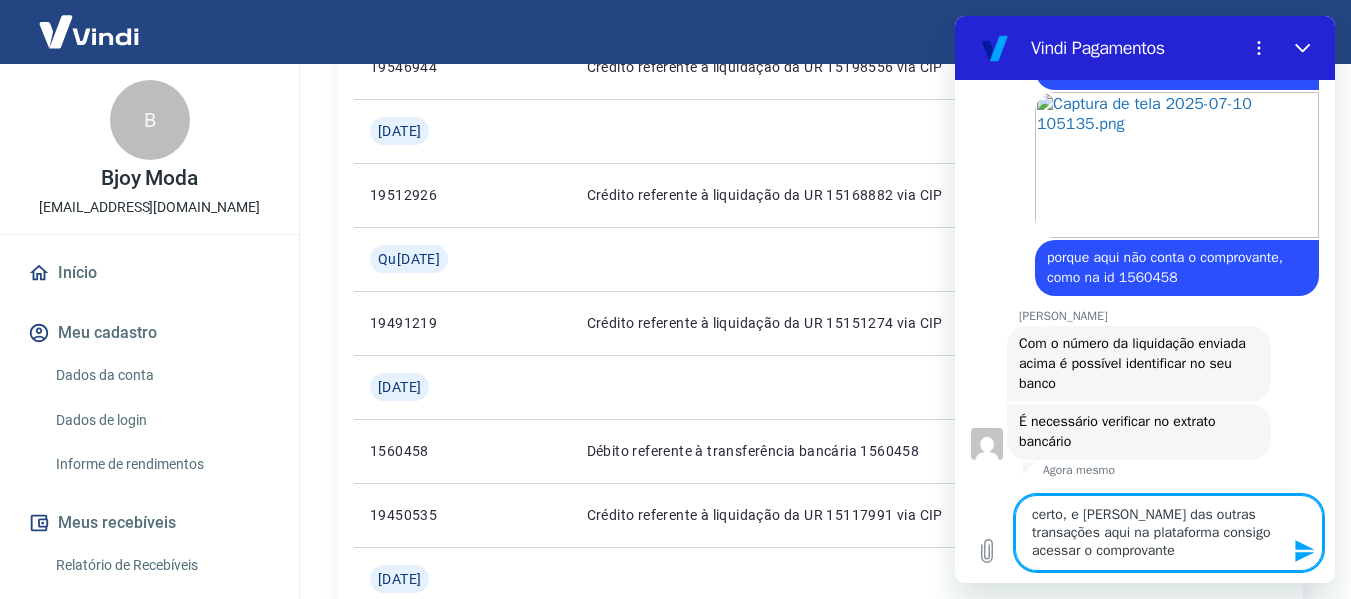 type on "certo, e poruqe das outras transações aqui na plataforma consigo acessar o comprovante" 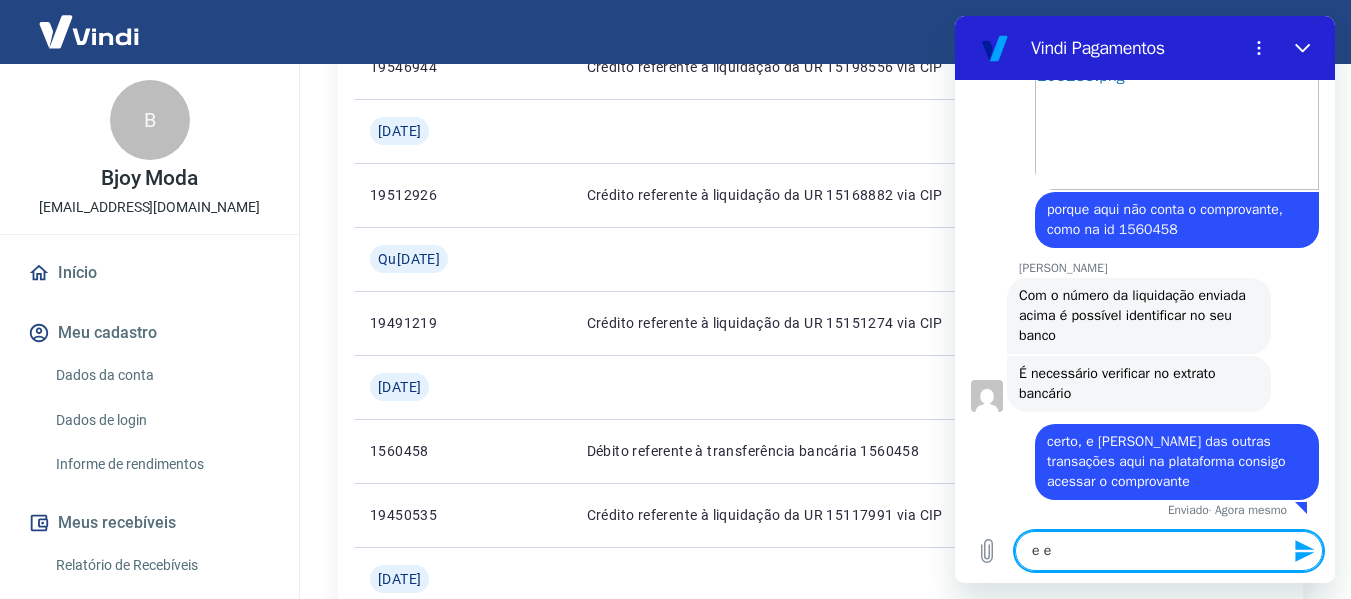 scroll, scrollTop: 6458, scrollLeft: 0, axis: vertical 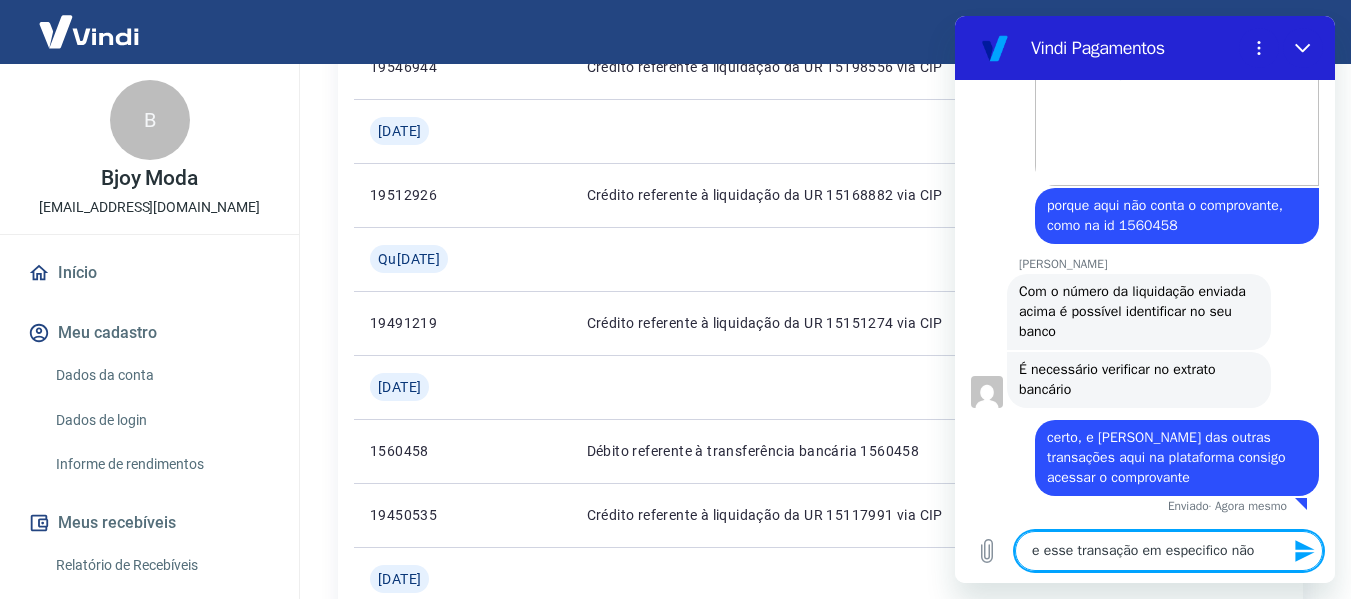 type on "e esse transação em especifico não?" 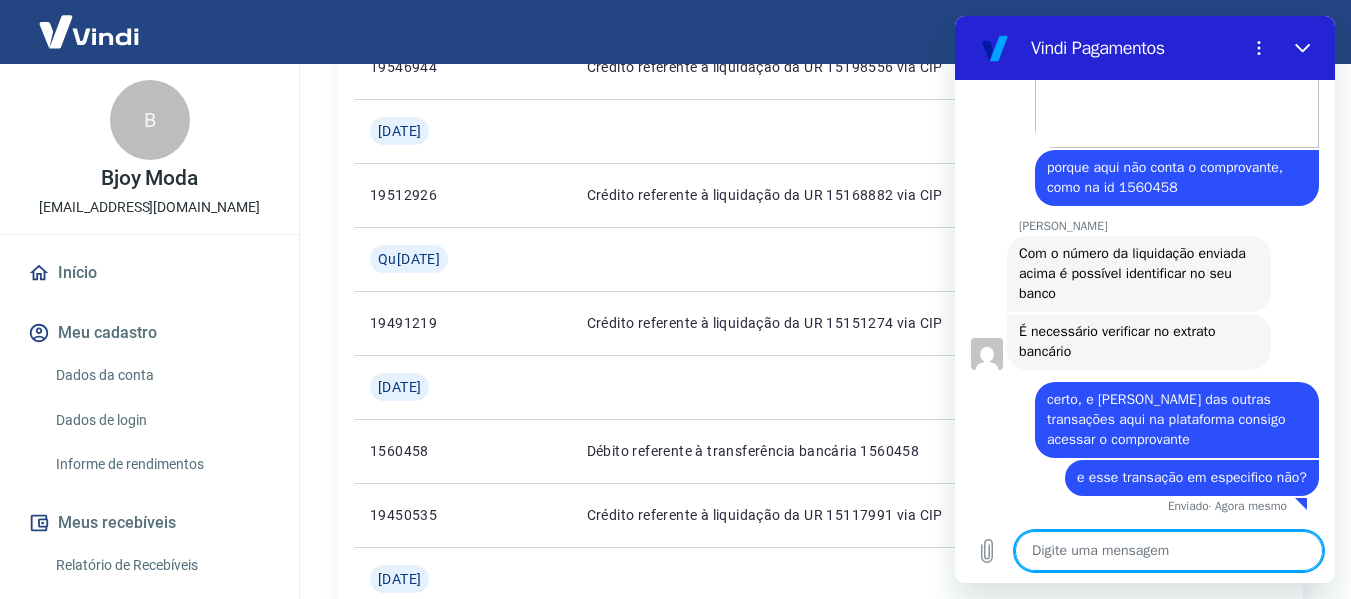 scroll, scrollTop: 6496, scrollLeft: 0, axis: vertical 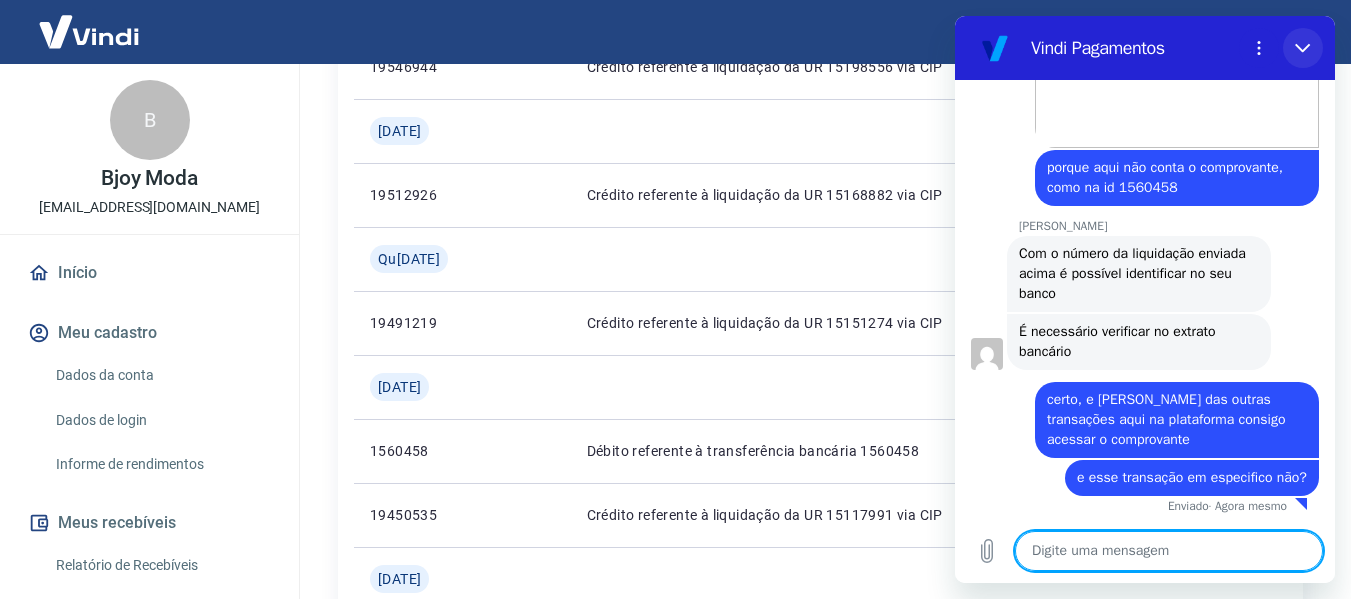 click 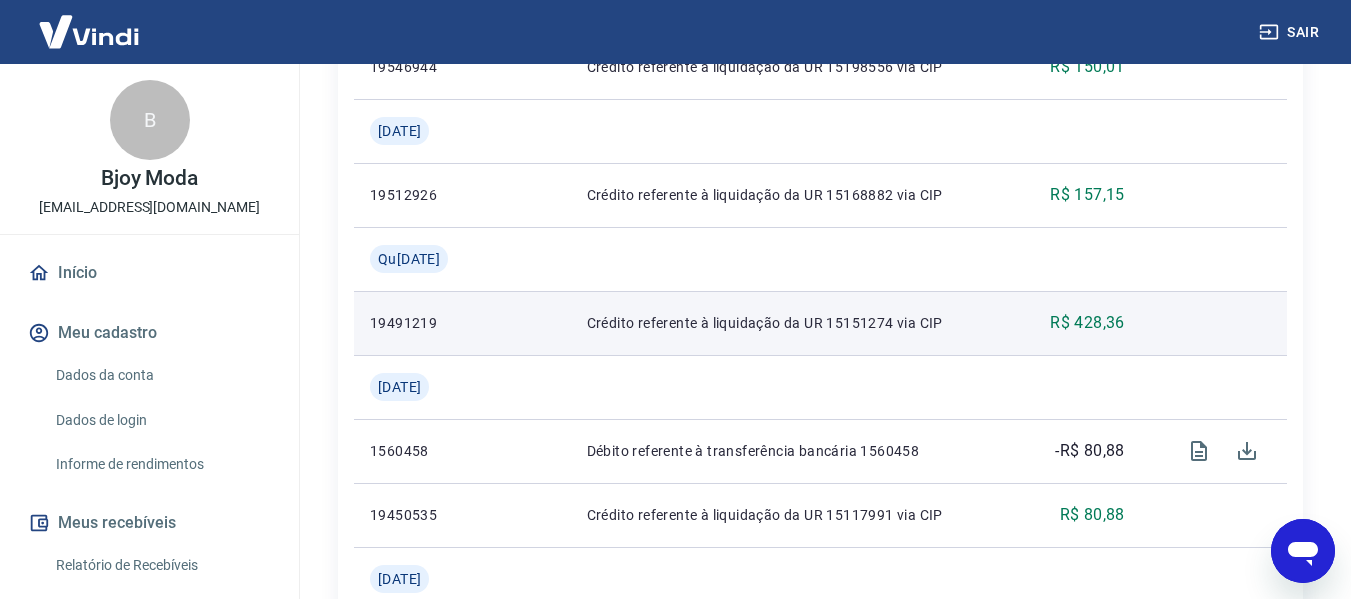 scroll, scrollTop: 933, scrollLeft: 0, axis: vertical 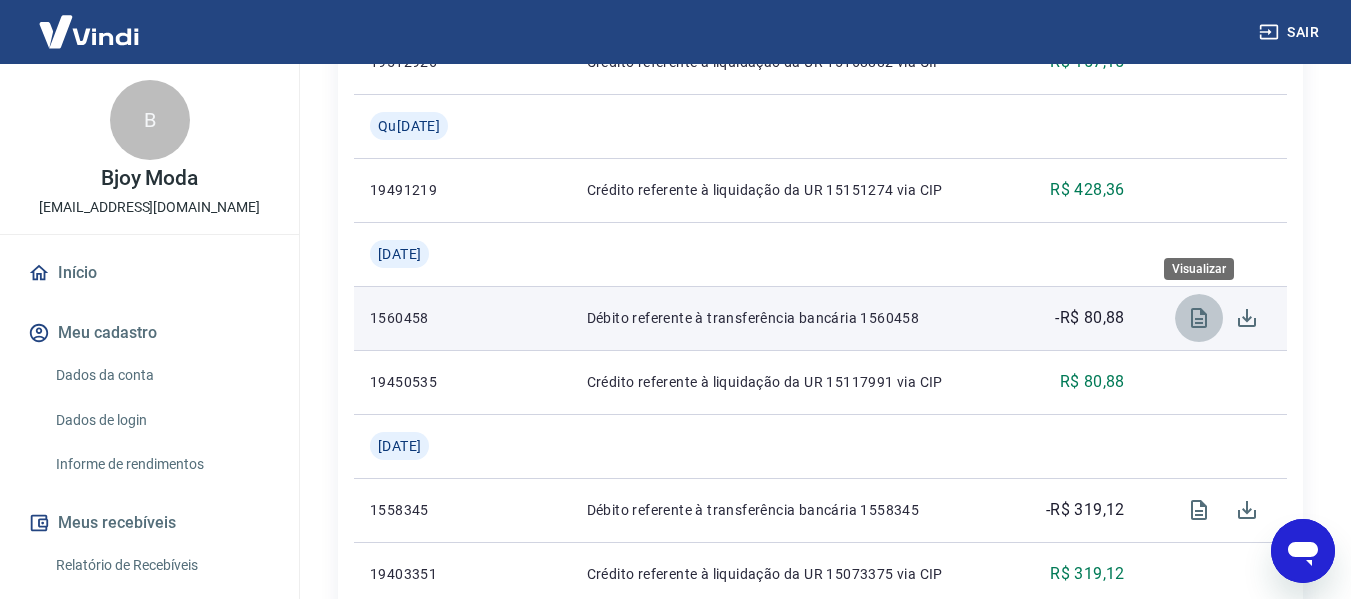 click 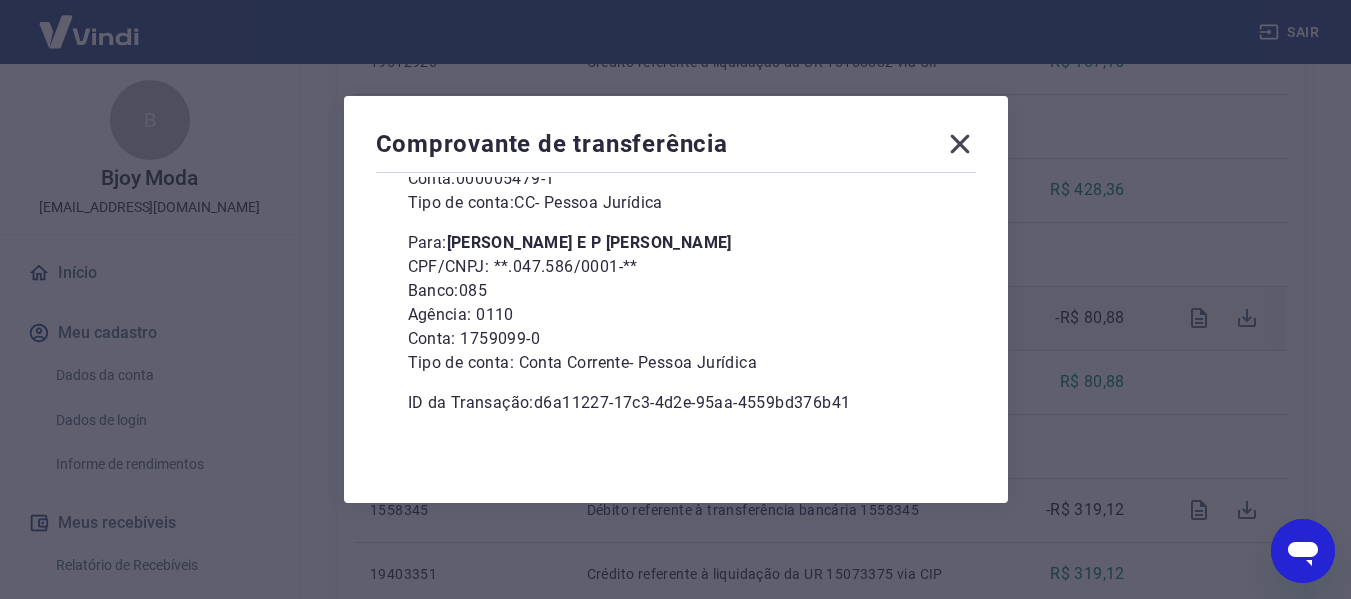 scroll, scrollTop: 0, scrollLeft: 0, axis: both 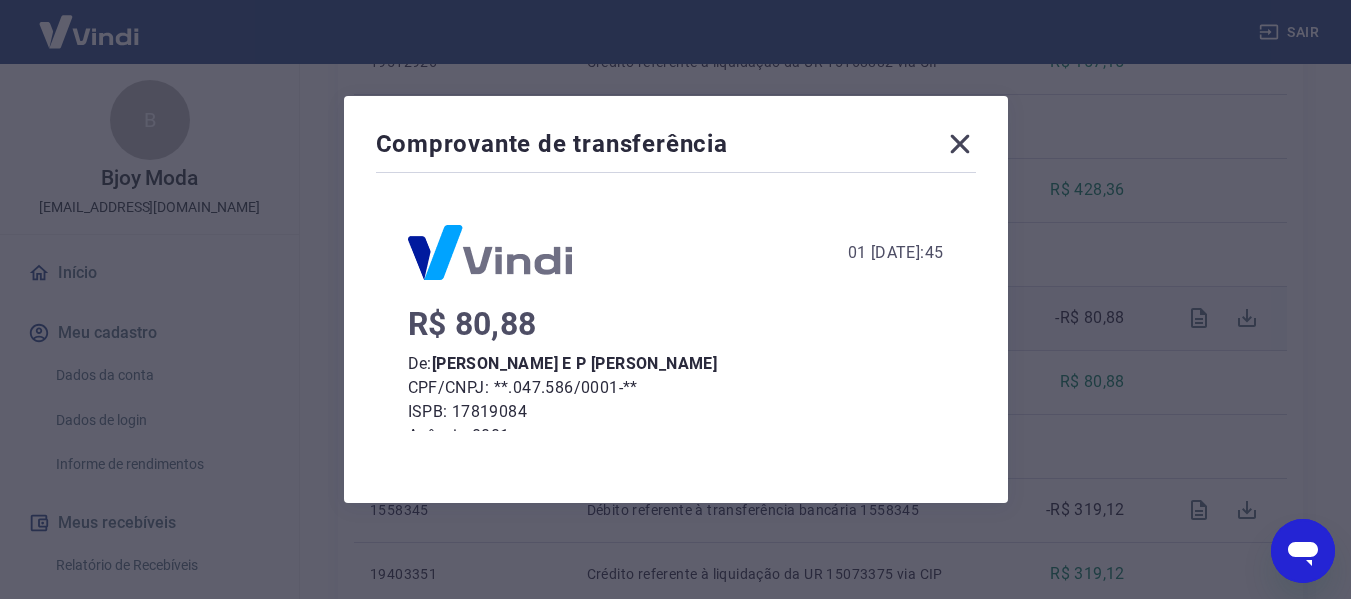 click 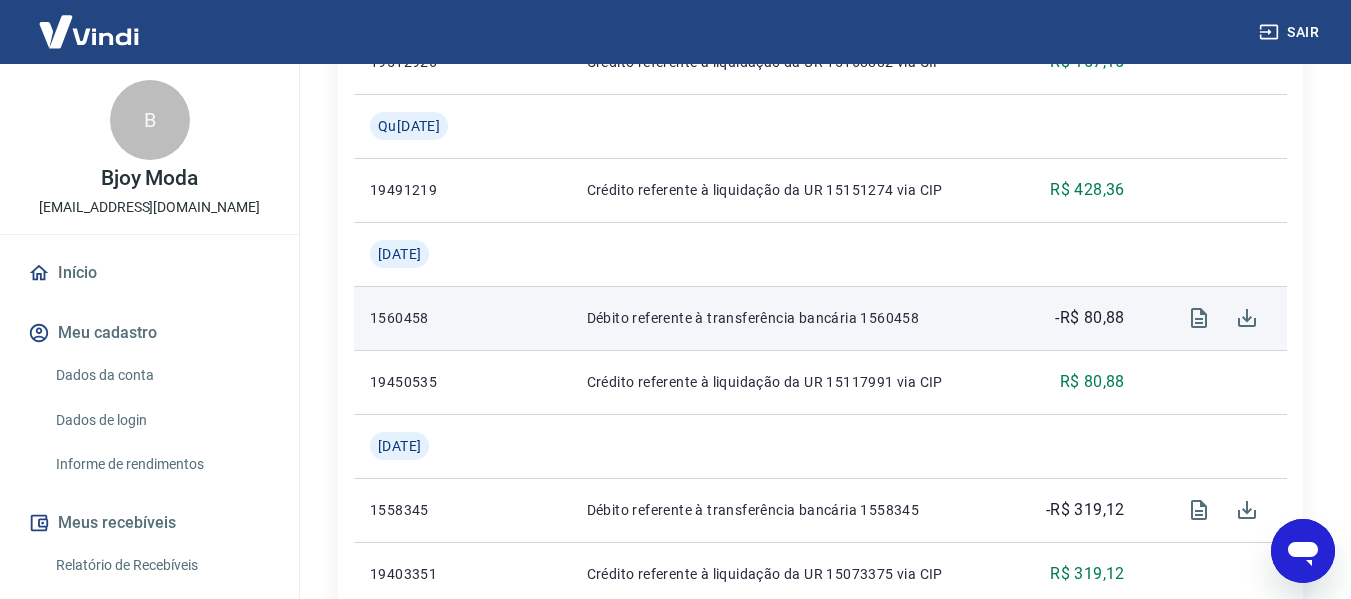 click 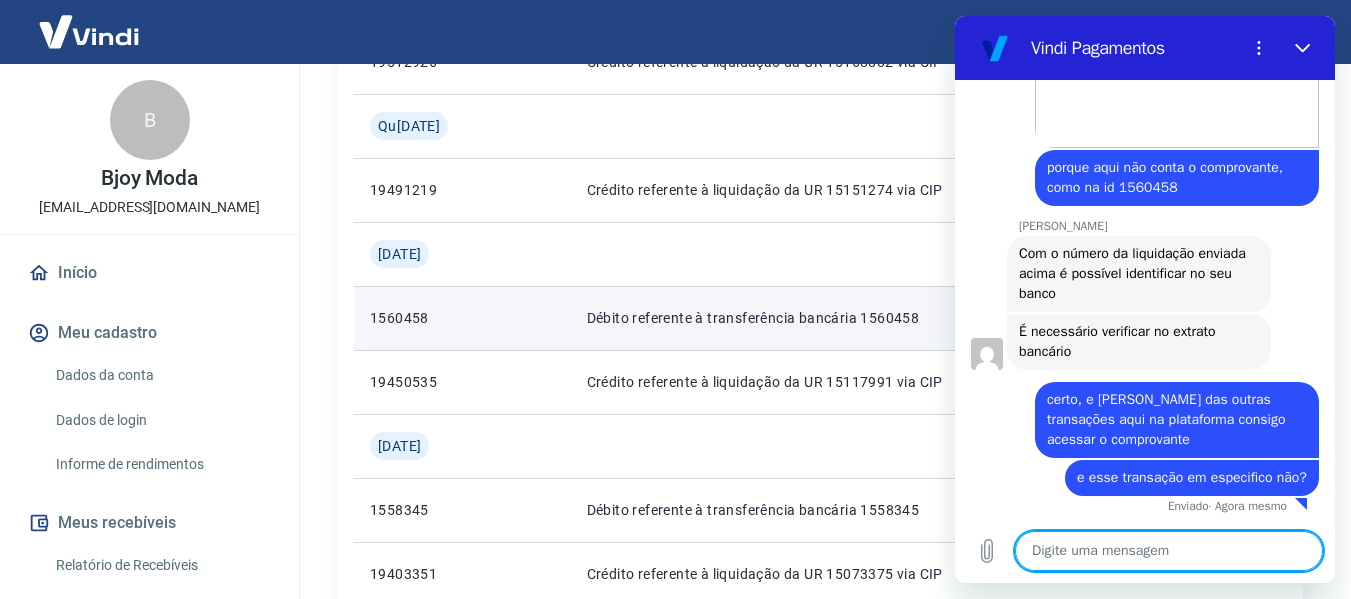scroll, scrollTop: 6096, scrollLeft: 0, axis: vertical 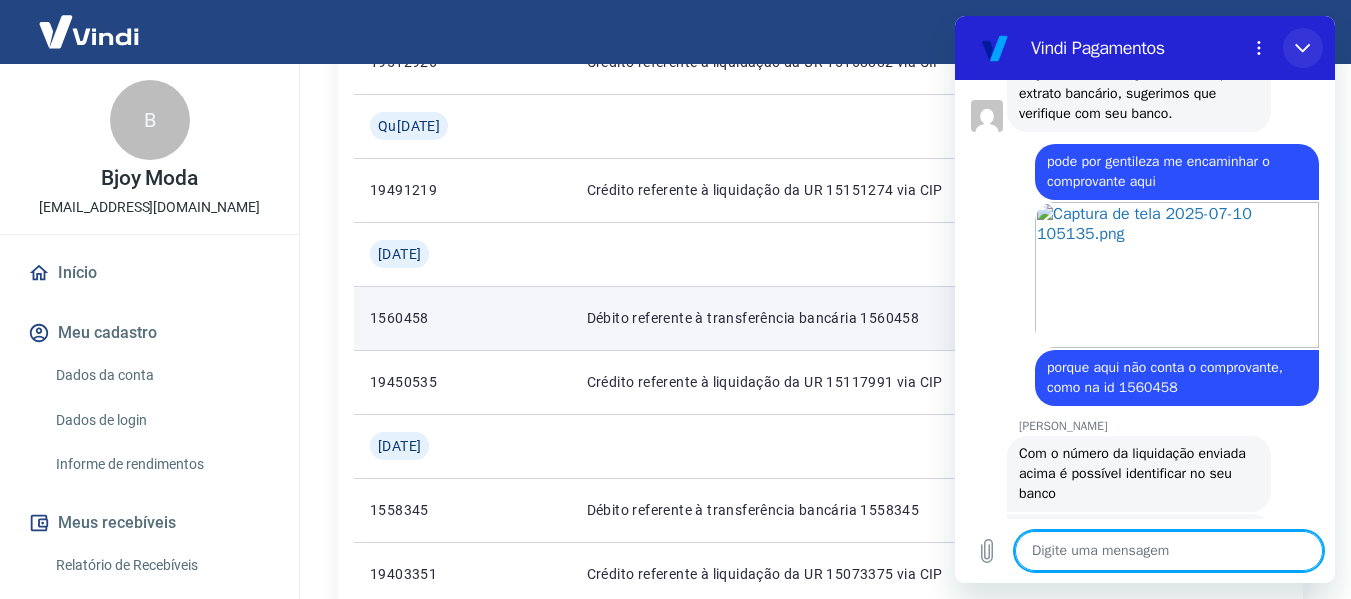 drag, startPoint x: 1306, startPoint y: 50, endPoint x: 2261, endPoint y: 78, distance: 955.4104 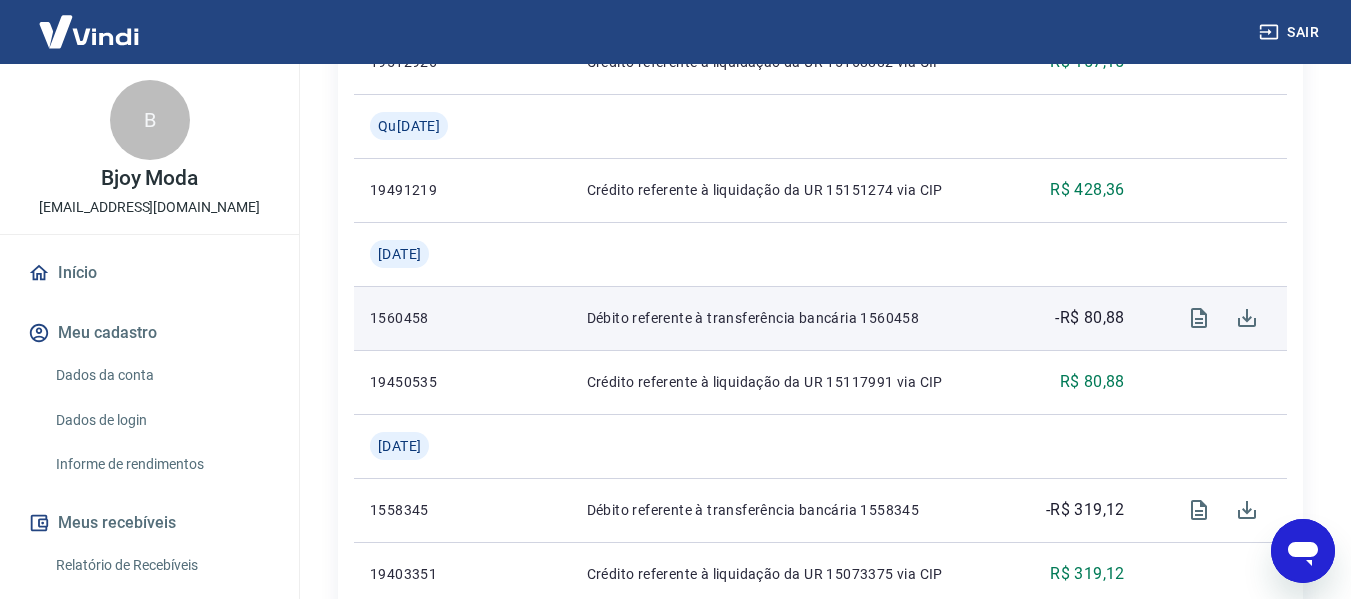 click 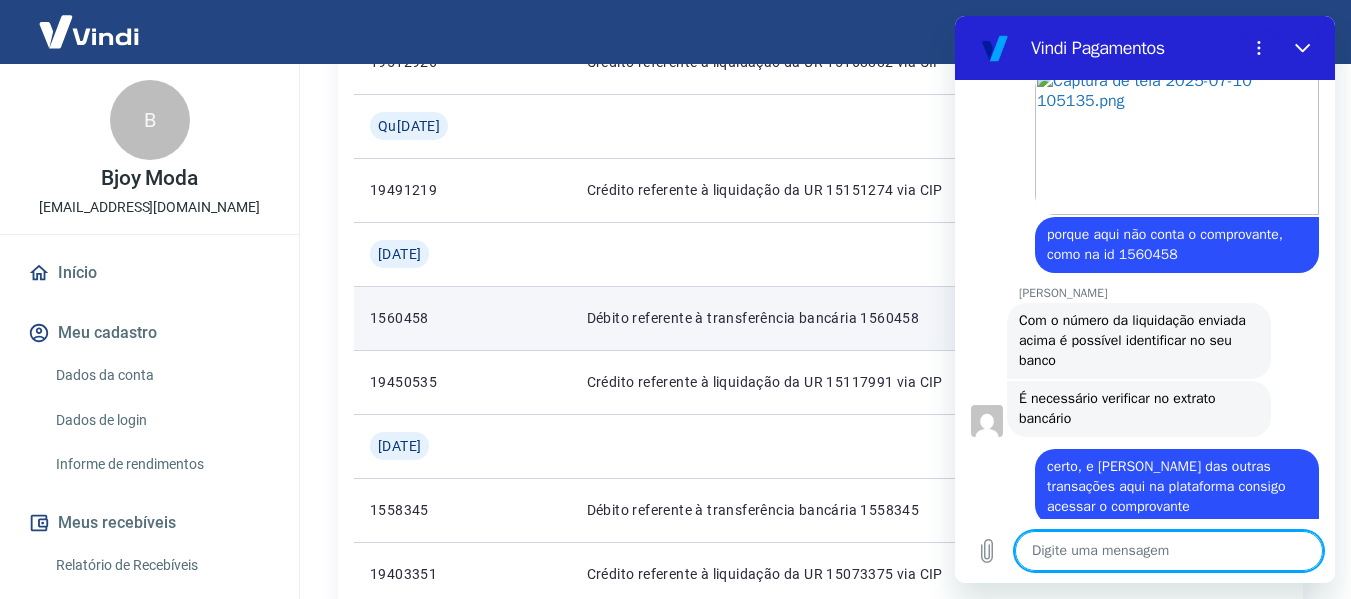 scroll, scrollTop: 6096, scrollLeft: 0, axis: vertical 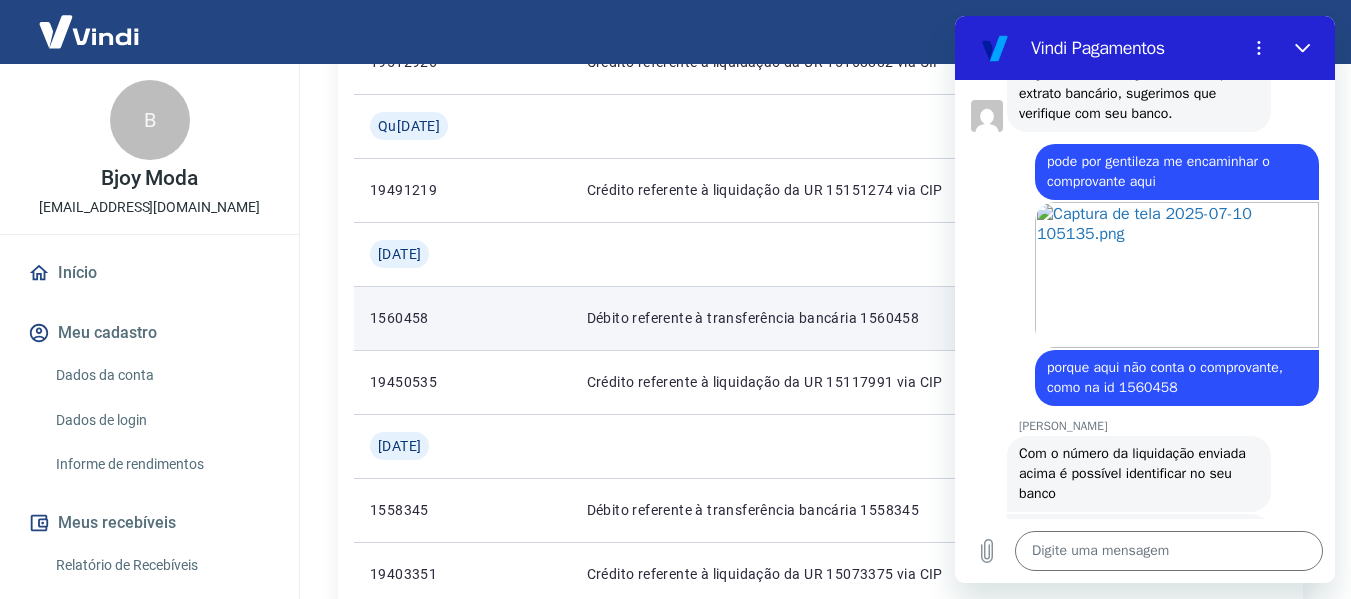 click on "Confirmei aqui e consta que a transação realmente já foi repassada, segue o n° do comprovante de liquidação: 202507030000624746149. [PERSON_NAME], não identifique no extrato bancário, sugerimos que verifique com seu banco." at bounding box center [1140, 53] 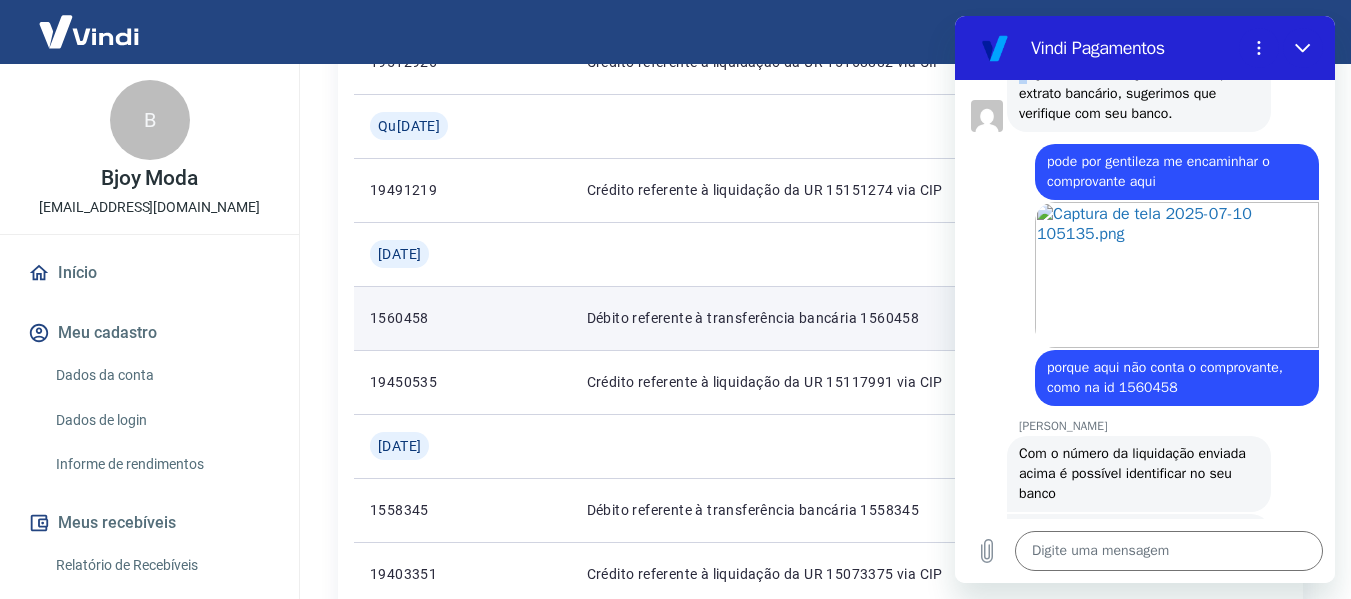drag, startPoint x: 1087, startPoint y: 253, endPoint x: 1026, endPoint y: 278, distance: 65.9242 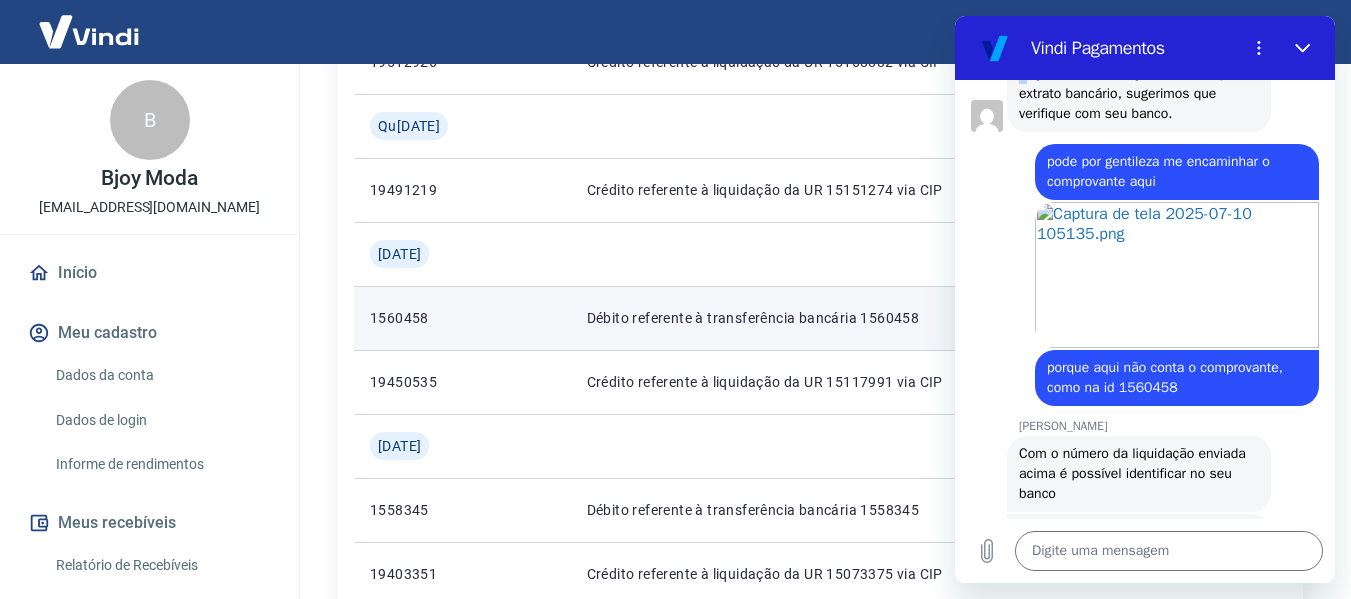 copy on "202507030000624746149" 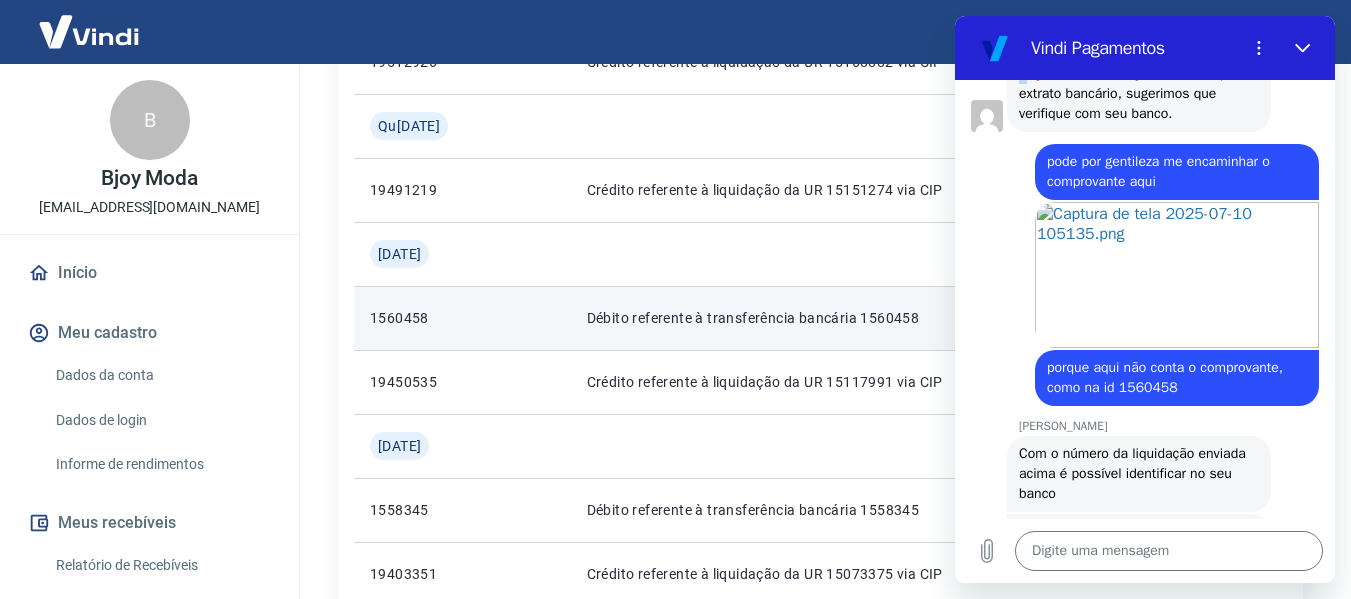 copy on "202507030000624746149" 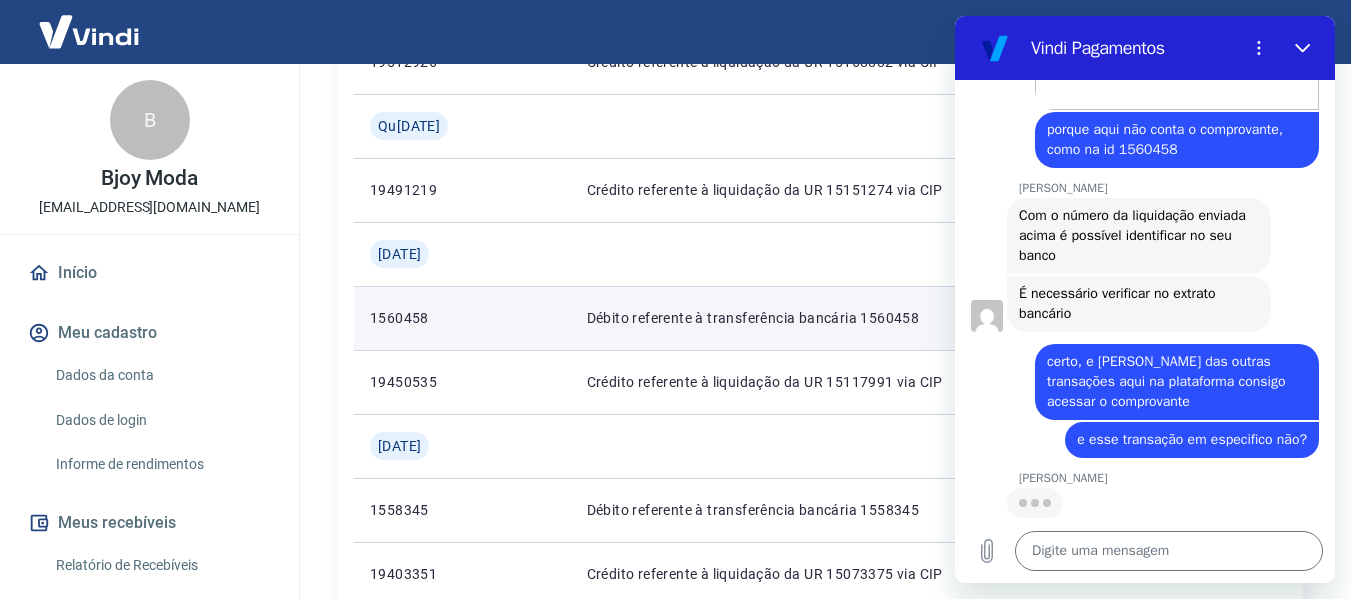 scroll, scrollTop: 6001, scrollLeft: 0, axis: vertical 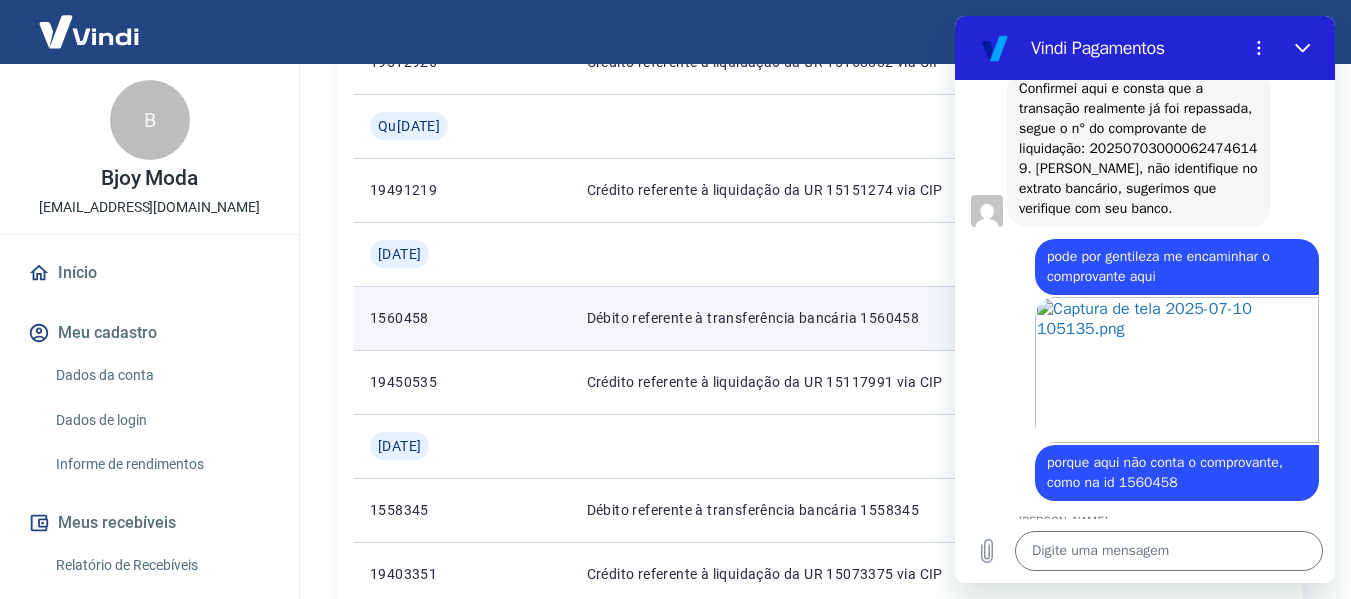 click on "Nani Venancia Dos Santos diz:  Confirmei aqui e consta que a transação realmente já foi repassada, segue o n° do comprovante de liquidação: 202507030000624746149. Caso, não identifique no extrato bancário, sugerimos que verifique com seu banco." at bounding box center (1139, 149) 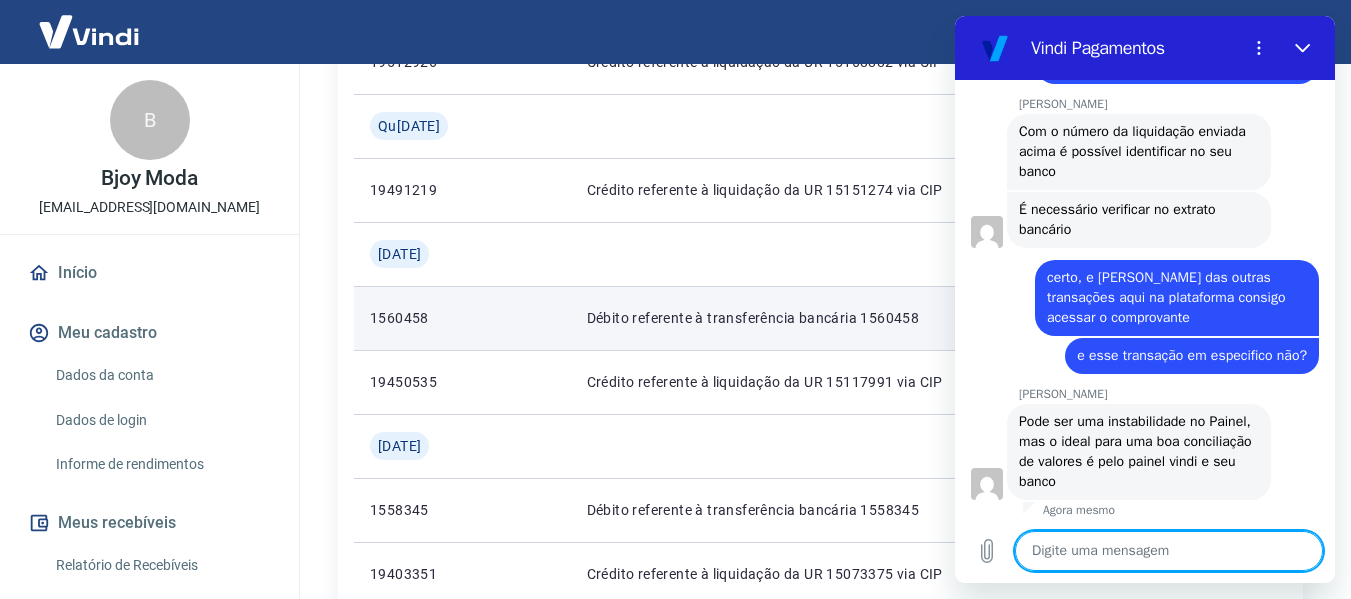 scroll, scrollTop: 6622, scrollLeft: 0, axis: vertical 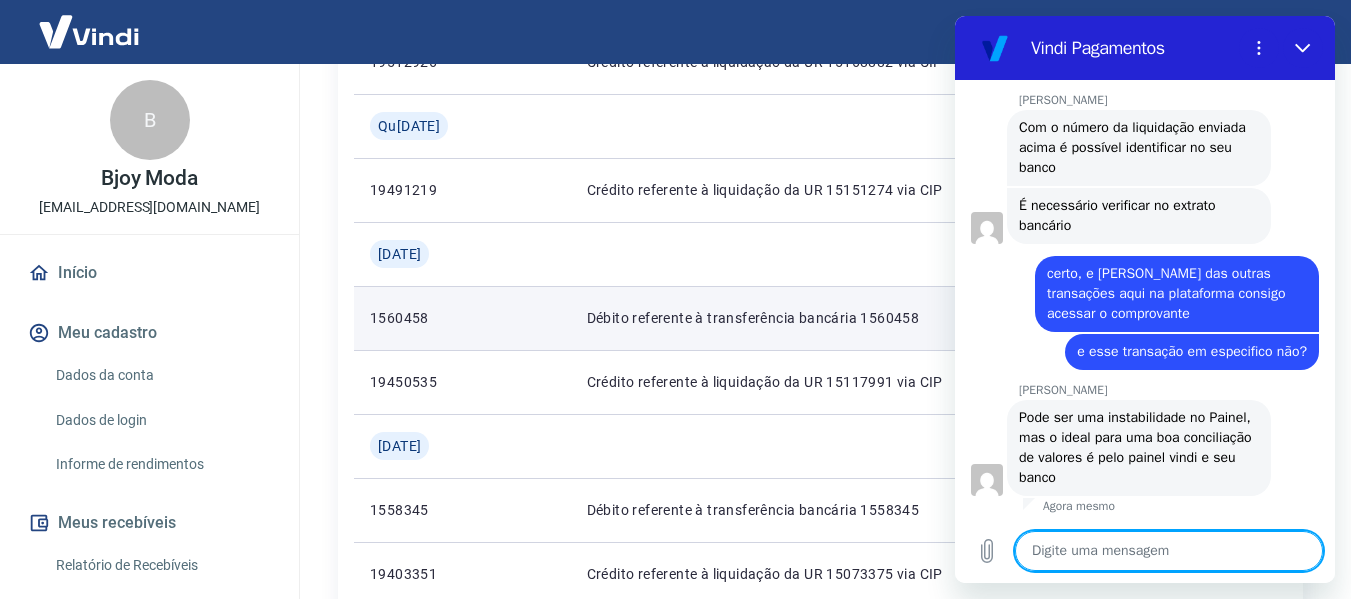 click at bounding box center [1169, 551] 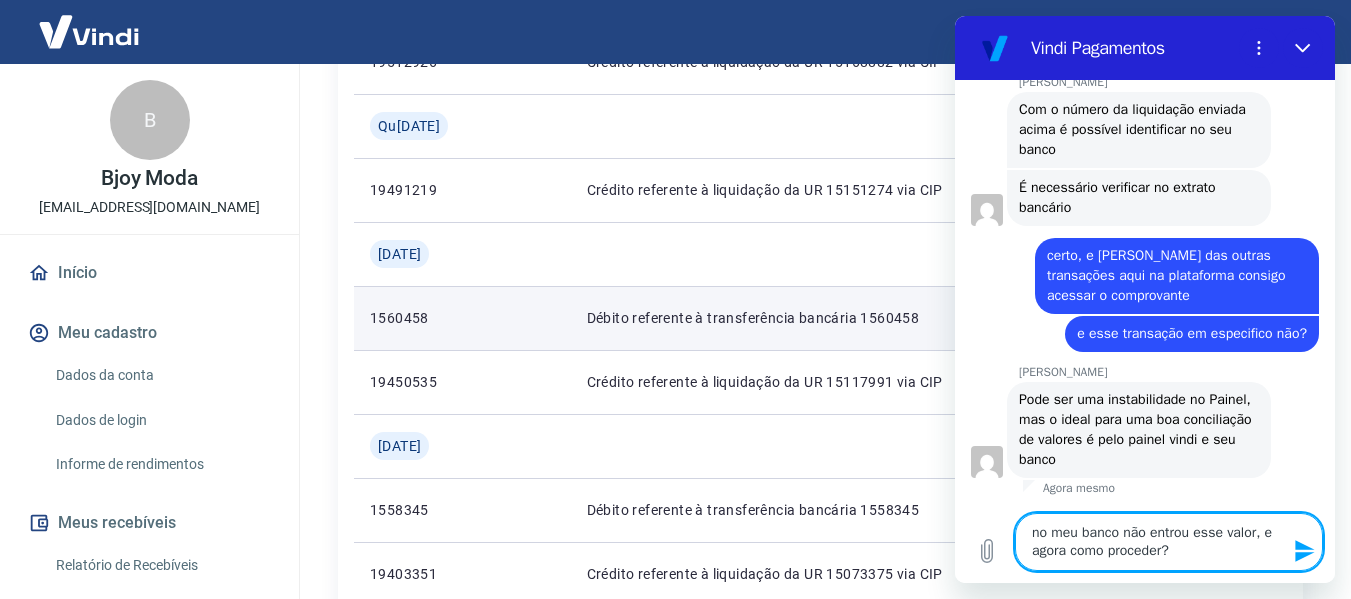 type on "no meu banco não entrou esse valor, e agora como proceder?" 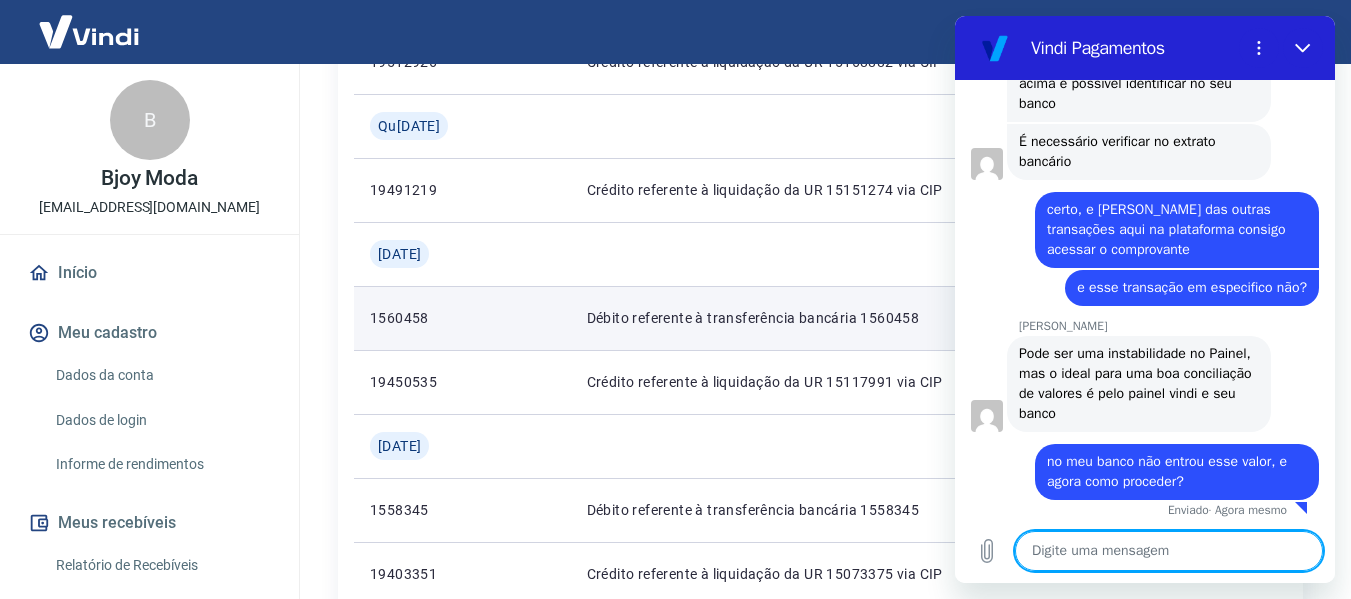 scroll, scrollTop: 6690, scrollLeft: 0, axis: vertical 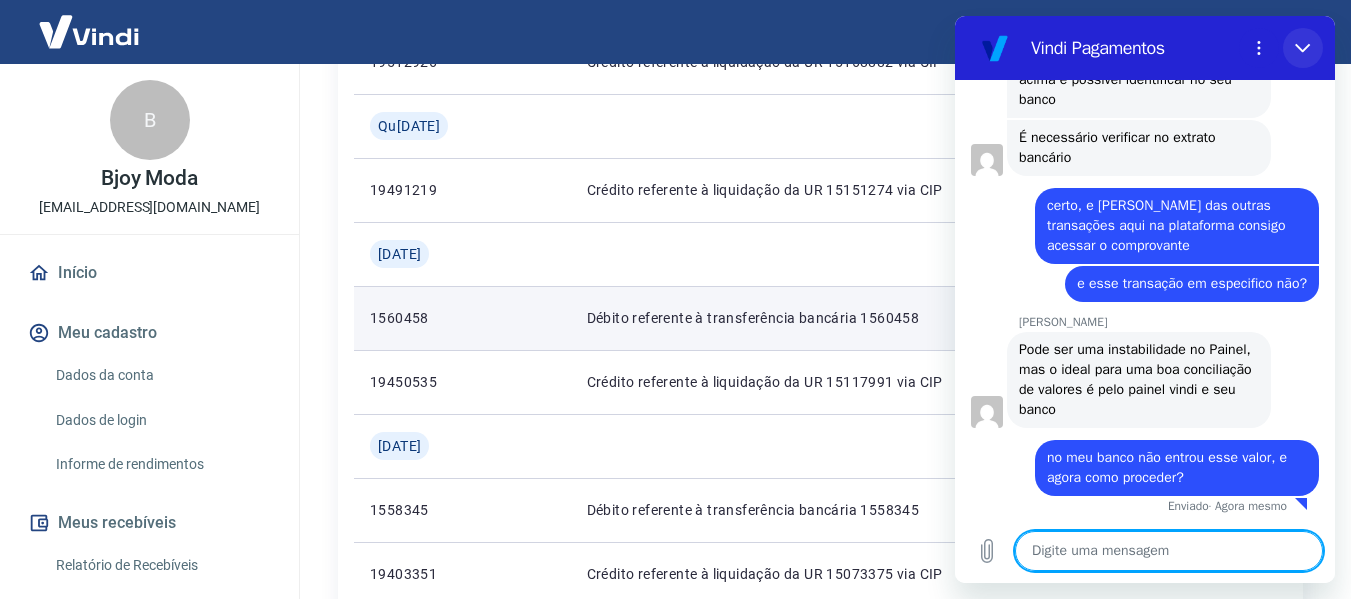 click at bounding box center (1303, 48) 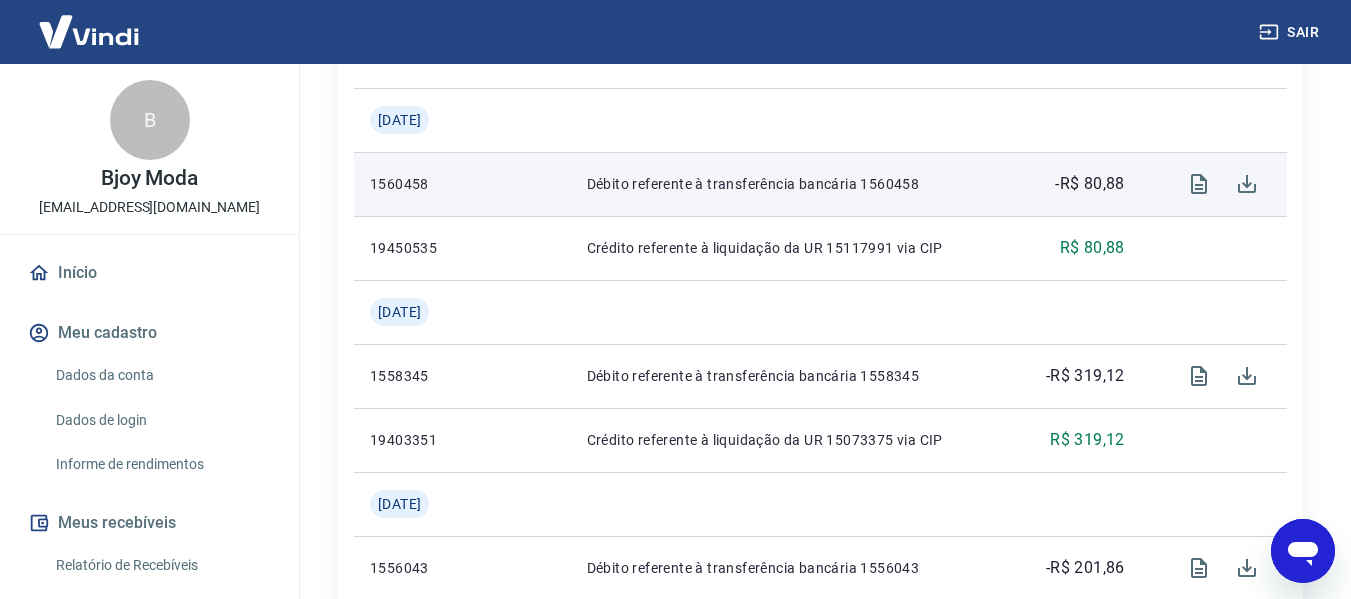 scroll, scrollTop: 933, scrollLeft: 0, axis: vertical 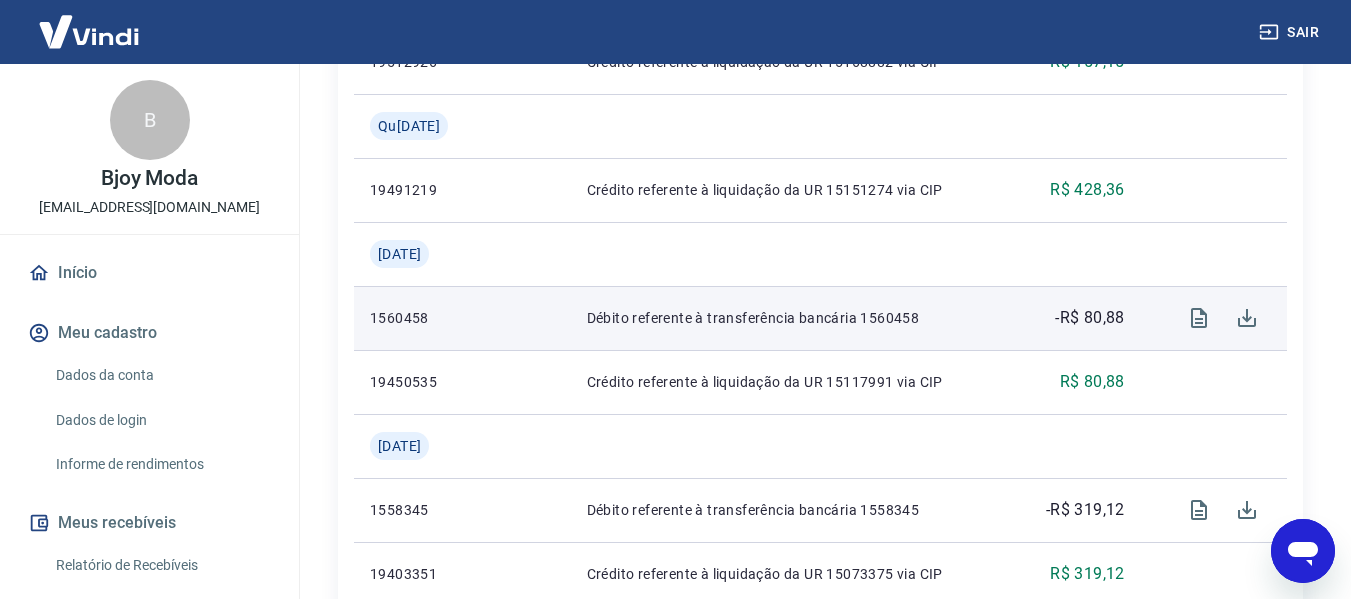 click 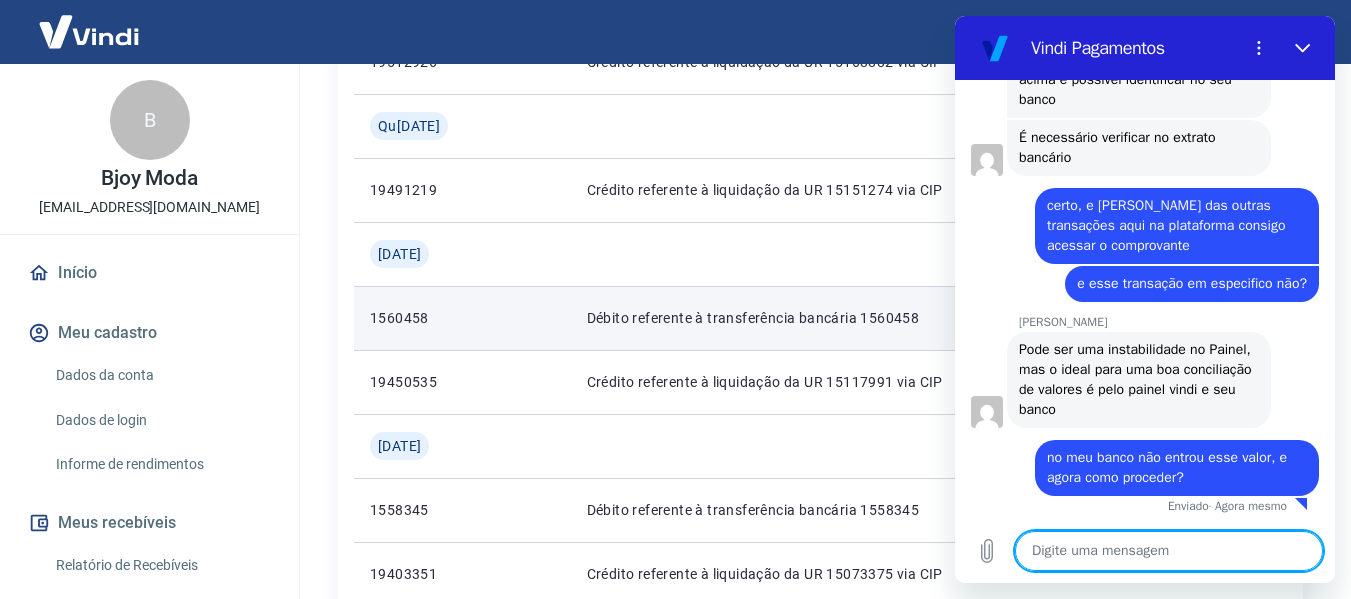 type on "o" 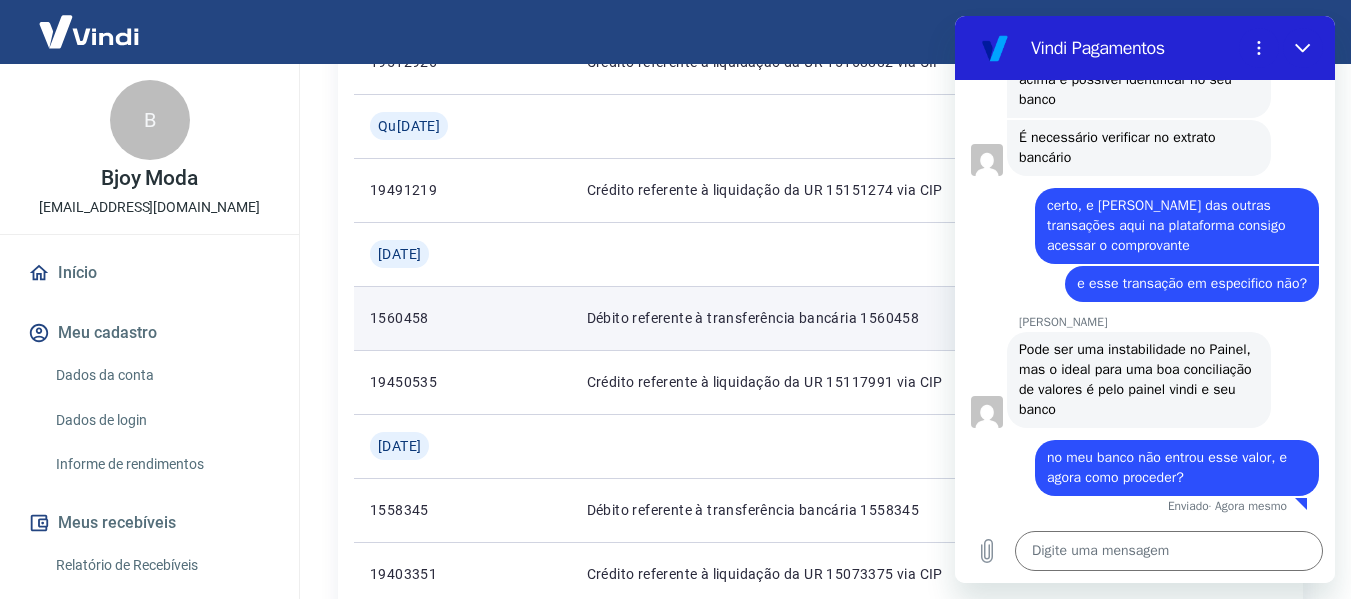 click on "Se o saldo aumentar sem um lançamento correspondente no extrato, aguarde algumas horas. Isso acontece devido ao tempo  necessário para processamento das liquidações de recebíveis. Início / Conta Digital / Saldo e Extrato Saldo Saldo conta digital R$ 469,43 Solicitar Saque Extrato Filtros Exportar ID Pedido Descrição Valor Comprovante [DATE] 19601087 Crédito referente à liquidação da UR 15244990 via CIP R$ 162,27 [DATE] 19546944 Crédito referente à liquidação da UR 15198556 via CIP R$ 150,01 [DATE] 19512926 Crédito referente à liquidação da UR 15168882 via CIP R$ 157,15 [DATE] 19491219 Crédito referente à liquidação da UR 15151274 via CIP R$ 428,36 [DATE] 1560458 Débito referente à transferência bancária 1560458 -R$ 80,88 19450535 Crédito referente à liquidação da UR 15117991 via CIP R$ 80,88 [DATE] 1558345 Débito referente à transferência bancária 1558345 -R$ 319,12 19403351 Crédito referente à liquidação da UR 15073375 via CIP 1 2" at bounding box center [820, 497] 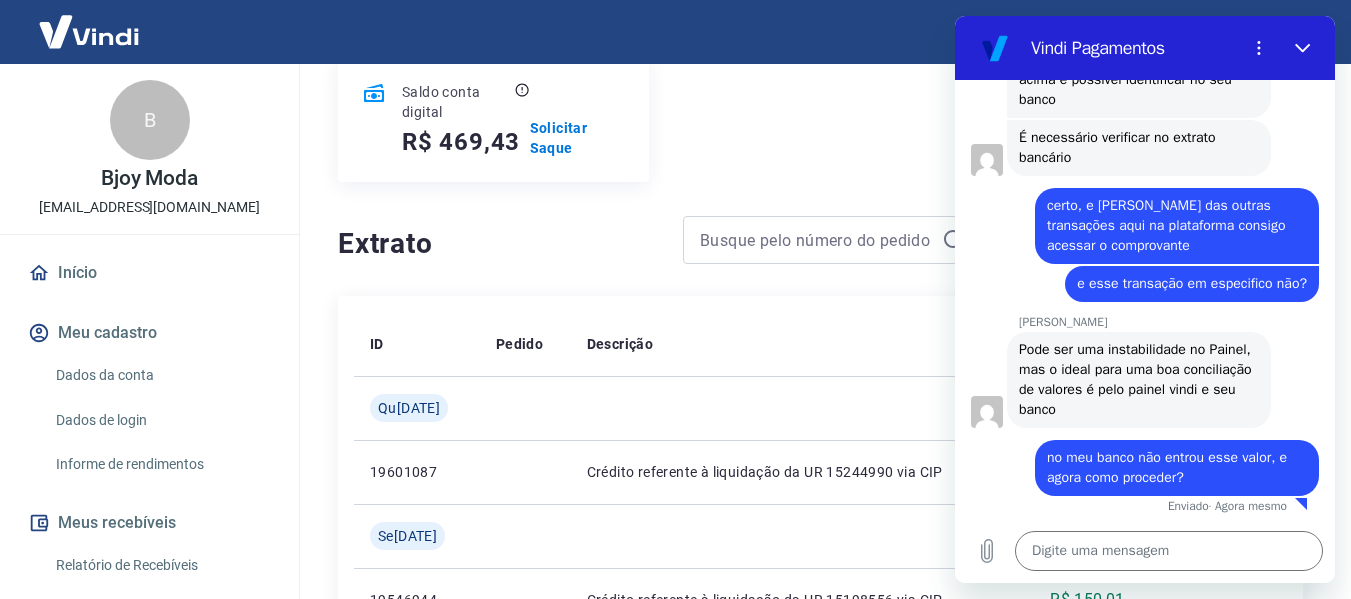 scroll, scrollTop: 0, scrollLeft: 0, axis: both 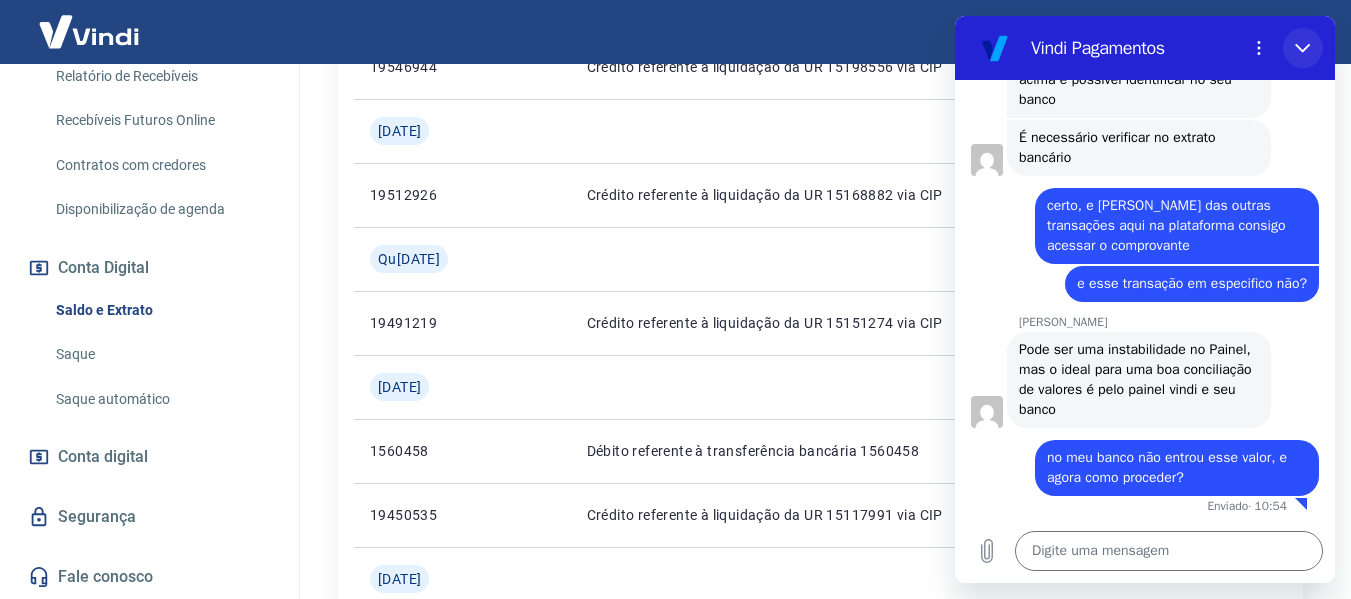 click 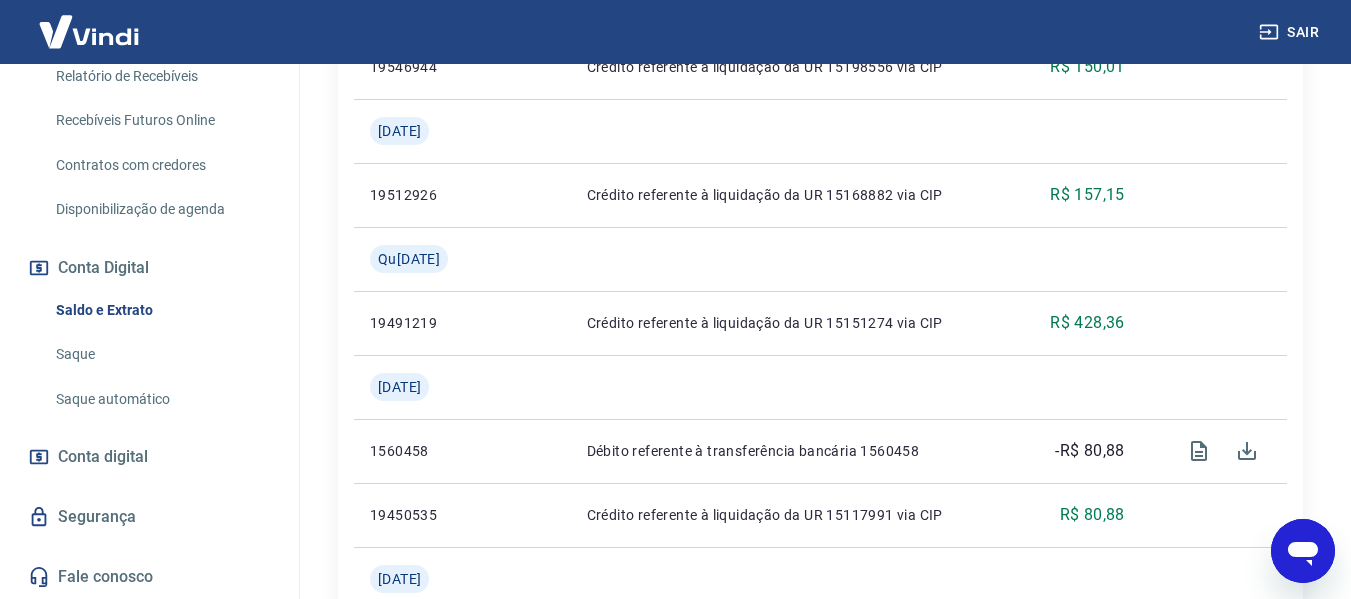 click 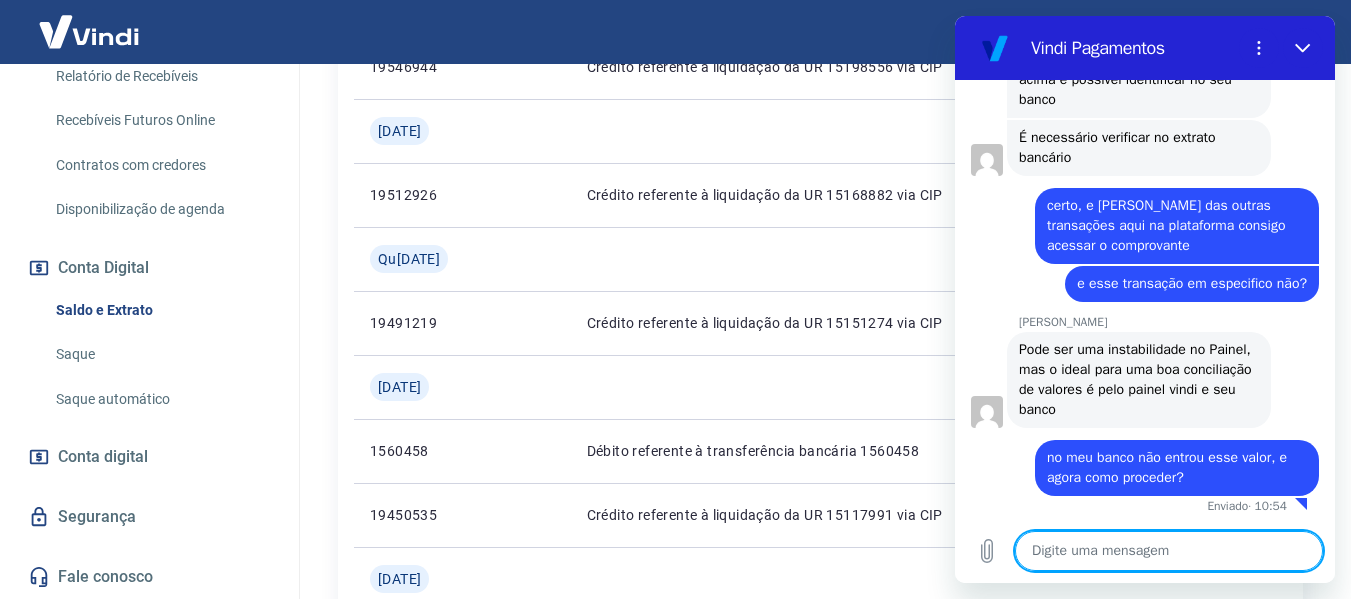 scroll, scrollTop: 6690, scrollLeft: 0, axis: vertical 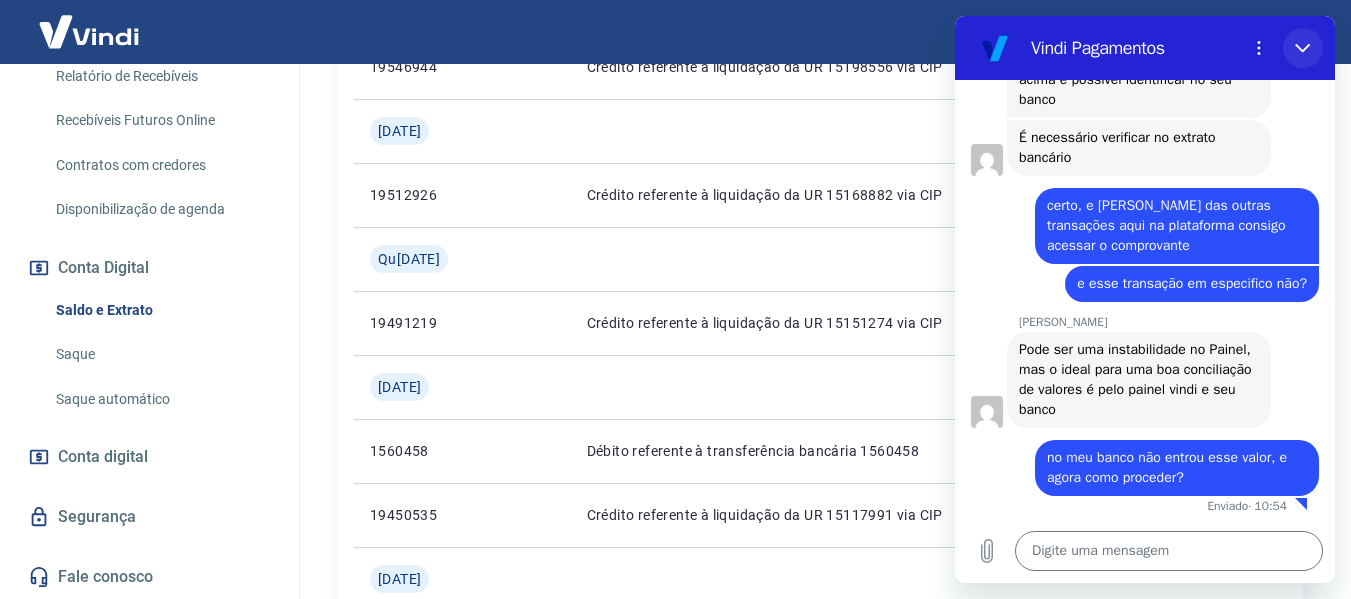 drag, startPoint x: 1290, startPoint y: 53, endPoint x: 2237, endPoint y: 330, distance: 986.6803 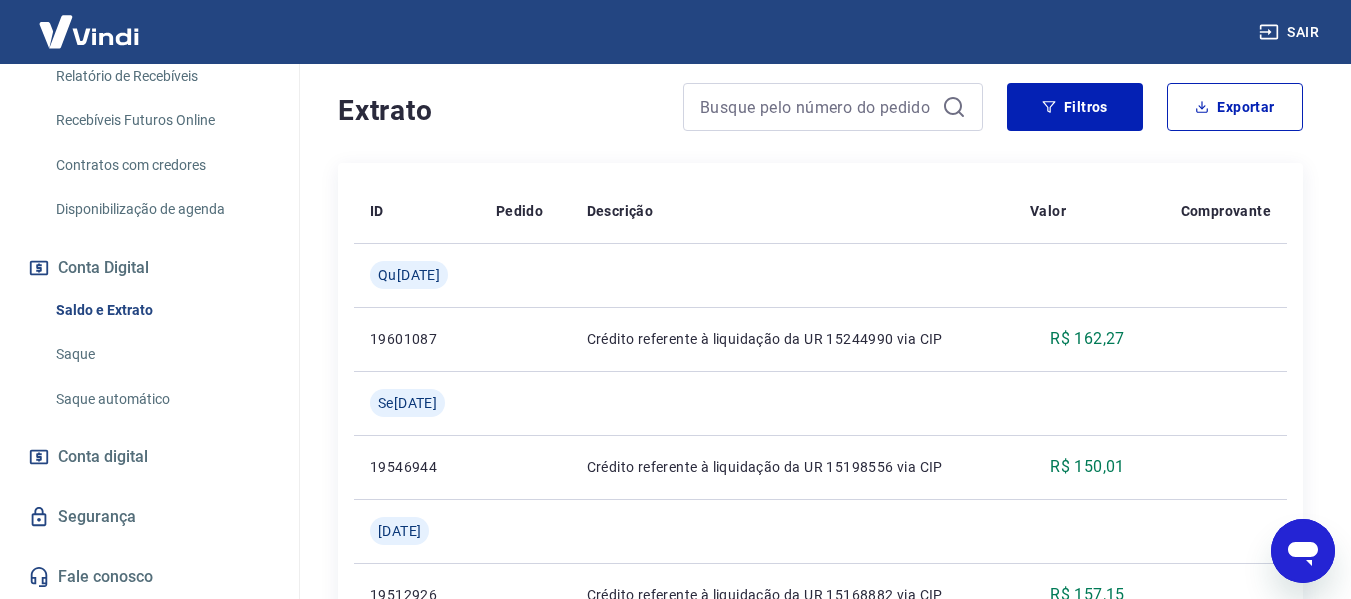 scroll, scrollTop: 267, scrollLeft: 0, axis: vertical 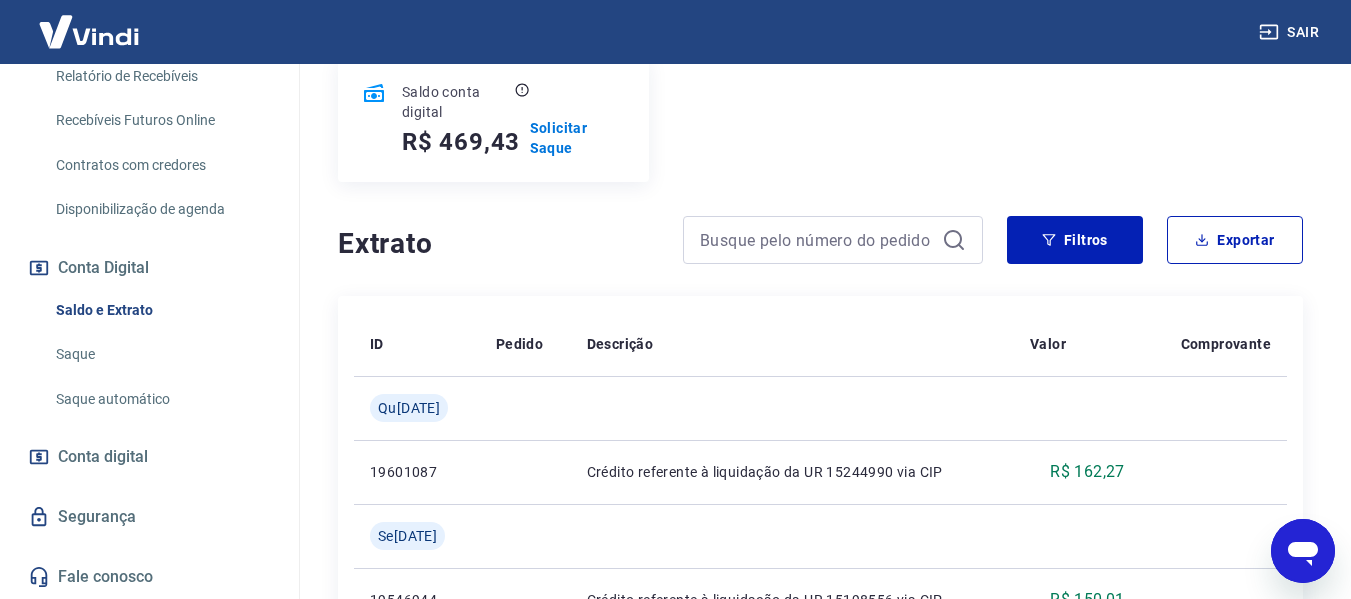 drag, startPoint x: 1317, startPoint y: 551, endPoint x: 1607, endPoint y: 896, distance: 450.6939 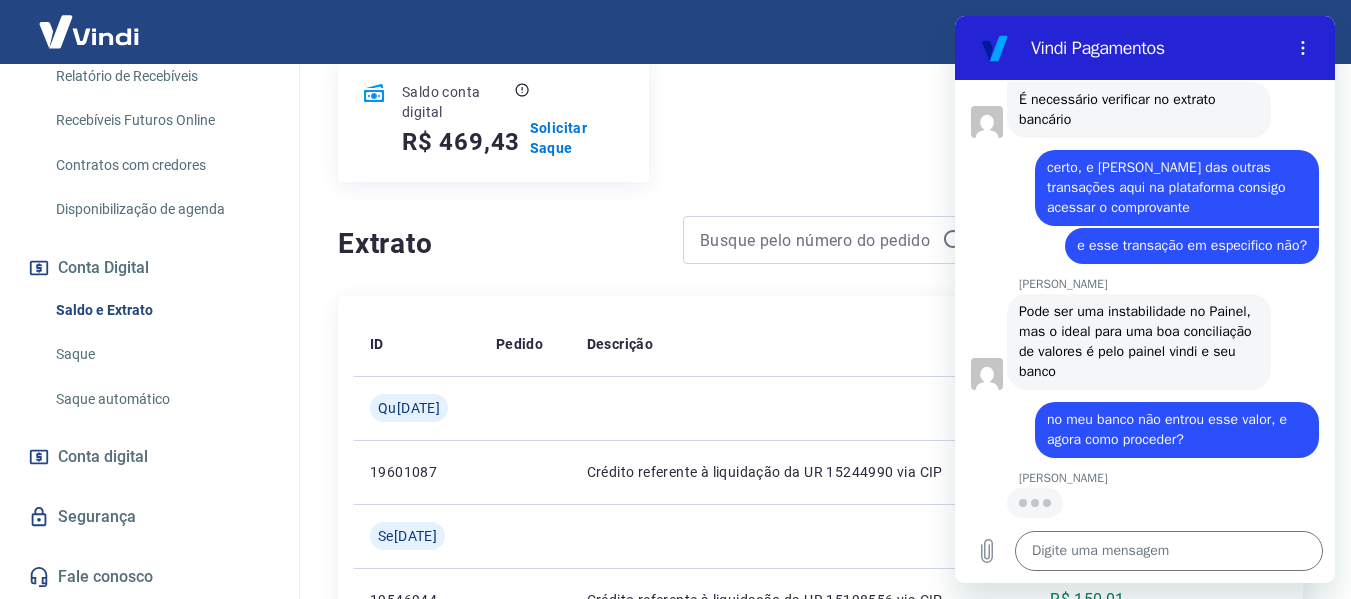 scroll, scrollTop: 6728, scrollLeft: 0, axis: vertical 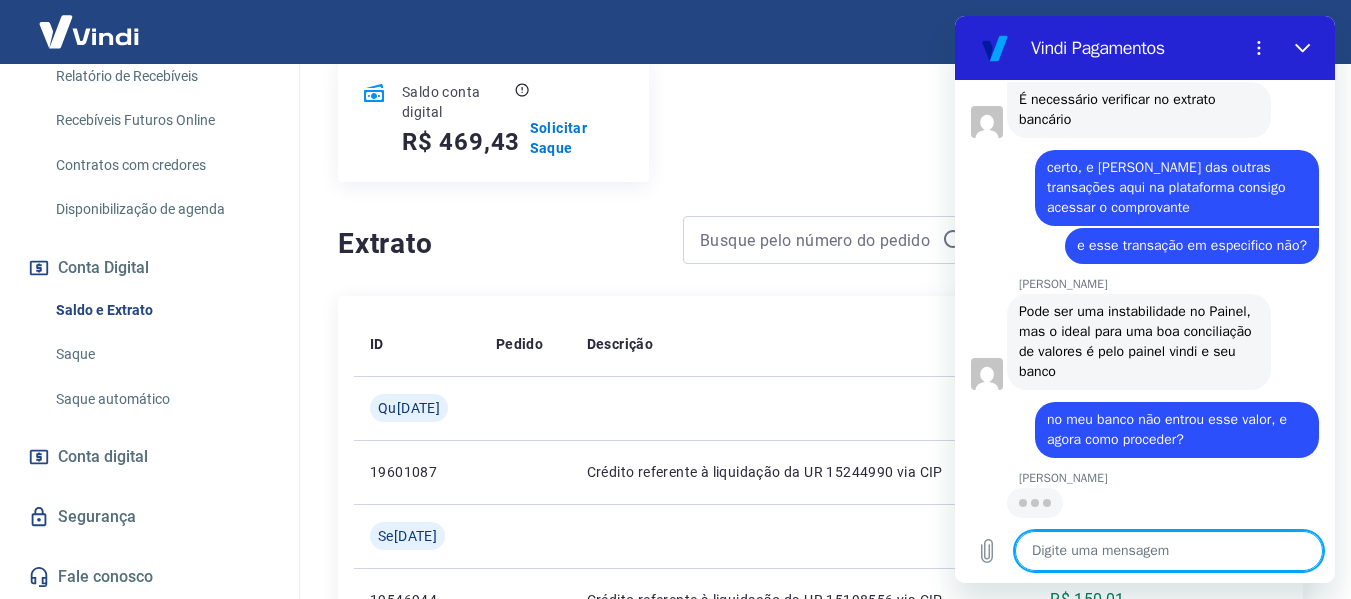 click on "ID Pedido Descrição Valor Comprovante Qua, 09 jul 19601087 Crédito referente à liquidação da UR 15244990 via CIP R$ 162,27 Seg, 07 jul 19546944 Crédito referente à liquidação da UR 15198556 via CIP R$ 150,01 Sex, 04 jul 19512926 Crédito referente à liquidação da UR 15168882 via CIP R$ 157,15 Qui, 03 jul 19491219 Crédito referente à liquidação da UR 15151274 via CIP R$ 428,36 Ter, 01 jul 1560458 Débito referente à transferência bancária 1560458 -R$ 80,88 19450535 Crédito referente à liquidação da UR 15117991 via CIP R$ 80,88 Seg, 30 jun 1558345 Débito referente à transferência bancária 1558345 -R$ 319,12 19403351 Crédito referente à liquidação da UR 15073375 via CIP R$ 319,12 Sex, 27 jun 1556043 Débito referente à transferência bancária 1556043 -R$ 201,86 6498372 Crédito referente ao saque 6498372 R$ 201,86 Qui, 26 jun 1554331 Débito referente à transferência bancária 1554331 -R$ 323,67 19365333 Crédito referente à liquidação da UR 15042600 via CIP" at bounding box center [820, 1368] 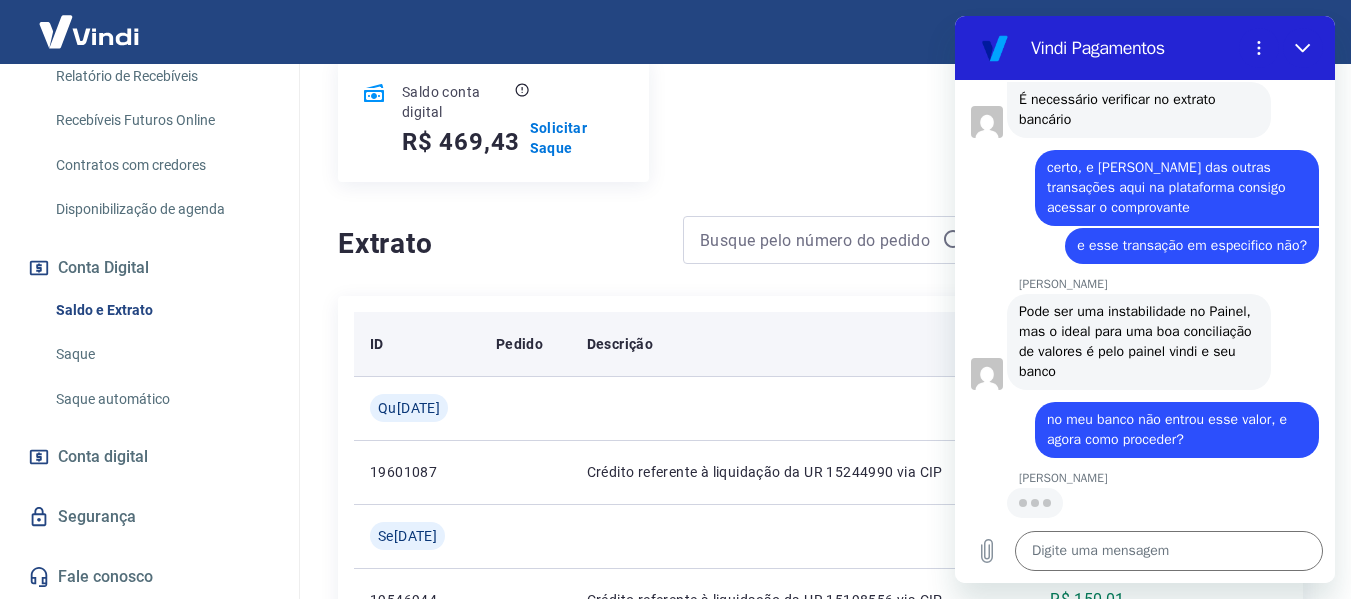 click on "Descrição" at bounding box center (792, 344) 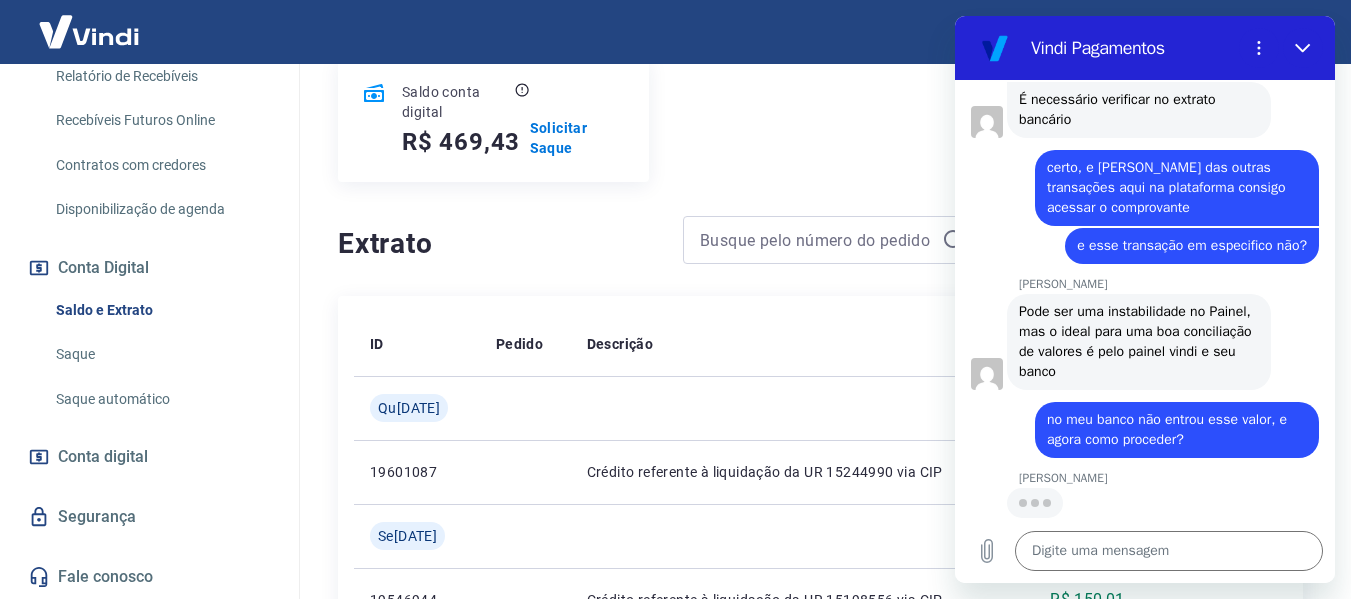 click on "ID Pedido Descrição Valor Comprovante Qua, 09 jul 19601087 Crédito referente à liquidação da UR 15244990 via CIP R$ 162,27 Seg, 07 jul 19546944 Crédito referente à liquidação da UR 15198556 via CIP R$ 150,01 Sex, 04 jul 19512926 Crédito referente à liquidação da UR 15168882 via CIP R$ 157,15 Qui, 03 jul 19491219 Crédito referente à liquidação da UR 15151274 via CIP R$ 428,36 Ter, 01 jul 1560458 Débito referente à transferência bancária 1560458 -R$ 80,88 19450535 Crédito referente à liquidação da UR 15117991 via CIP R$ 80,88 Seg, 30 jun 1558345 Débito referente à transferência bancária 1558345 -R$ 319,12 19403351 Crédito referente à liquidação da UR 15073375 via CIP R$ 319,12 Sex, 27 jun 1556043 Débito referente à transferência bancária 1556043 -R$ 201,86 6498372 Crédito referente ao saque 6498372 R$ 201,86 Qui, 26 jun 1554331 Débito referente à transferência bancária 1554331 -R$ 323,67 19365333 Crédito referente à liquidação da UR 15042600 via CIP" at bounding box center (820, 1368) 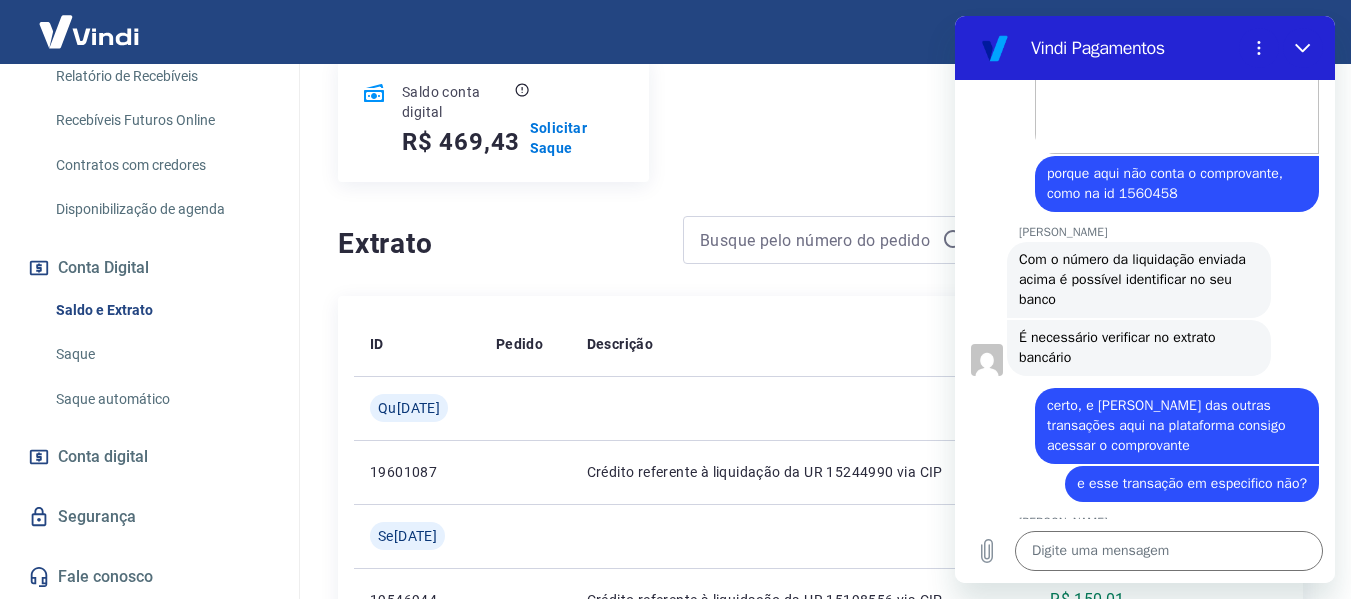 scroll, scrollTop: 6690, scrollLeft: 0, axis: vertical 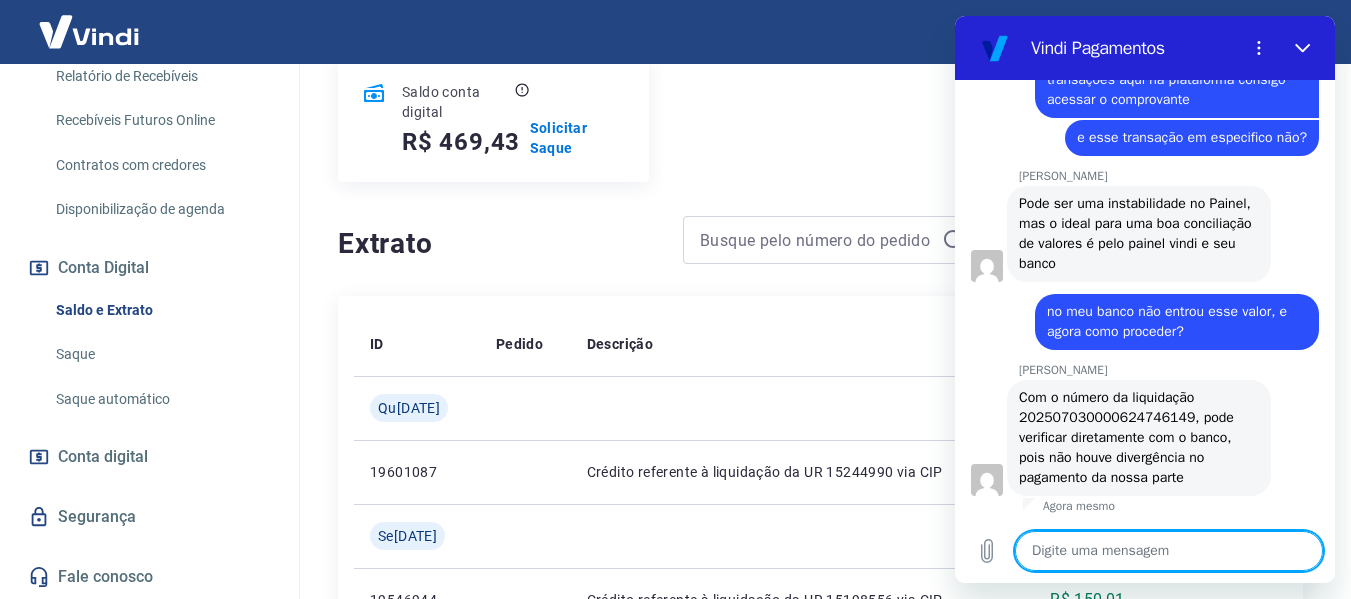 click at bounding box center (1169, 551) 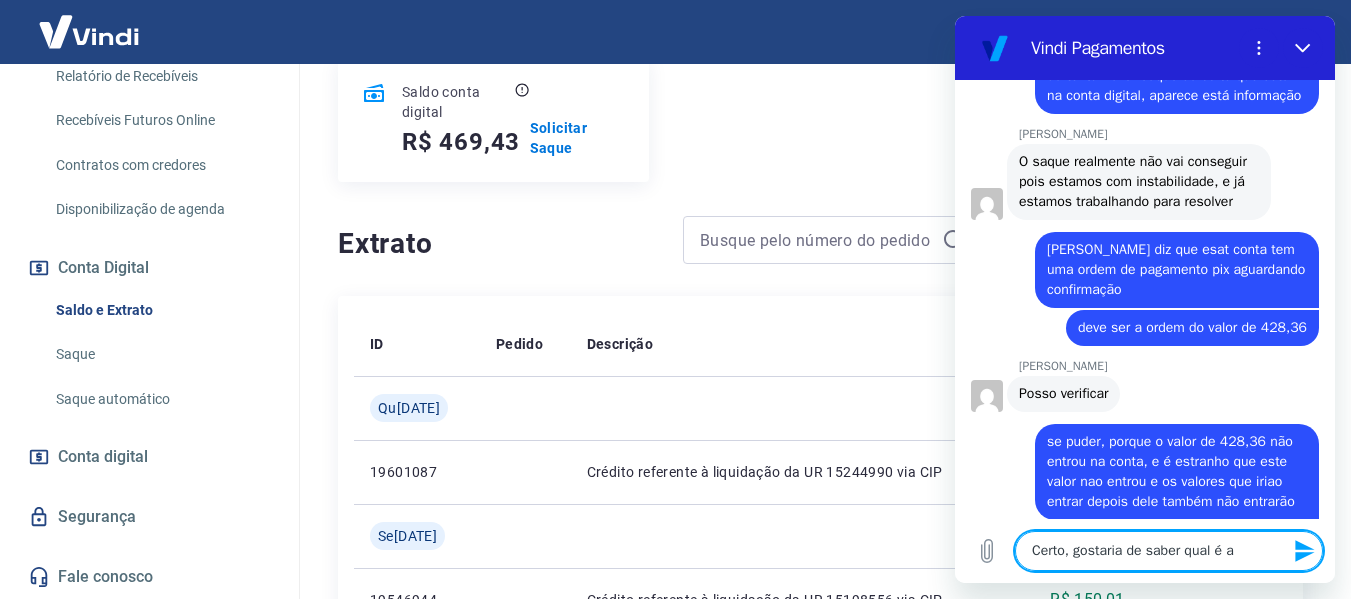 scroll, scrollTop: 4969, scrollLeft: 0, axis: vertical 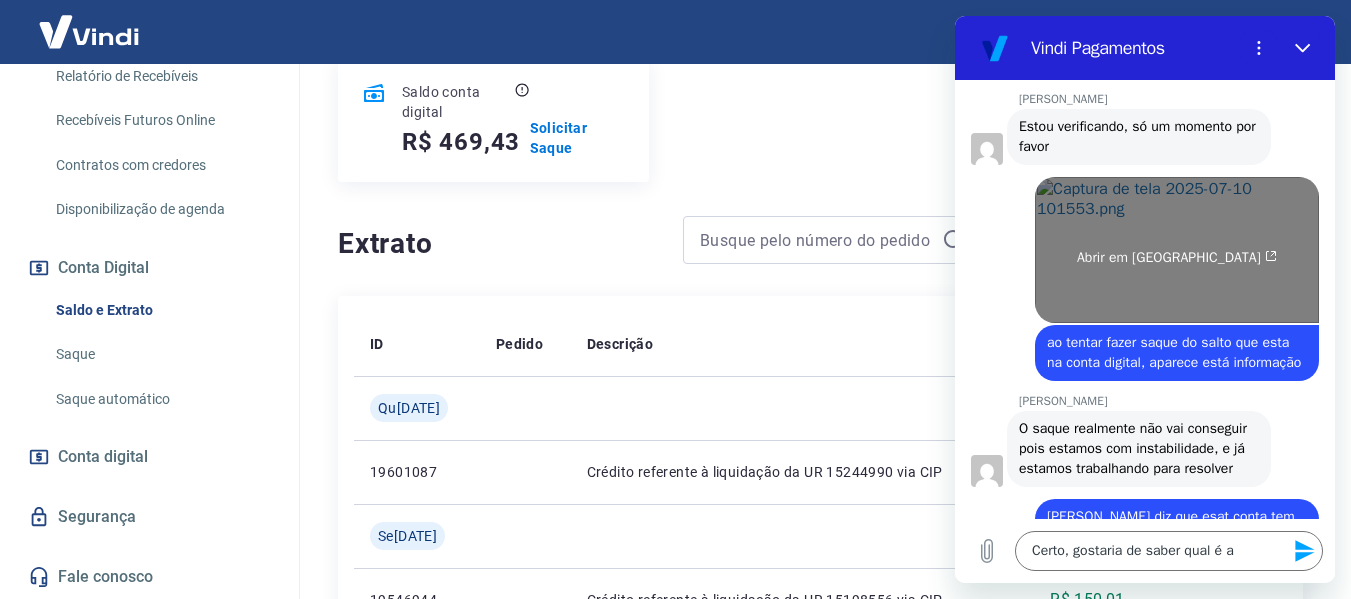 click on "Abrir em [GEOGRAPHIC_DATA]" at bounding box center [1177, 250] 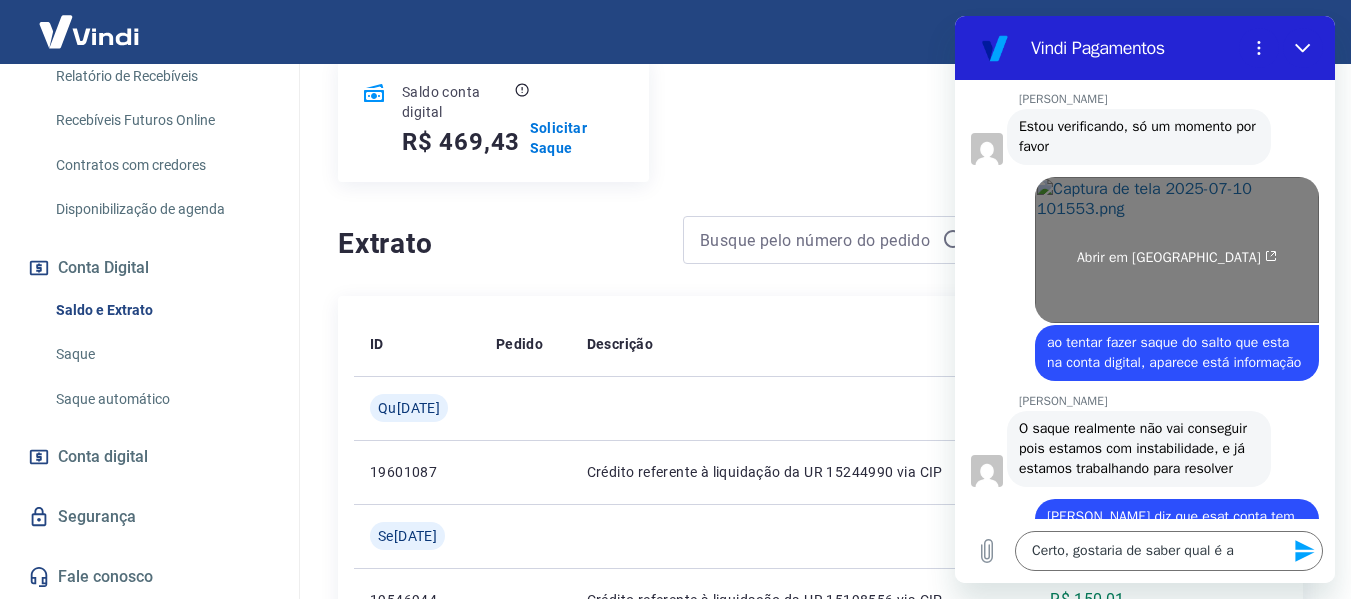 scroll, scrollTop: 5636, scrollLeft: 0, axis: vertical 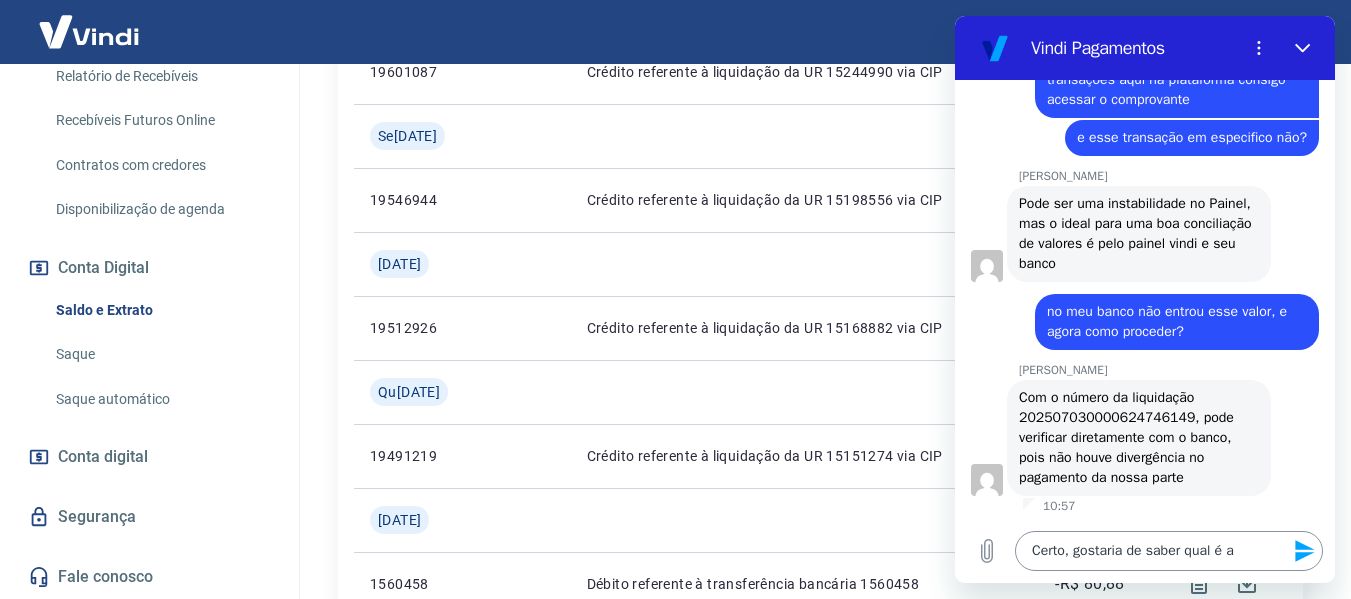click on "Certo, gostaria de saber qual é a" at bounding box center (1169, 551) 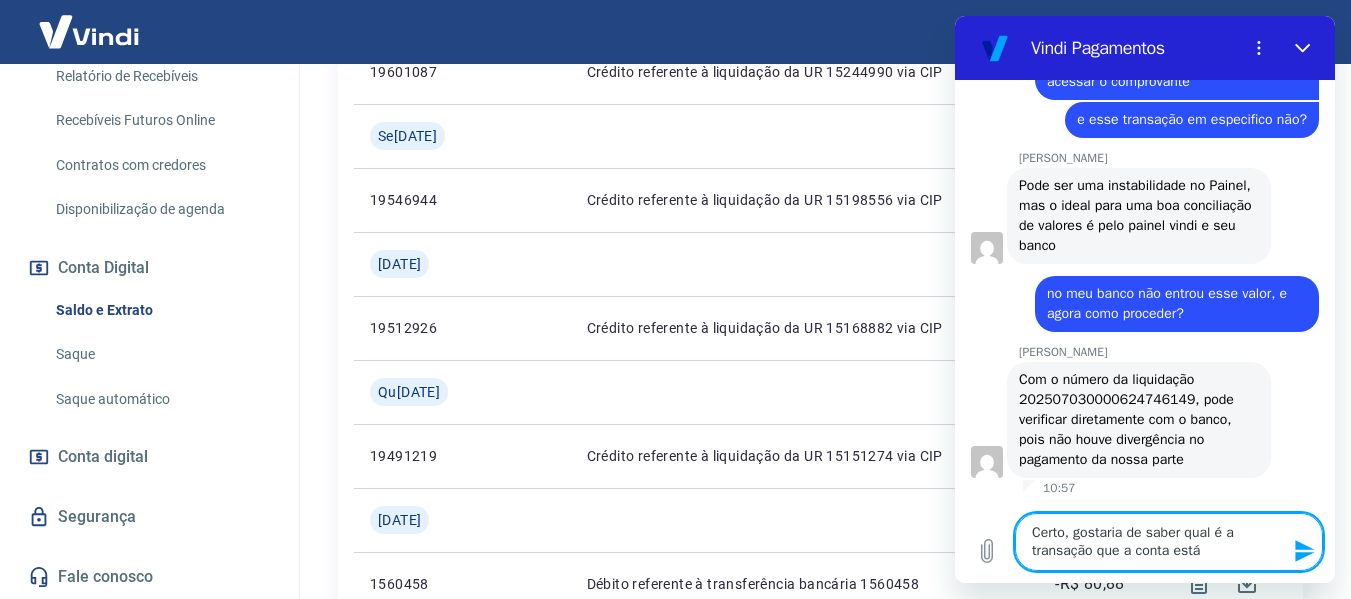 type on "Certo, gostaria de saber qual é a transação que a conta está" 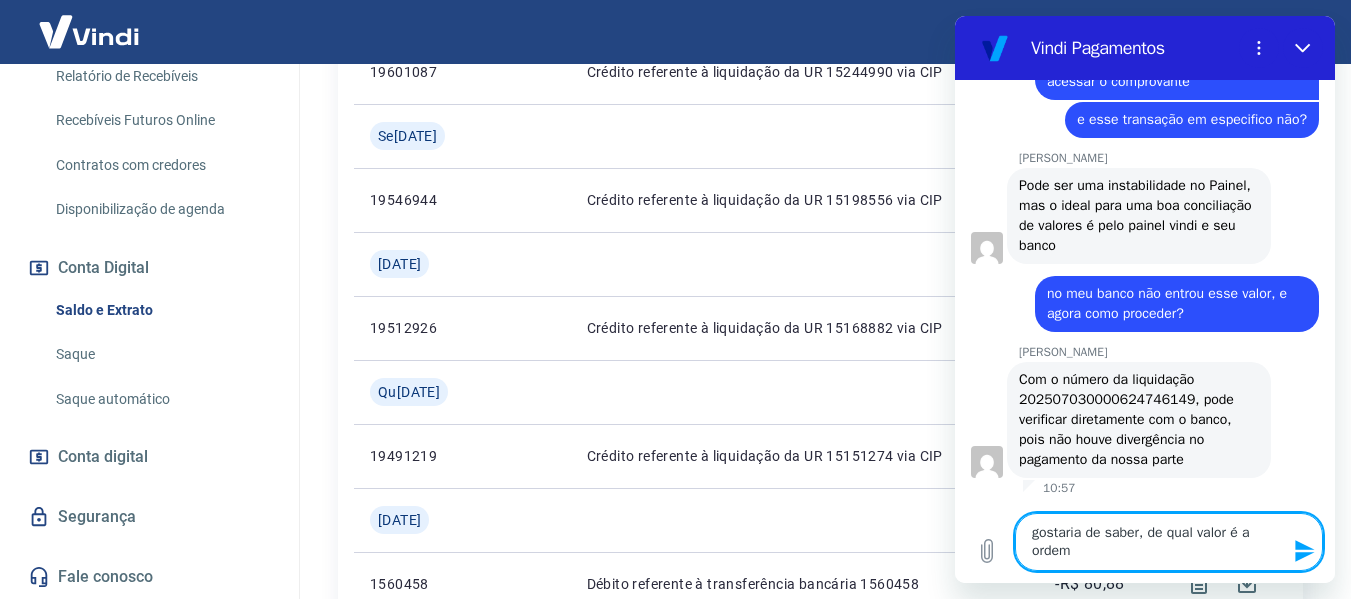 scroll, scrollTop: 6854, scrollLeft: 0, axis: vertical 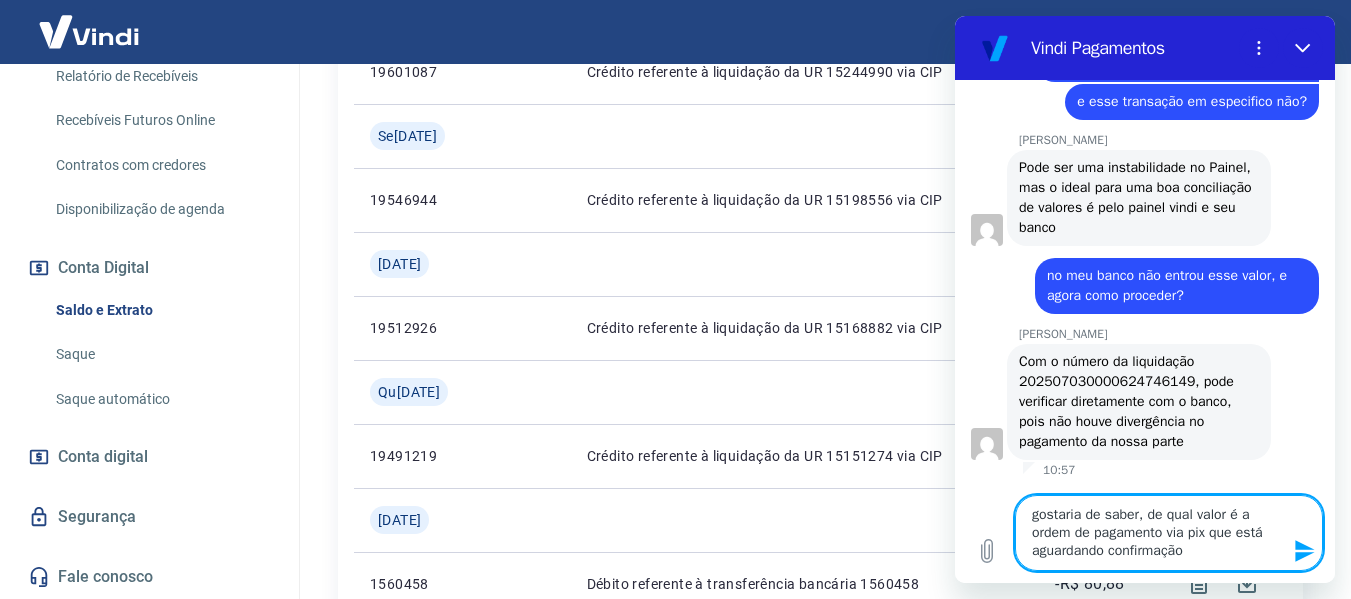 type on "gostaria de saber, de qual valor é a ordem de pagamento via pix que está aguardando confirmação?" 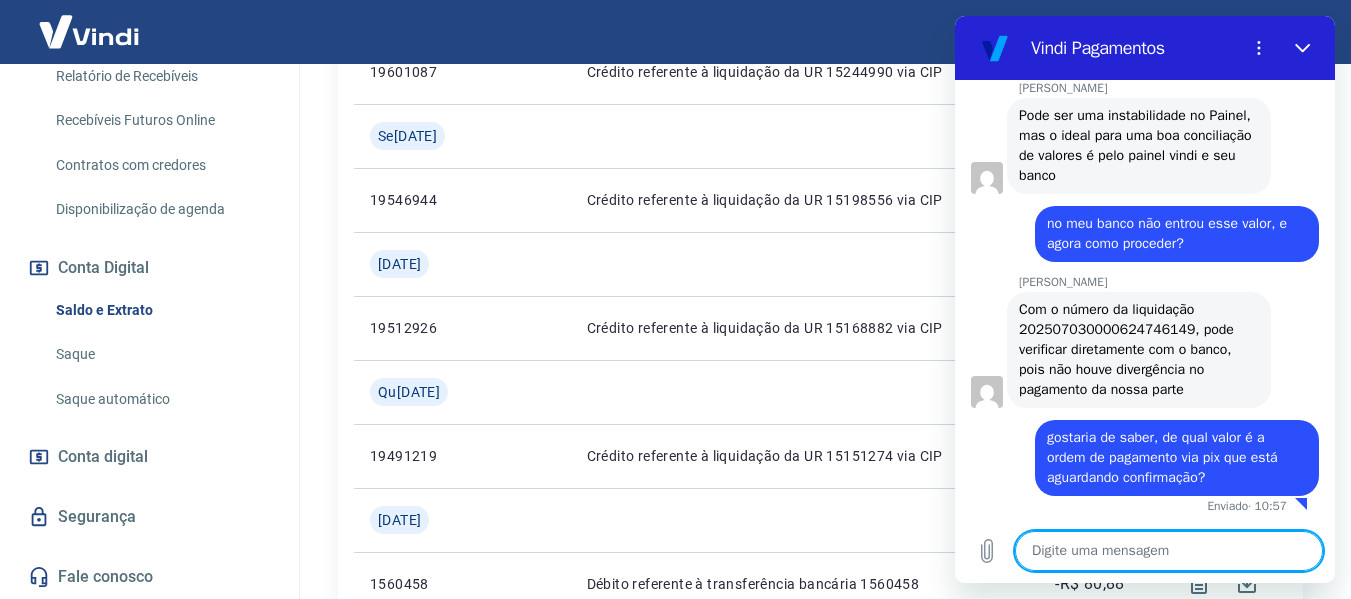 scroll, scrollTop: 6924, scrollLeft: 0, axis: vertical 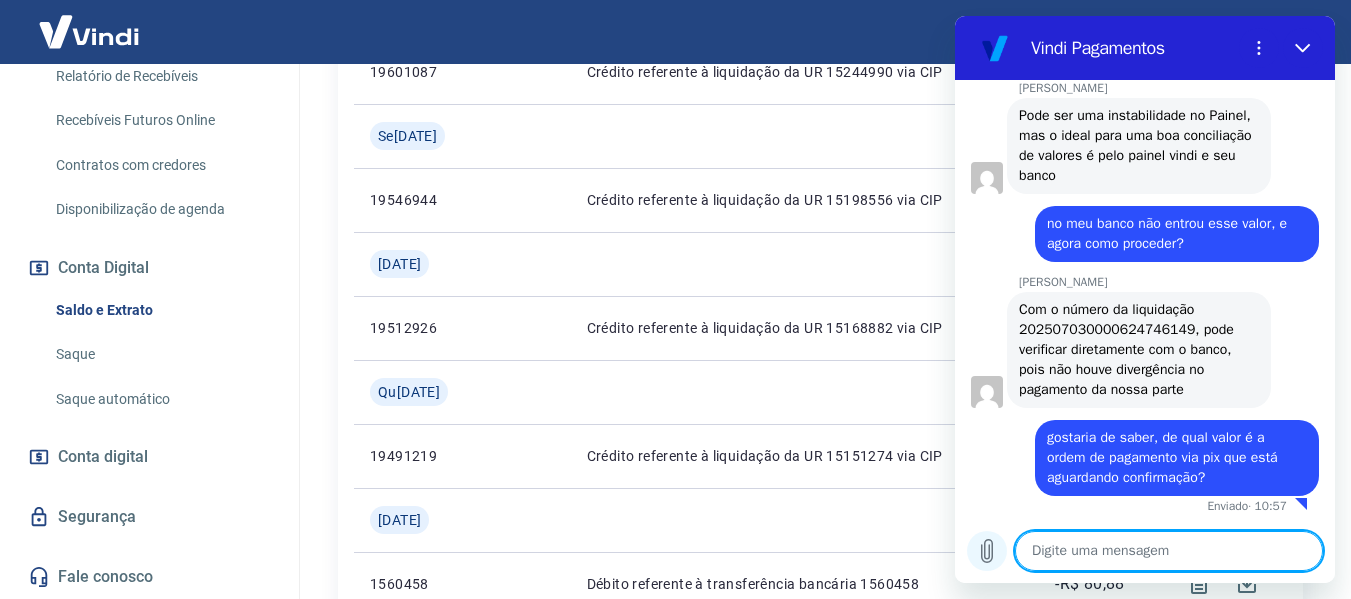 click 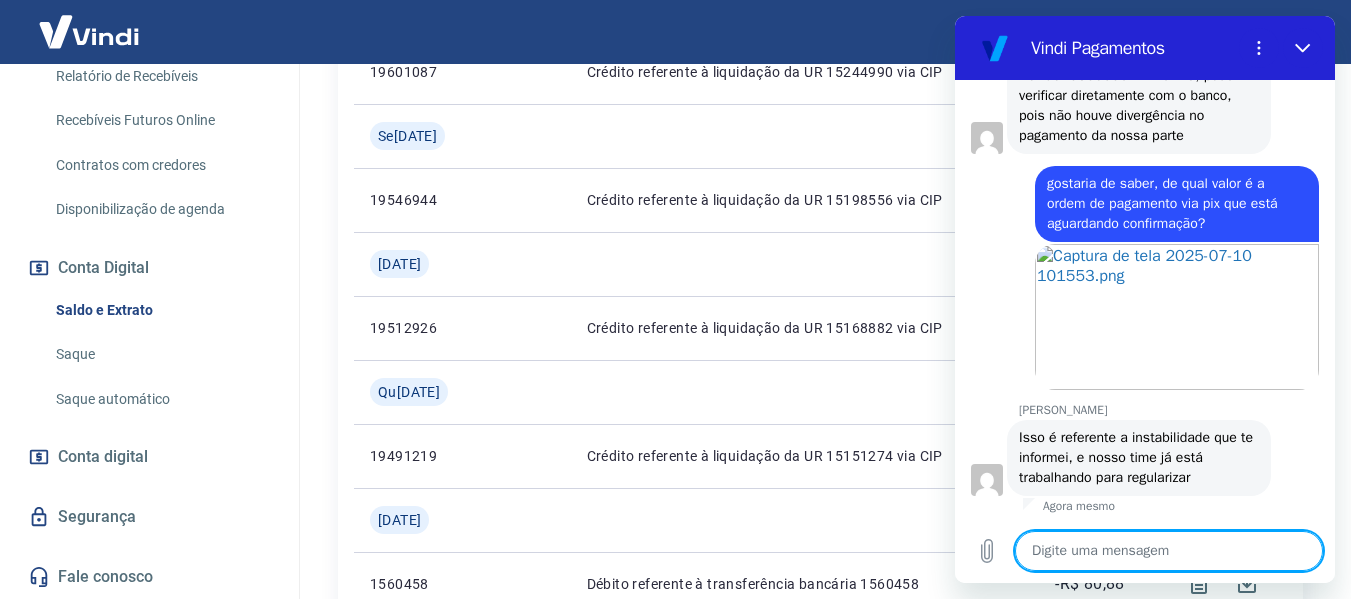scroll, scrollTop: 7178, scrollLeft: 0, axis: vertical 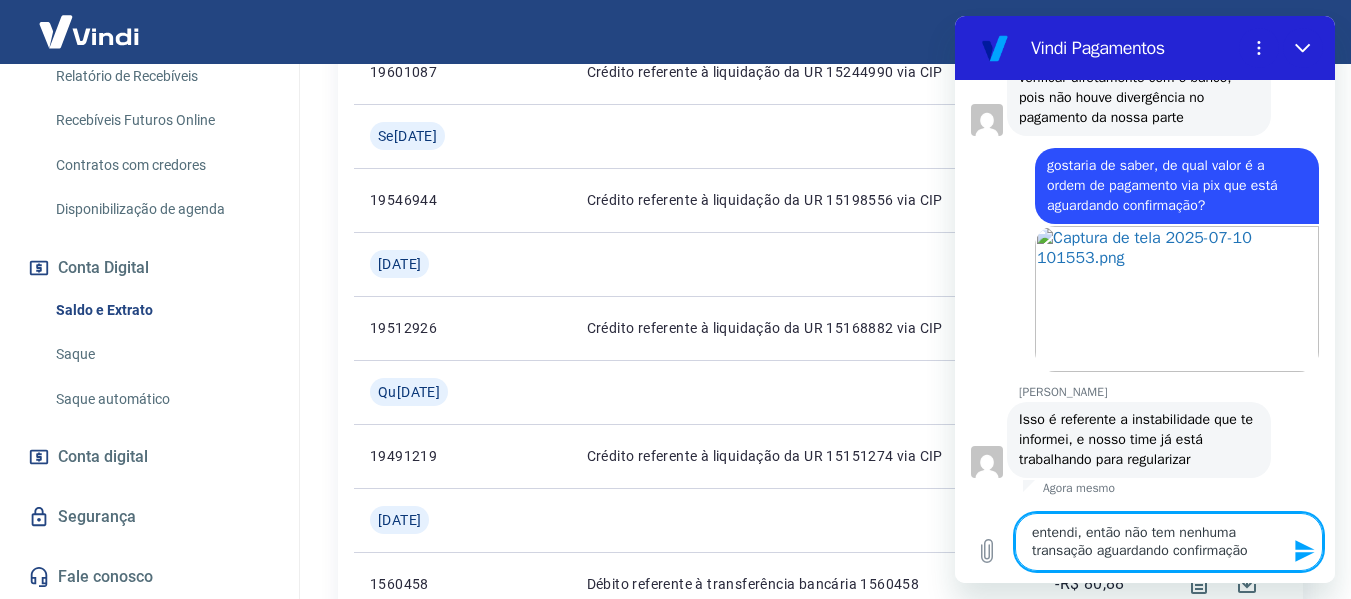 type on "entendi, então não tem nenhuma transação aguardando confirmação?" 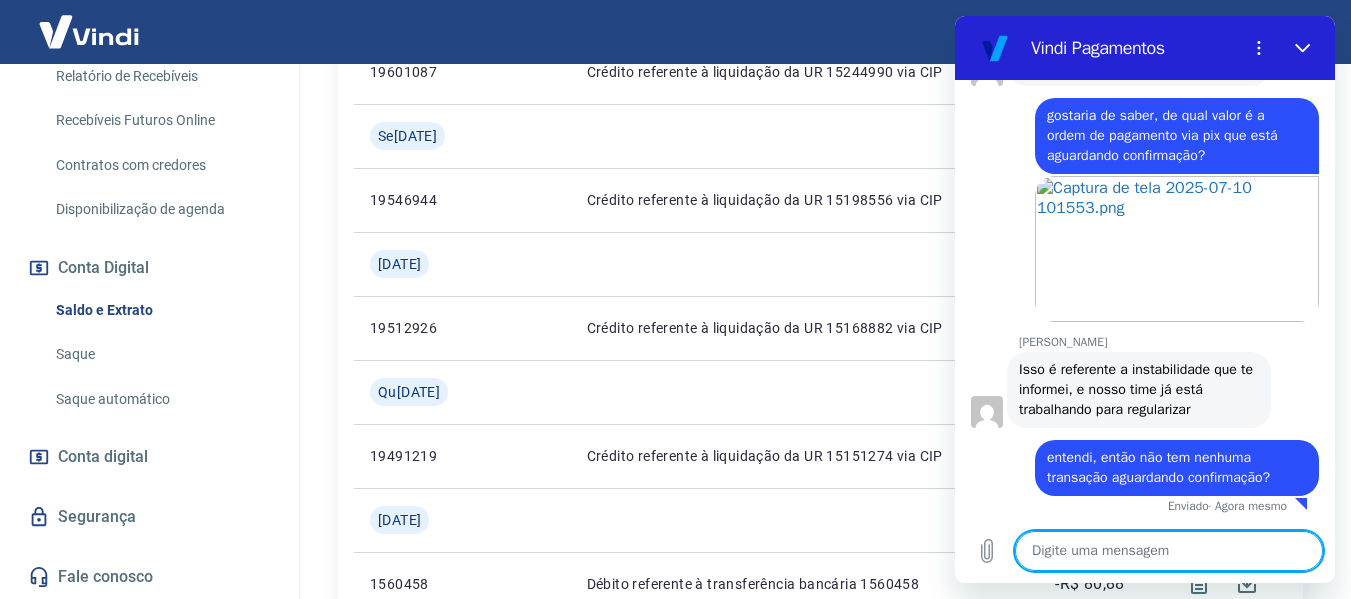 scroll, scrollTop: 7246, scrollLeft: 0, axis: vertical 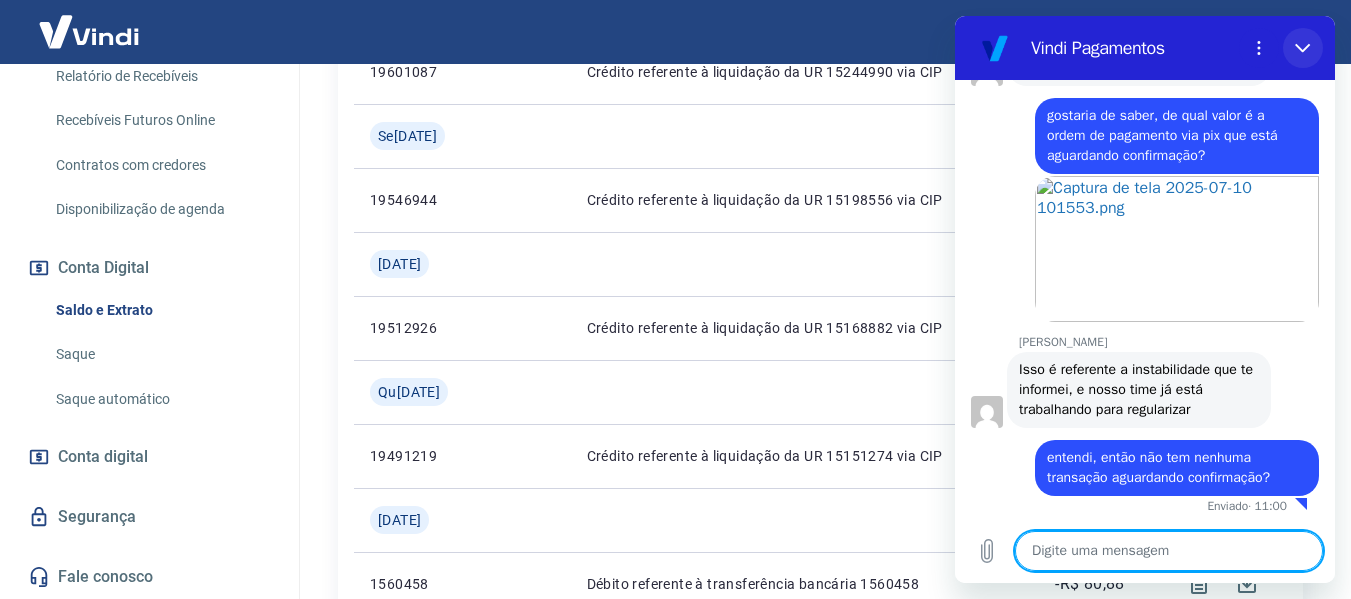 click at bounding box center (1303, 48) 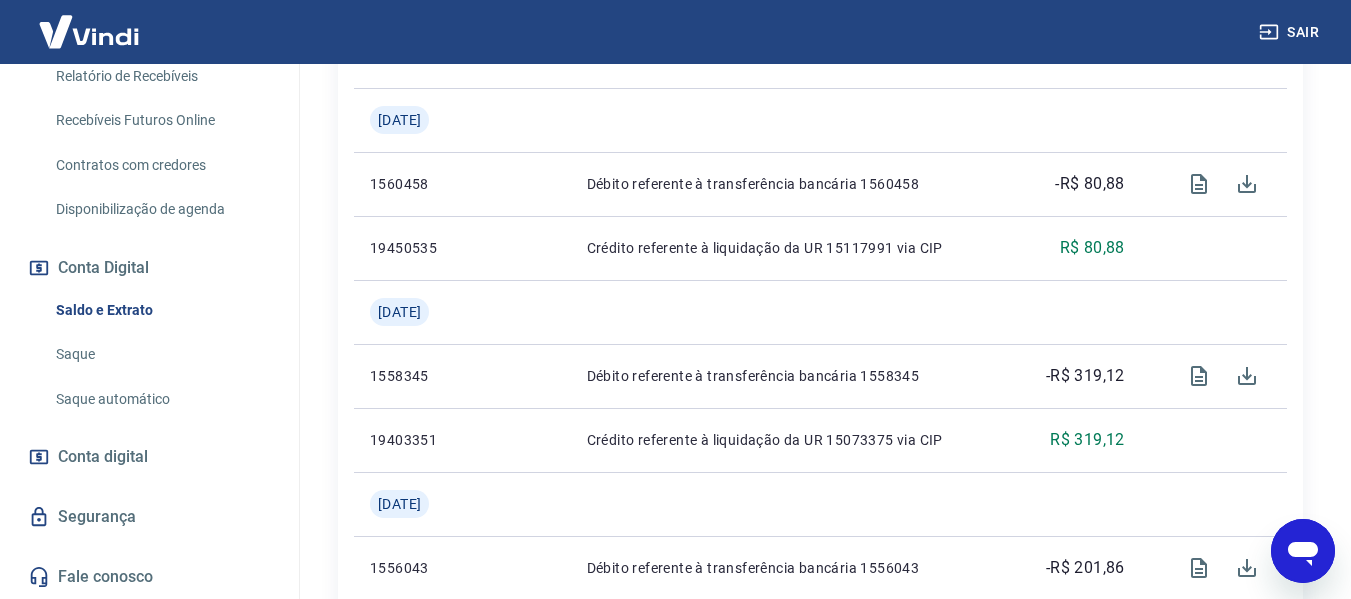 scroll, scrollTop: 533, scrollLeft: 0, axis: vertical 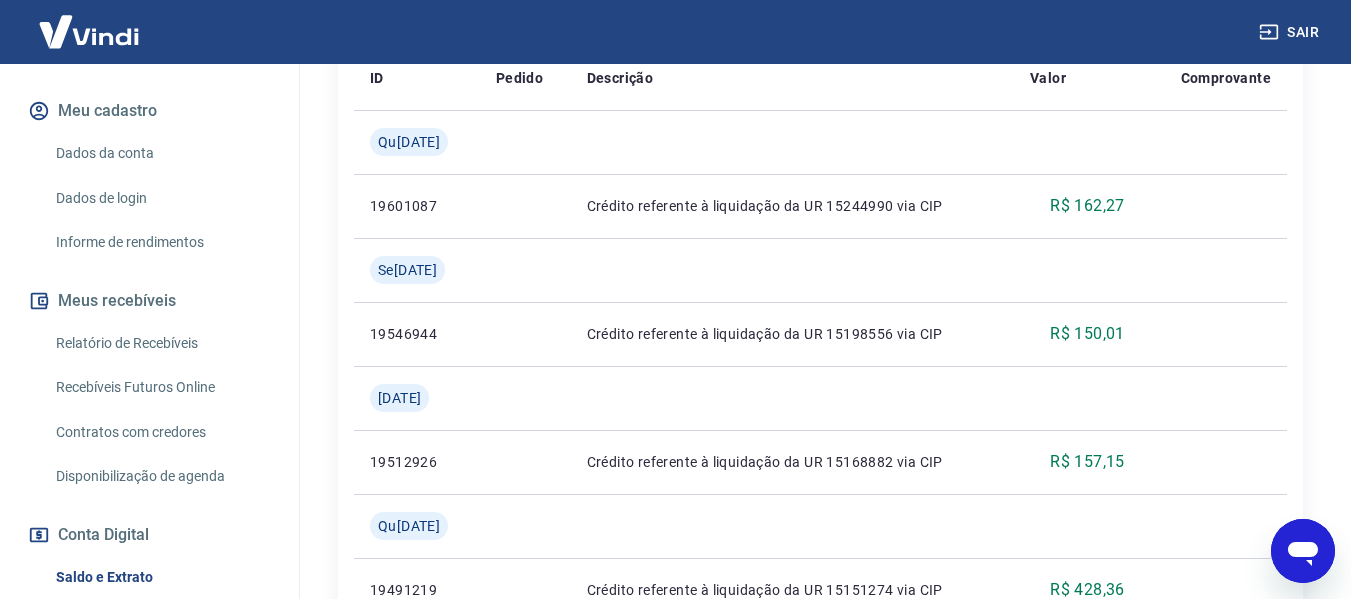 click on "Relatório de Recebíveis" at bounding box center (161, 343) 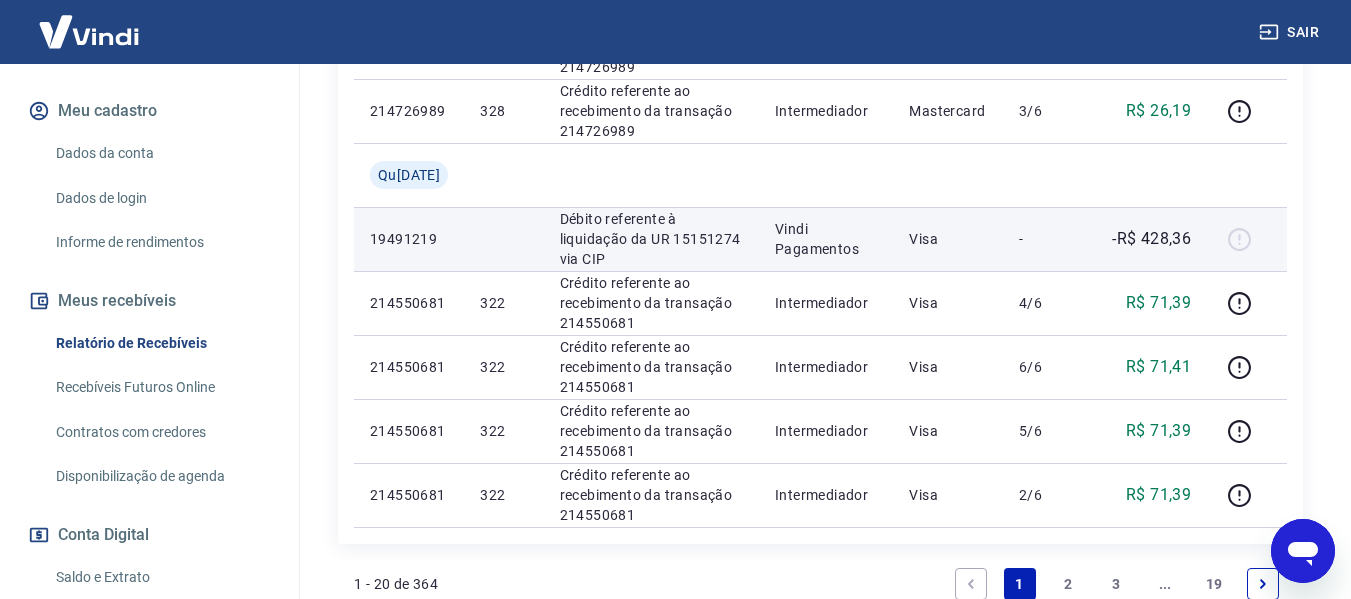 scroll, scrollTop: 1733, scrollLeft: 0, axis: vertical 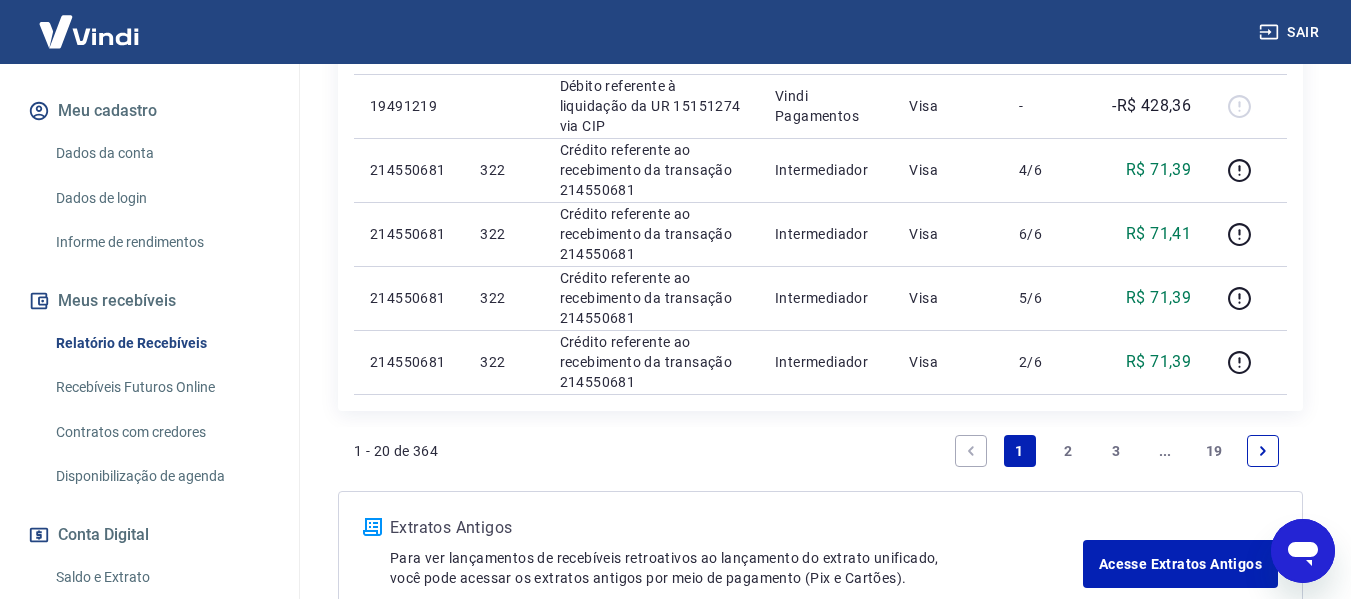 click on "2" at bounding box center (1068, 451) 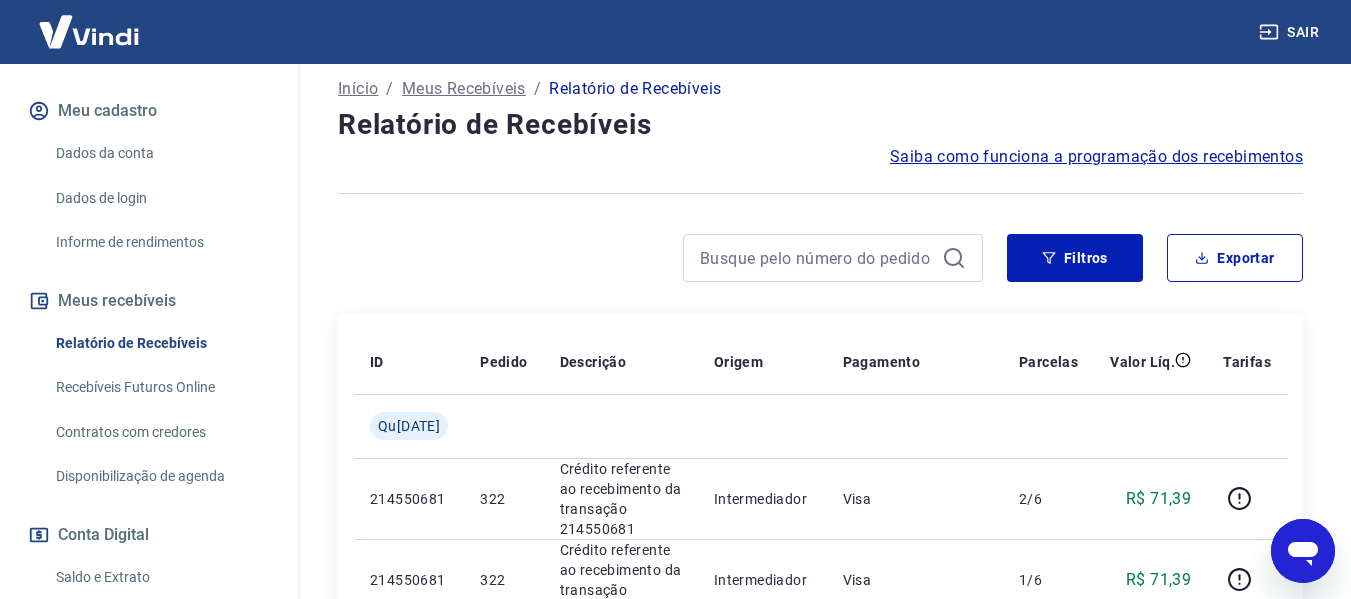 scroll, scrollTop: 0, scrollLeft: 0, axis: both 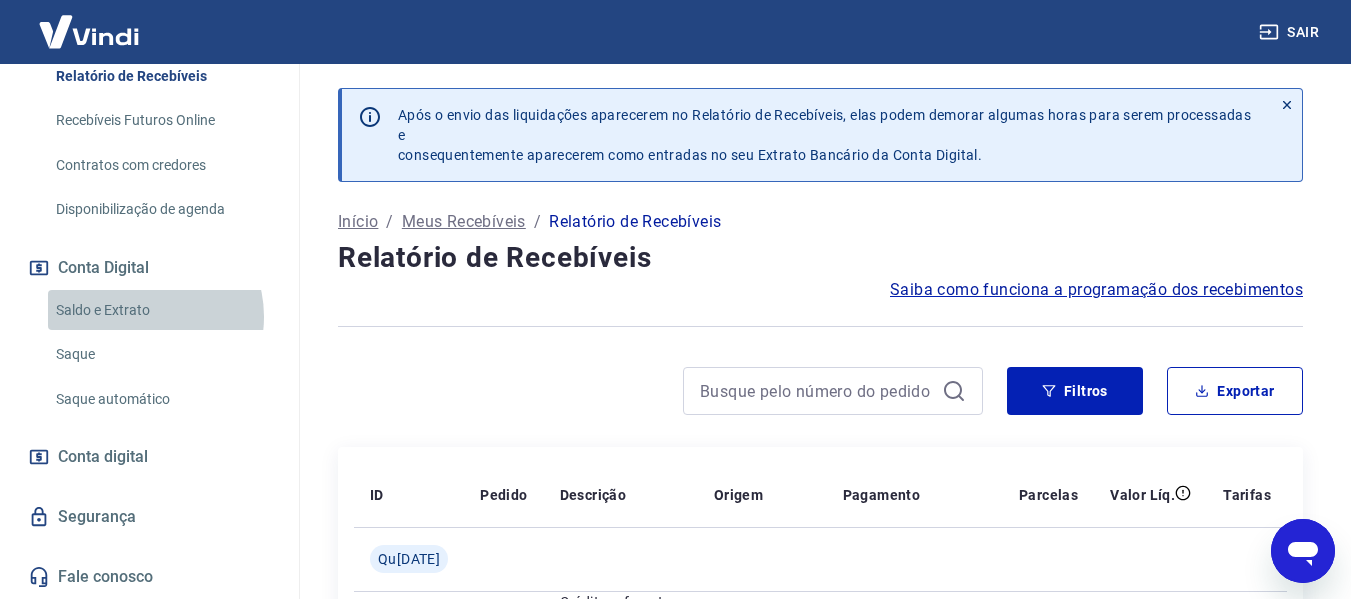 click on "Saldo e Extrato" at bounding box center (161, 310) 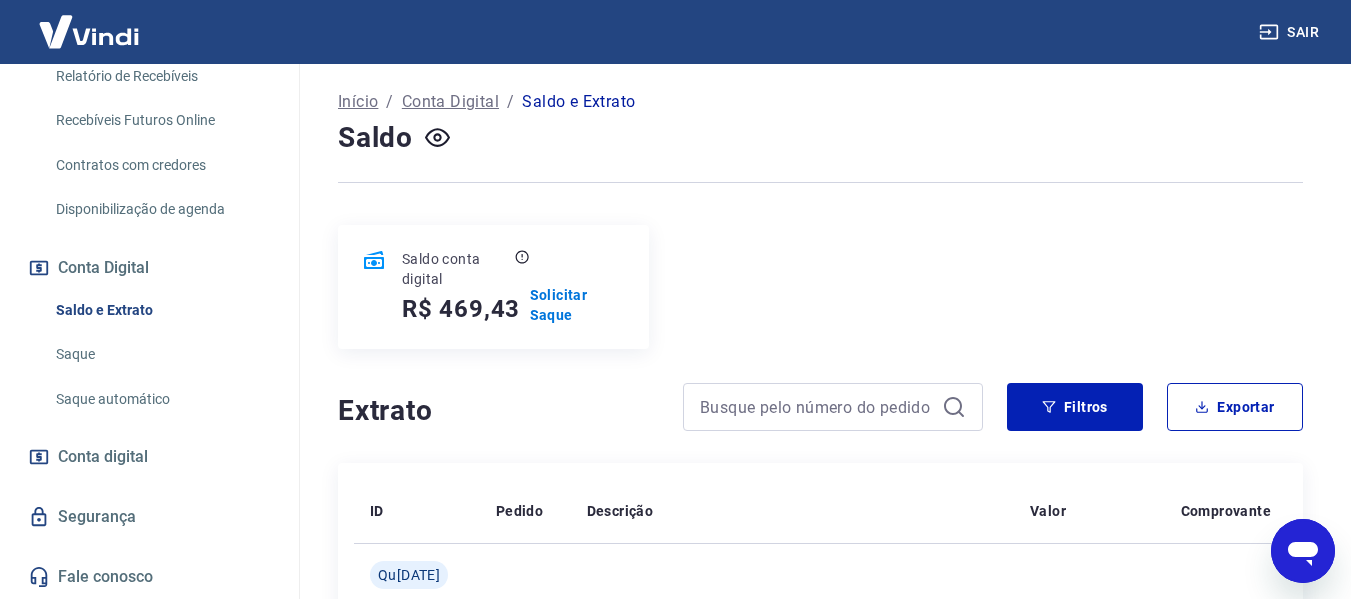scroll, scrollTop: 0, scrollLeft: 0, axis: both 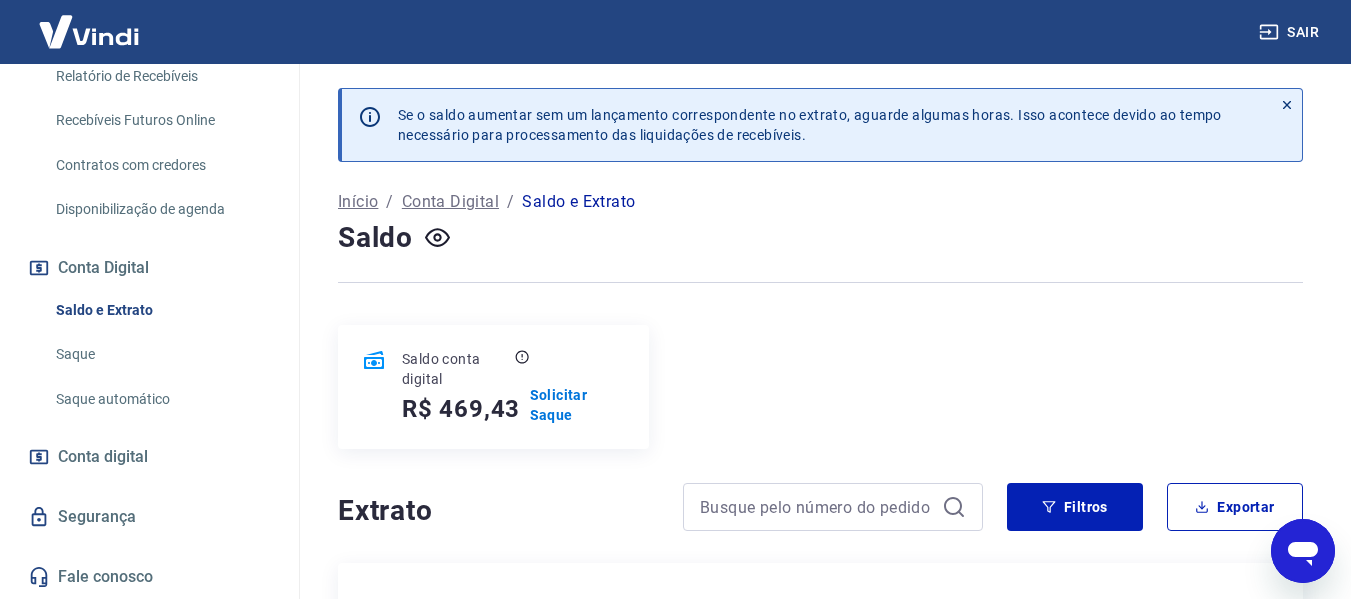 click 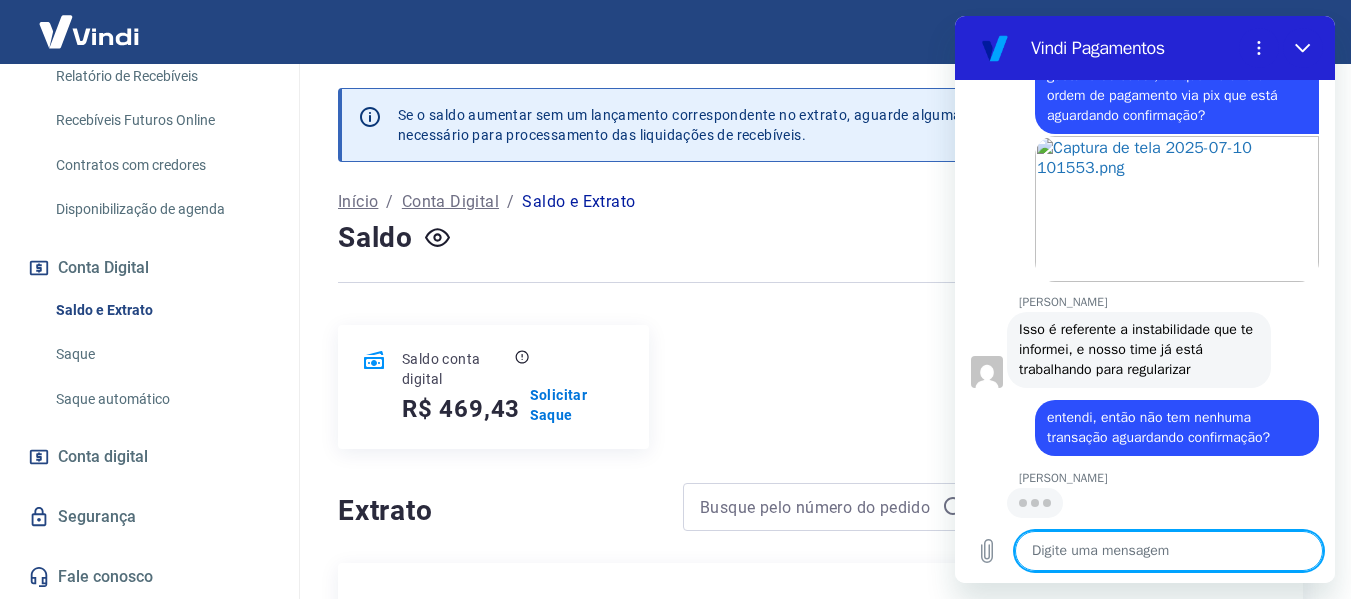 scroll, scrollTop: 7284, scrollLeft: 0, axis: vertical 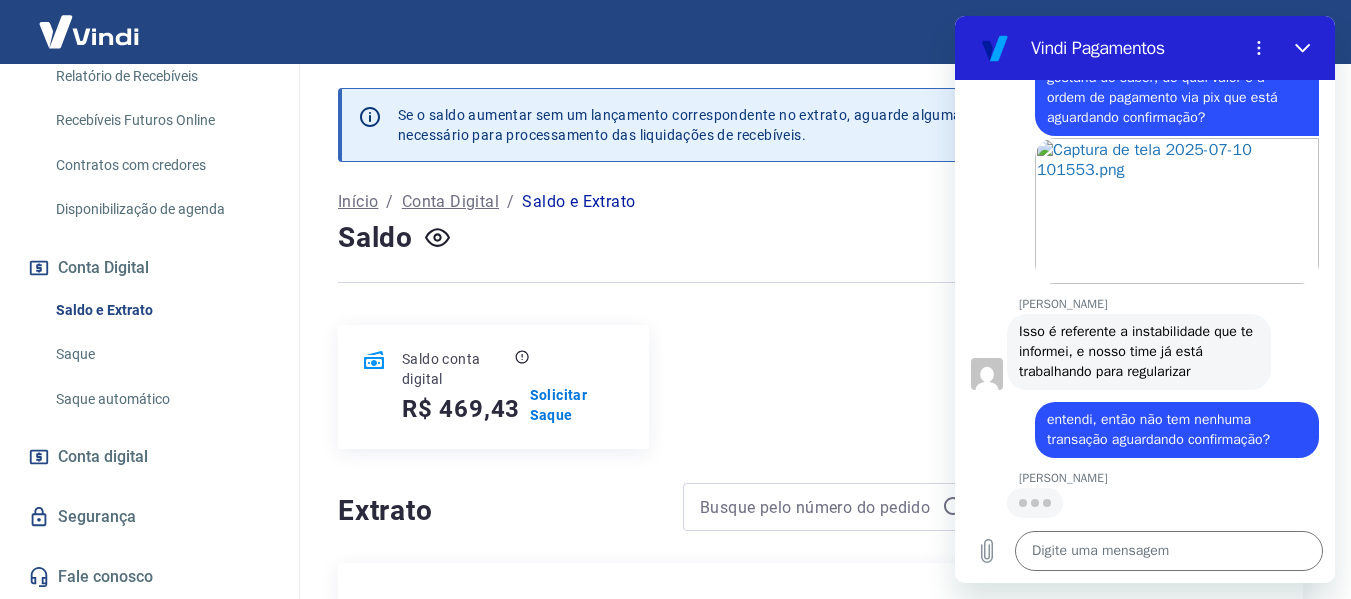 click at bounding box center (820, 282) 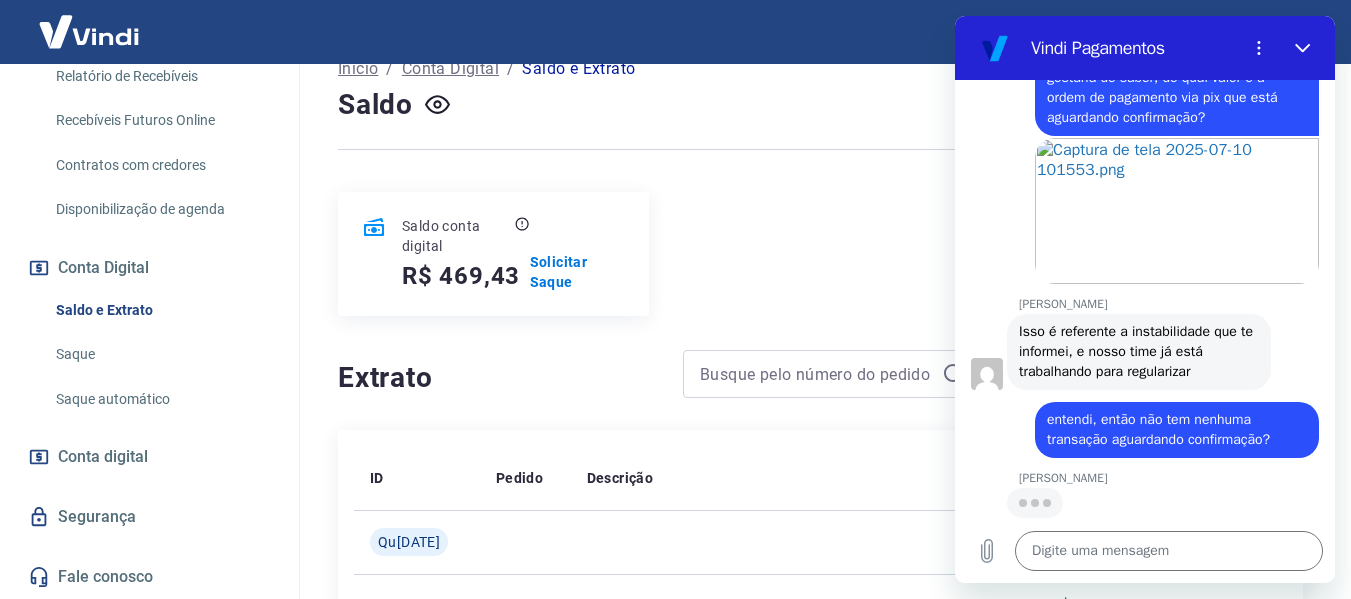scroll, scrollTop: 400, scrollLeft: 0, axis: vertical 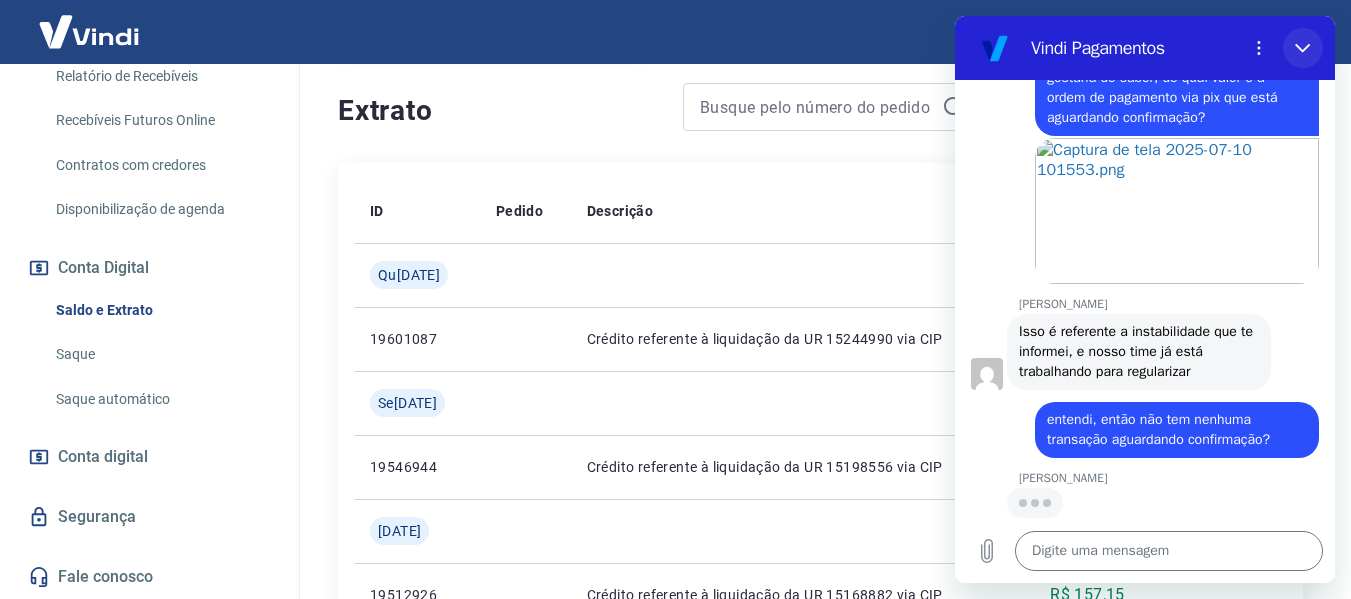 drag, startPoint x: 1301, startPoint y: 56, endPoint x: 2246, endPoint y: 100, distance: 946.0238 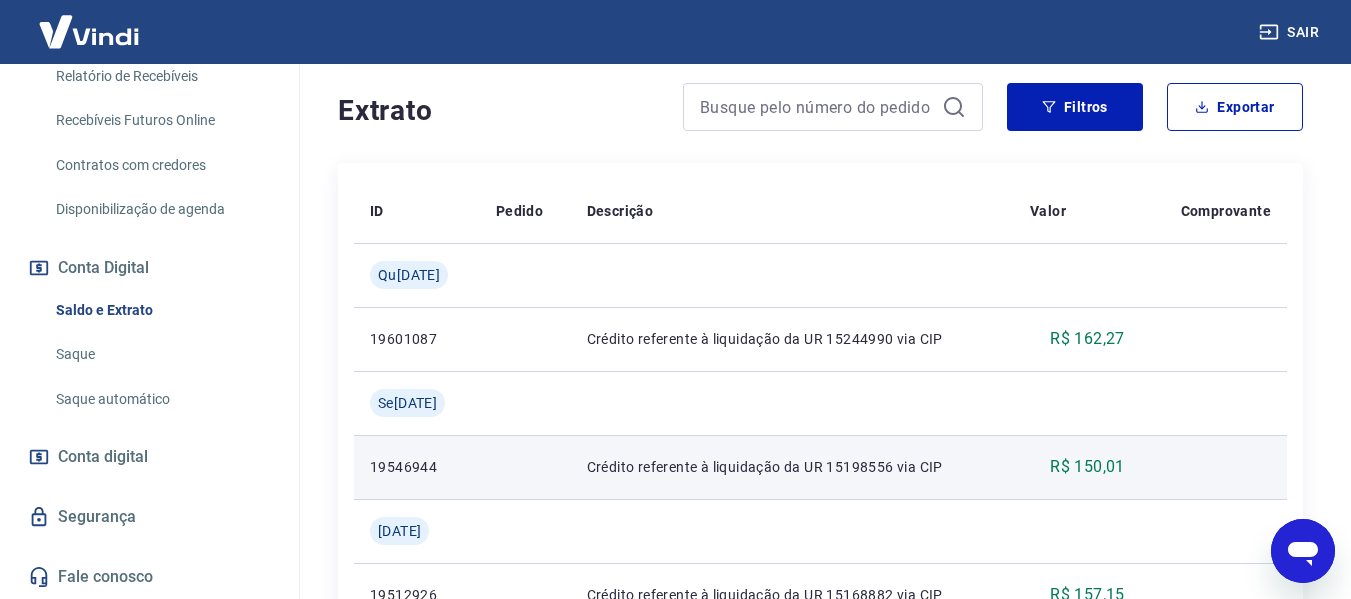 scroll, scrollTop: 7286, scrollLeft: 0, axis: vertical 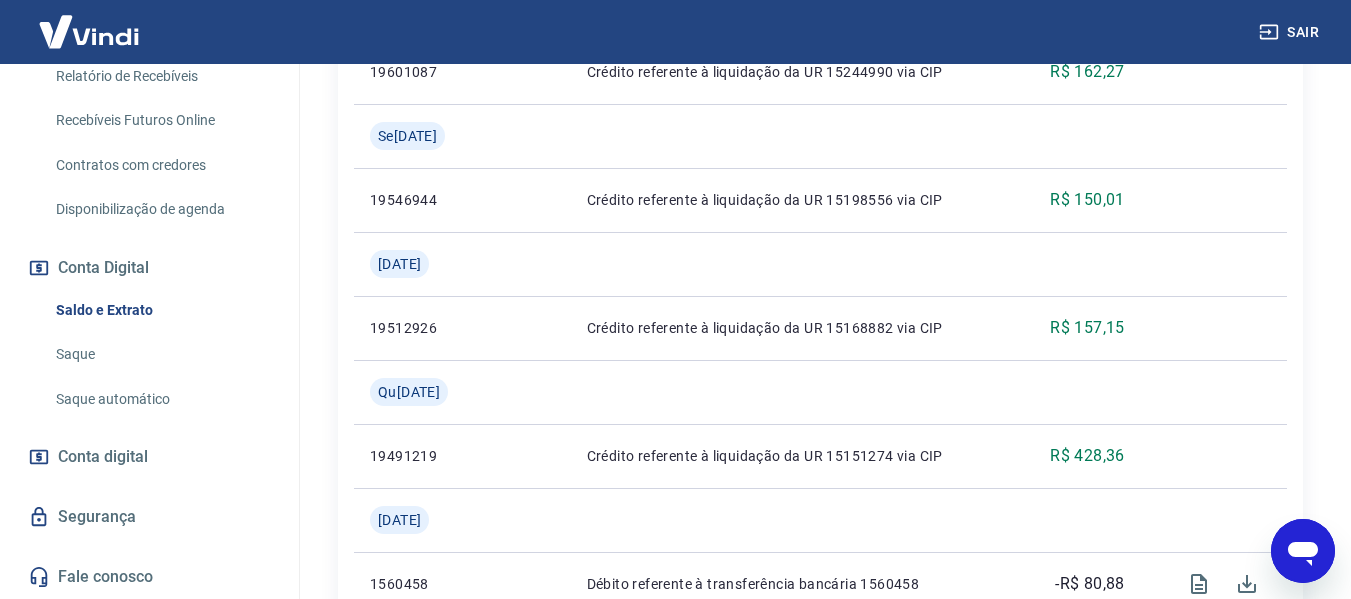 click 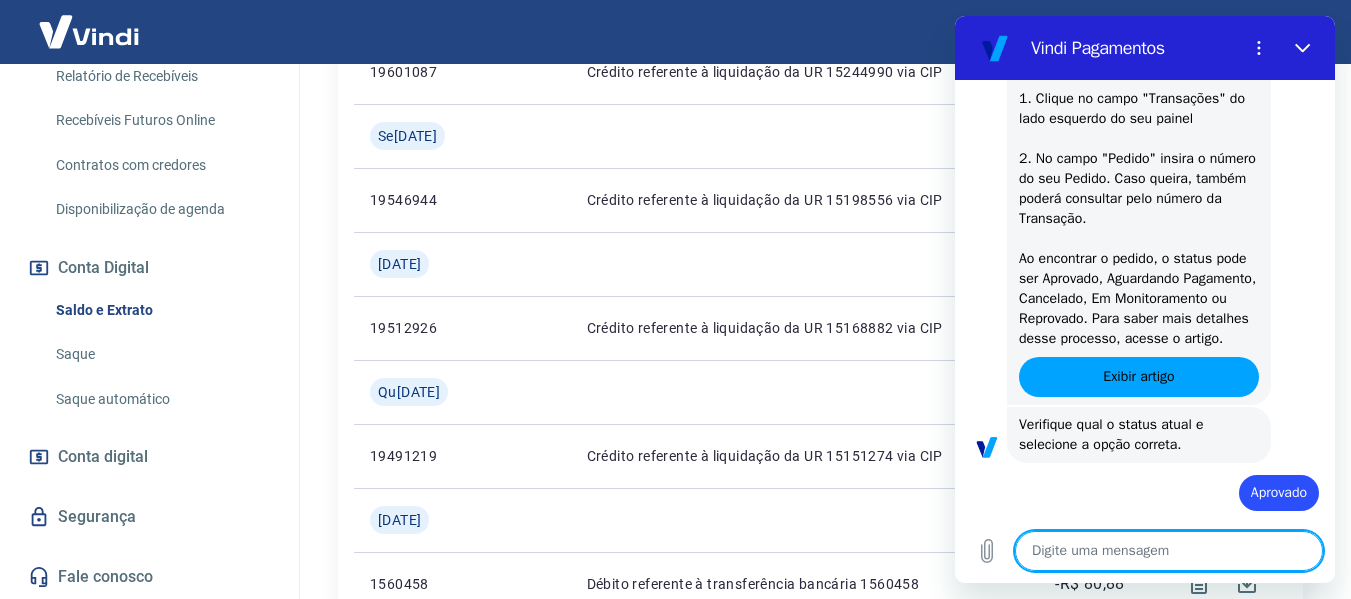 scroll, scrollTop: 0, scrollLeft: 0, axis: both 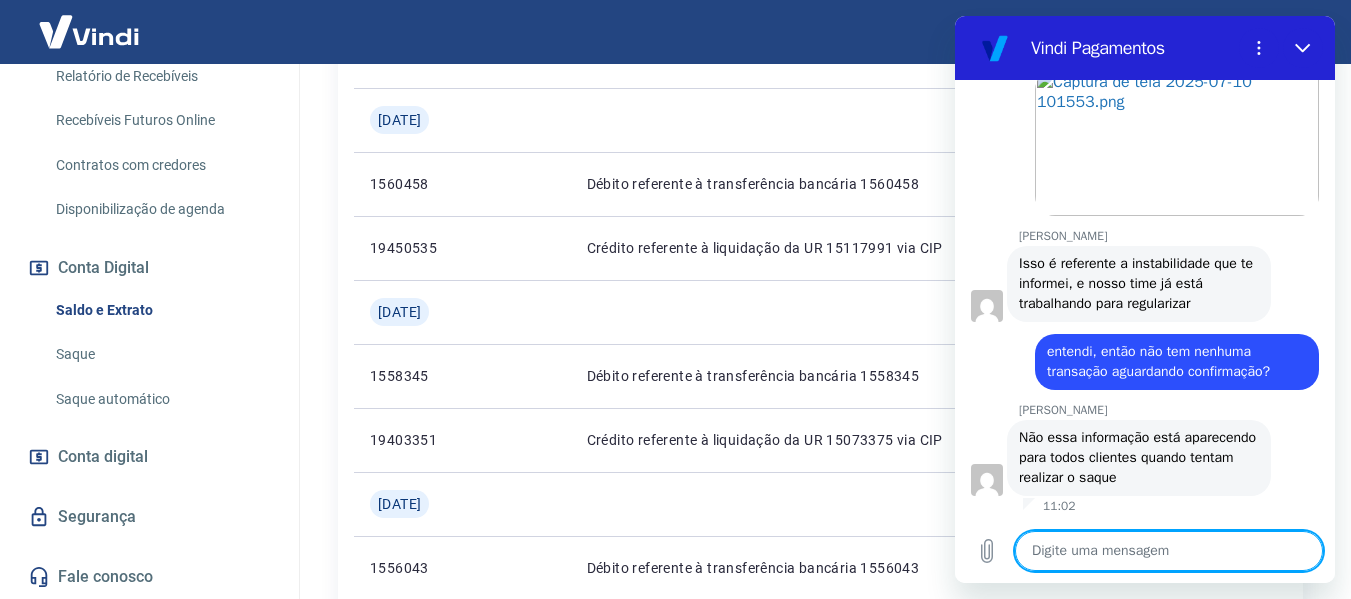 click at bounding box center [1169, 551] 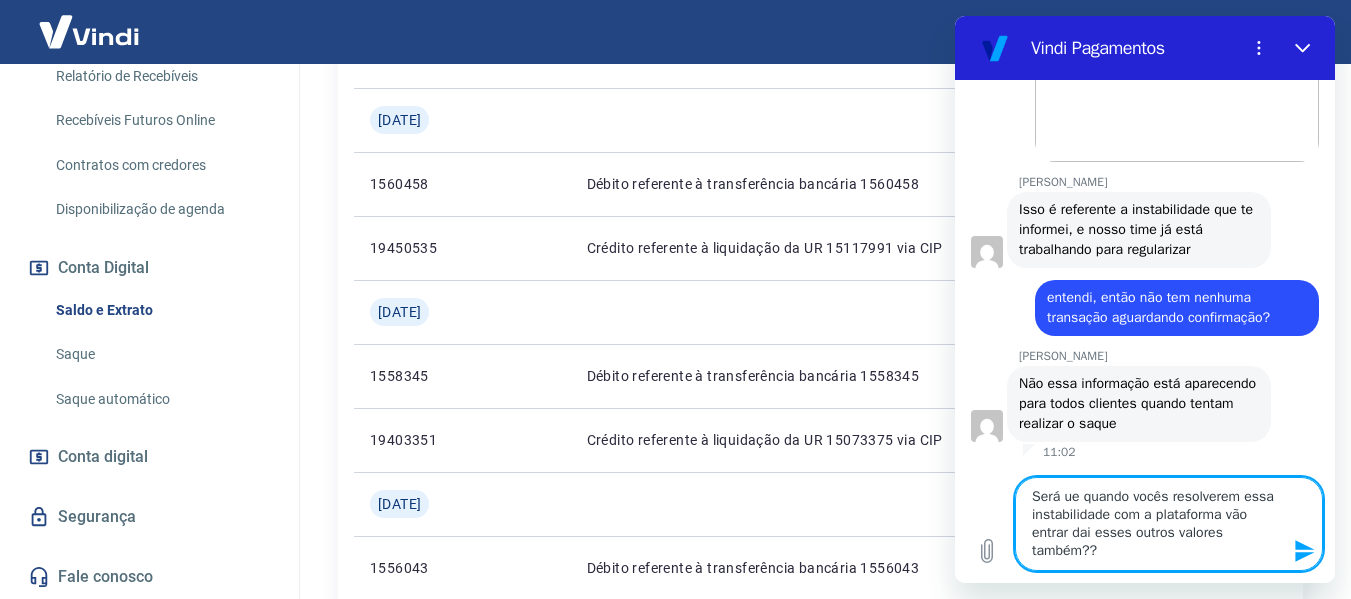 click on "Será ue quando vocês resolverem essa instabilidade com a plataforma vão entrar dai esses outros valores também??" at bounding box center (1169, 524) 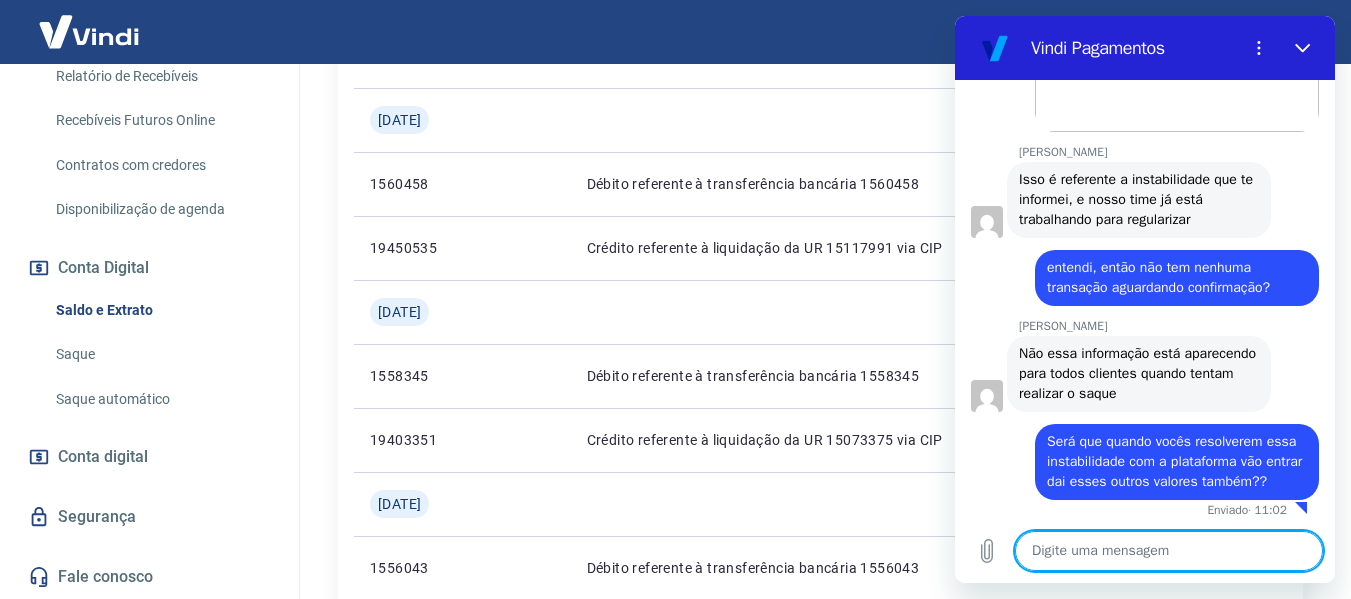 scroll, scrollTop: 7460, scrollLeft: 0, axis: vertical 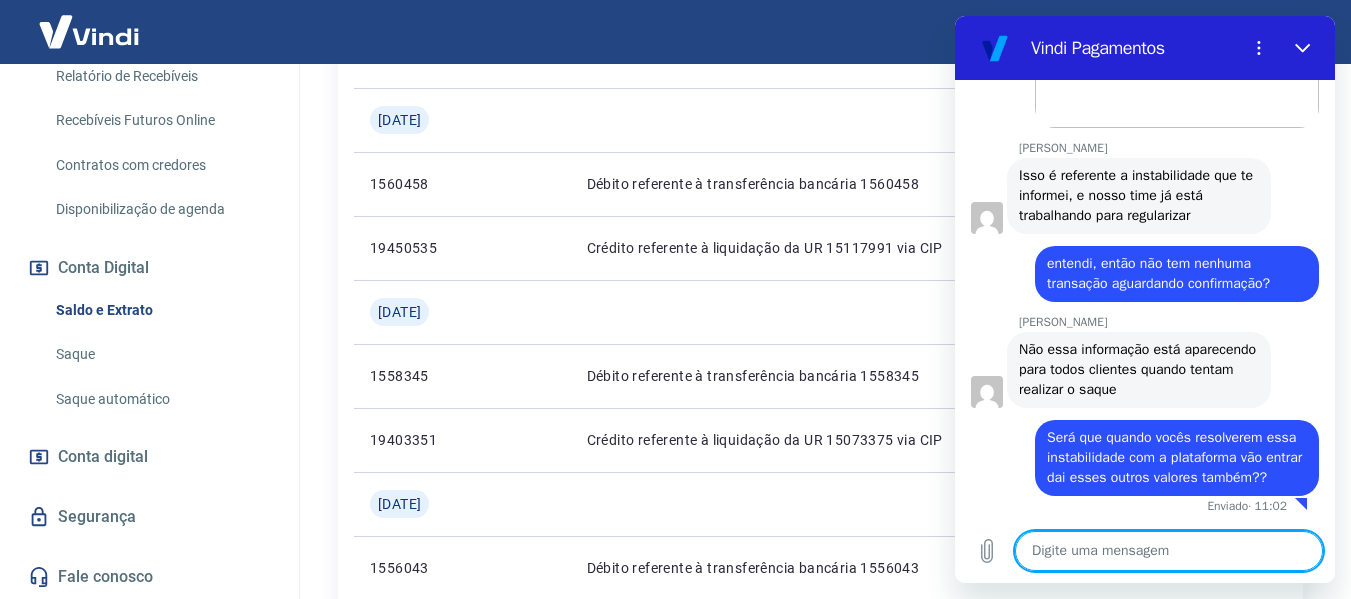 click at bounding box center (1169, 551) 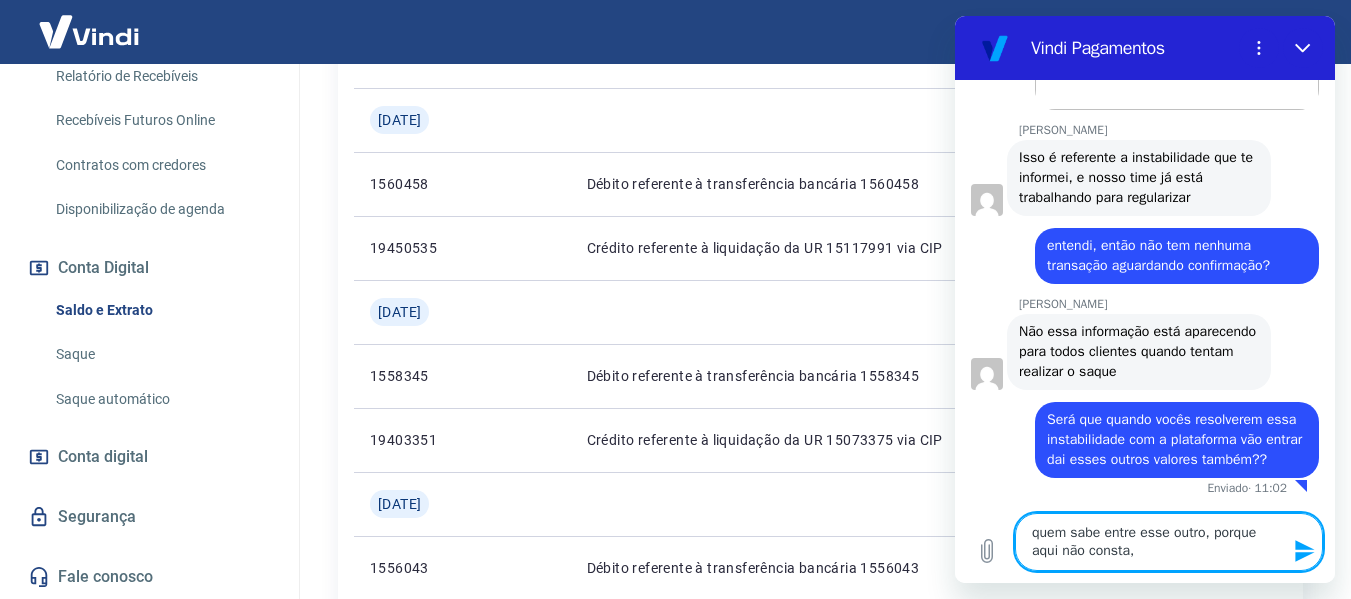 type on "quem sabe entre esse outro, porque aqui não consta," 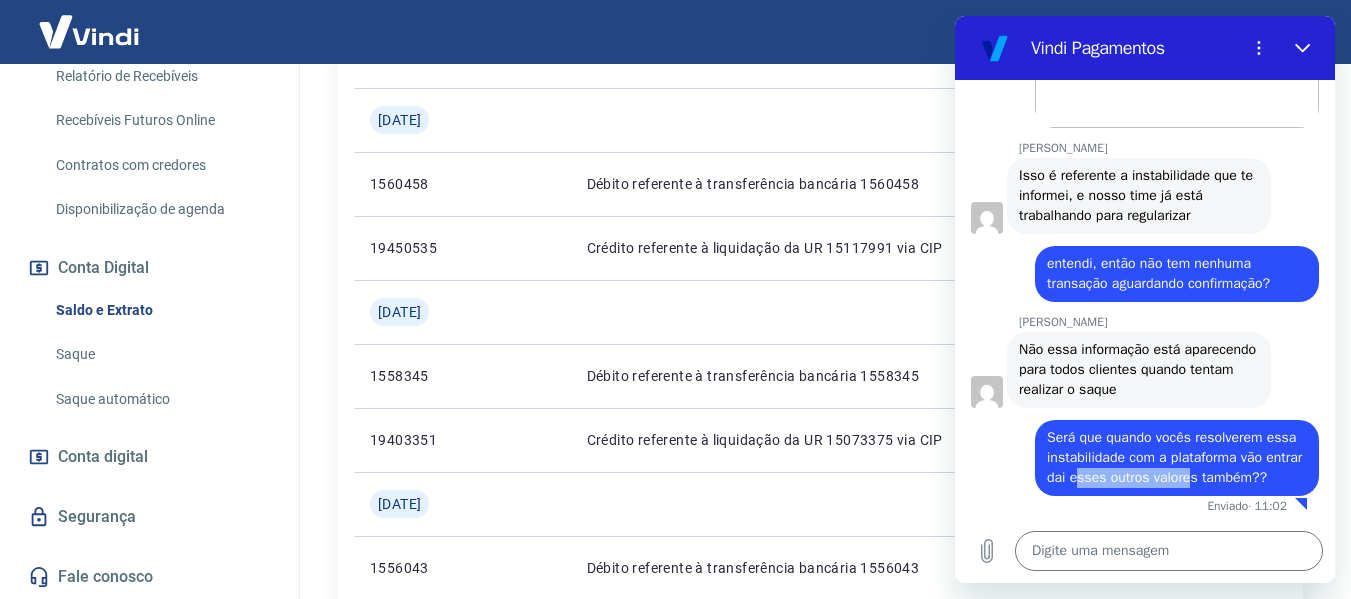 drag, startPoint x: 1141, startPoint y: 460, endPoint x: 1254, endPoint y: 460, distance: 113 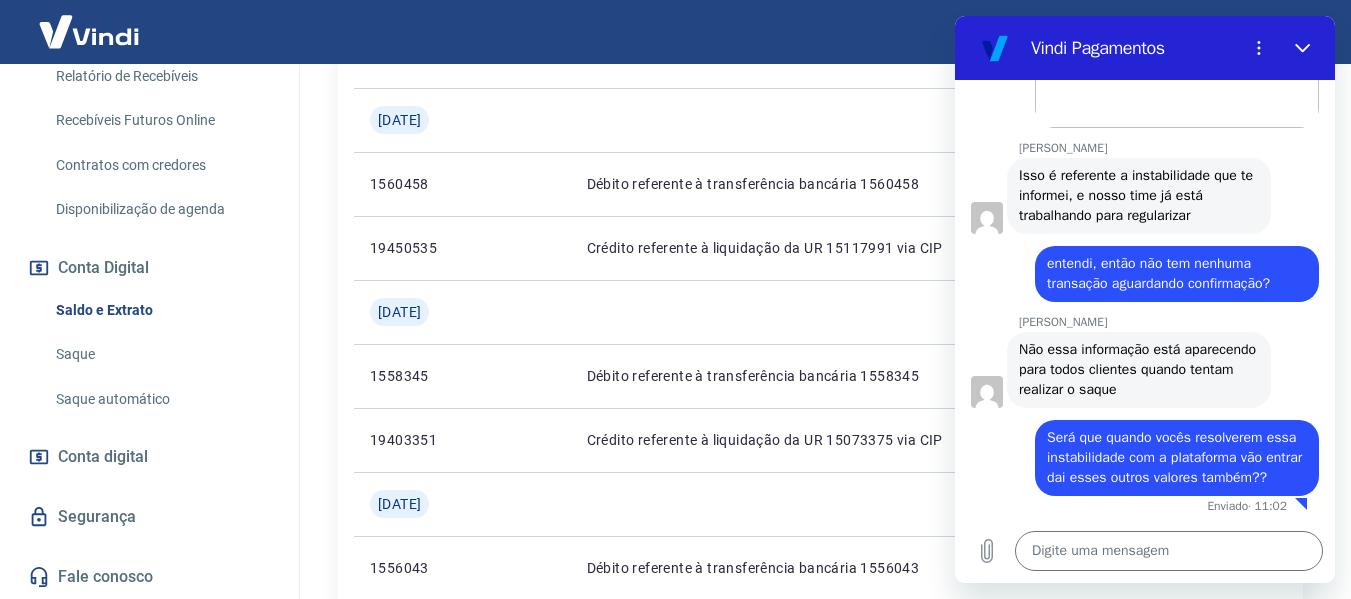 click on "diz:  Será que quando vocês resolverem essa instabilidade com a plataforma vão entrar dai esses outros valores também??" at bounding box center [1177, 458] 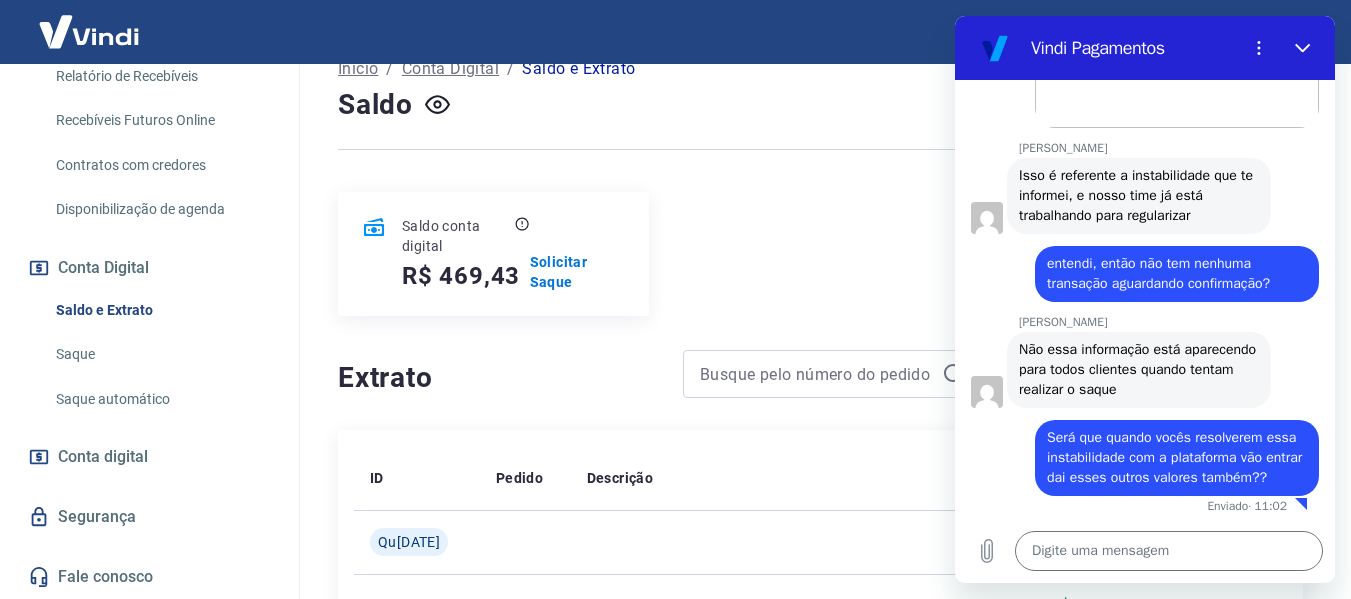scroll, scrollTop: 0, scrollLeft: 0, axis: both 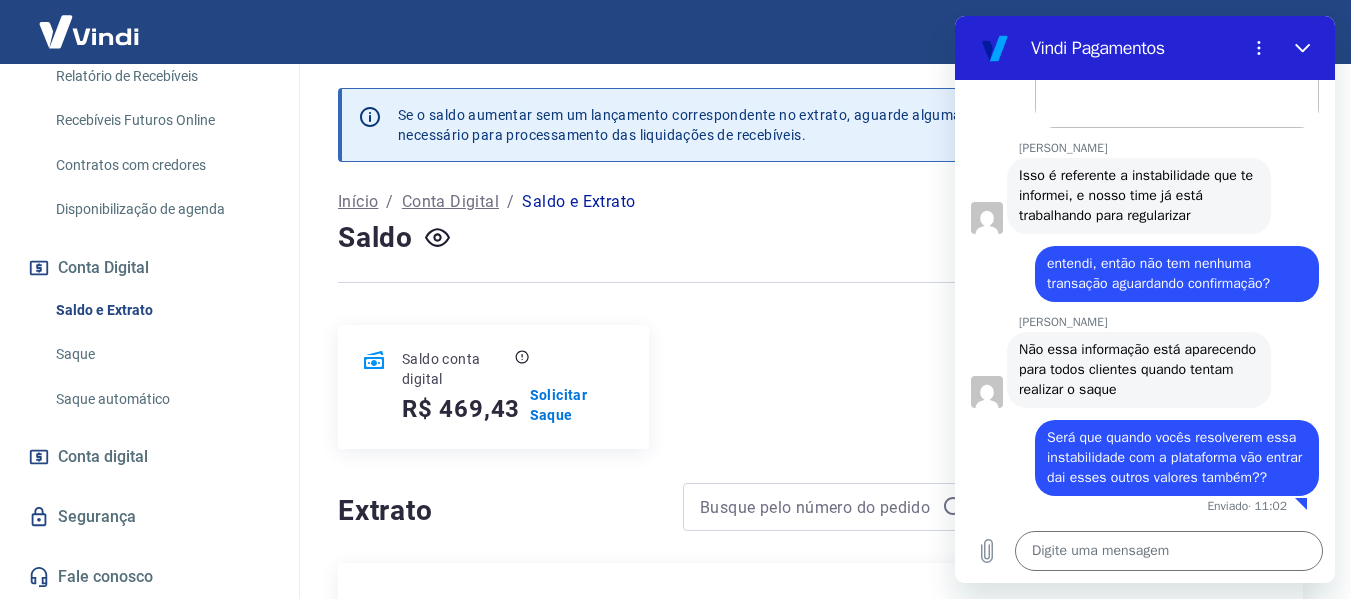 click on "Se o saldo aumentar sem um lançamento correspondente no extrato, aguarde algumas horas. Isso acontece devido ao tempo  necessário para processamento das liquidações de recebíveis. Início / Conta Digital / Saldo e Extrato Saldo Saldo conta digital R$ 469,43 Solicitar Saque Extrato Filtros Exportar ID Pedido Descrição Valor Comprovante [DATE] 19601087 Crédito referente à liquidação da UR 15244990 via CIP R$ 162,27 [DATE] 19546944 Crédito referente à liquidação da UR 15198556 via CIP R$ 150,01 [DATE] 19512926 Crédito referente à liquidação da UR 15168882 via CIP R$ 157,15 [DATE] 19491219 Crédito referente à liquidação da UR 15151274 via CIP R$ 428,36 [DATE] 1560458 Débito referente à transferência bancária 1560458 -R$ 80,88 19450535 Crédito referente à liquidação da UR 15117991 via CIP R$ 80,88 [DATE] 1558345 Débito referente à transferência bancária 1558345 -R$ 319,12 19403351 Crédito referente à liquidação da UR 15073375 via CIP 1 2" at bounding box center (820, 1430) 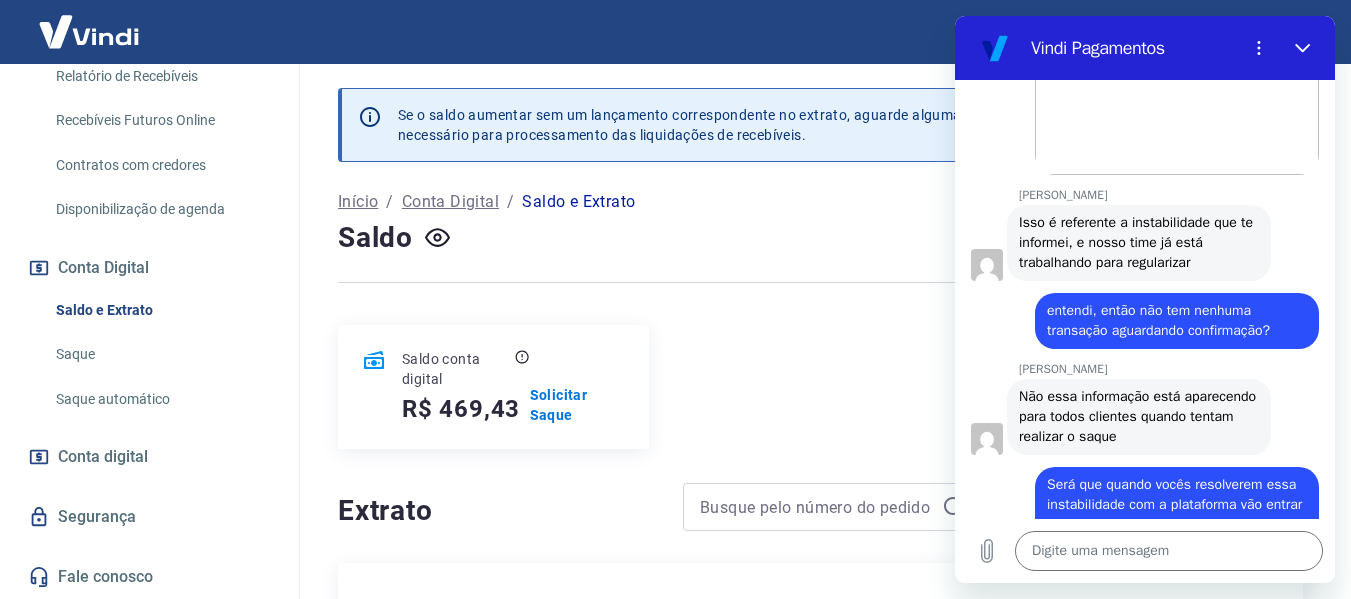 scroll, scrollTop: 7460, scrollLeft: 0, axis: vertical 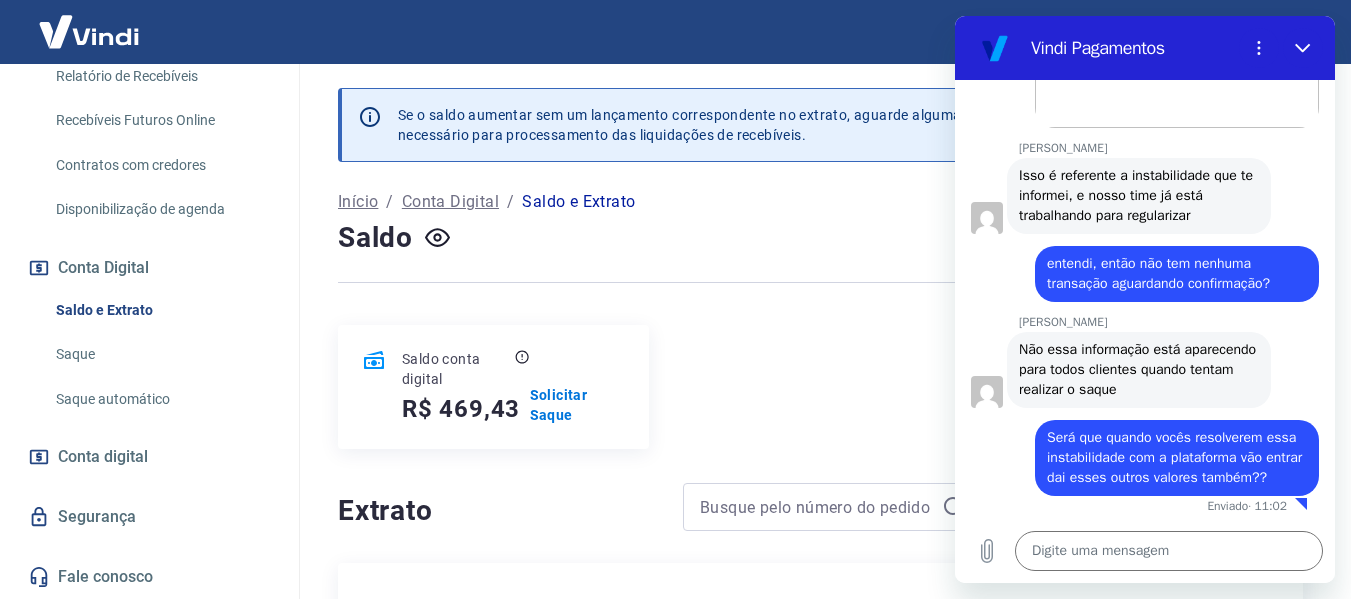 click on "Saldo conta digital R$ 469,43 Solicitar Saque" at bounding box center (820, 387) 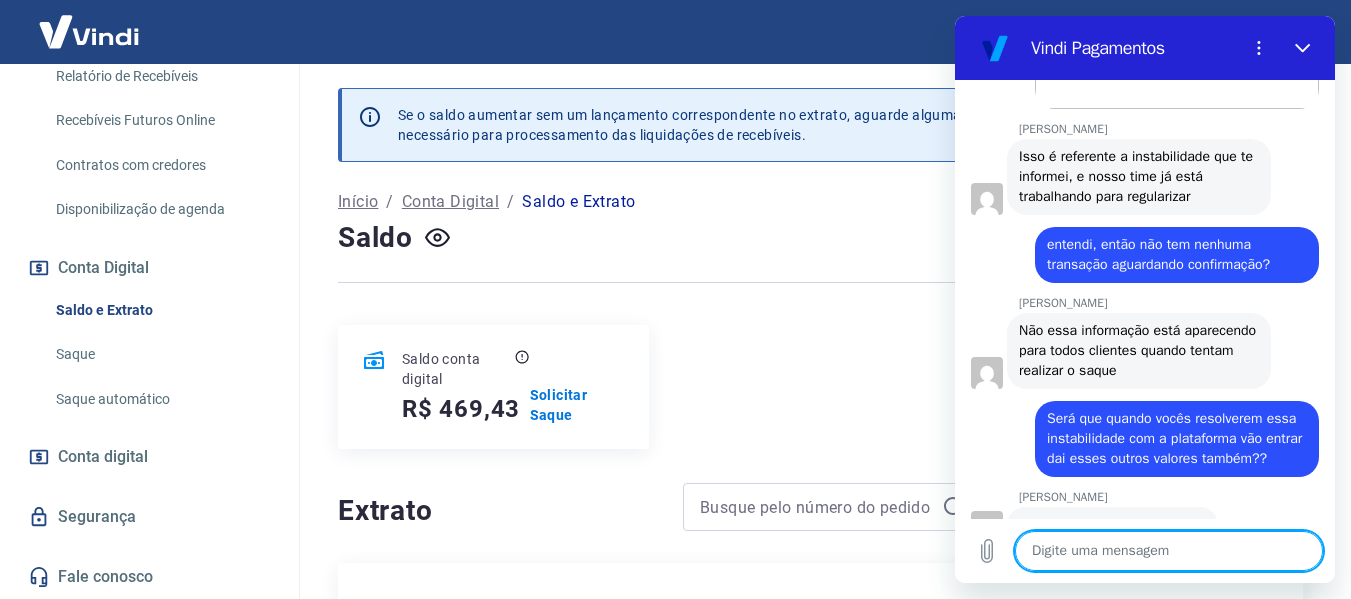 scroll, scrollTop: 7526, scrollLeft: 0, axis: vertical 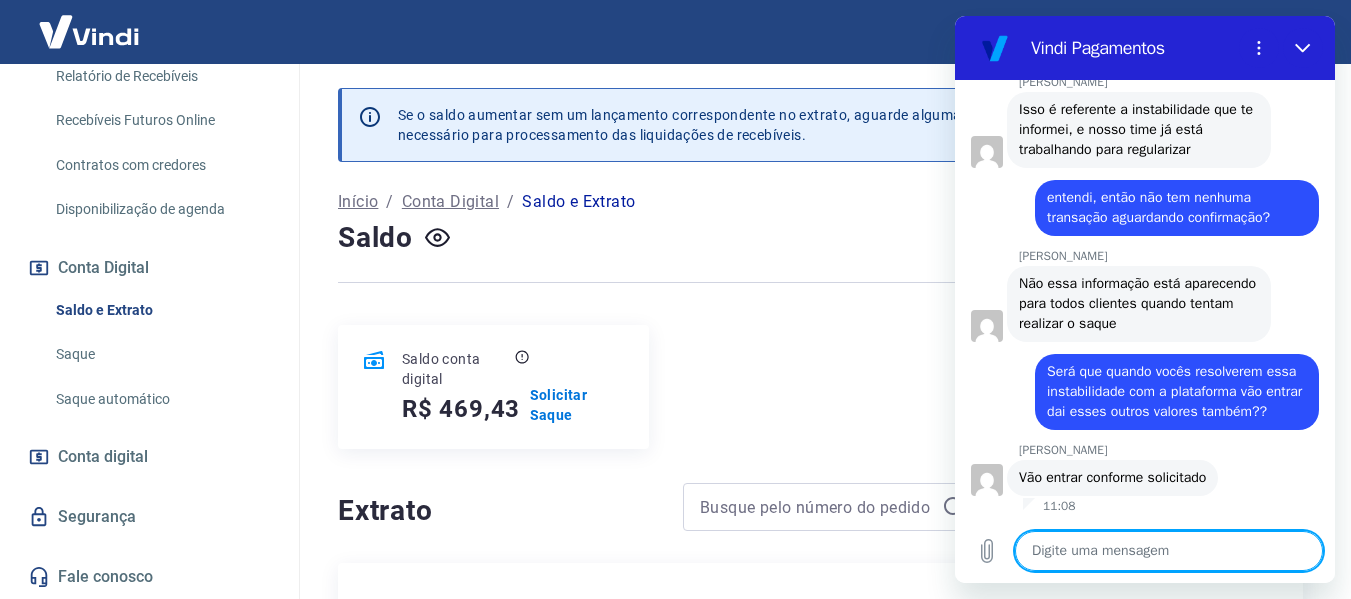 click at bounding box center (1169, 551) 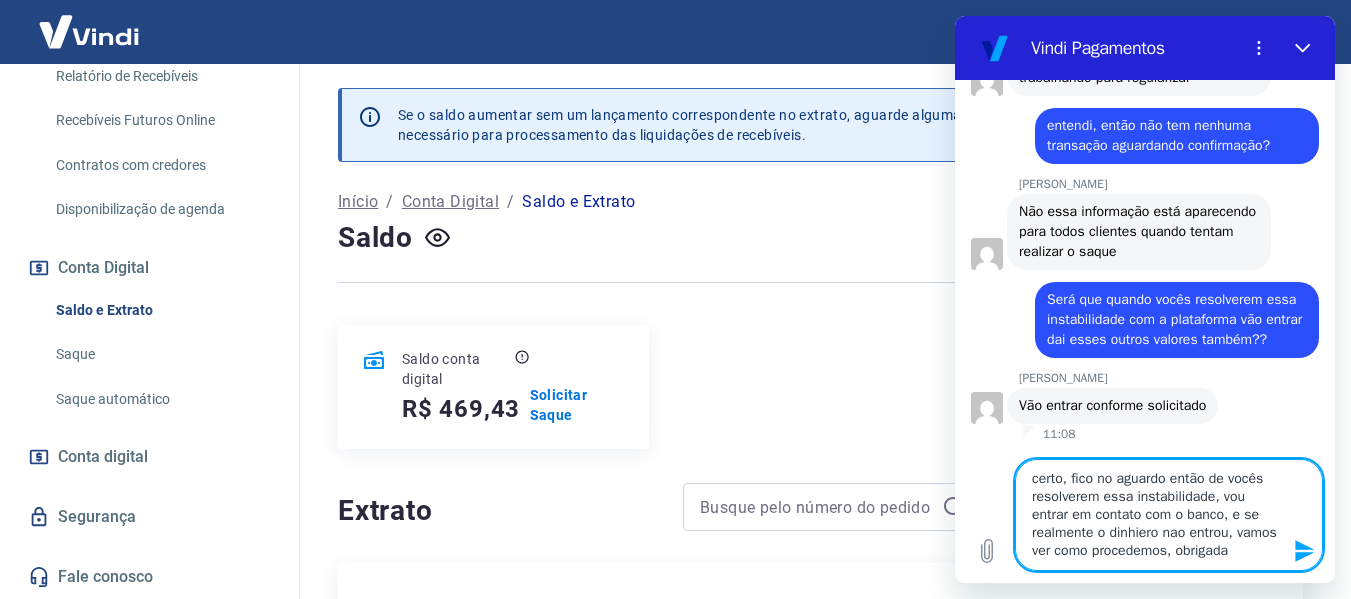 type on "certo, fico no aguardo então de vocês resolverem essa instabilidade, vou entrar em contato com o banco, e se realmente o dinhiero nao entrou, vamos ver como procedemos, obrigada" 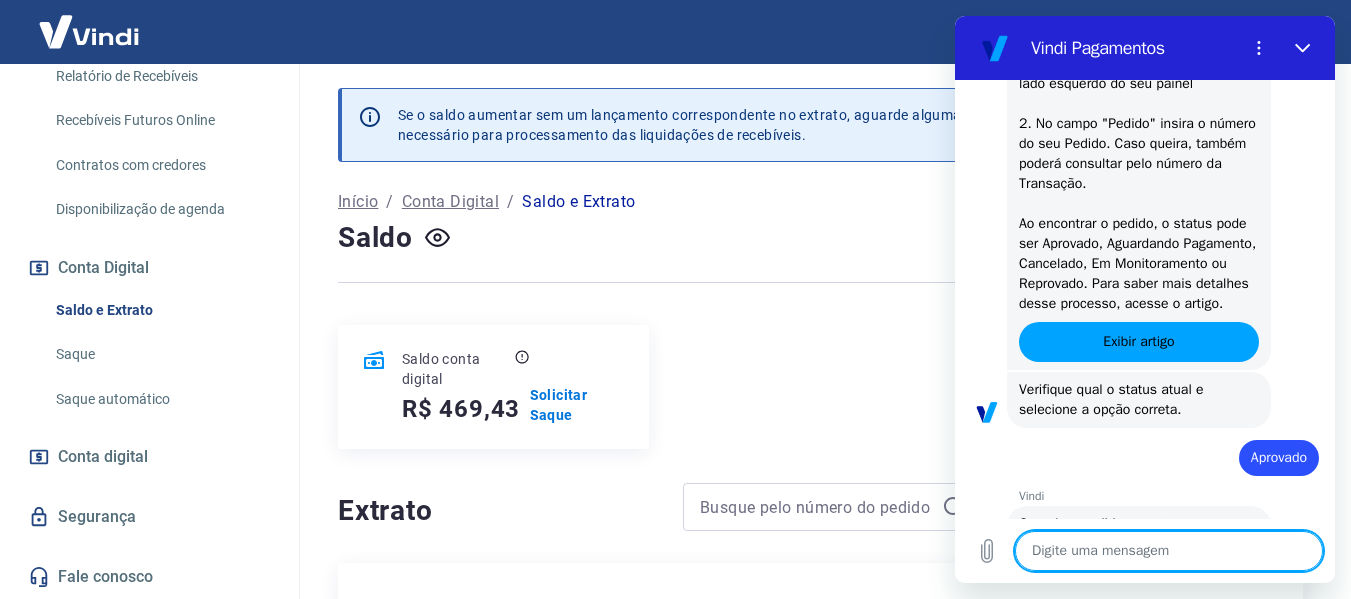 scroll, scrollTop: 0, scrollLeft: 0, axis: both 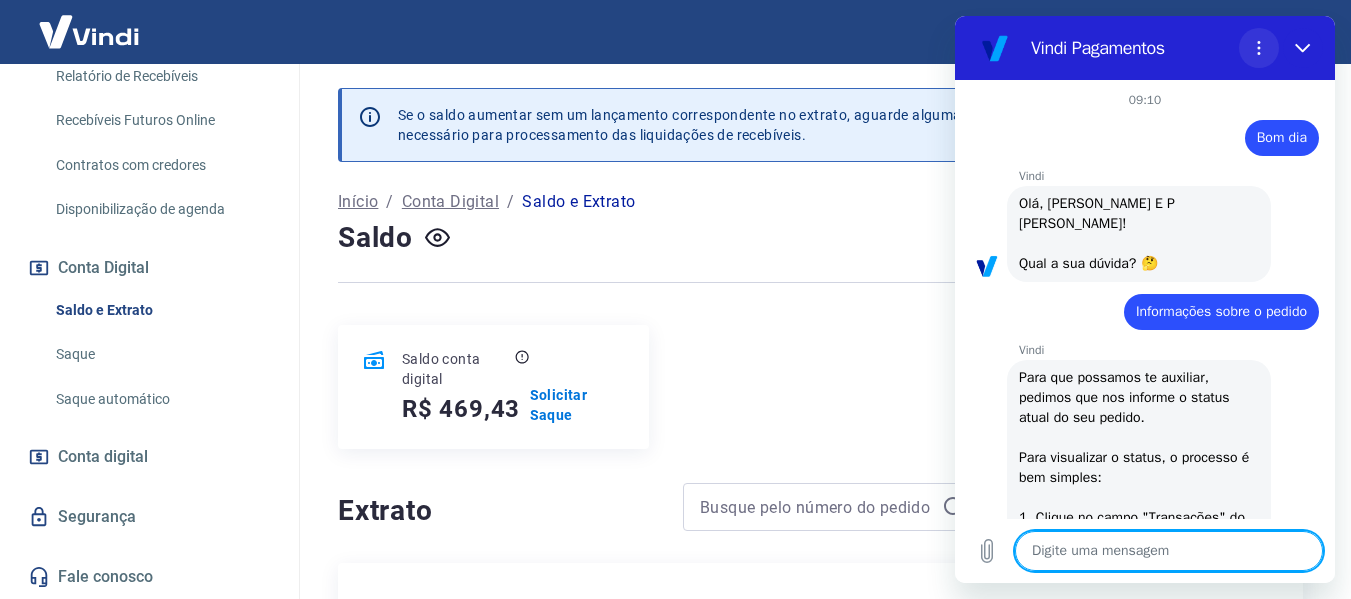 click 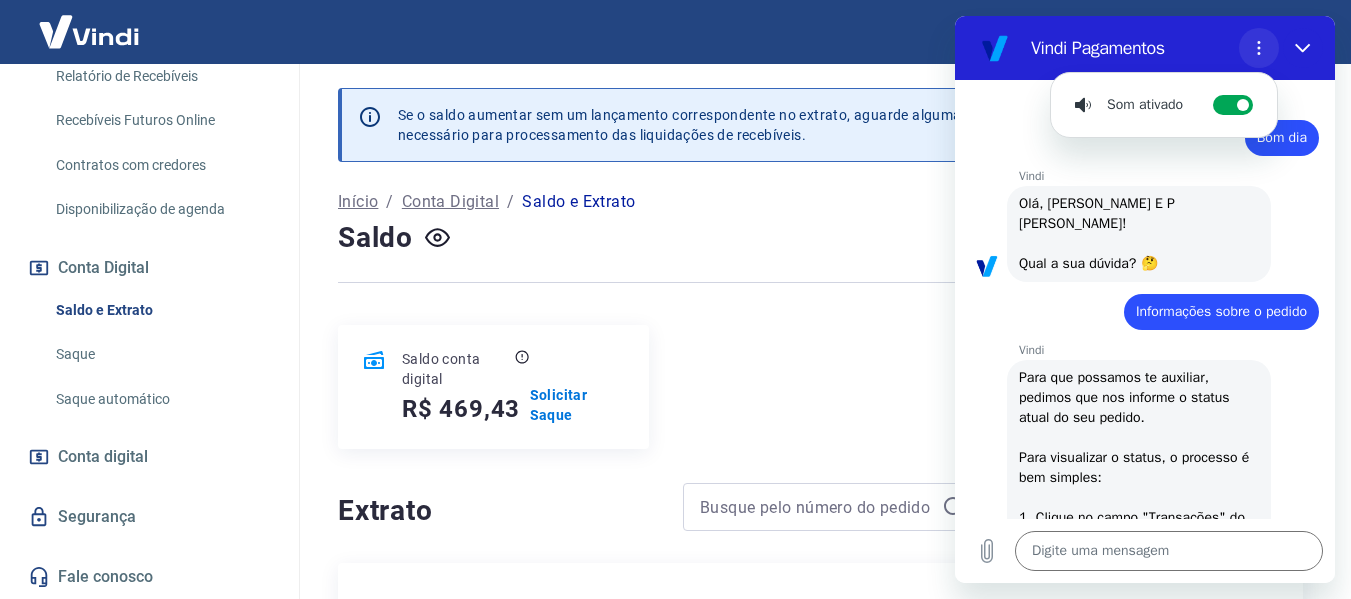 click 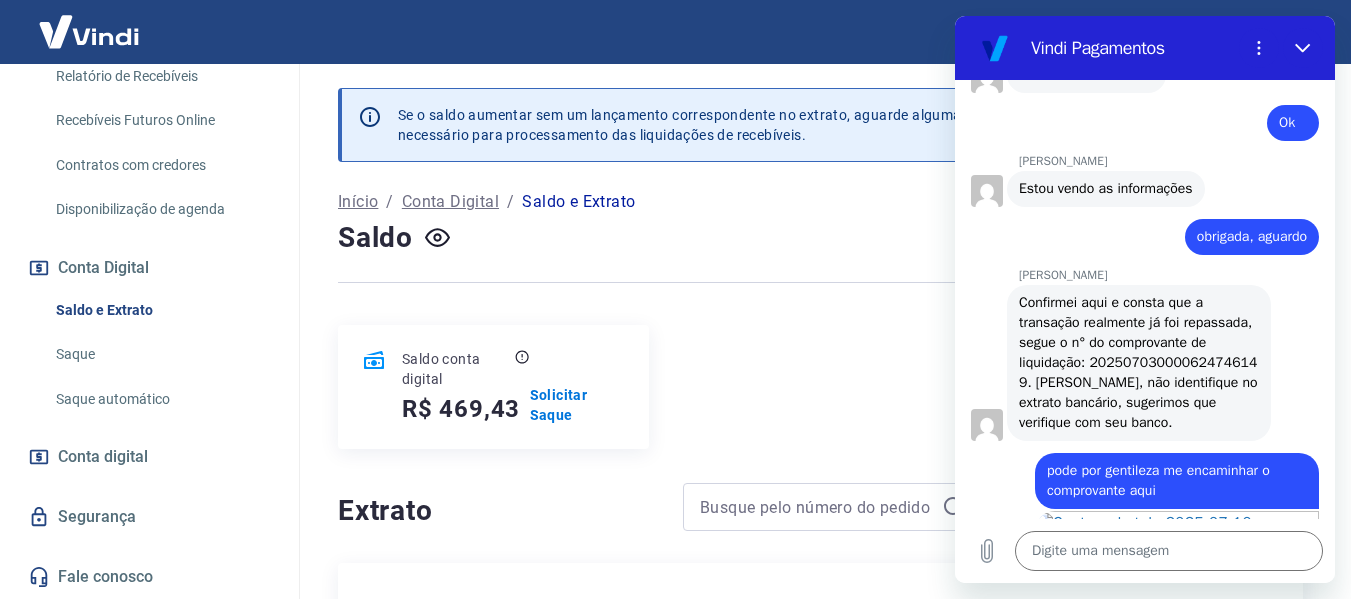 scroll, scrollTop: 5654, scrollLeft: 0, axis: vertical 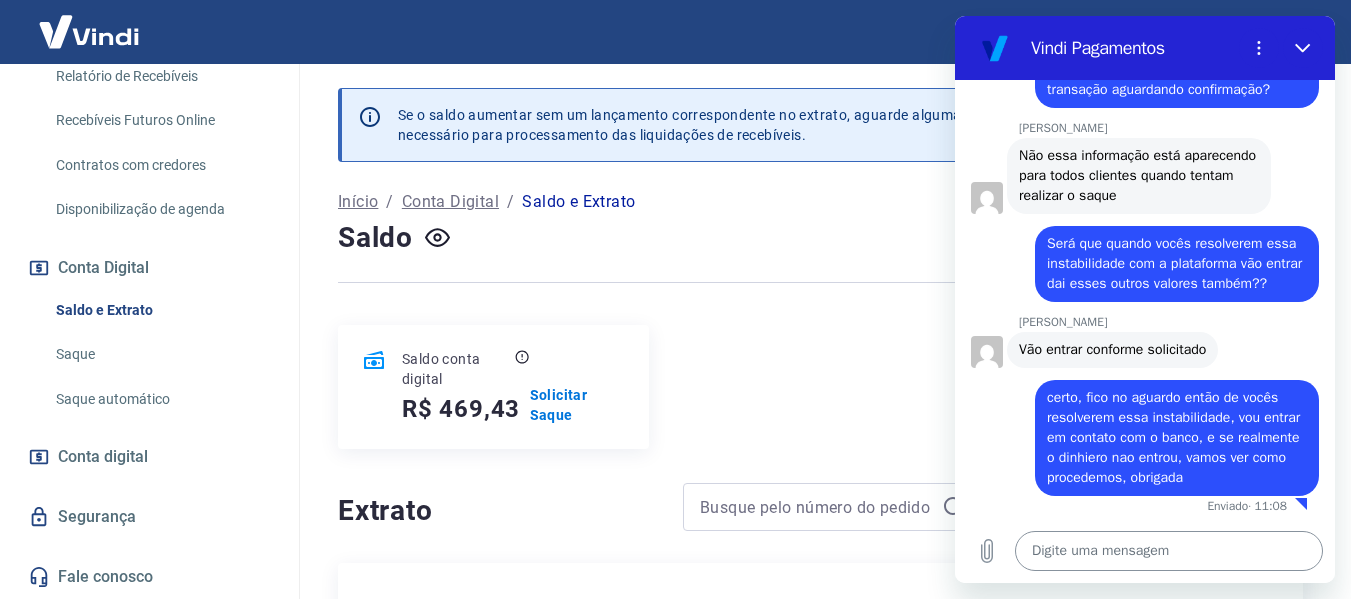 click at bounding box center (1169, 551) 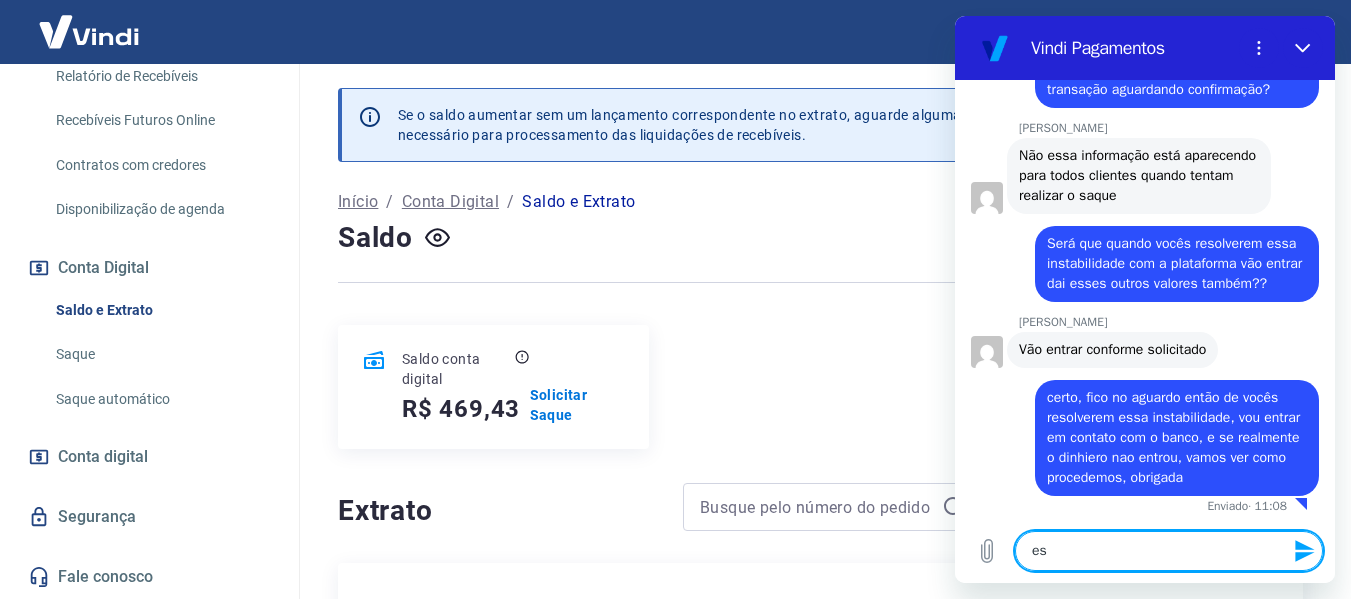 type on "e" 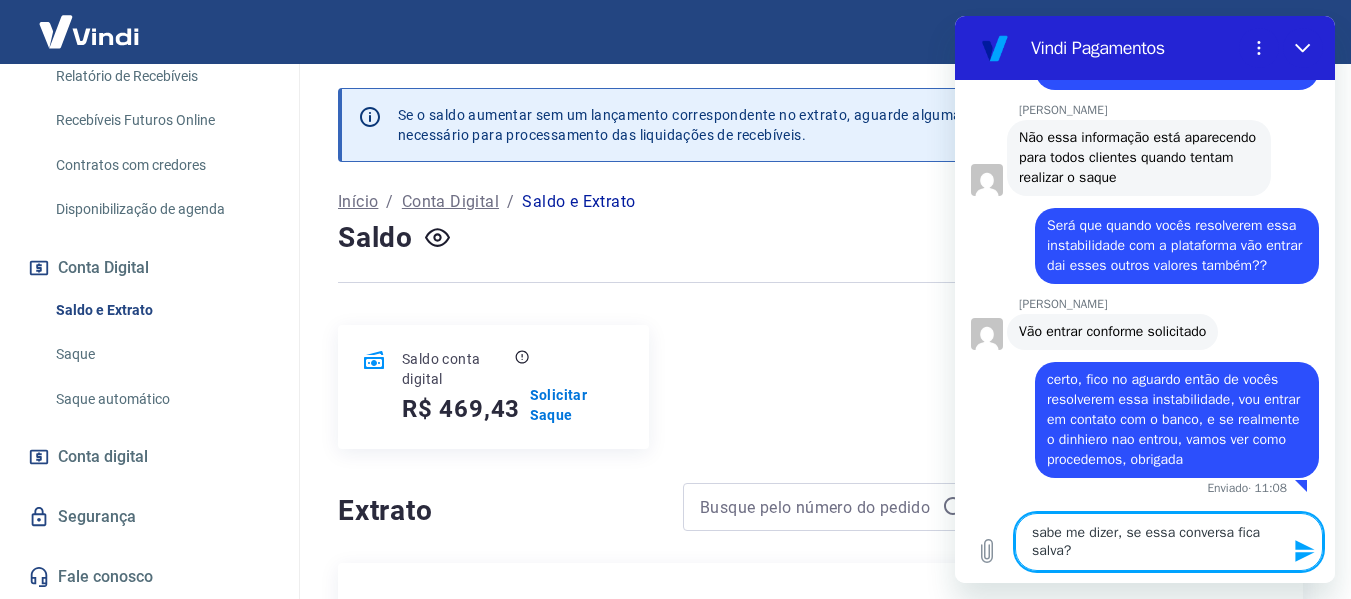 type on "sabe me dizer, se essa conversa fica salva?" 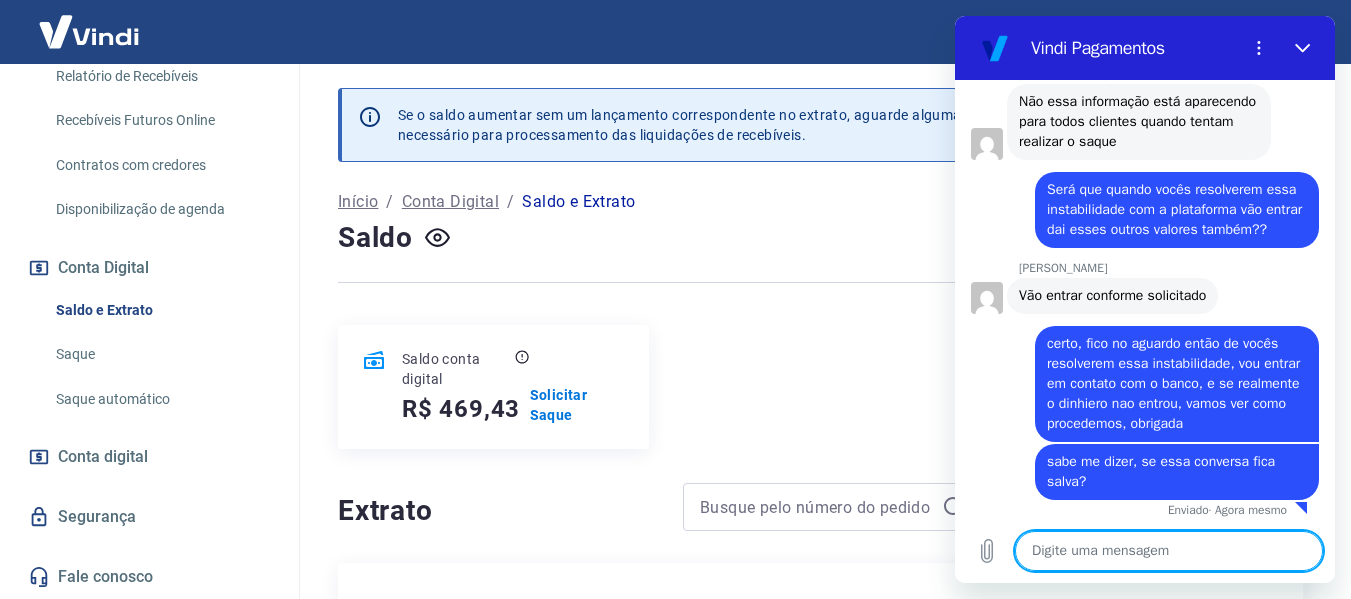 scroll, scrollTop: 7712, scrollLeft: 0, axis: vertical 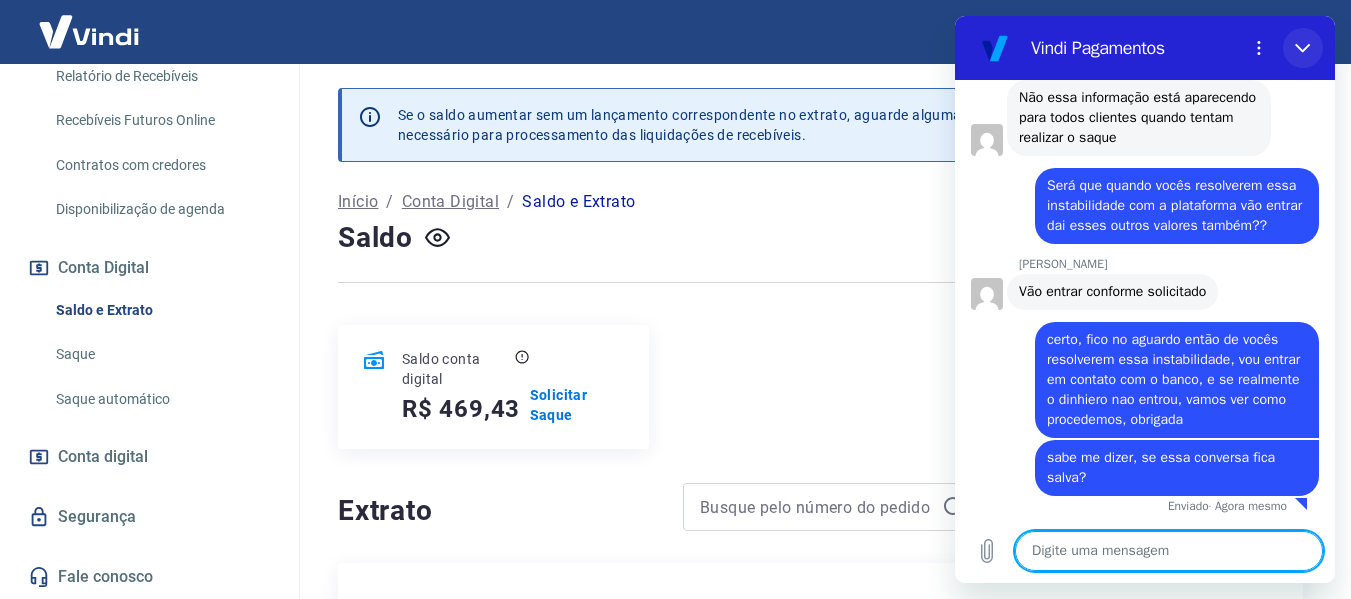 drag, startPoint x: 1306, startPoint y: 46, endPoint x: 2220, endPoint y: 113, distance: 916.4524 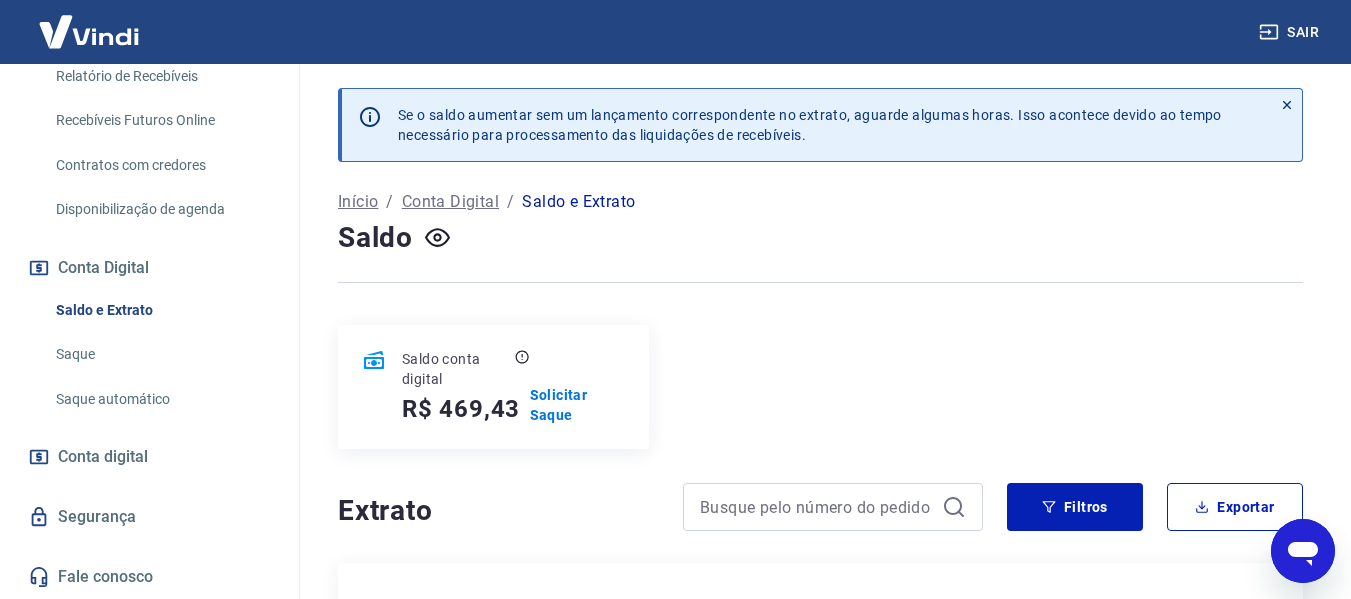 click at bounding box center (820, 282) 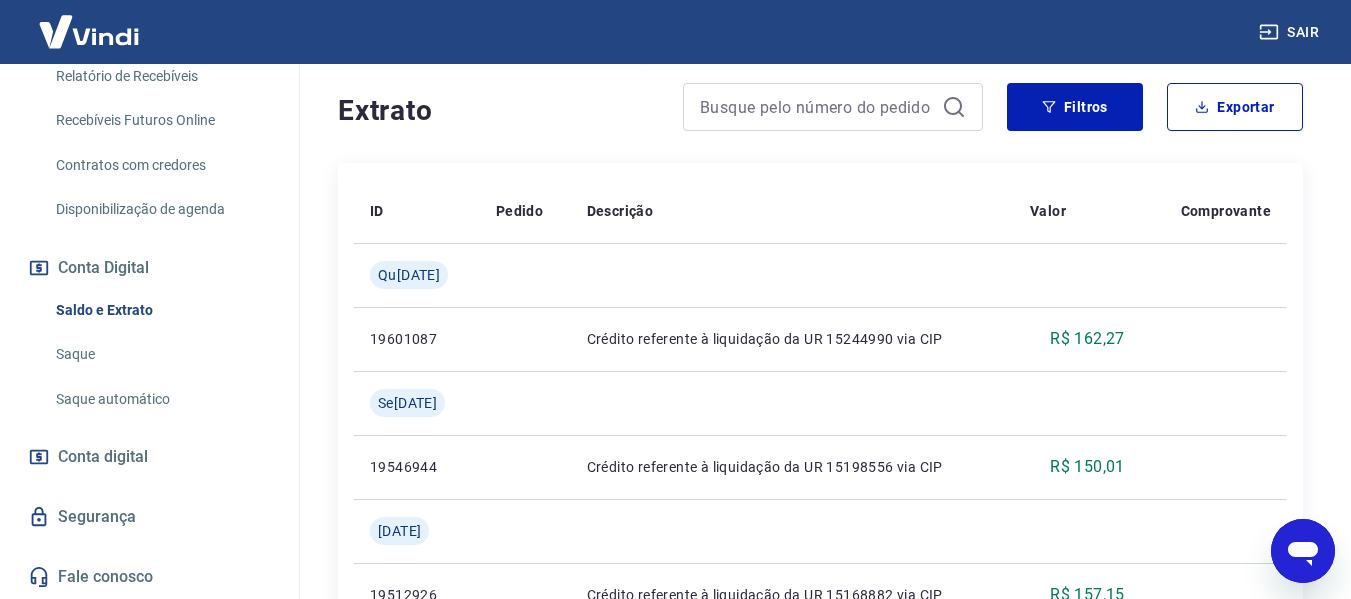 click 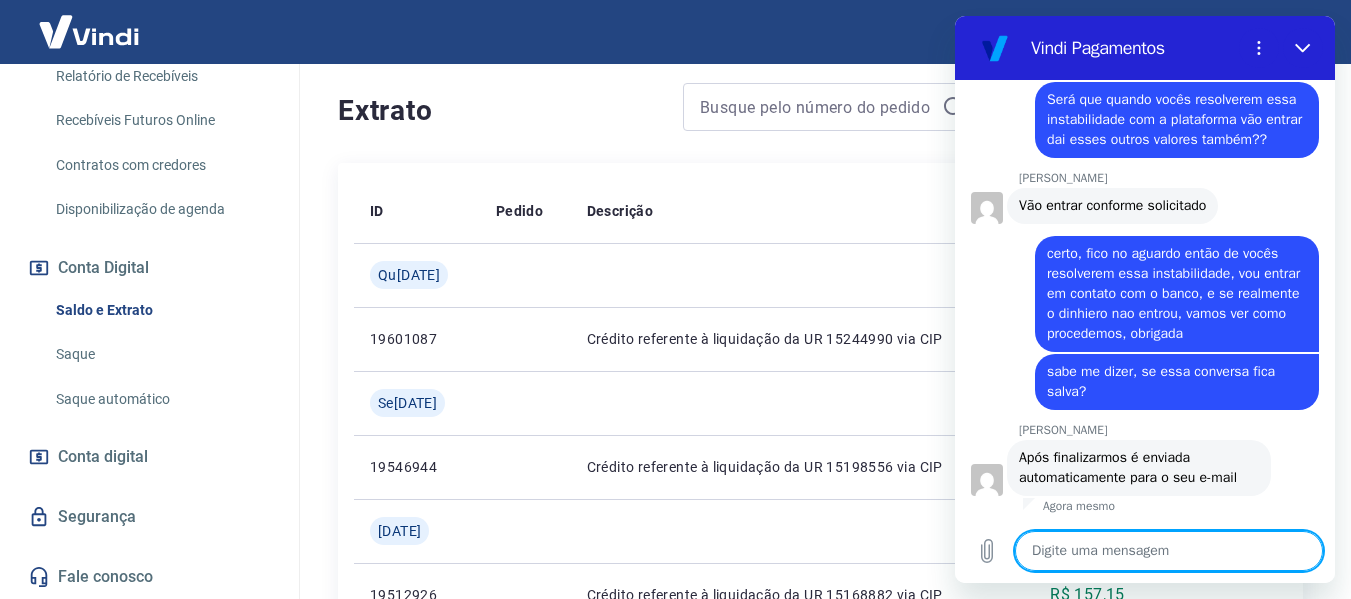 scroll, scrollTop: 7798, scrollLeft: 0, axis: vertical 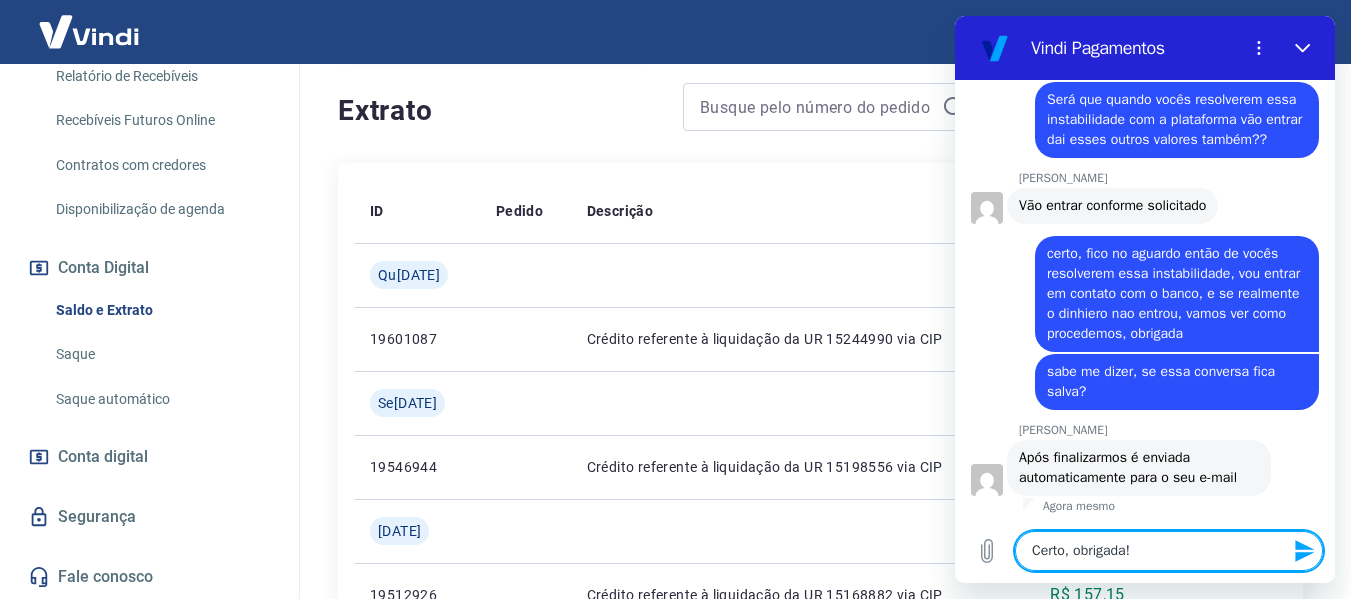 type on "Certo, obrigada!!" 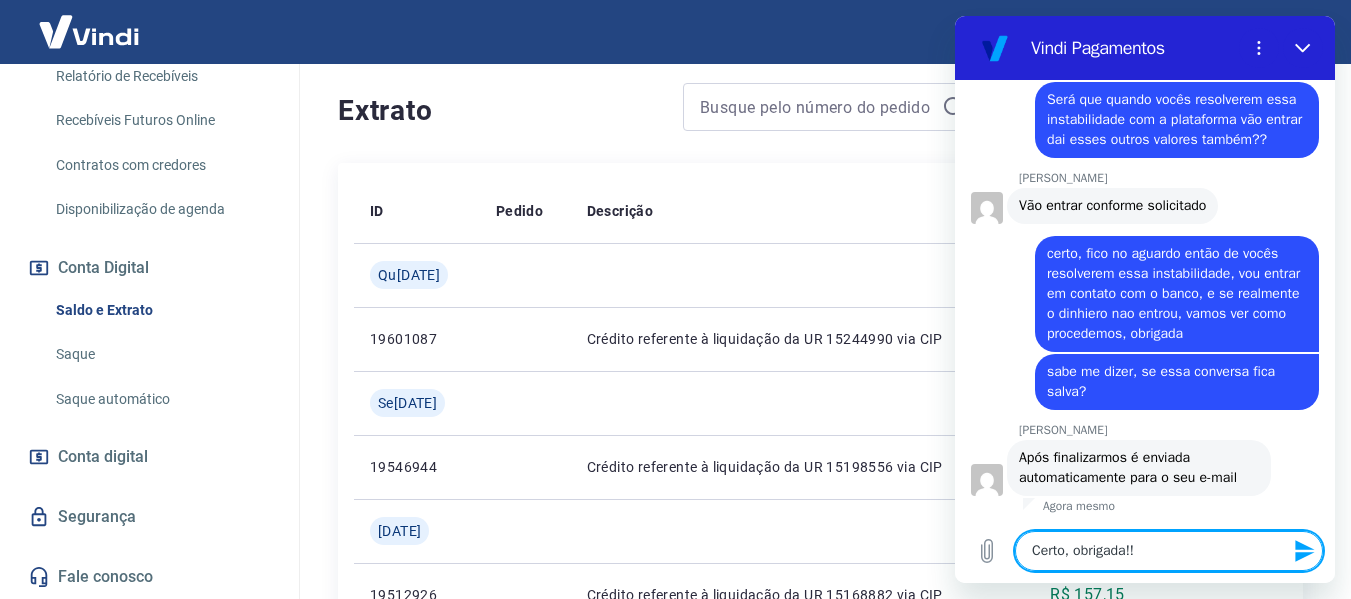 type 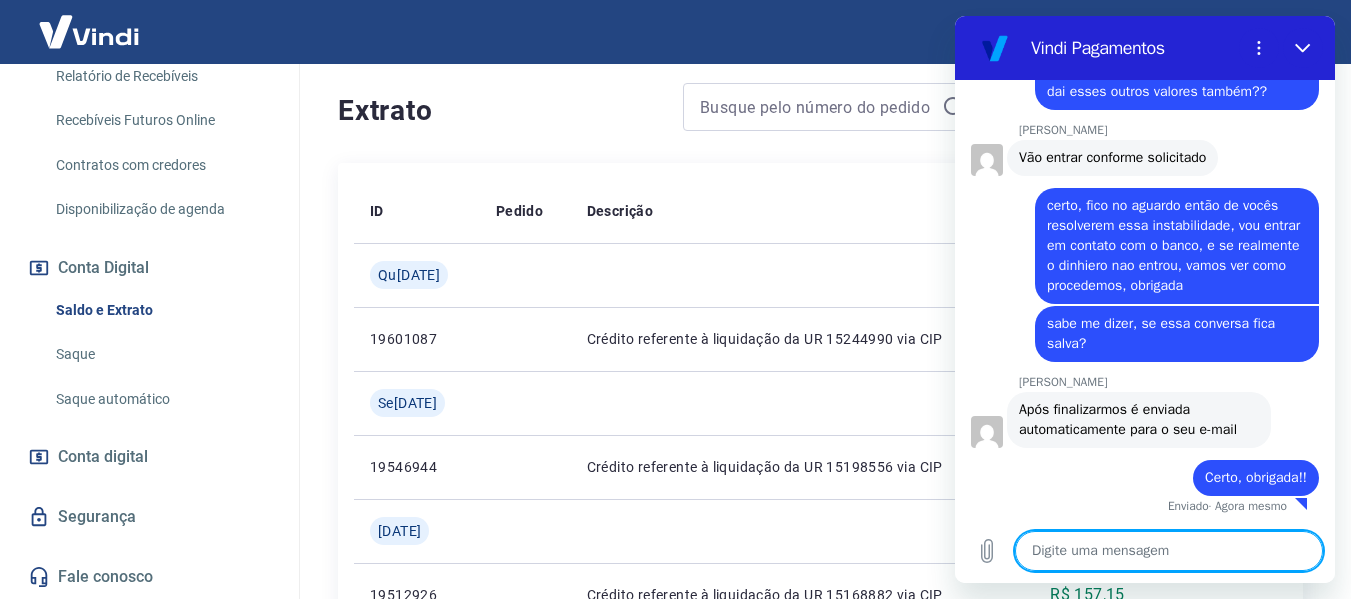 scroll, scrollTop: 7846, scrollLeft: 0, axis: vertical 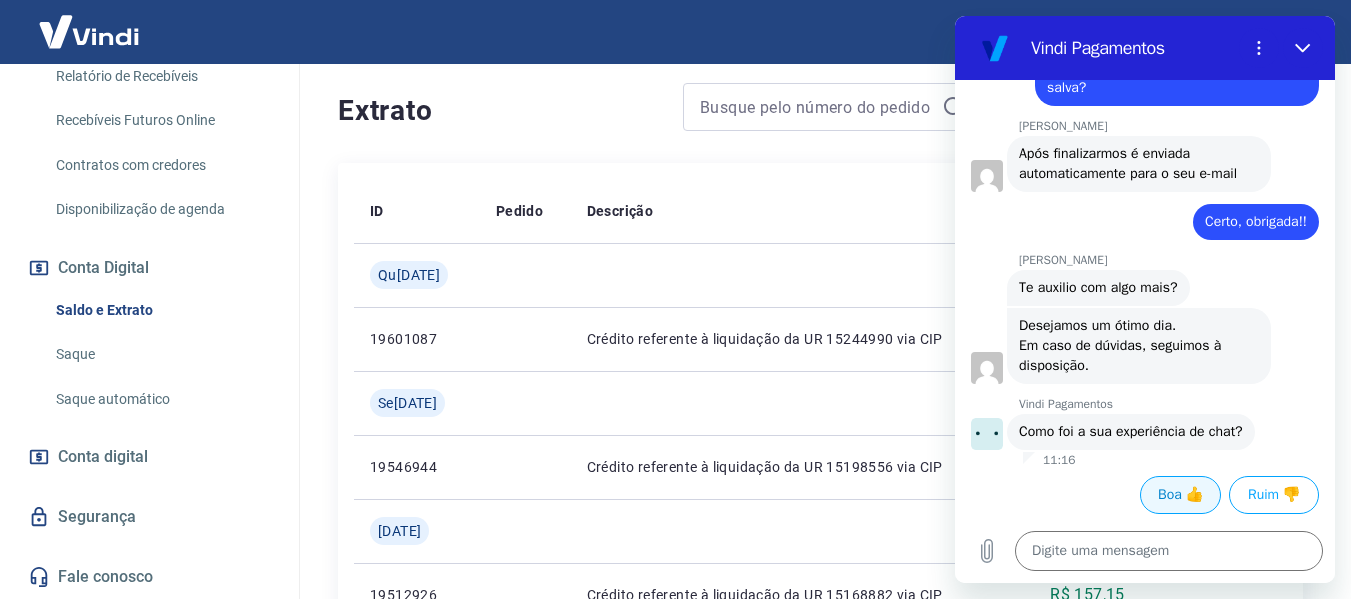click on "Boa 👍" at bounding box center [1180, 495] 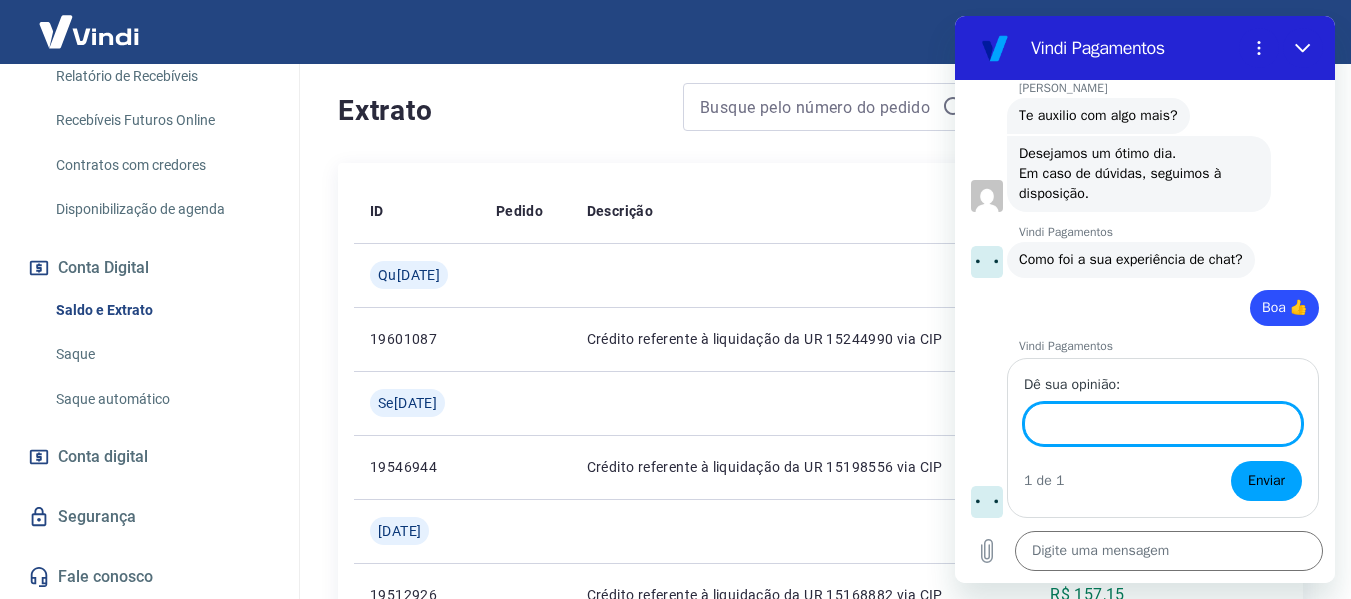scroll, scrollTop: 8274, scrollLeft: 0, axis: vertical 